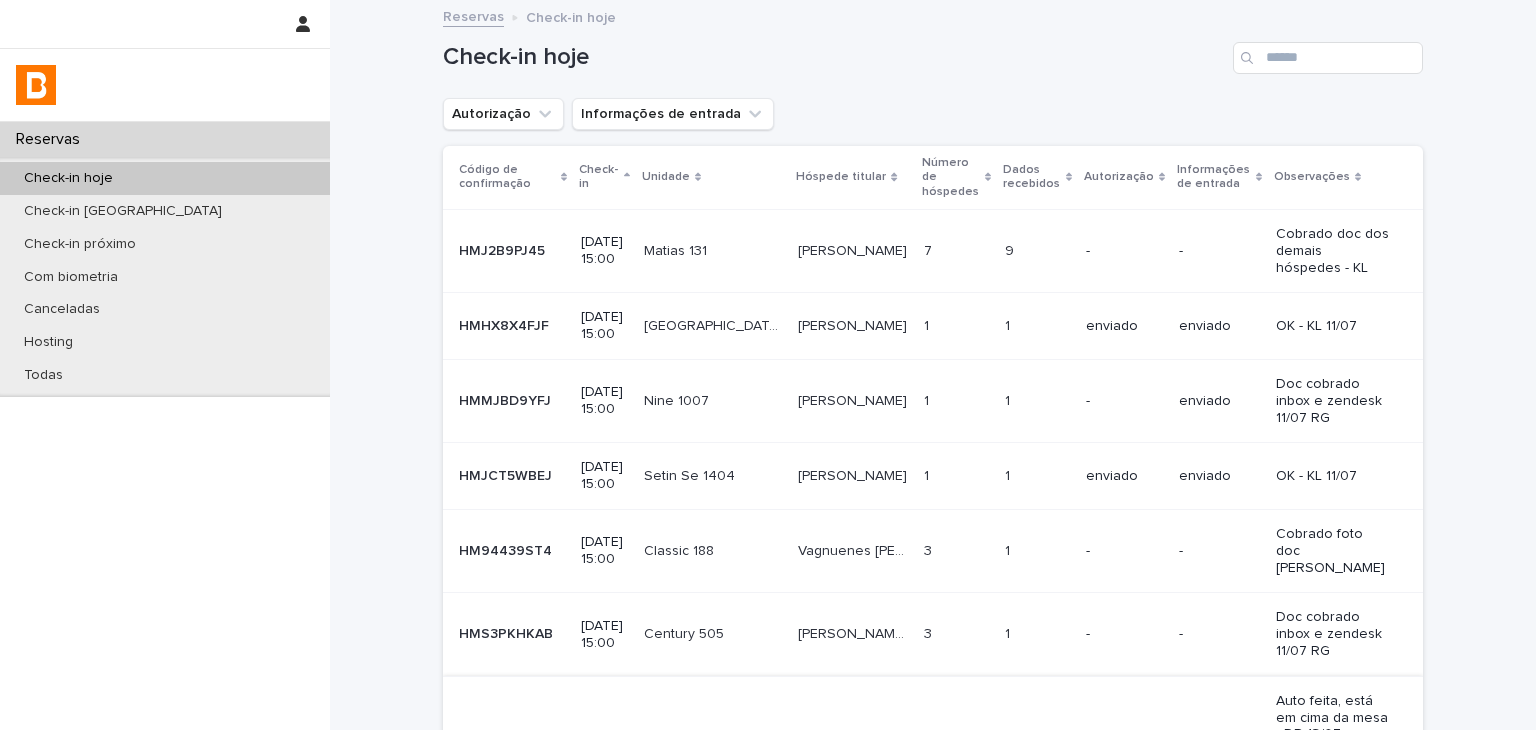 scroll, scrollTop: 0, scrollLeft: 0, axis: both 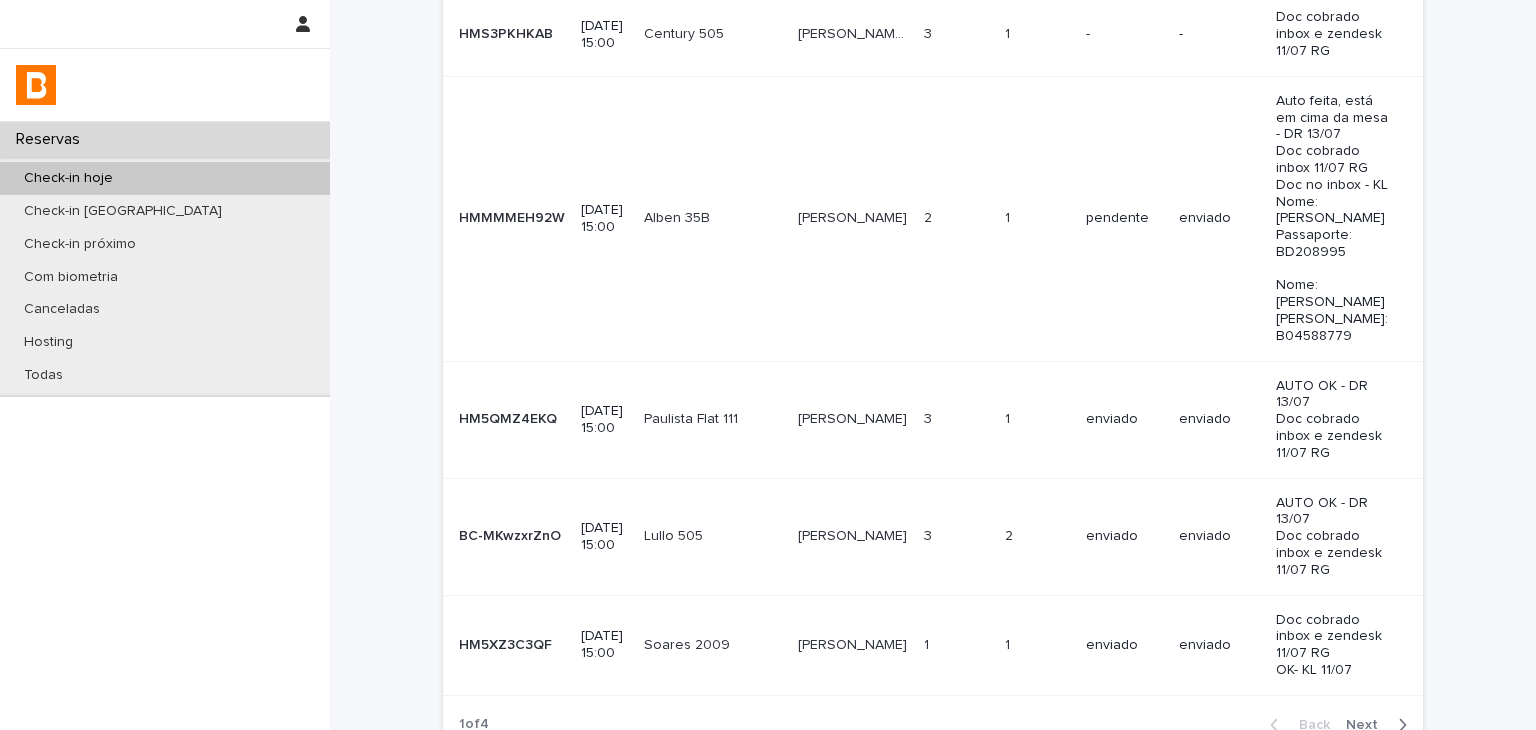 click on "Check-in hoje" at bounding box center [165, 178] 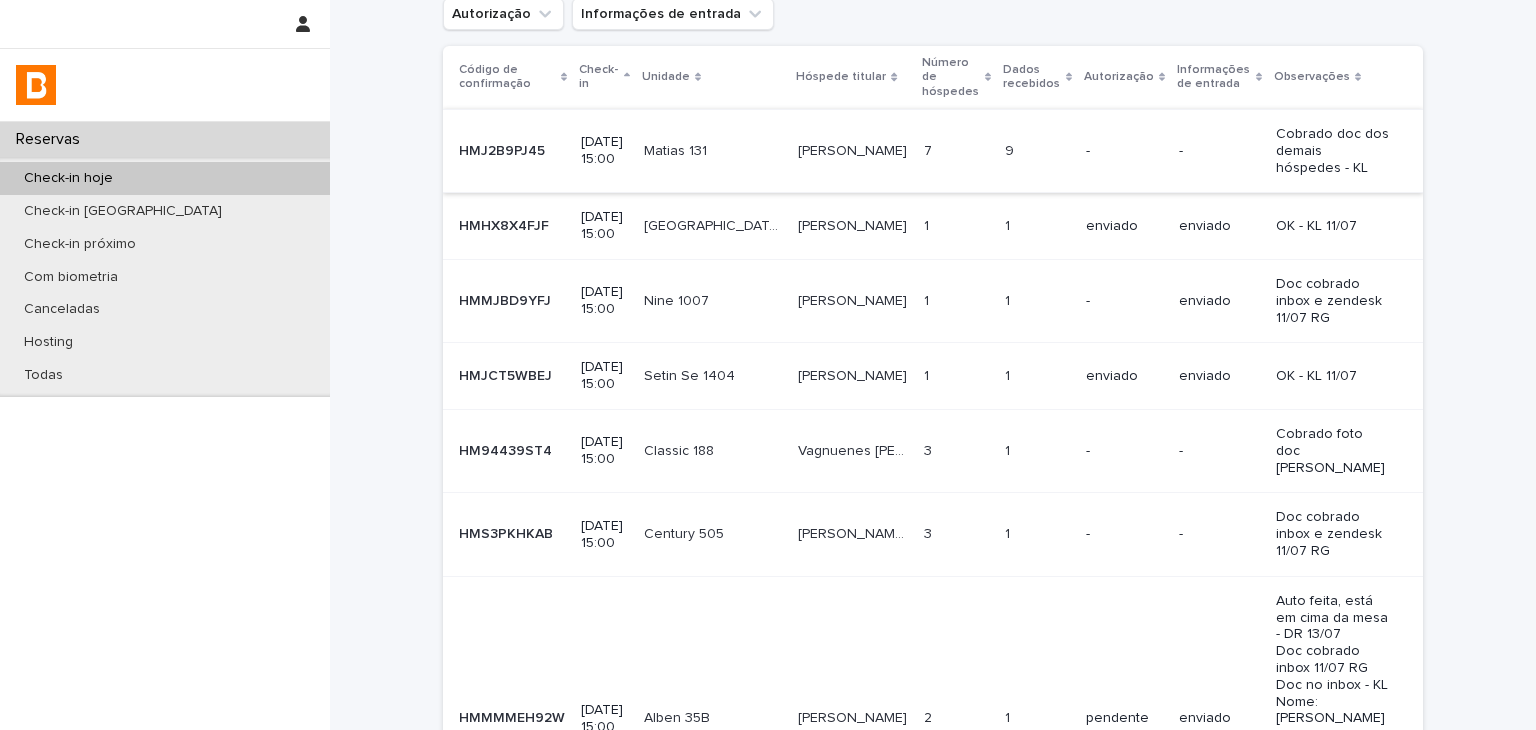 scroll, scrollTop: 0, scrollLeft: 0, axis: both 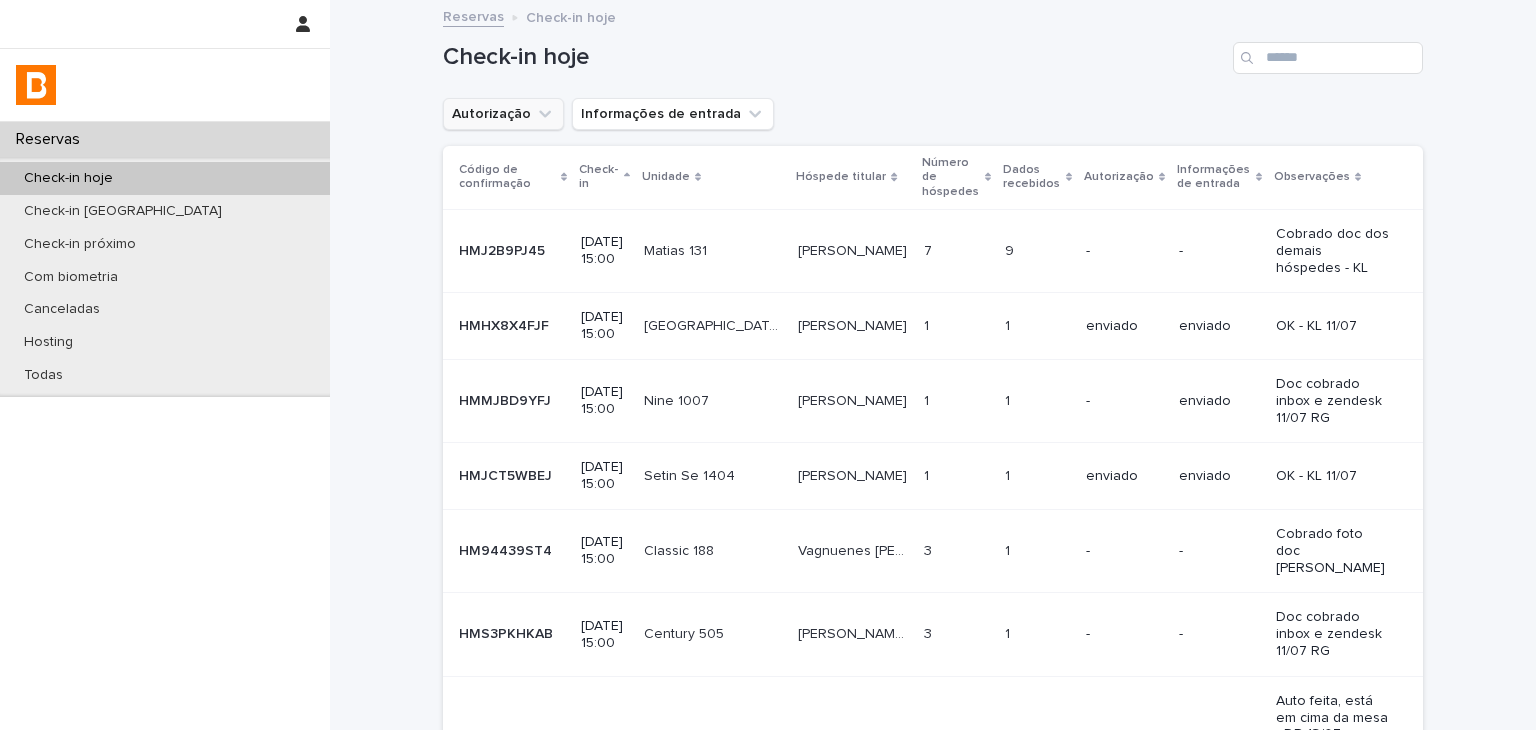 click on "Autorização" at bounding box center (503, 114) 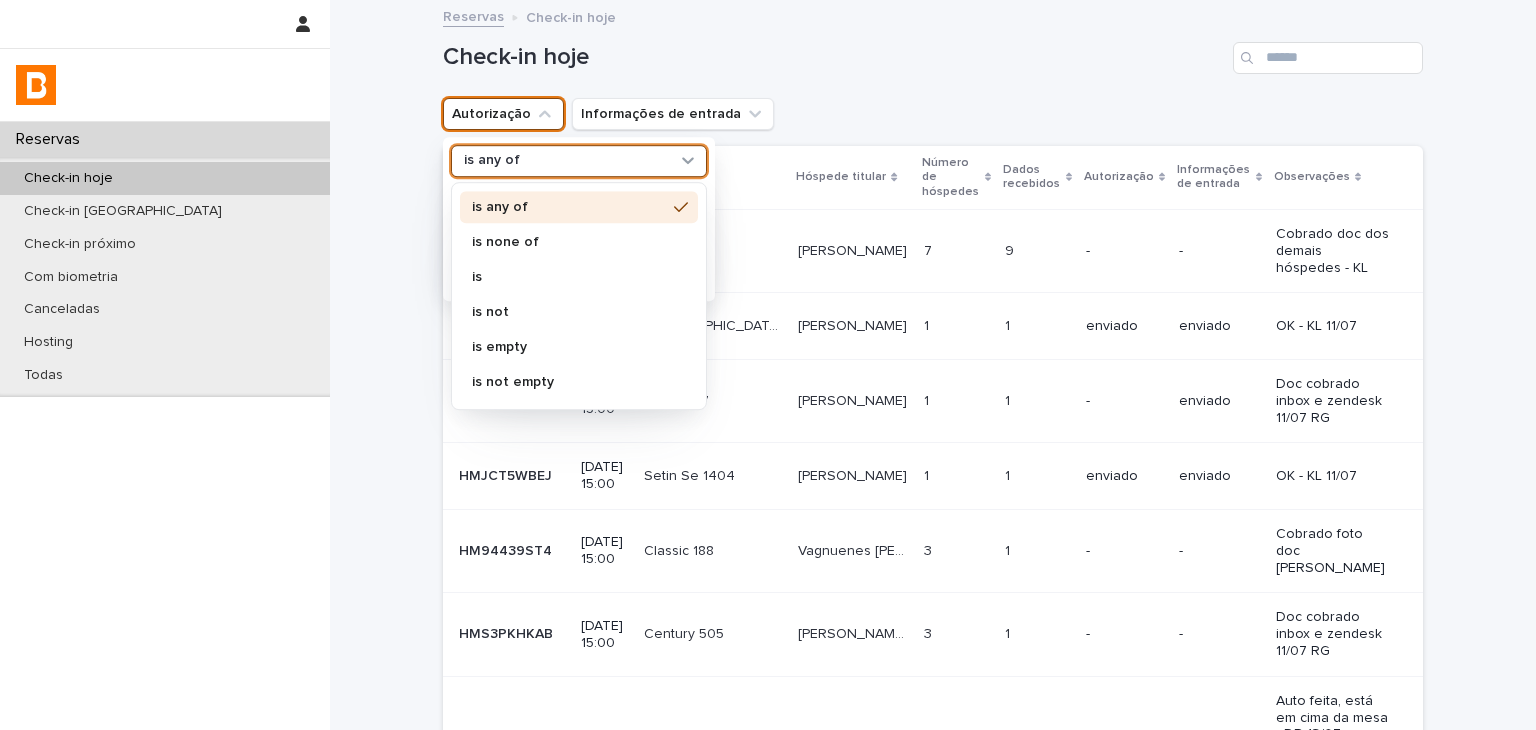 click on "is any of" at bounding box center (492, 161) 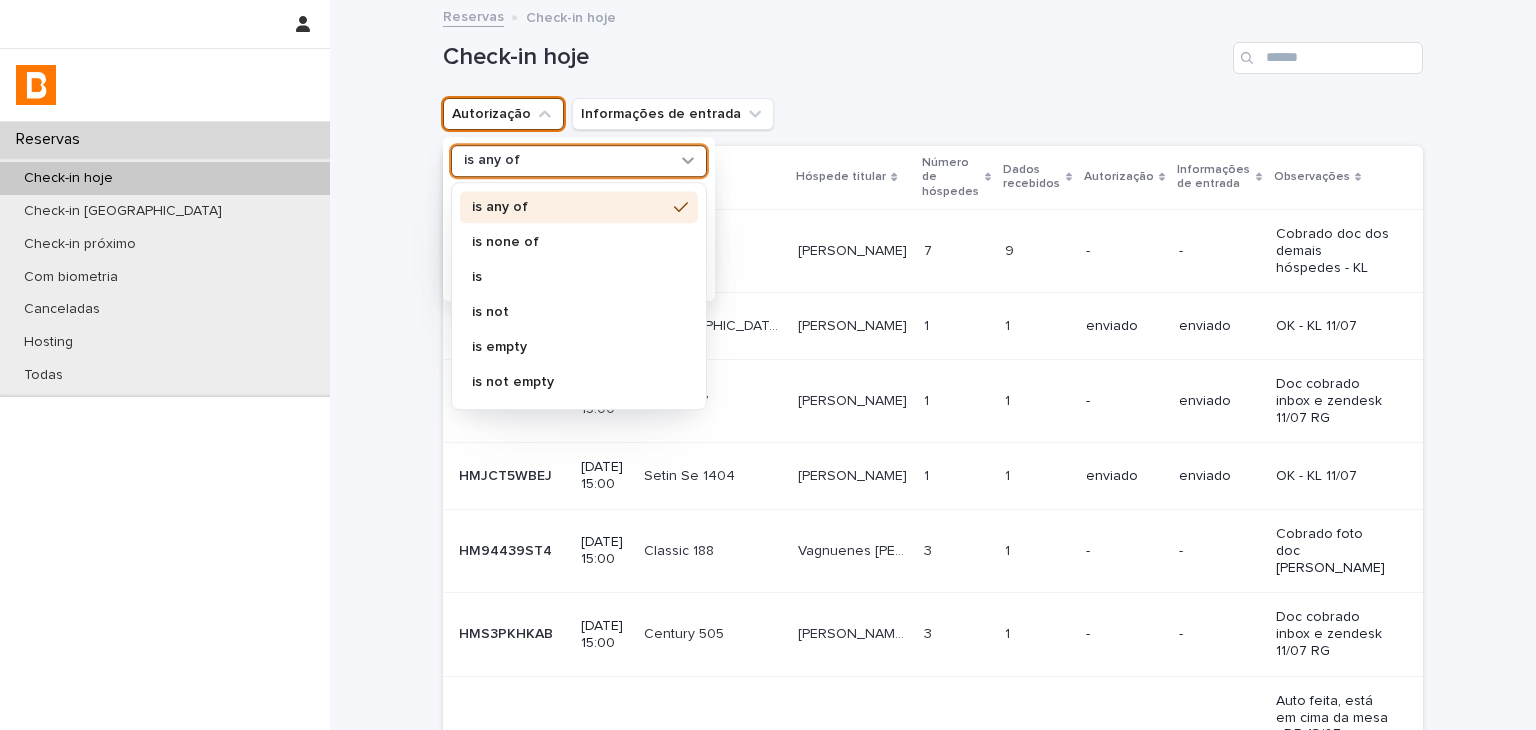 click on "is none of" at bounding box center [569, 242] 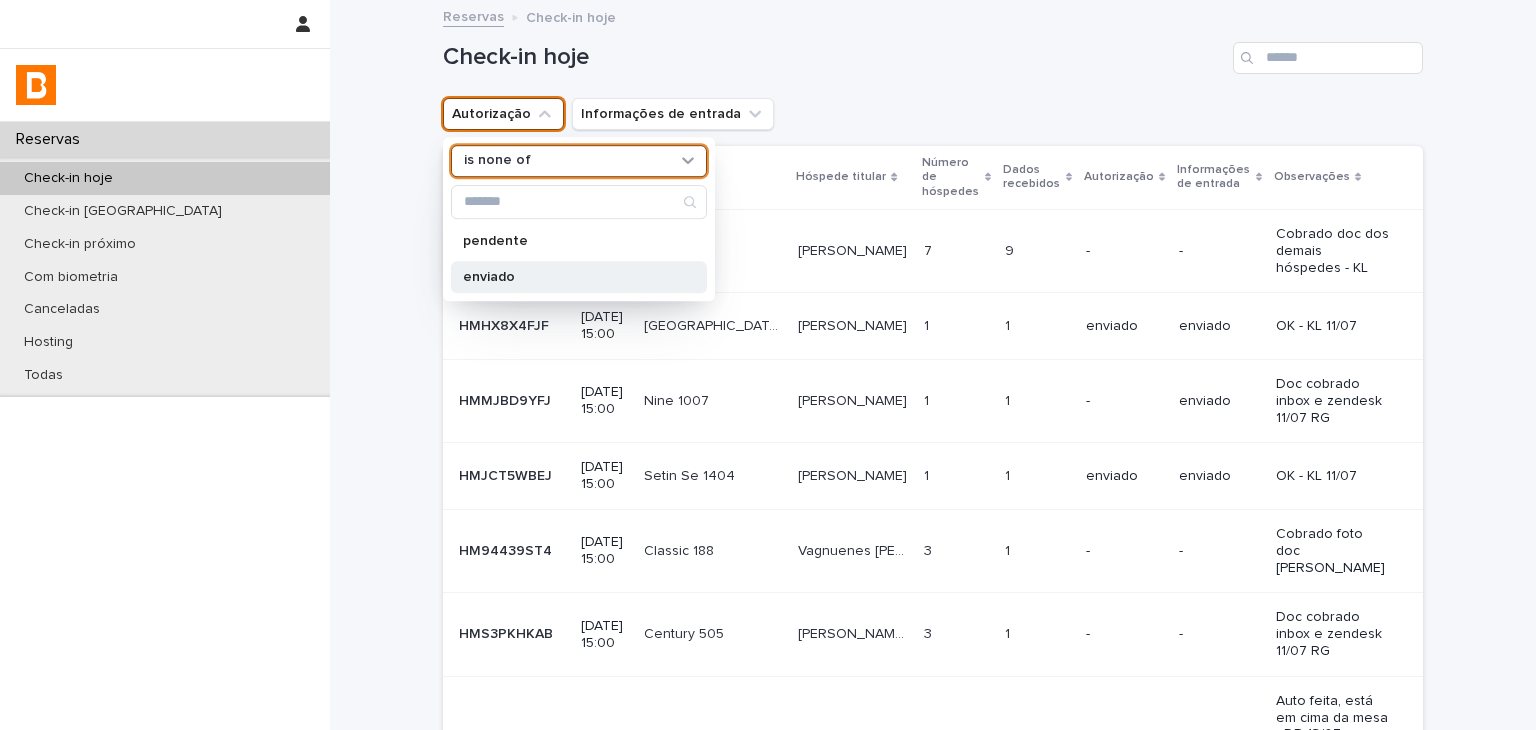 click on "enviado" at bounding box center (579, 277) 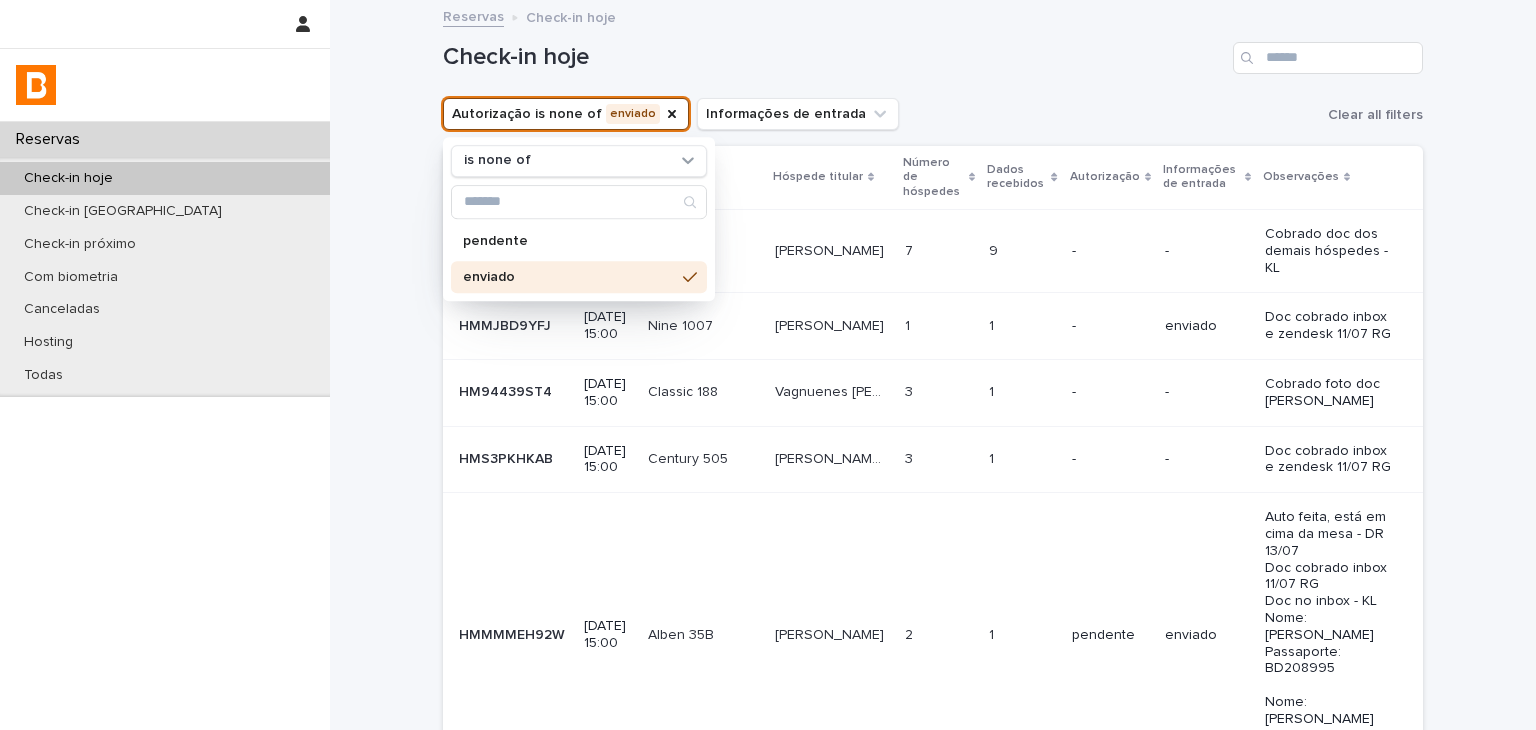 click on "Check-in hoje" at bounding box center [933, 50] 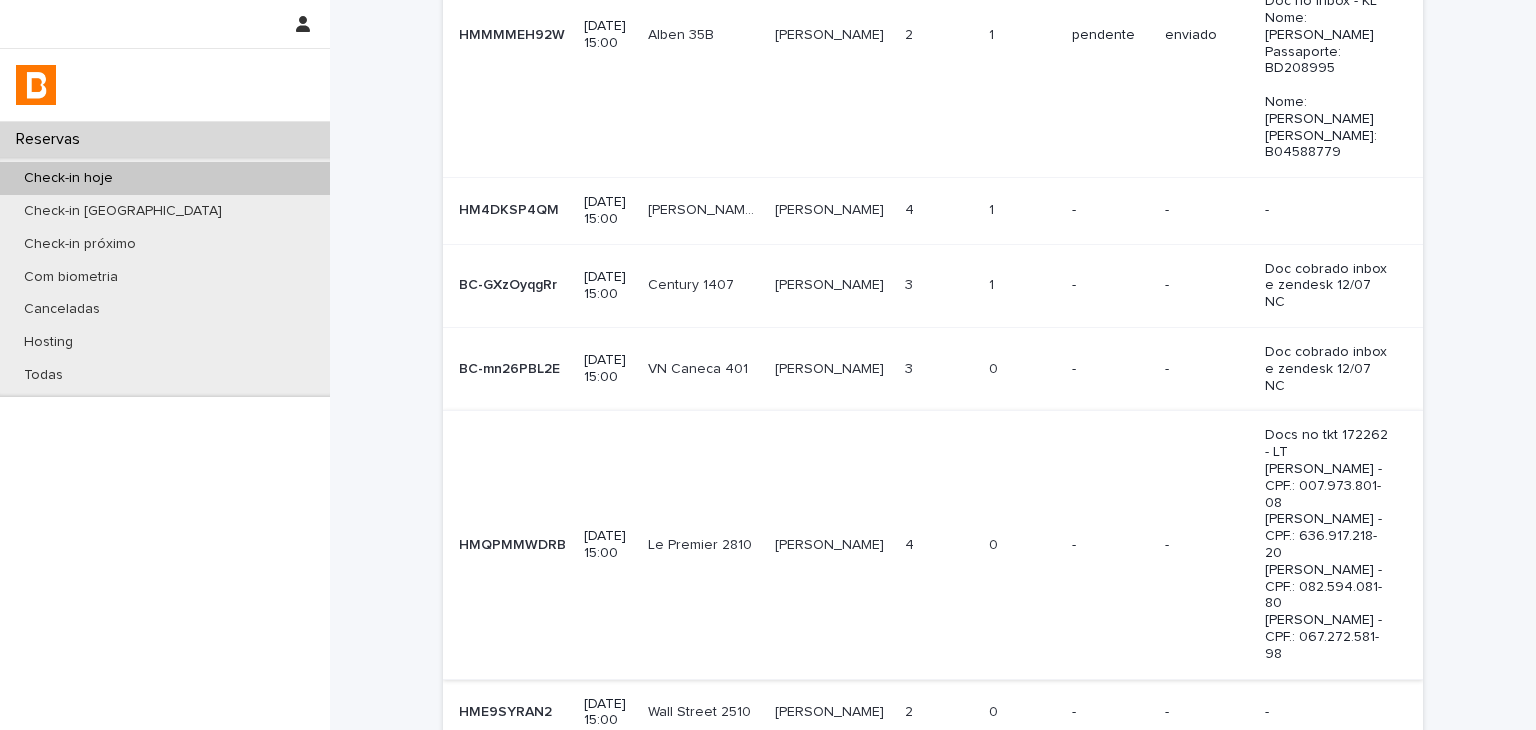 scroll, scrollTop: 776, scrollLeft: 0, axis: vertical 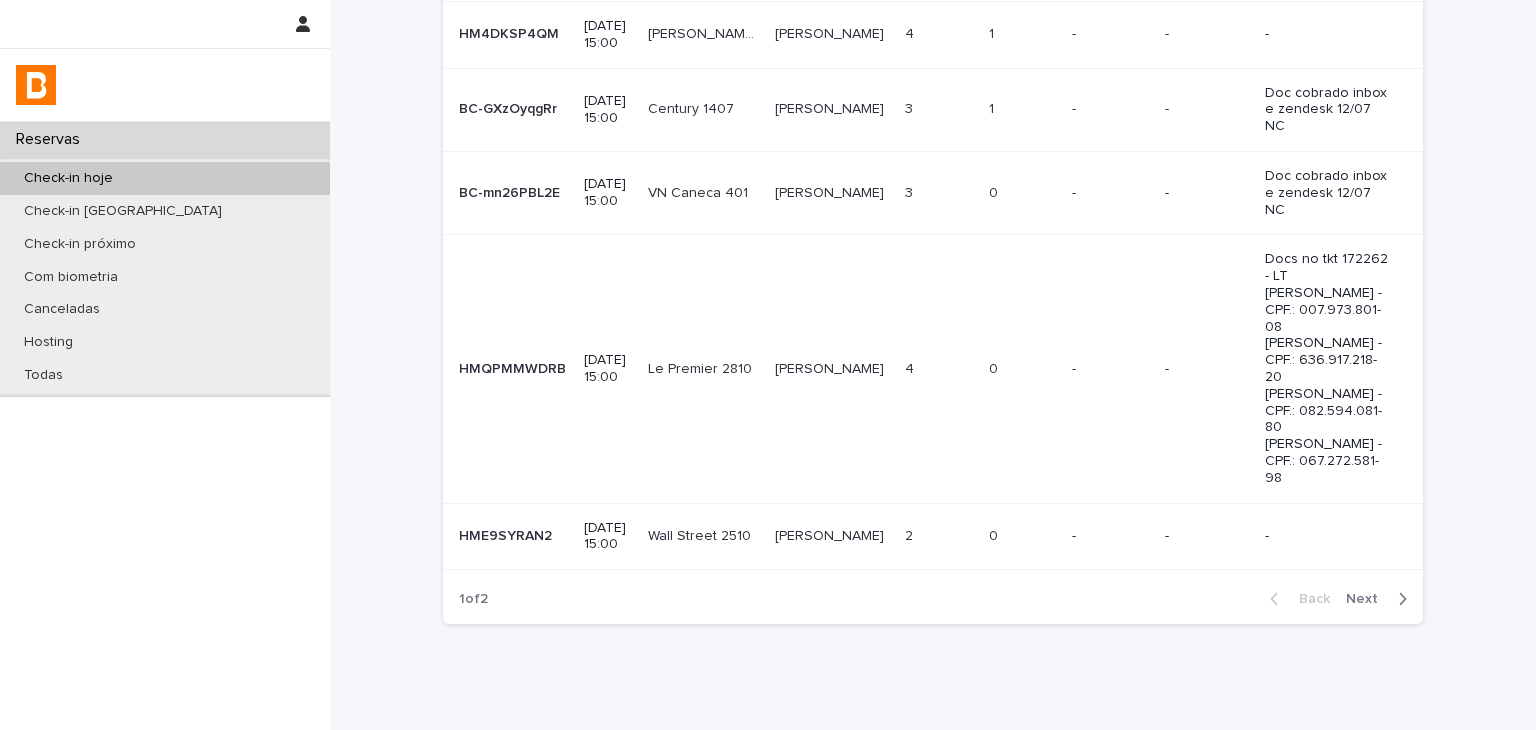 click at bounding box center [1398, 599] 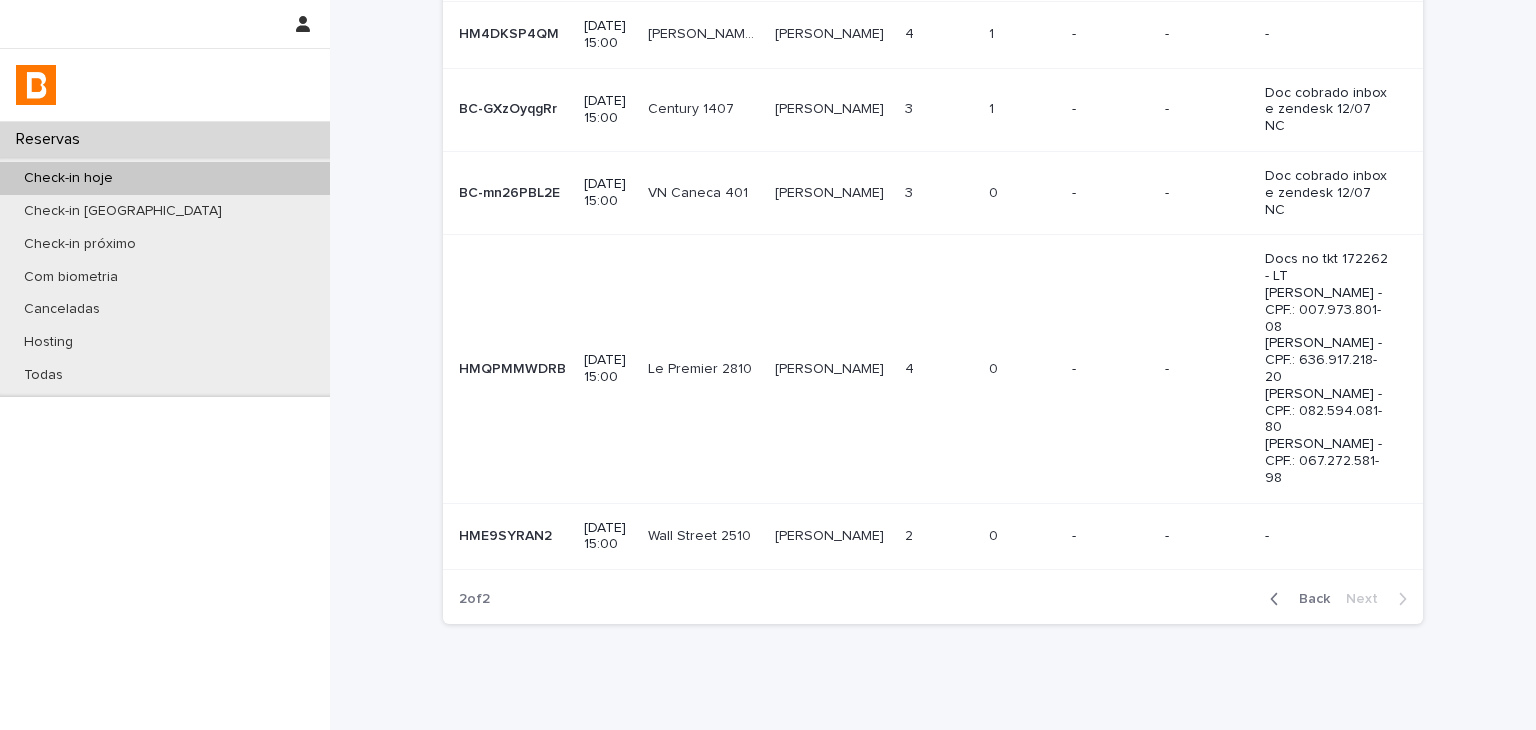 scroll, scrollTop: 42, scrollLeft: 0, axis: vertical 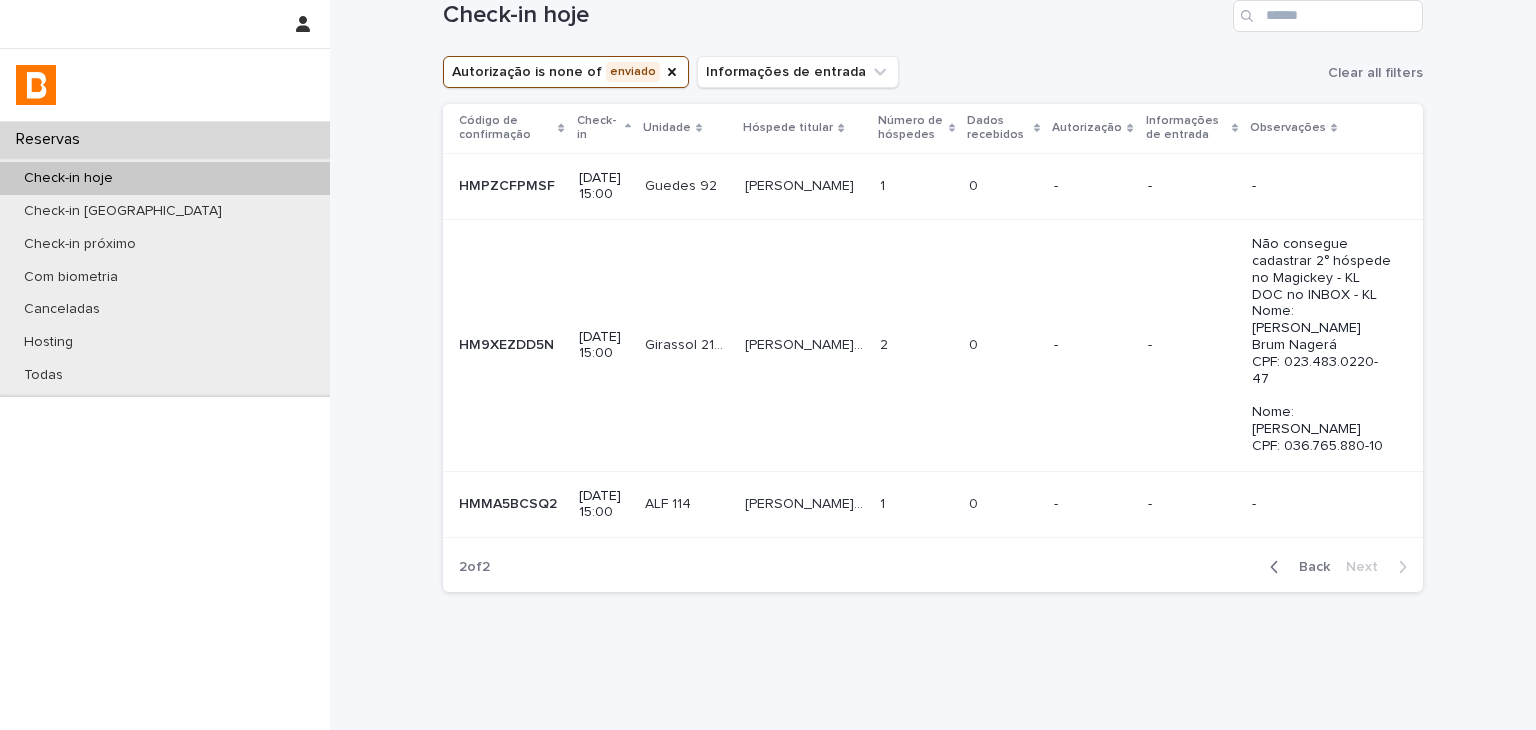 click on "Back" at bounding box center [1308, 567] 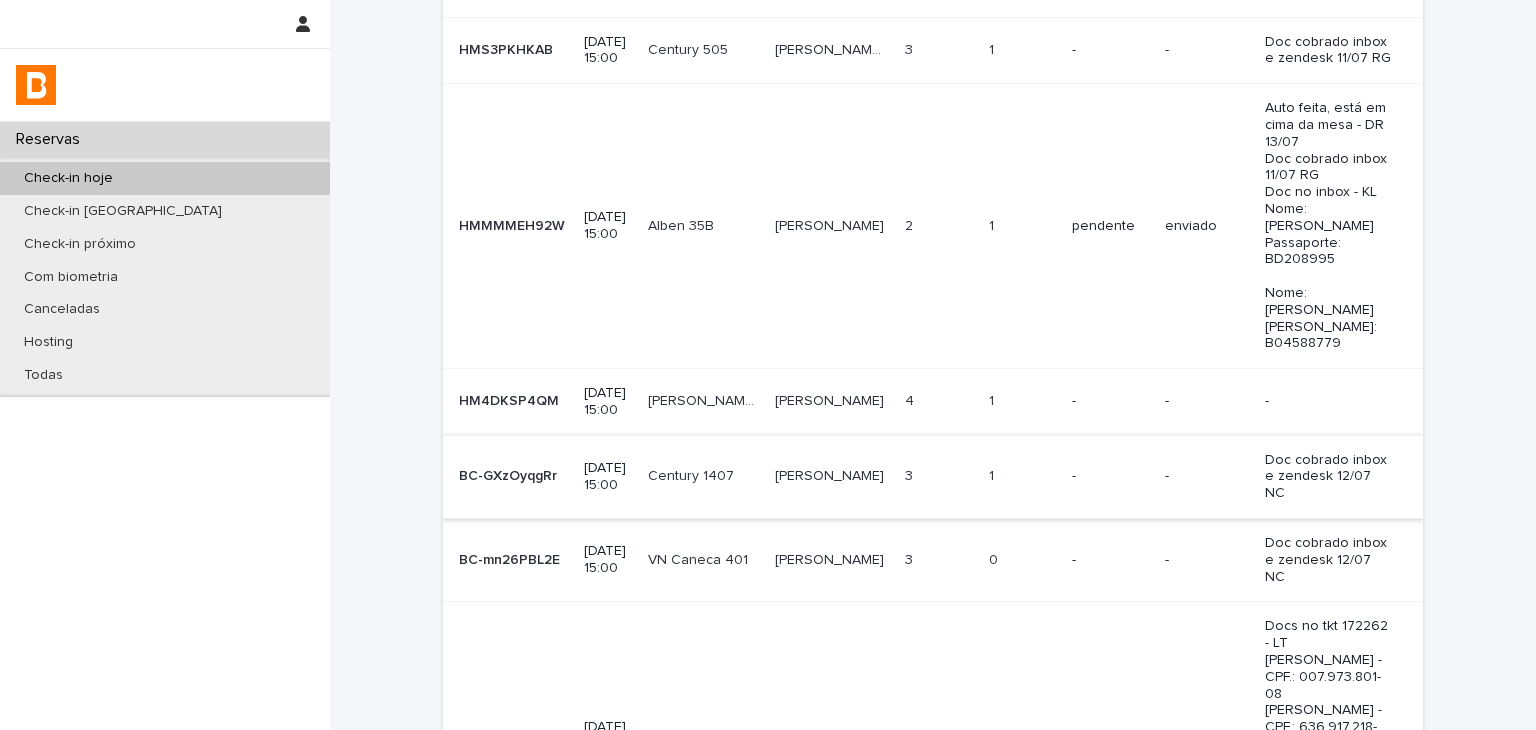 scroll, scrollTop: 0, scrollLeft: 0, axis: both 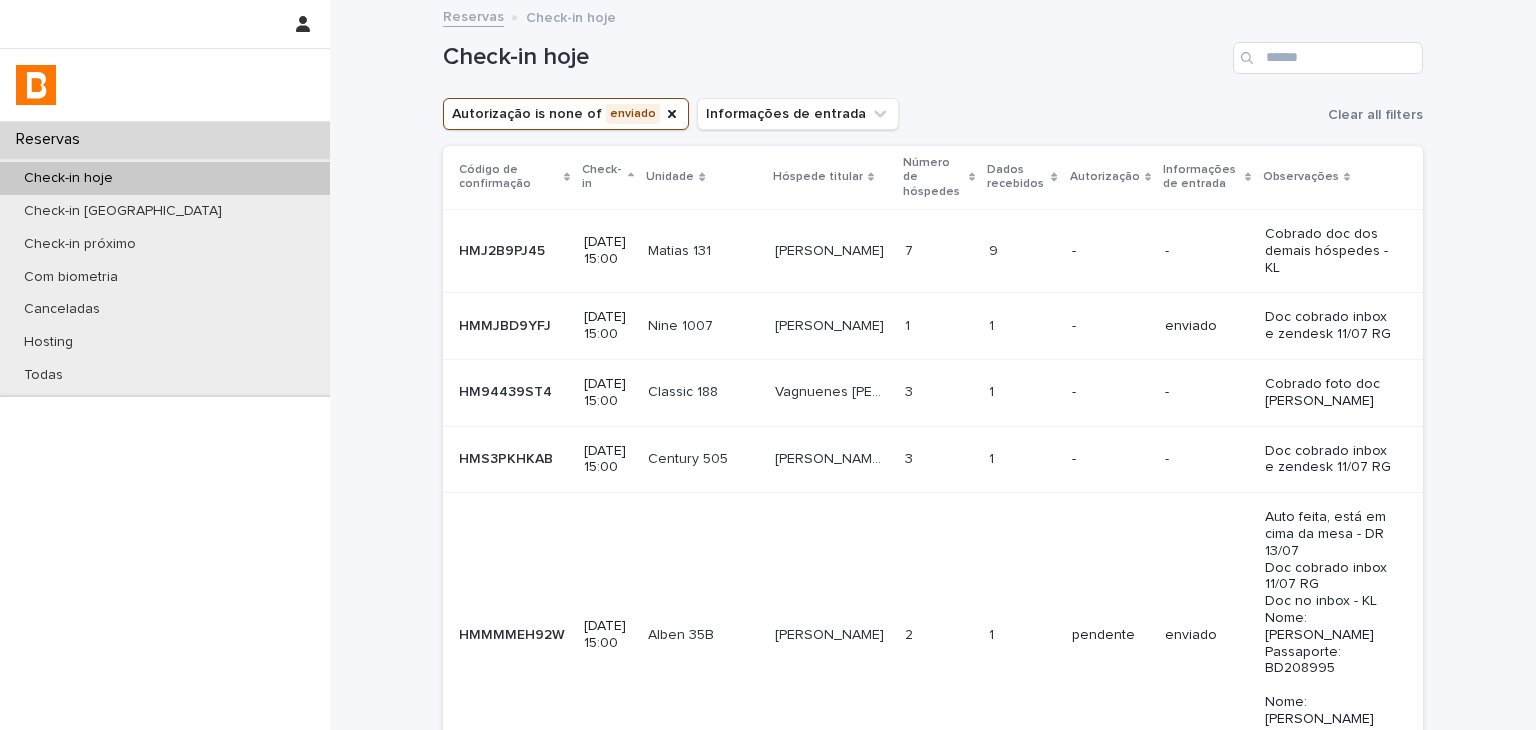 click on "-" at bounding box center (1110, 250) 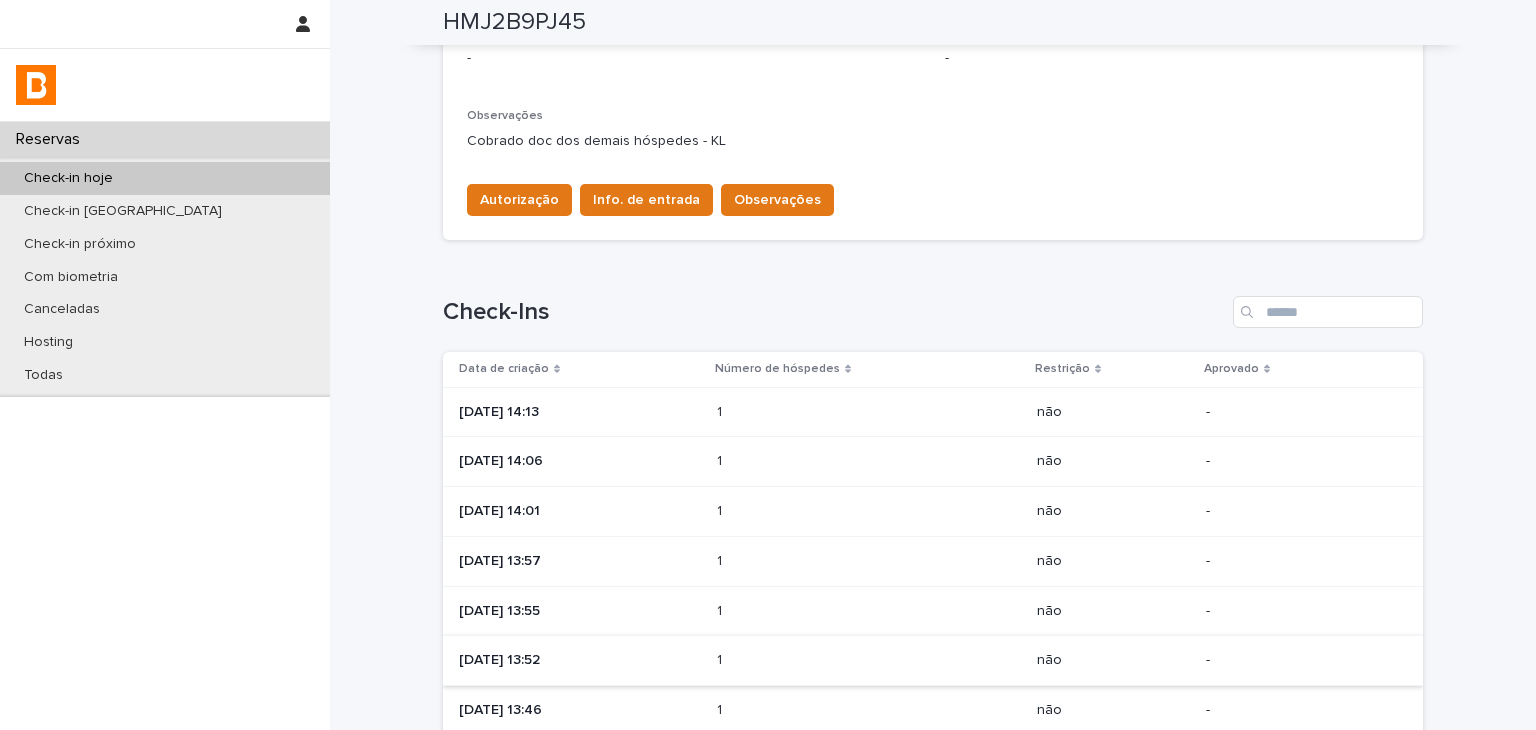 scroll, scrollTop: 931, scrollLeft: 0, axis: vertical 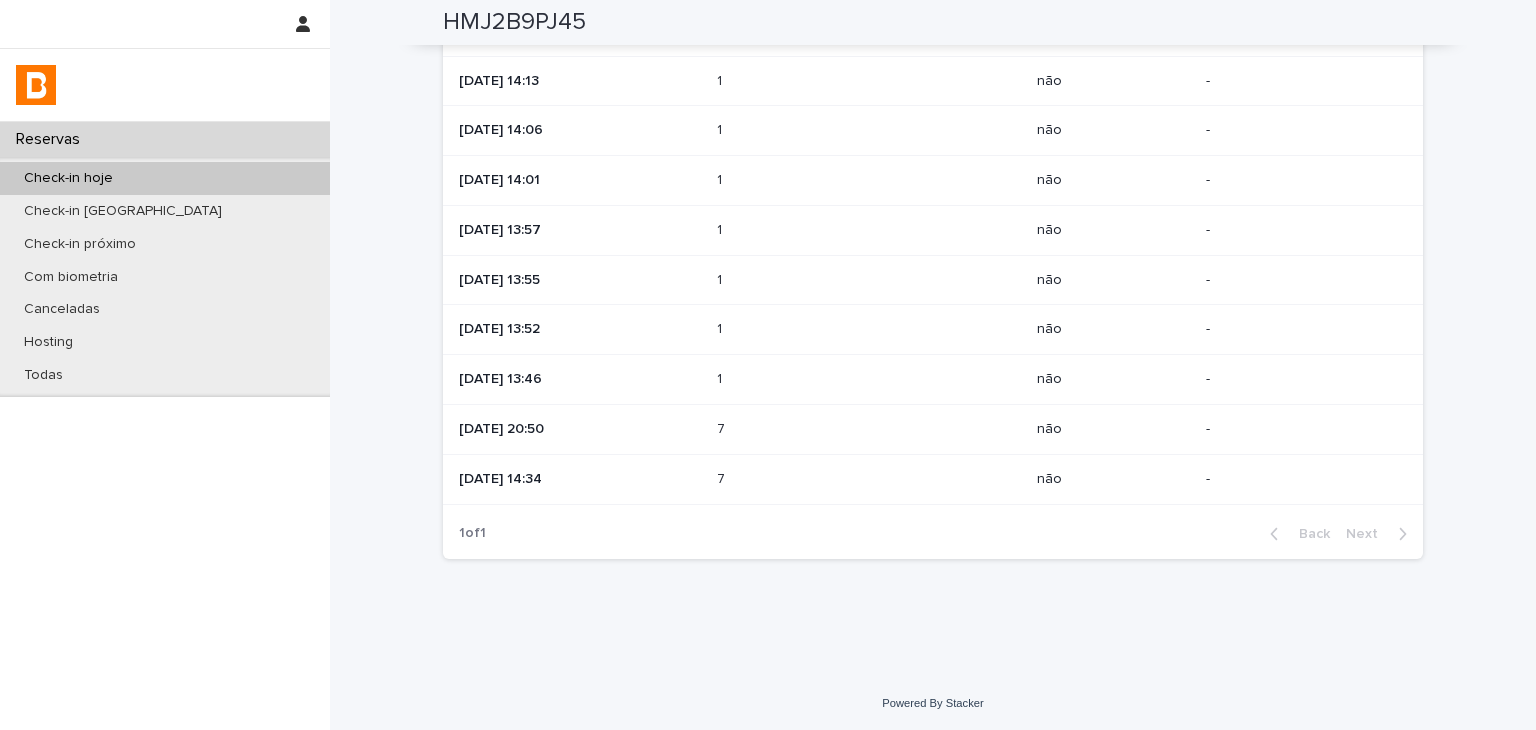 click on "7 7" at bounding box center (869, 479) 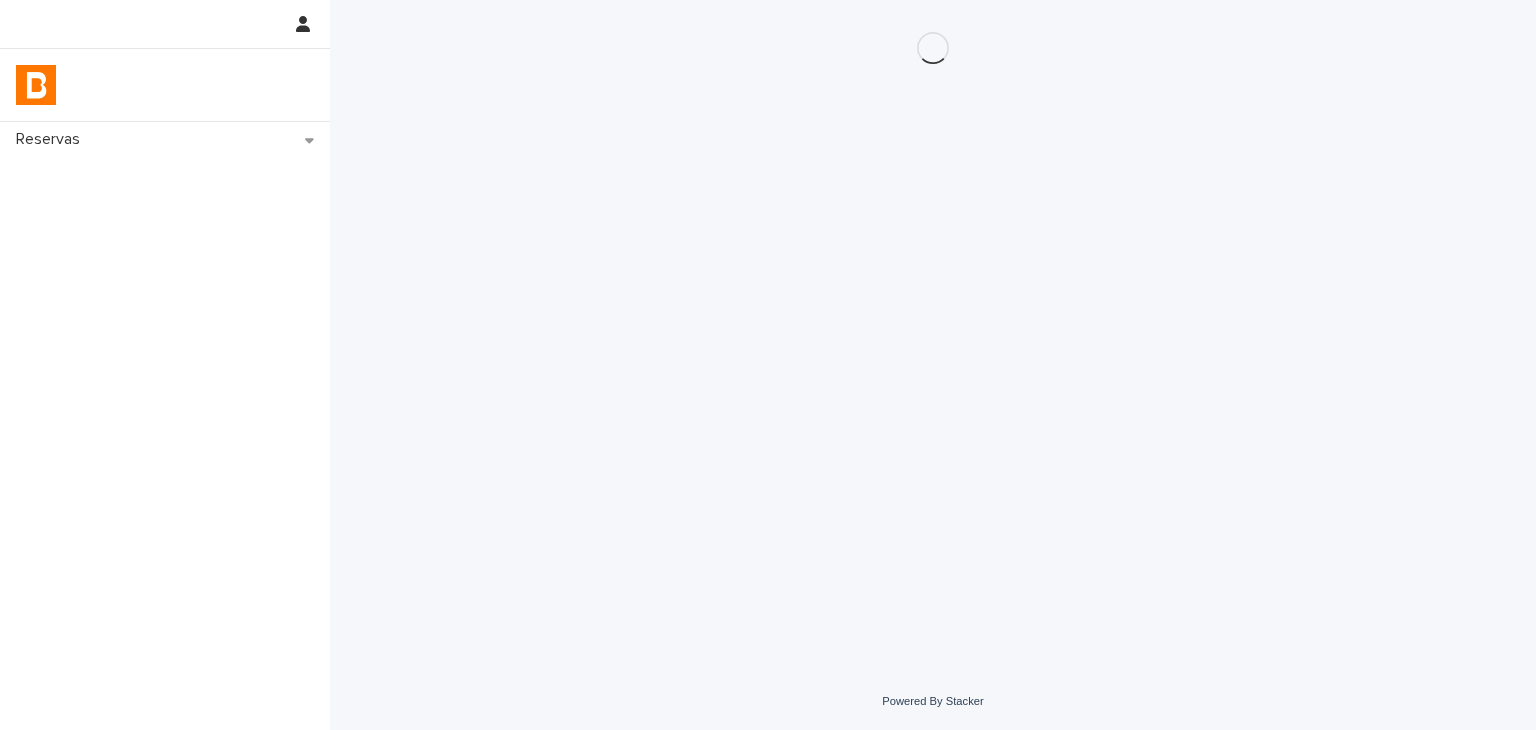 scroll, scrollTop: 0, scrollLeft: 0, axis: both 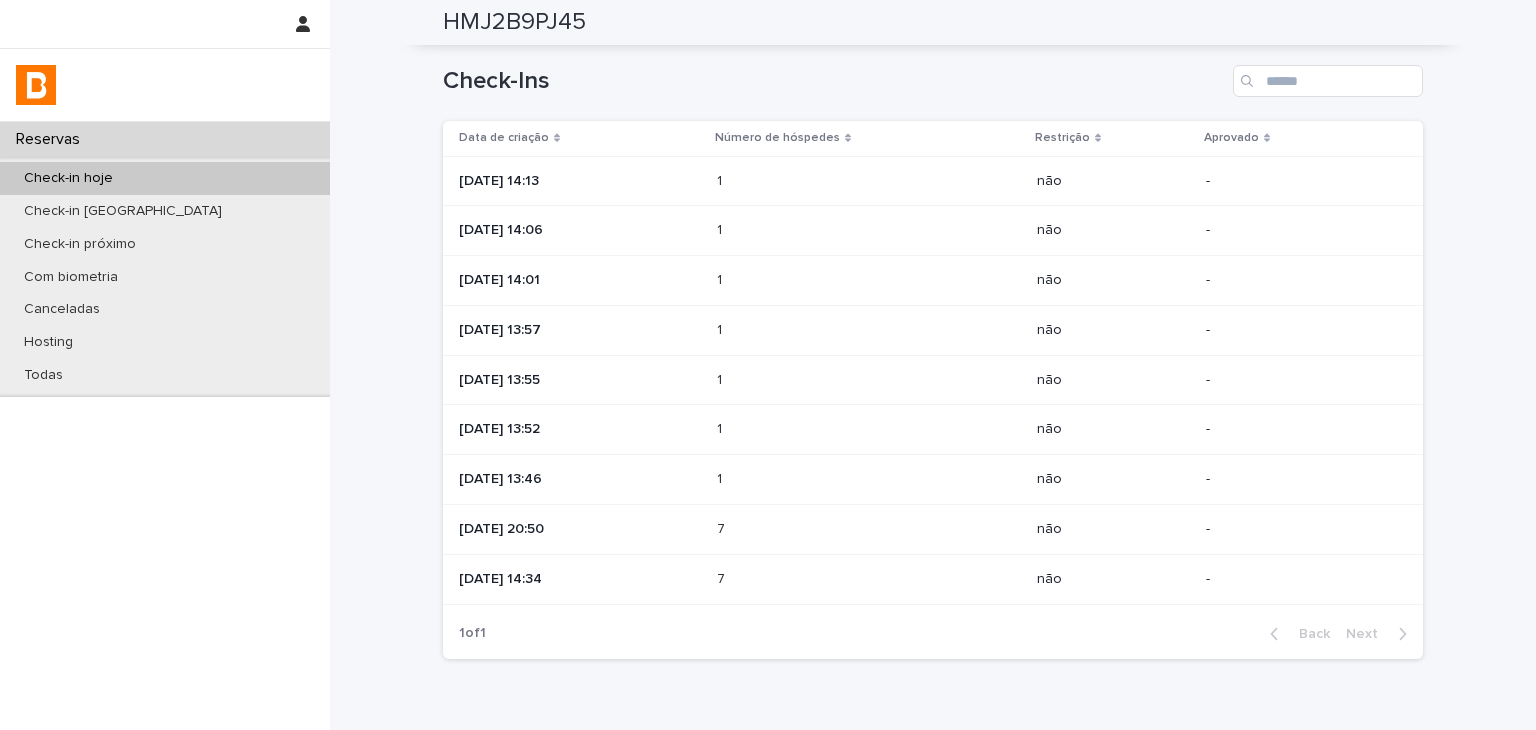 click on "1 1" at bounding box center (869, 230) 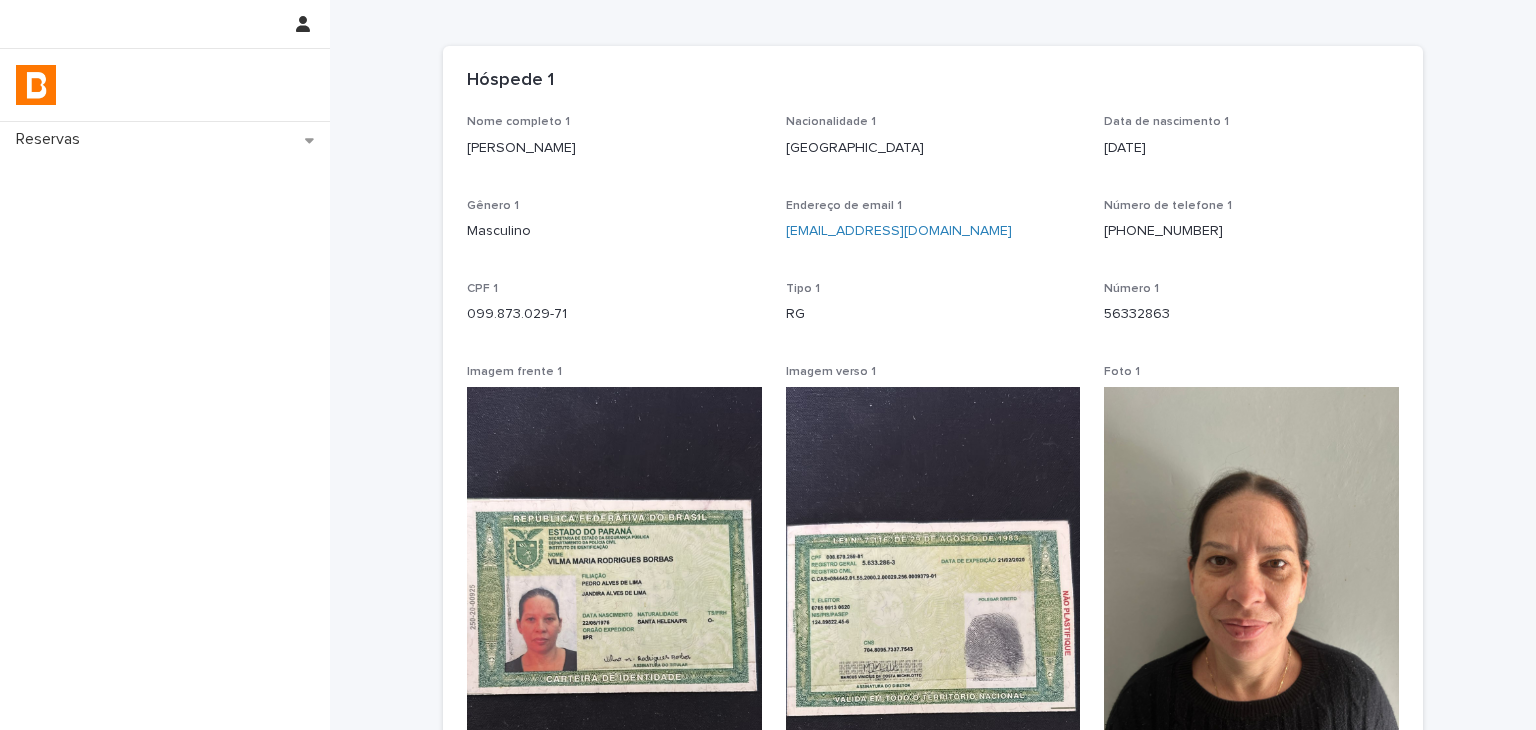 scroll, scrollTop: 500, scrollLeft: 0, axis: vertical 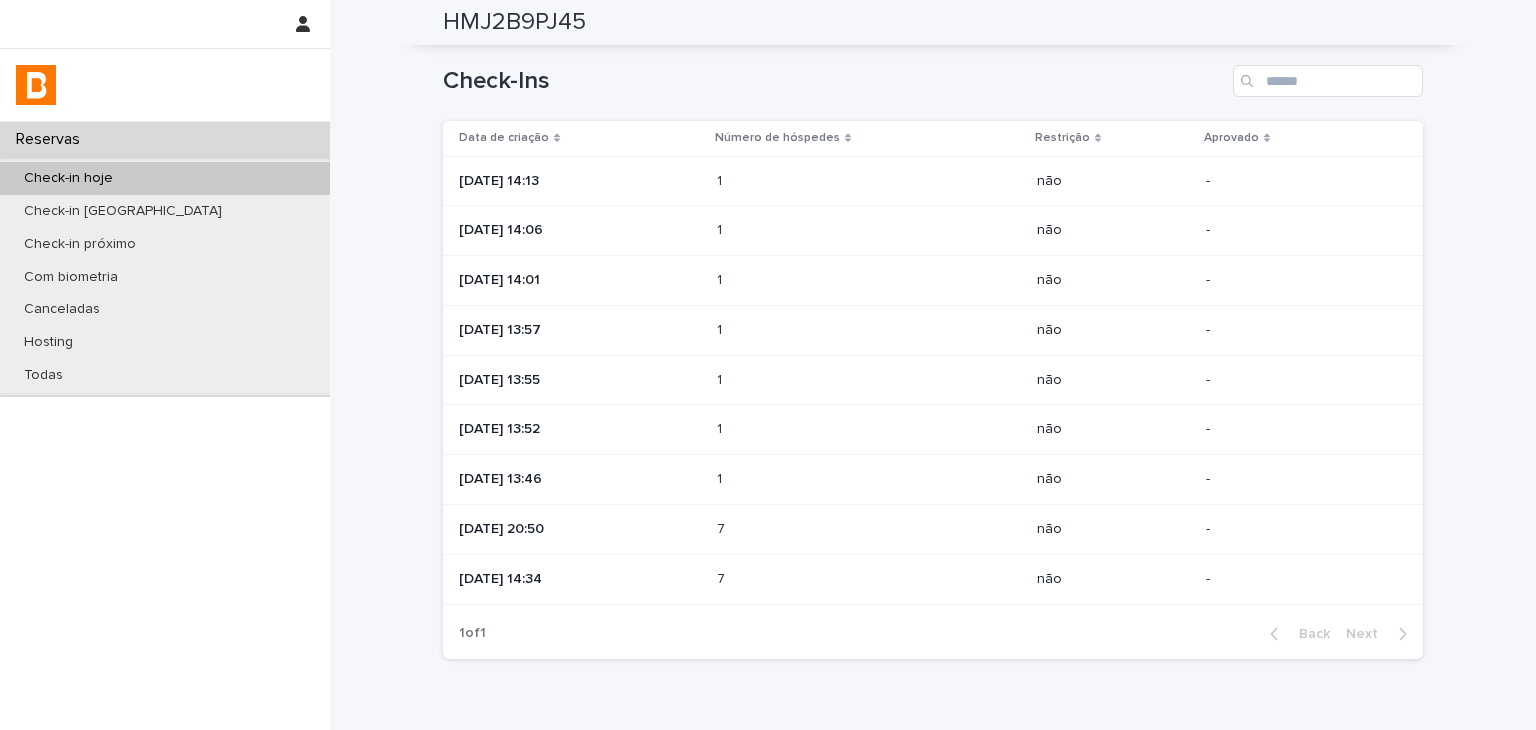 click at bounding box center (804, 280) 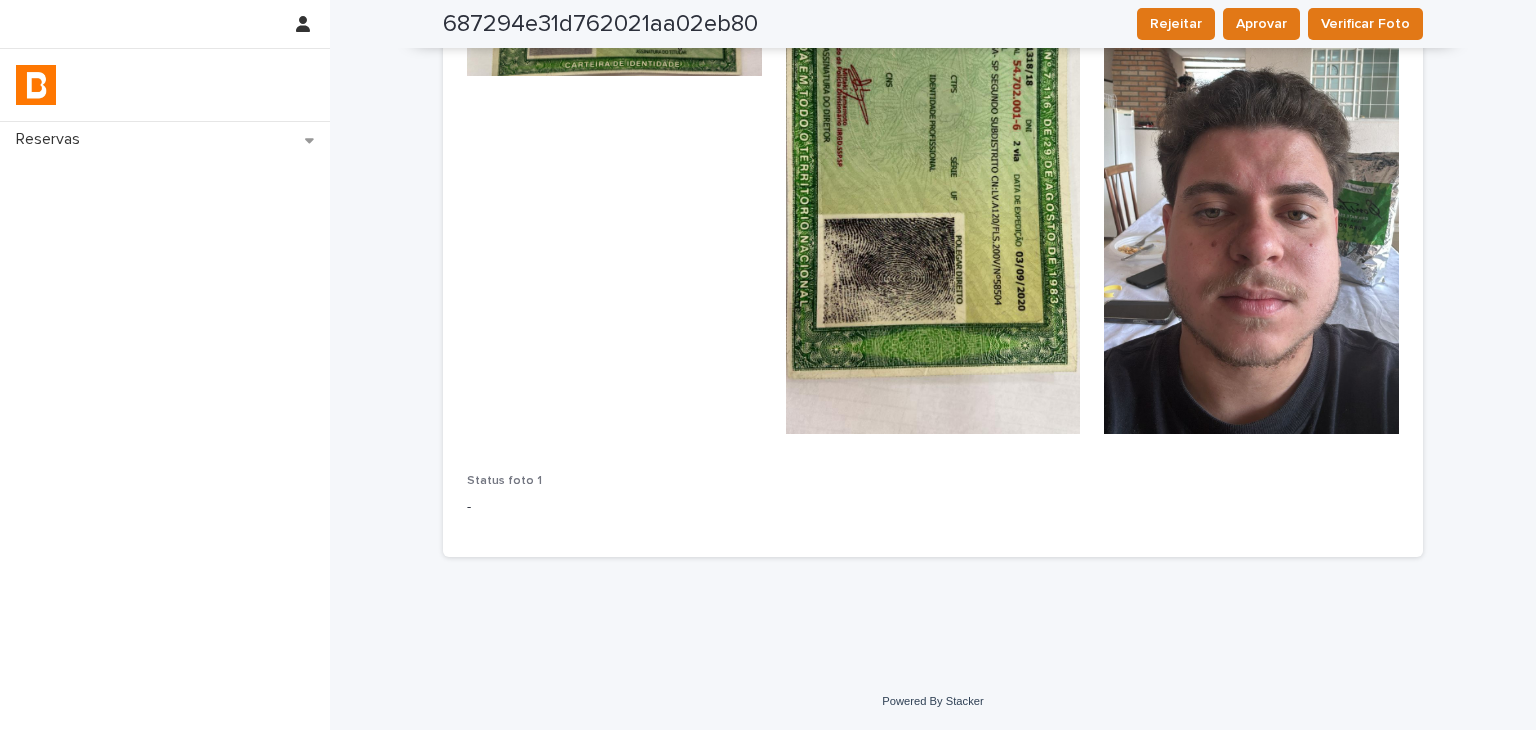 scroll, scrollTop: 277, scrollLeft: 0, axis: vertical 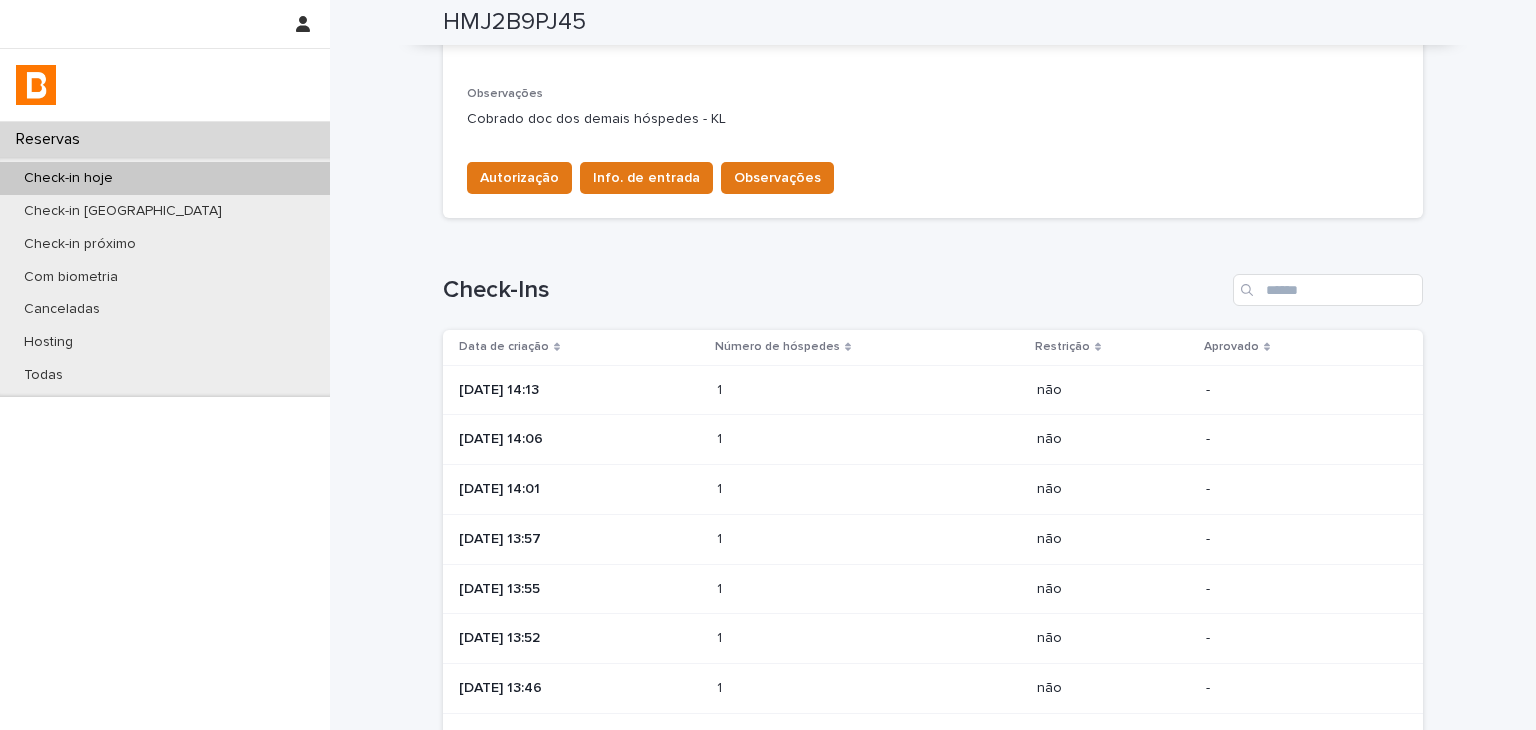 click on "1 1" at bounding box center (869, 539) 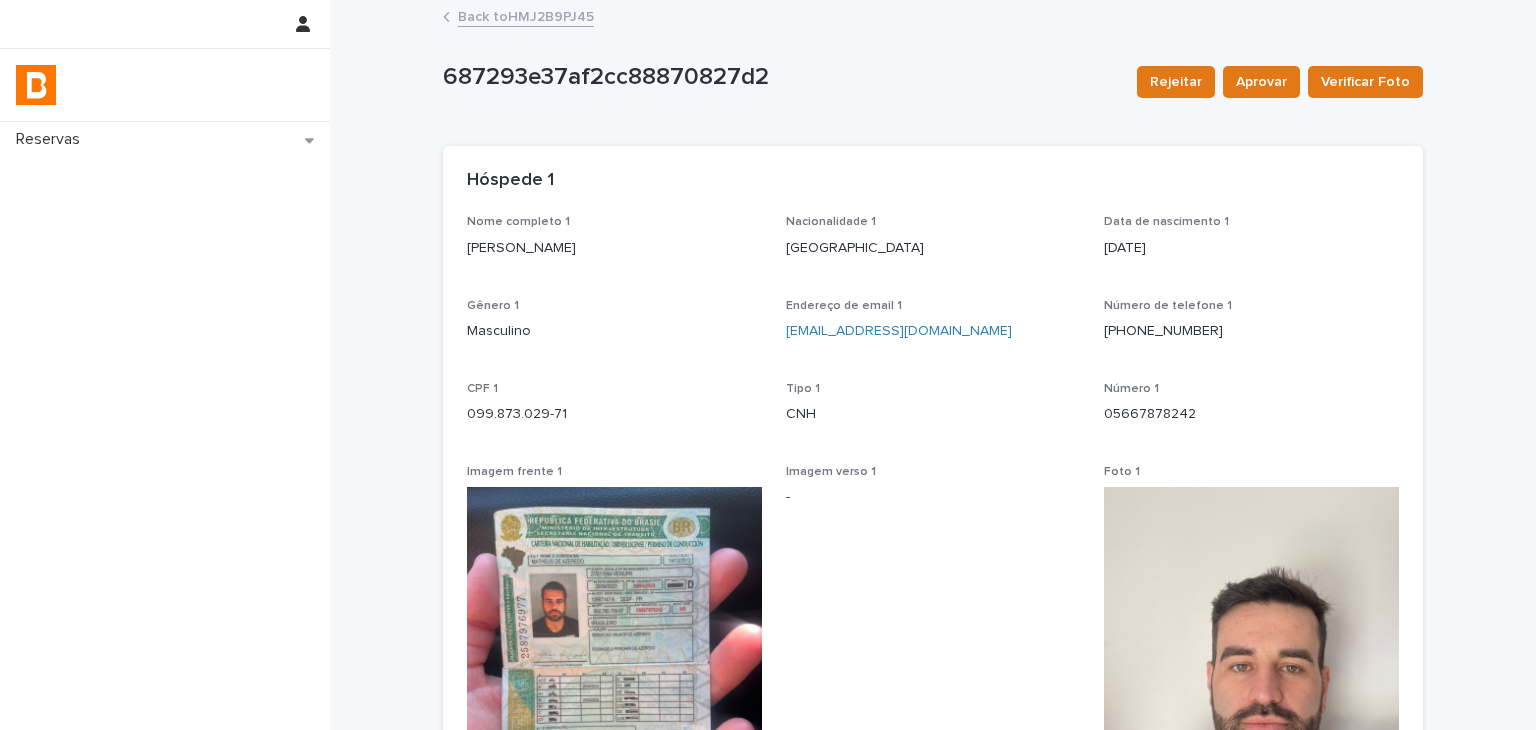 scroll, scrollTop: 200, scrollLeft: 0, axis: vertical 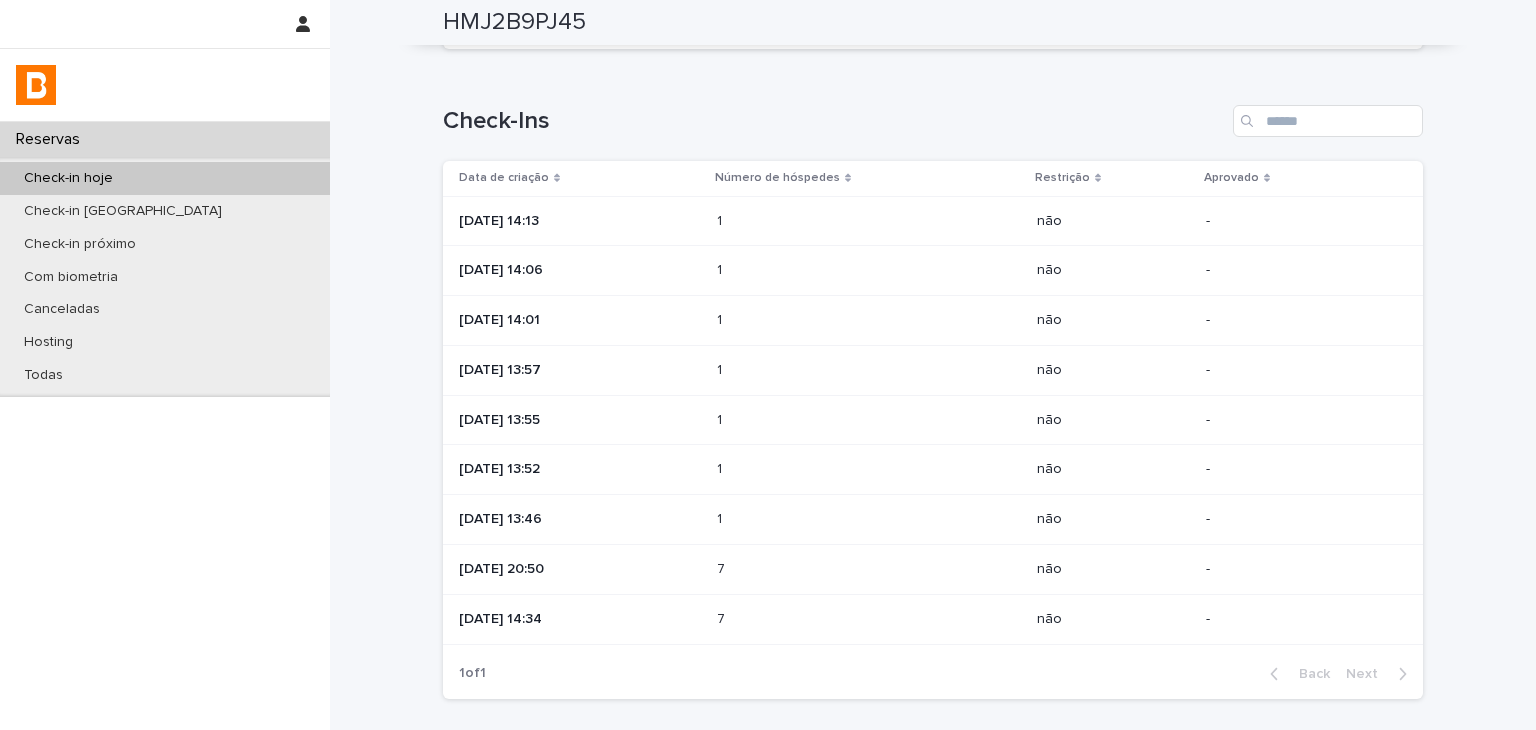 click on "1" at bounding box center [721, 418] 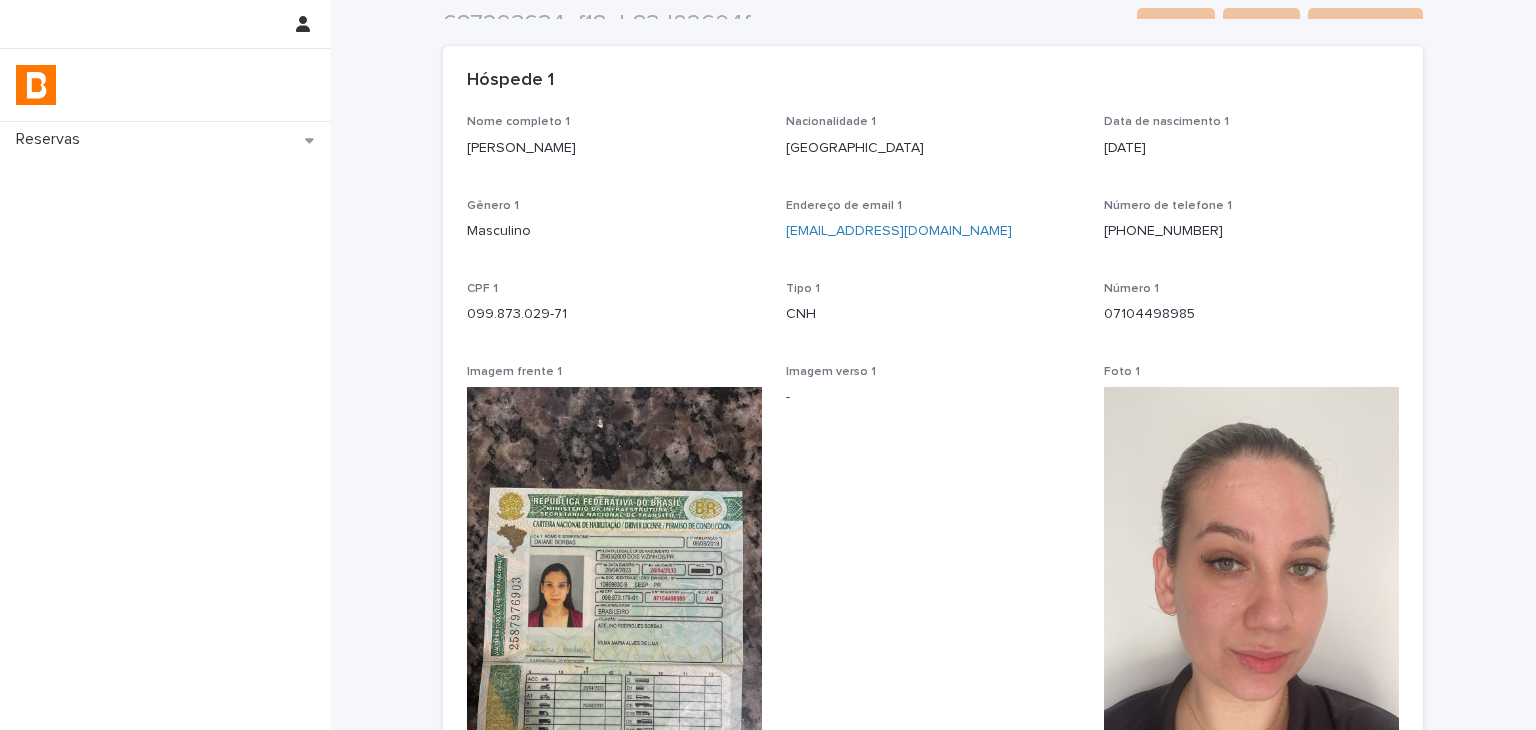 scroll, scrollTop: 300, scrollLeft: 0, axis: vertical 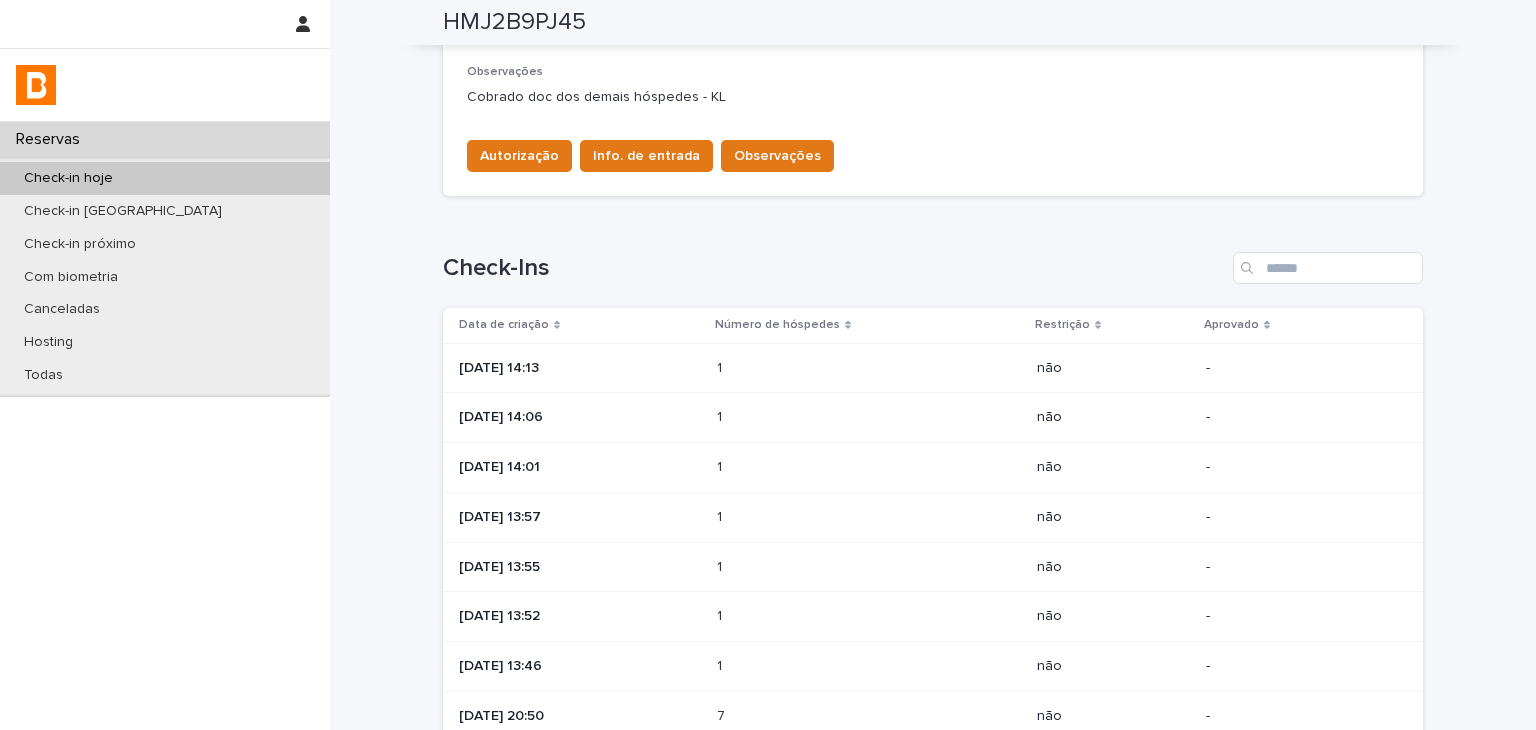click at bounding box center [804, 616] 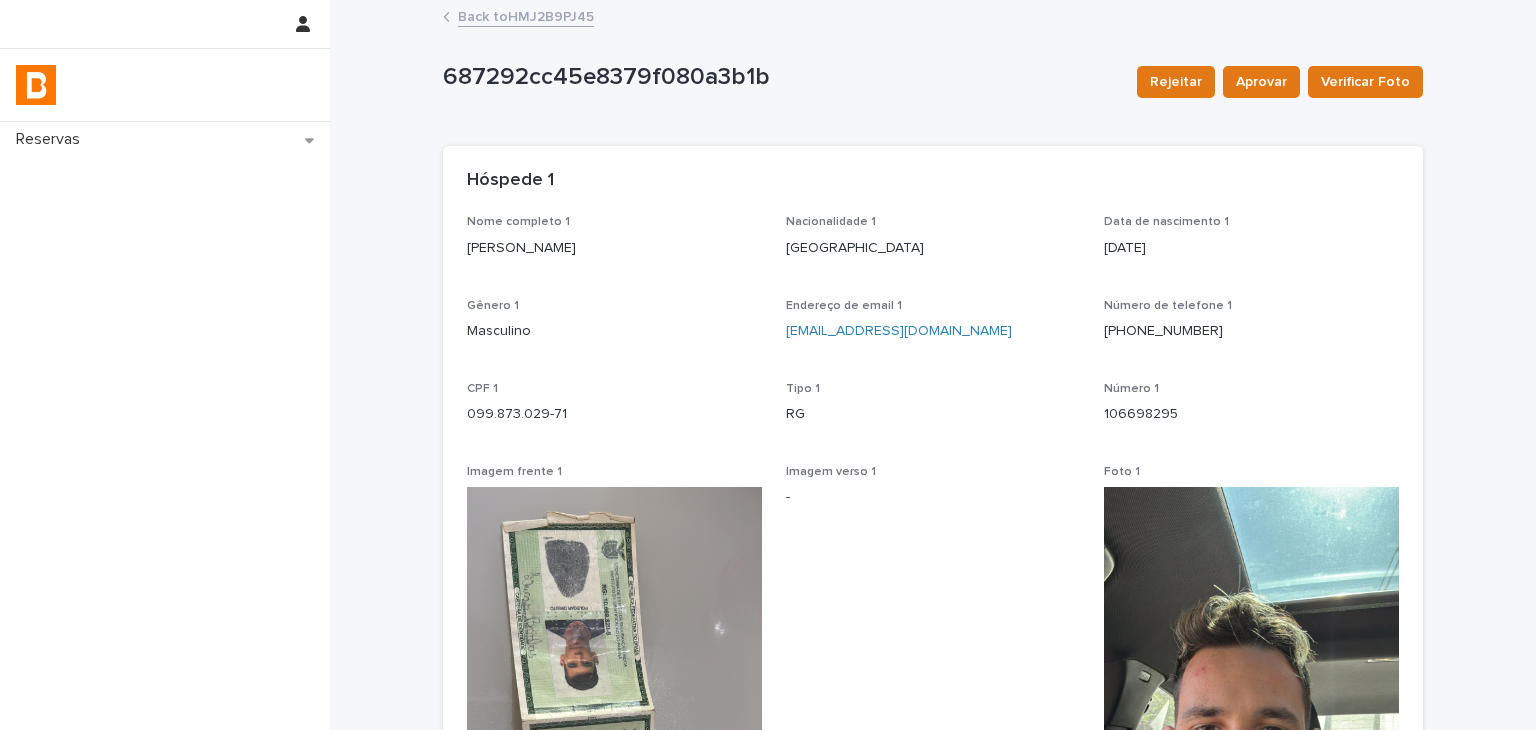 scroll, scrollTop: 400, scrollLeft: 0, axis: vertical 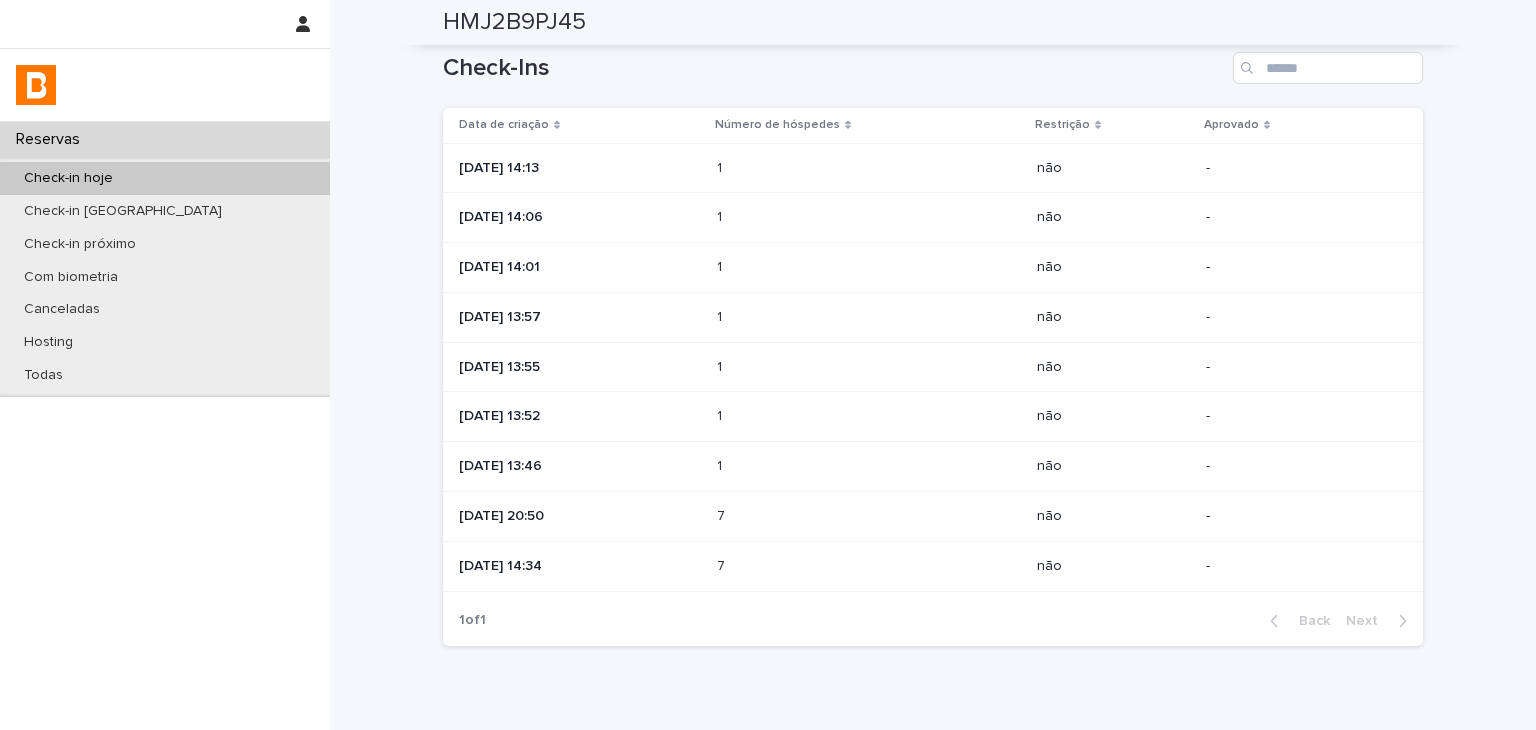 click on "1 1" at bounding box center (869, 466) 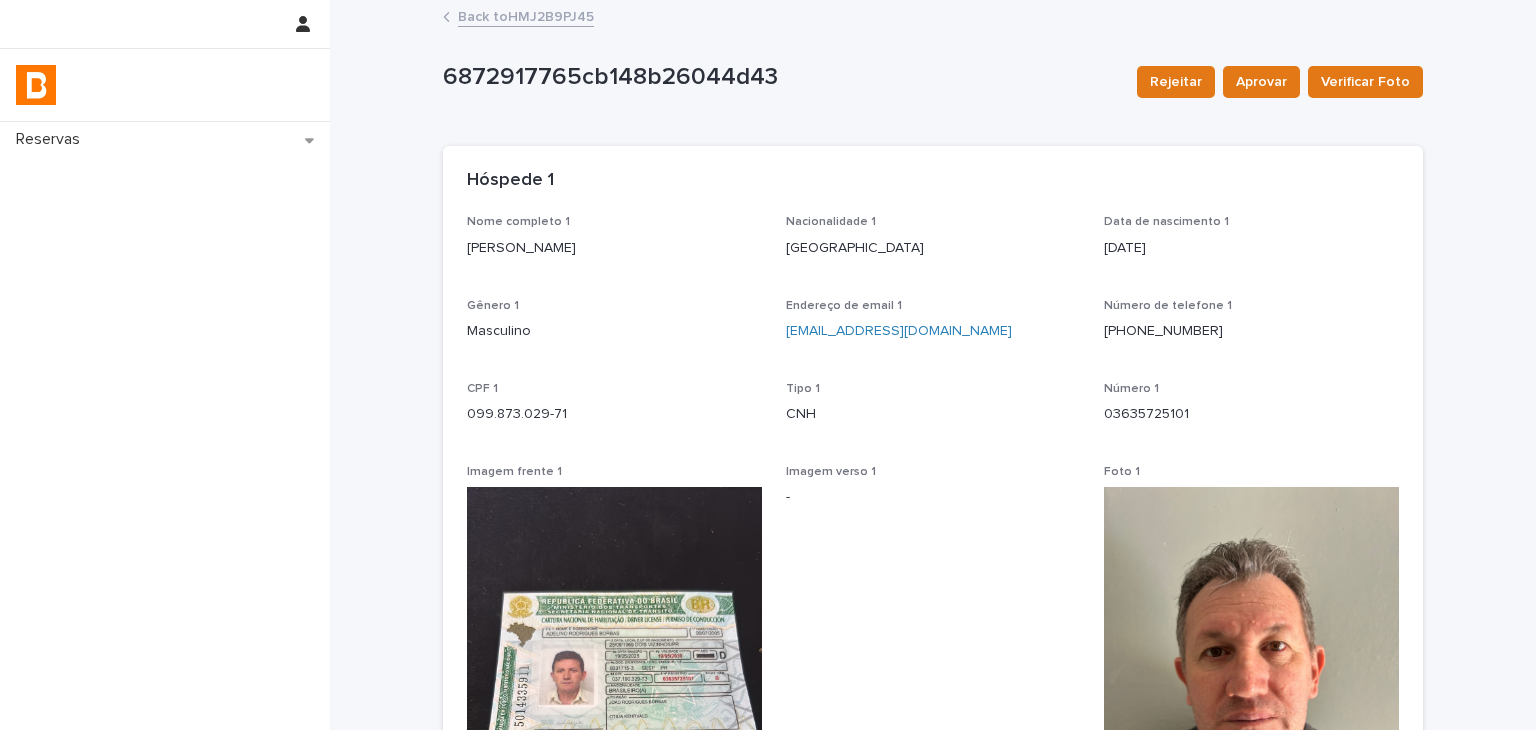 scroll, scrollTop: 300, scrollLeft: 0, axis: vertical 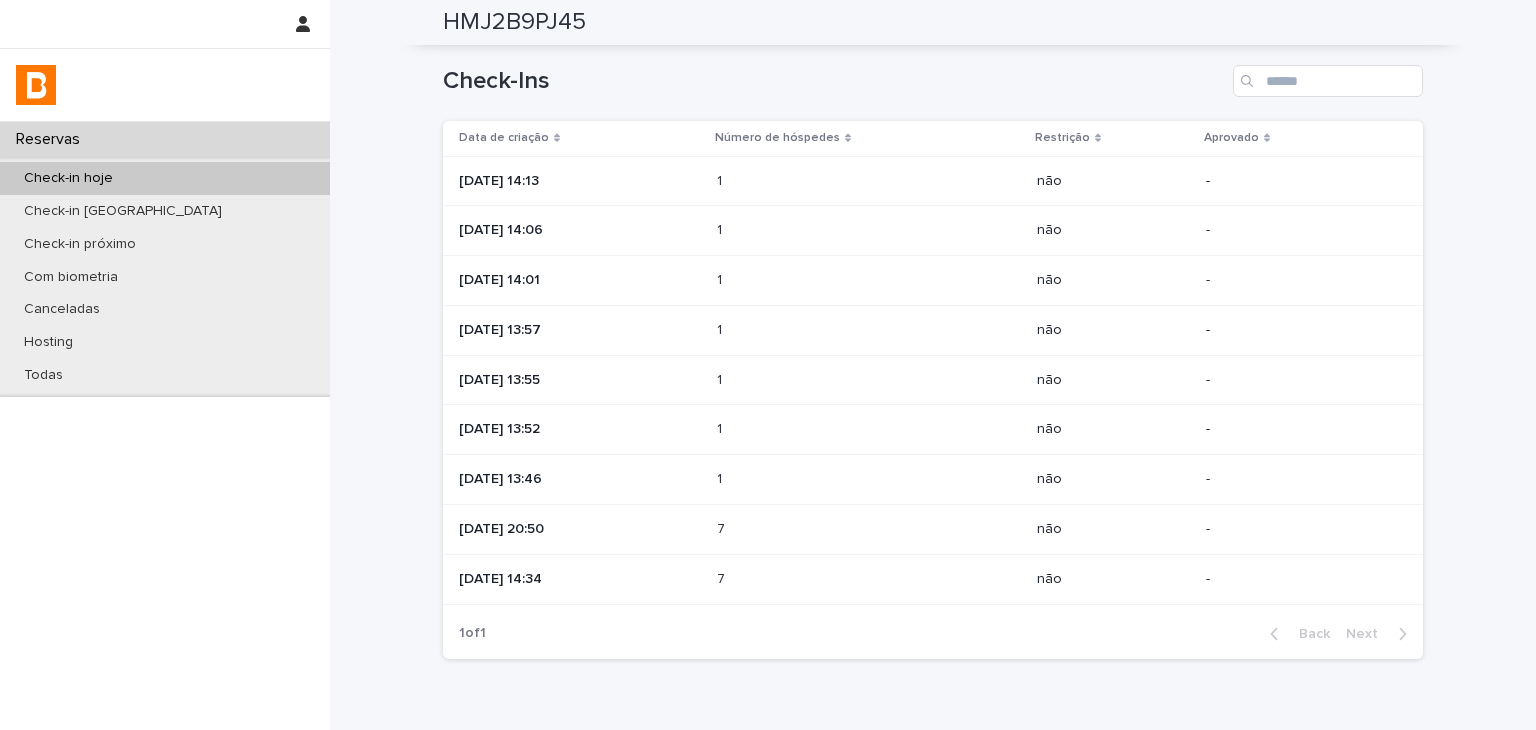 click at bounding box center [804, 529] 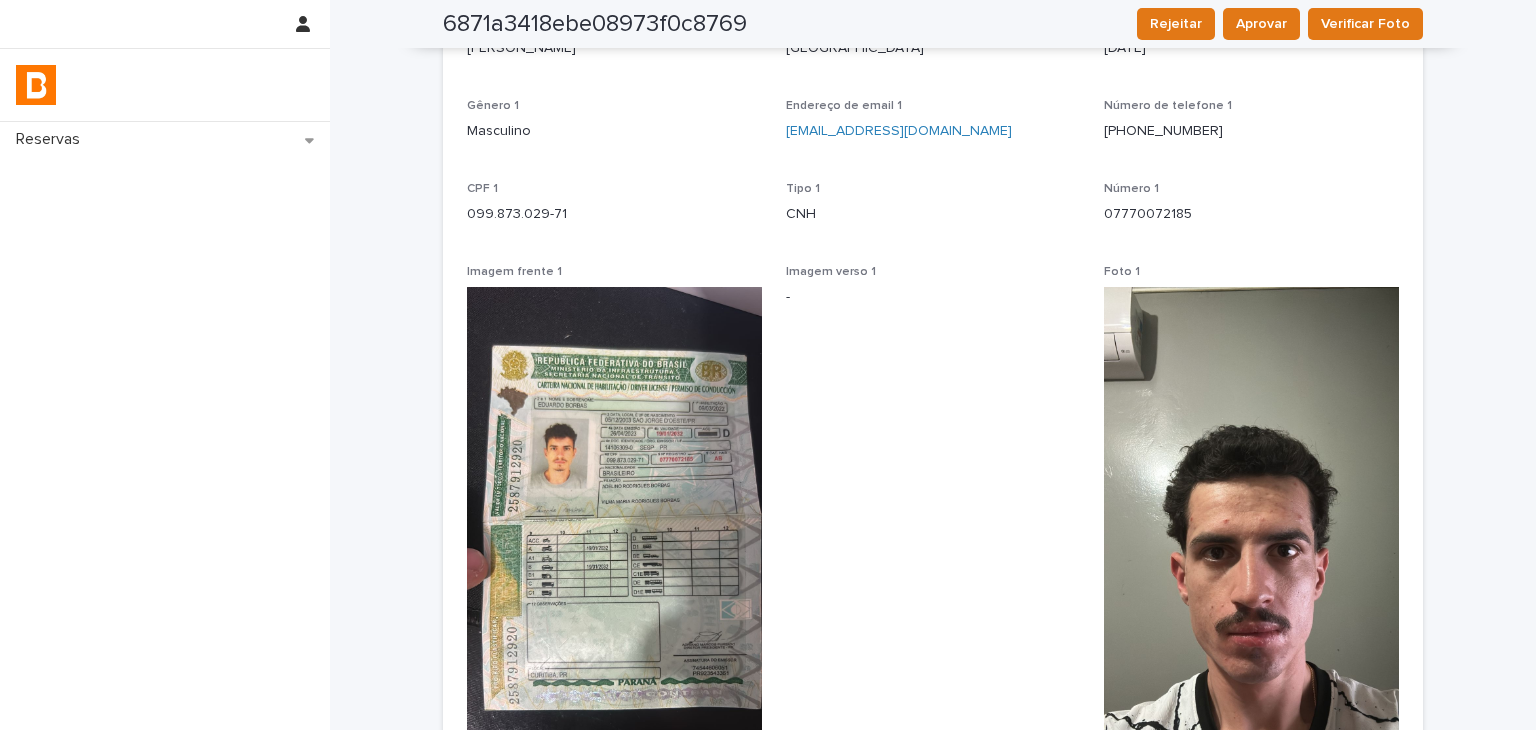 scroll, scrollTop: 577, scrollLeft: 0, axis: vertical 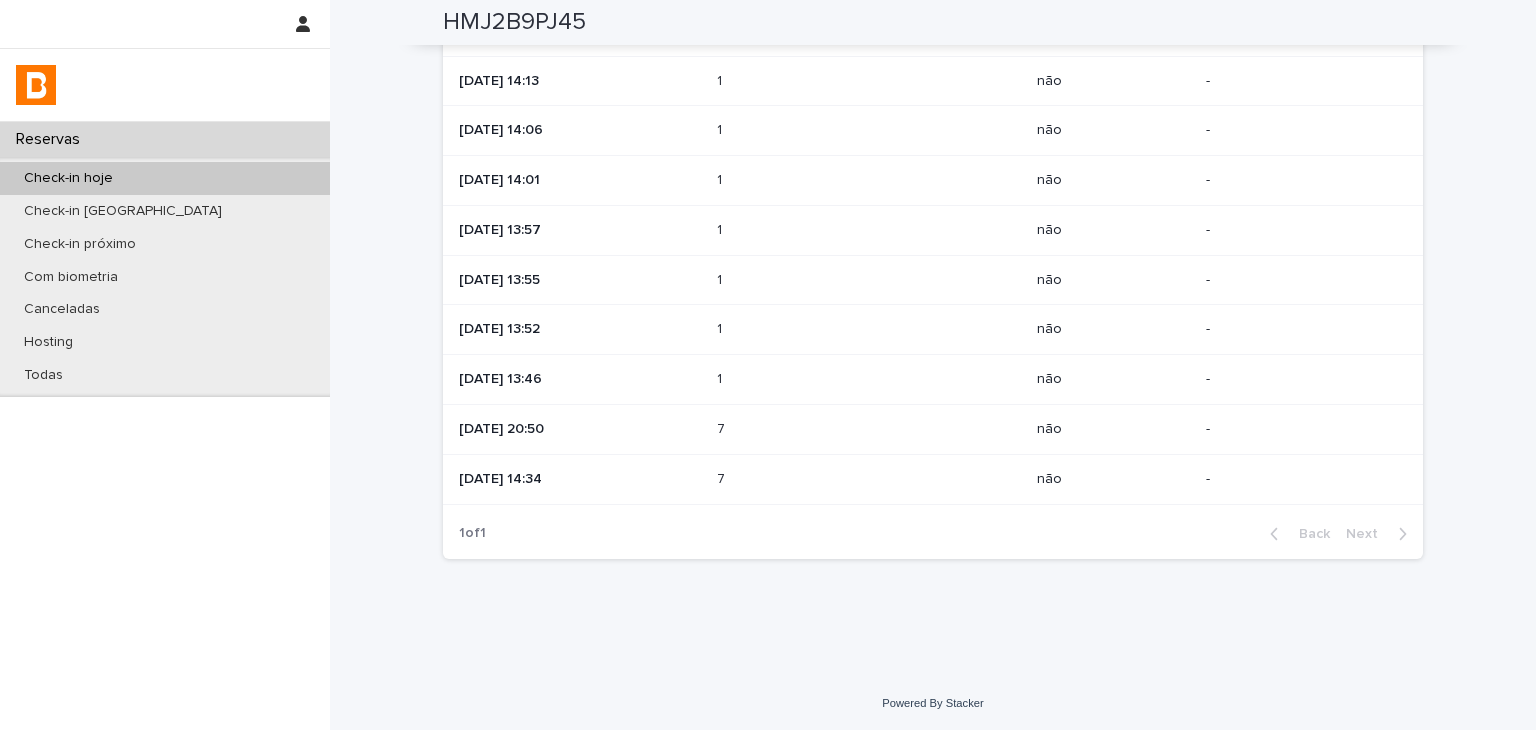 click on "7" at bounding box center [723, 477] 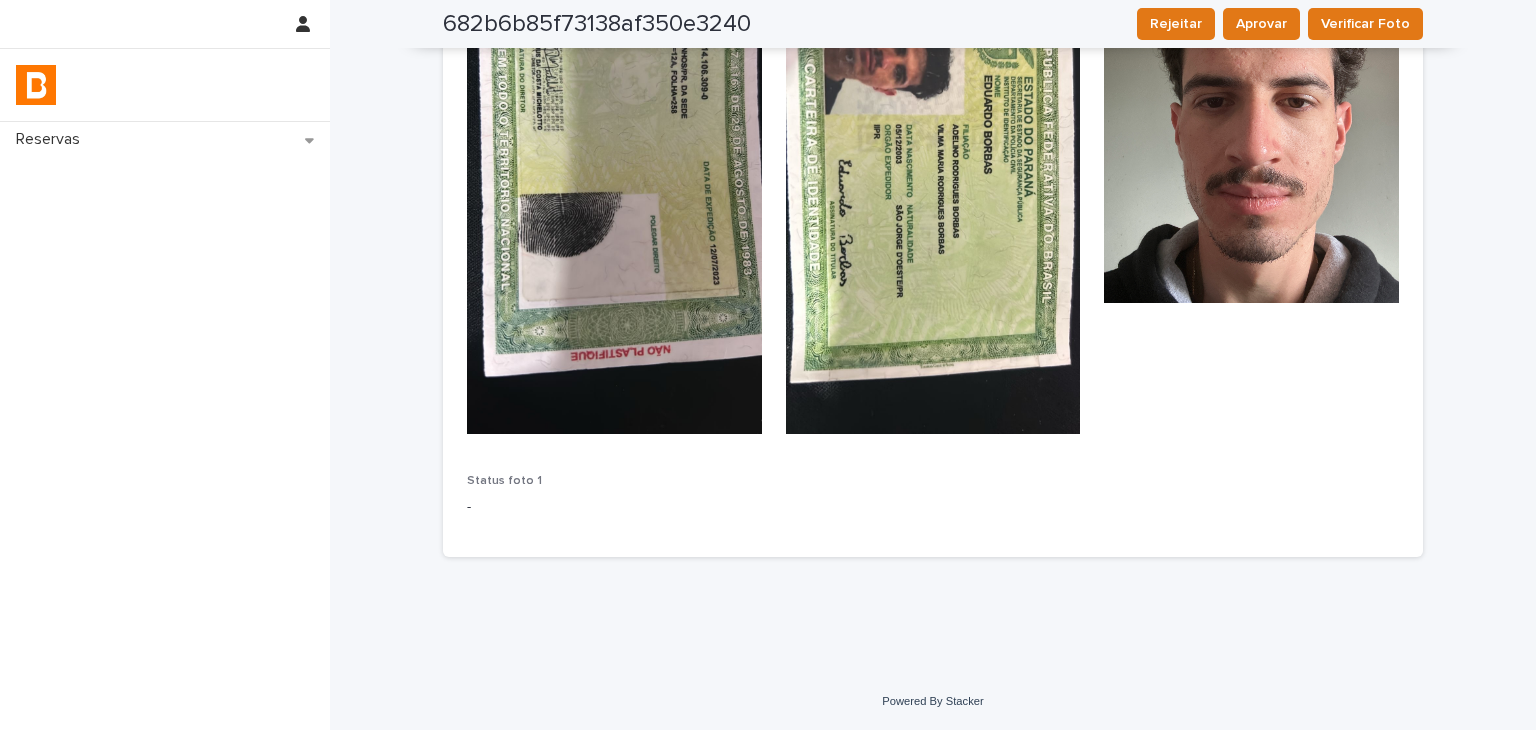 scroll, scrollTop: 177, scrollLeft: 0, axis: vertical 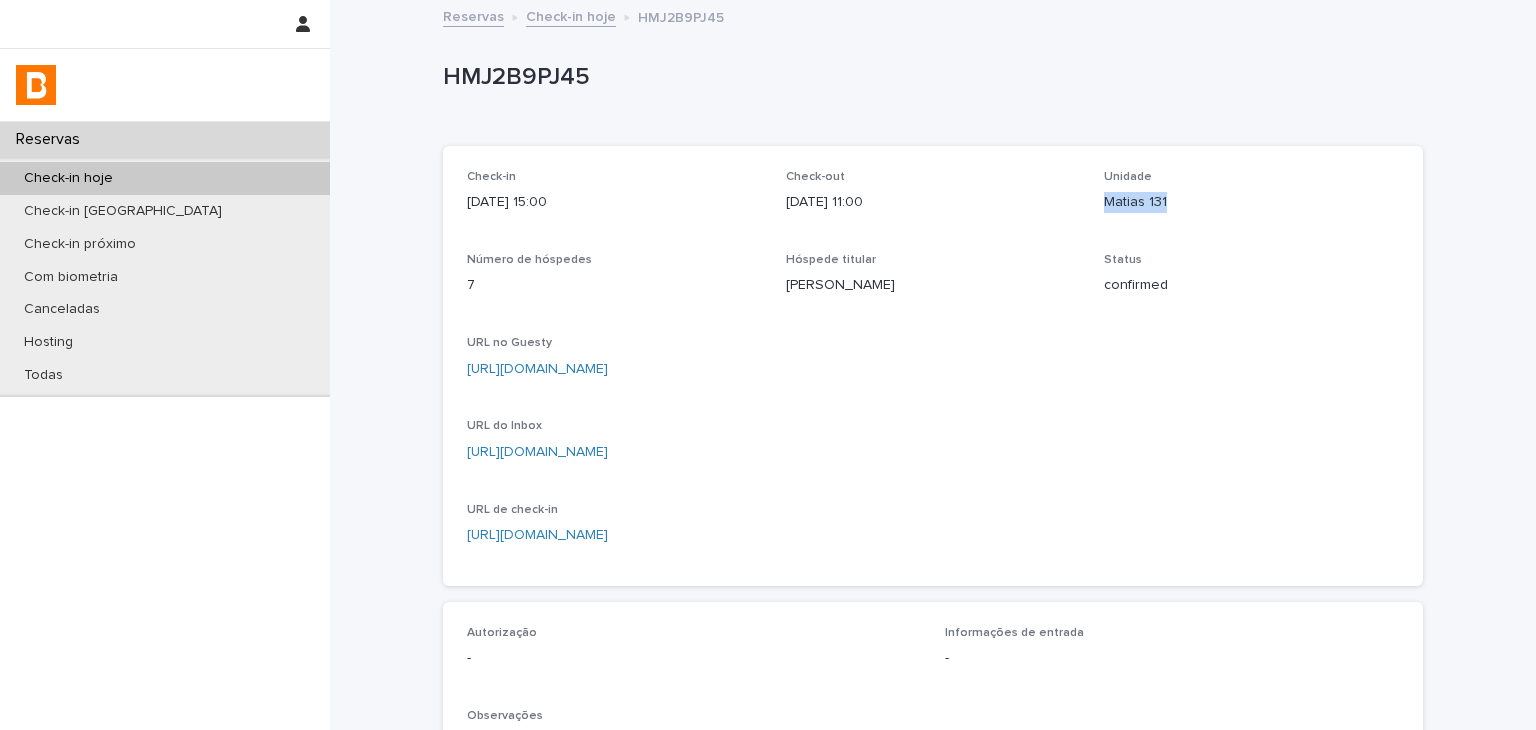 drag, startPoint x: 1170, startPoint y: 213, endPoint x: 1182, endPoint y: 228, distance: 19.209373 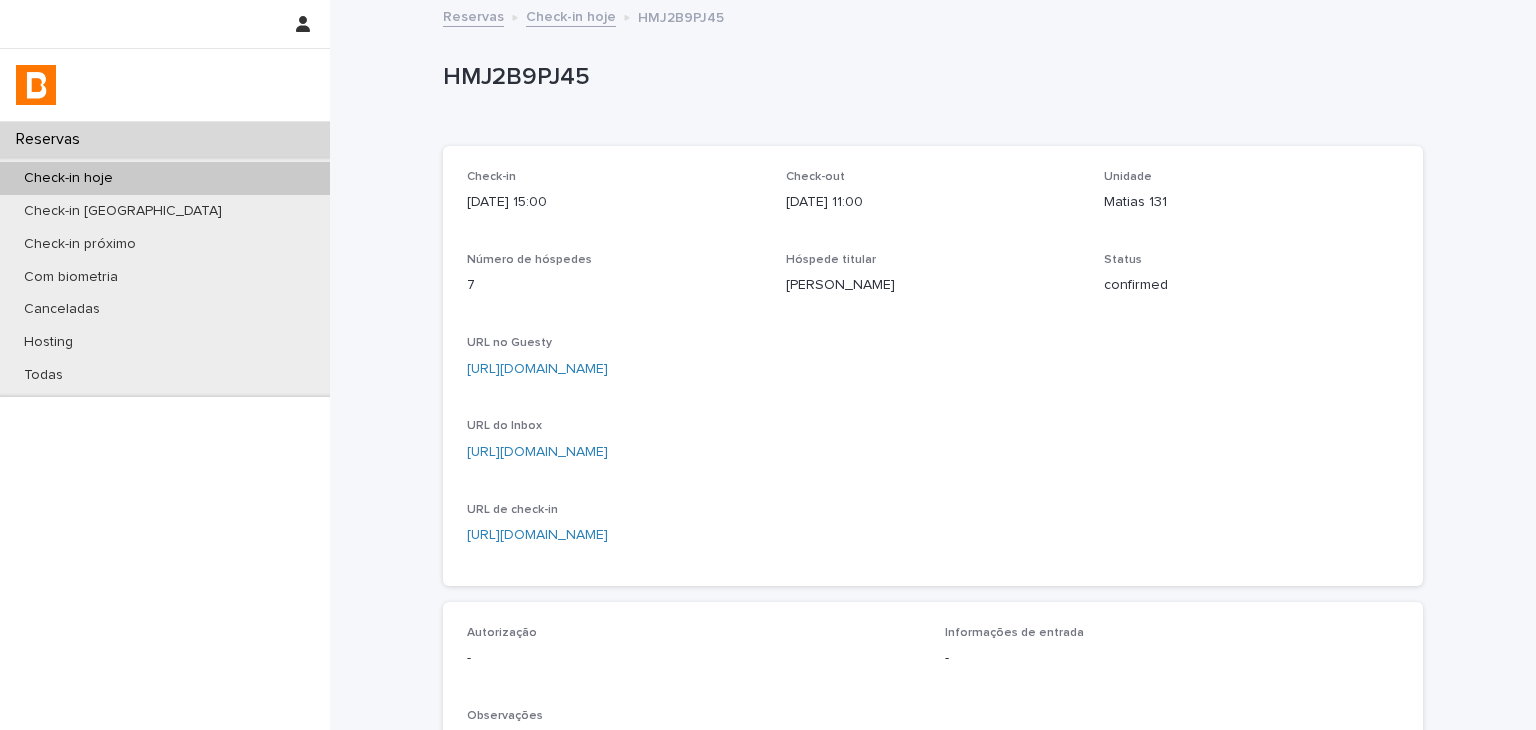 click on "Matias 131" at bounding box center [1251, 202] 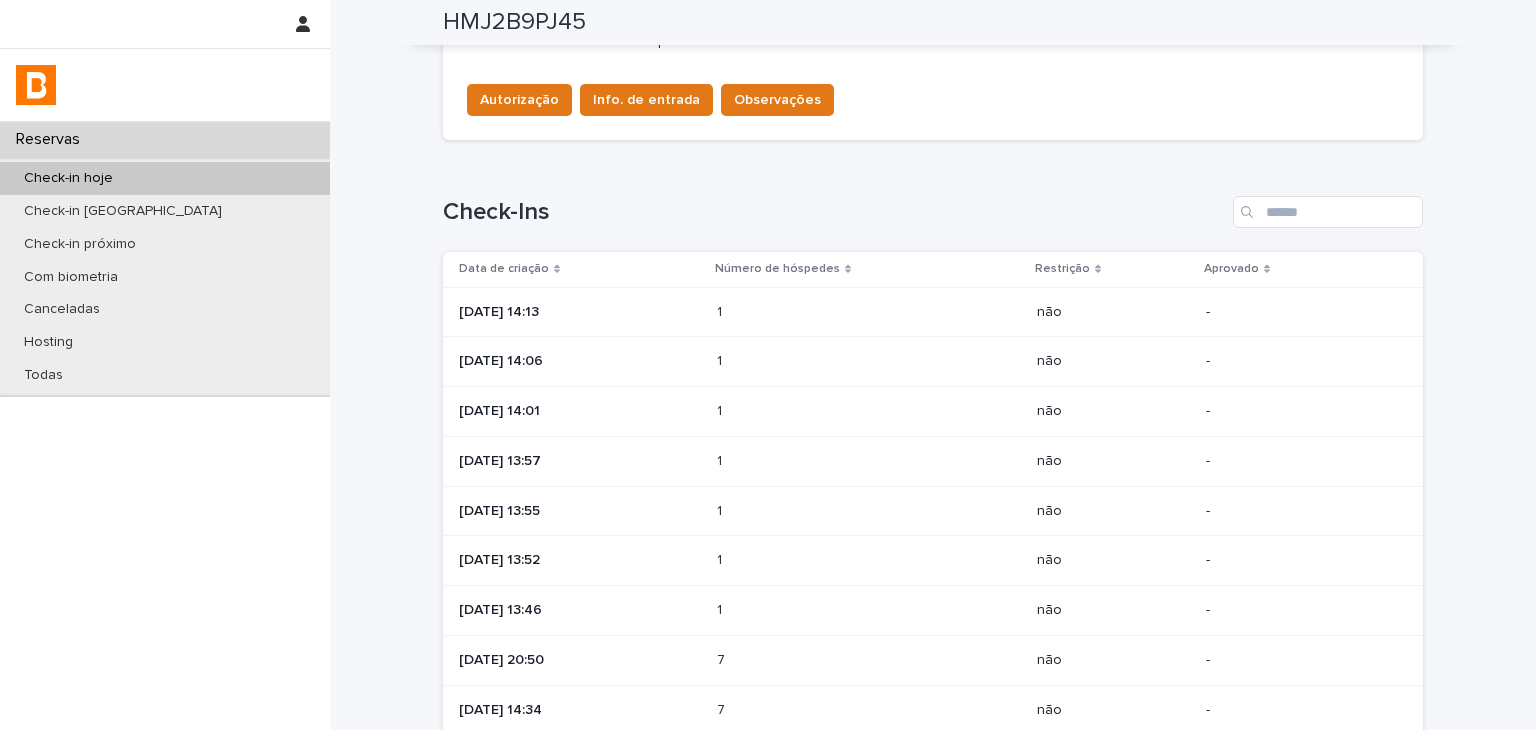 click on "[DATE] 14:13" at bounding box center [580, 312] 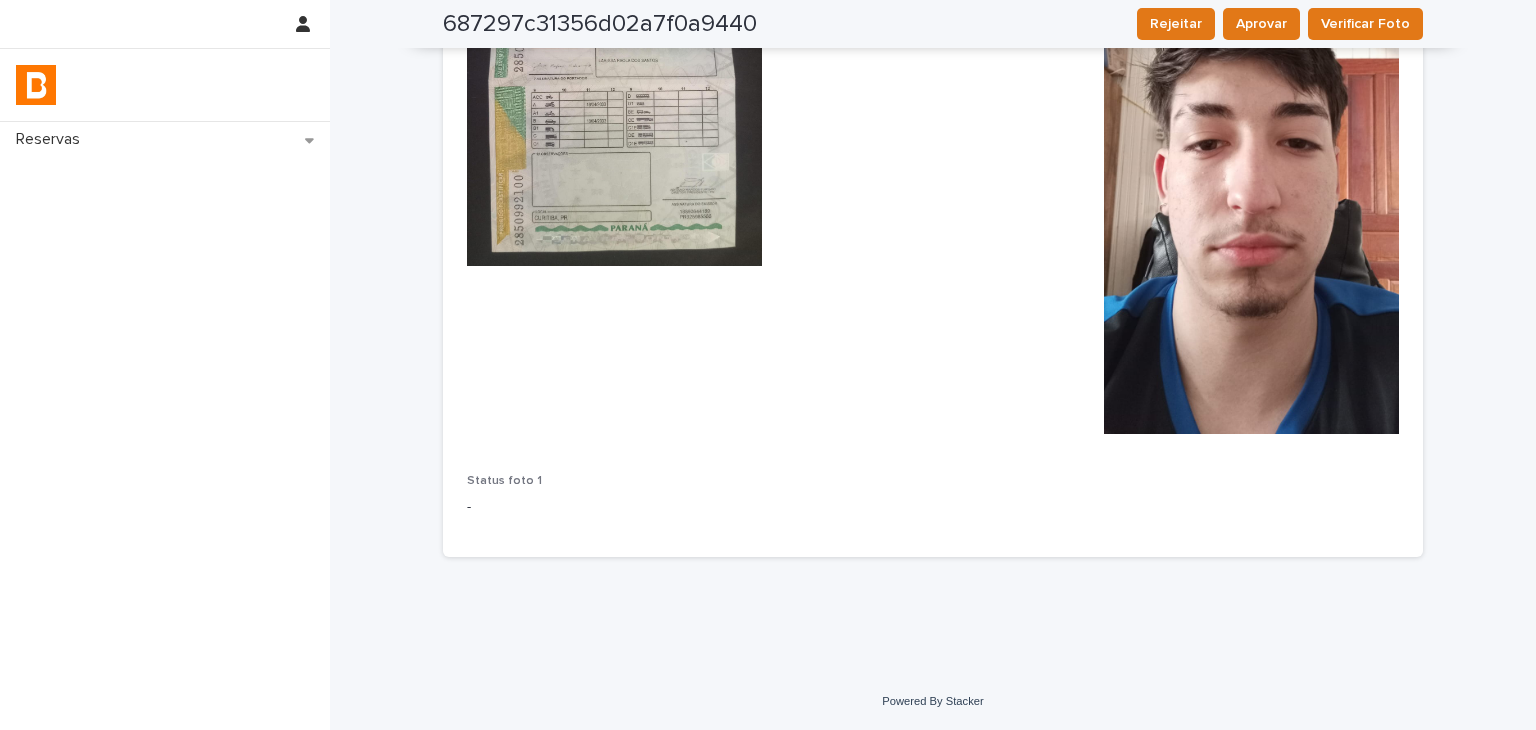 scroll, scrollTop: 77, scrollLeft: 0, axis: vertical 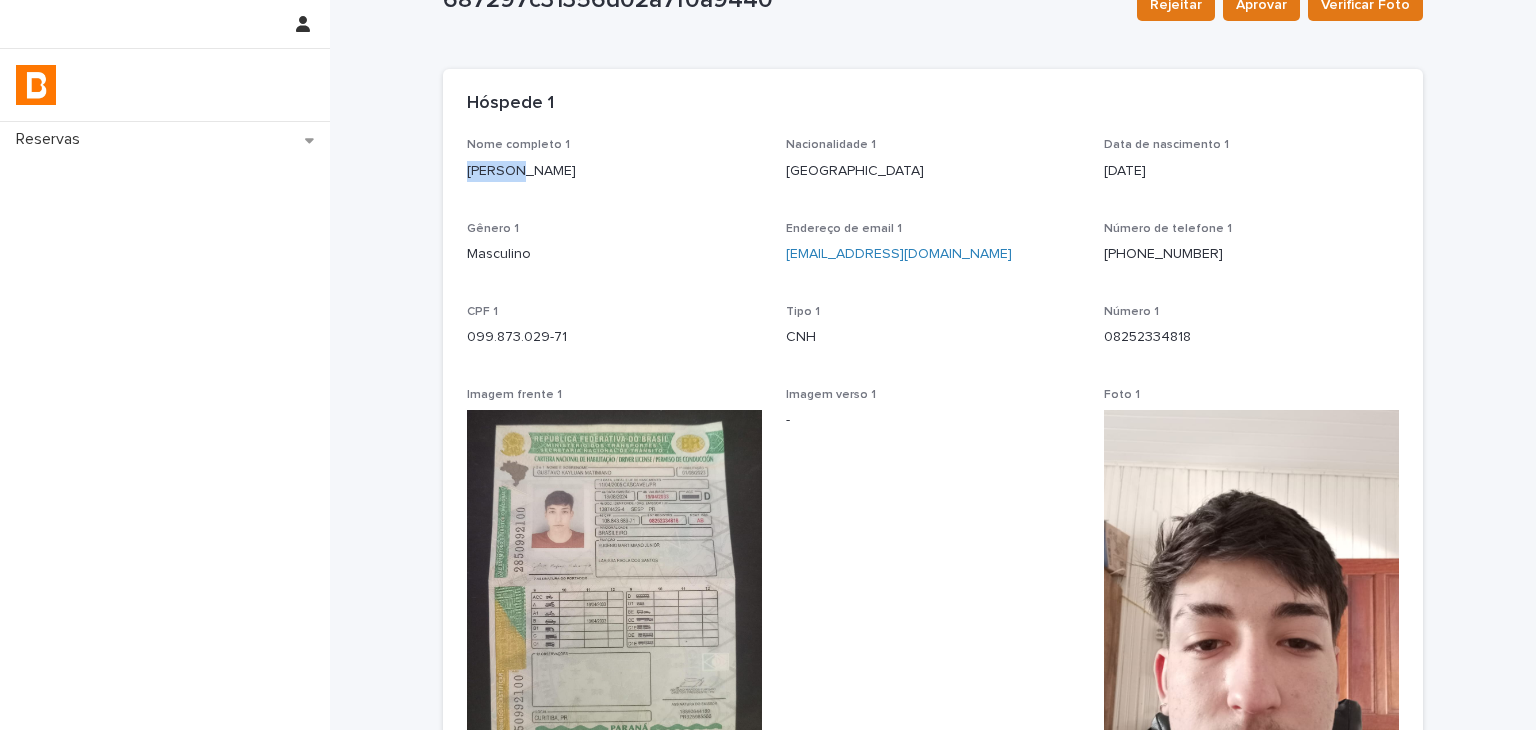 drag, startPoint x: 446, startPoint y: 173, endPoint x: 509, endPoint y: 174, distance: 63.007935 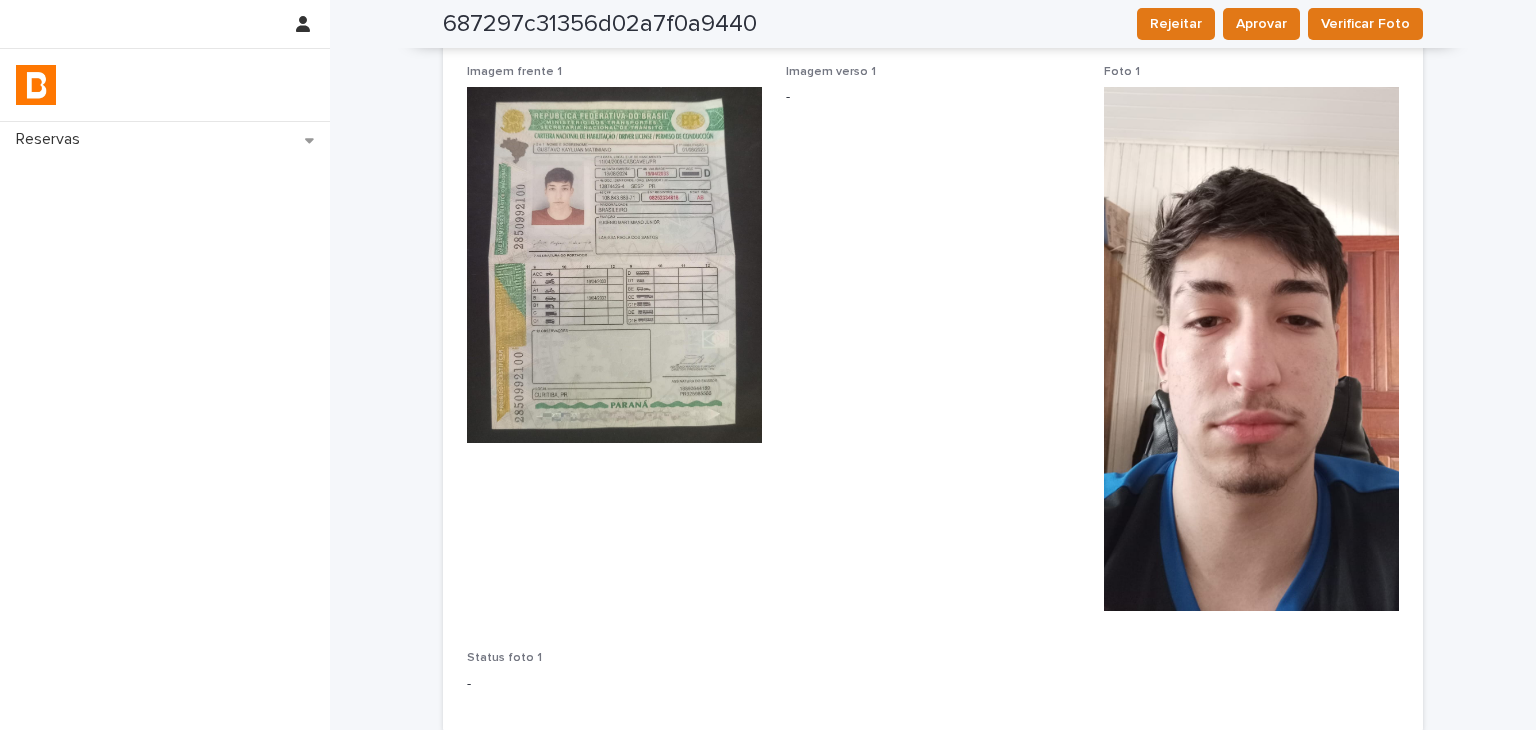scroll, scrollTop: 200, scrollLeft: 0, axis: vertical 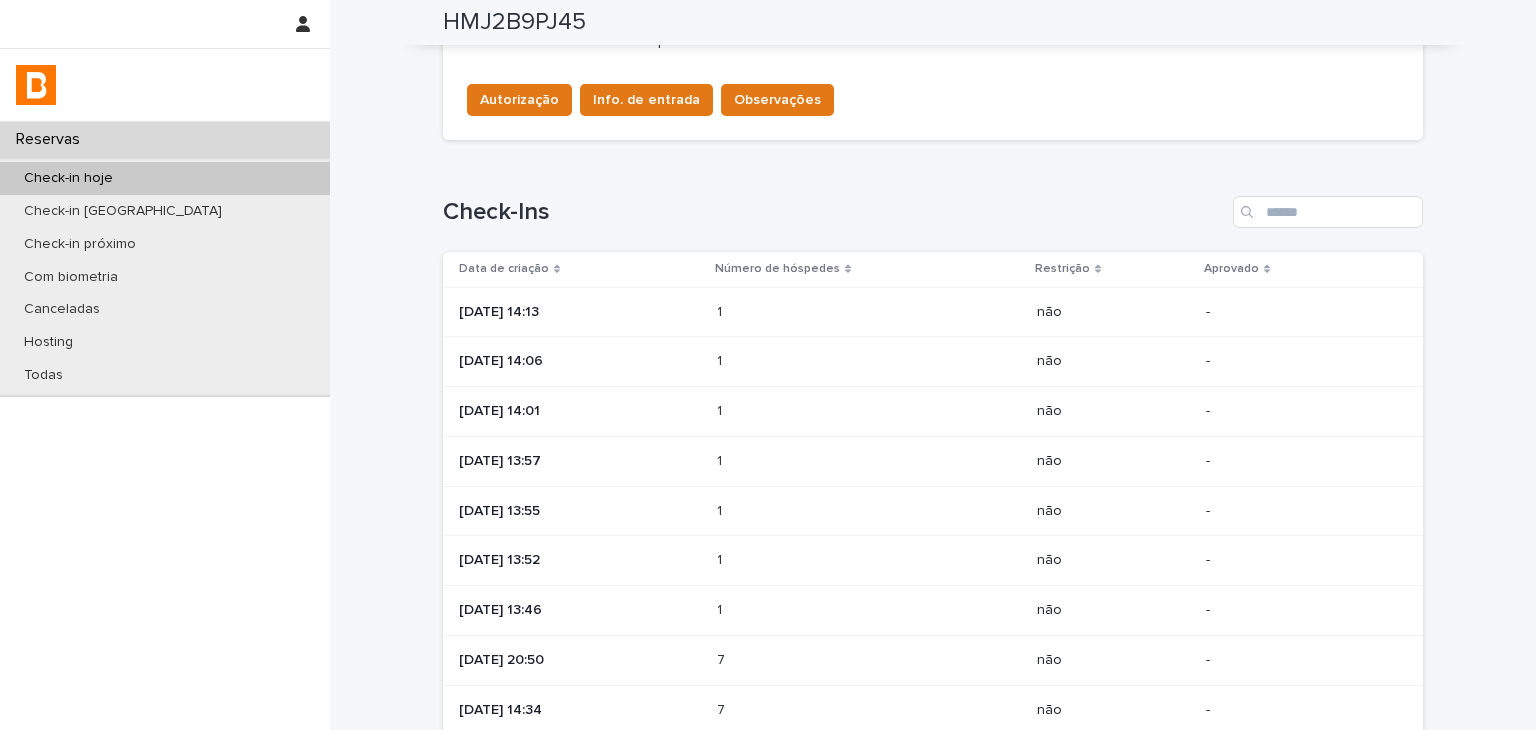 click on "1 1" at bounding box center (869, 361) 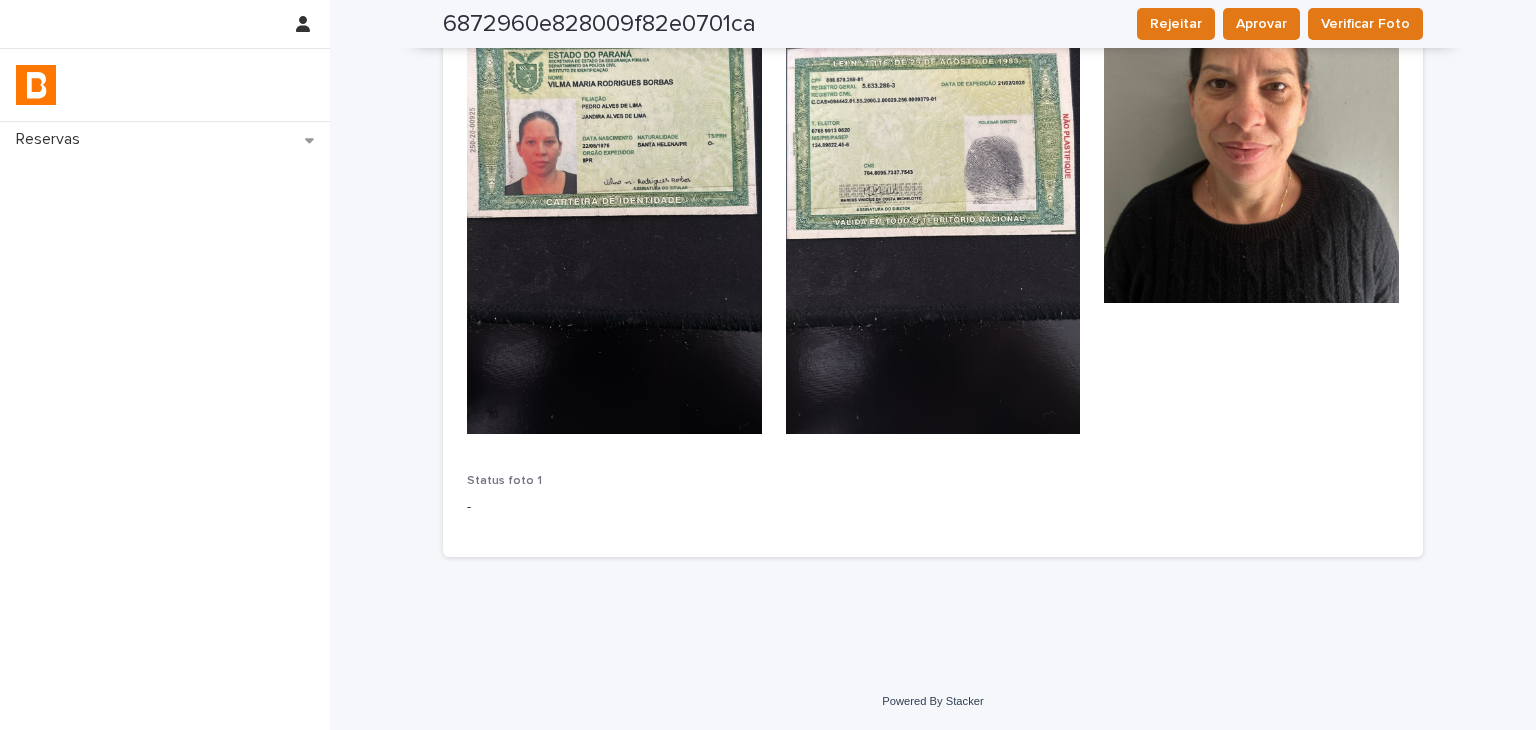 scroll, scrollTop: 77, scrollLeft: 0, axis: vertical 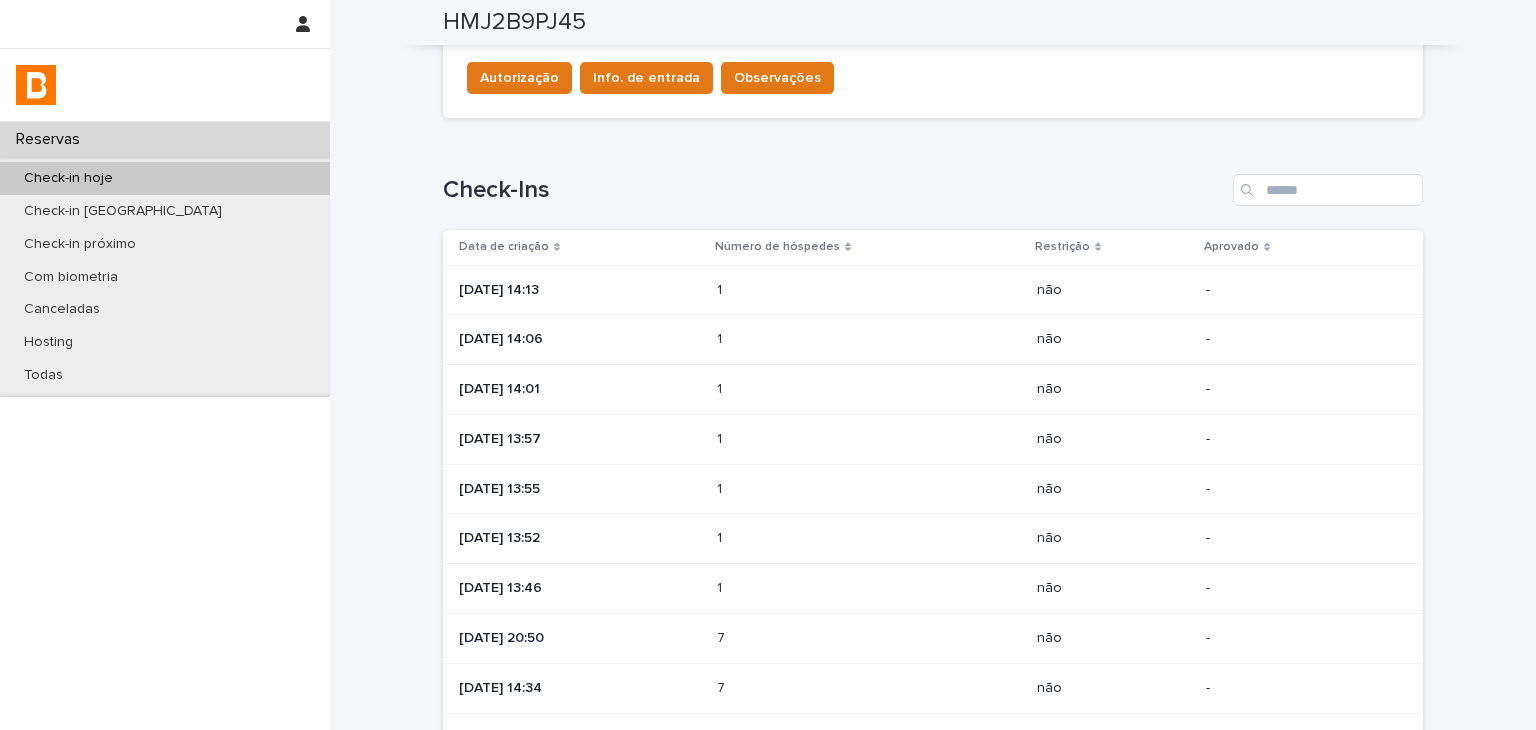 click at bounding box center (804, 290) 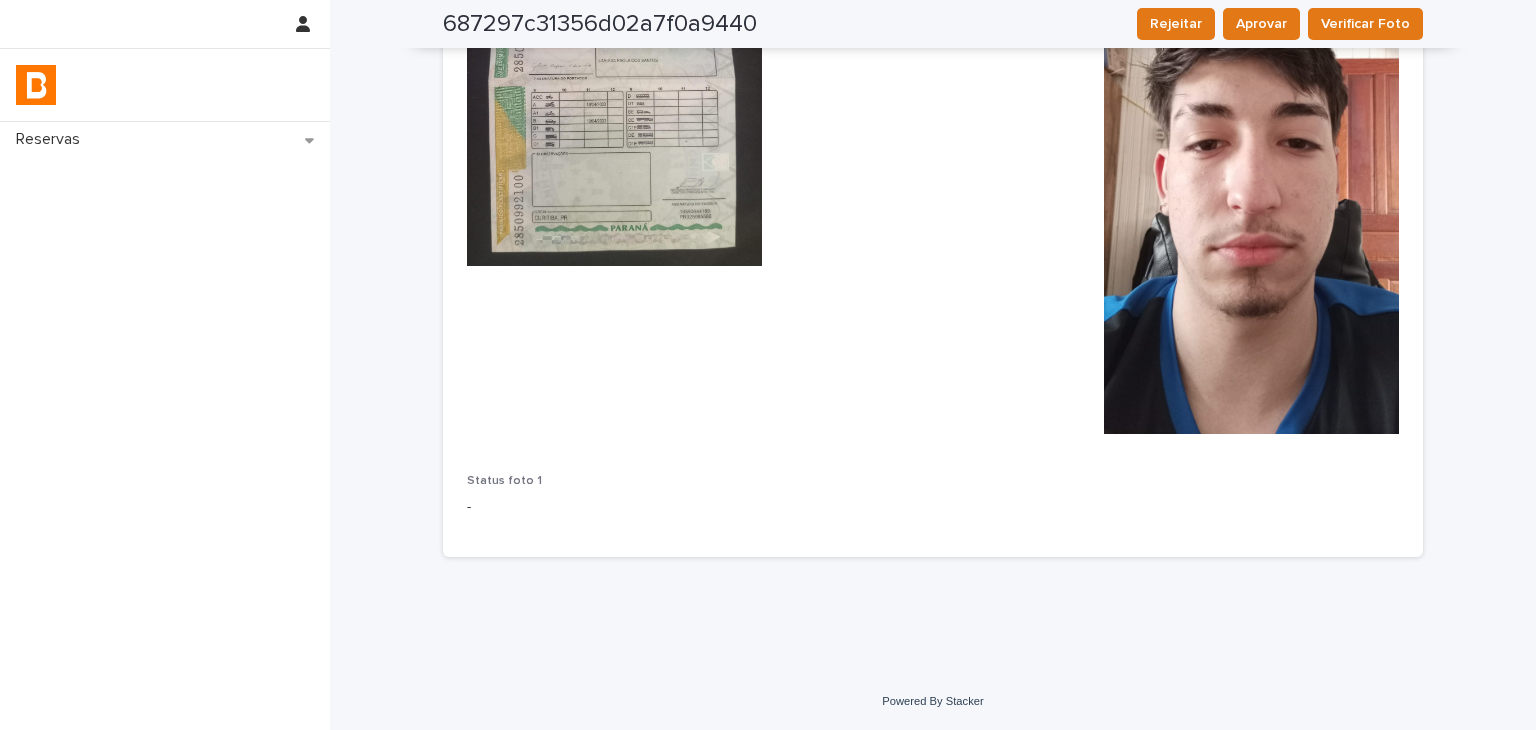 scroll, scrollTop: 177, scrollLeft: 0, axis: vertical 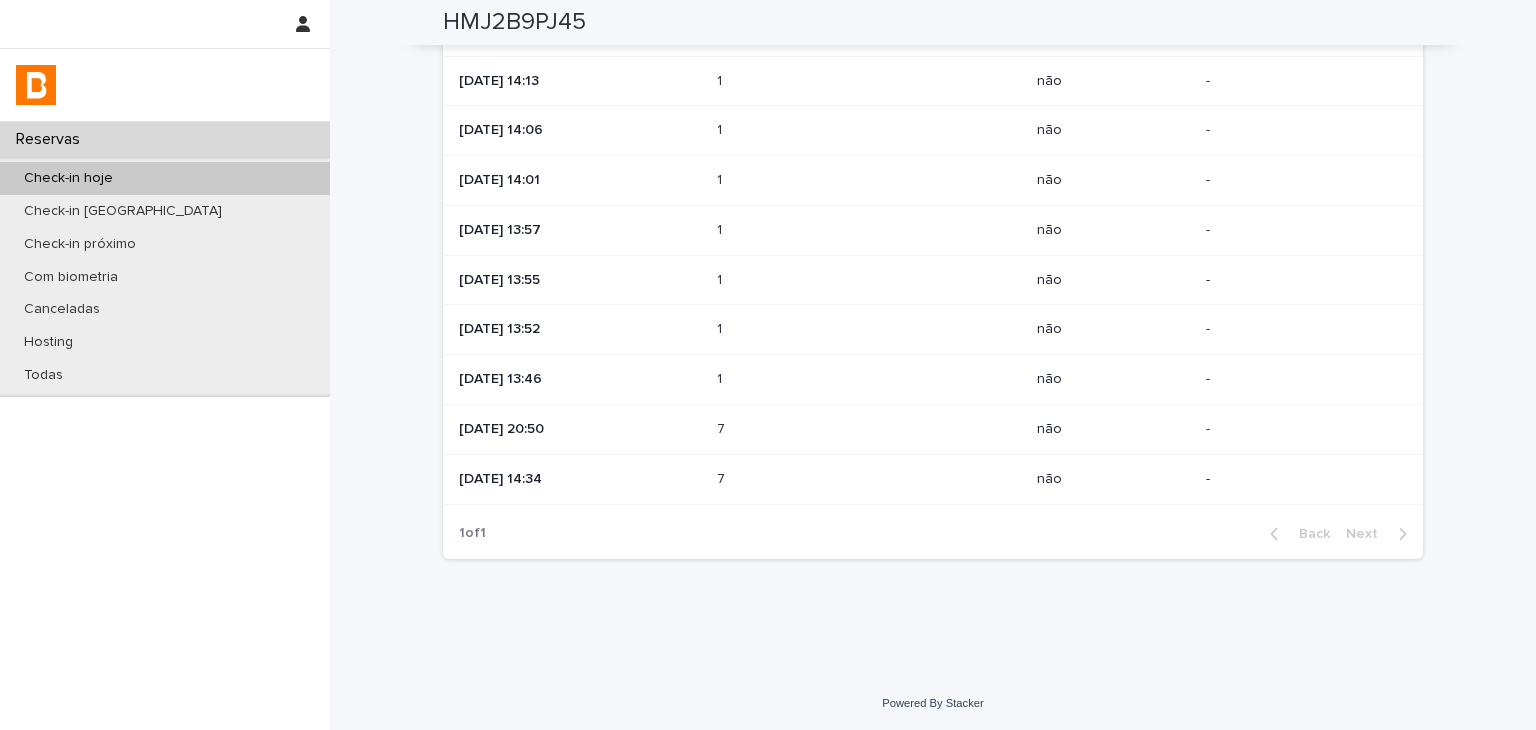 click on "7 7" at bounding box center (869, 430) 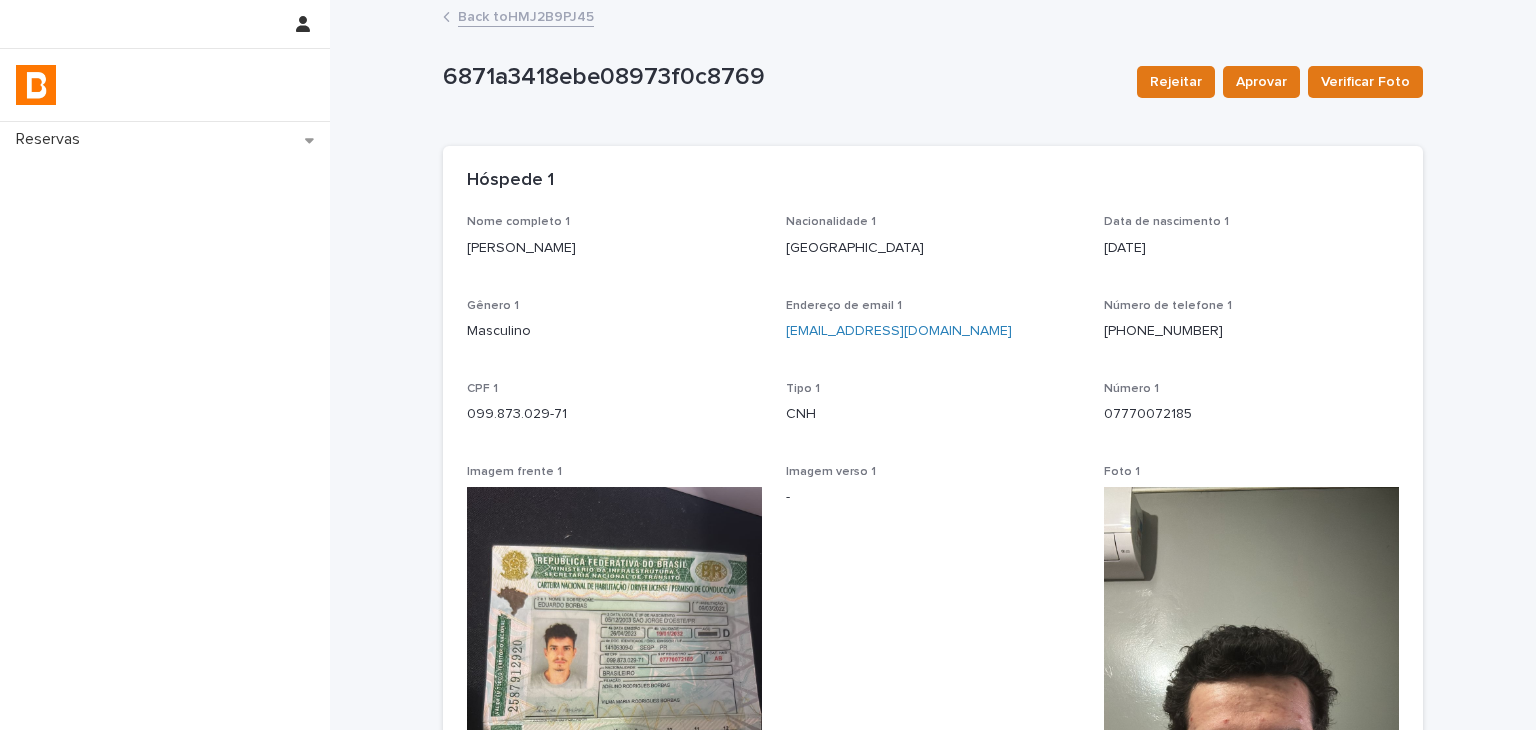 scroll, scrollTop: 400, scrollLeft: 0, axis: vertical 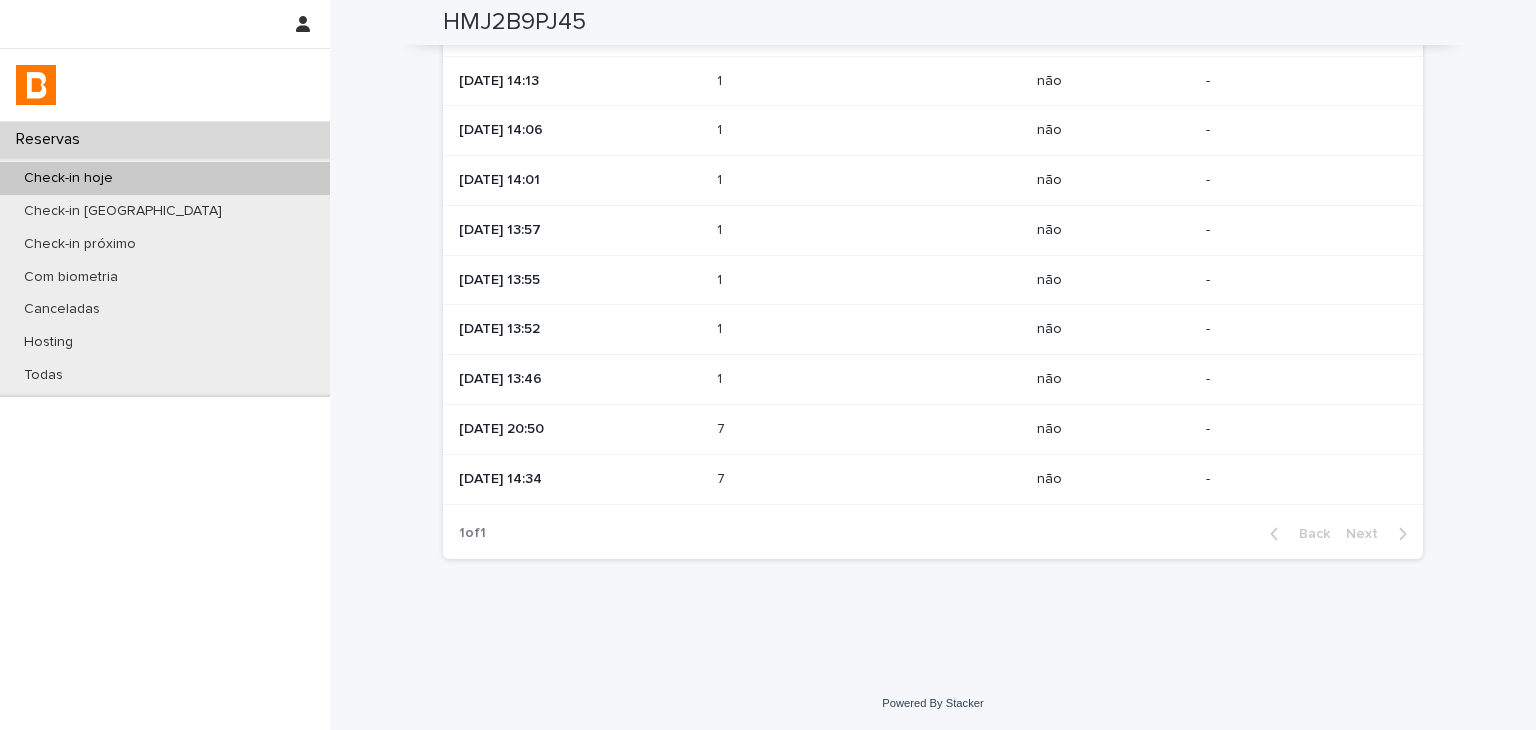 click on "[DATE] 14:34" at bounding box center (580, 479) 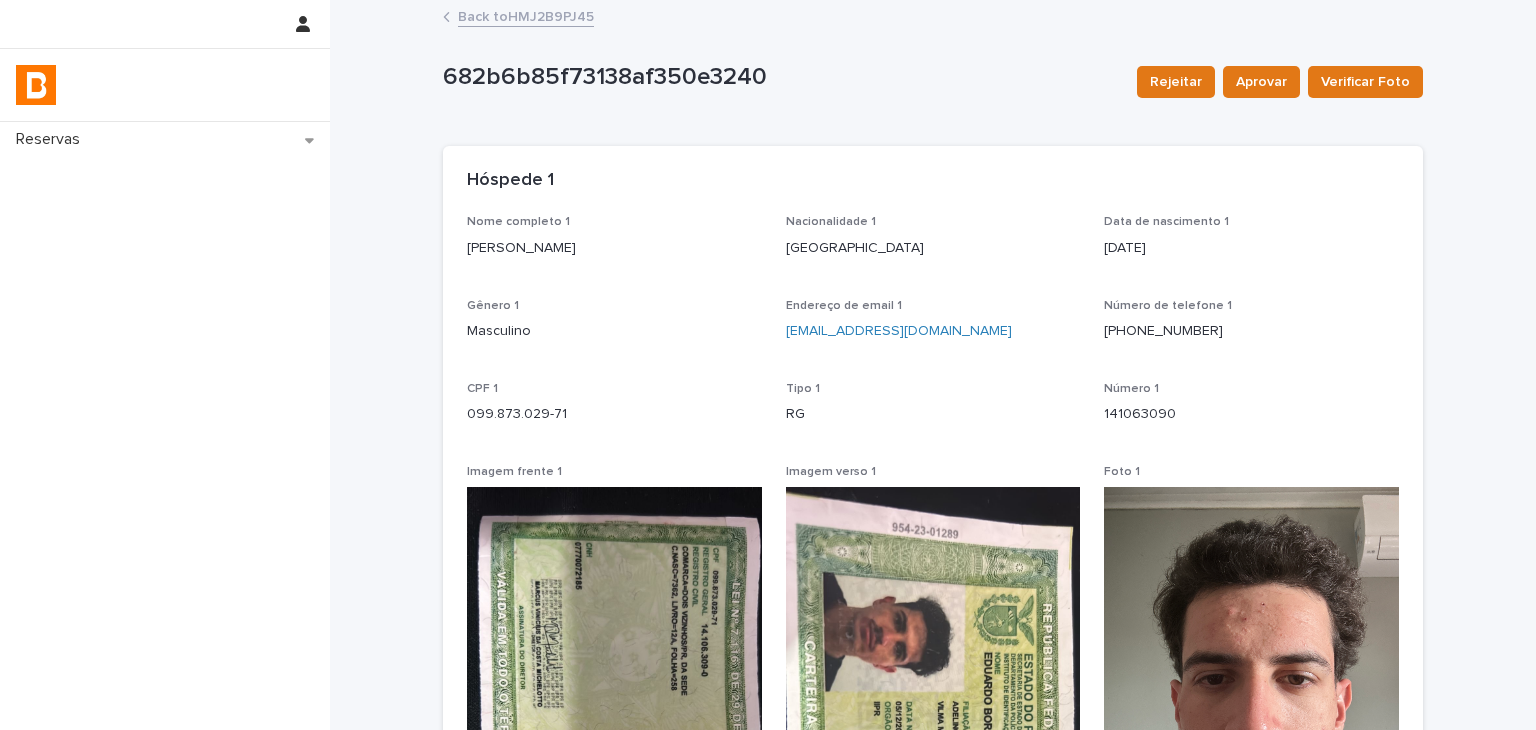 scroll, scrollTop: 200, scrollLeft: 0, axis: vertical 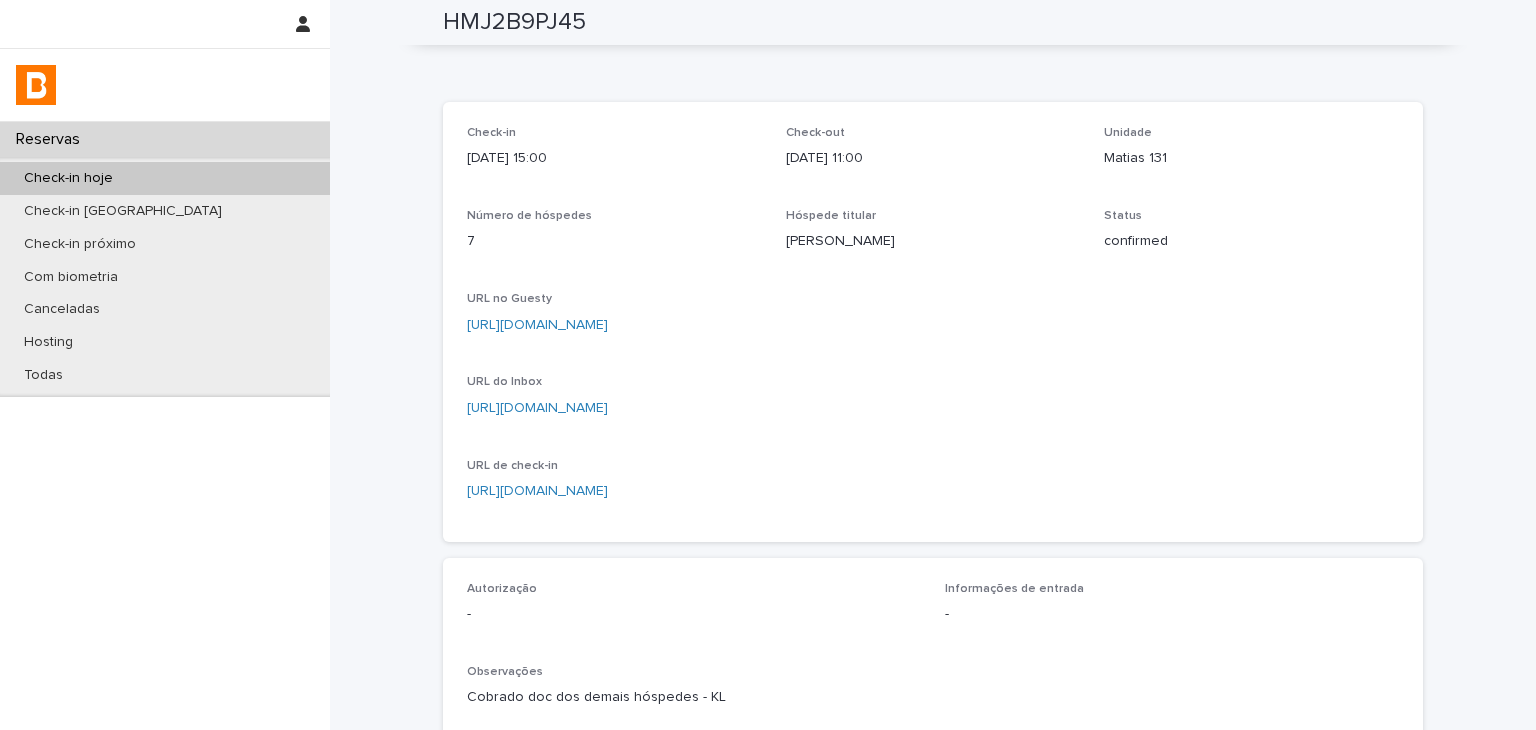 click on "[URL][DOMAIN_NAME]" at bounding box center (537, 325) 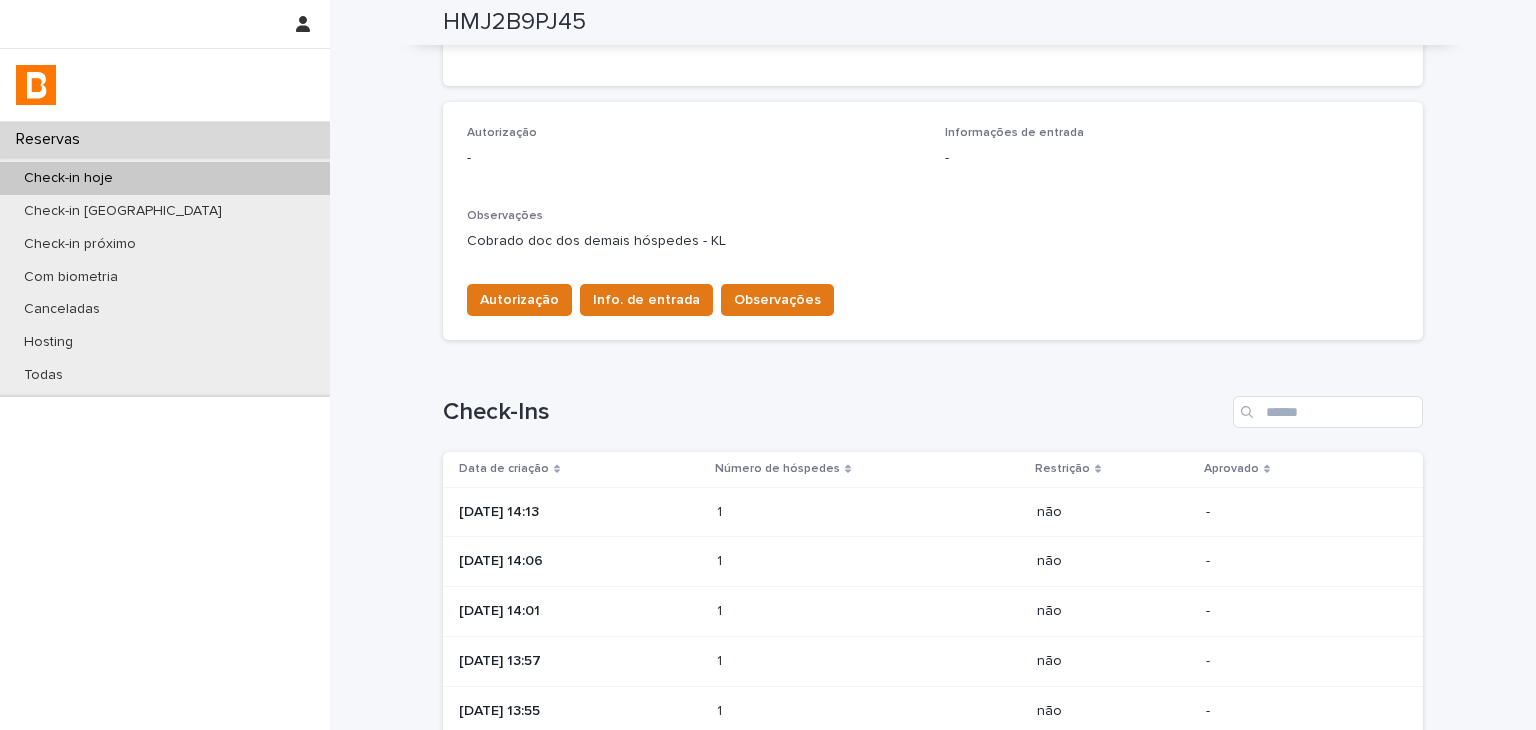 click on "1 1" at bounding box center [869, 512] 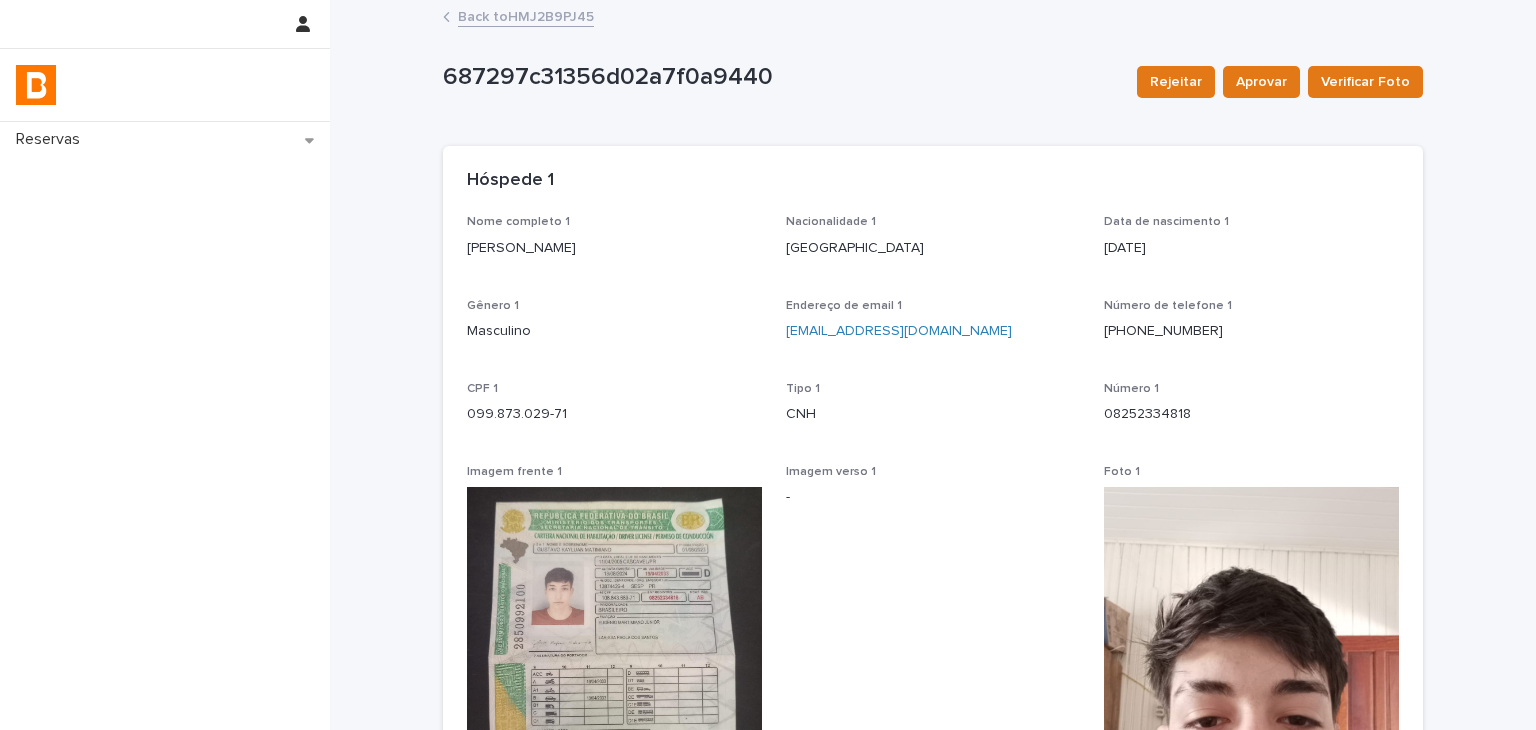 scroll, scrollTop: 300, scrollLeft: 0, axis: vertical 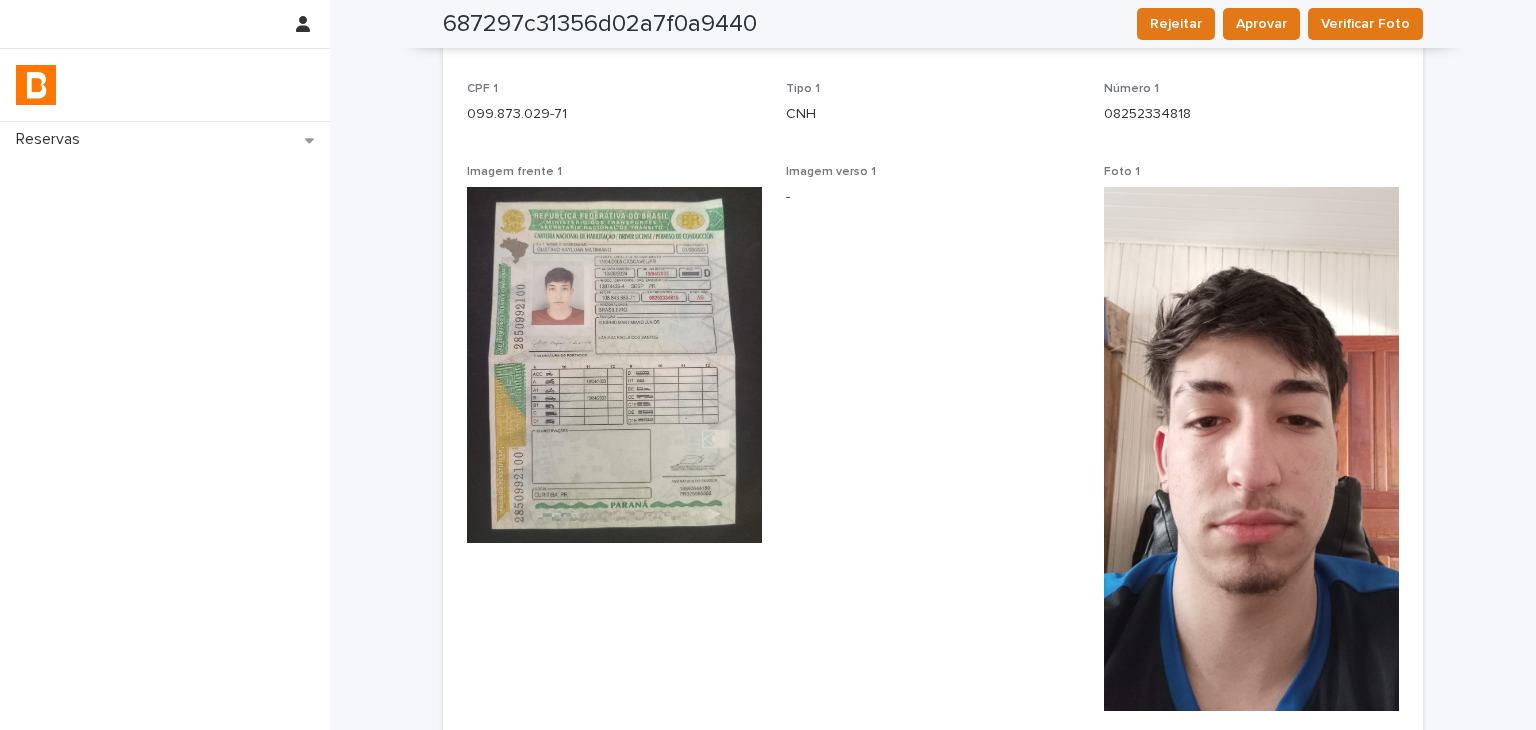 click on "08252334818" at bounding box center [1251, 114] 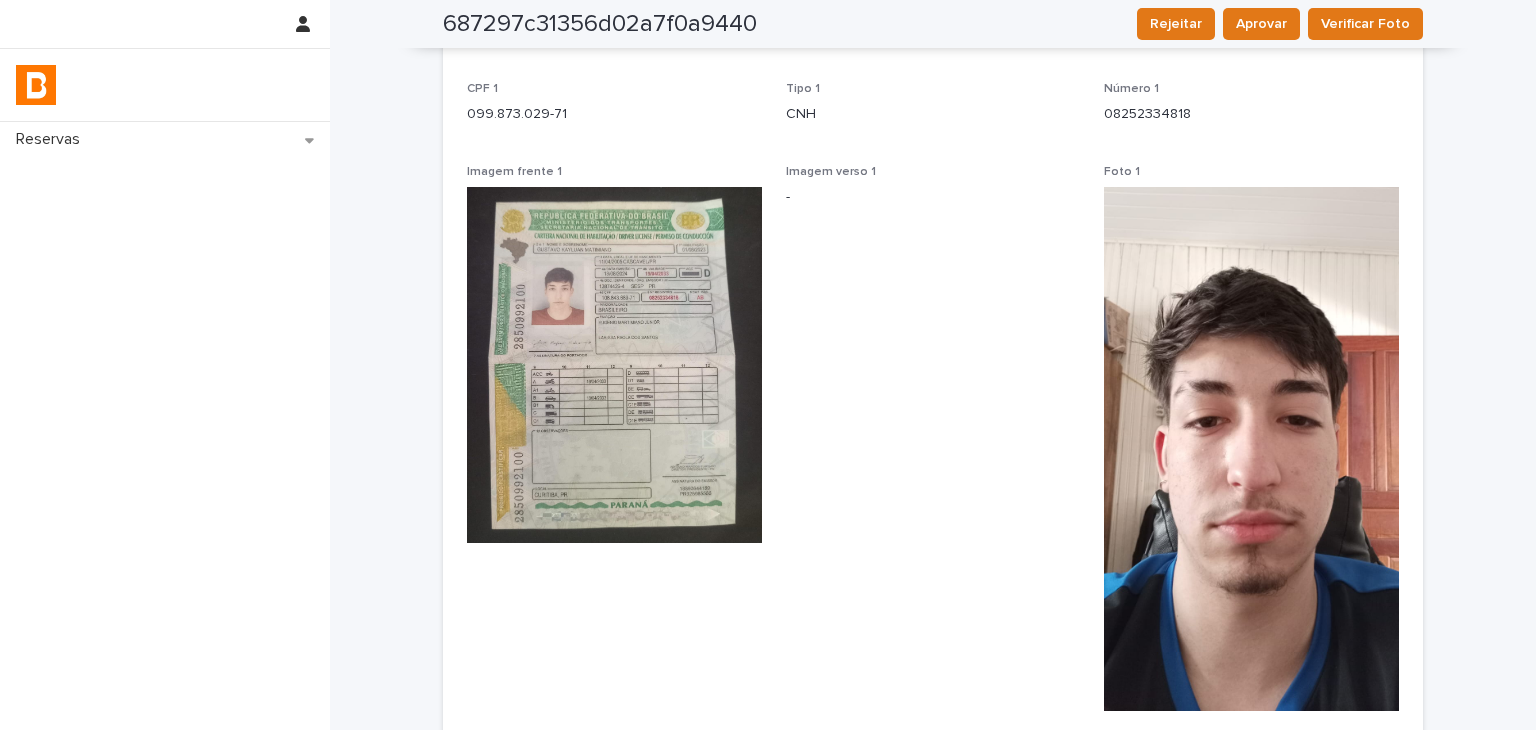 scroll, scrollTop: 0, scrollLeft: 0, axis: both 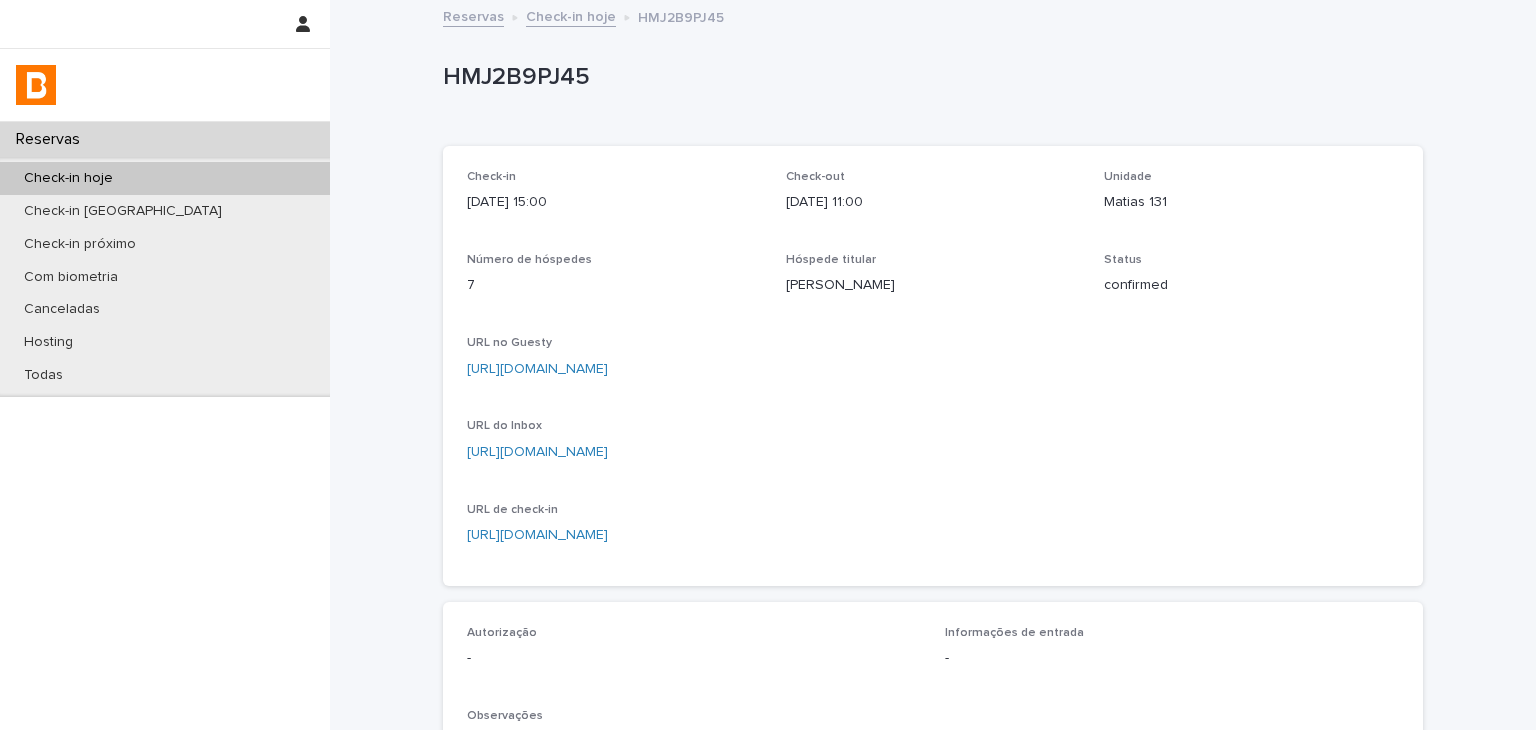 click on "[URL][DOMAIN_NAME]" at bounding box center [933, 369] 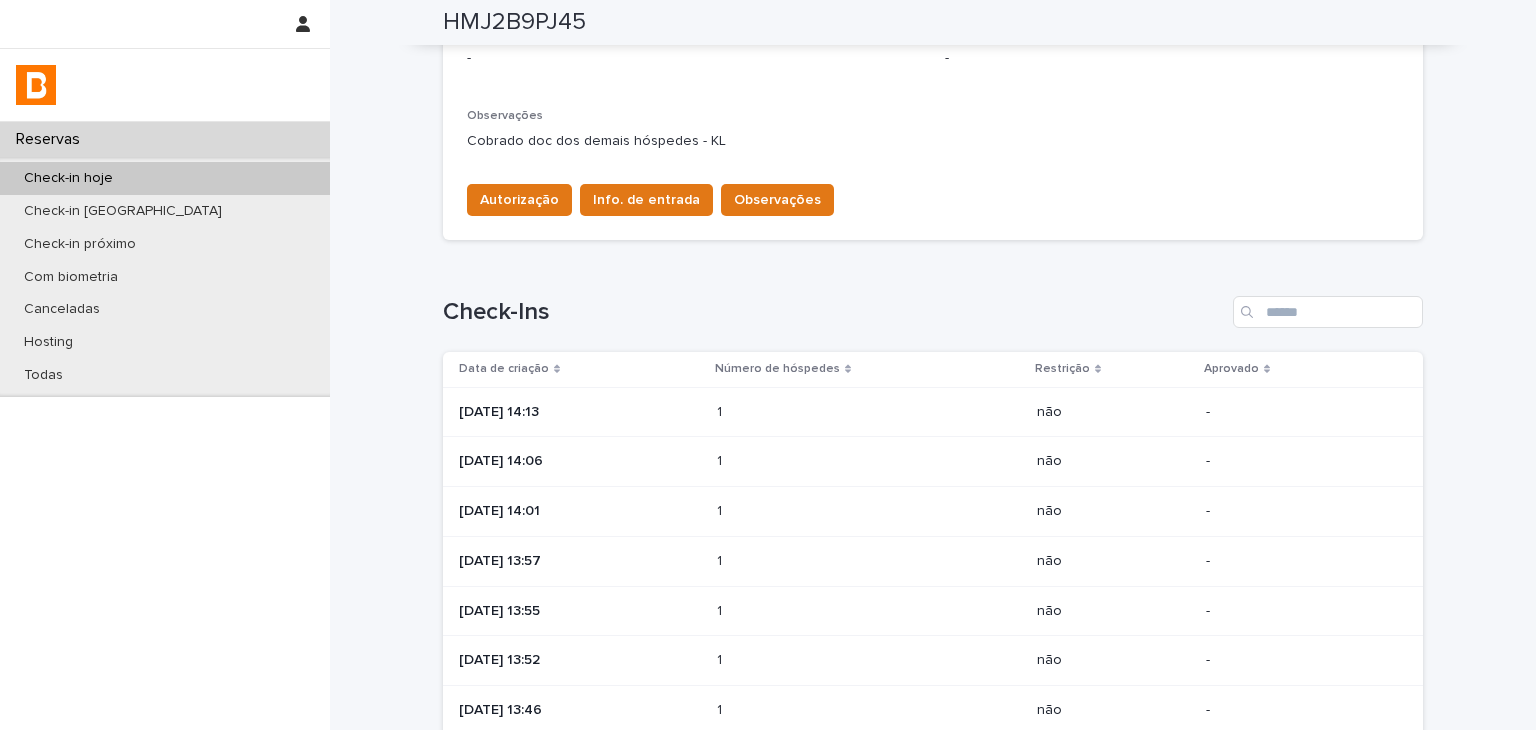 click at bounding box center [804, 461] 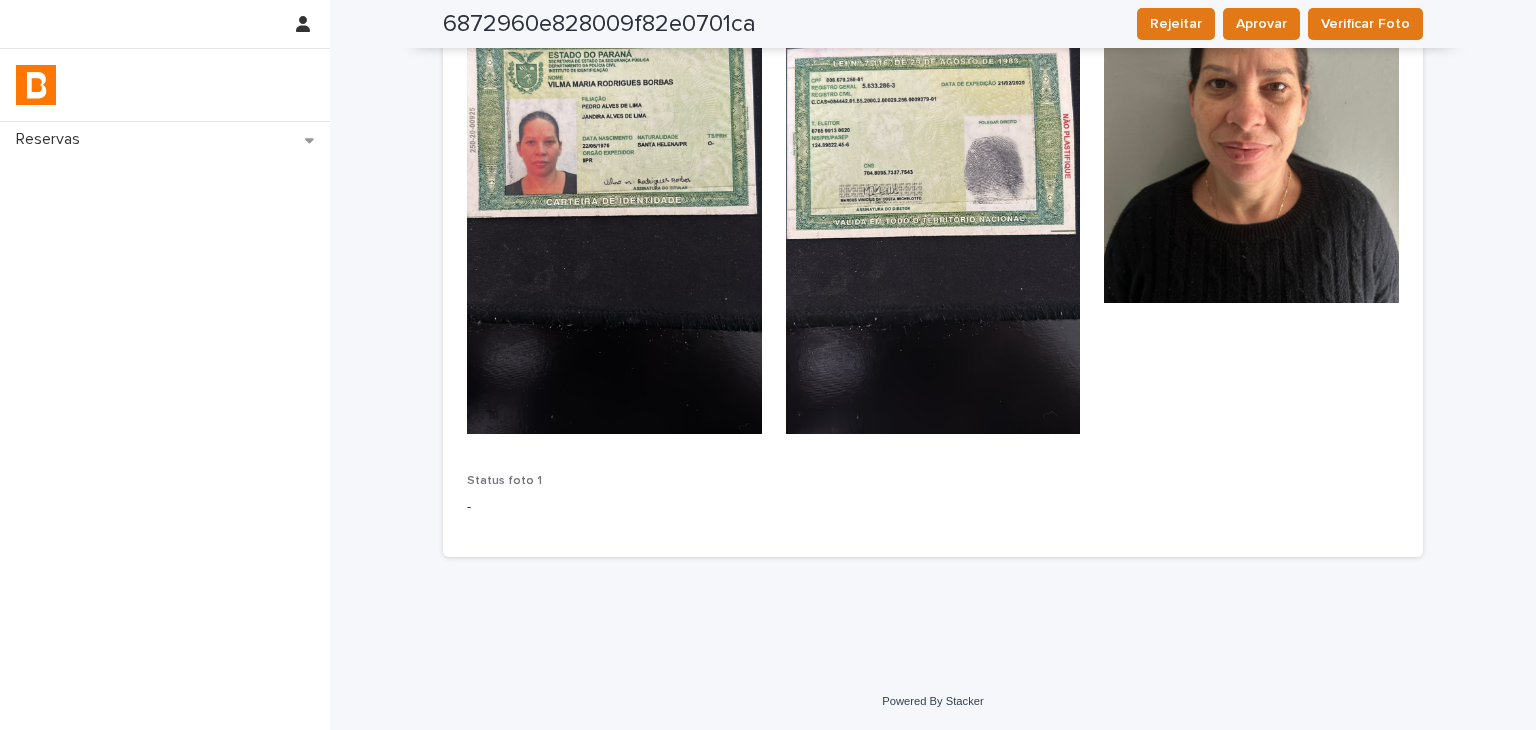 scroll, scrollTop: 577, scrollLeft: 0, axis: vertical 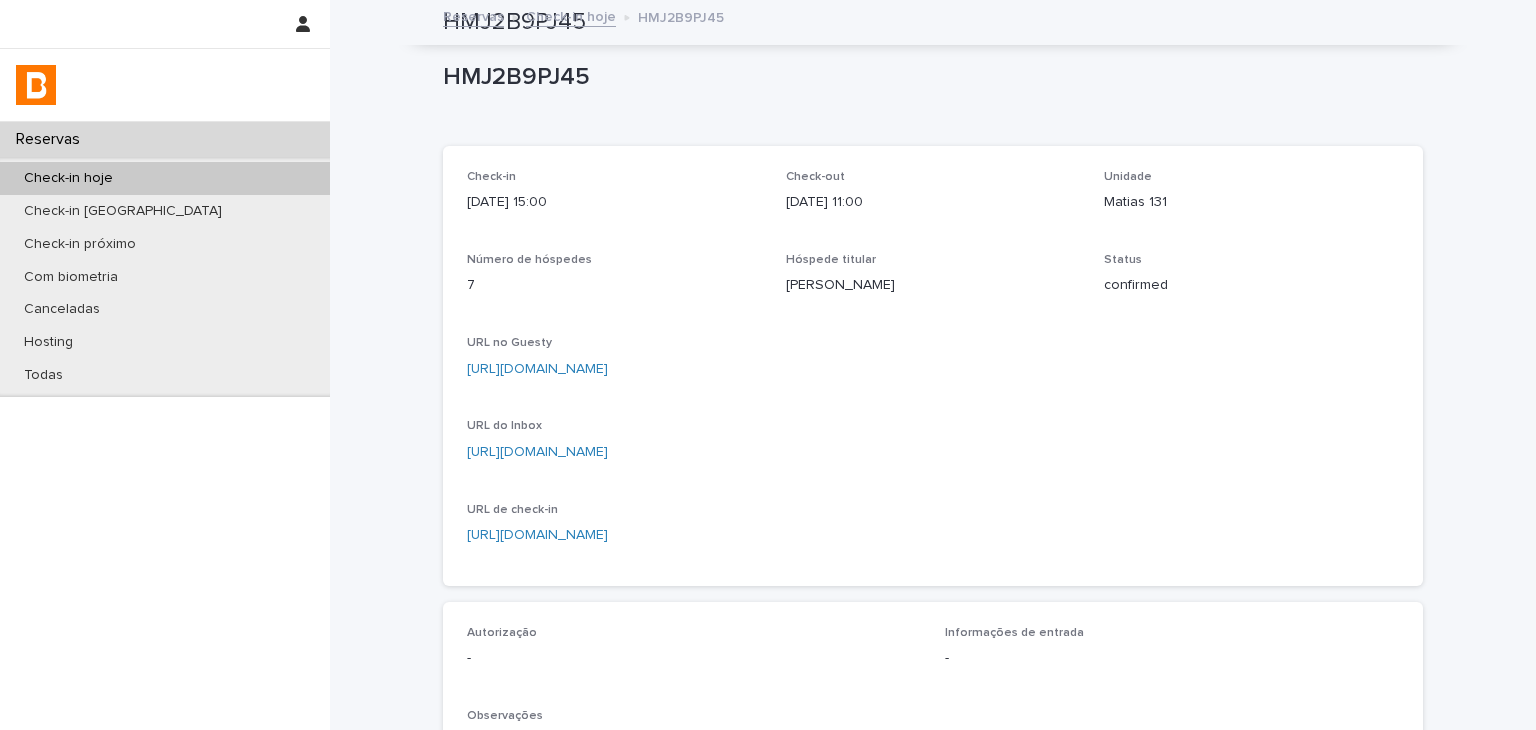 click on "Check-in [DATE] 15:00 Check-out [DATE] 11:00 Unidade Matias 131 Número de hóspedes 7 Hóspede titular [PERSON_NAME] Status confirmed URL no Guesty [URL][DOMAIN_NAME] URL do Inbox [URL][DOMAIN_NAME] URL de check-in [URL][DOMAIN_NAME]" at bounding box center [933, 366] 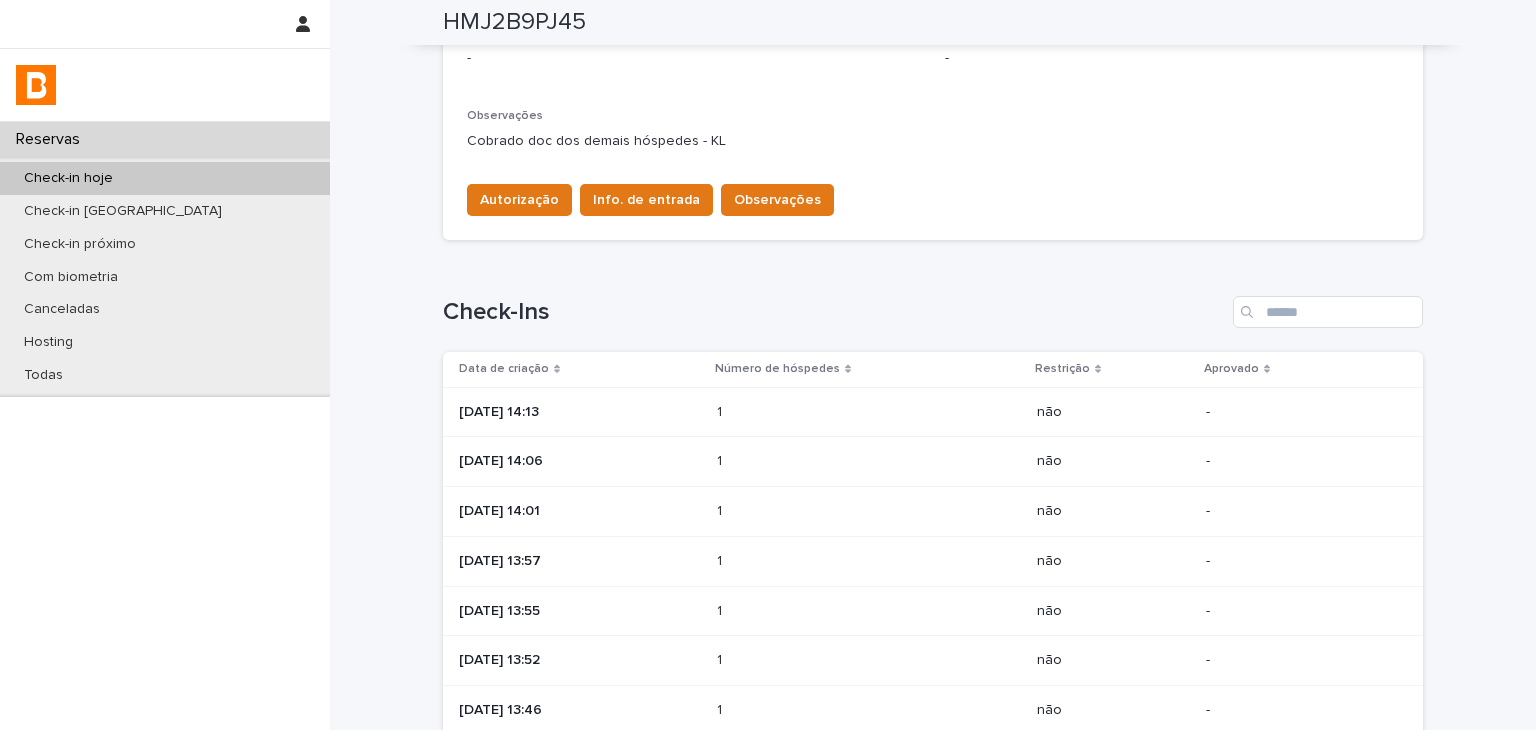 click at bounding box center [804, 511] 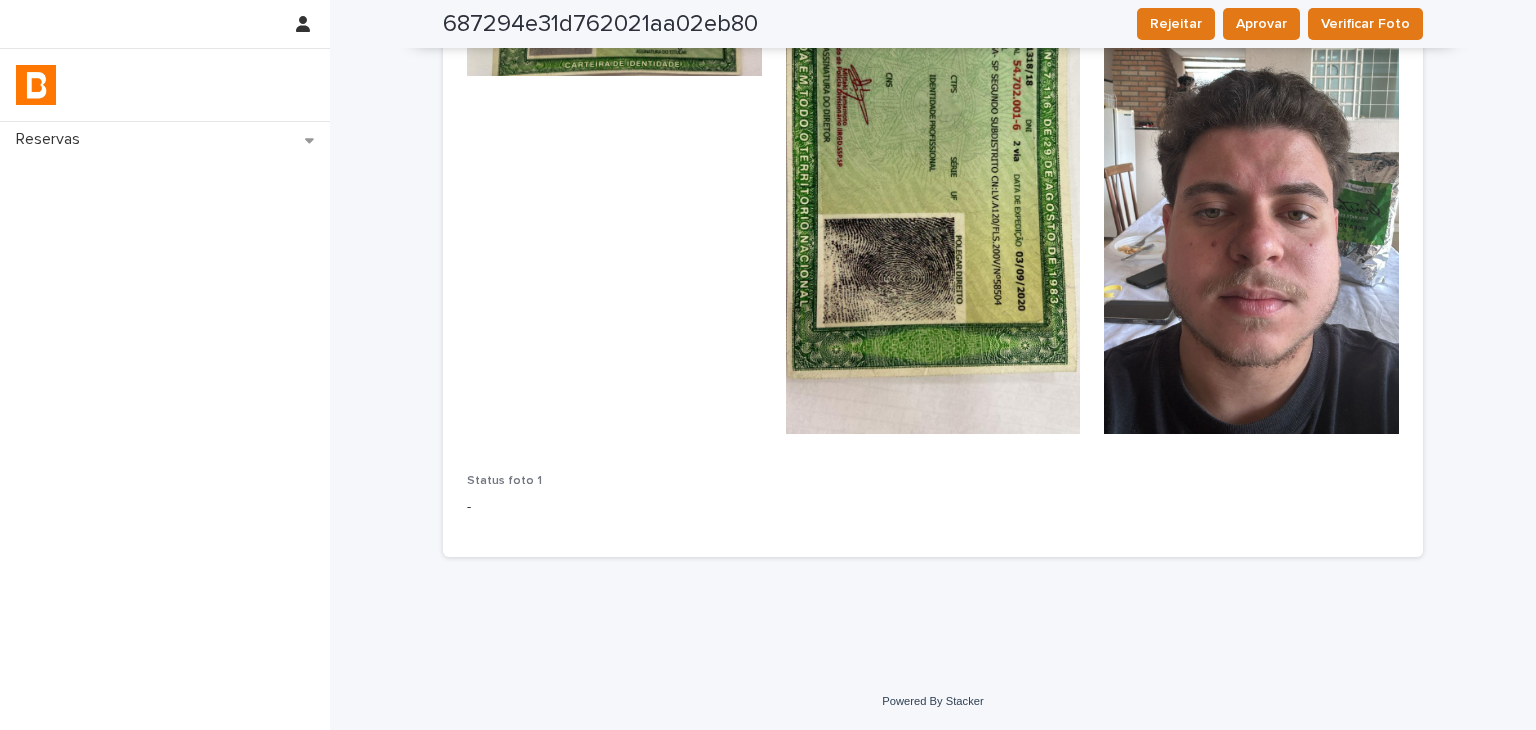 scroll, scrollTop: 77, scrollLeft: 0, axis: vertical 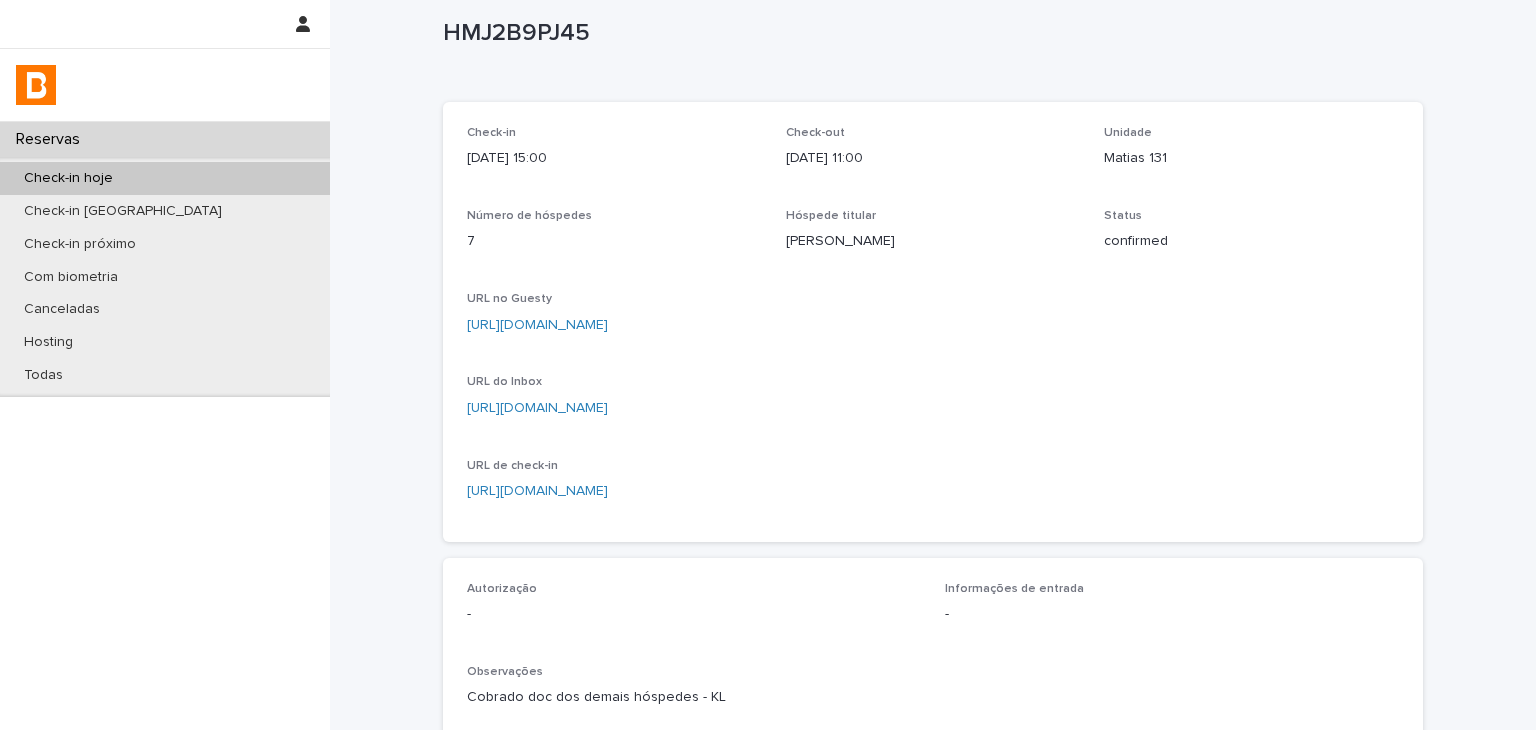 click on "Check-in [DATE] 15:00 Check-out [DATE] 11:00 Unidade Matias 131 Número de hóspedes 7 Hóspede titular [PERSON_NAME] Status confirmed URL no Guesty [URL][DOMAIN_NAME] URL do Inbox [URL][DOMAIN_NAME] URL de check-in [URL][DOMAIN_NAME]" at bounding box center [933, 322] 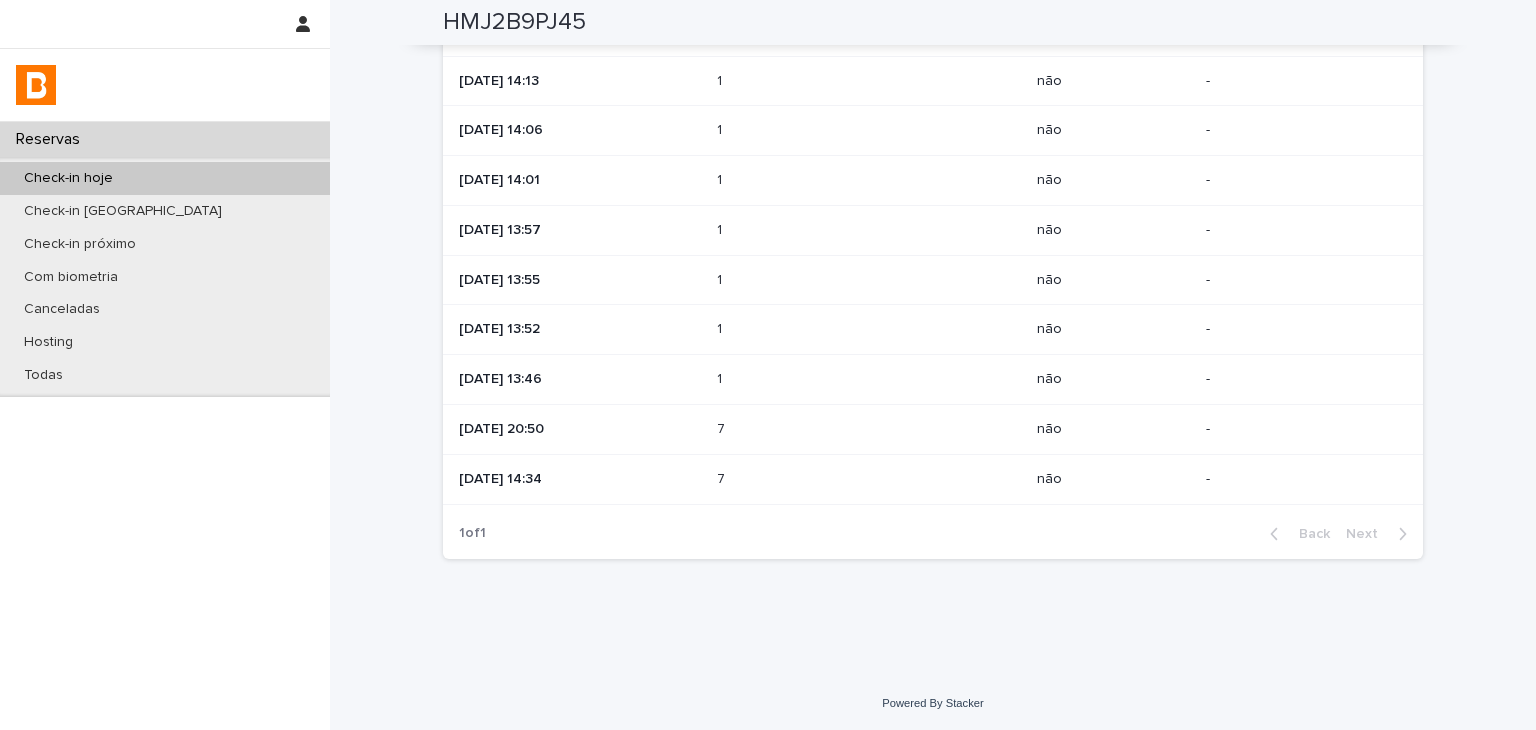 scroll, scrollTop: 731, scrollLeft: 0, axis: vertical 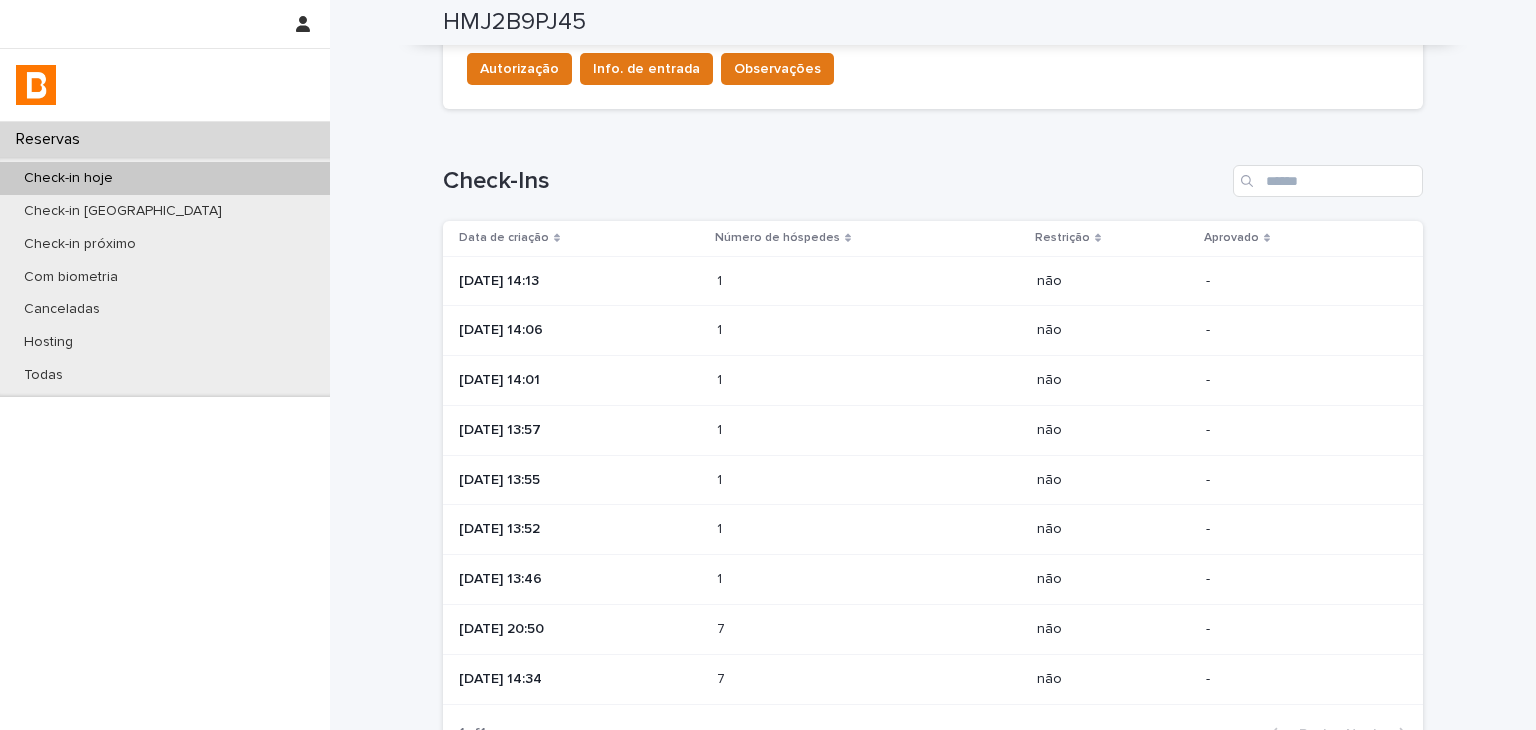click at bounding box center [804, 430] 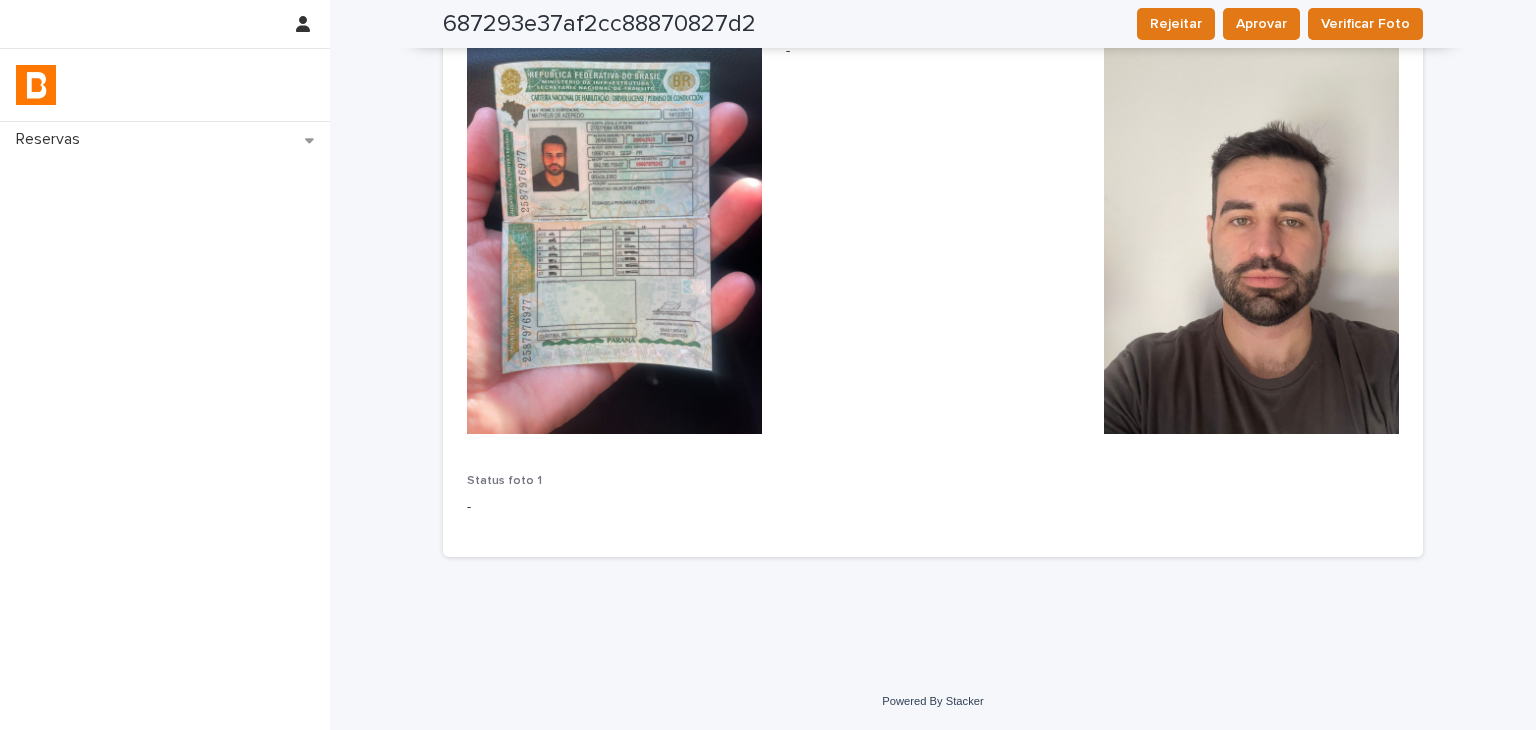 scroll, scrollTop: 46, scrollLeft: 0, axis: vertical 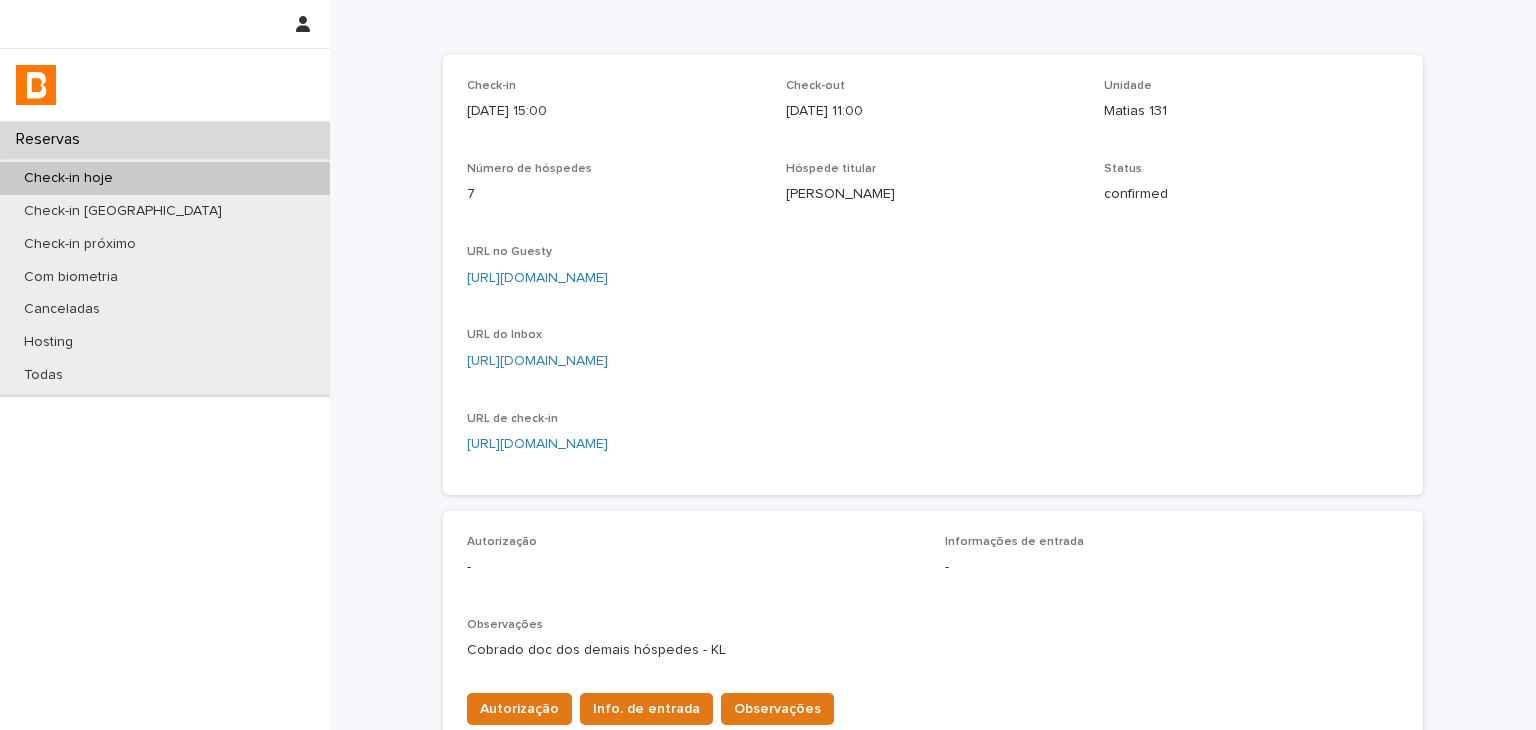 click on "Check-in [DATE] 15:00 Check-out [DATE] 11:00 Unidade Matias 131 Número de hóspedes 7 Hóspede titular [PERSON_NAME] Status confirmed URL no Guesty [URL][DOMAIN_NAME] URL do Inbox [URL][DOMAIN_NAME] URL de check-in [URL][DOMAIN_NAME]" at bounding box center [933, 275] 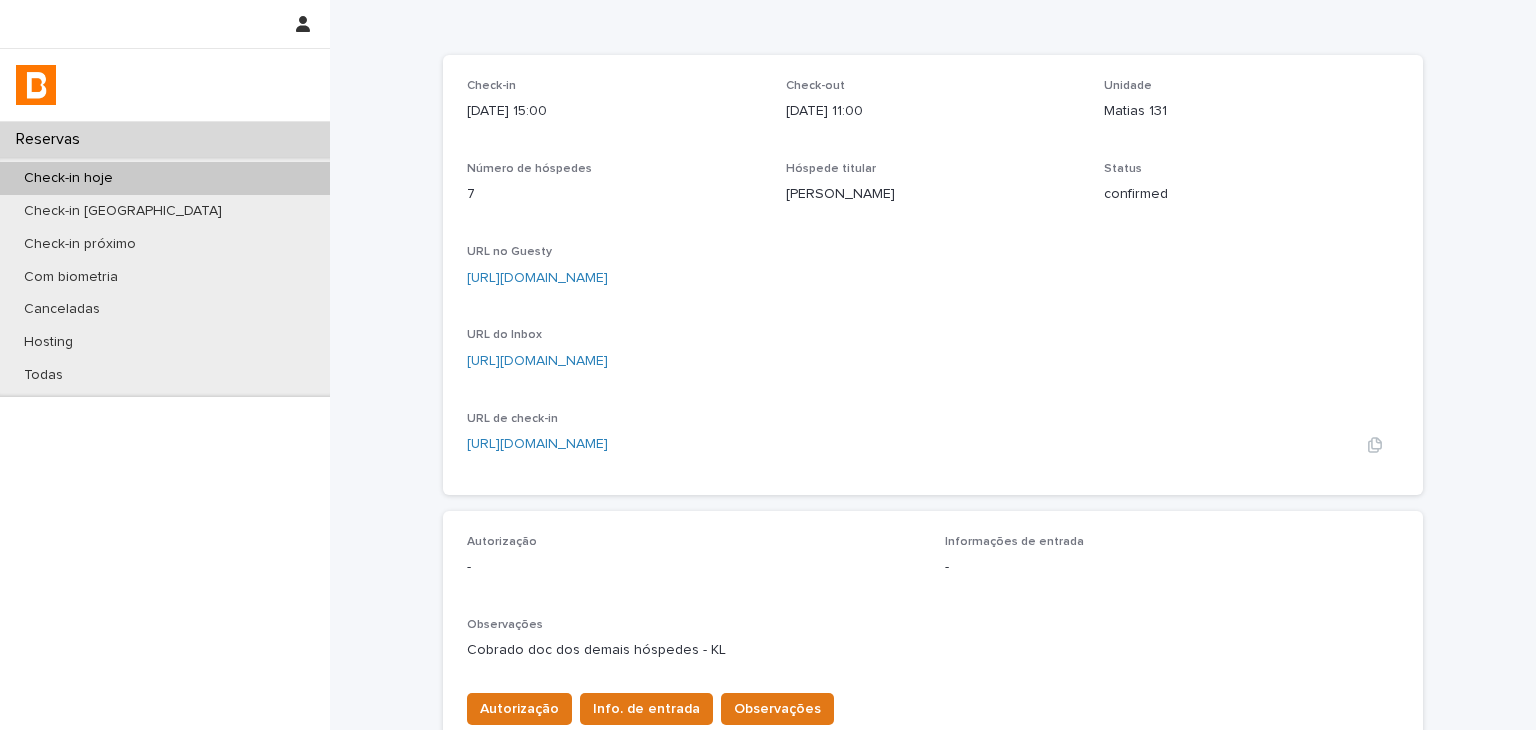 drag, startPoint x: 1095, startPoint y: 443, endPoint x: 1080, endPoint y: 450, distance: 16.552946 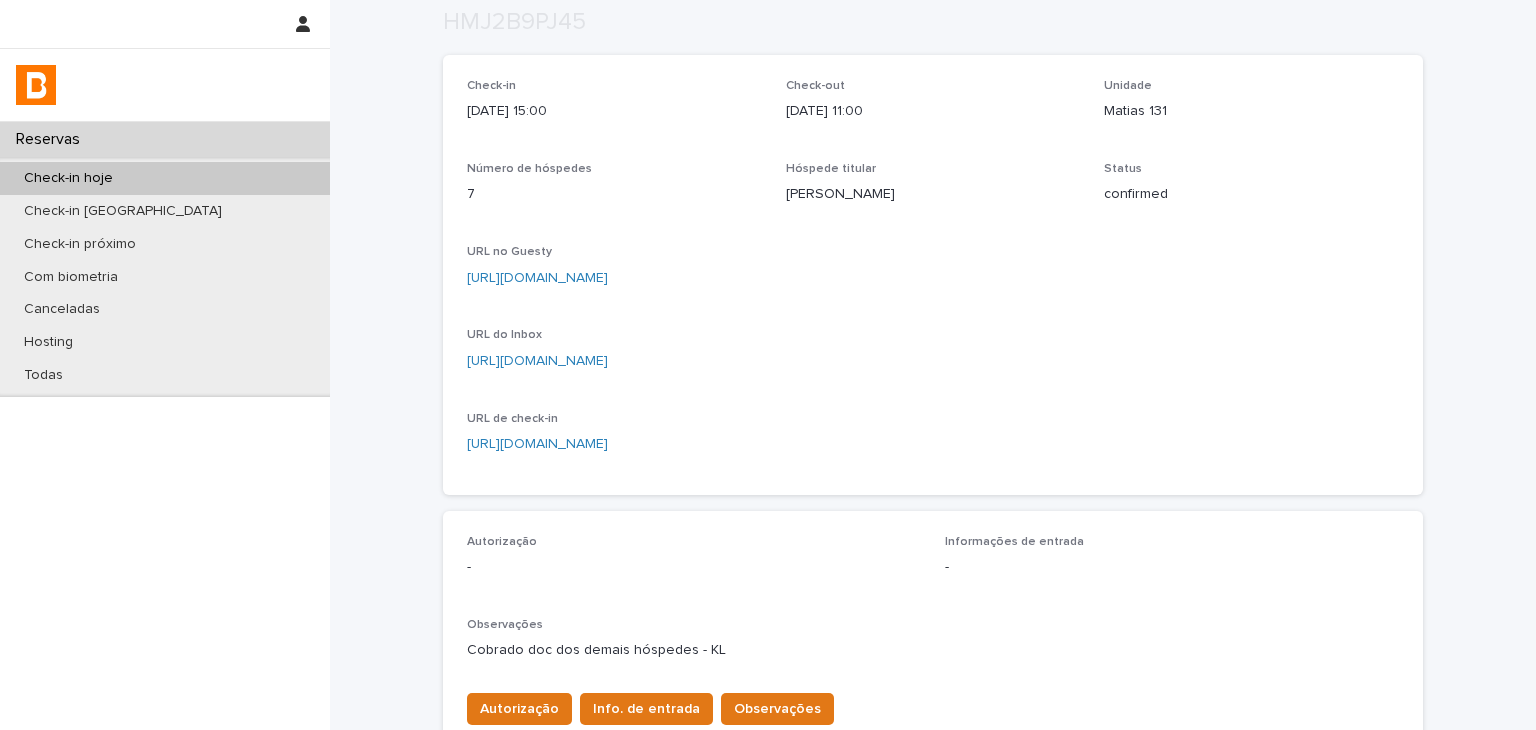 scroll, scrollTop: 491, scrollLeft: 0, axis: vertical 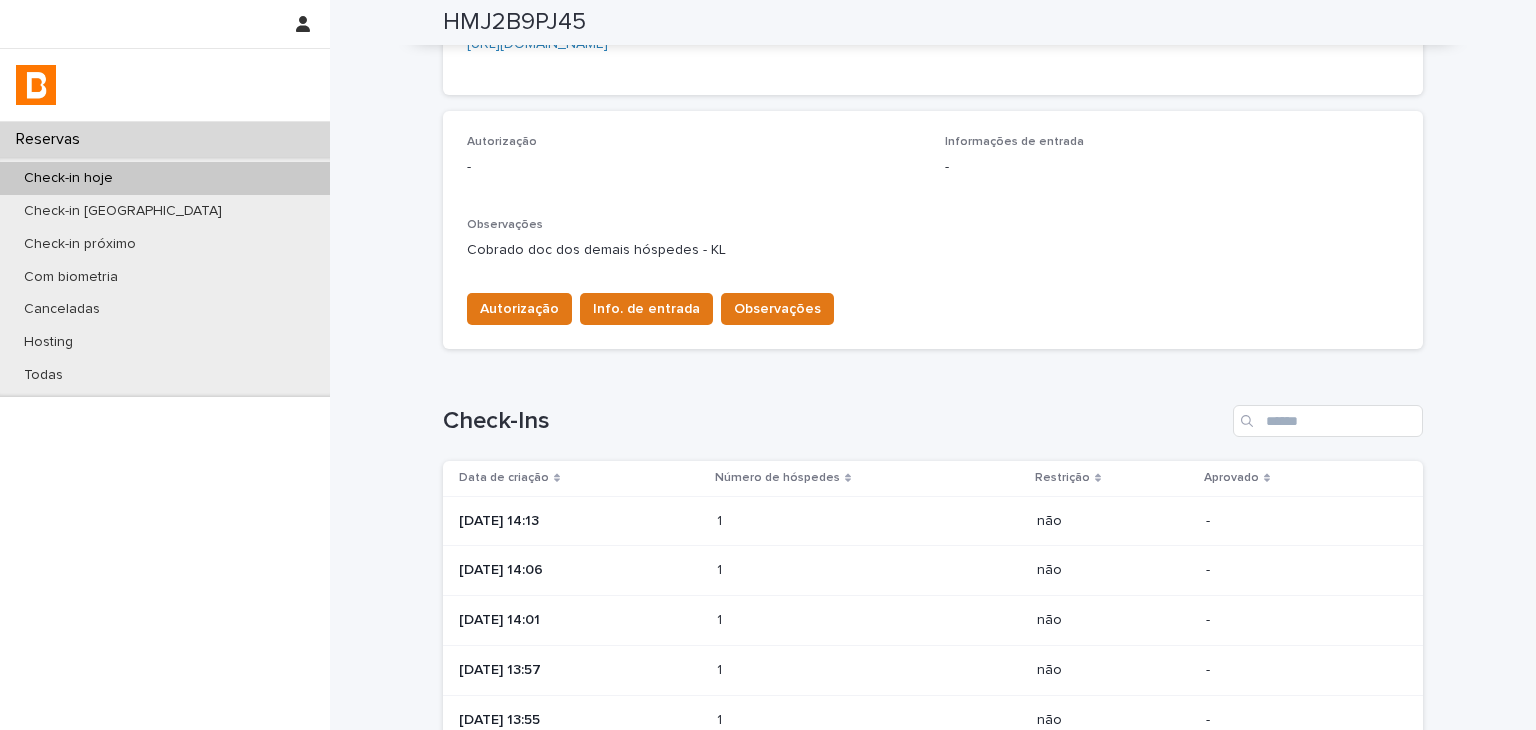 click on "[DATE] 13:55" at bounding box center [576, 720] 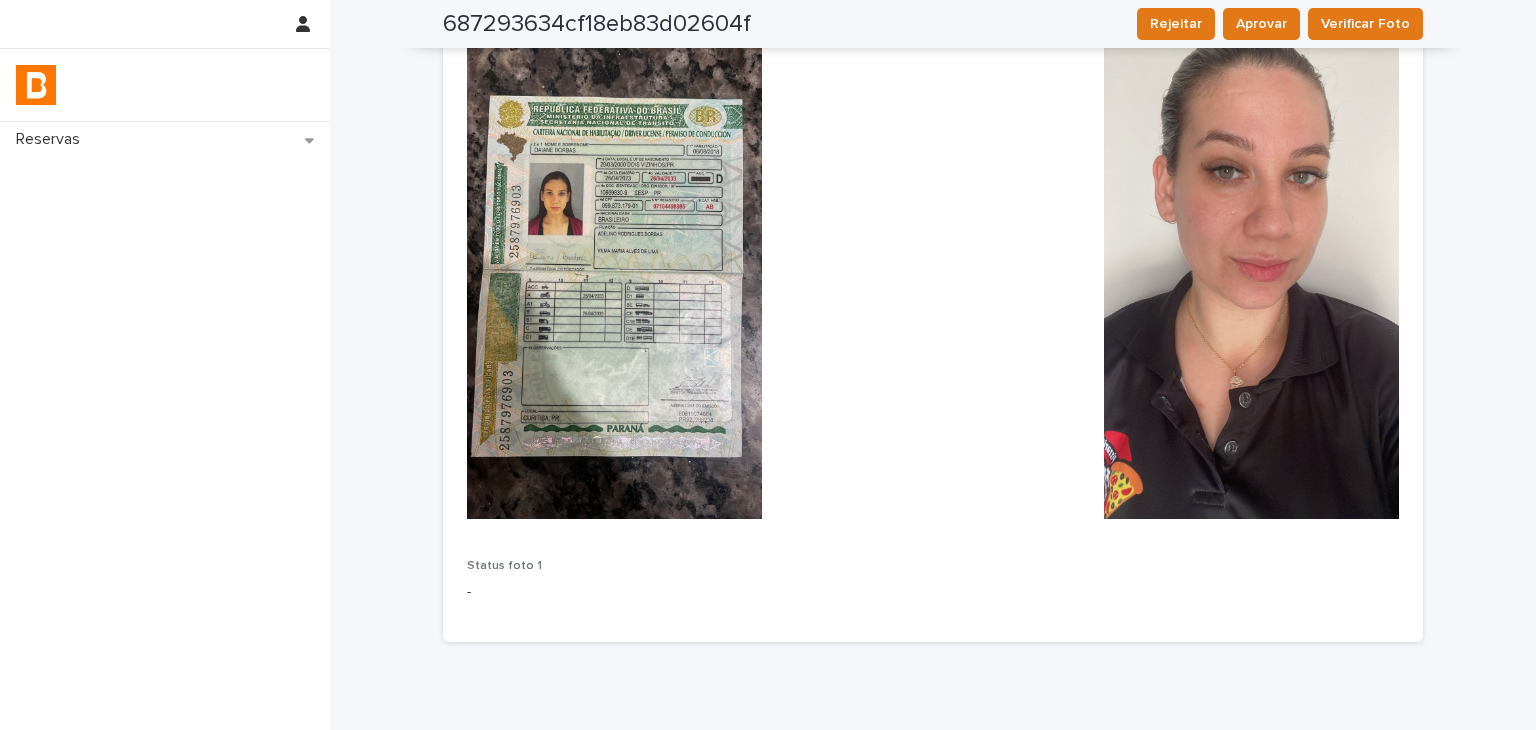 scroll, scrollTop: 0, scrollLeft: 0, axis: both 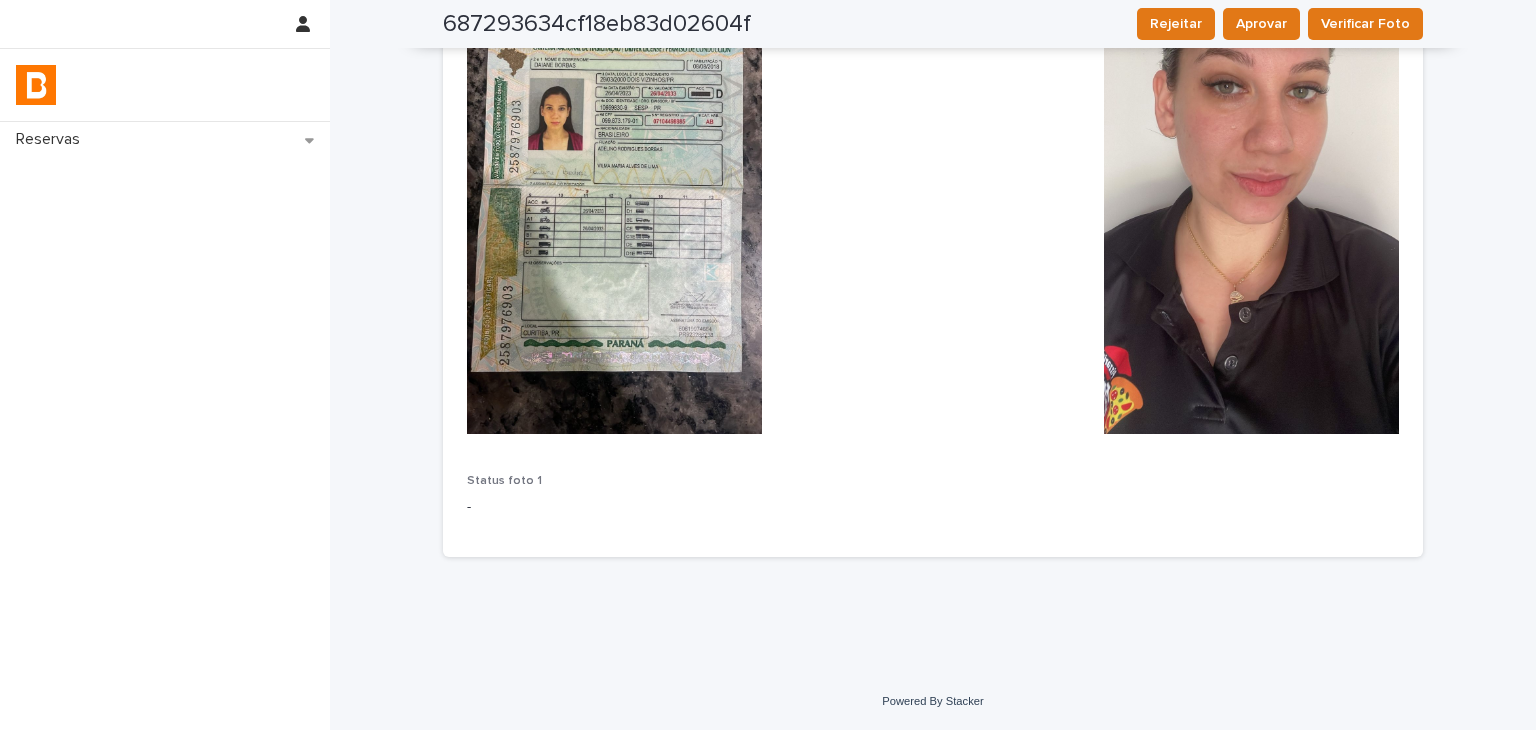click on "Nome completo 1 [PERSON_NAME] Nacionalidade 1 [DEMOGRAPHIC_DATA] Data de nascimento 1 [DEMOGRAPHIC_DATA] Gênero 1 Masculino Endereço de email 1 [EMAIL_ADDRESS][DOMAIN_NAME] Número de telefone [PHONE_NUMBER] CPF 1 099.873.029-71 Tipo 1 CNH Número 1 07104498985 Imagem frente 1 Imagem verso 1 - Foto 1 Status foto 1 -" at bounding box center (933, 85) 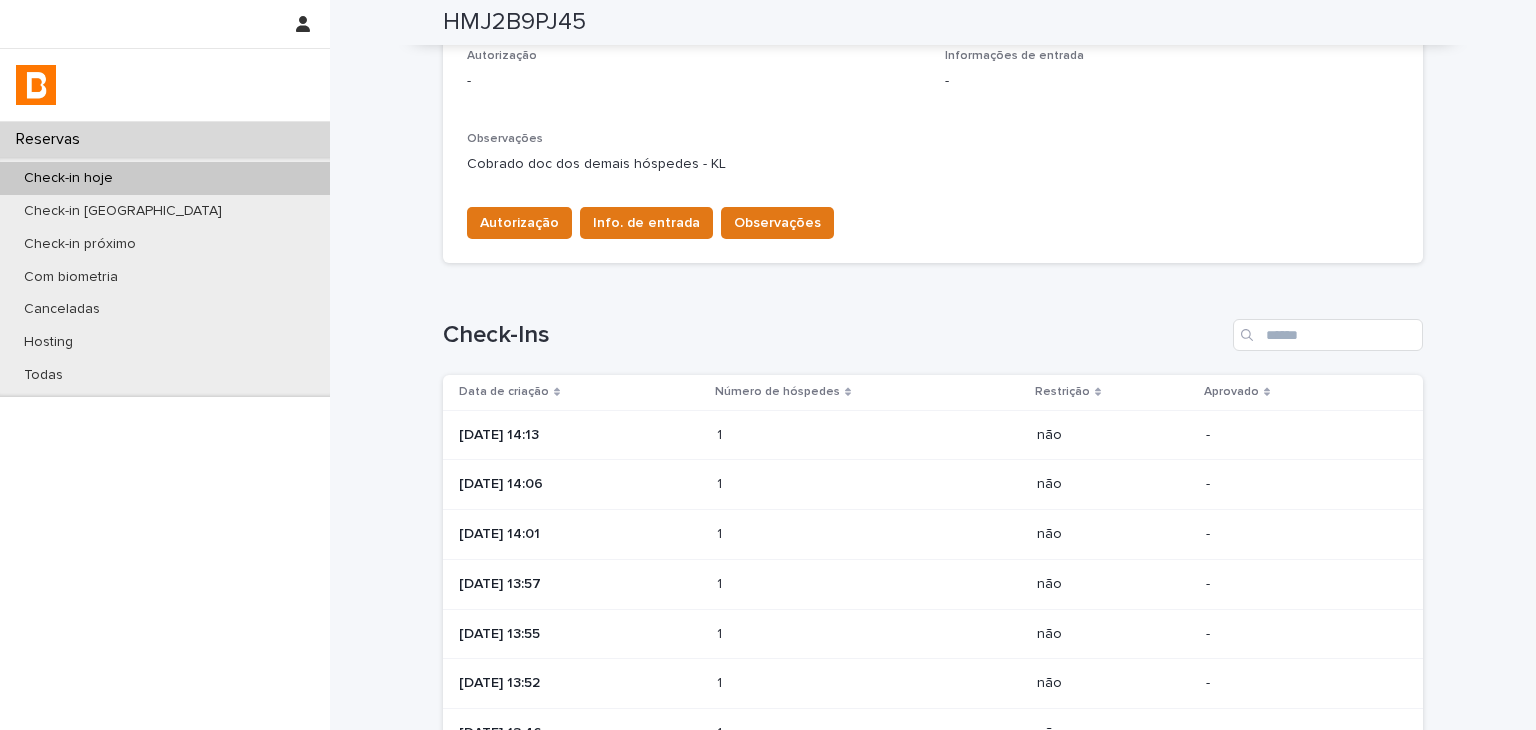 scroll, scrollTop: 44, scrollLeft: 0, axis: vertical 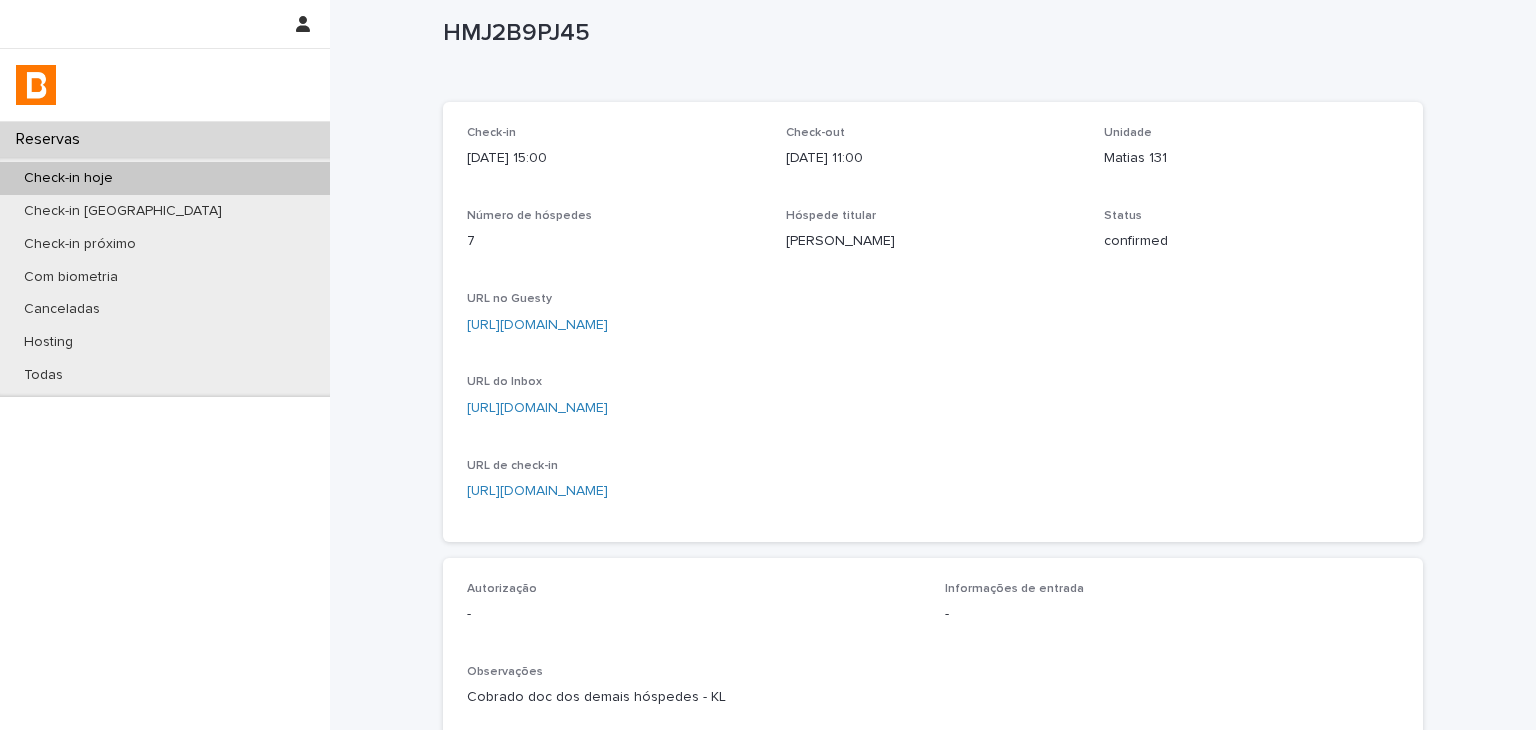 click on "Check-in [DATE] 15:00 Check-out [DATE] 11:00 Unidade Matias 131 Número de hóspedes 7 Hóspede titular [PERSON_NAME] Status confirmed URL no Guesty [URL][DOMAIN_NAME] URL do Inbox [URL][DOMAIN_NAME] URL de check-in [URL][DOMAIN_NAME]" at bounding box center (933, 322) 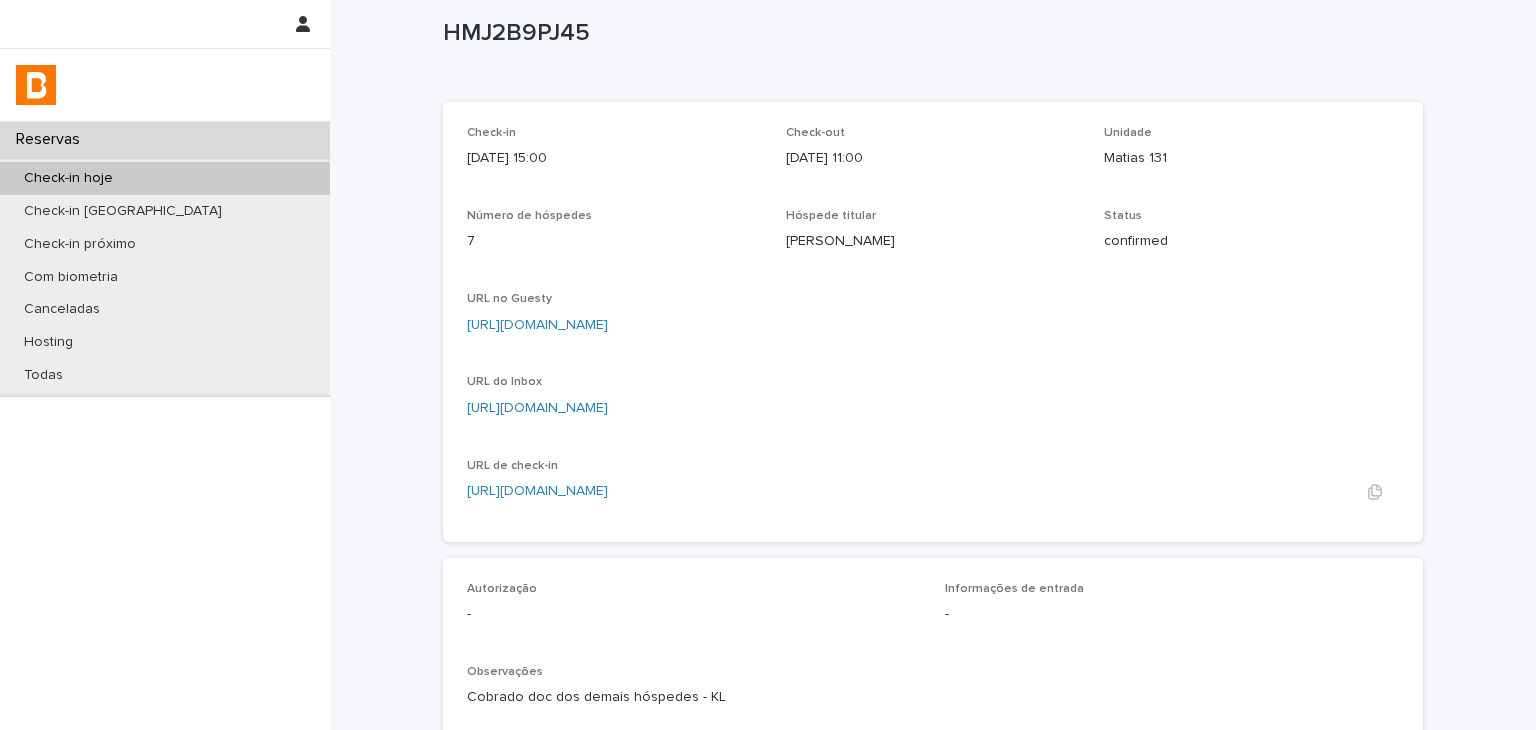 click on "[URL][DOMAIN_NAME]" at bounding box center [933, 491] 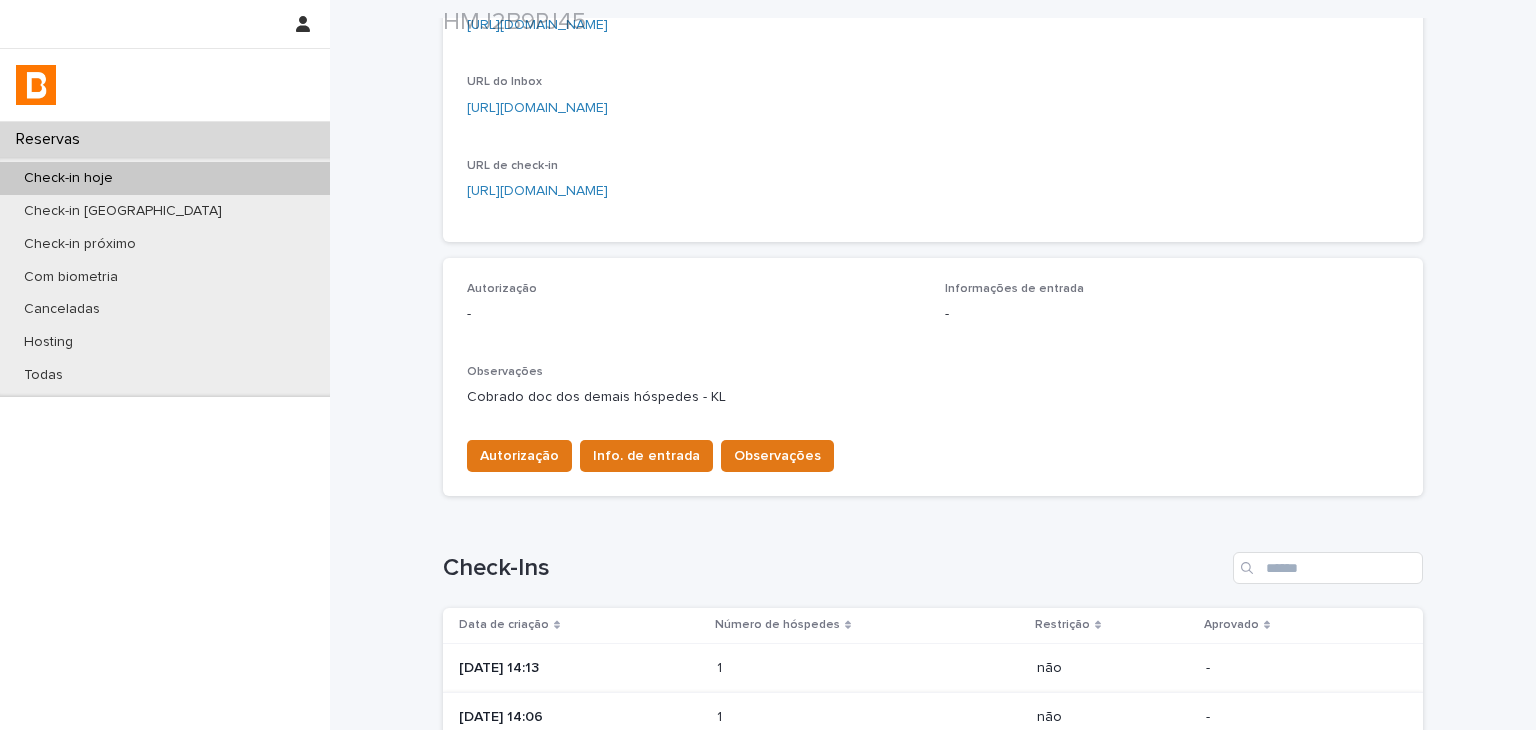 scroll, scrollTop: 744, scrollLeft: 0, axis: vertical 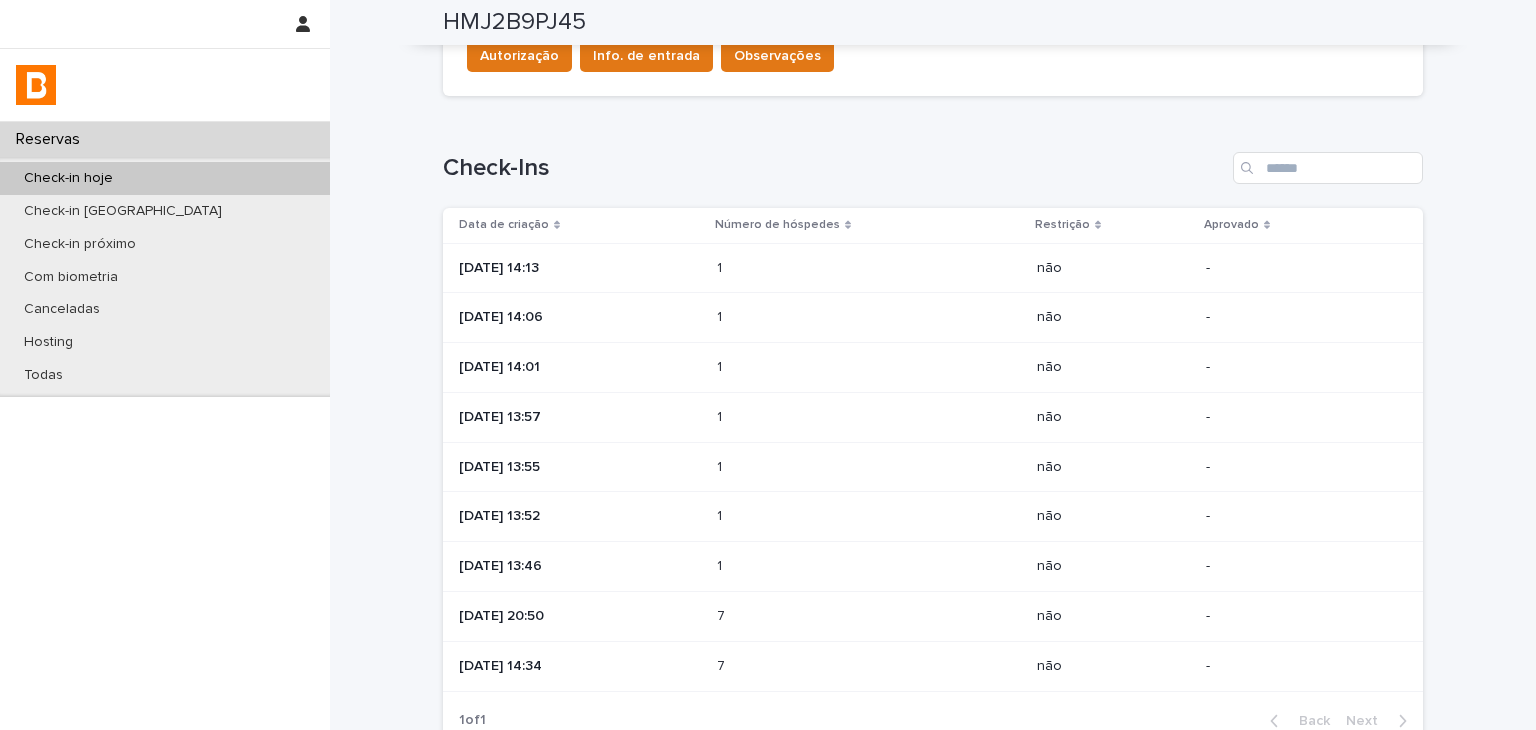 click at bounding box center [804, 516] 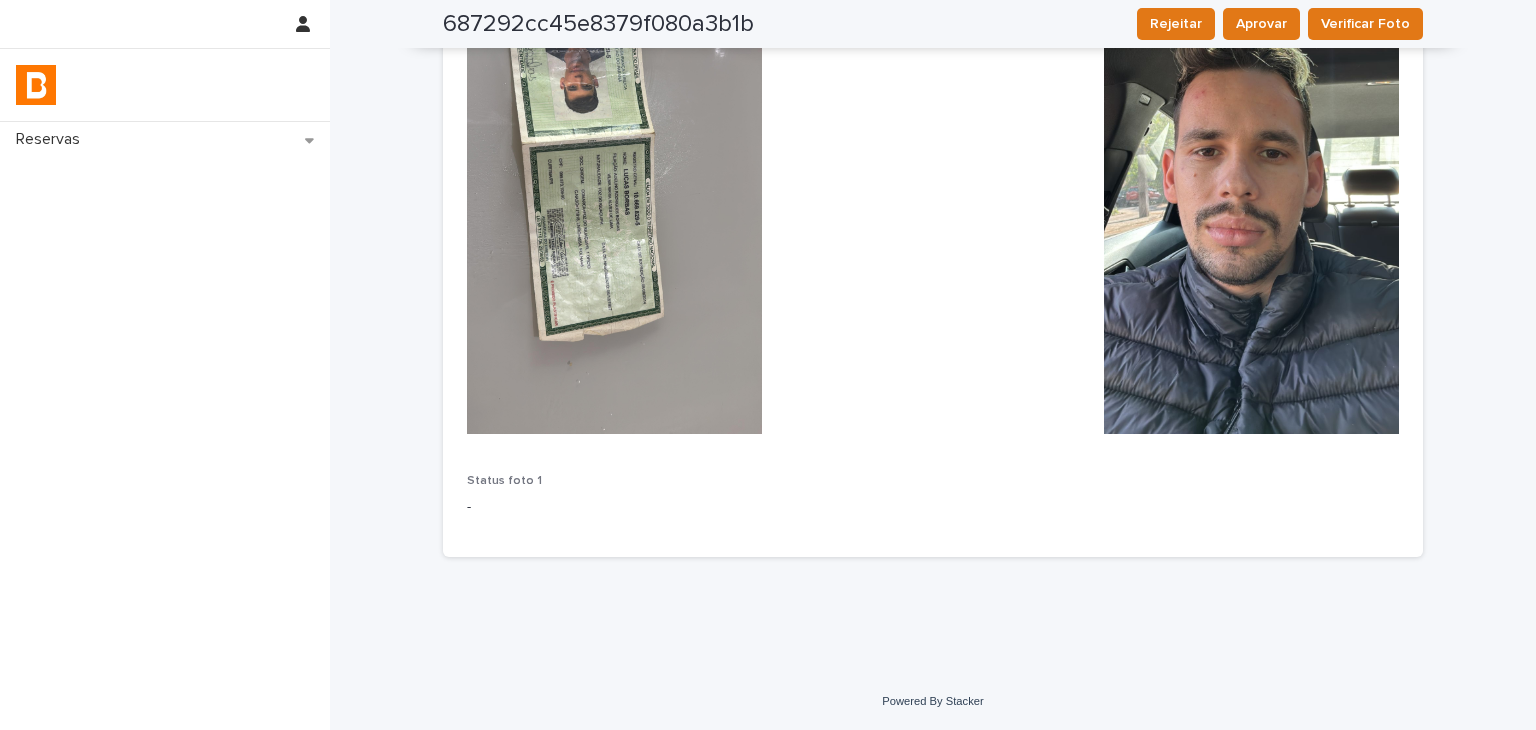 scroll, scrollTop: 0, scrollLeft: 0, axis: both 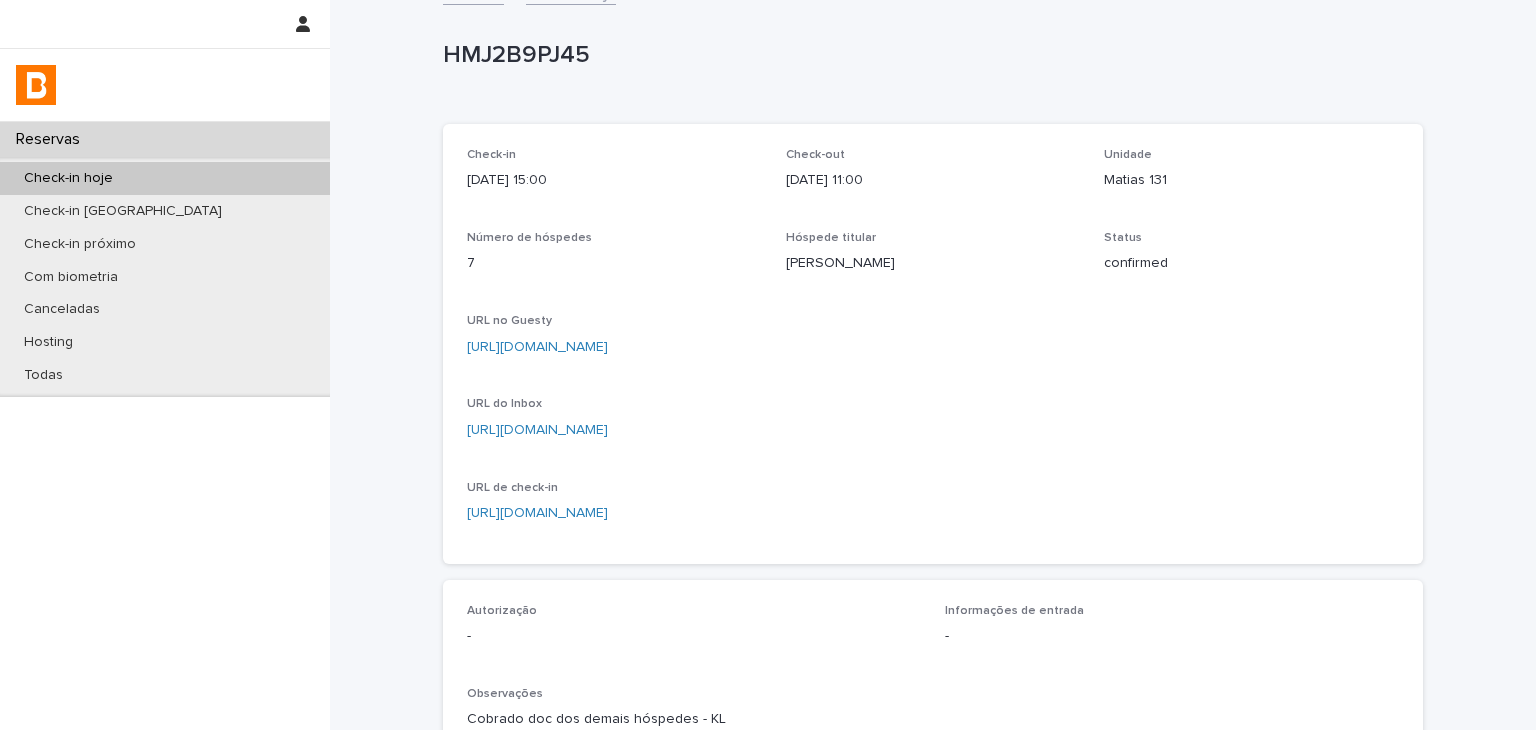click on "URL no Guesty" at bounding box center (933, 321) 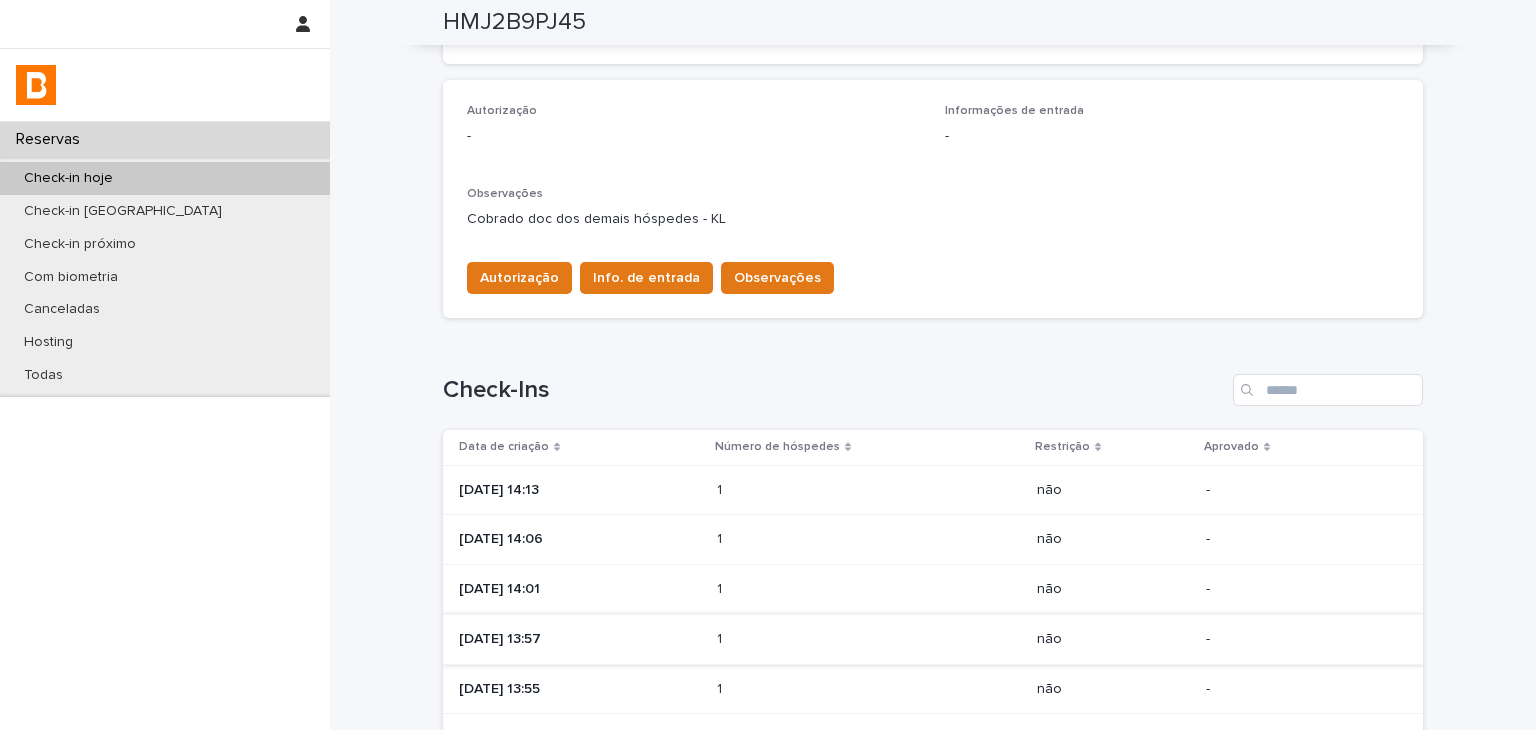 scroll, scrollTop: 822, scrollLeft: 0, axis: vertical 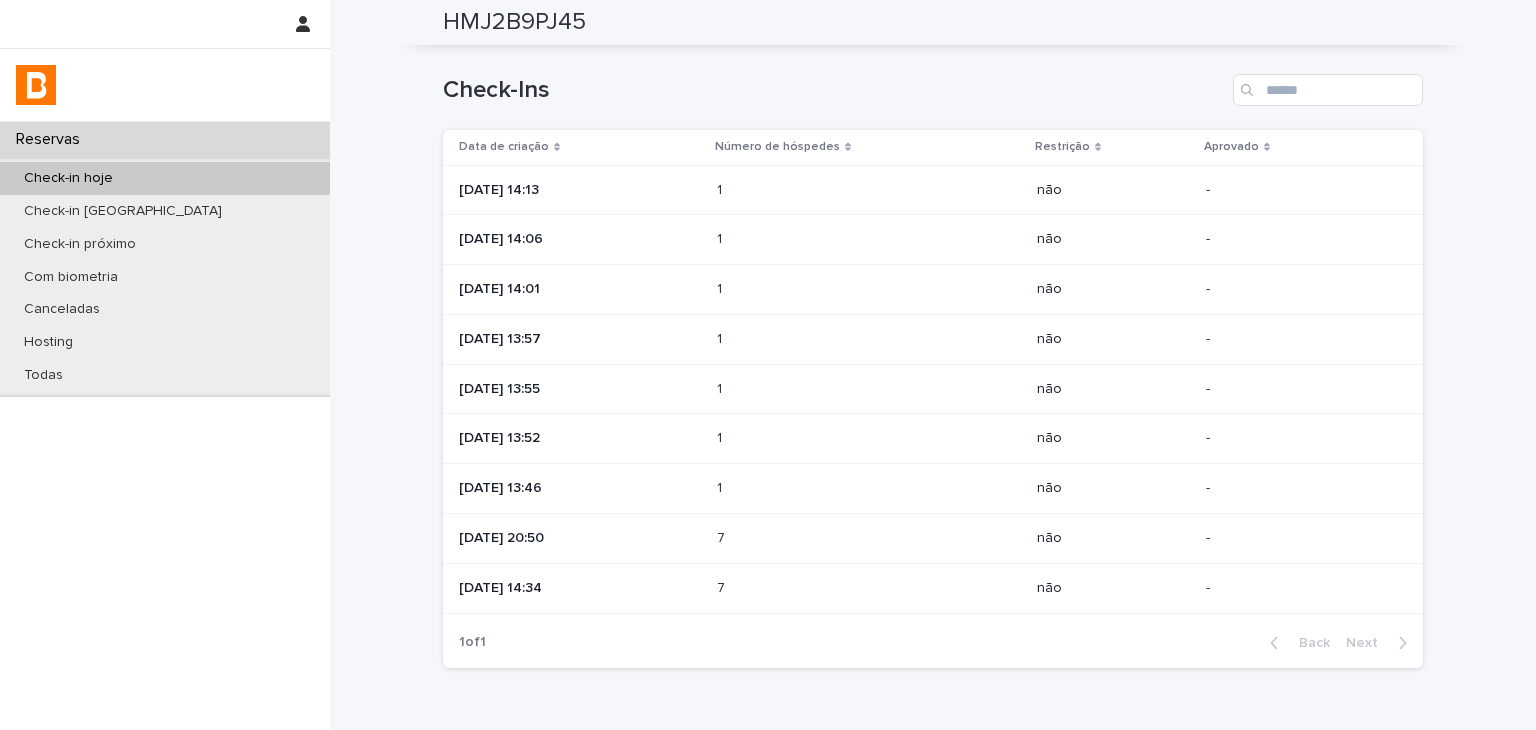 click at bounding box center (804, 488) 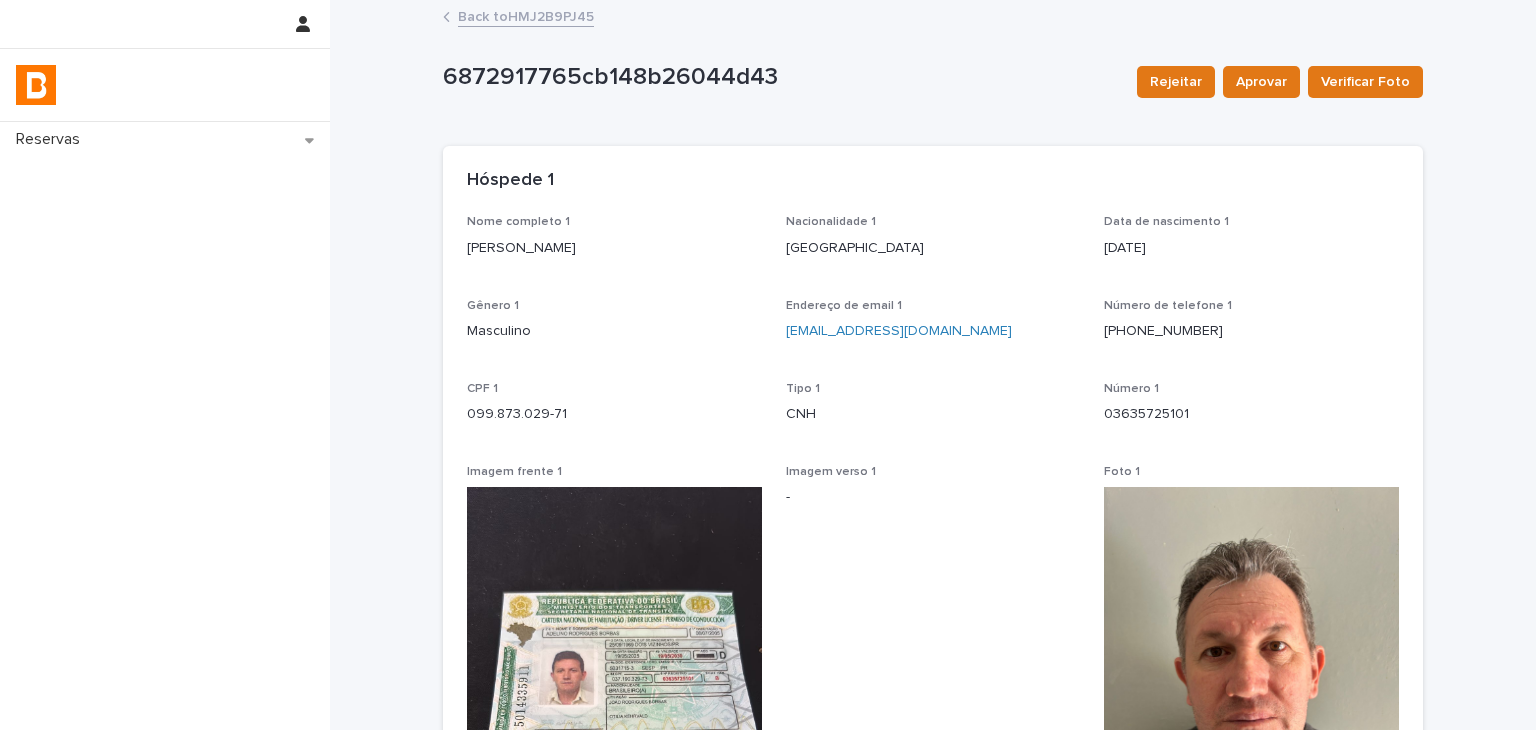scroll, scrollTop: 400, scrollLeft: 0, axis: vertical 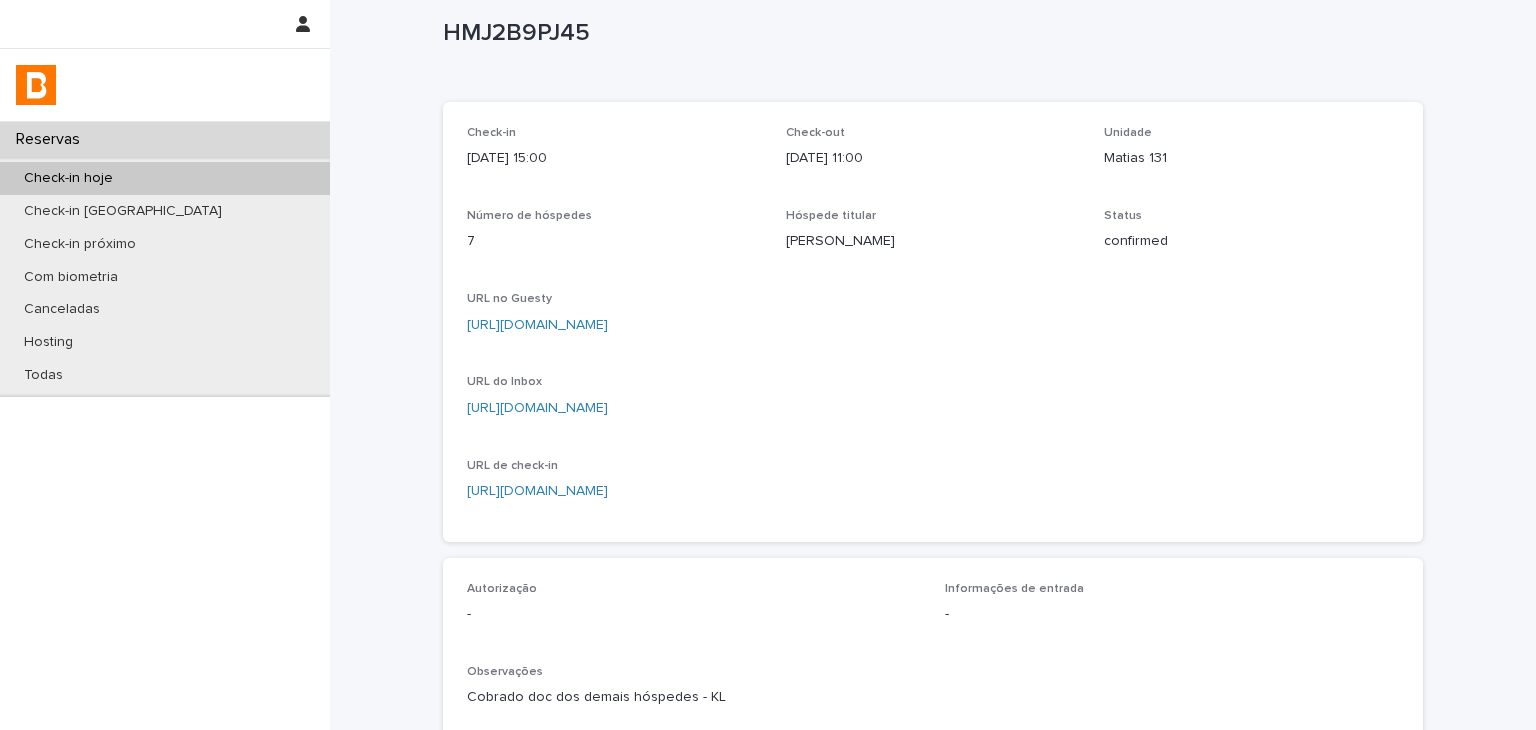 click on "Check-in [DATE] 15:00 Check-out [DATE] 11:00 Unidade Matias 131 Número de hóspedes 7 Hóspede titular [PERSON_NAME] Status confirmed URL no Guesty [URL][DOMAIN_NAME] URL do Inbox [URL][DOMAIN_NAME] URL de check-in [URL][DOMAIN_NAME]" at bounding box center (933, 322) 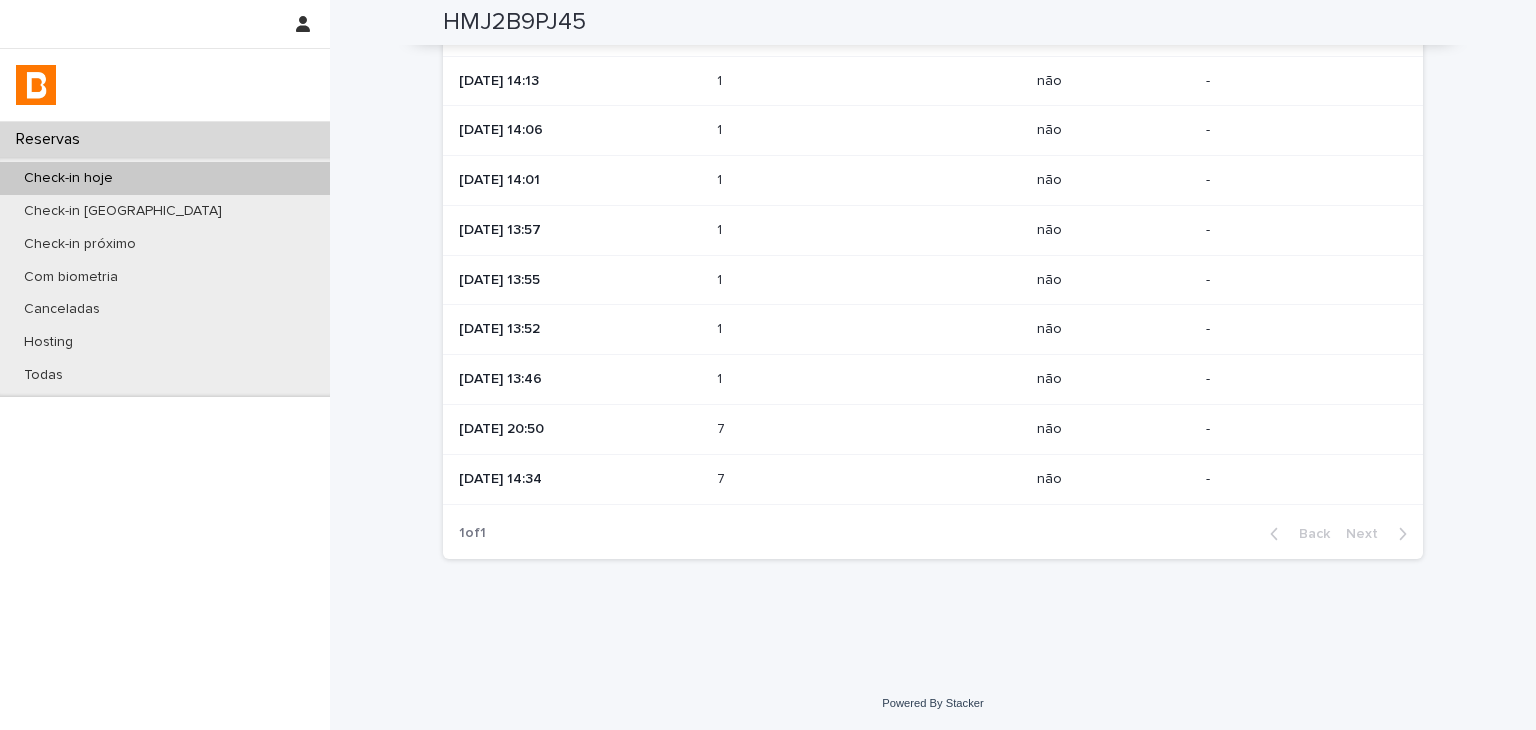 click on "7 7" at bounding box center [869, 430] 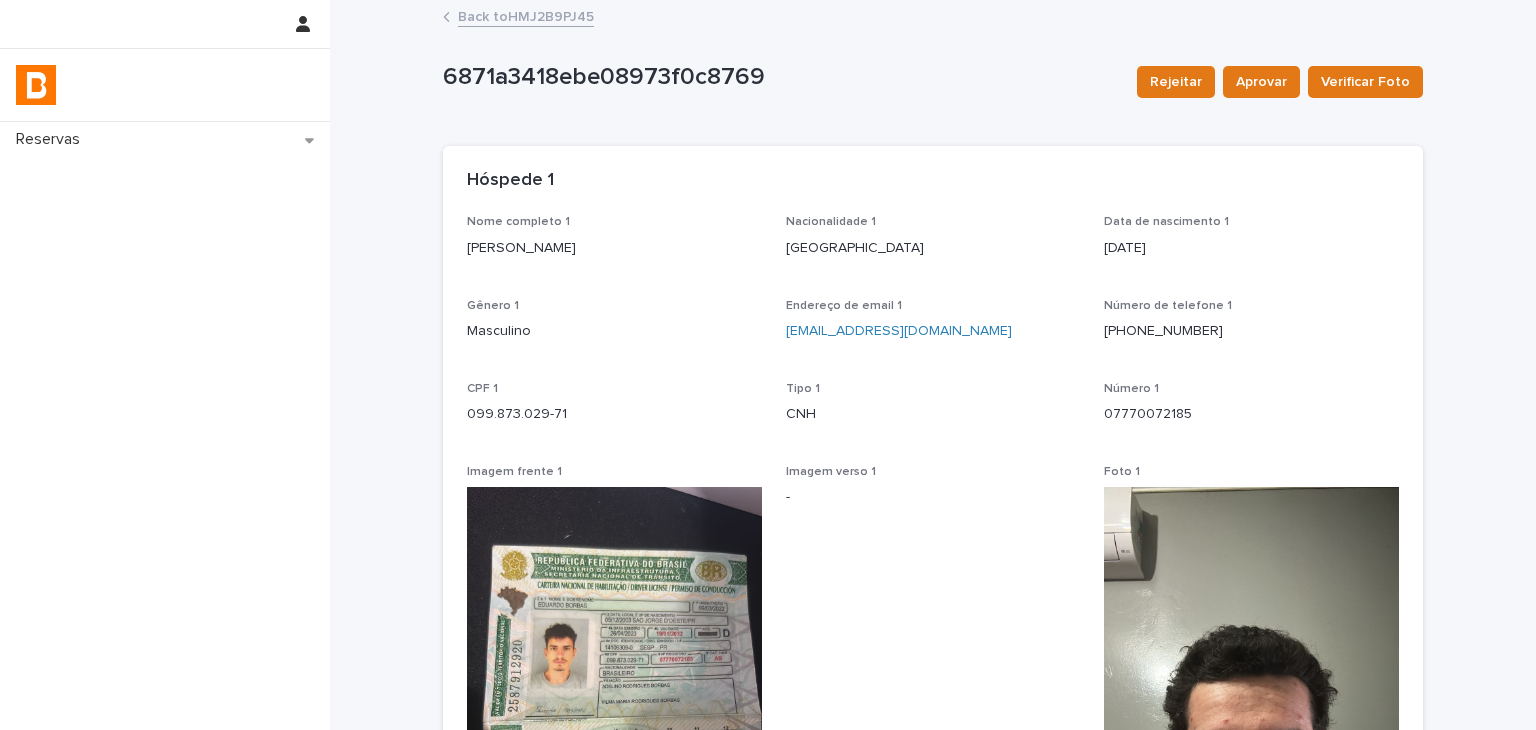 scroll, scrollTop: 300, scrollLeft: 0, axis: vertical 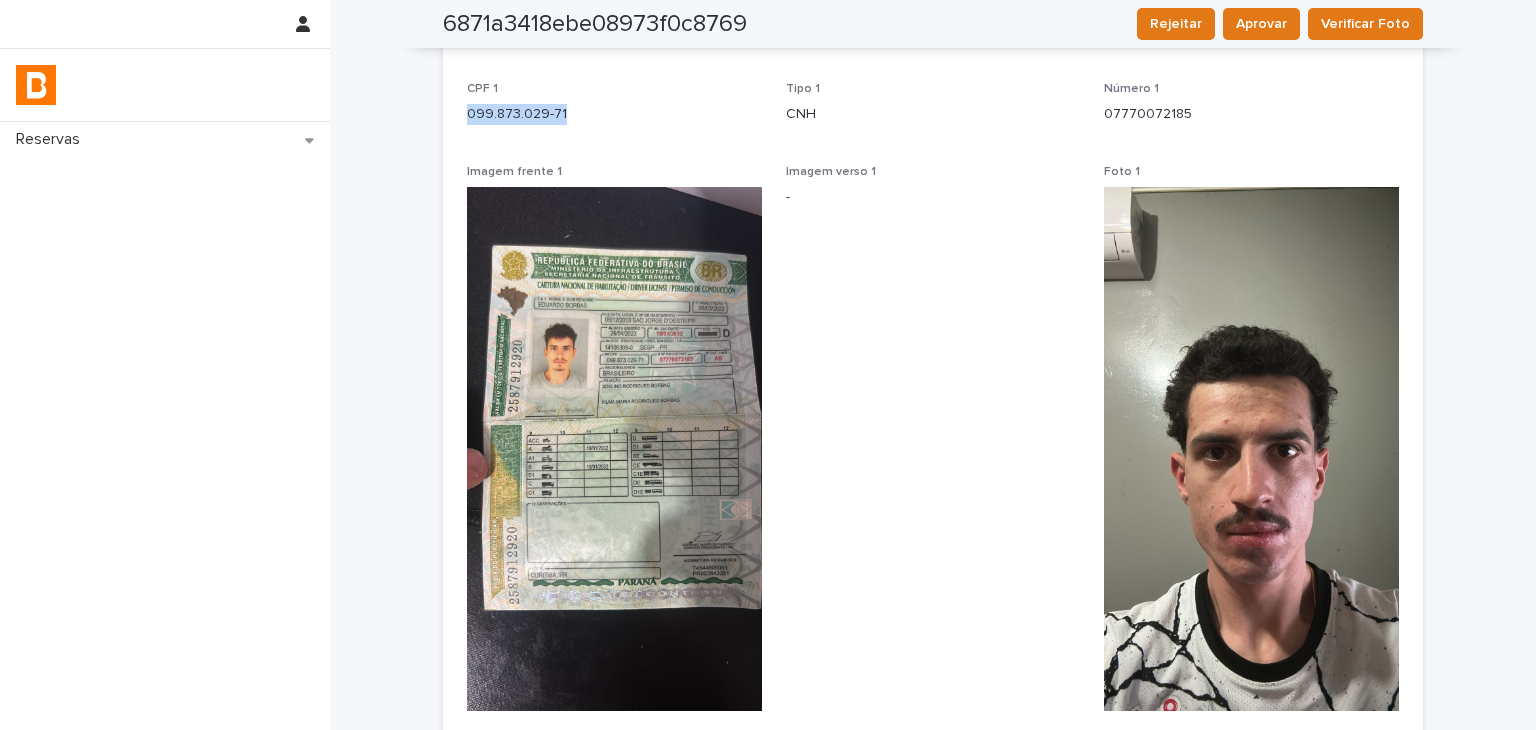 drag, startPoint x: 460, startPoint y: 117, endPoint x: 567, endPoint y: 124, distance: 107.22873 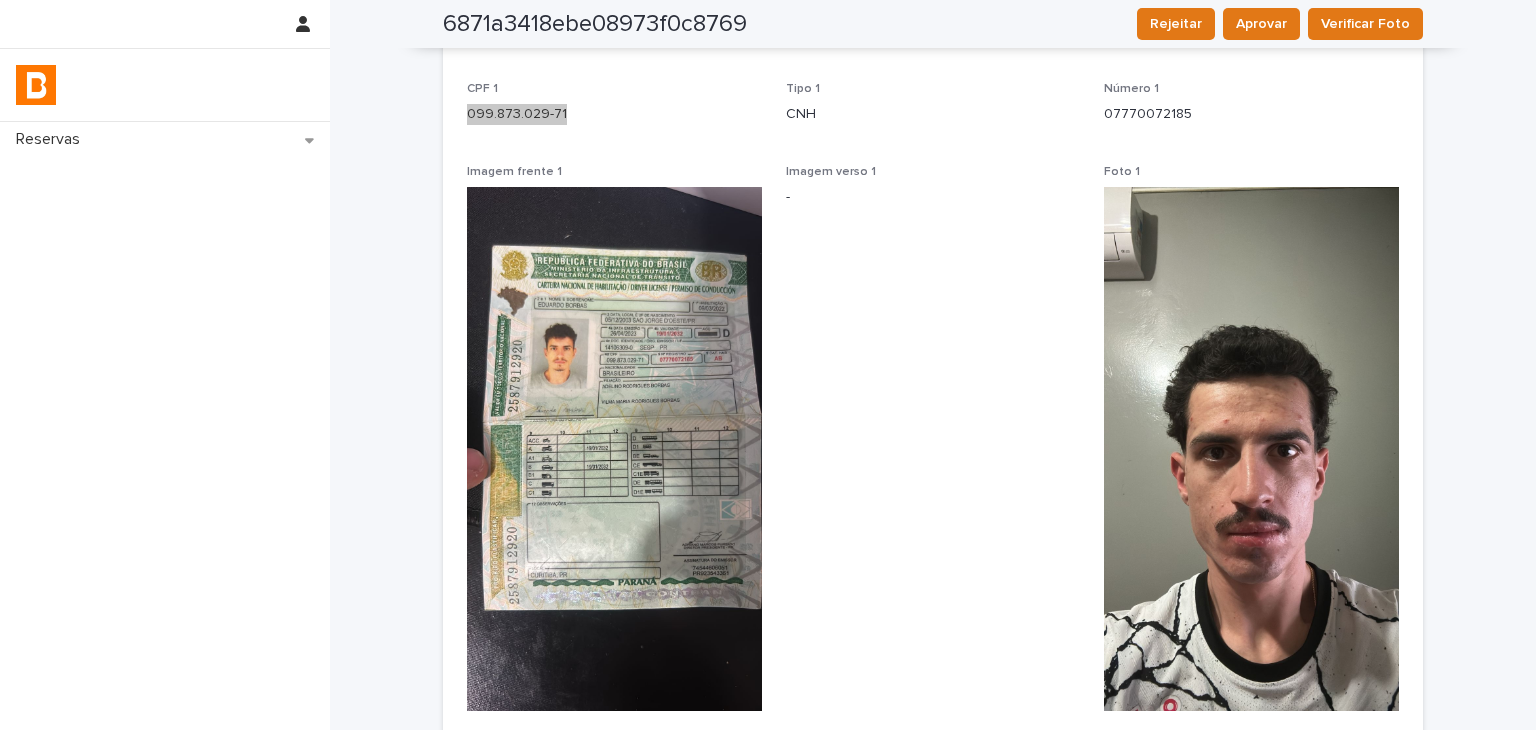 scroll, scrollTop: 577, scrollLeft: 0, axis: vertical 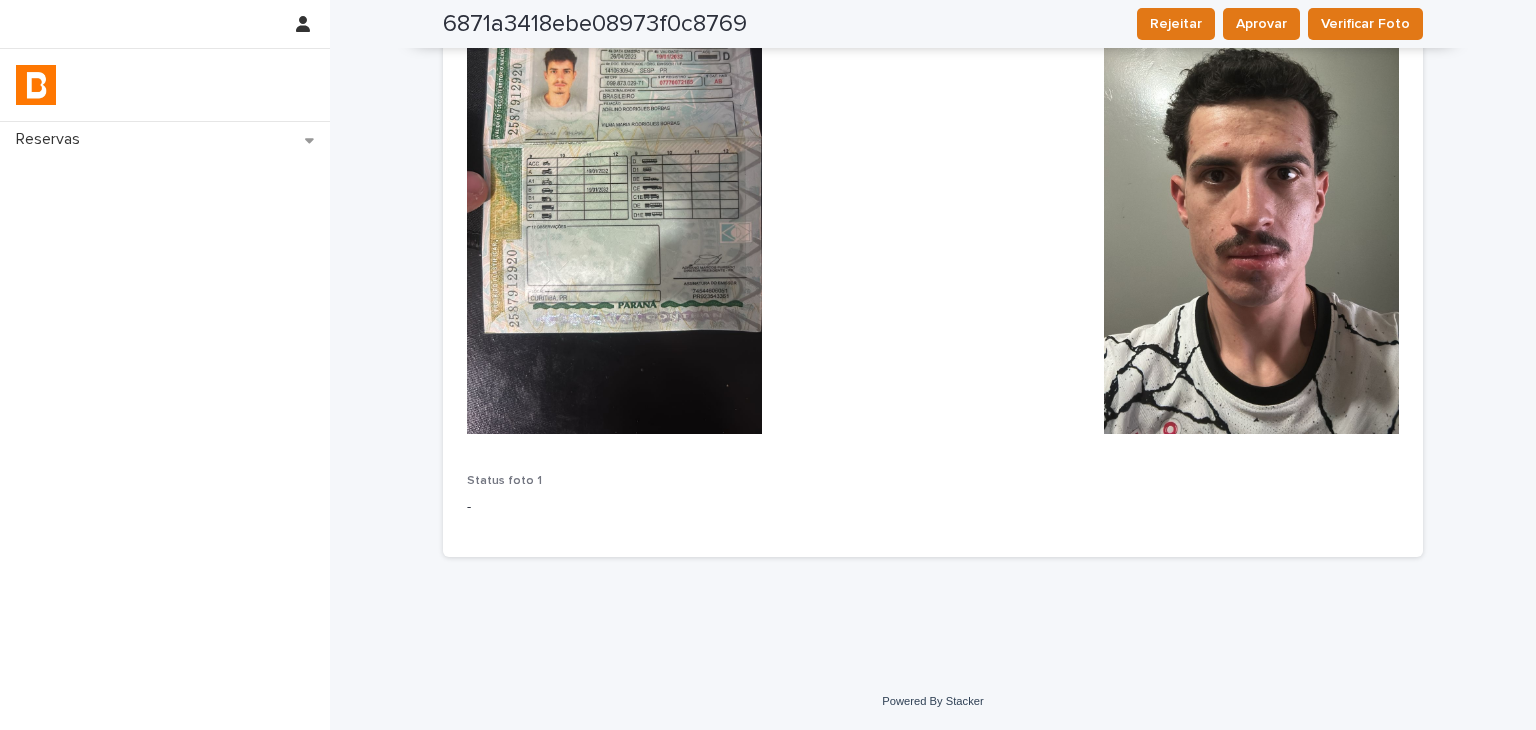 click on "Nome completo 1 [PERSON_NAME] Nacionalidade 1 [DEMOGRAPHIC_DATA] Data de nascimento 1 [DEMOGRAPHIC_DATA] Gênero 1 Masculino Endereço de email 1 [EMAIL_ADDRESS][DOMAIN_NAME] Número de telefone [PHONE_NUMBER] CPF 1 099.873.029-71 Tipo 1 CNH Número 1 07770072185 Imagem frente 1 Imagem verso 1 - Foto 1 Status foto 1 -" at bounding box center [933, 85] 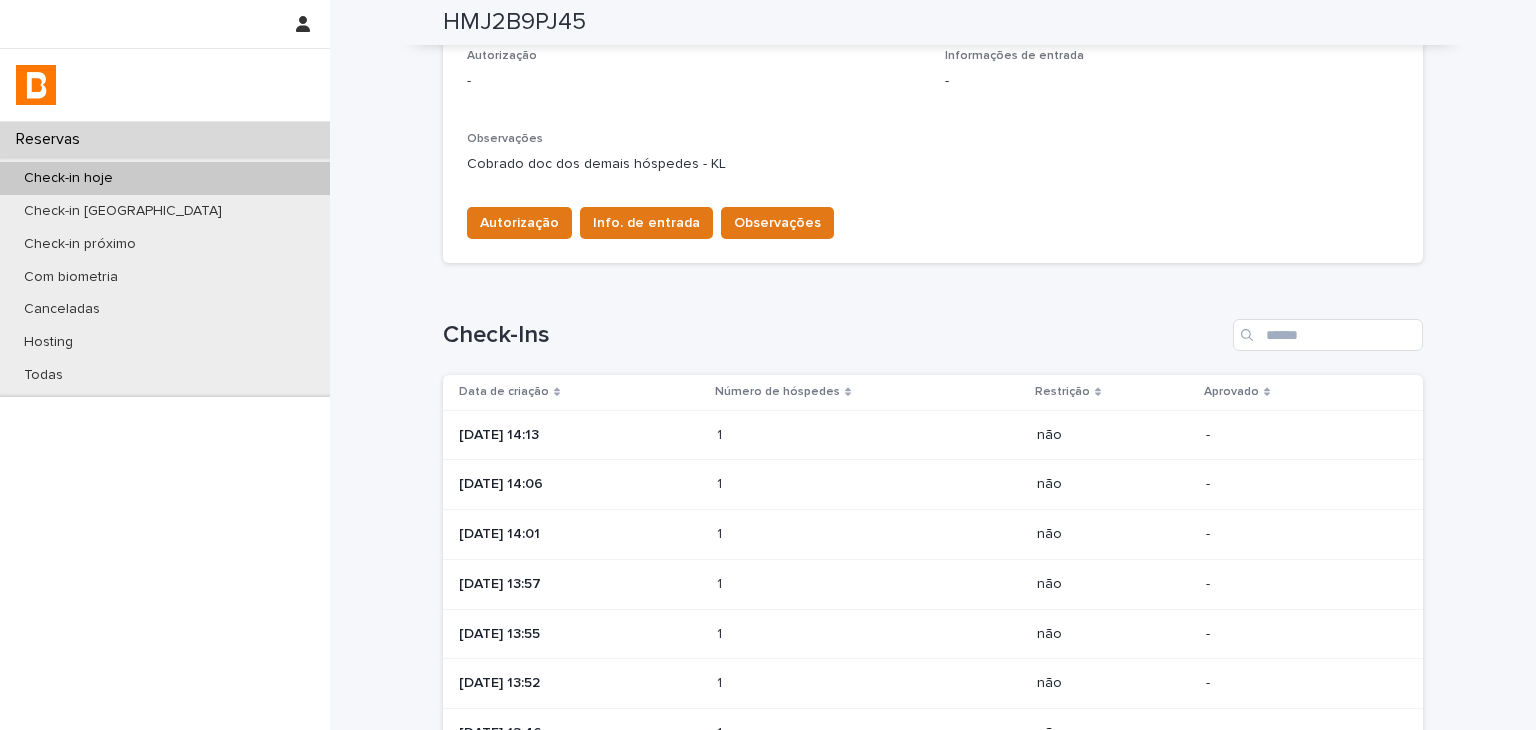scroll, scrollTop: 44, scrollLeft: 0, axis: vertical 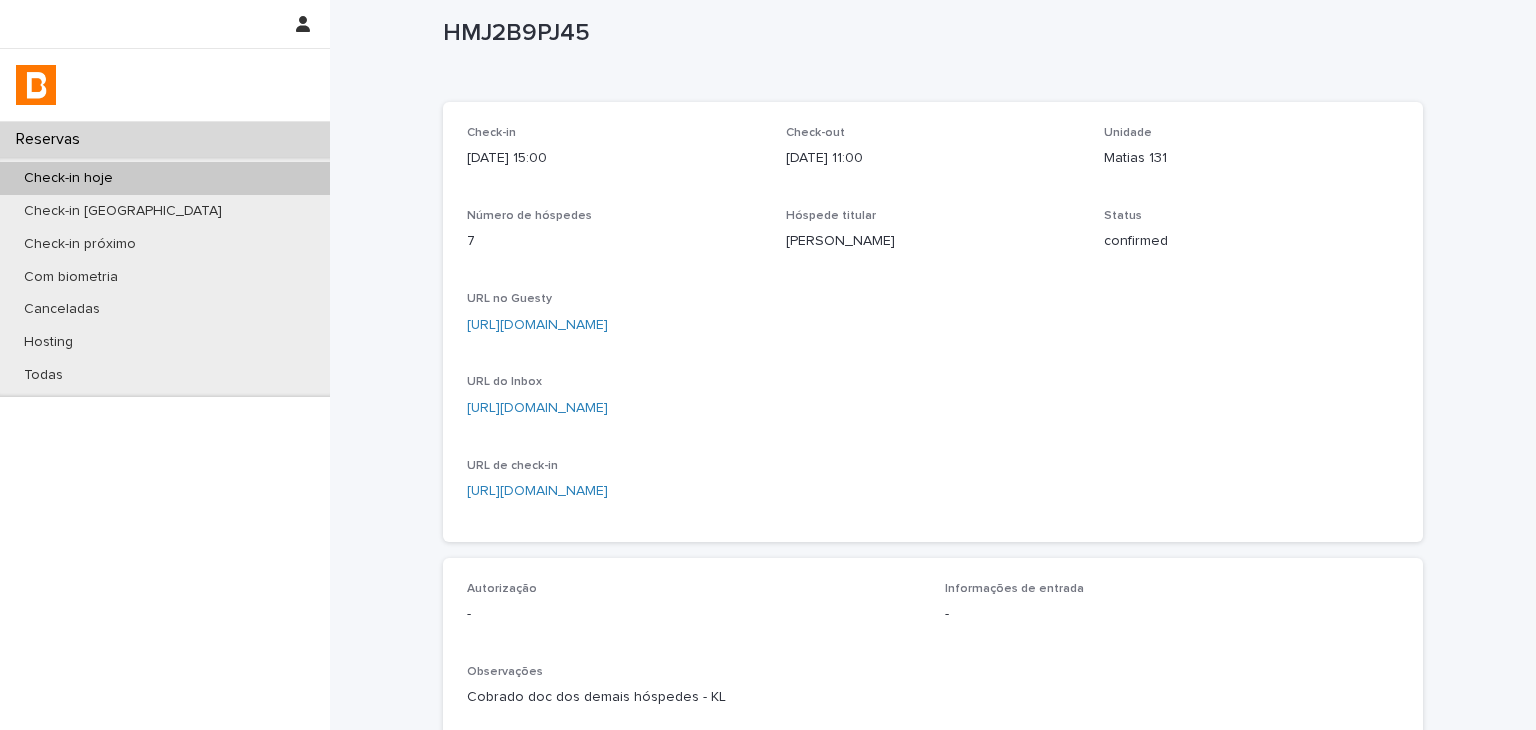 click on "Check-in [DATE] 15:00 Check-out [DATE] 11:00 Unidade Matias 131 Número de hóspedes 7 Hóspede titular [PERSON_NAME] Status confirmed URL no Guesty [URL][DOMAIN_NAME] URL do Inbox [URL][DOMAIN_NAME] URL de check-in [URL][DOMAIN_NAME]" at bounding box center (933, 322) 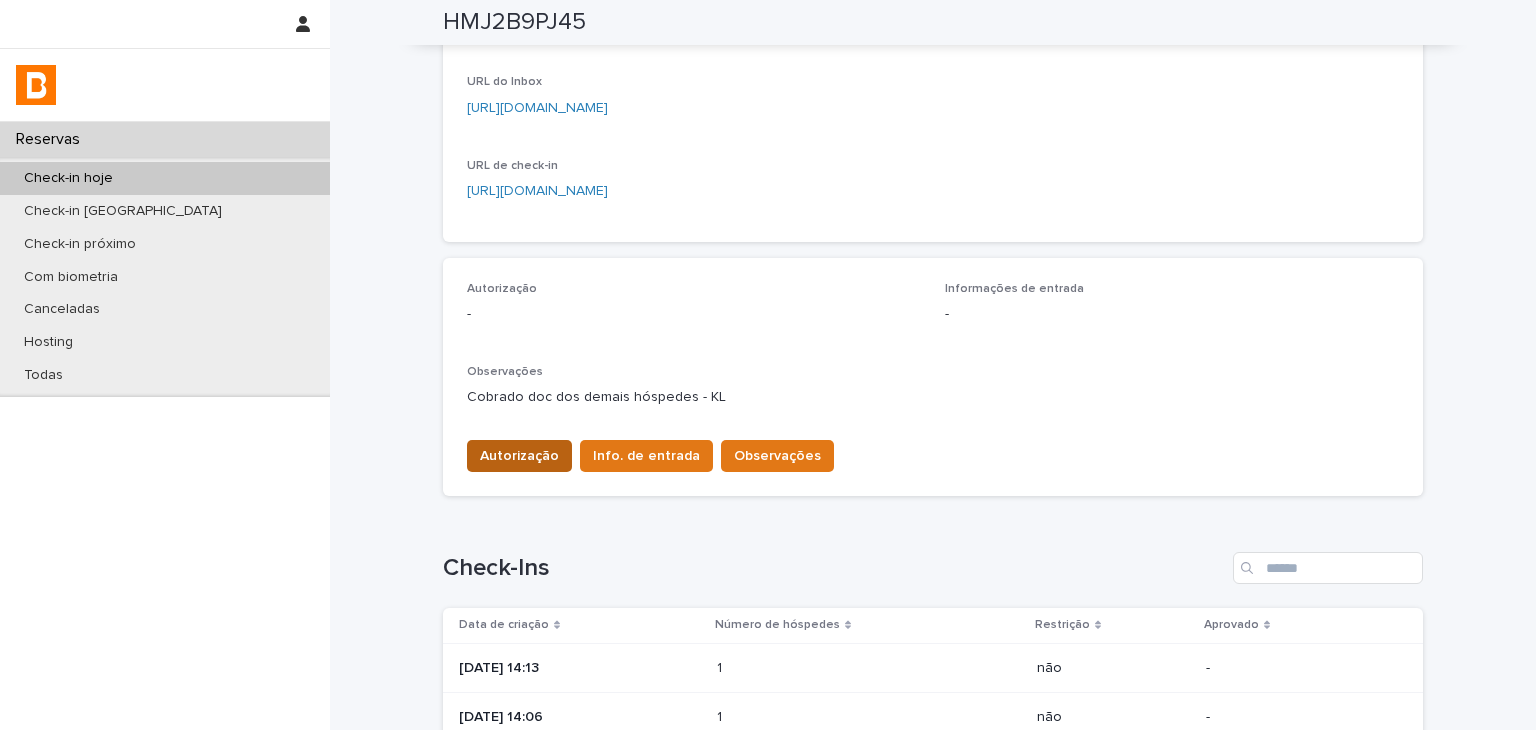 click on "Autorização" at bounding box center (519, 456) 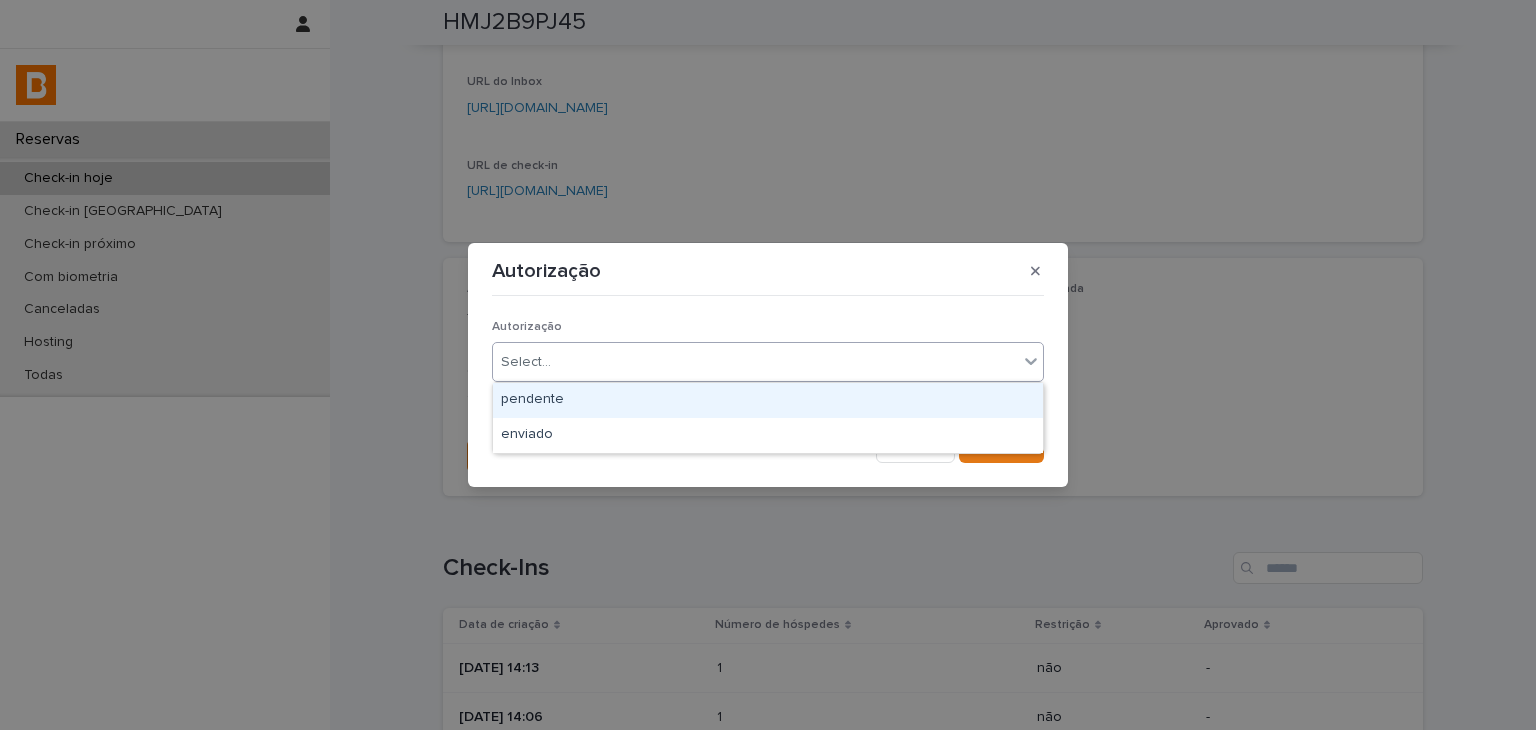click on "Select..." at bounding box center [526, 362] 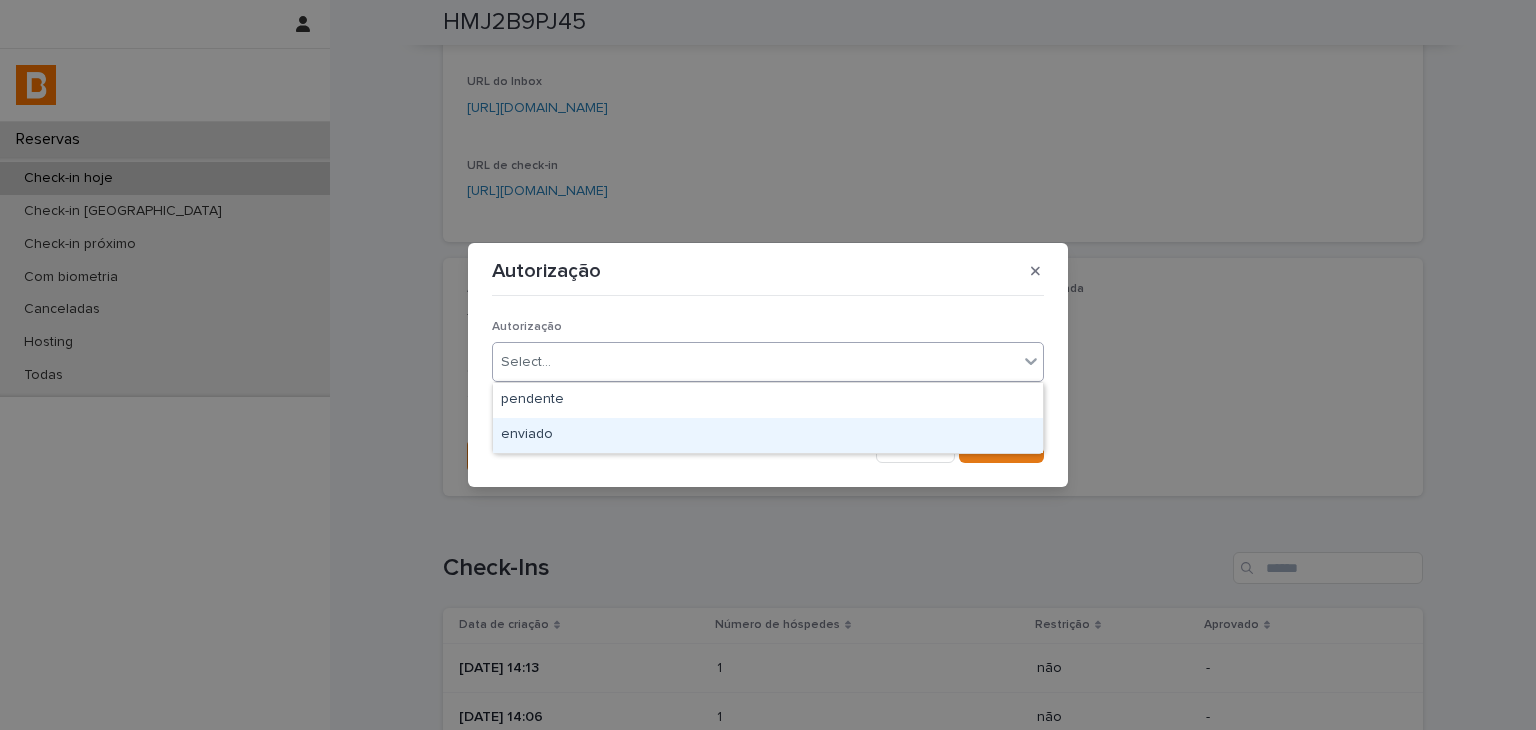 click on "enviado" at bounding box center (768, 435) 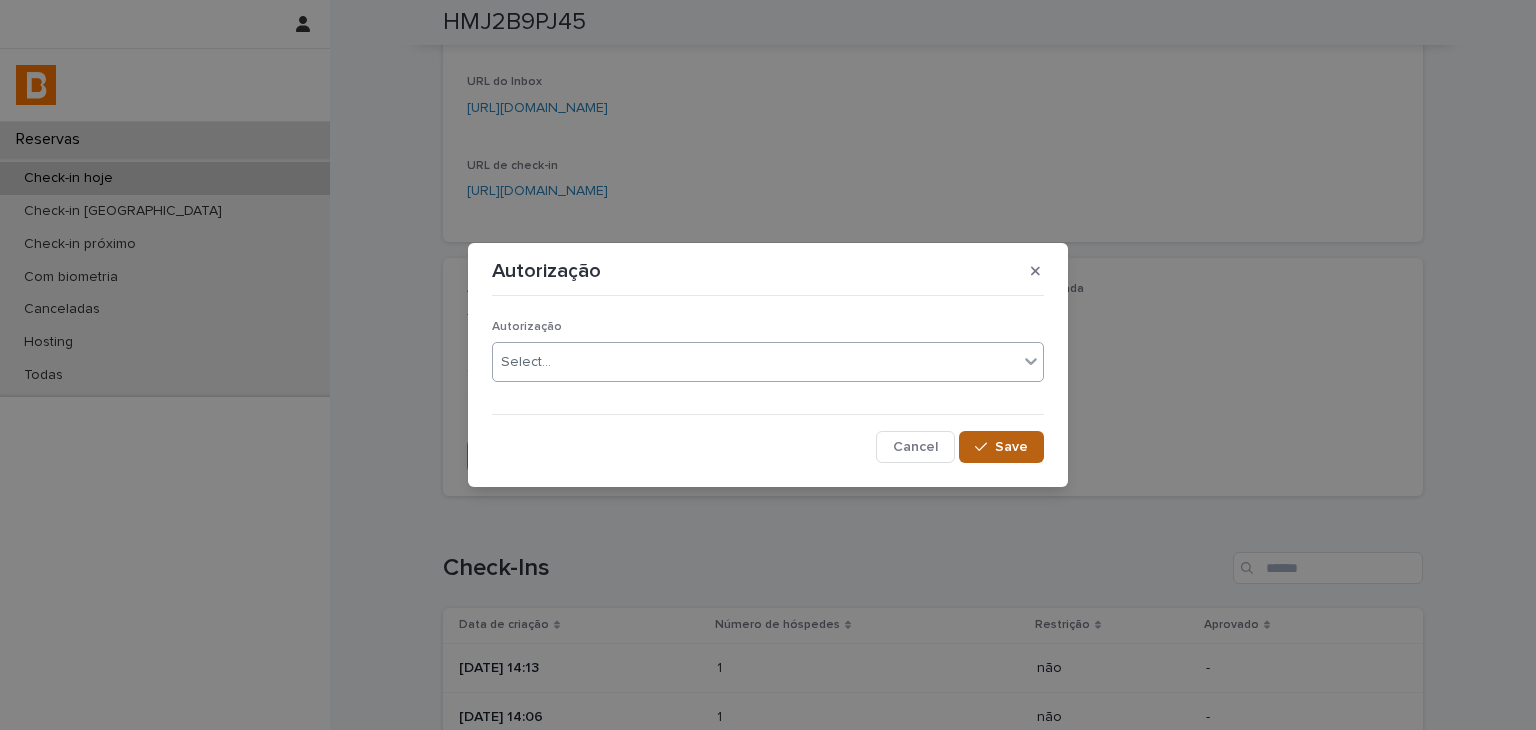 click on "Save" at bounding box center (1001, 447) 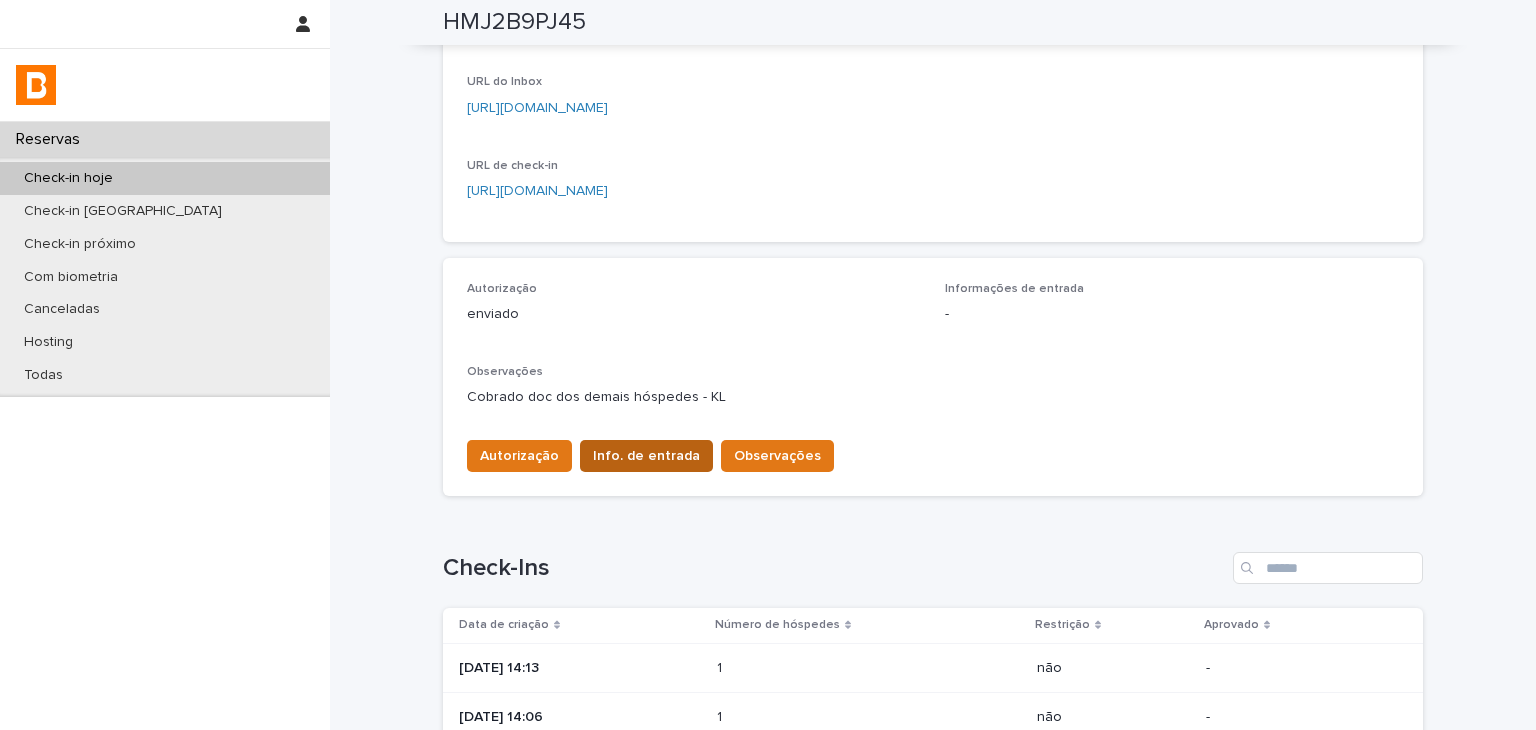 click on "Info. de entrada" at bounding box center (646, 456) 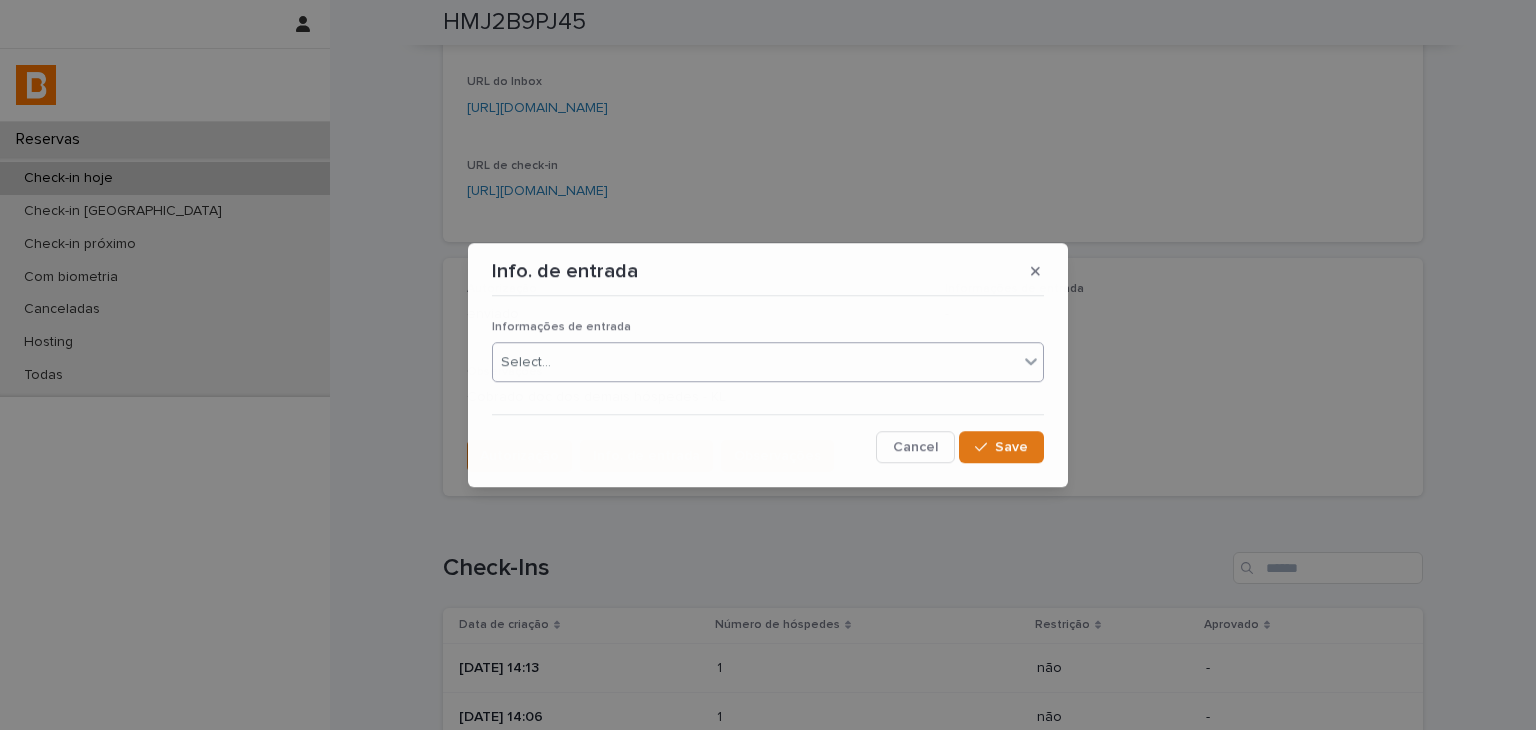 click on "Select..." at bounding box center [755, 362] 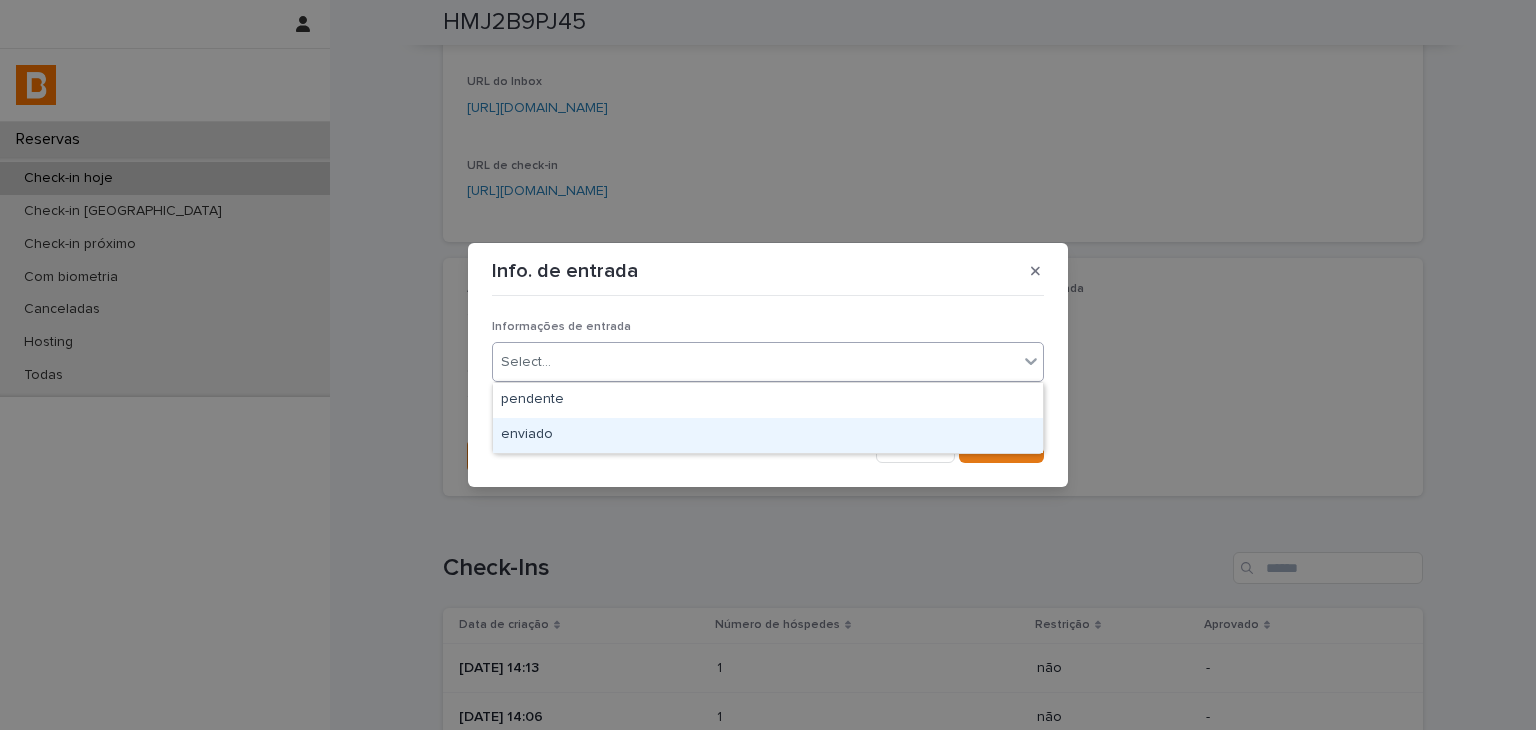 click on "enviado" at bounding box center [768, 435] 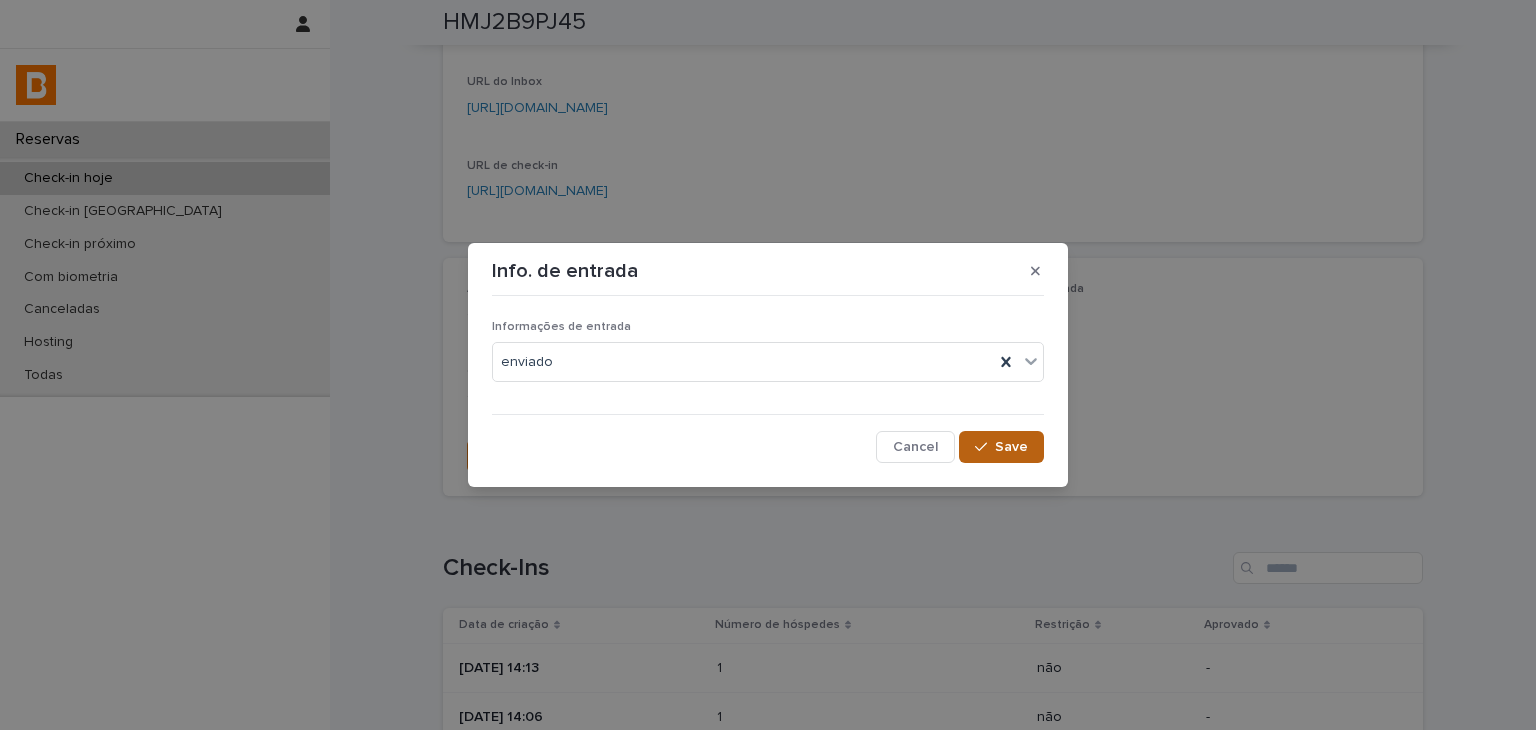 click on "Save" at bounding box center (1001, 447) 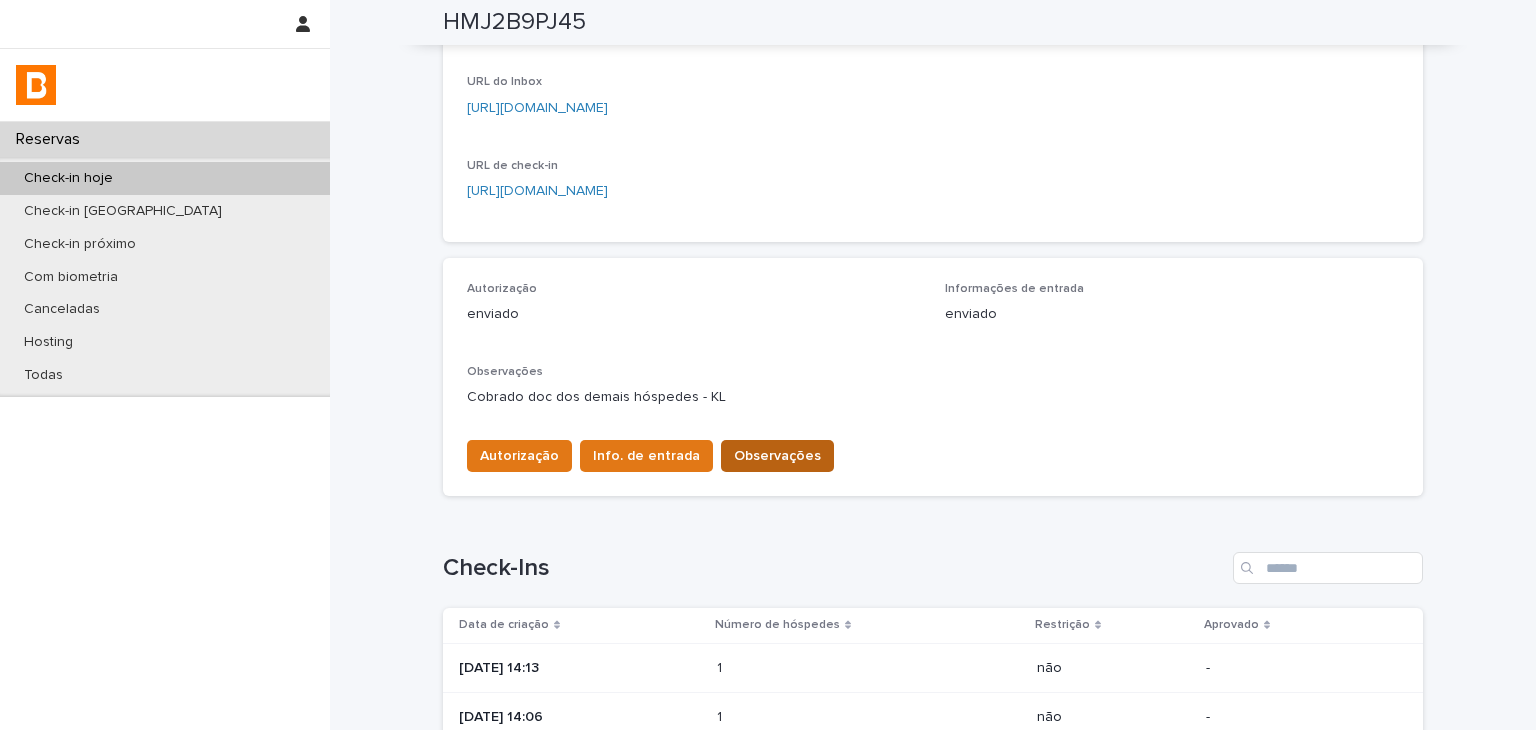 click on "Observações" at bounding box center (777, 456) 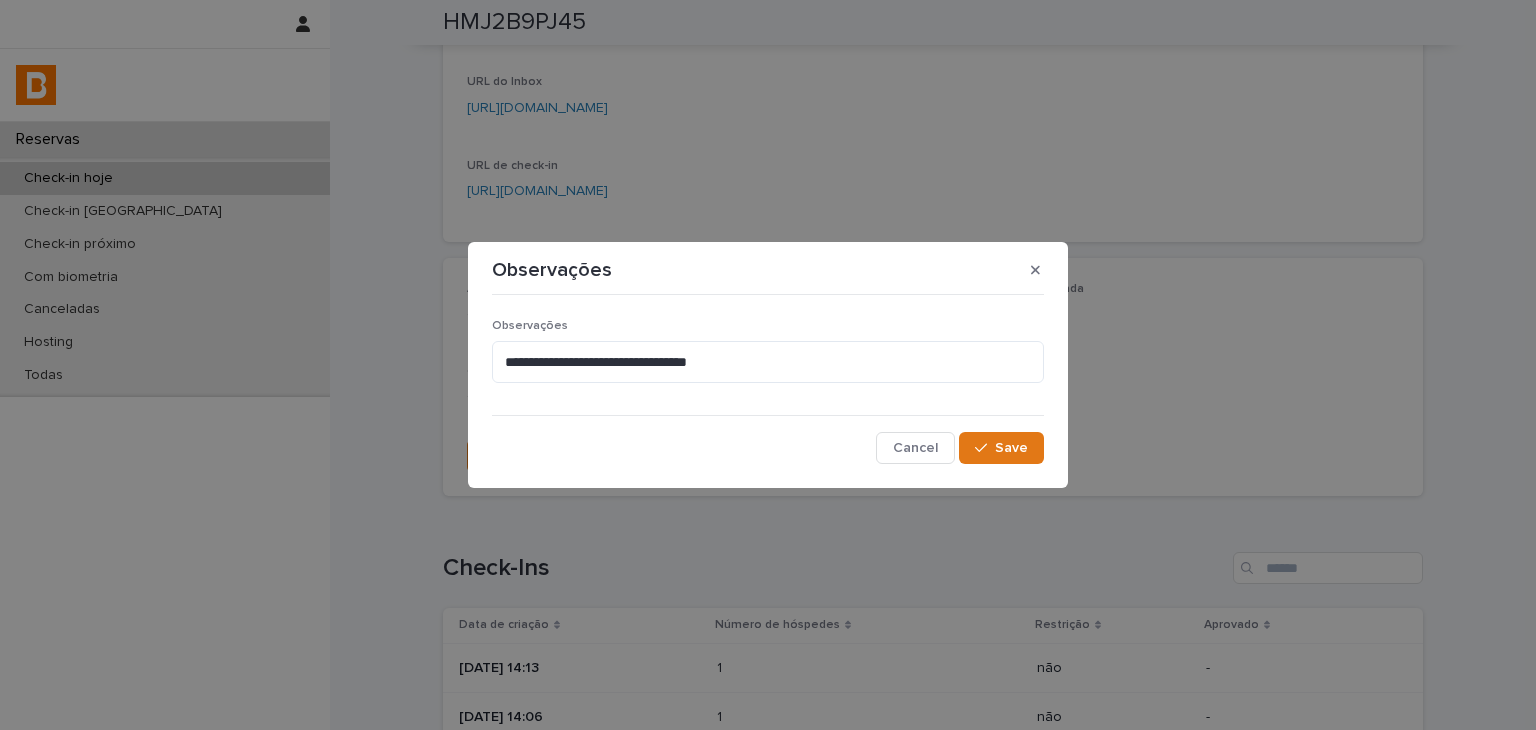 click on "**********" at bounding box center [768, 359] 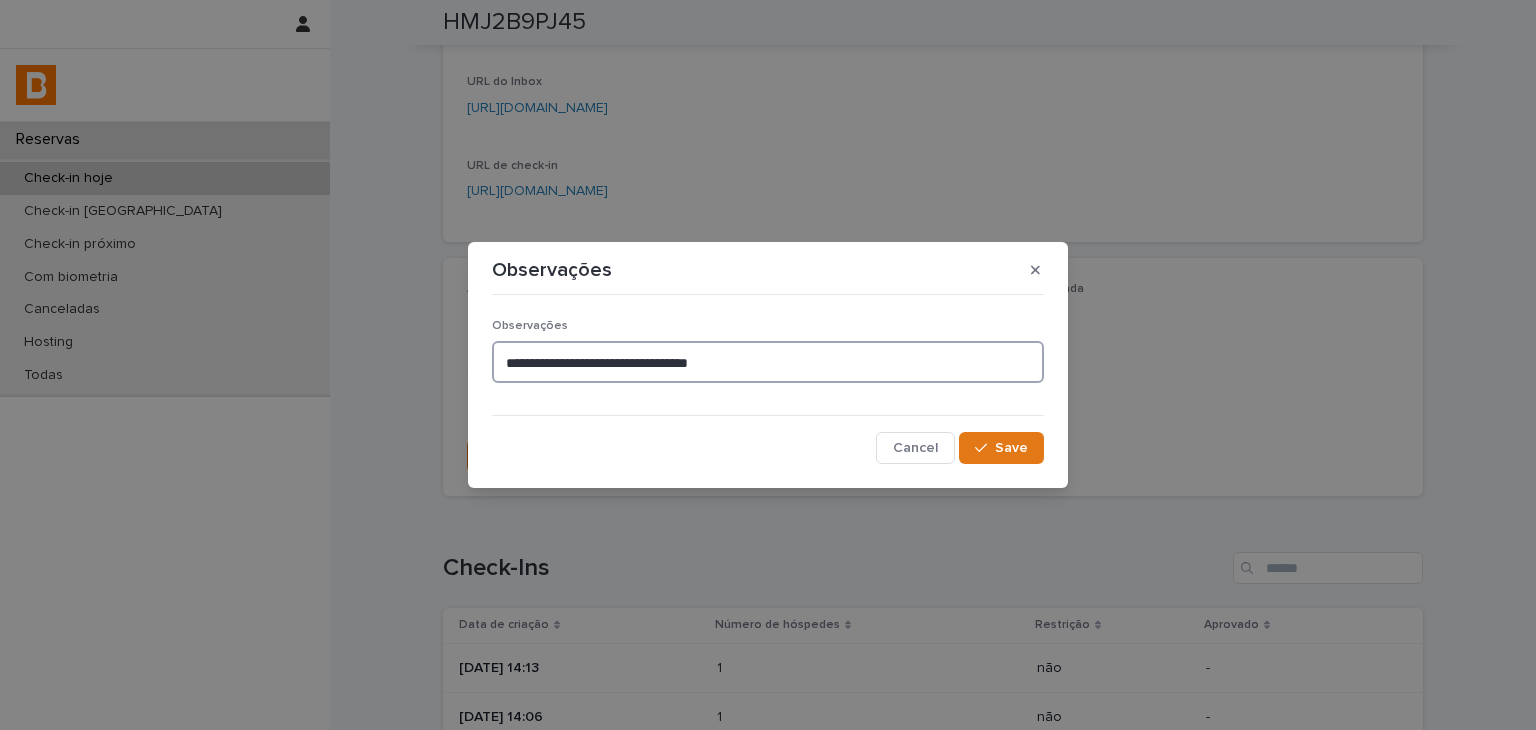 click on "**********" at bounding box center [768, 362] 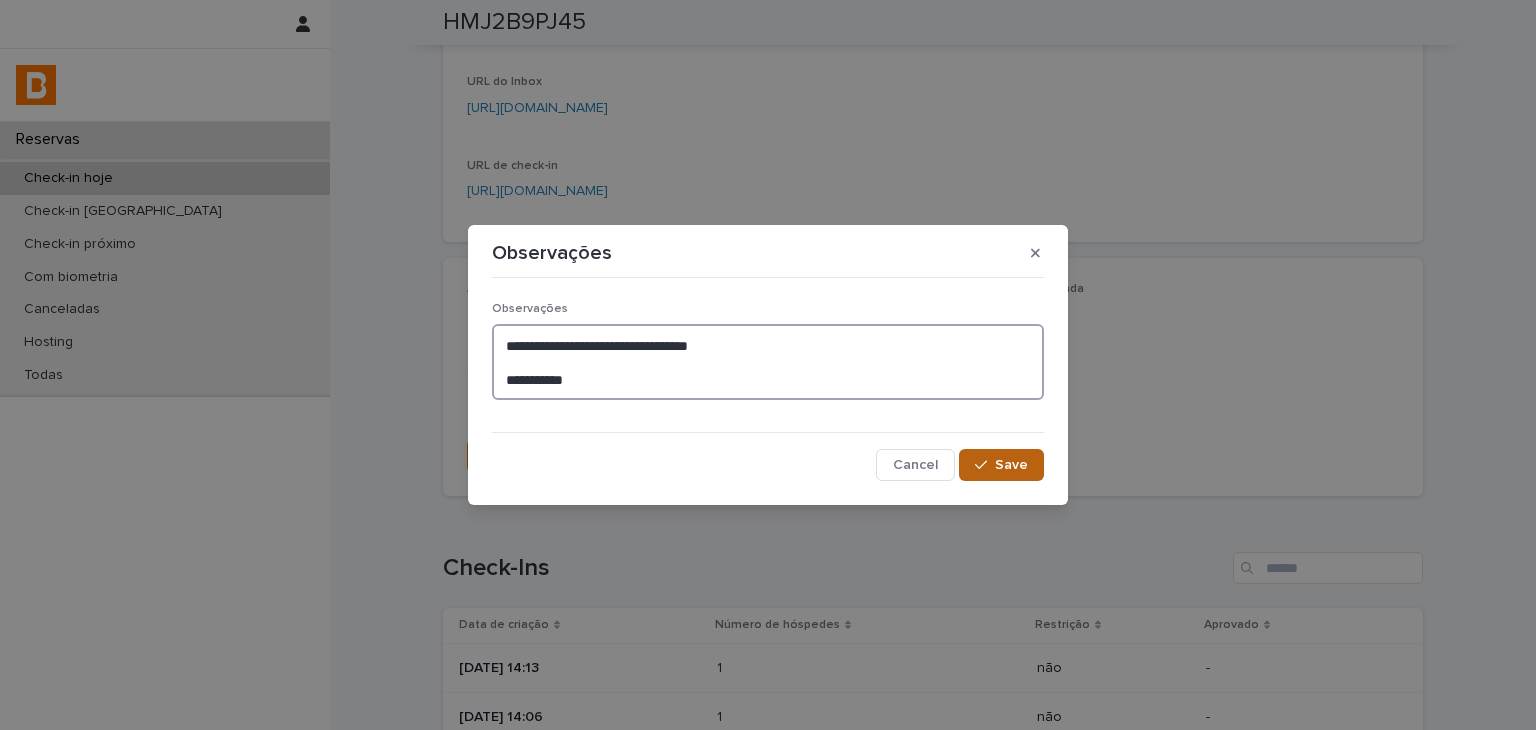 type on "**********" 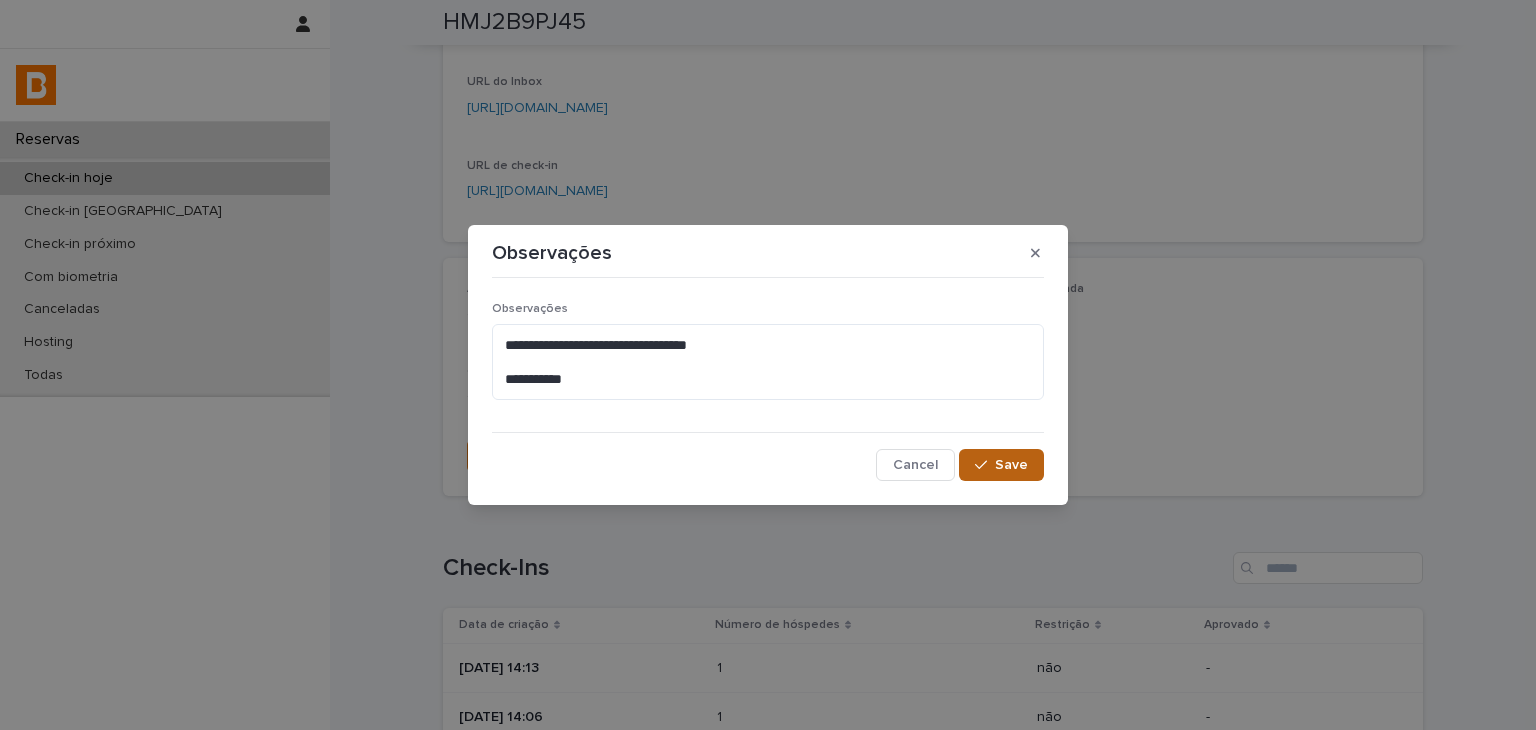 click 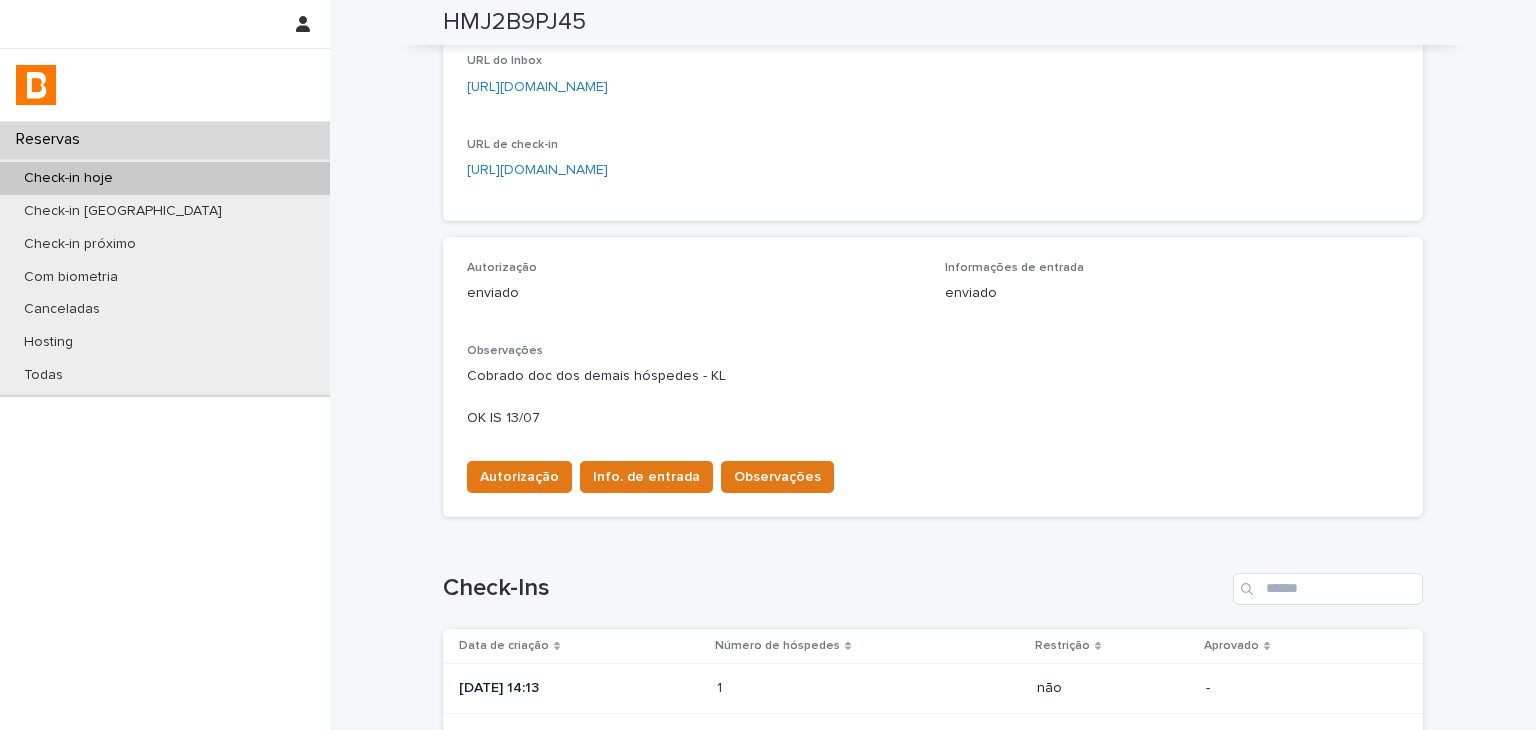 scroll, scrollTop: 0, scrollLeft: 0, axis: both 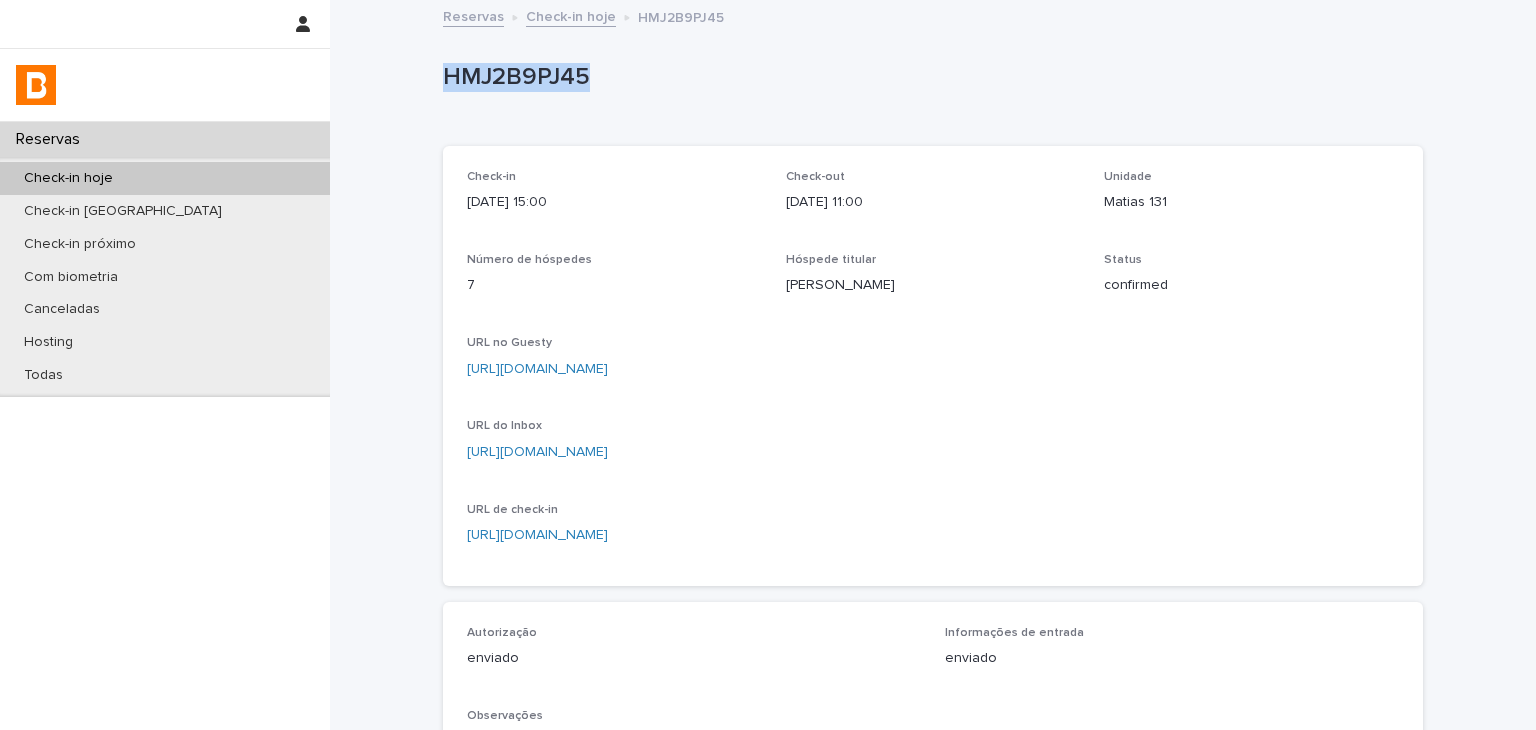 drag, startPoint x: 428, startPoint y: 95, endPoint x: 634, endPoint y: 81, distance: 206.47517 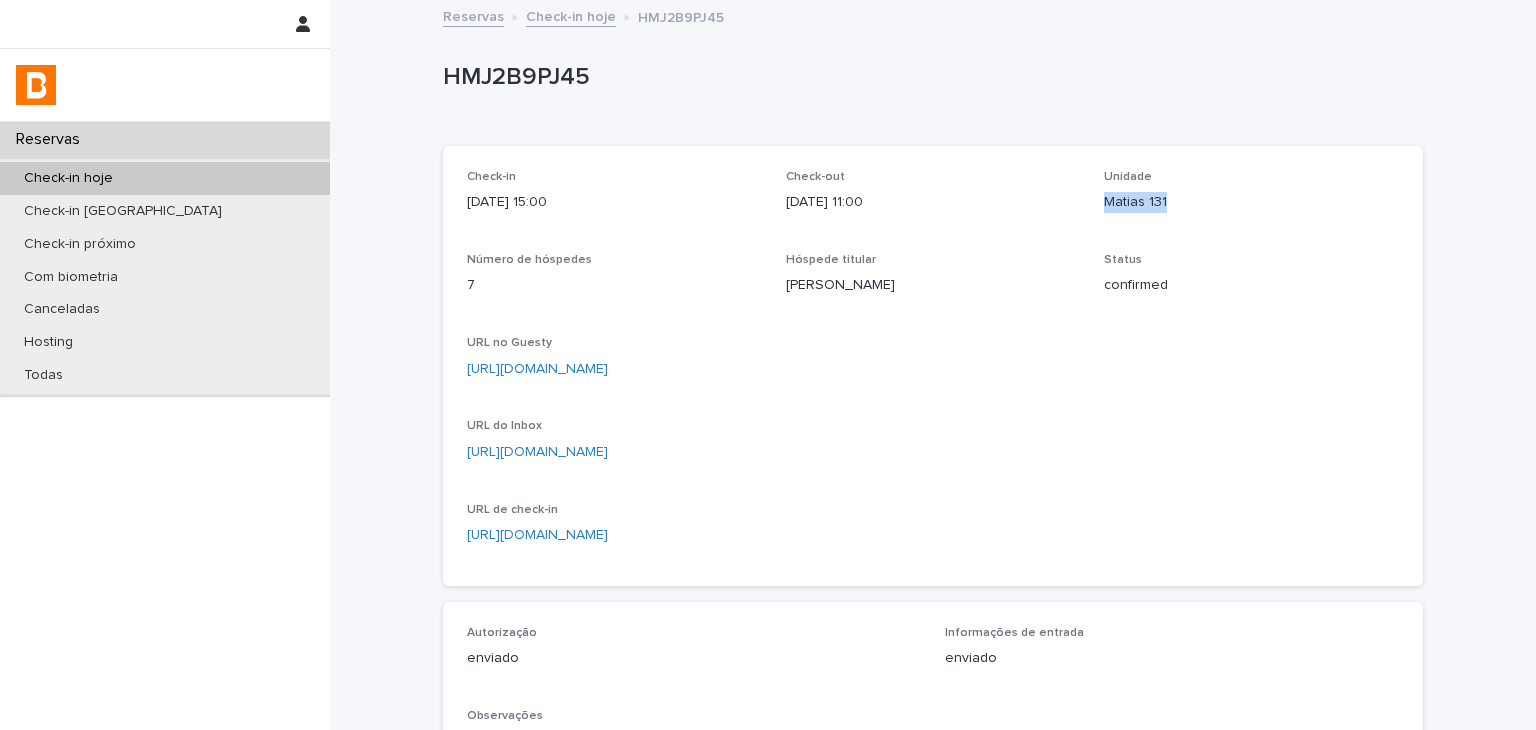 drag, startPoint x: 1084, startPoint y: 201, endPoint x: 1207, endPoint y: 205, distance: 123.065025 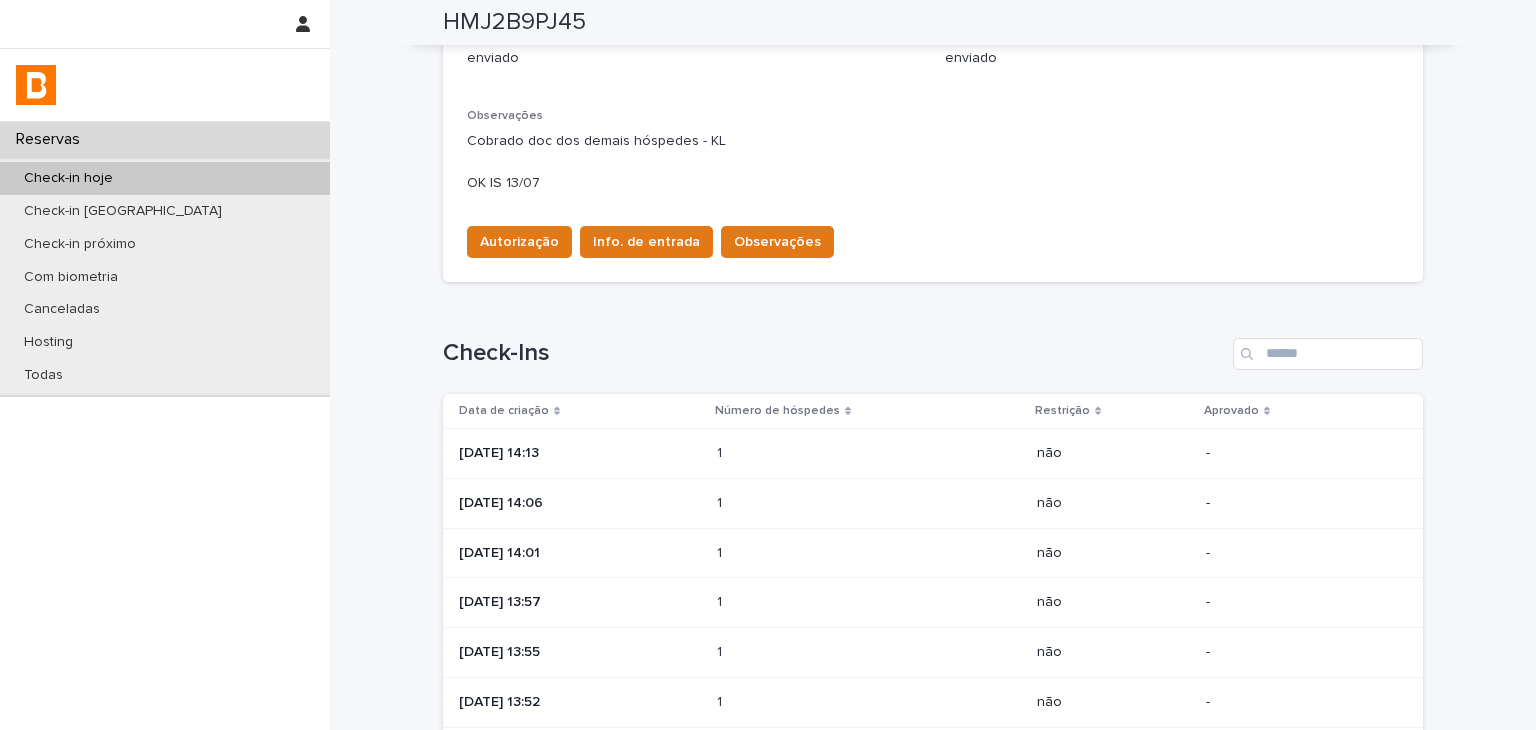 scroll, scrollTop: 400, scrollLeft: 0, axis: vertical 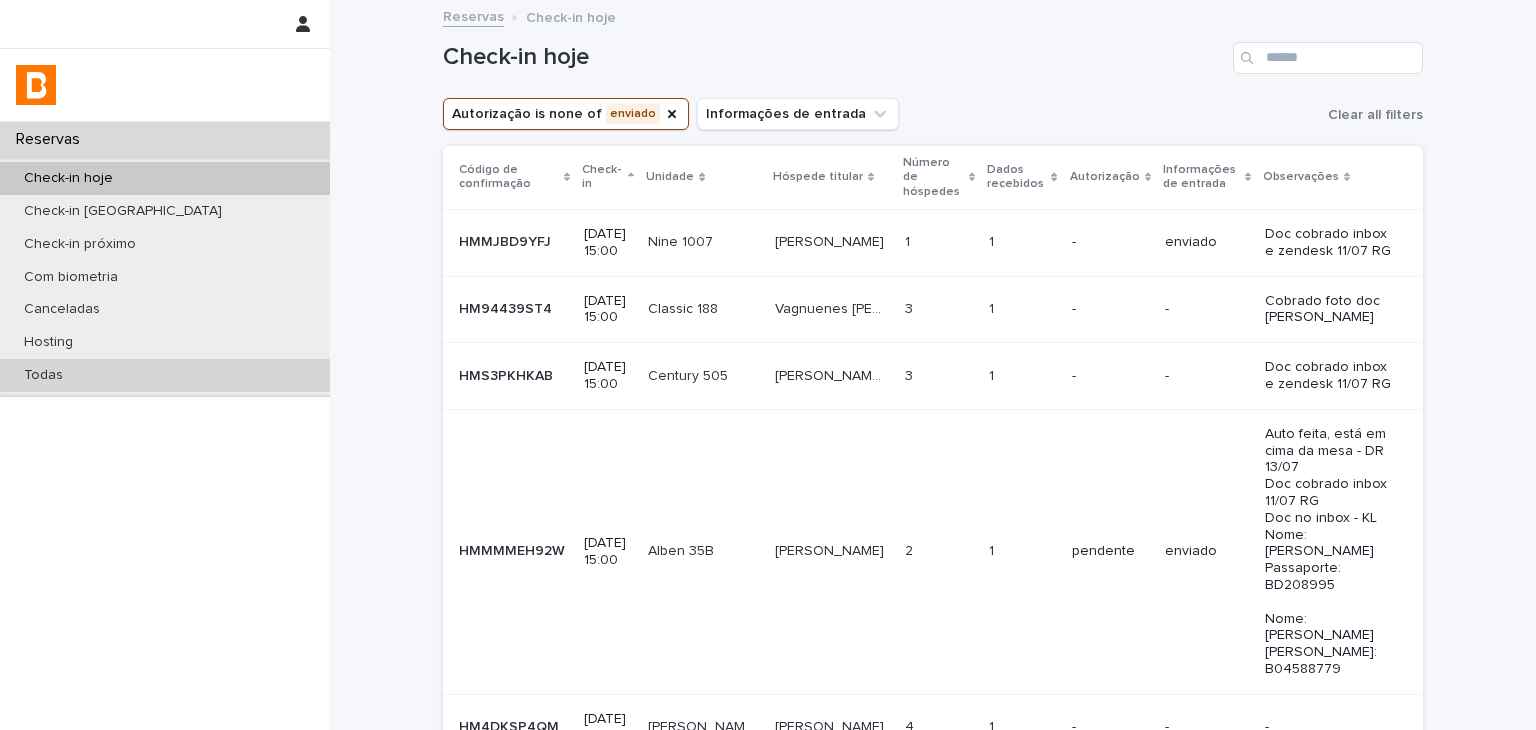 click on "Todas" at bounding box center (165, 375) 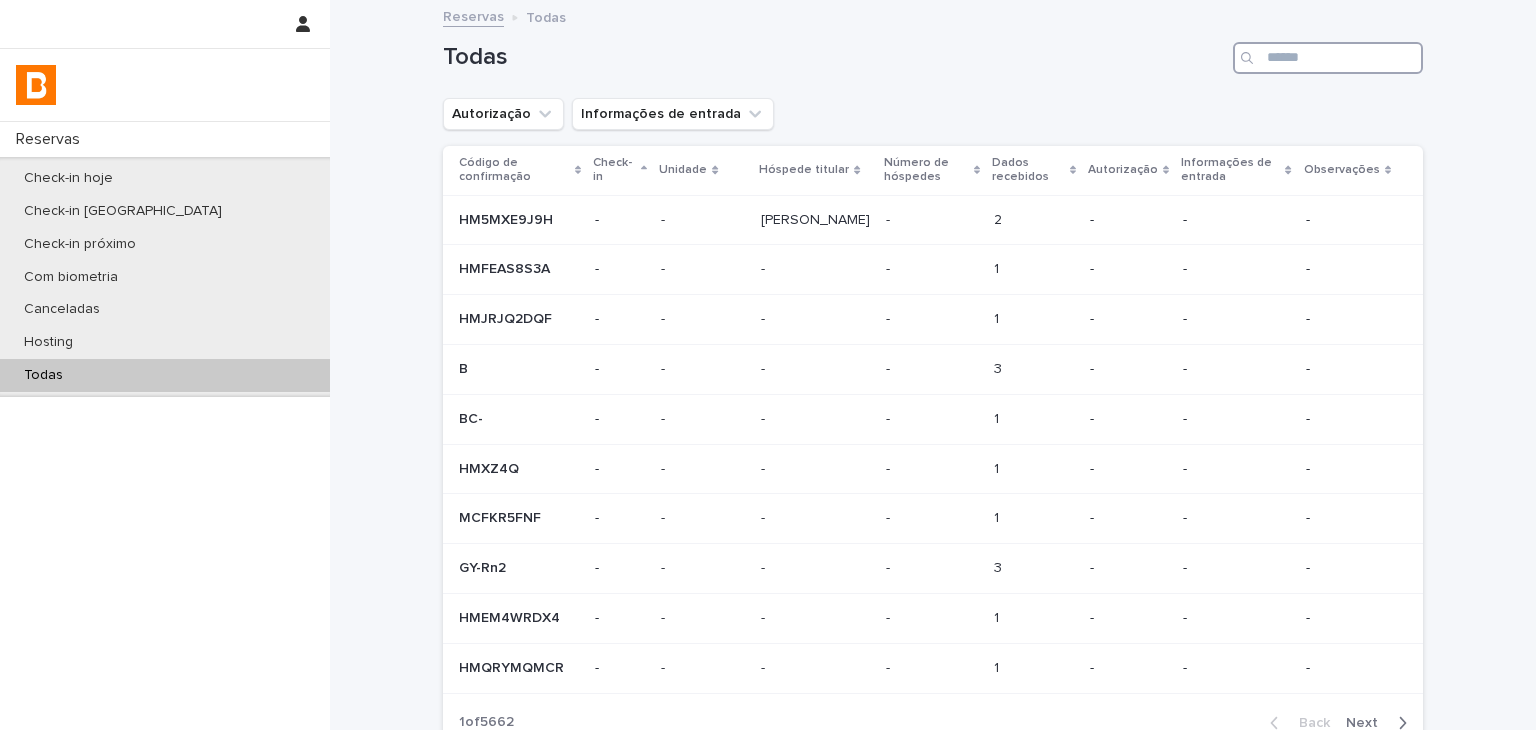 click at bounding box center [1328, 58] 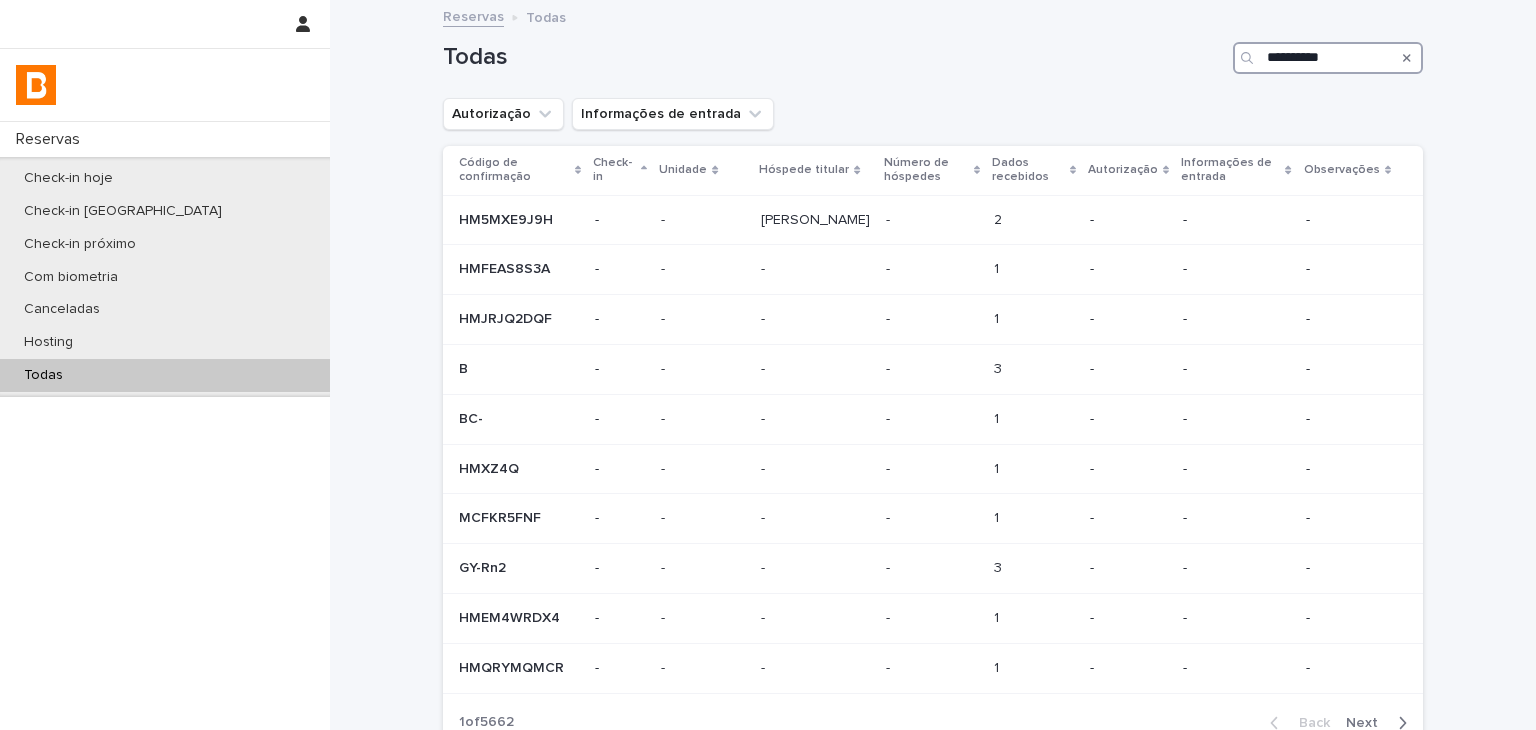 type on "**********" 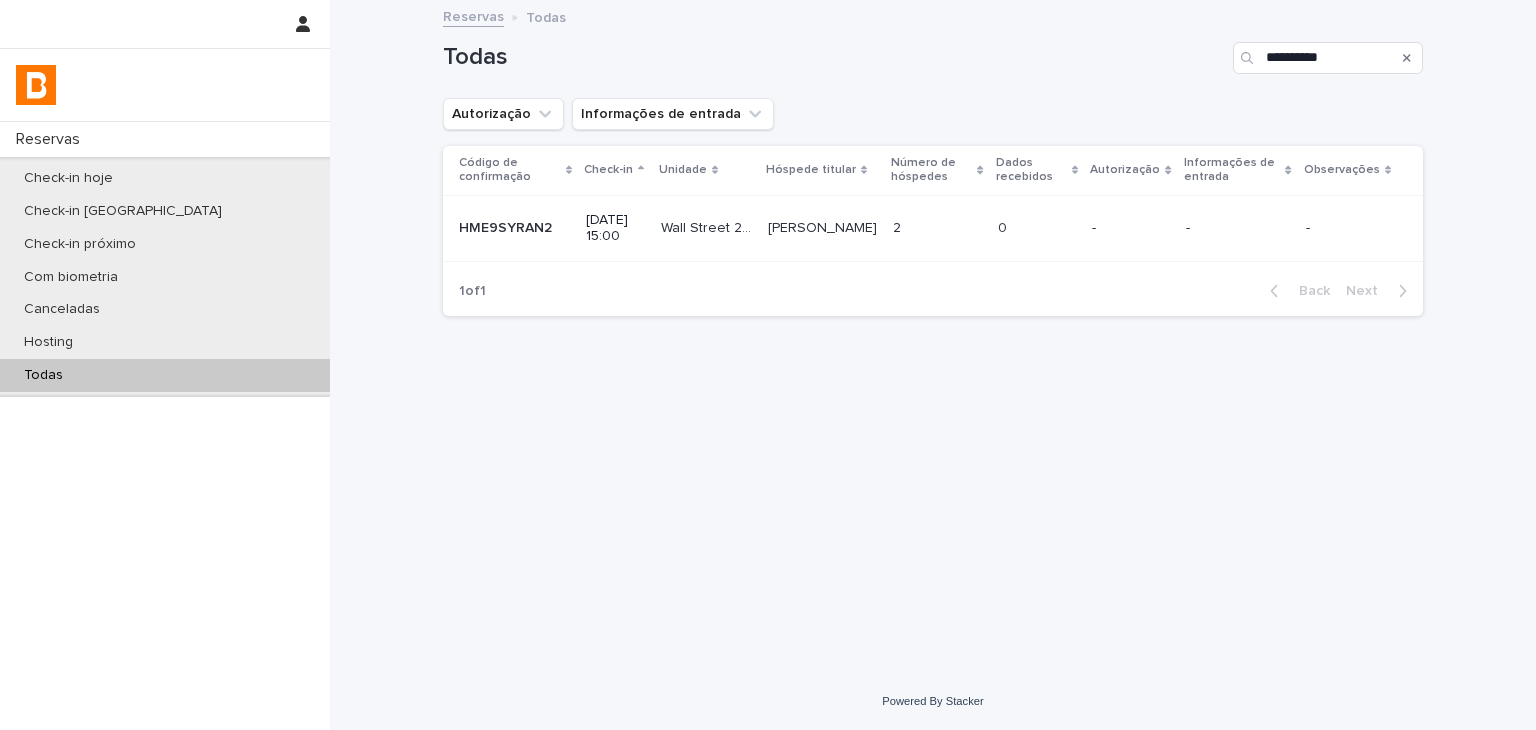 click on "2 2" at bounding box center [937, 228] 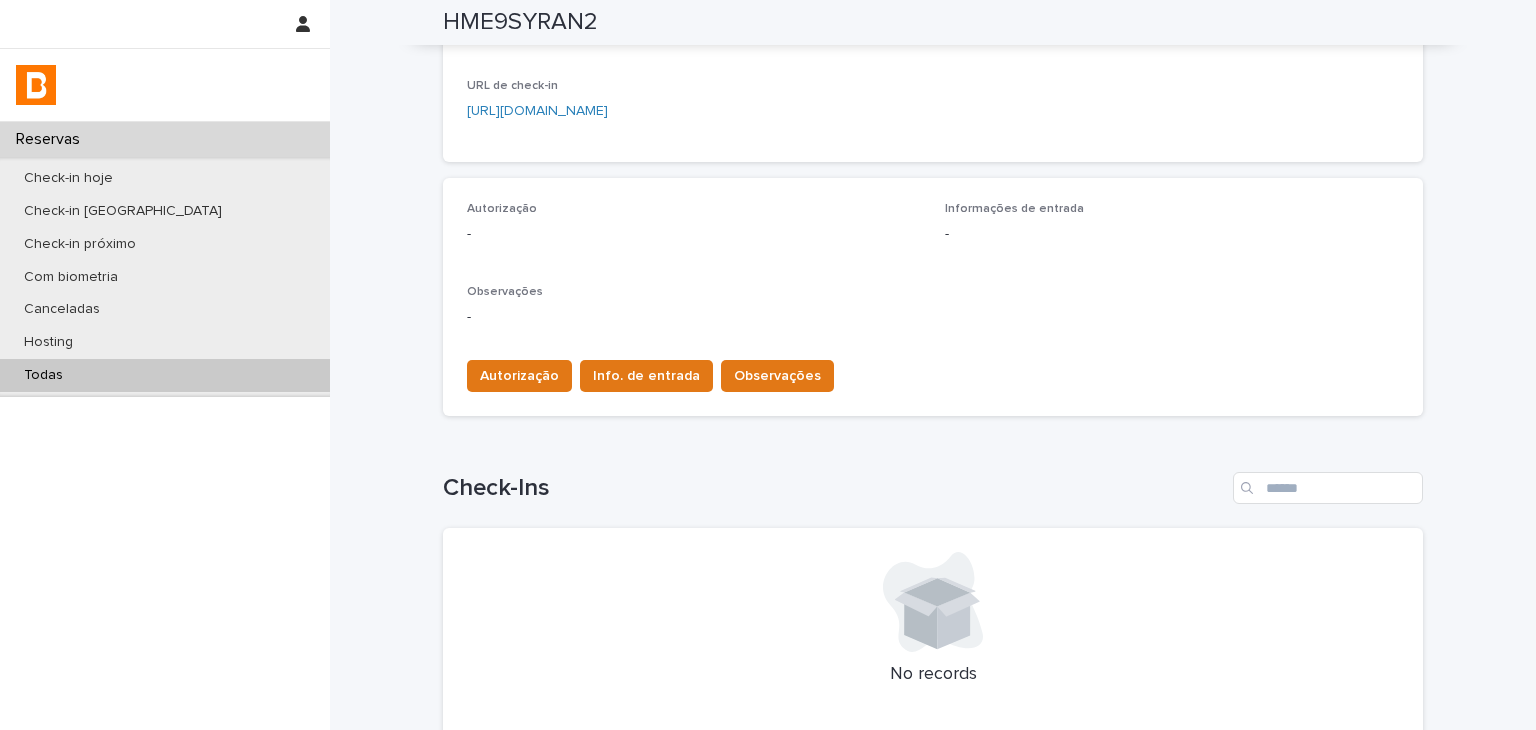 scroll, scrollTop: 524, scrollLeft: 0, axis: vertical 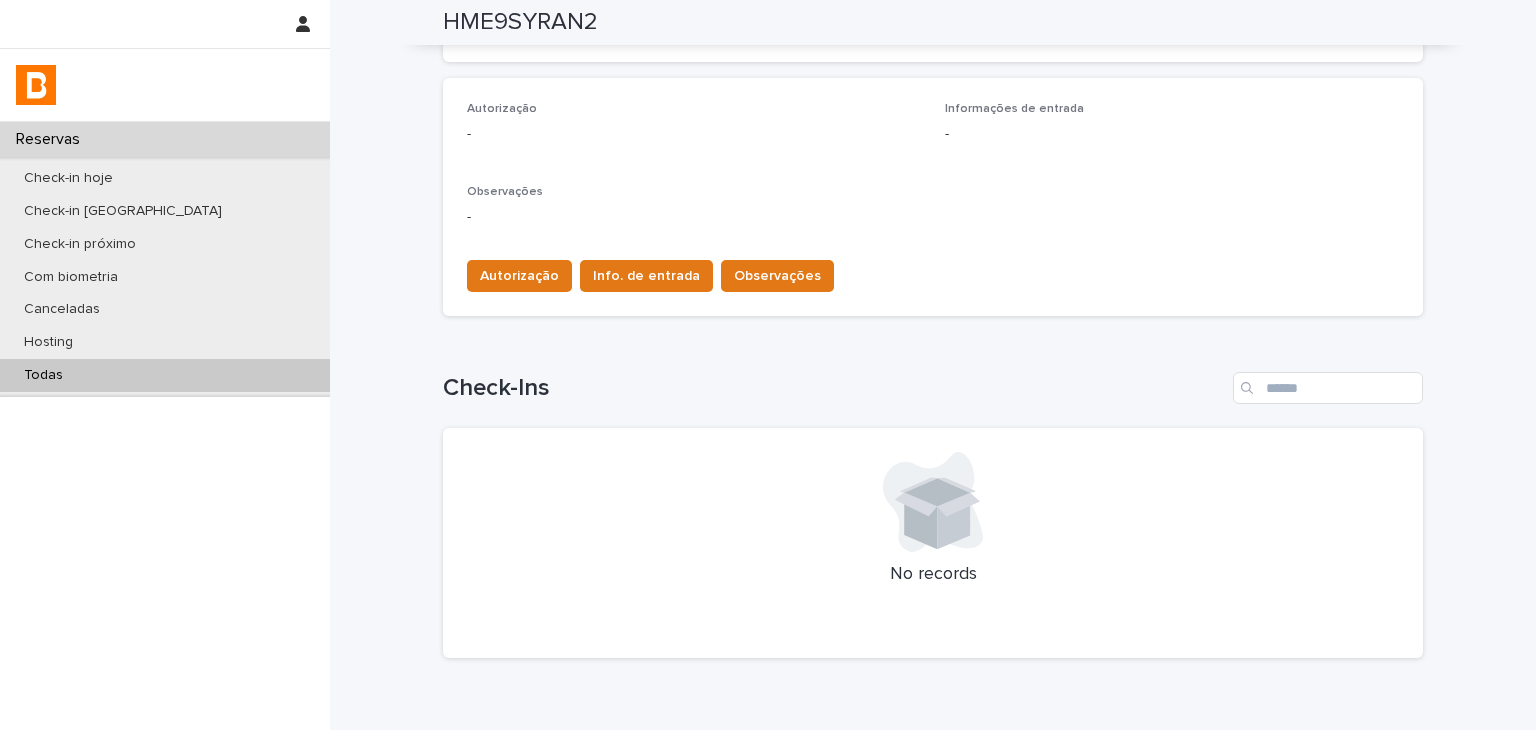 click on "Autorização Info. de entrada Observações" at bounding box center (646, 280) 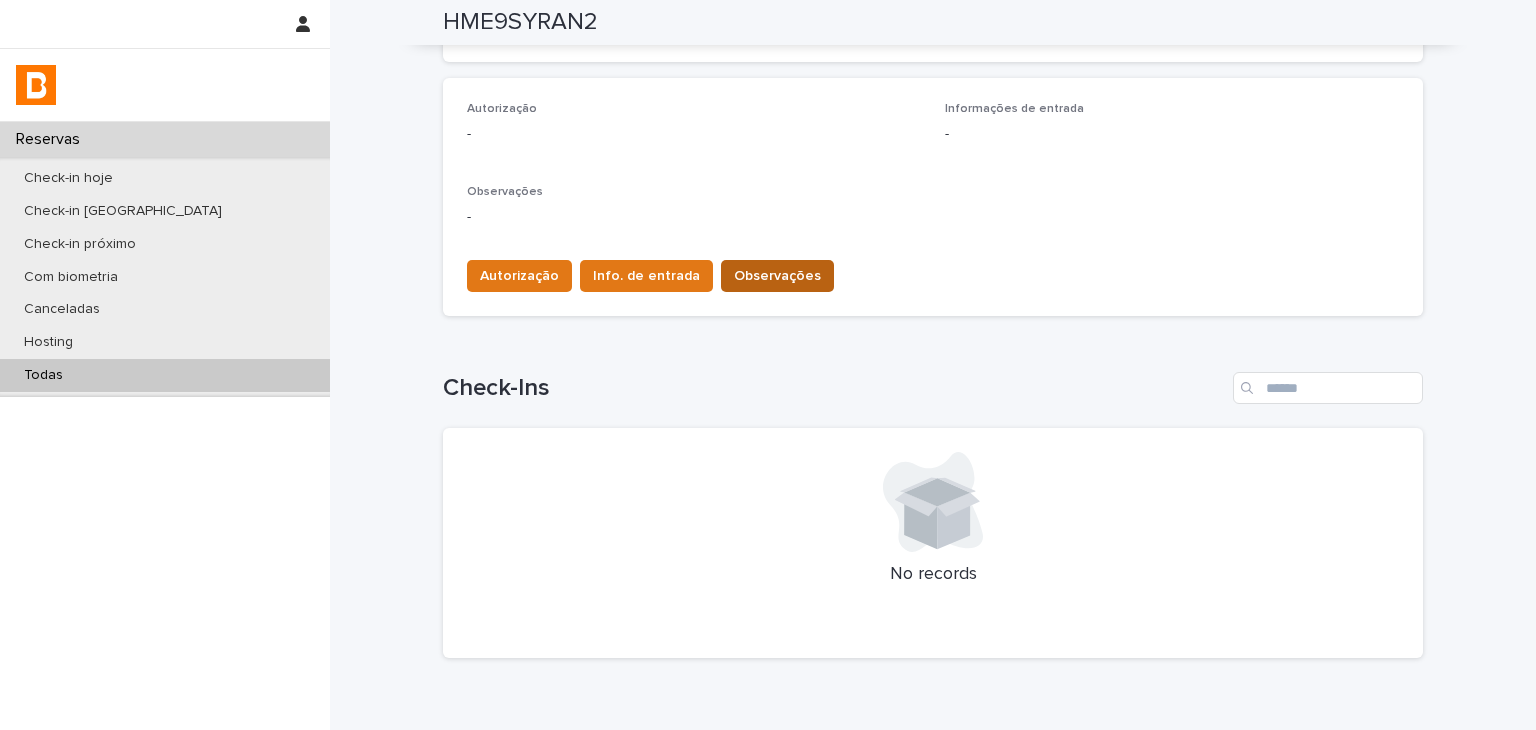 click on "Observações" at bounding box center [777, 276] 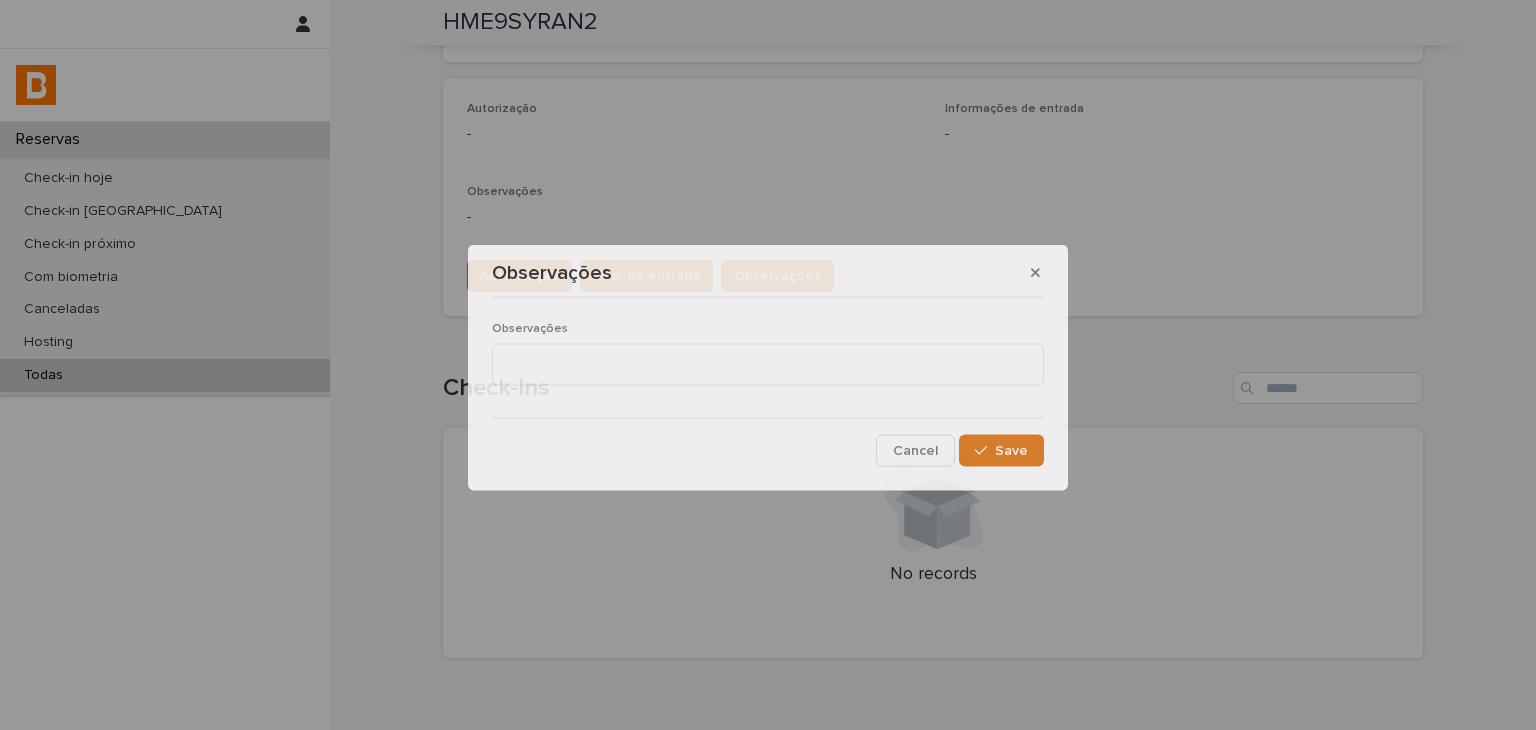 click on "Observações" at bounding box center [768, 361] 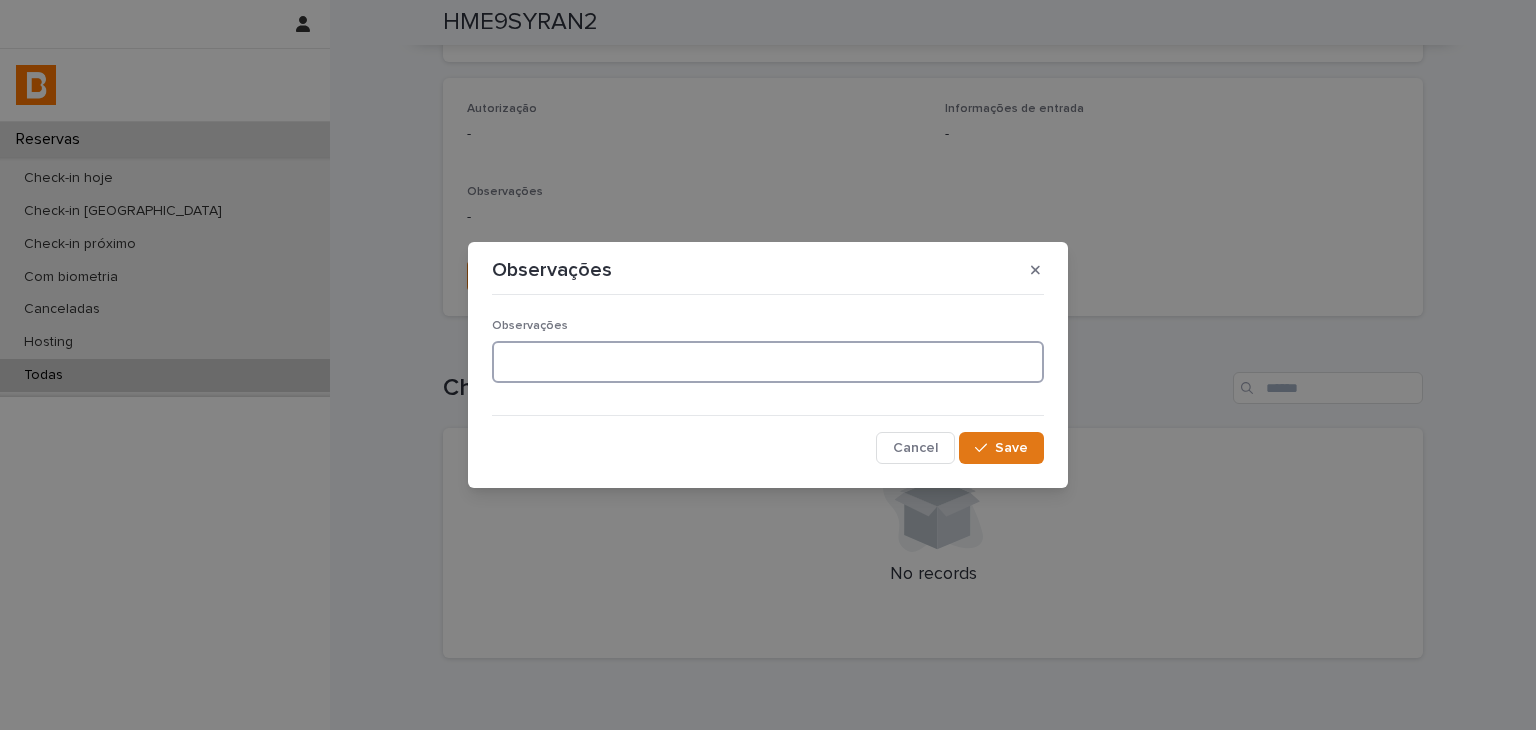 click at bounding box center (768, 362) 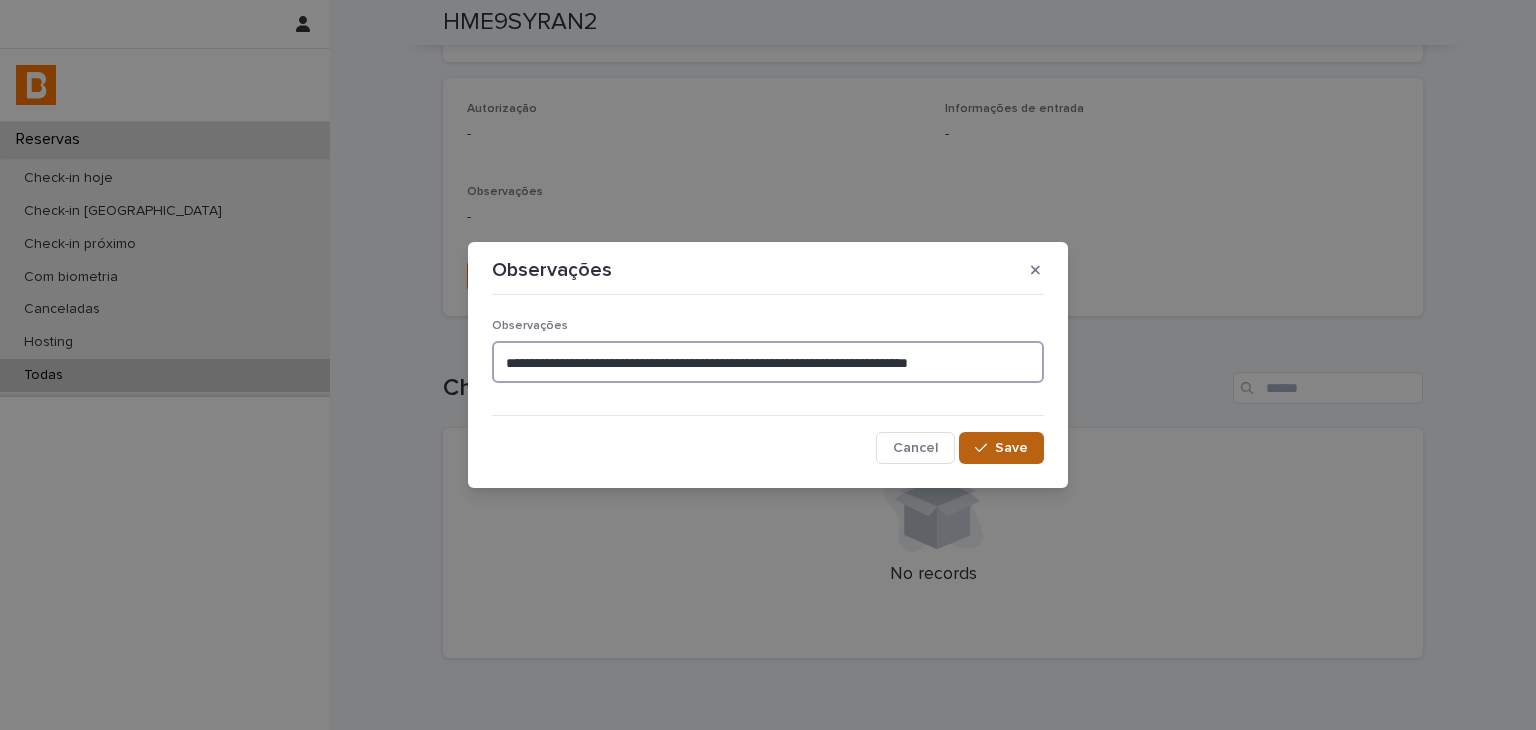 type on "**********" 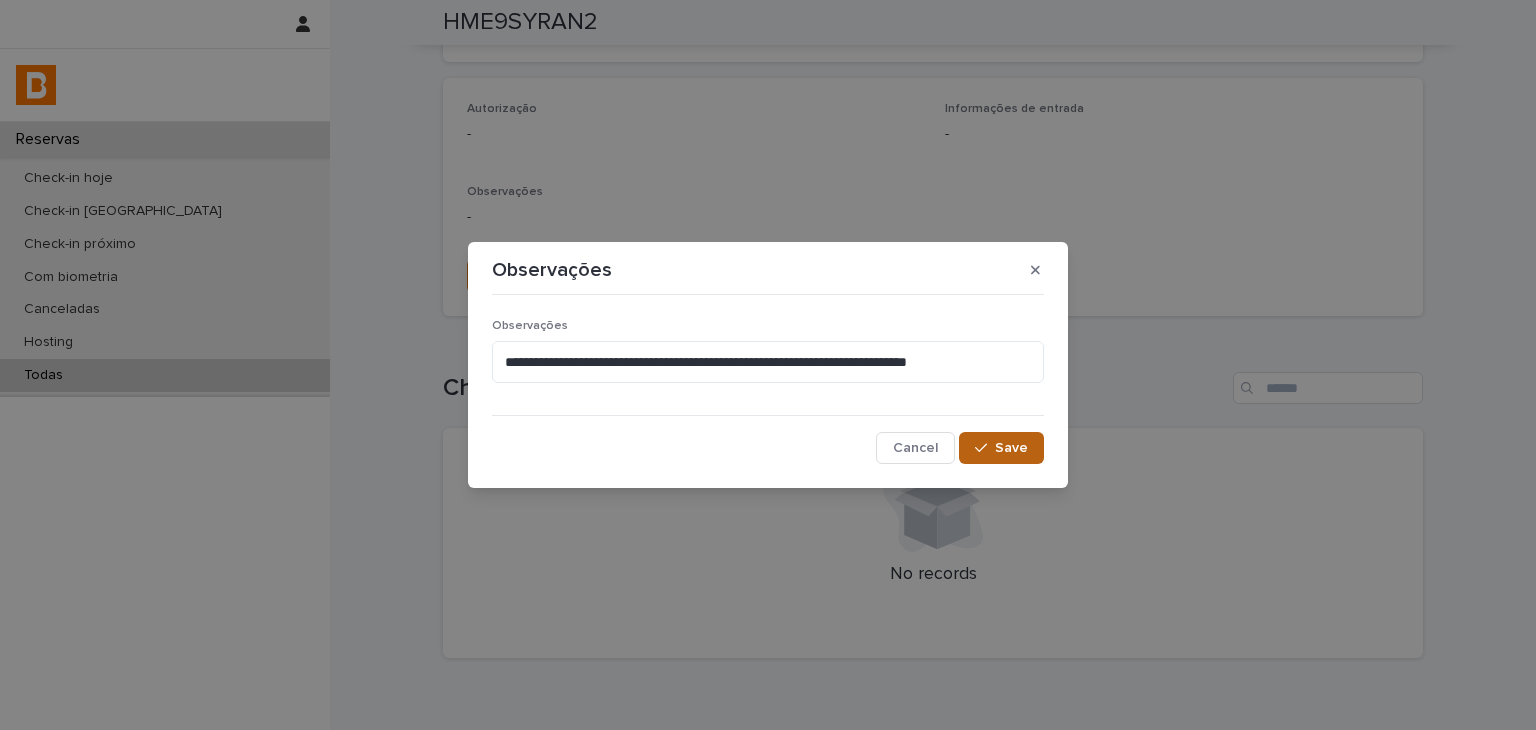 click on "Save" at bounding box center [1011, 448] 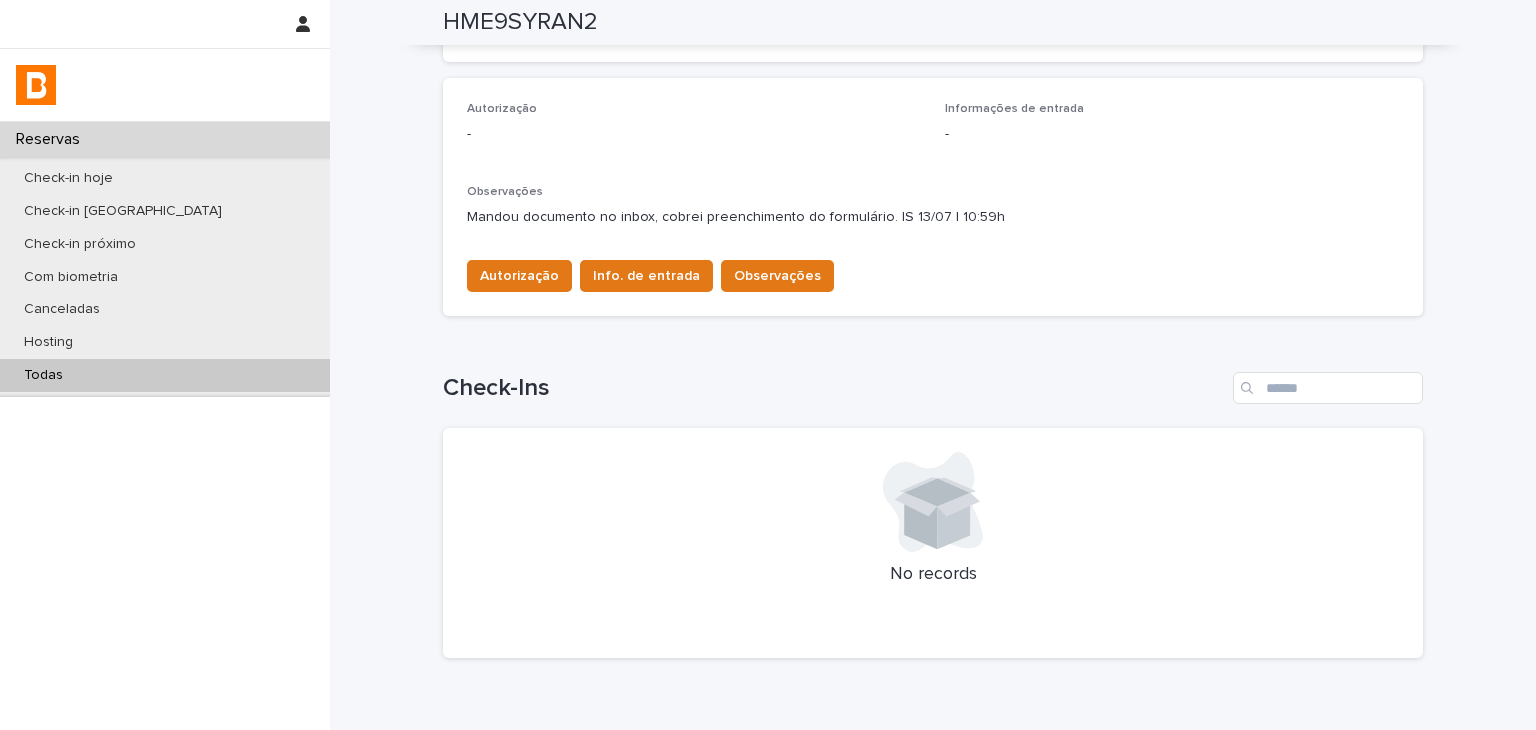 click on "Todas" at bounding box center [165, 375] 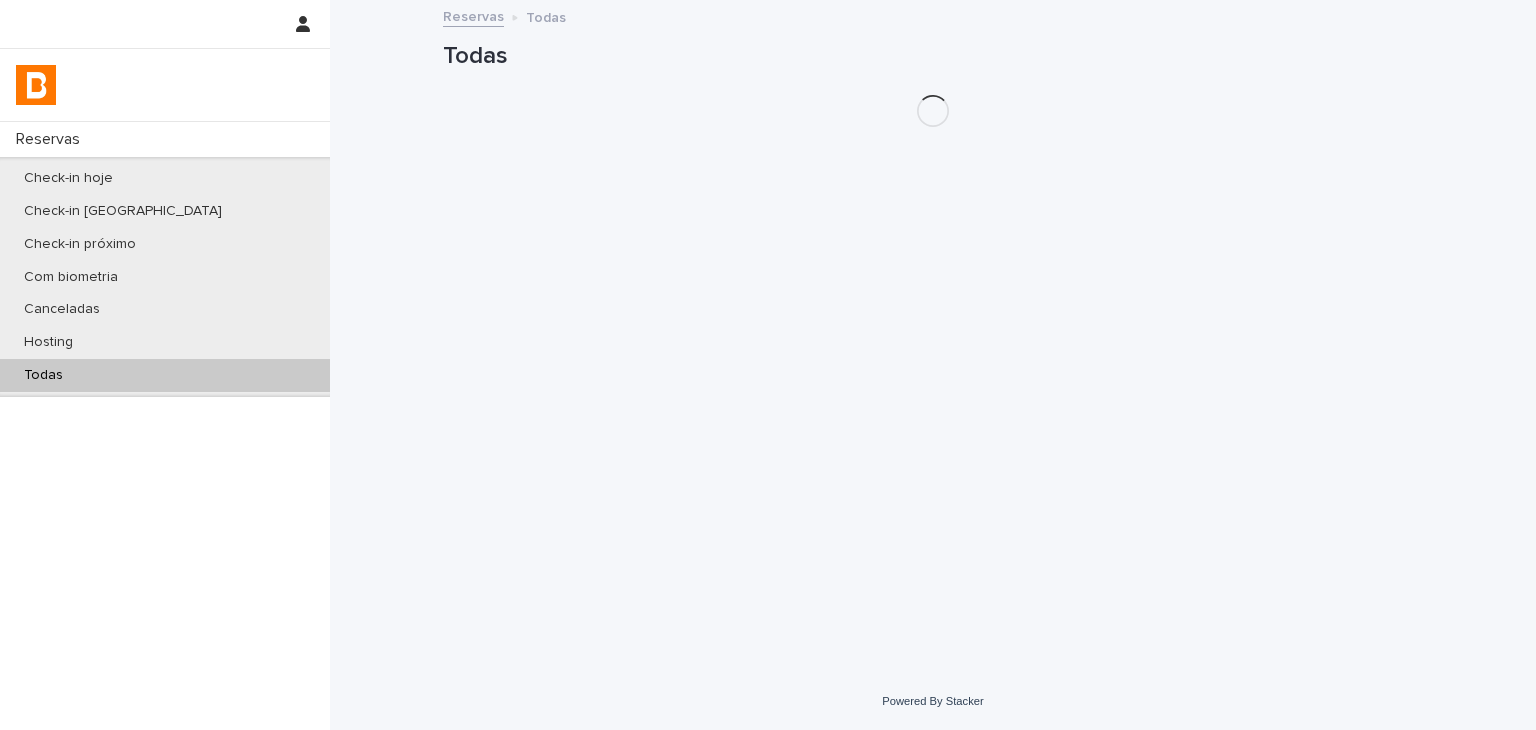 scroll, scrollTop: 0, scrollLeft: 0, axis: both 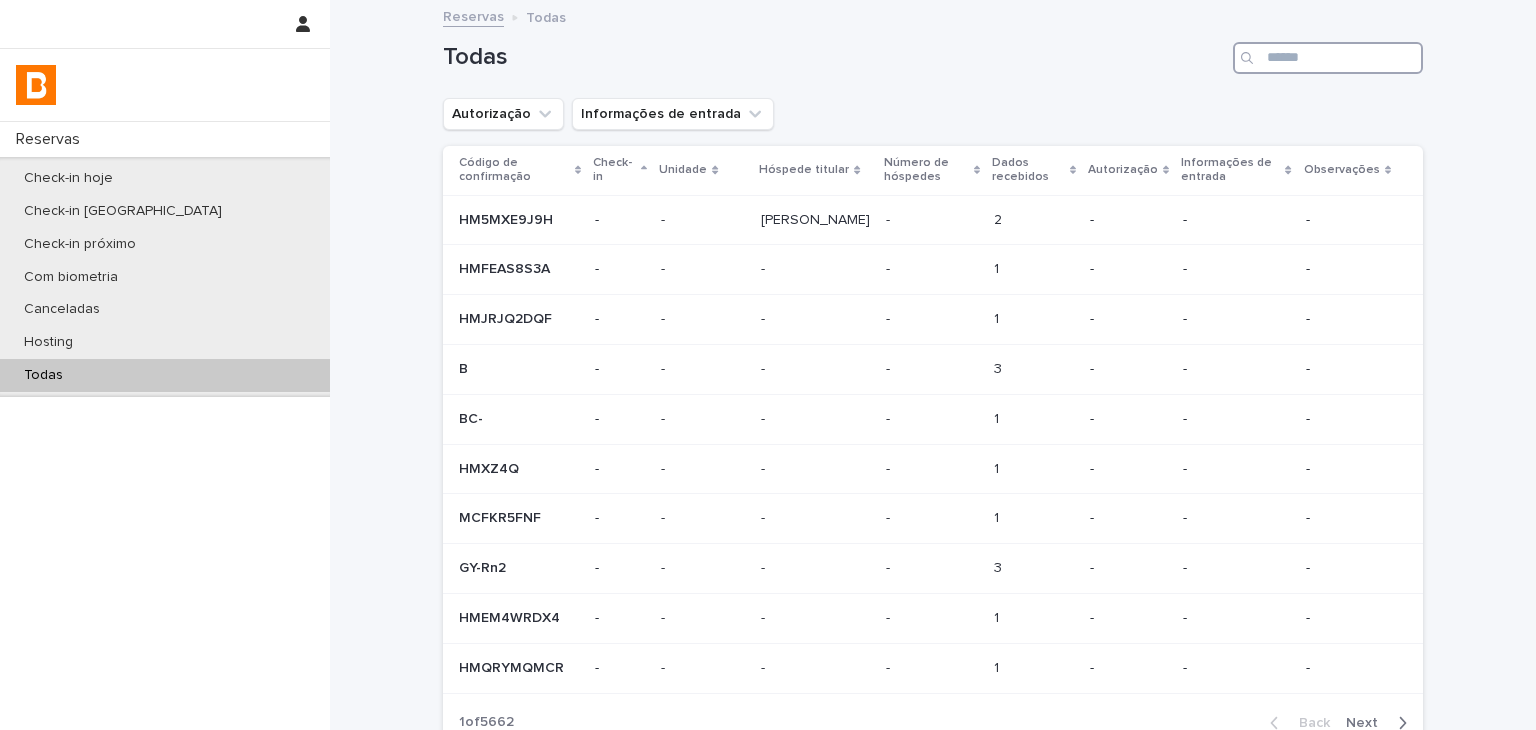 click at bounding box center (1328, 58) 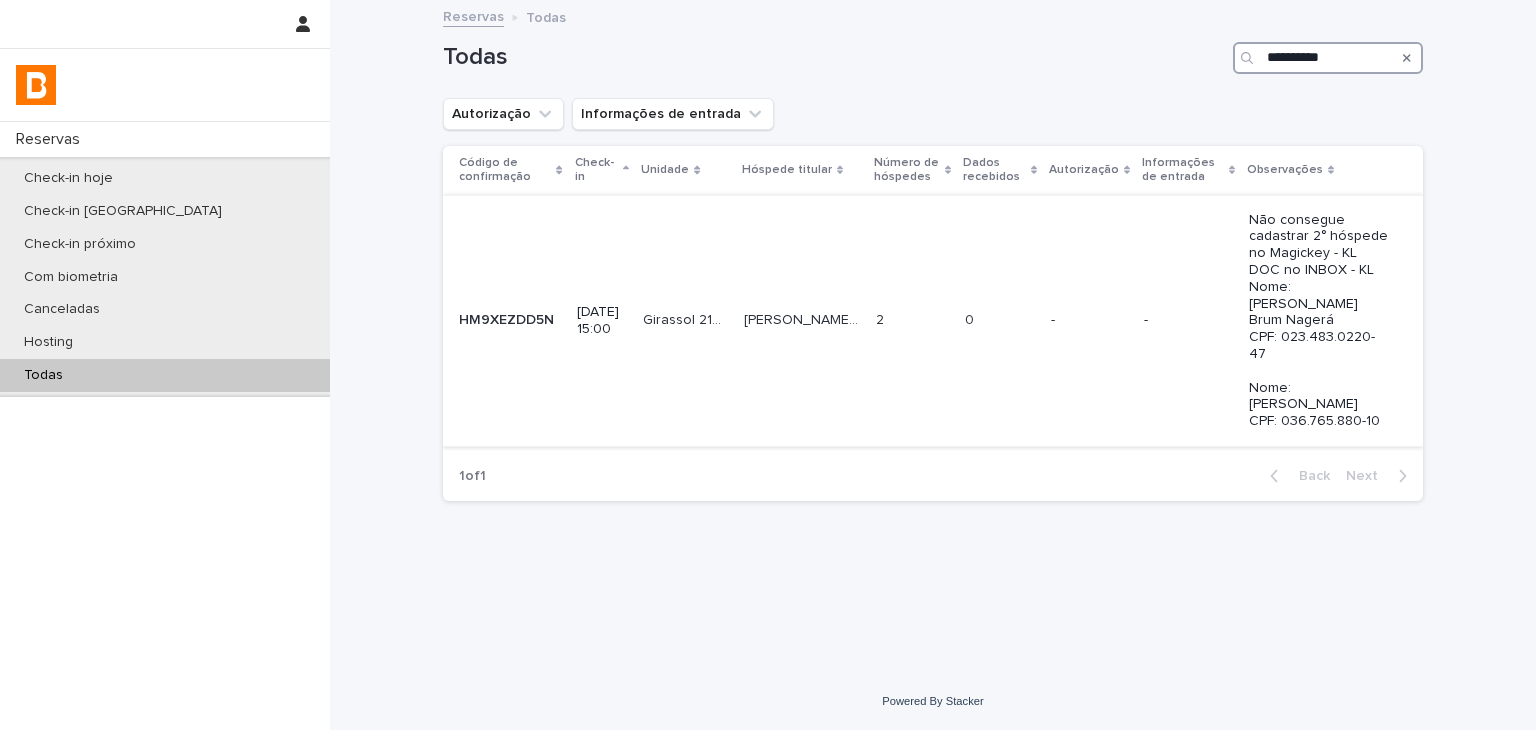 type on "**********" 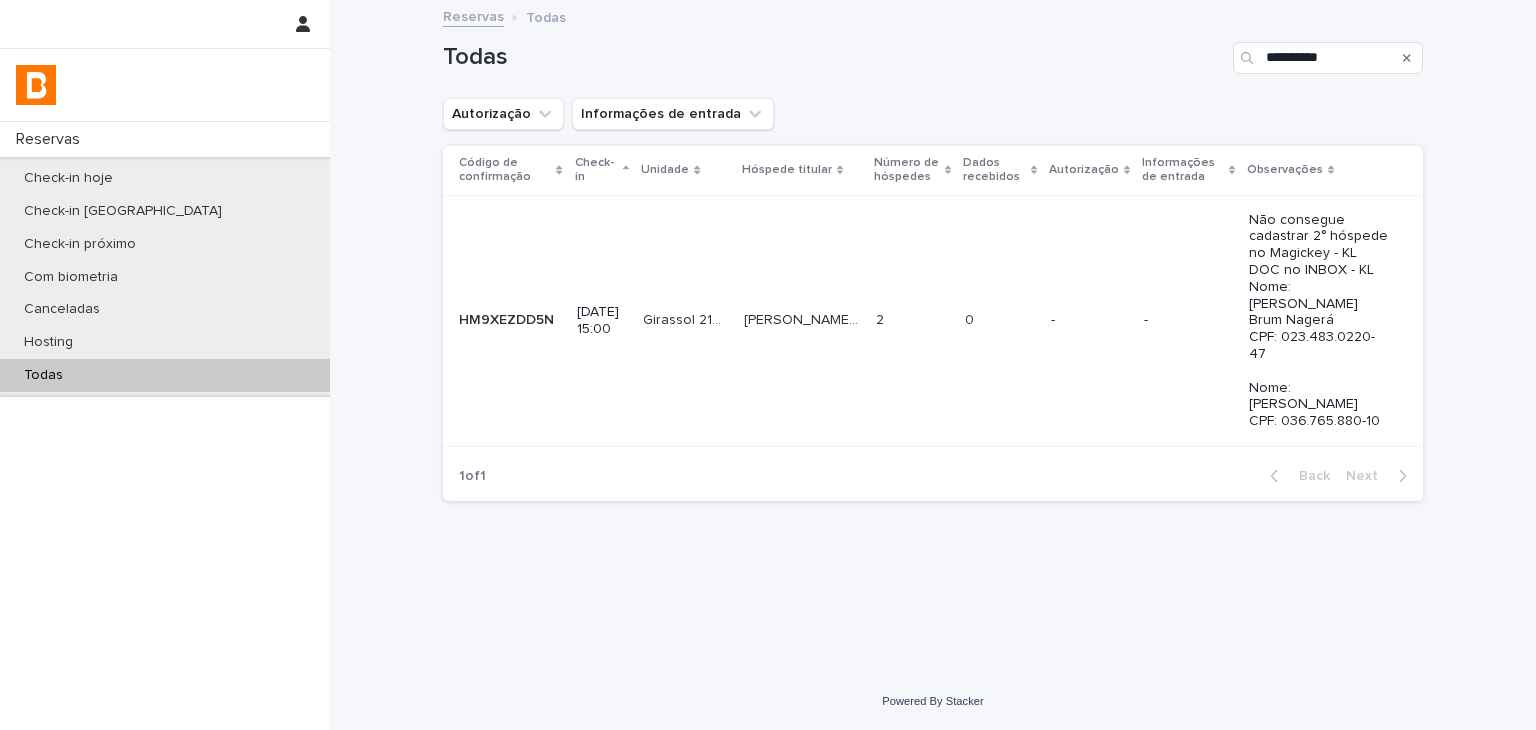 click on "-" at bounding box center [1089, 320] 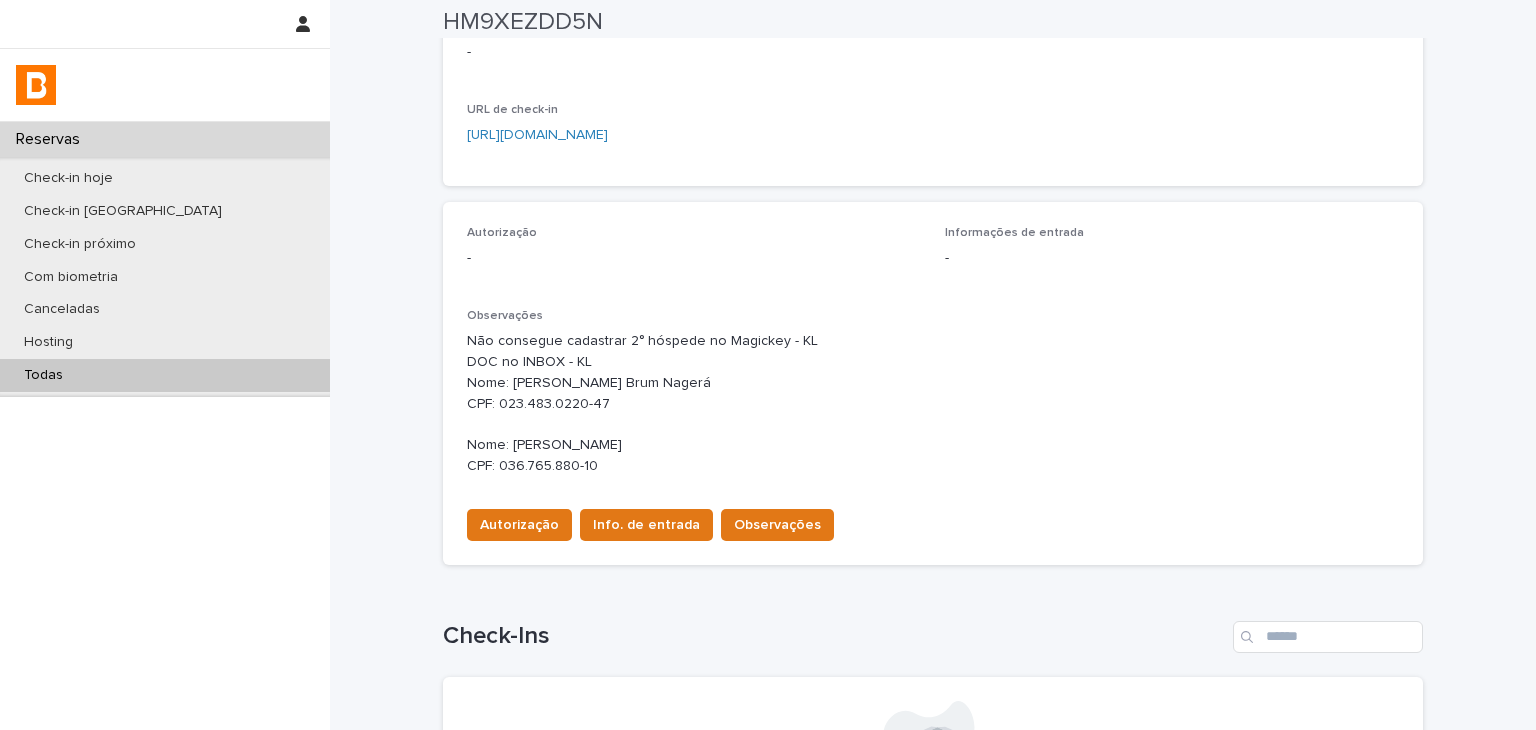 scroll, scrollTop: 500, scrollLeft: 0, axis: vertical 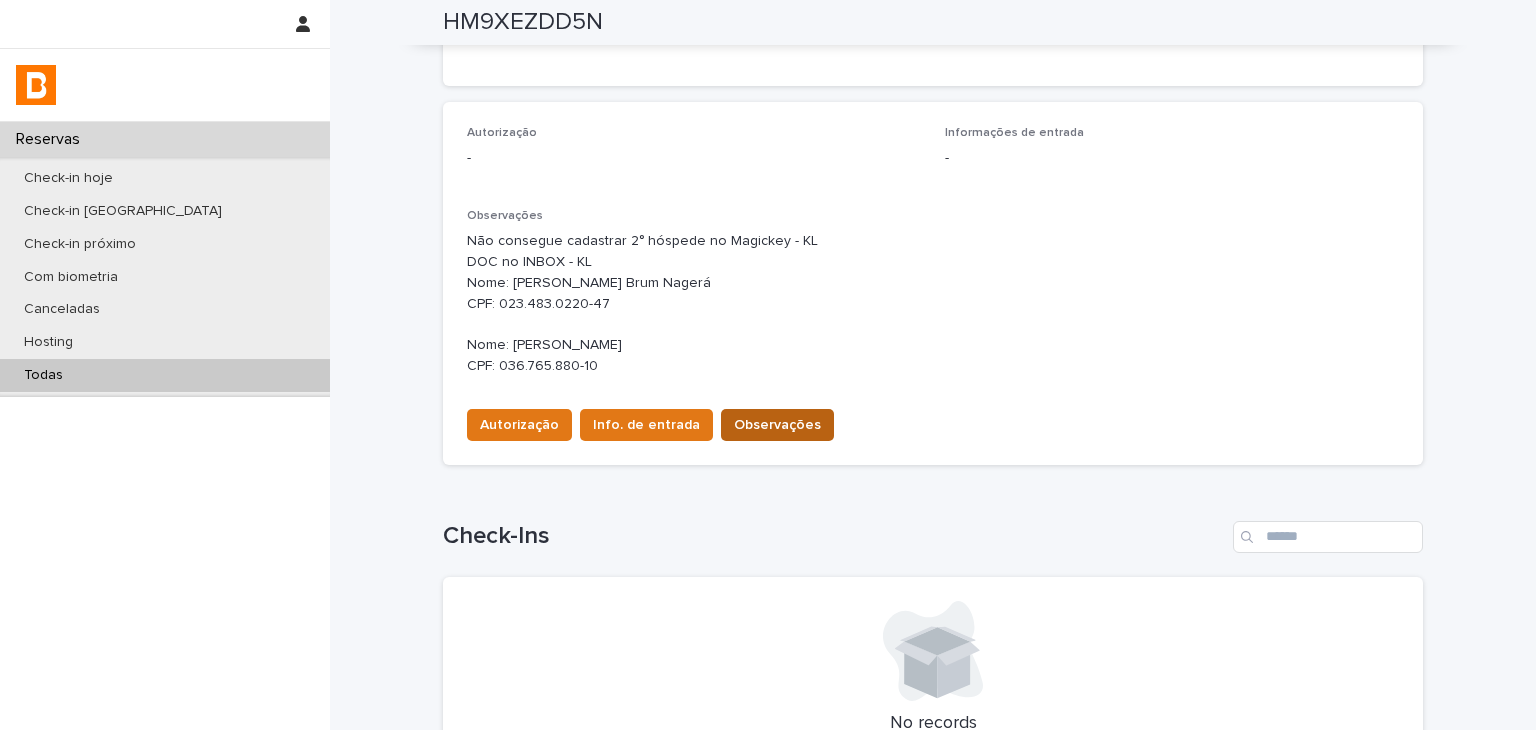 click on "Observações" at bounding box center [777, 425] 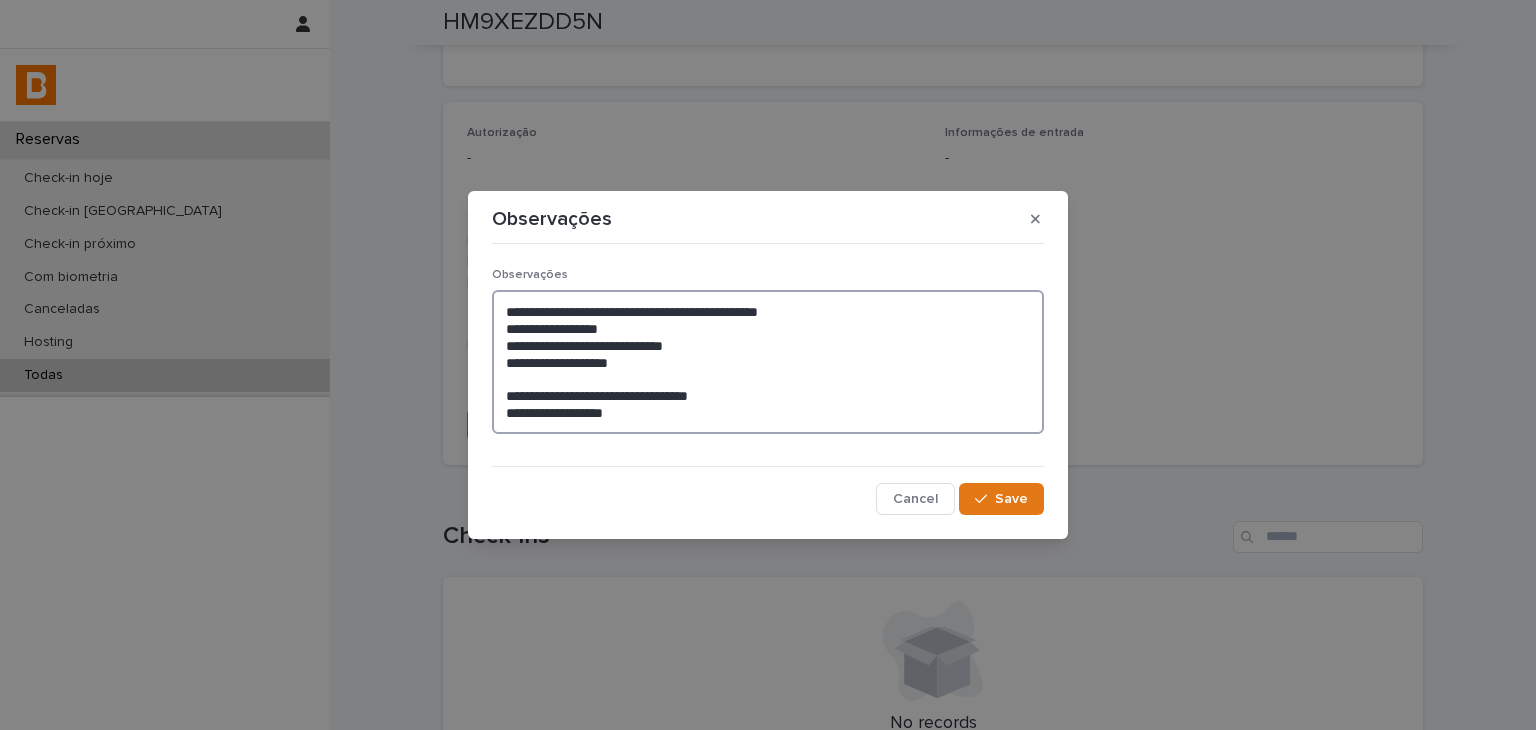 click on "**********" at bounding box center [768, 362] 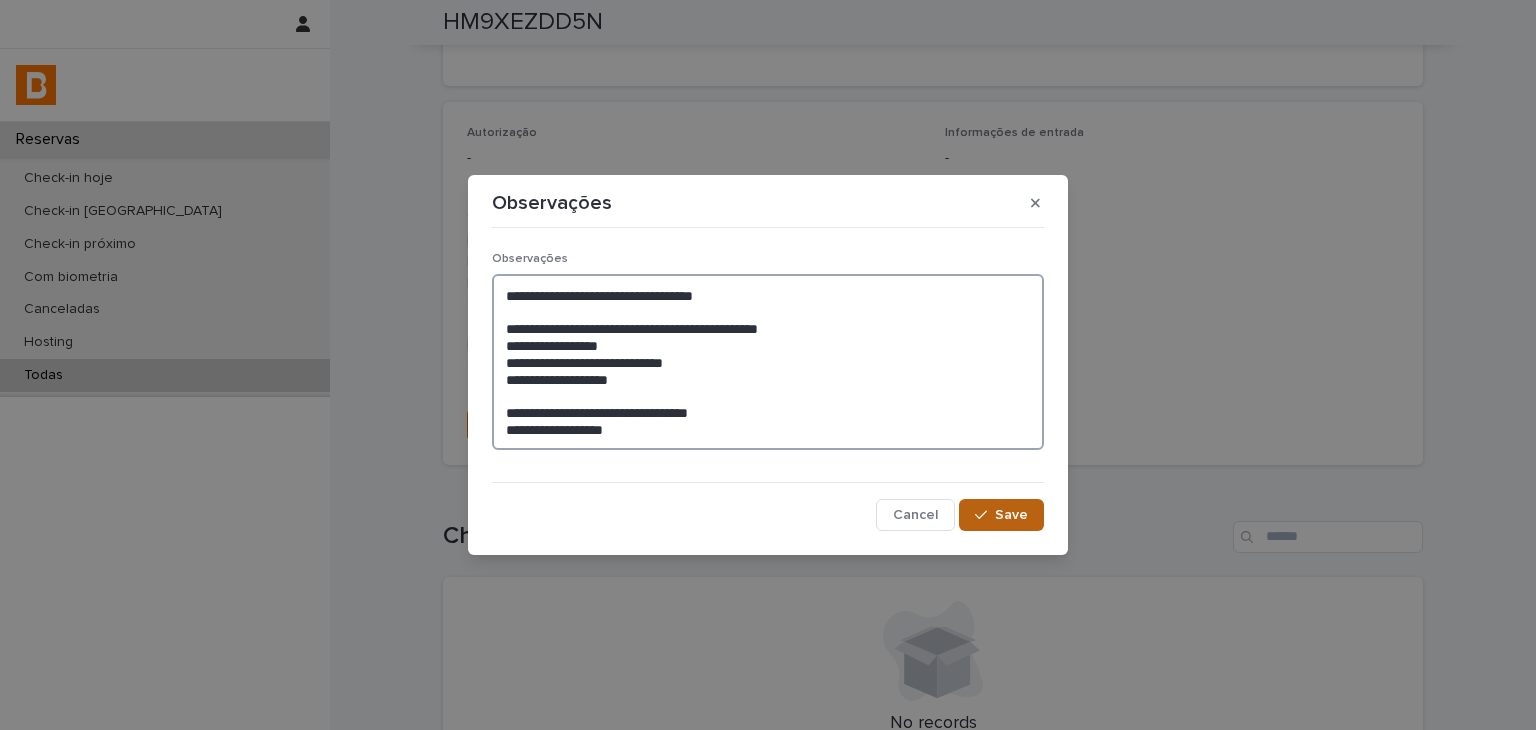 type on "**********" 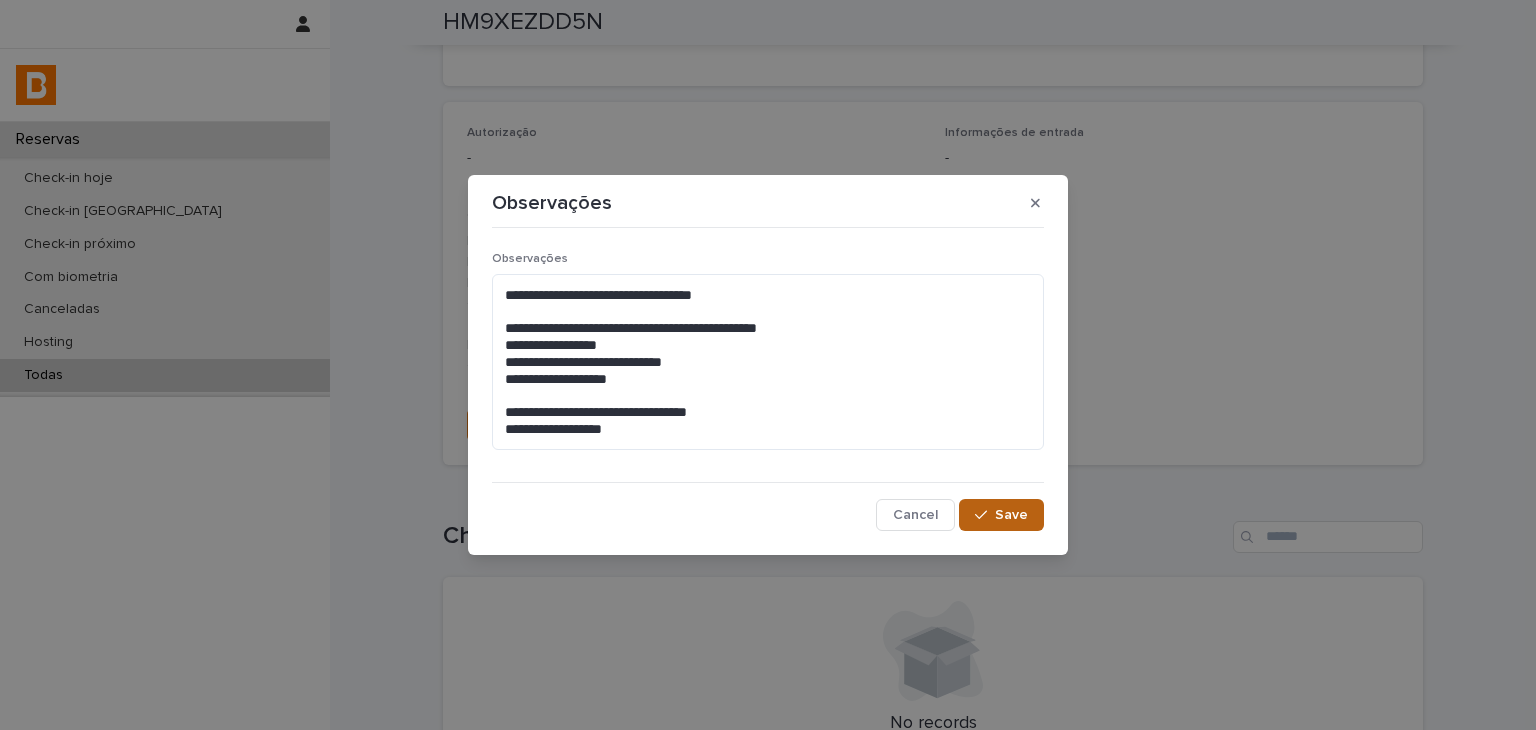 click at bounding box center [985, 515] 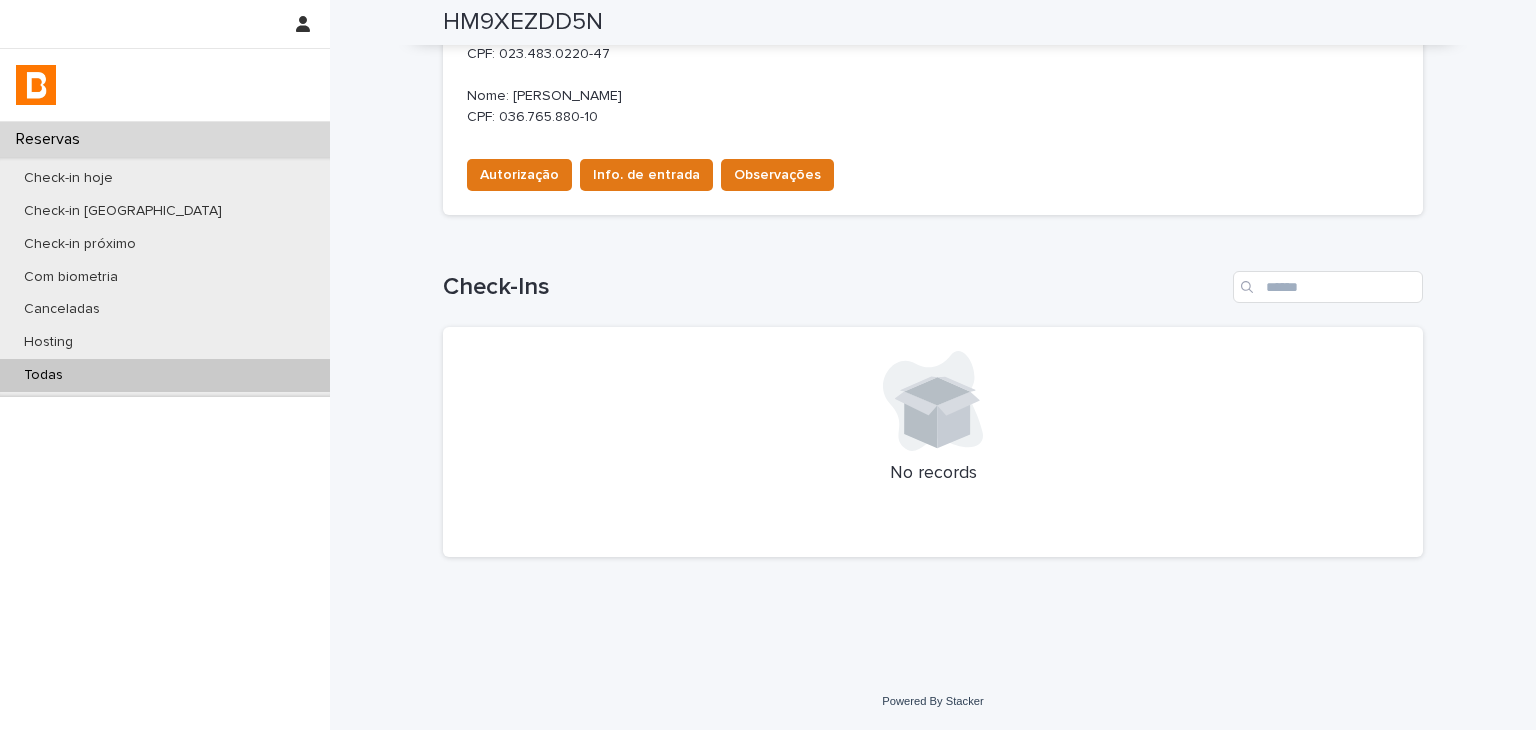 scroll, scrollTop: 591, scrollLeft: 0, axis: vertical 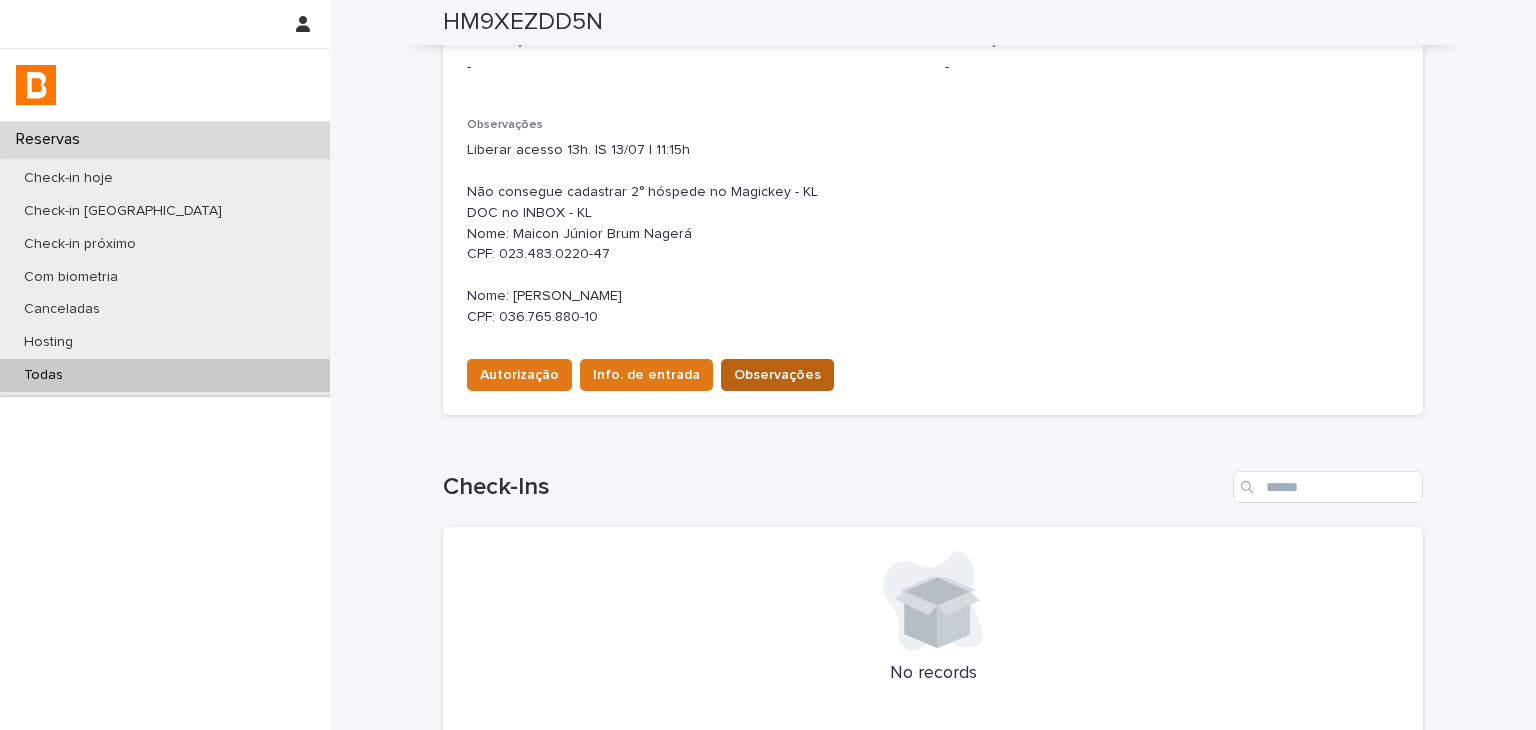 click on "Observações" at bounding box center (777, 375) 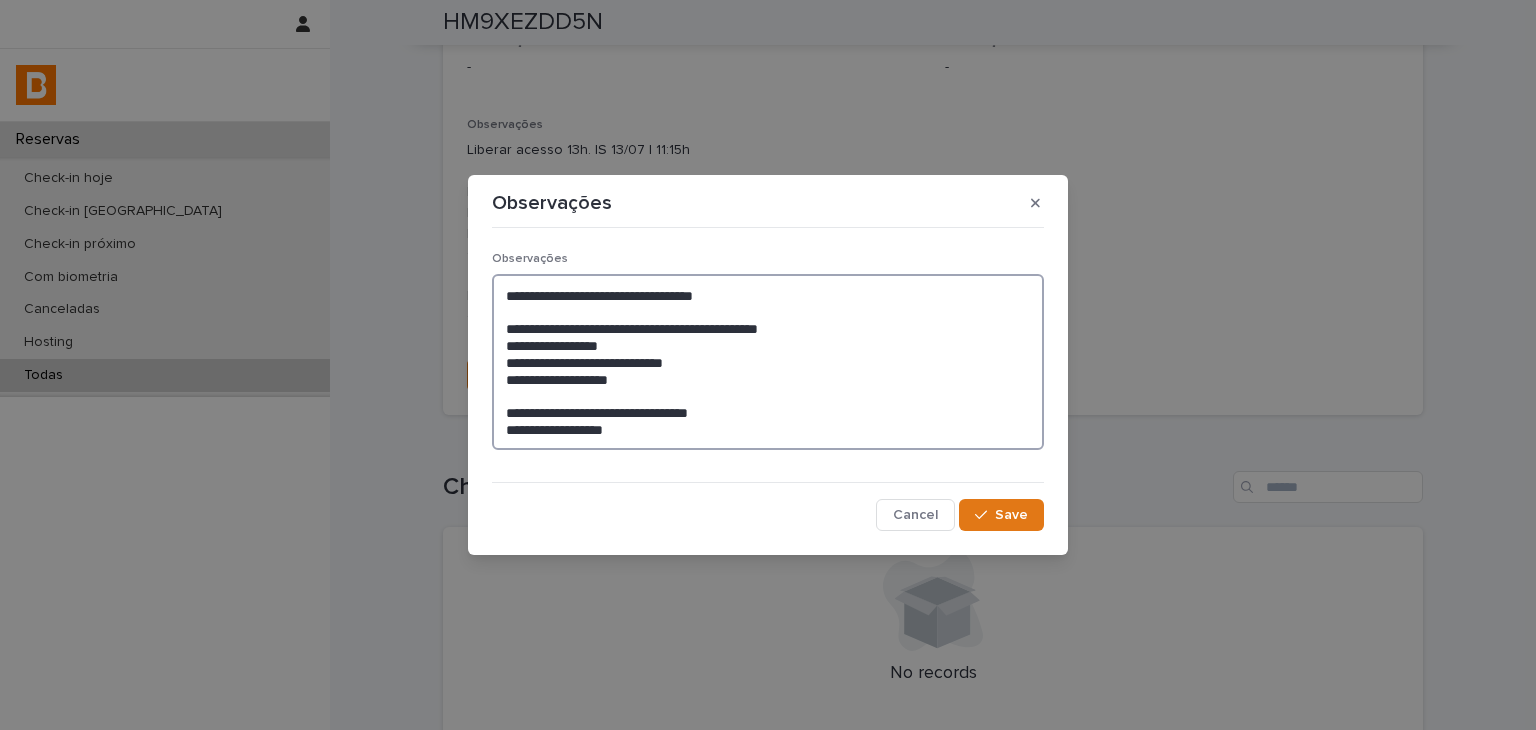 click on "**********" at bounding box center [768, 362] 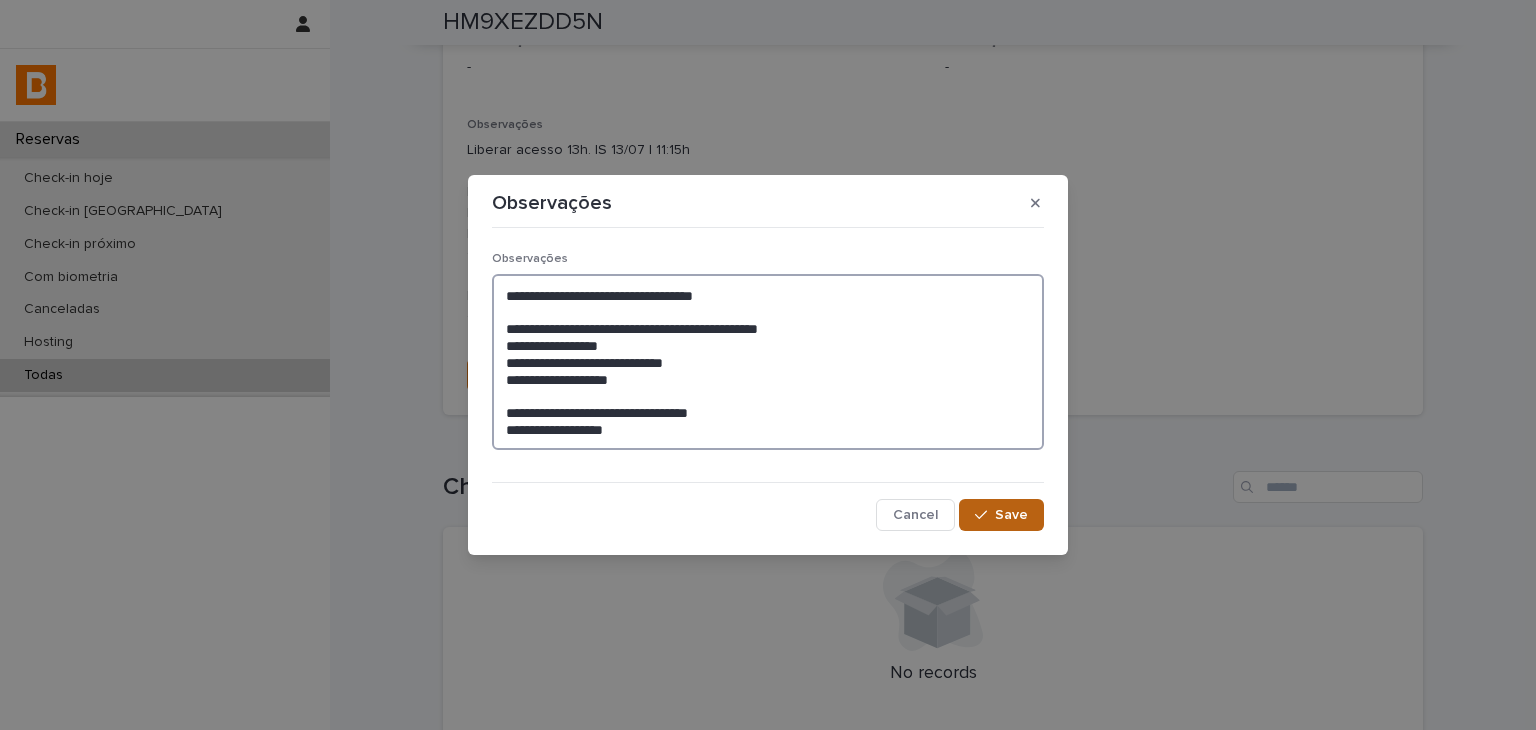 type on "**********" 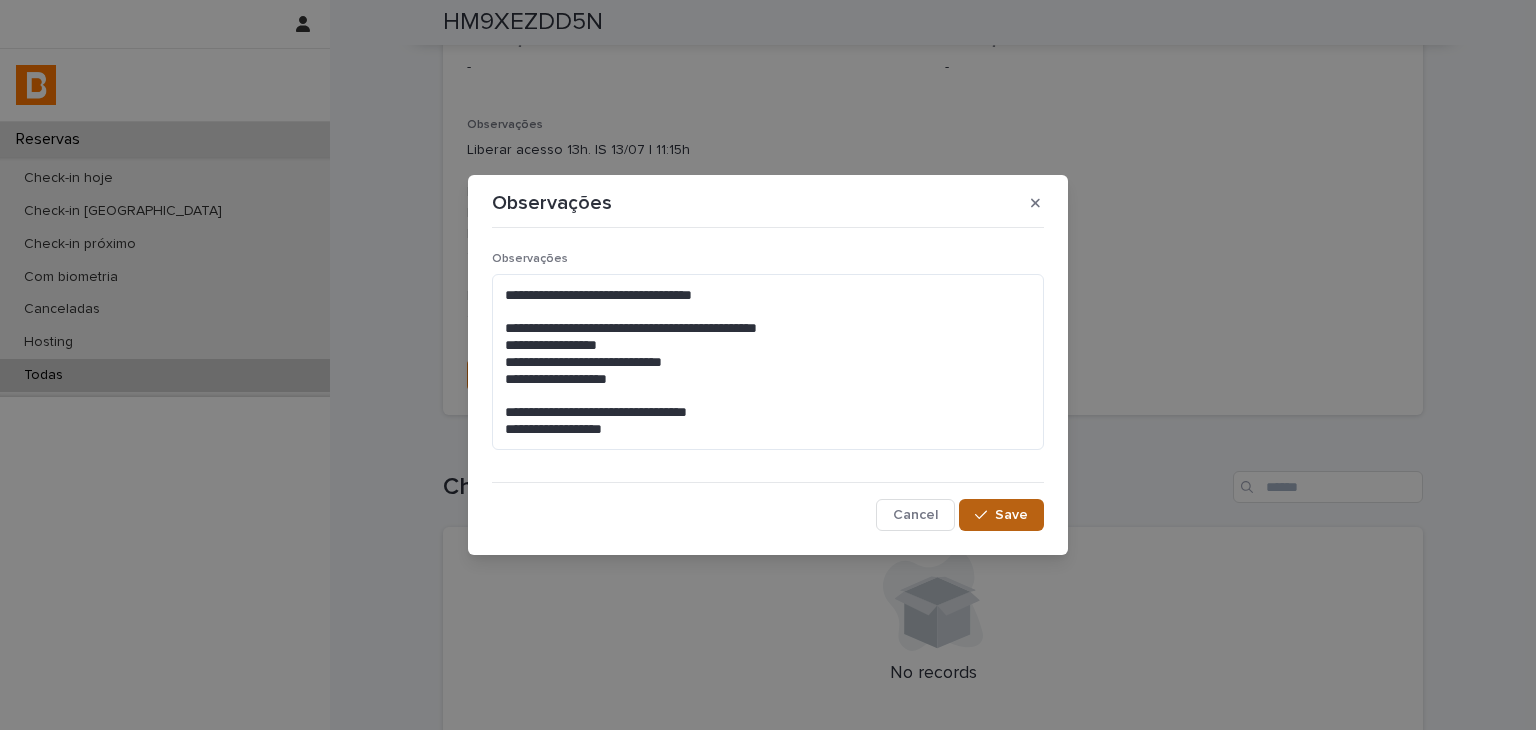 click on "Save" at bounding box center [1001, 515] 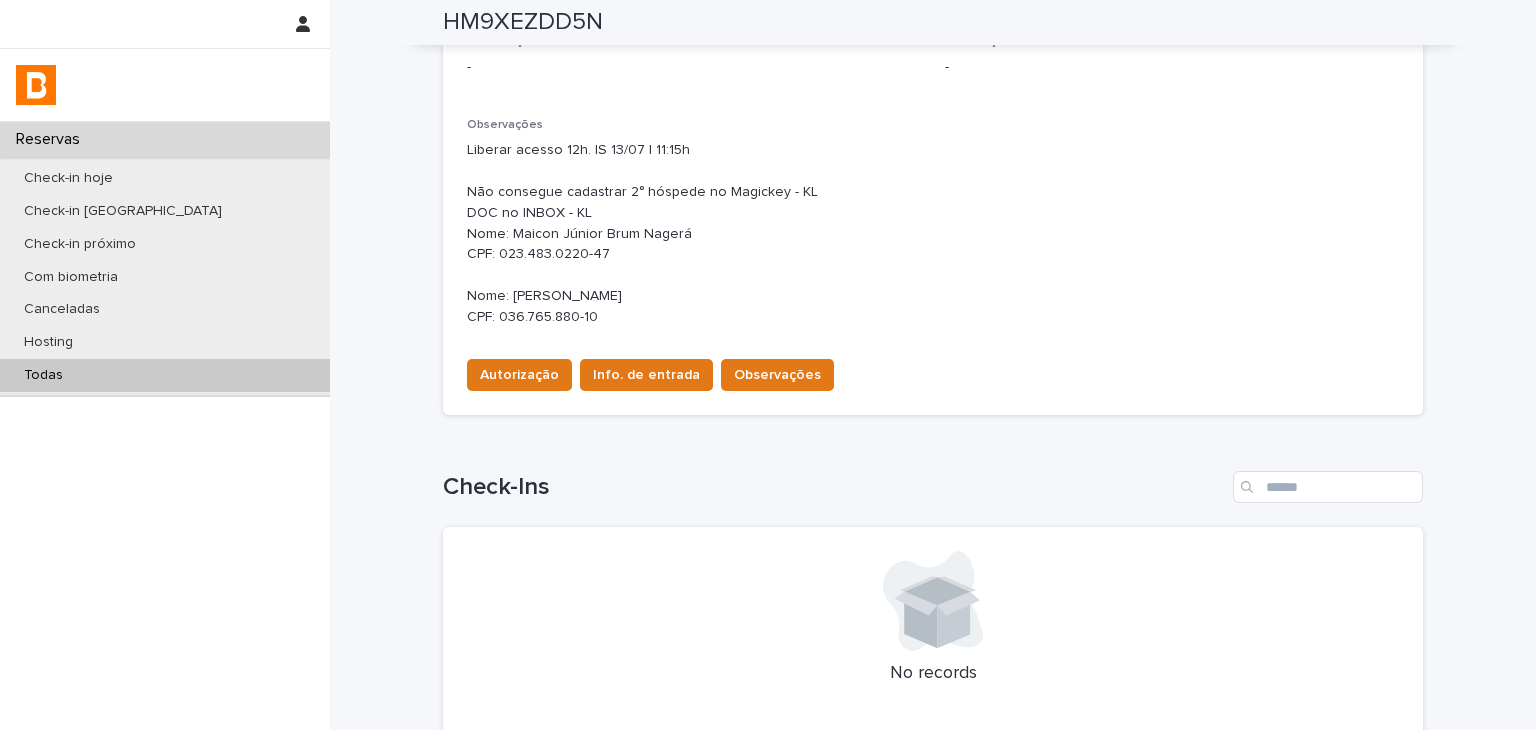 click on "Todas" at bounding box center [165, 375] 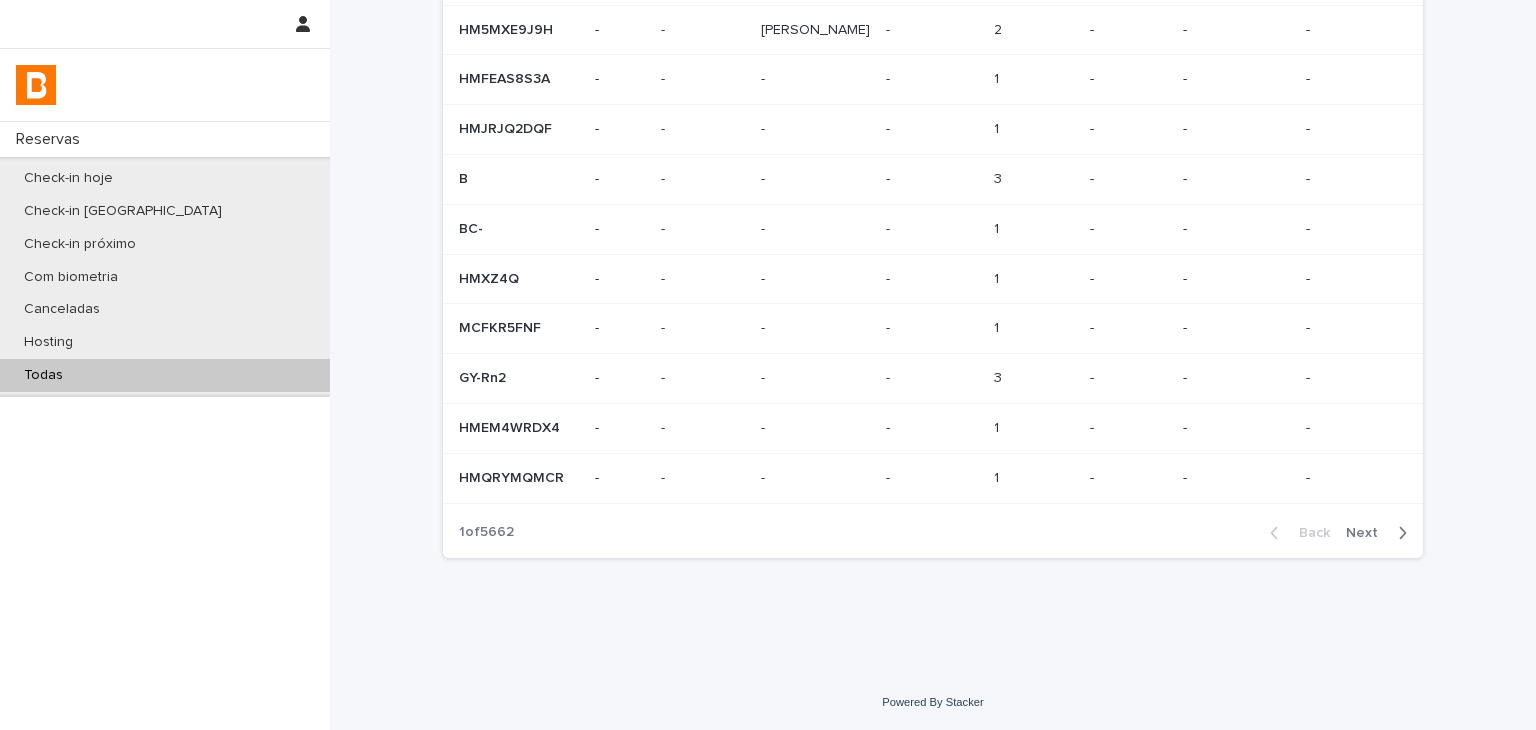 scroll, scrollTop: 0, scrollLeft: 0, axis: both 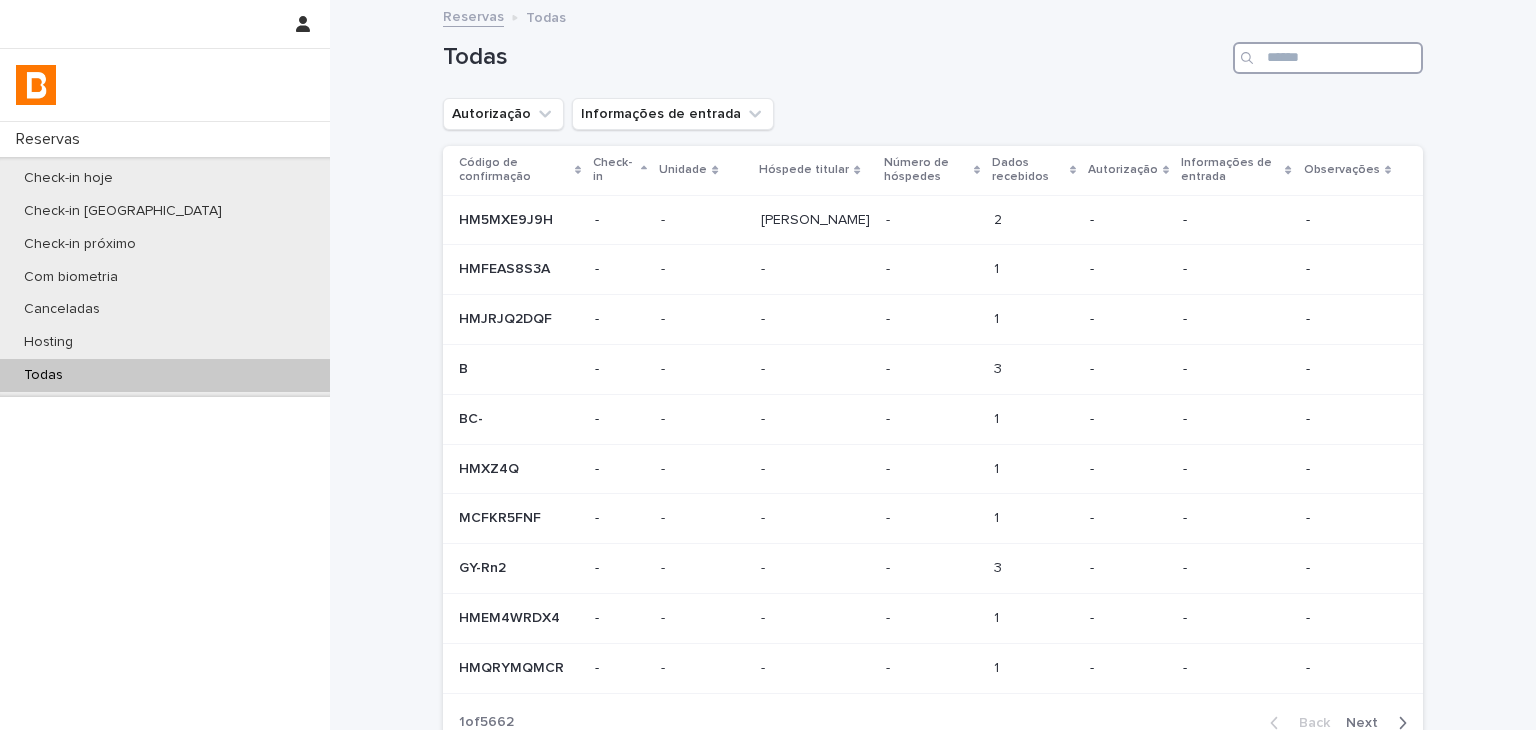 click at bounding box center (1328, 58) 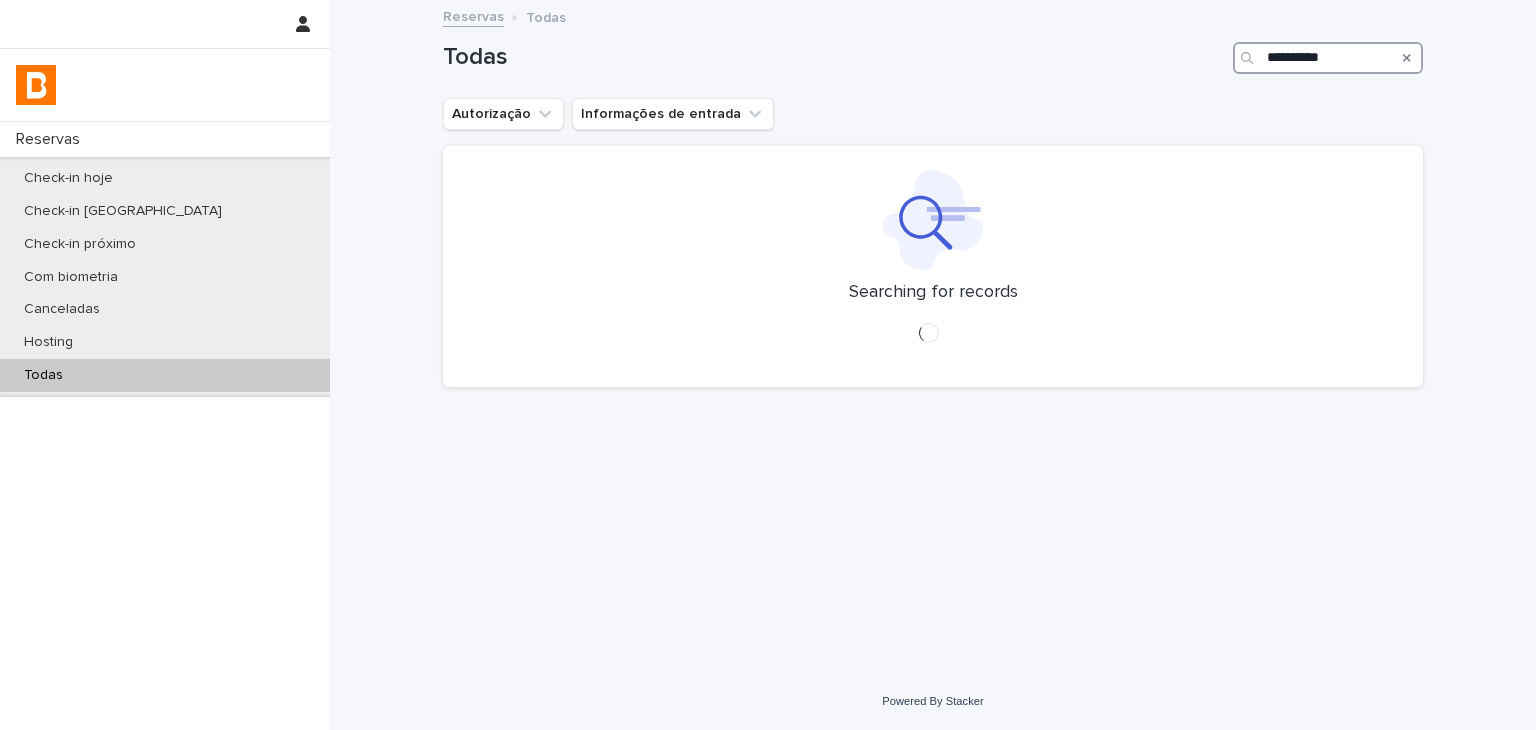 type on "**********" 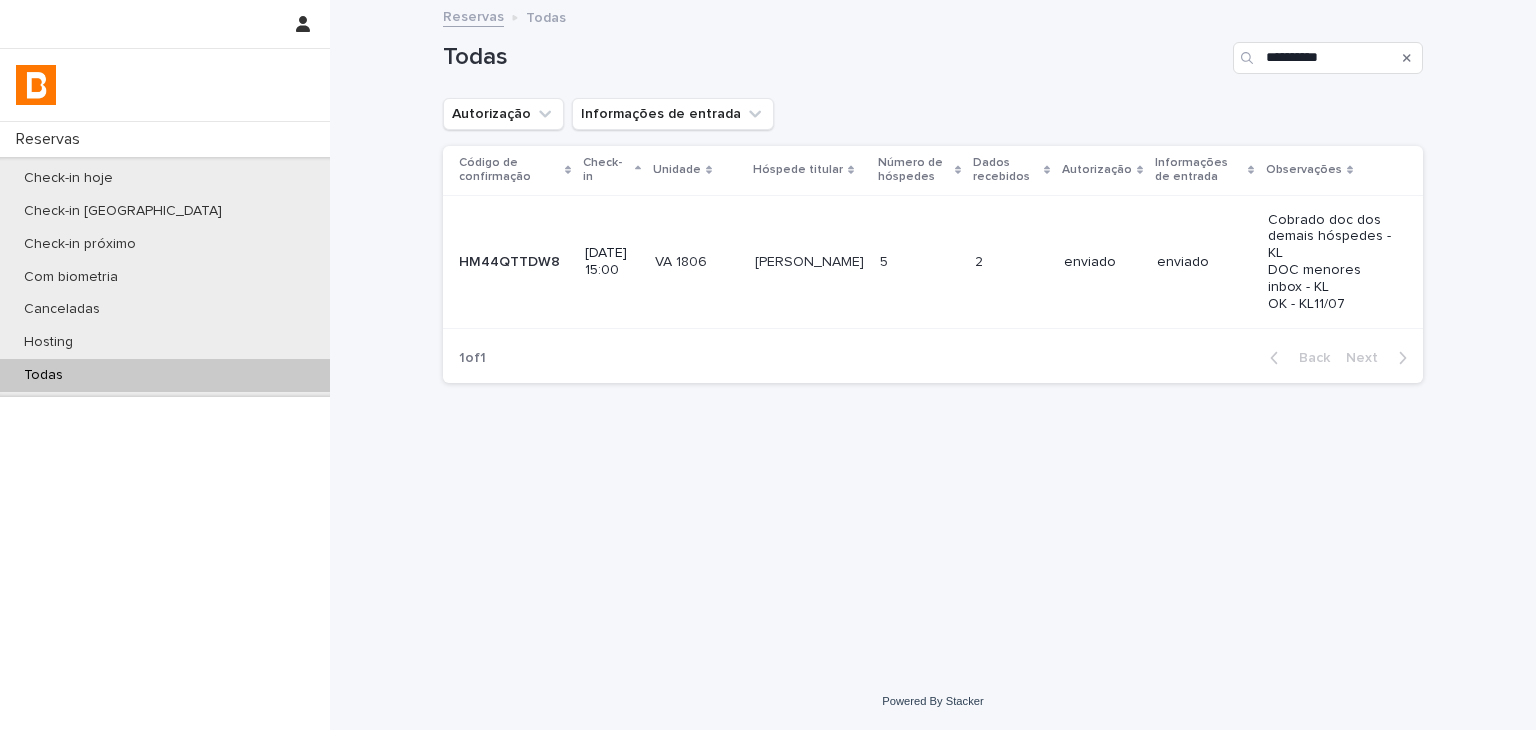 click on "5 5" at bounding box center [919, 262] 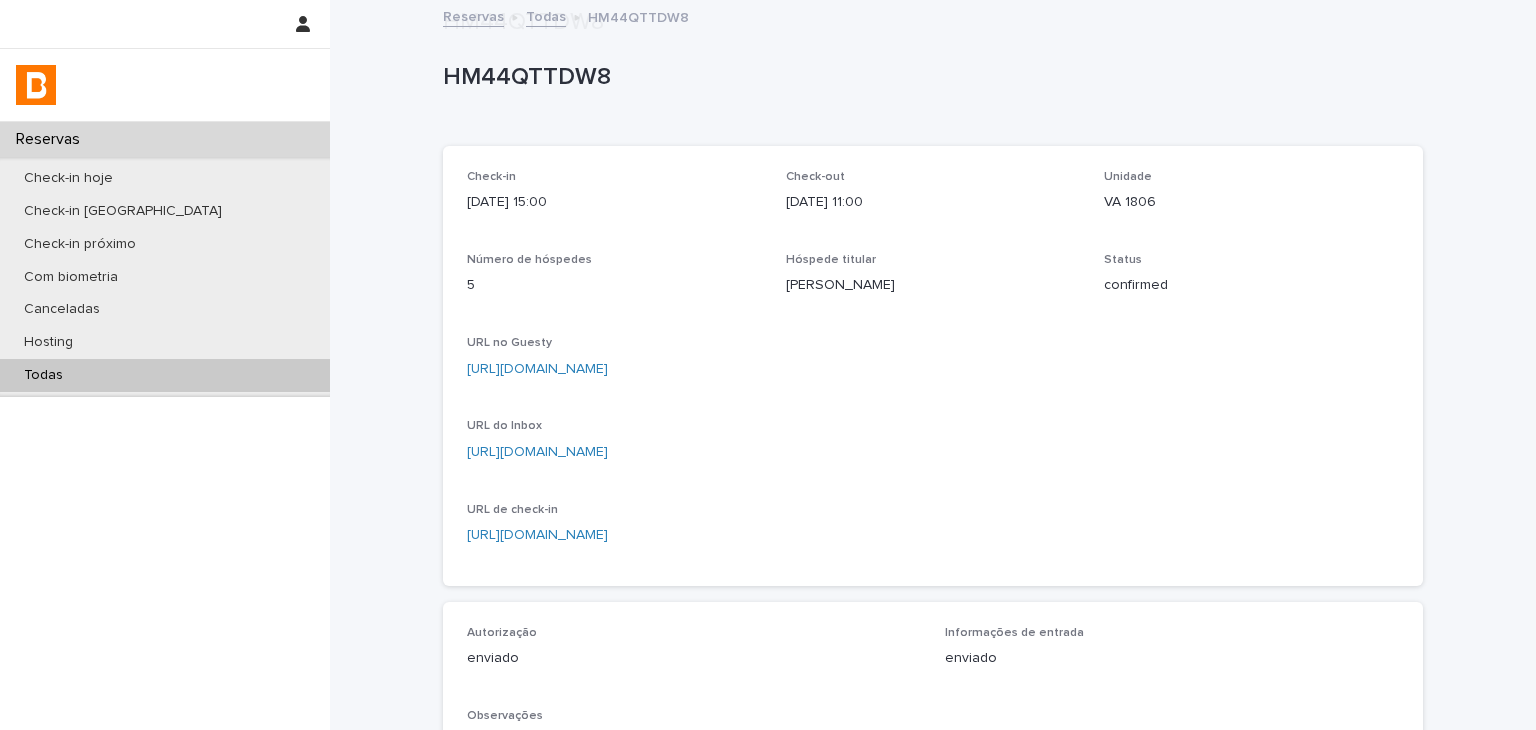 scroll, scrollTop: 600, scrollLeft: 0, axis: vertical 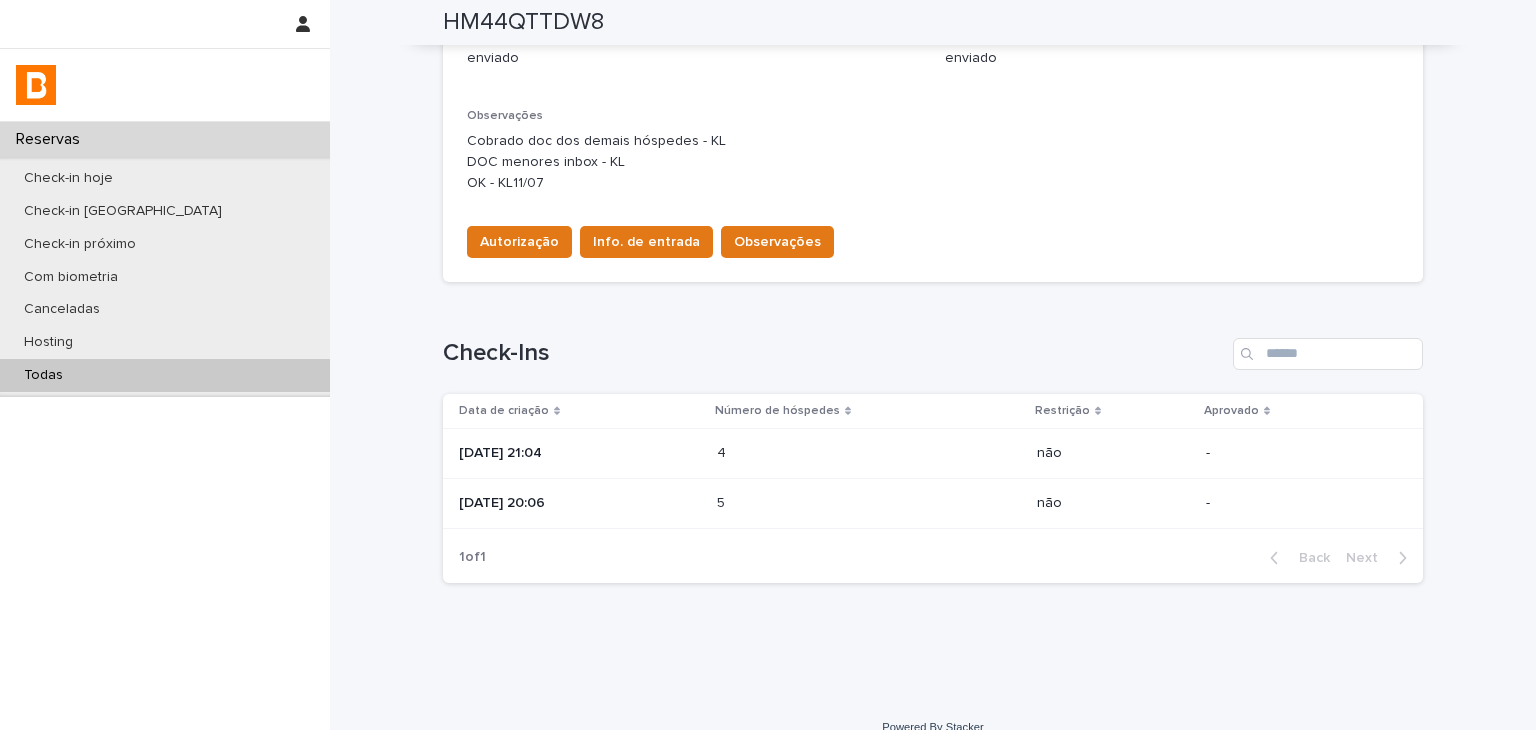 click on "5 5" at bounding box center (869, 503) 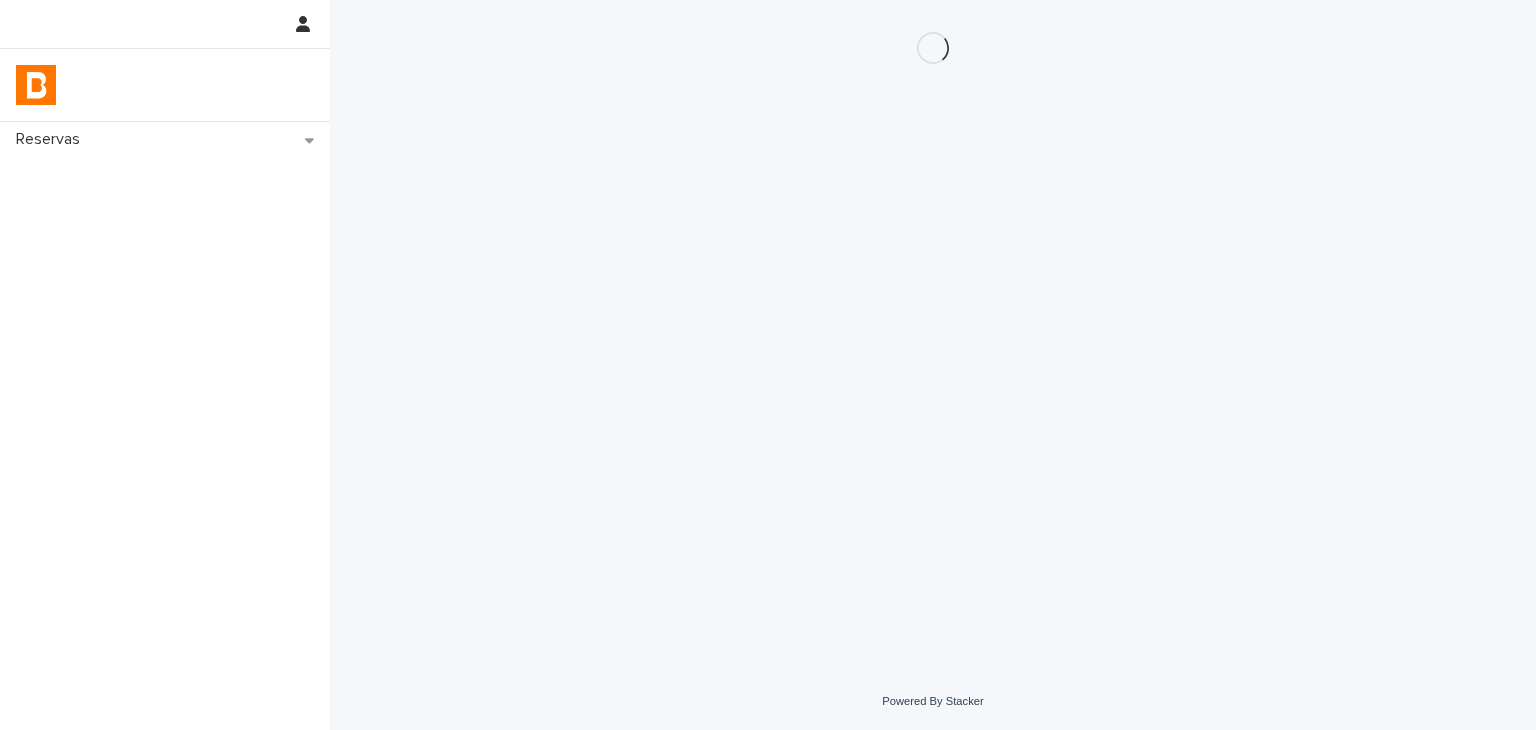 scroll, scrollTop: 0, scrollLeft: 0, axis: both 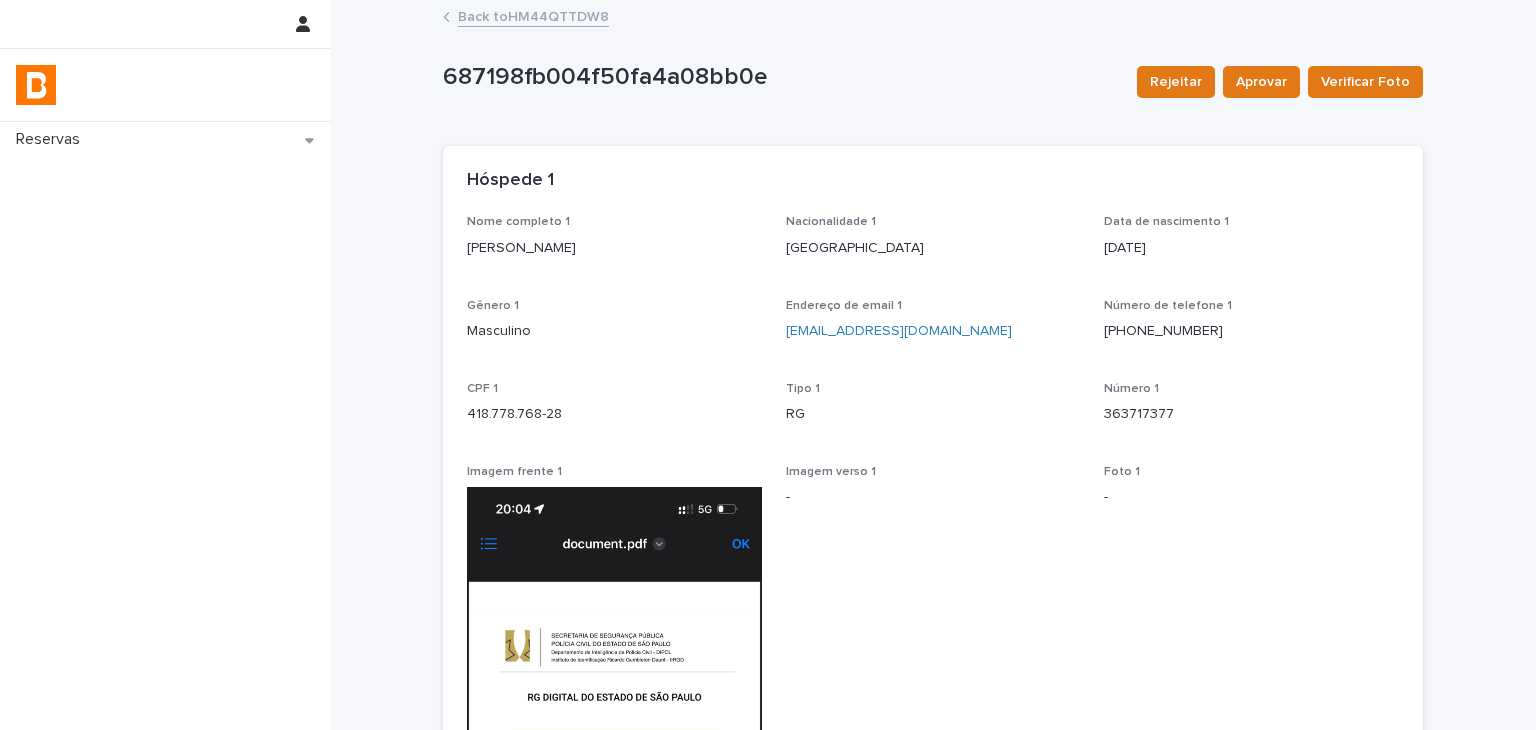 drag, startPoint x: 1102, startPoint y: 333, endPoint x: 1215, endPoint y: 334, distance: 113.004425 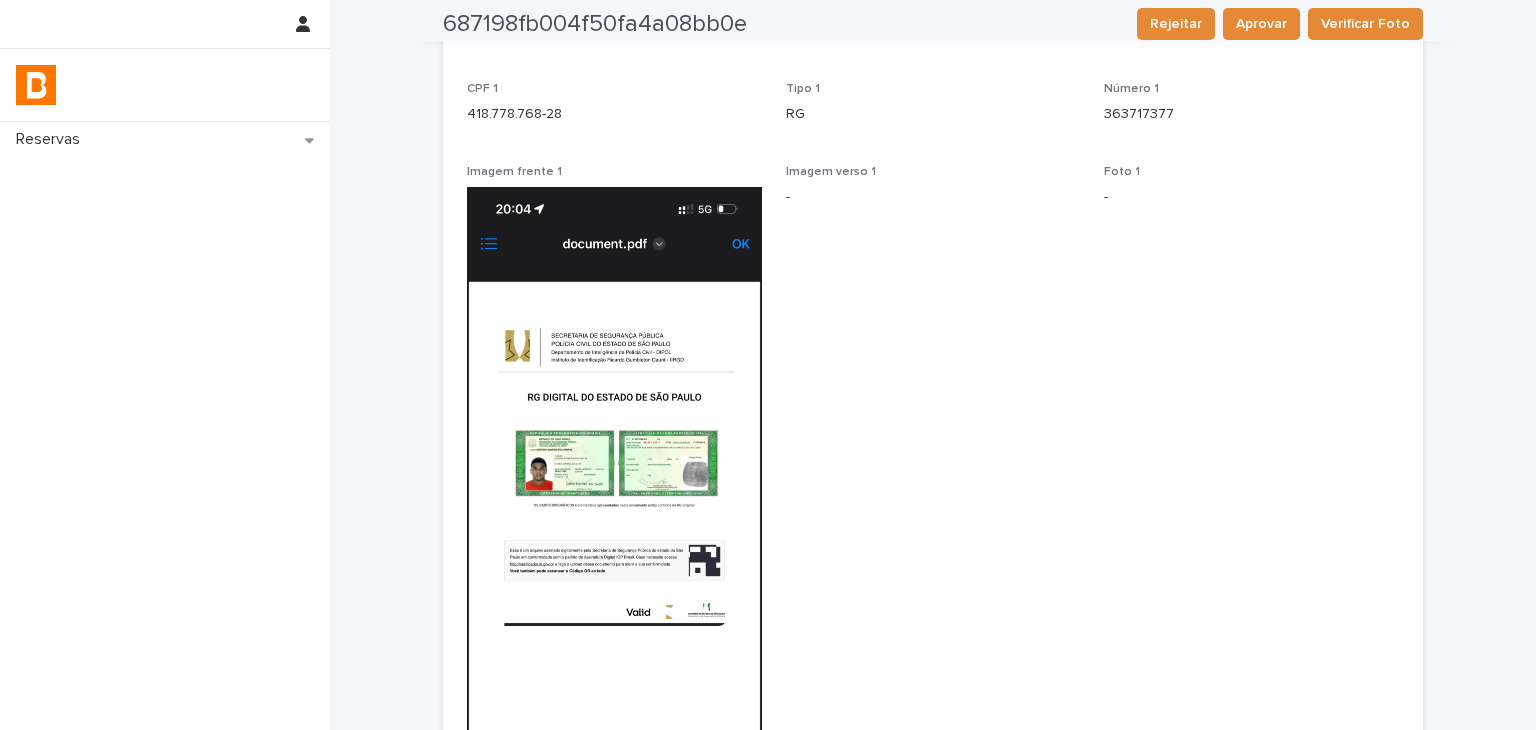 scroll, scrollTop: 400, scrollLeft: 0, axis: vertical 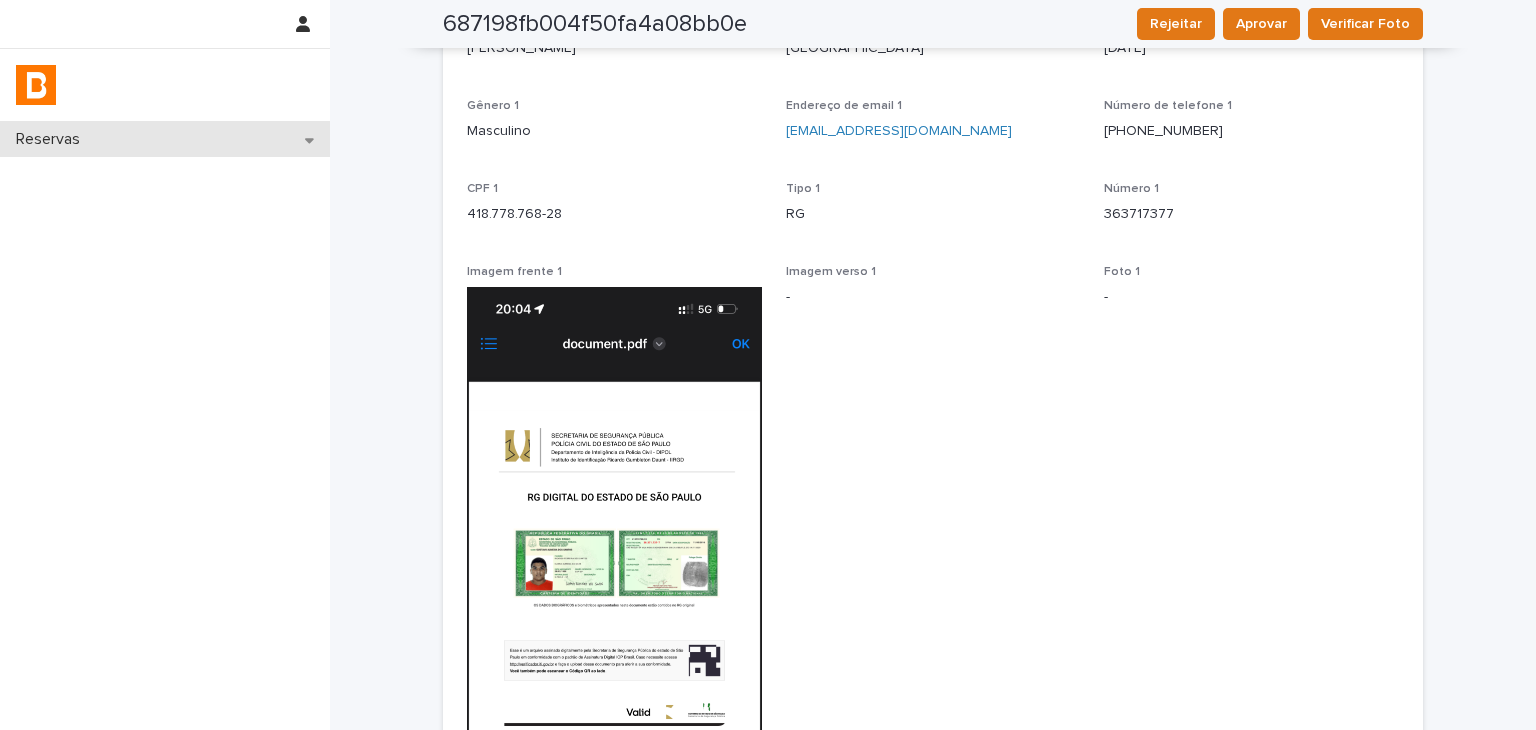 click on "Reservas" at bounding box center [165, 139] 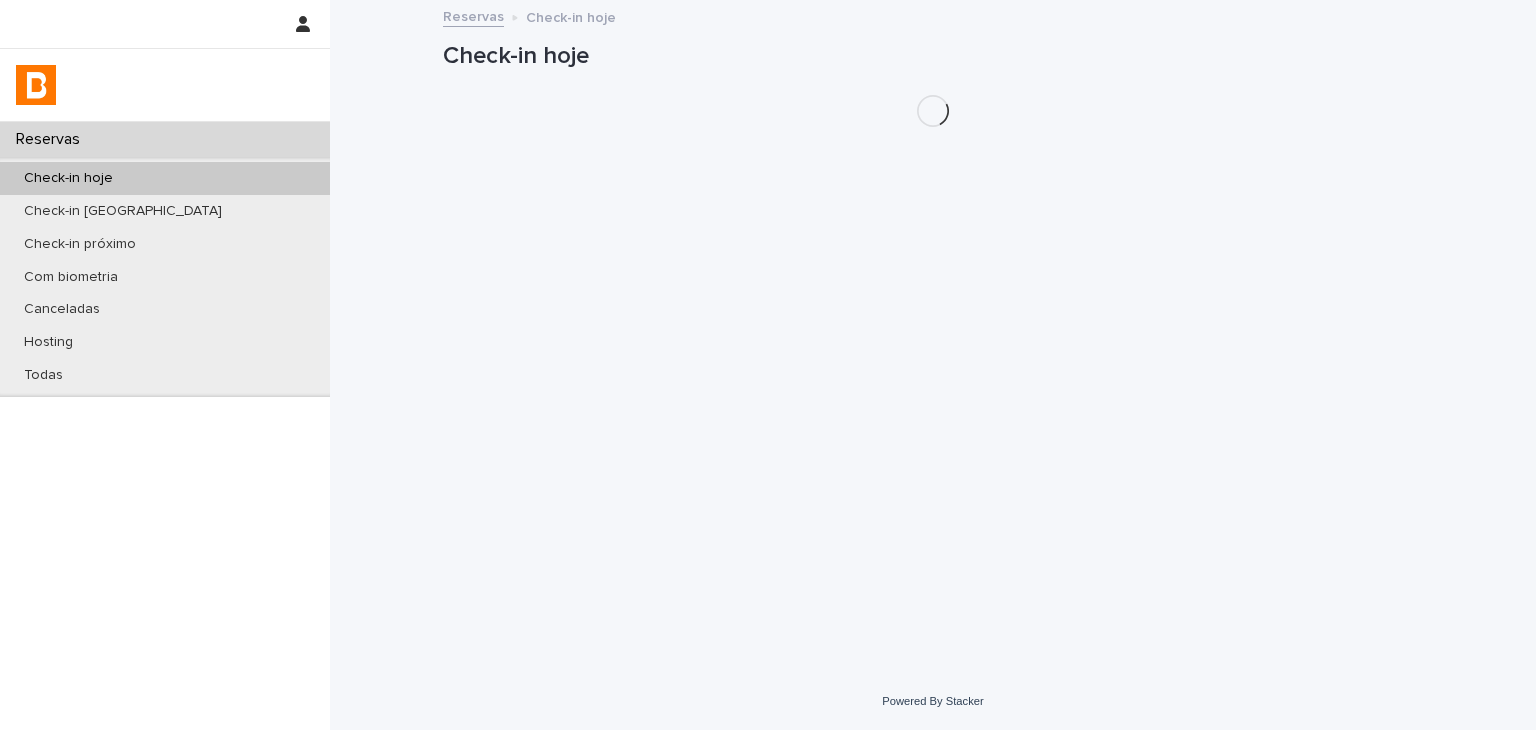 scroll, scrollTop: 0, scrollLeft: 0, axis: both 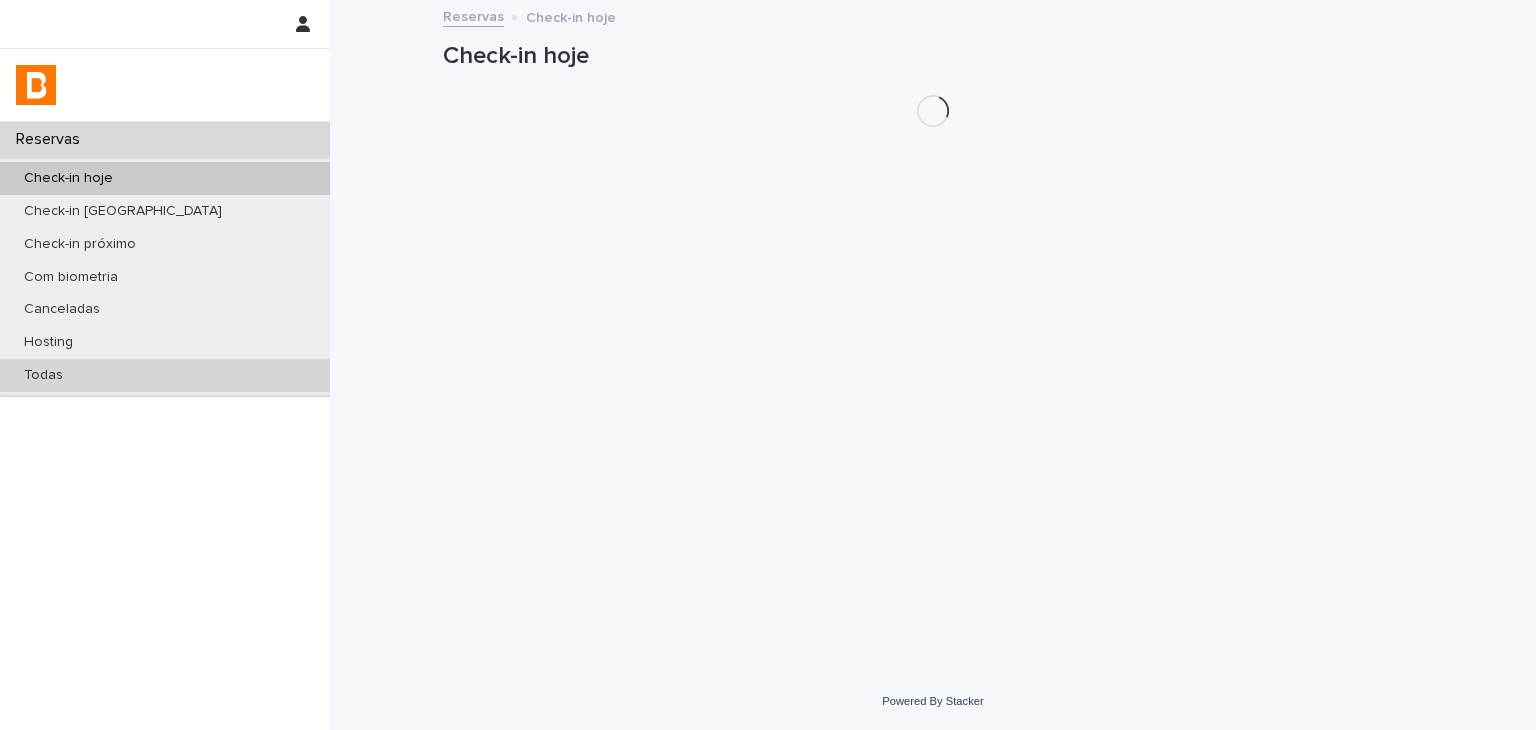 click on "Todas" at bounding box center (165, 375) 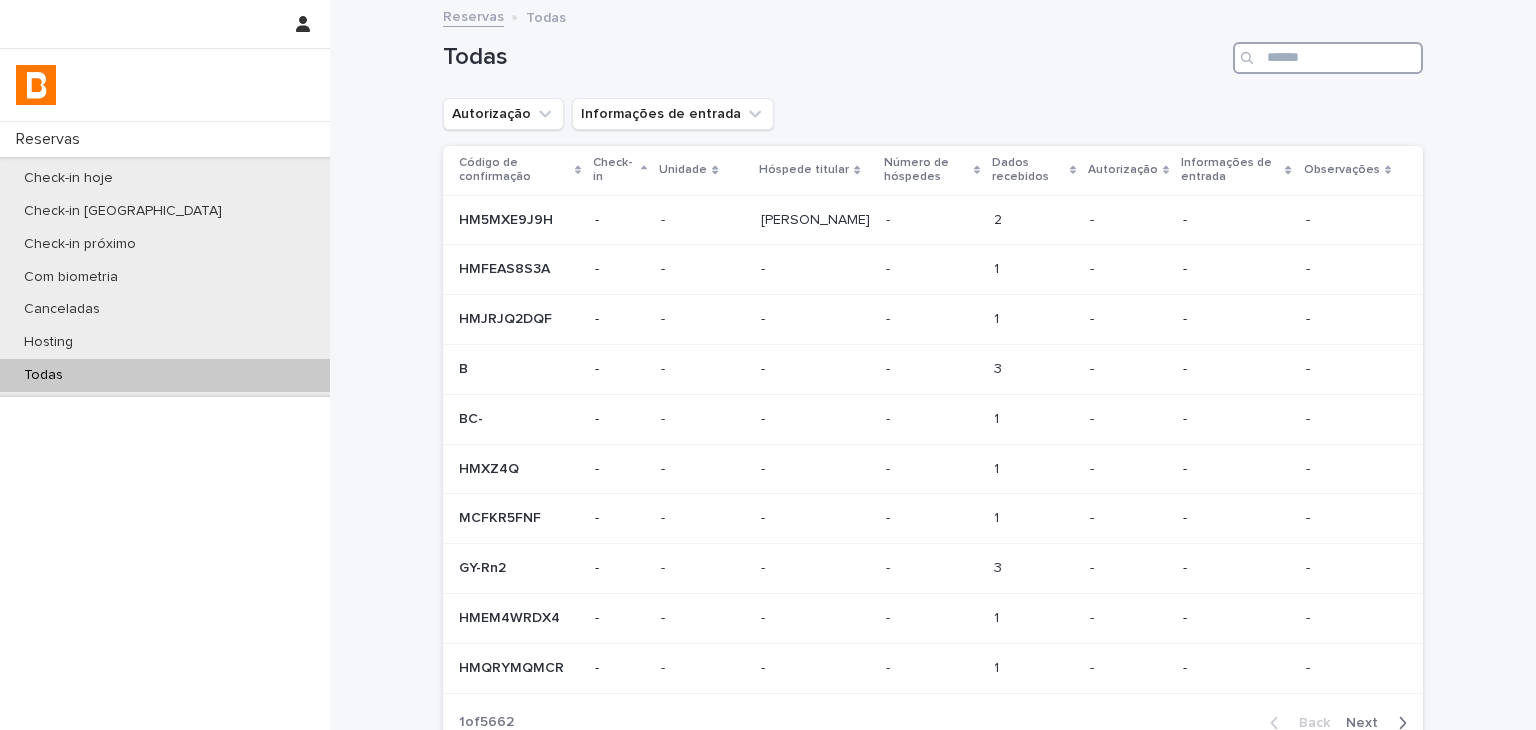 click at bounding box center [1328, 58] 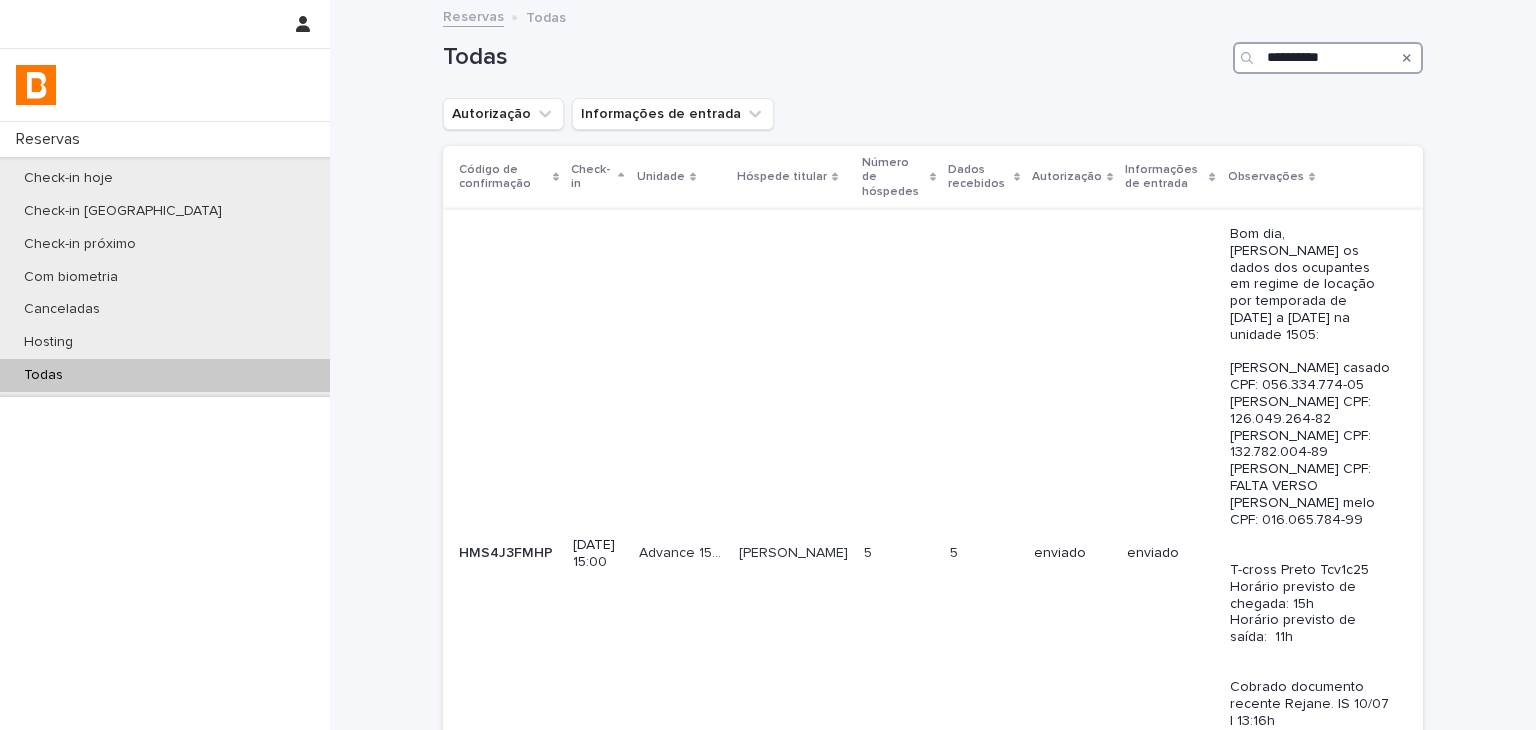 type on "**********" 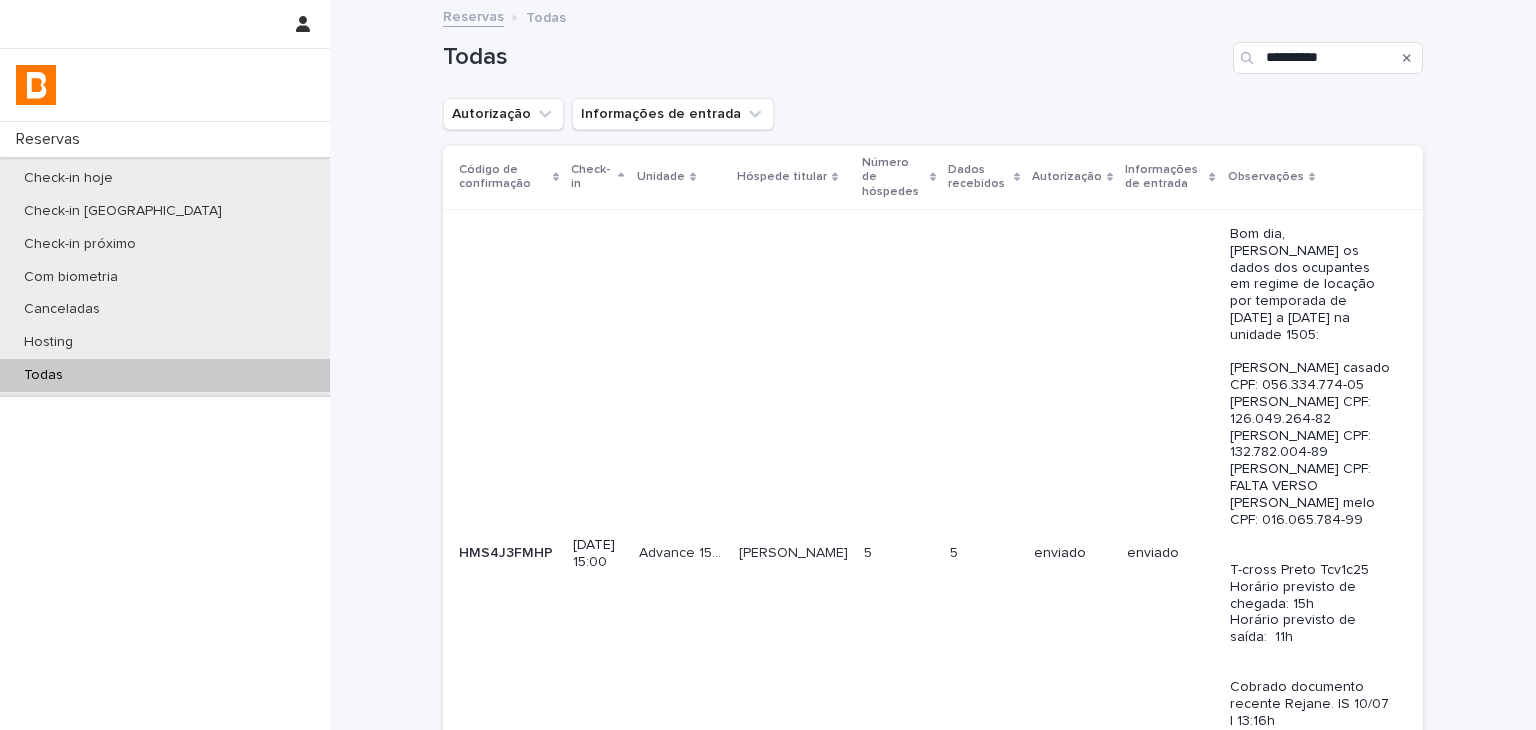 click on "enviado" at bounding box center (1170, 553) 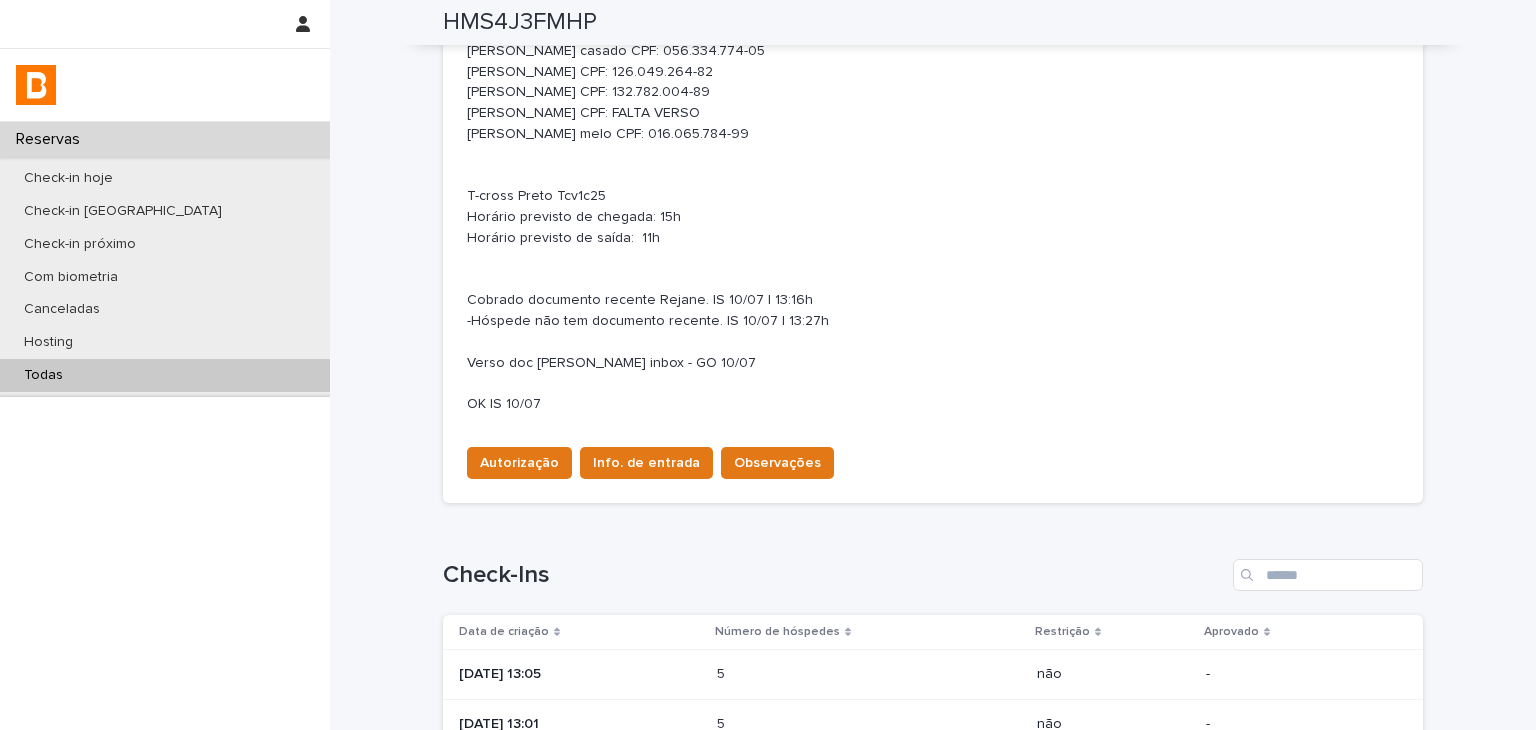 scroll, scrollTop: 1148, scrollLeft: 0, axis: vertical 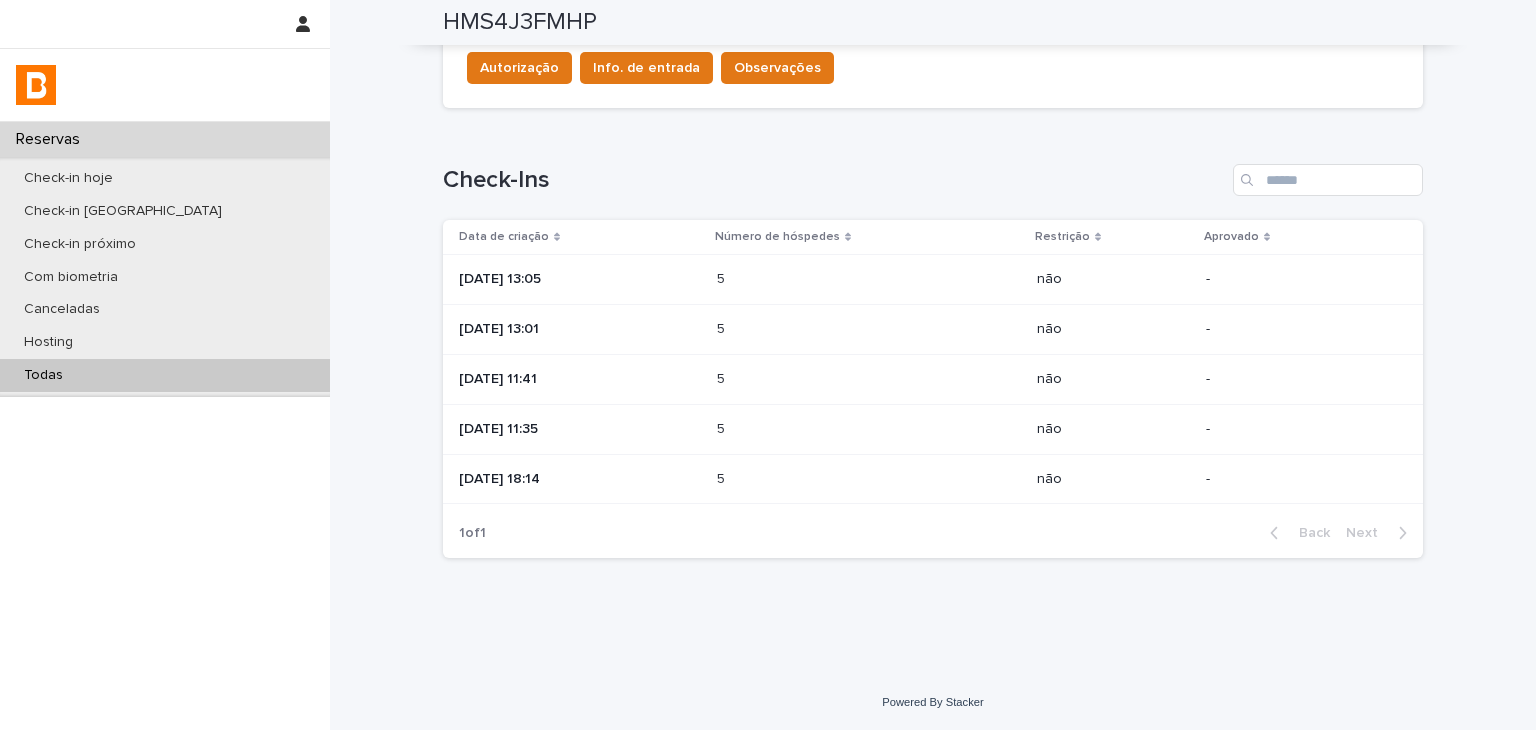 click at bounding box center (804, 279) 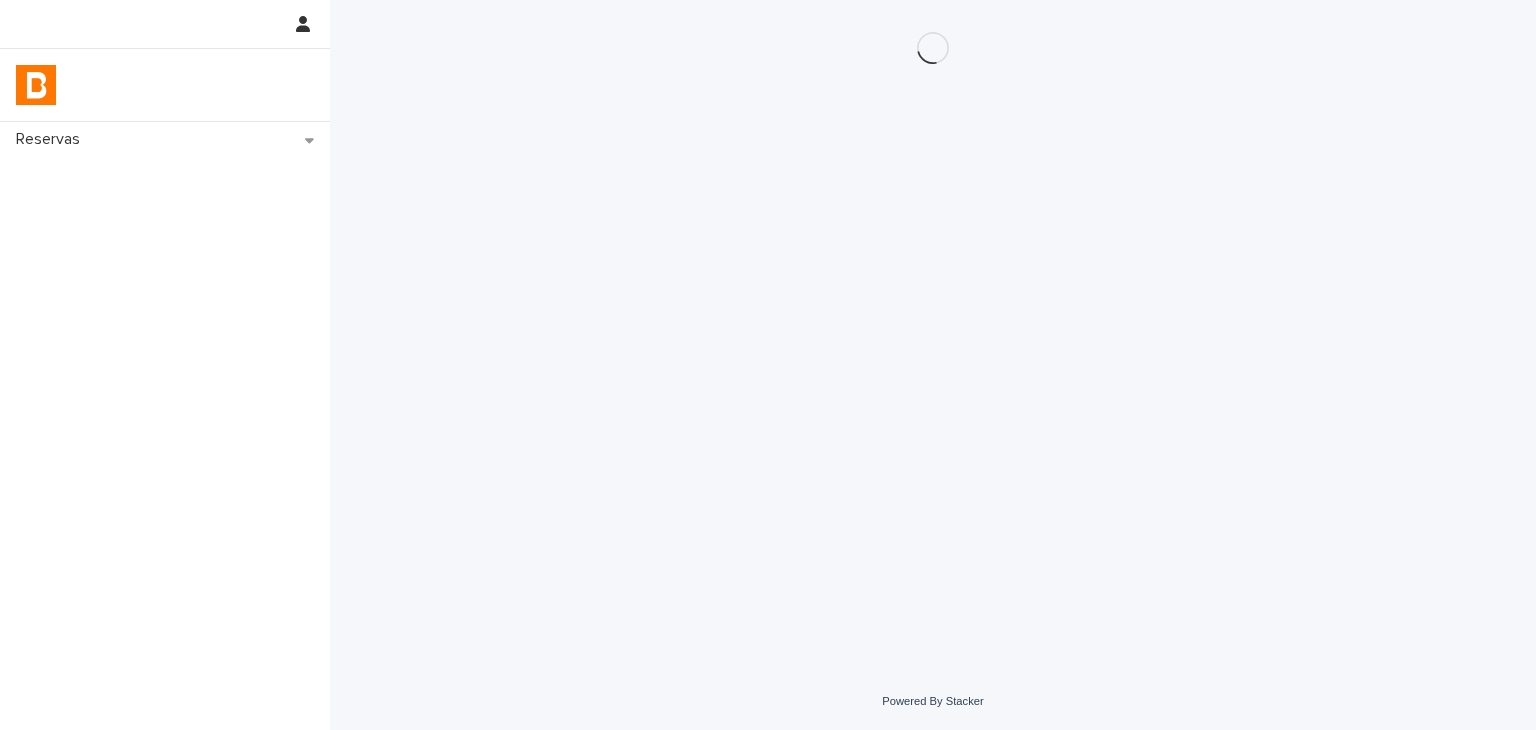 scroll, scrollTop: 0, scrollLeft: 0, axis: both 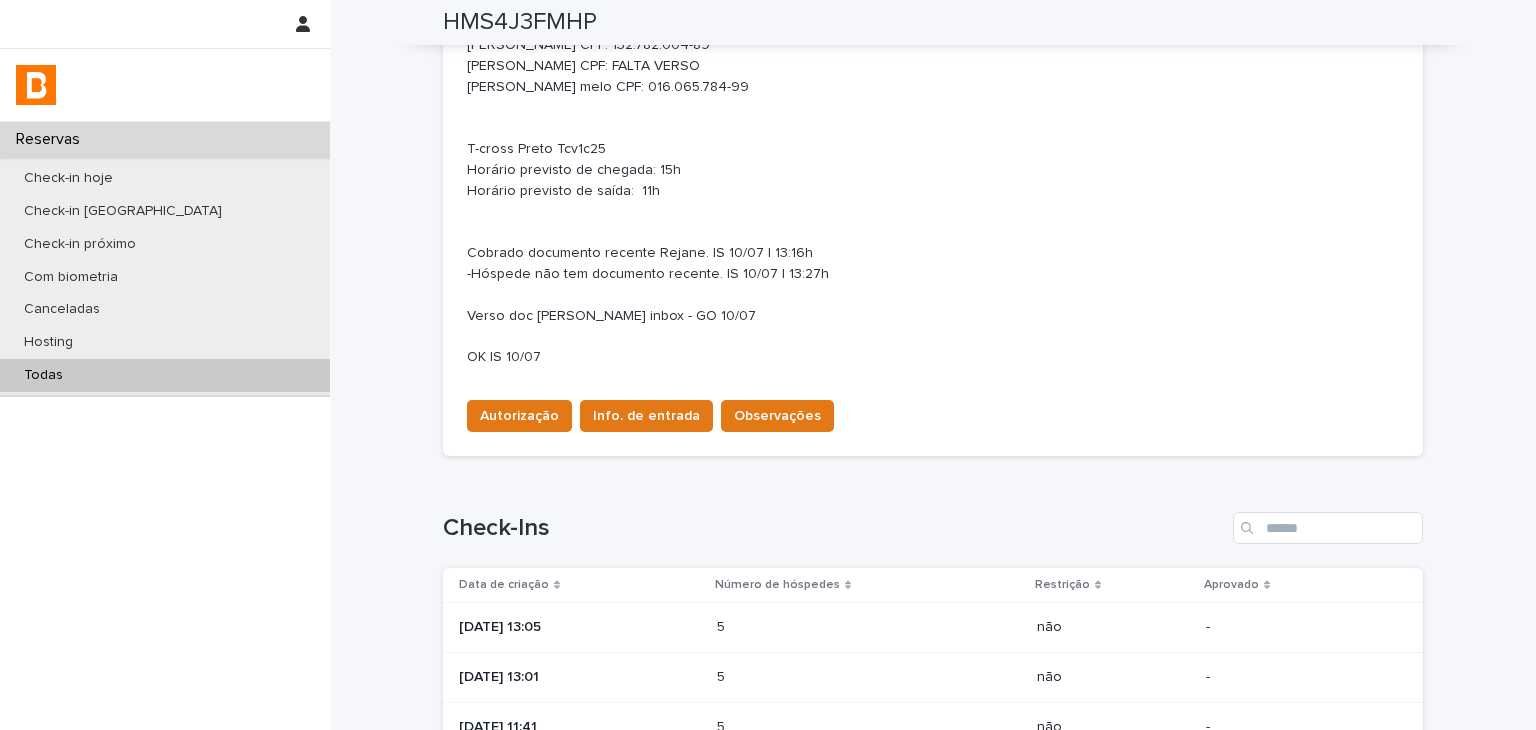 click on "5 5" at bounding box center [869, 678] 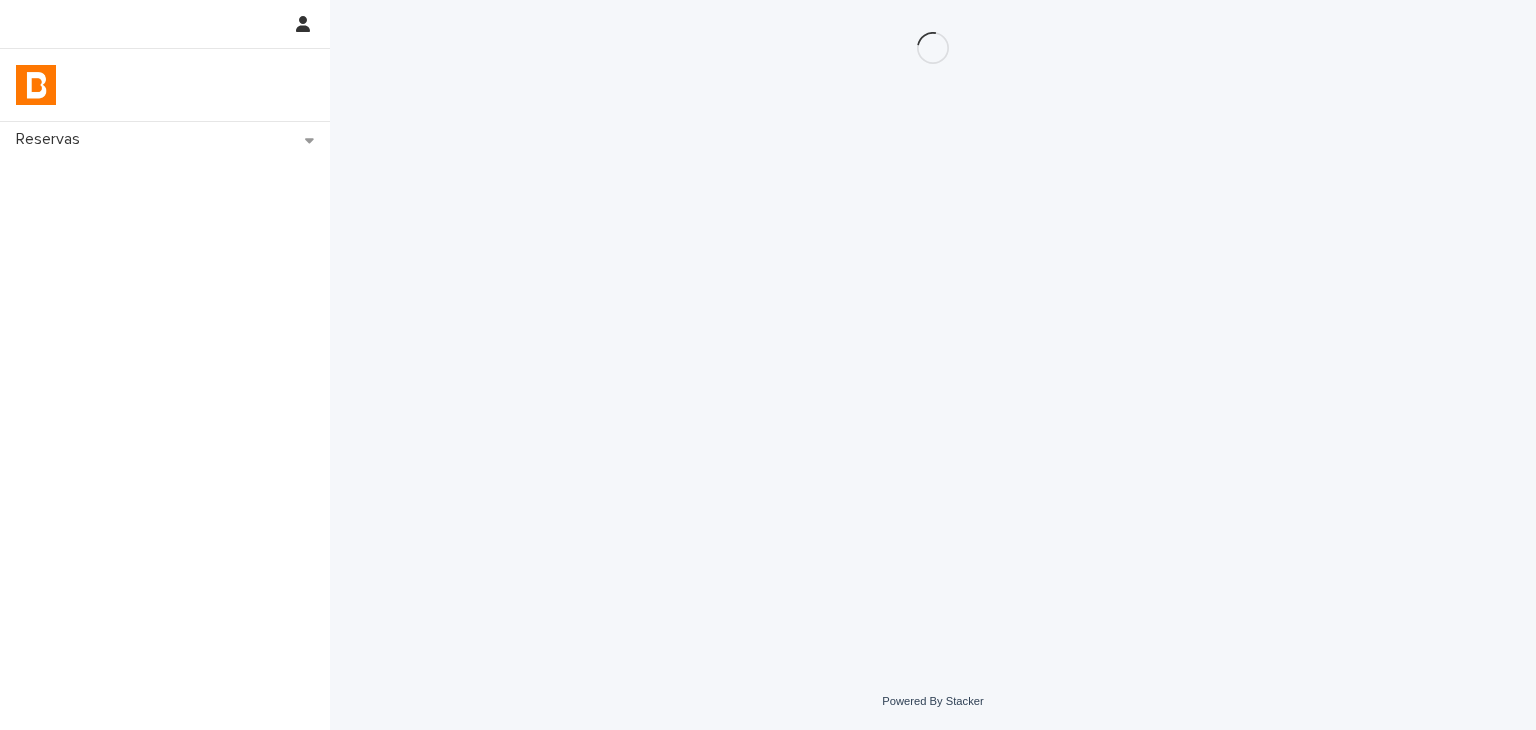 scroll, scrollTop: 0, scrollLeft: 0, axis: both 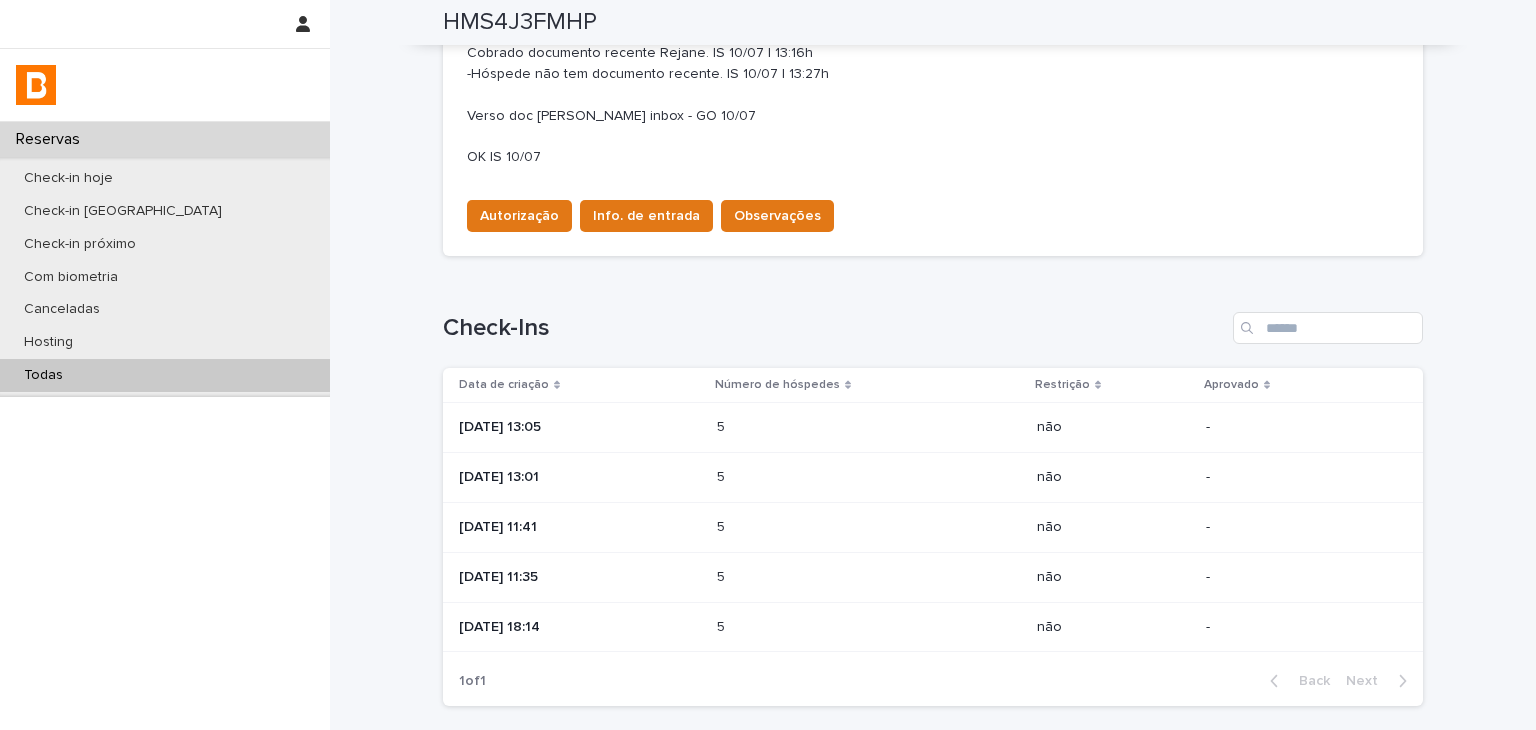 click at bounding box center [804, 527] 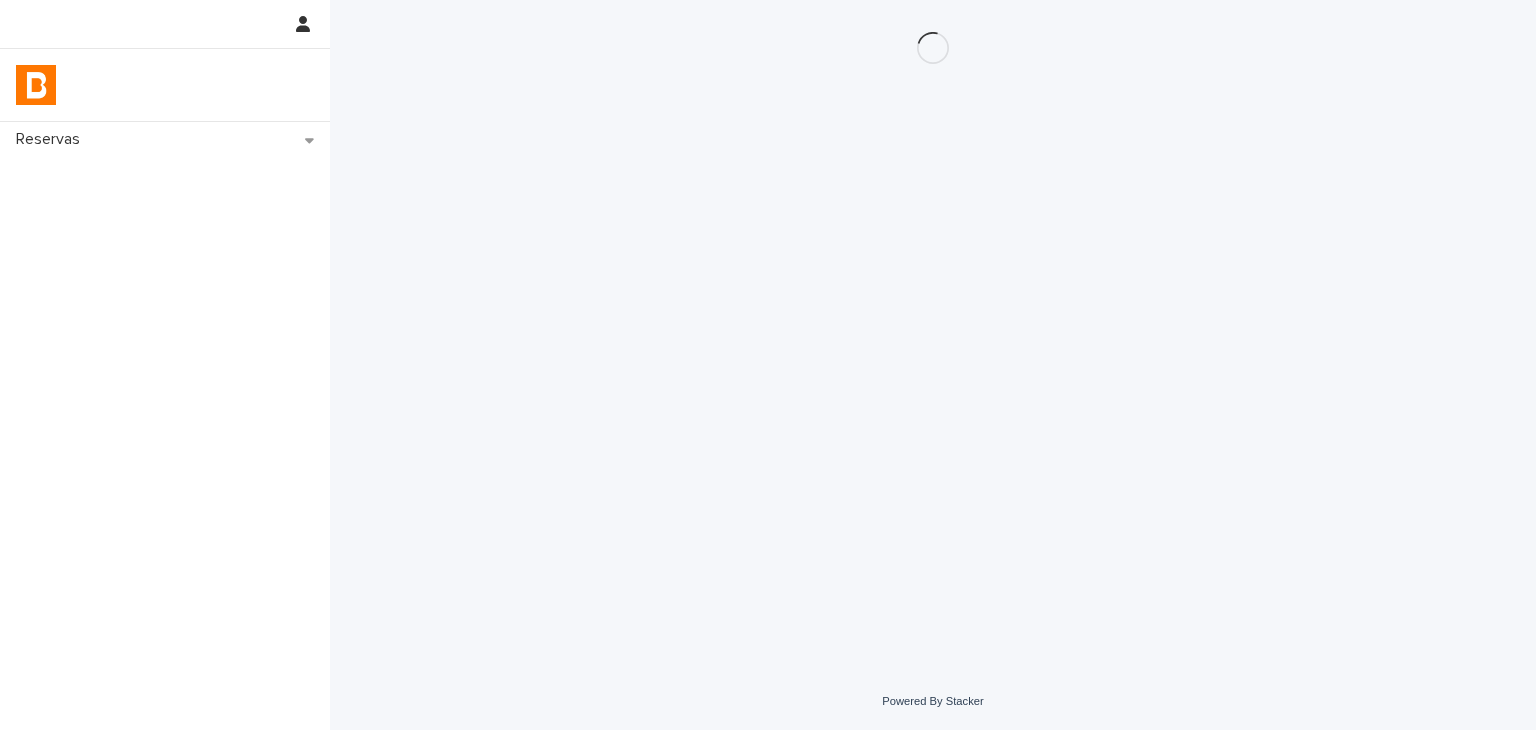 scroll, scrollTop: 0, scrollLeft: 0, axis: both 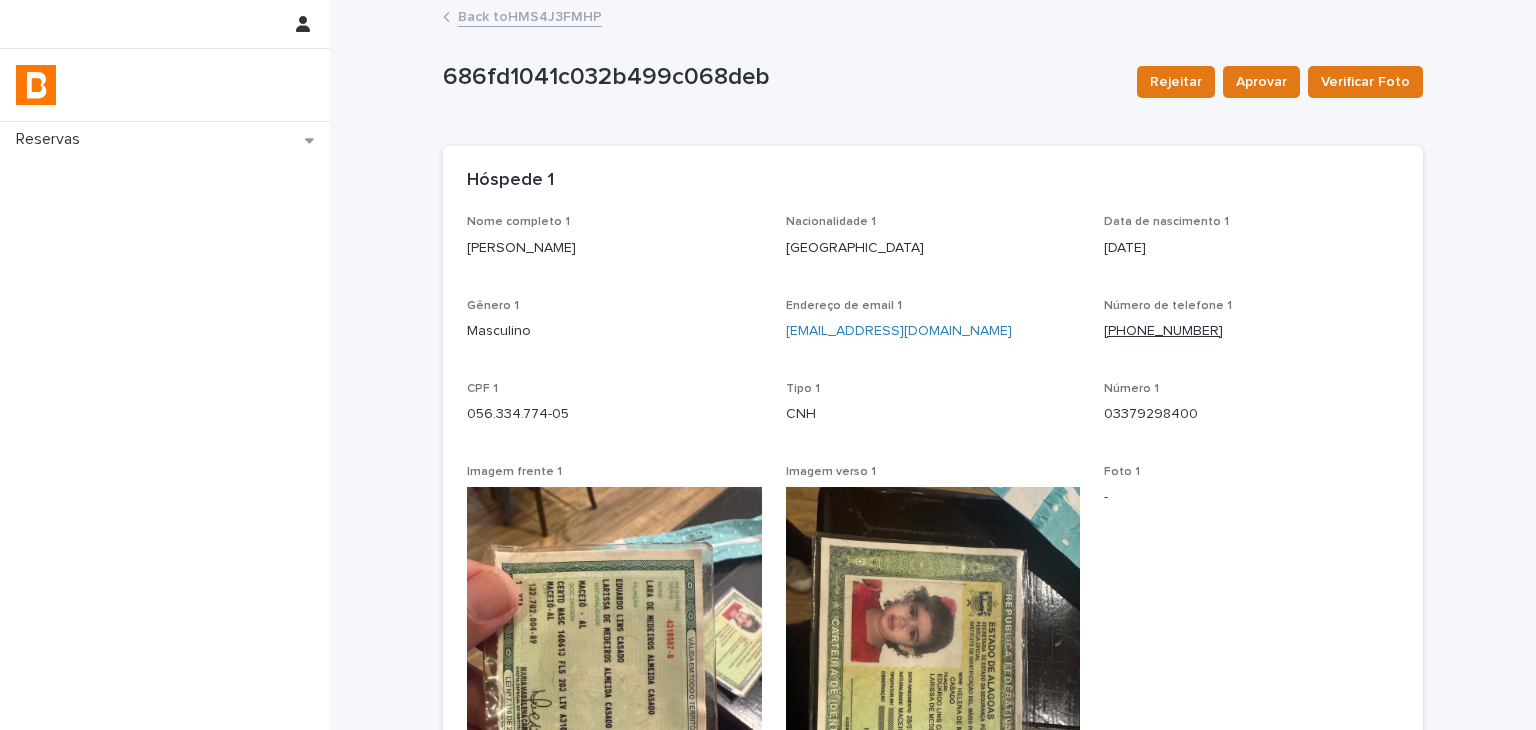 drag, startPoint x: 1097, startPoint y: 335, endPoint x: 1200, endPoint y: 335, distance: 103 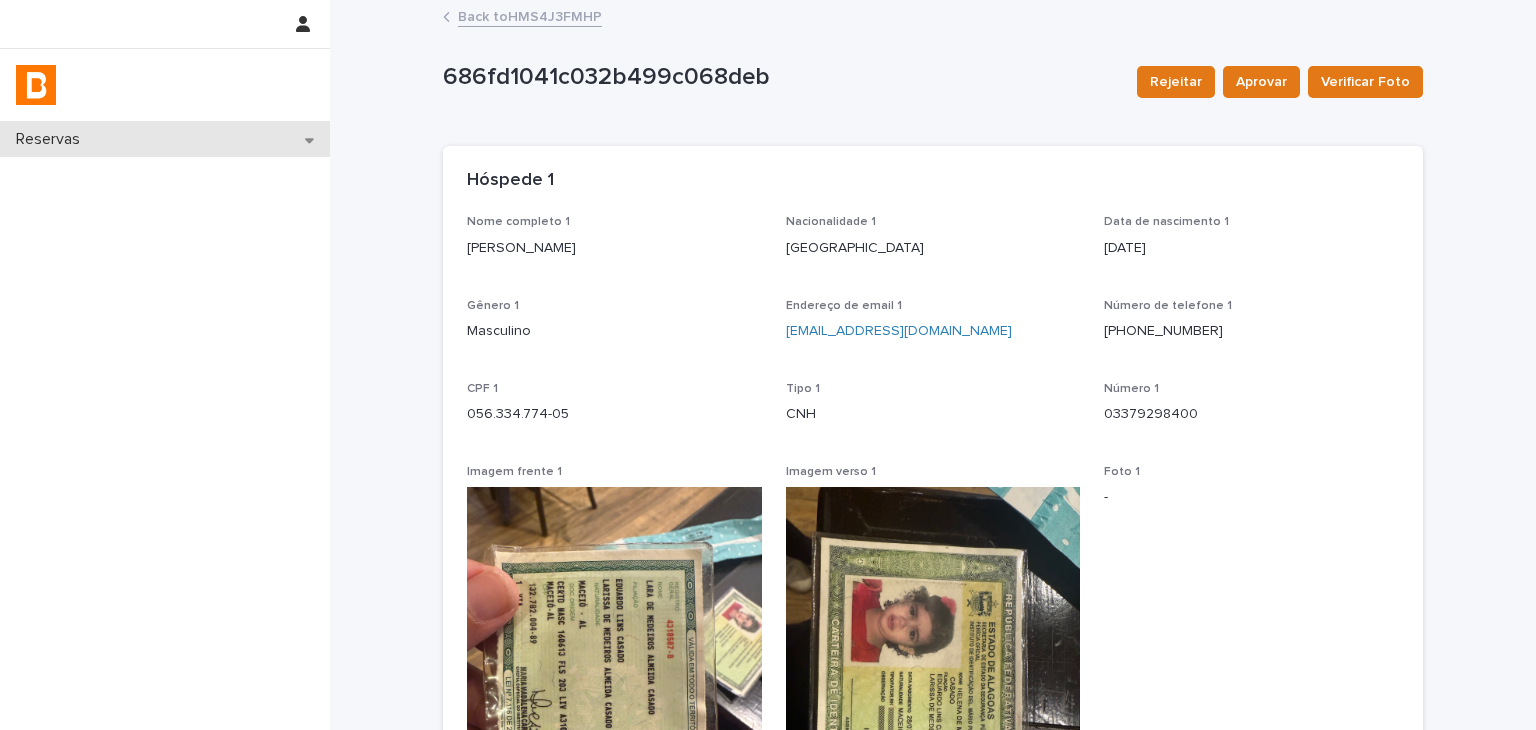 click on "Reservas" at bounding box center (165, 139) 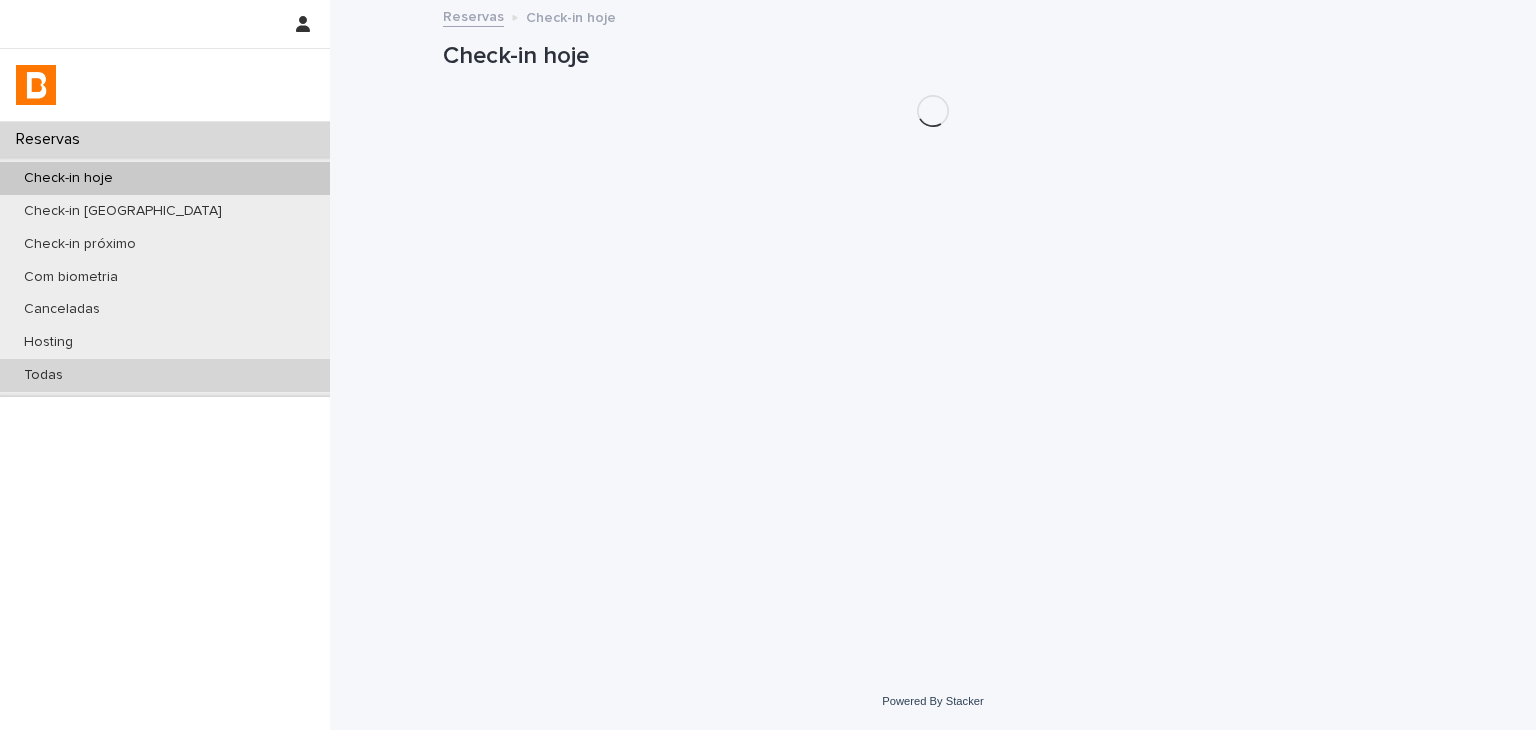 click on "Todas" at bounding box center [165, 375] 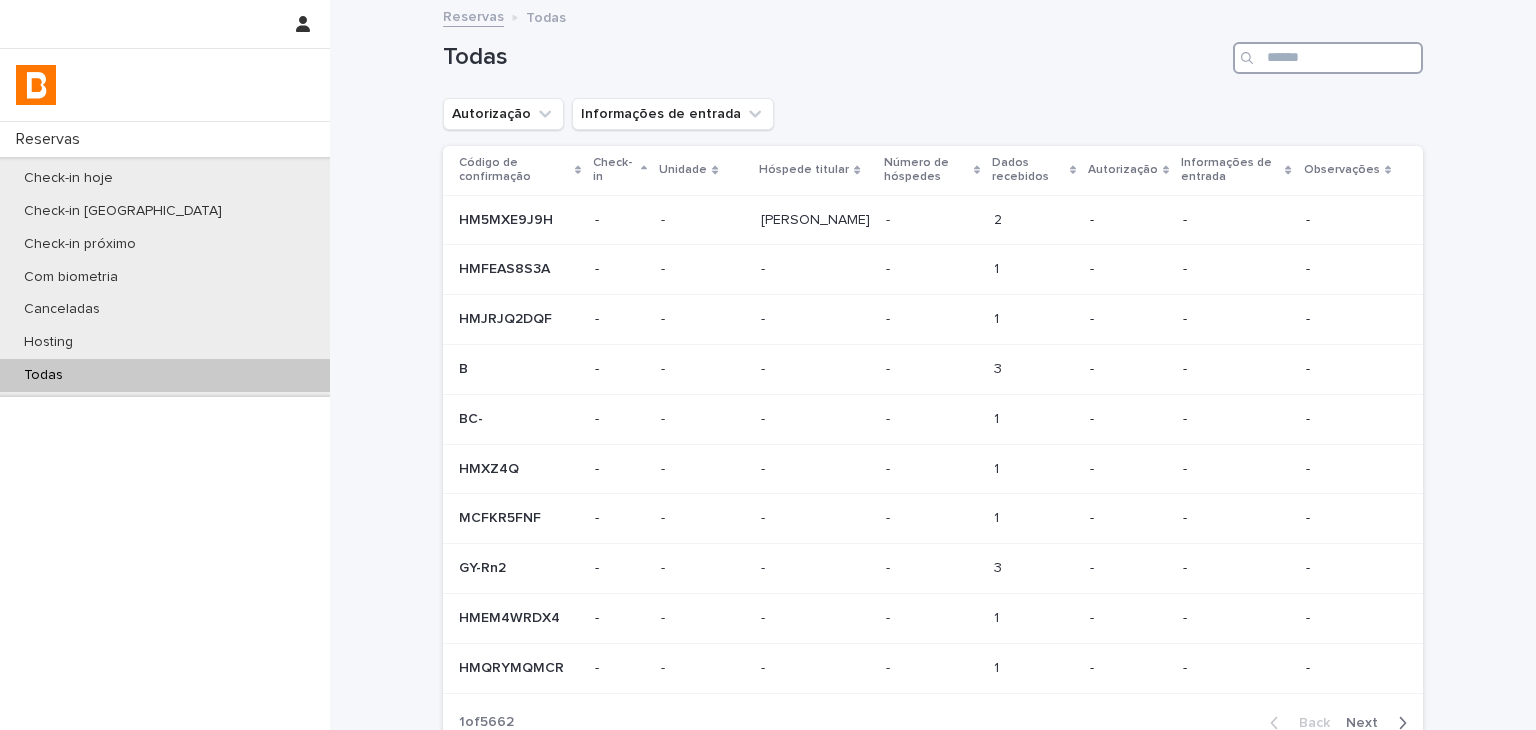 click at bounding box center [1328, 58] 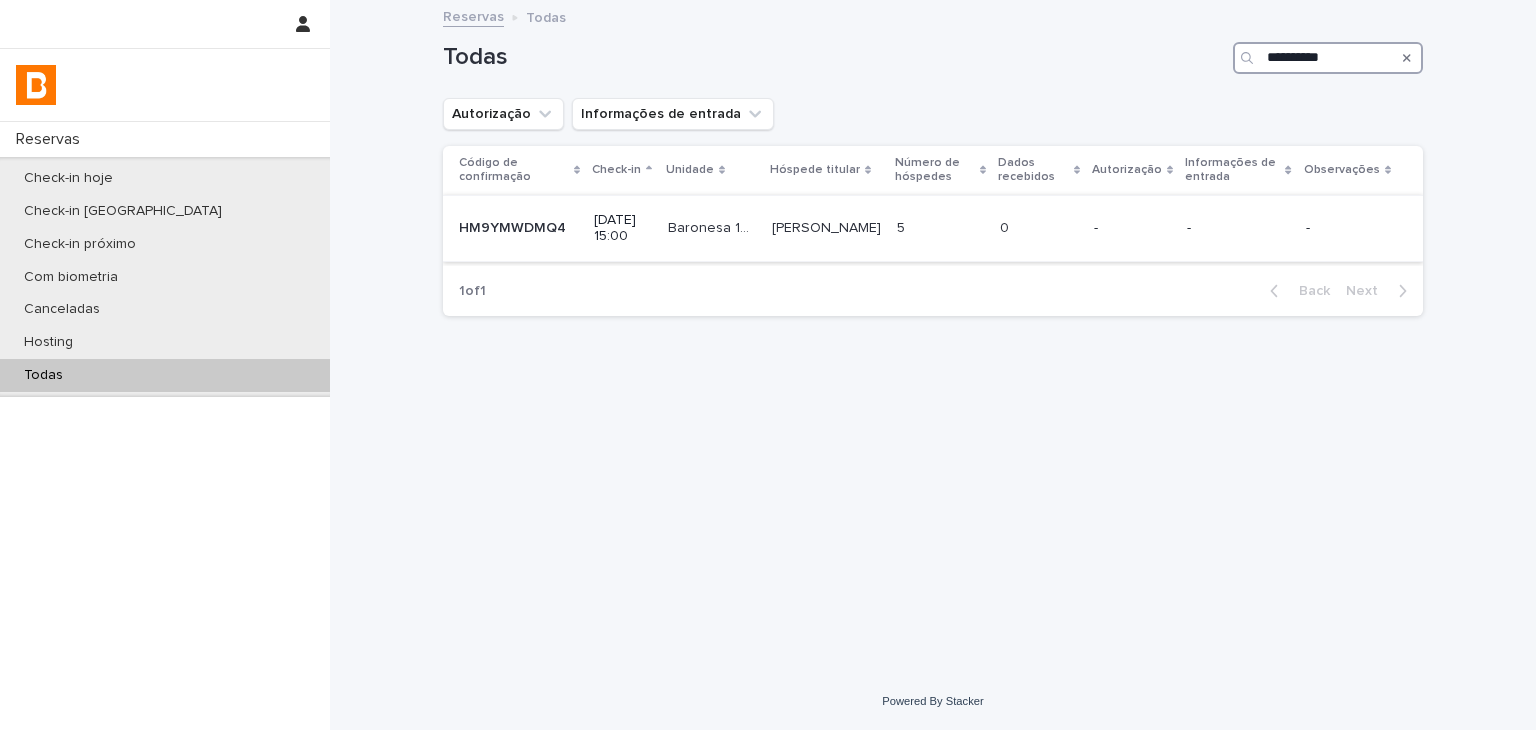 type on "**********" 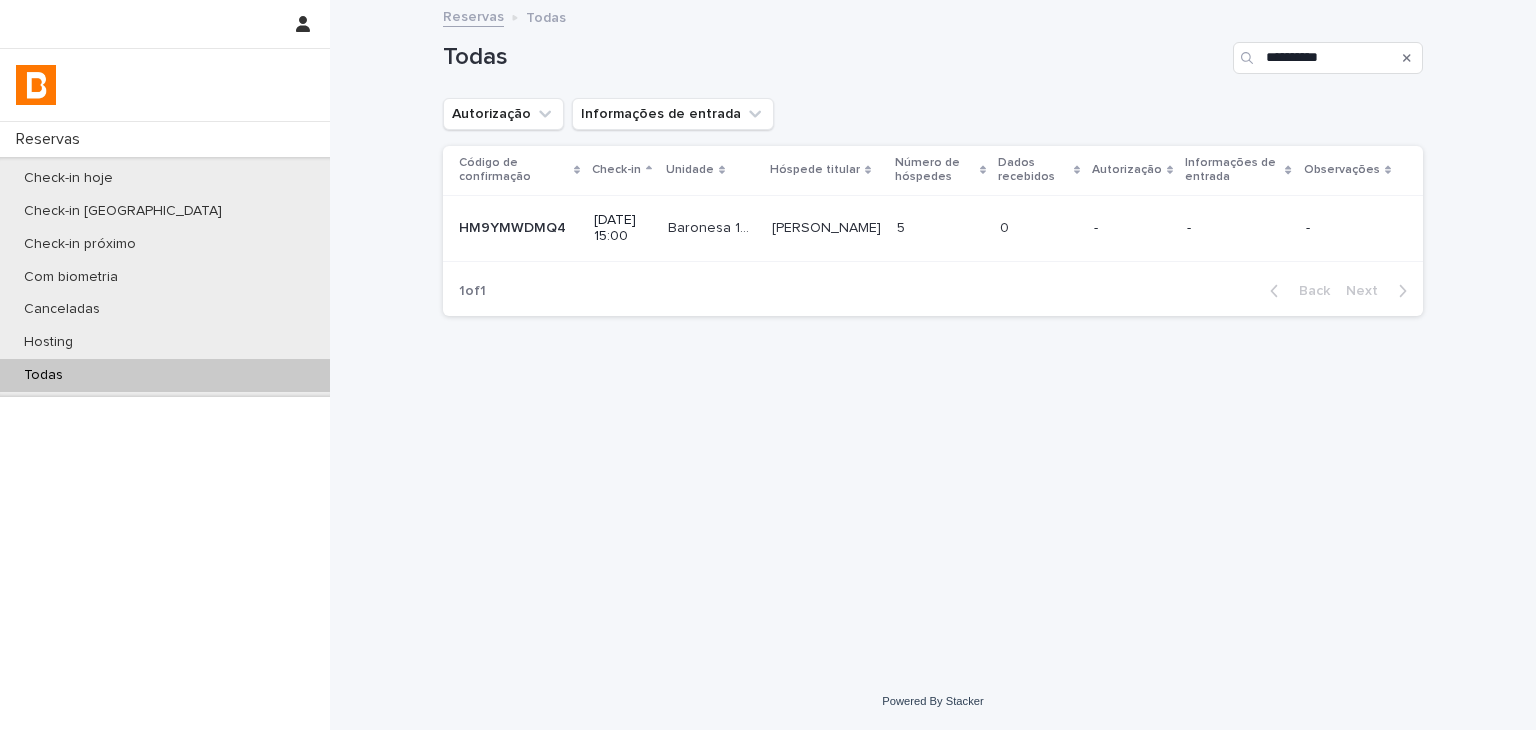 click on "0 0" at bounding box center [1039, 228] 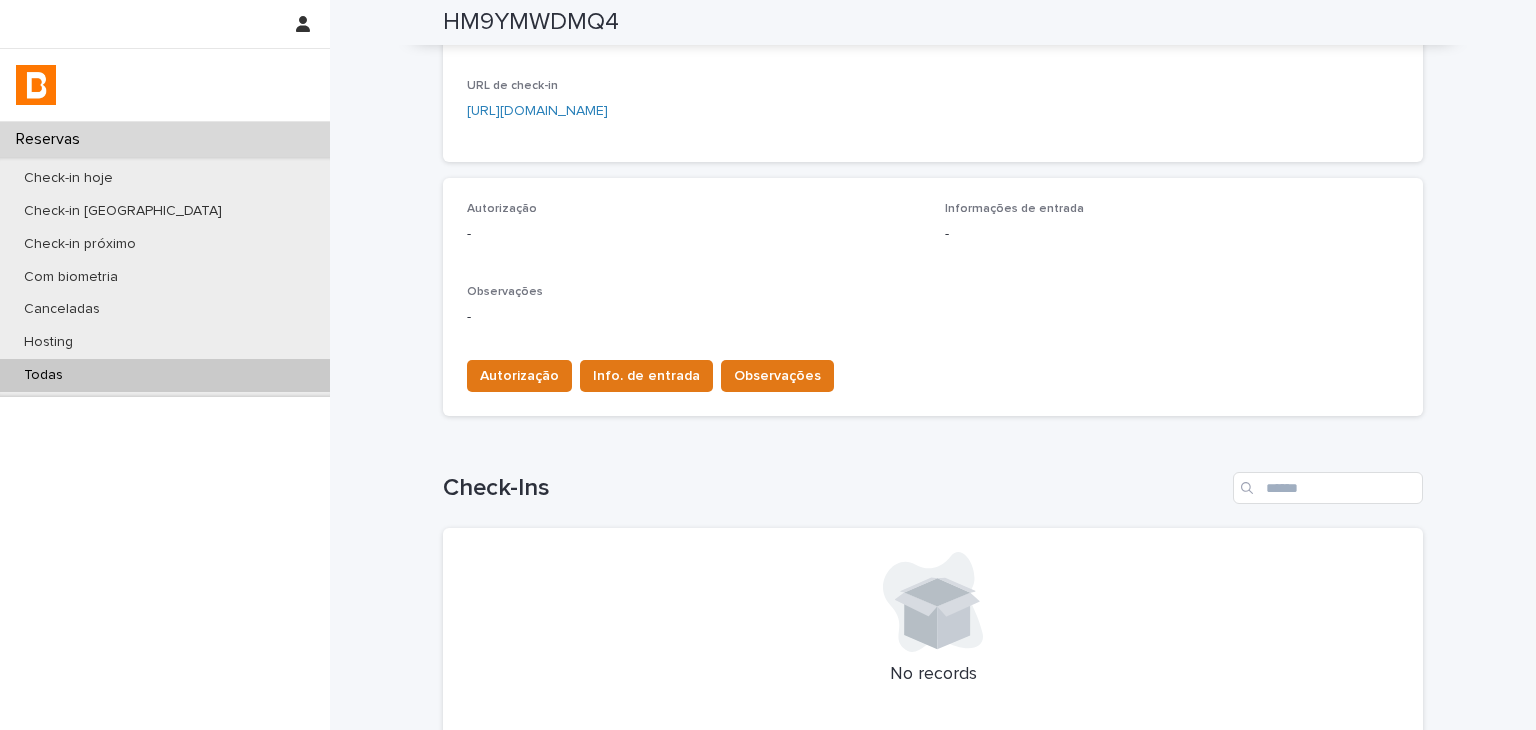 scroll, scrollTop: 524, scrollLeft: 0, axis: vertical 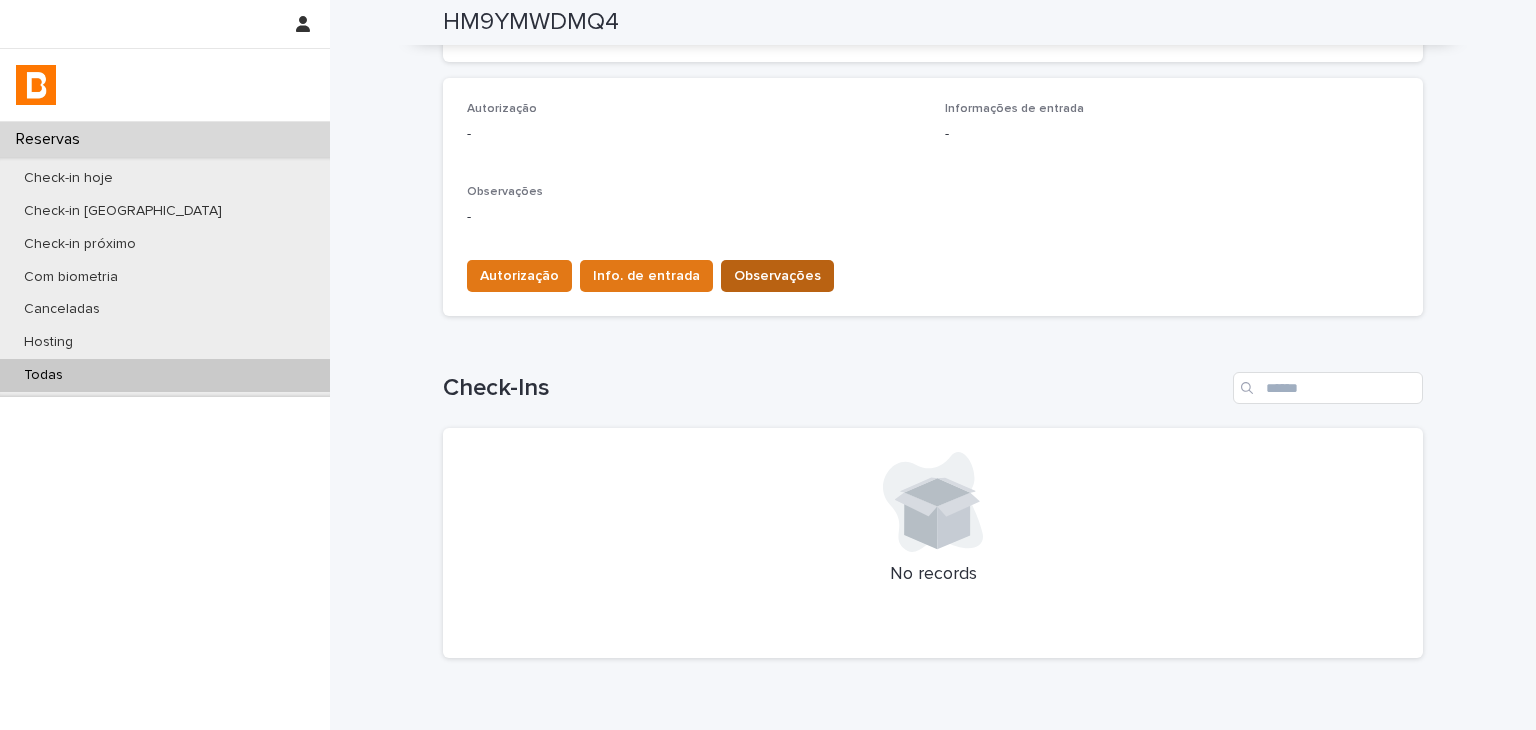 click on "Observações" at bounding box center [777, 276] 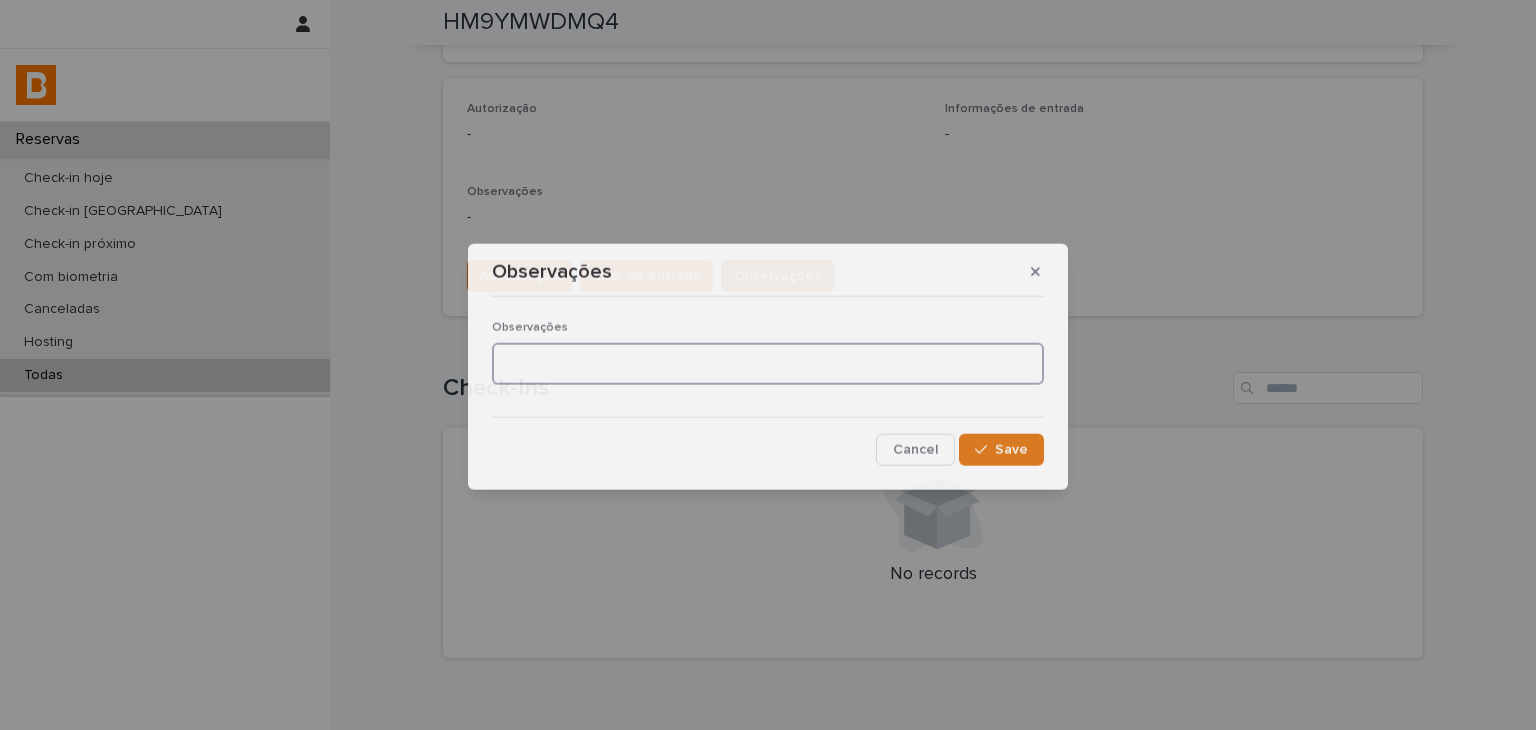 click at bounding box center (768, 364) 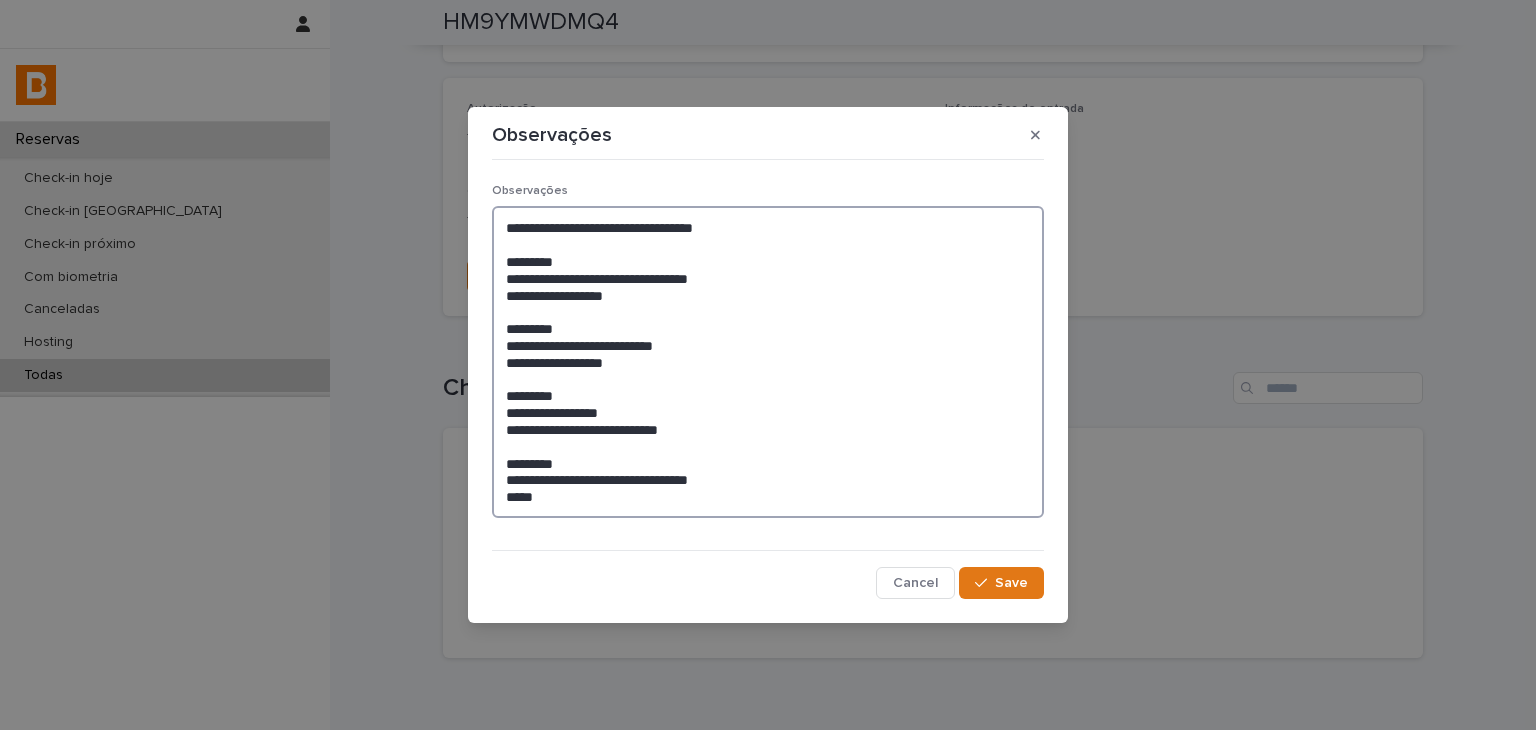 drag, startPoint x: 770, startPoint y: 481, endPoint x: 619, endPoint y: 479, distance: 151.01324 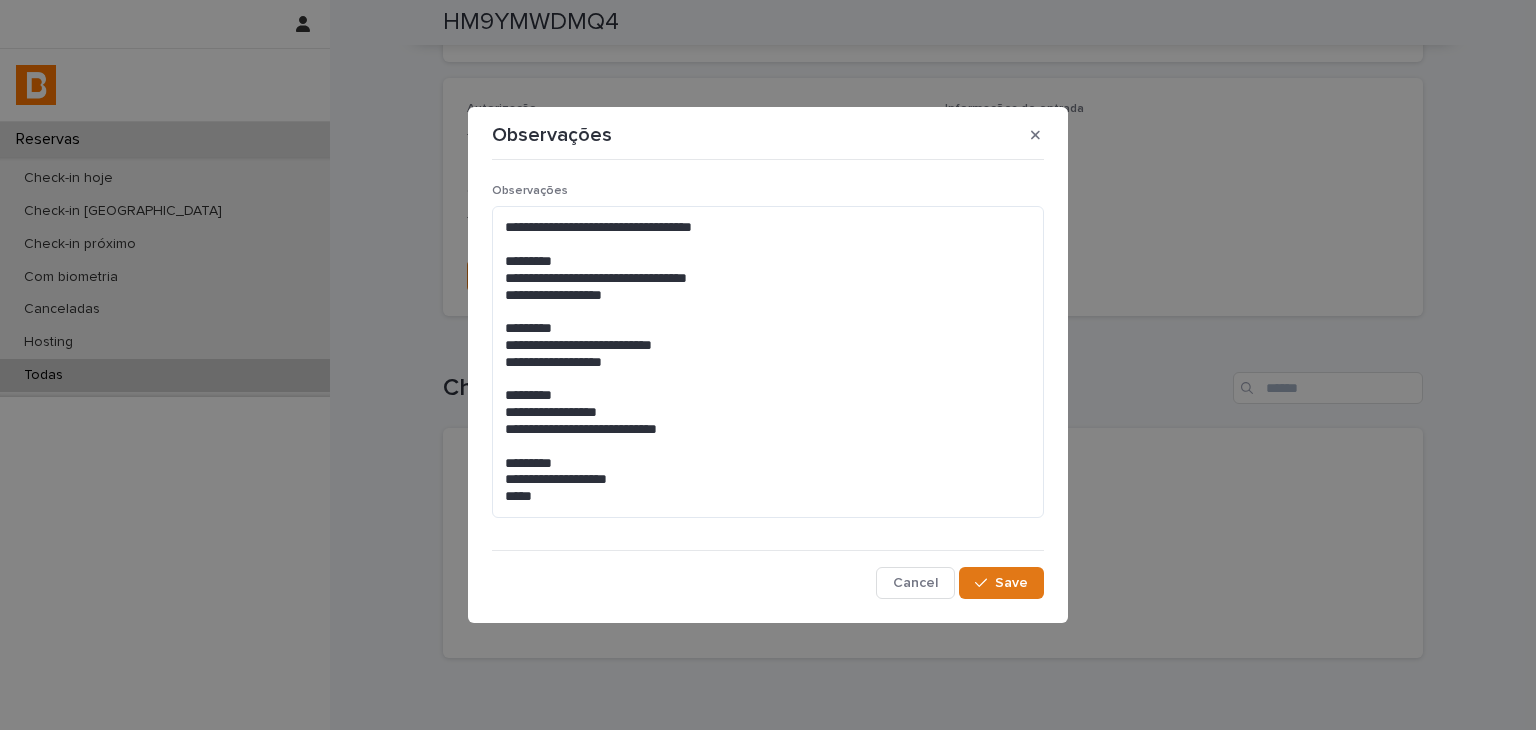 click on "**********" at bounding box center [768, 359] 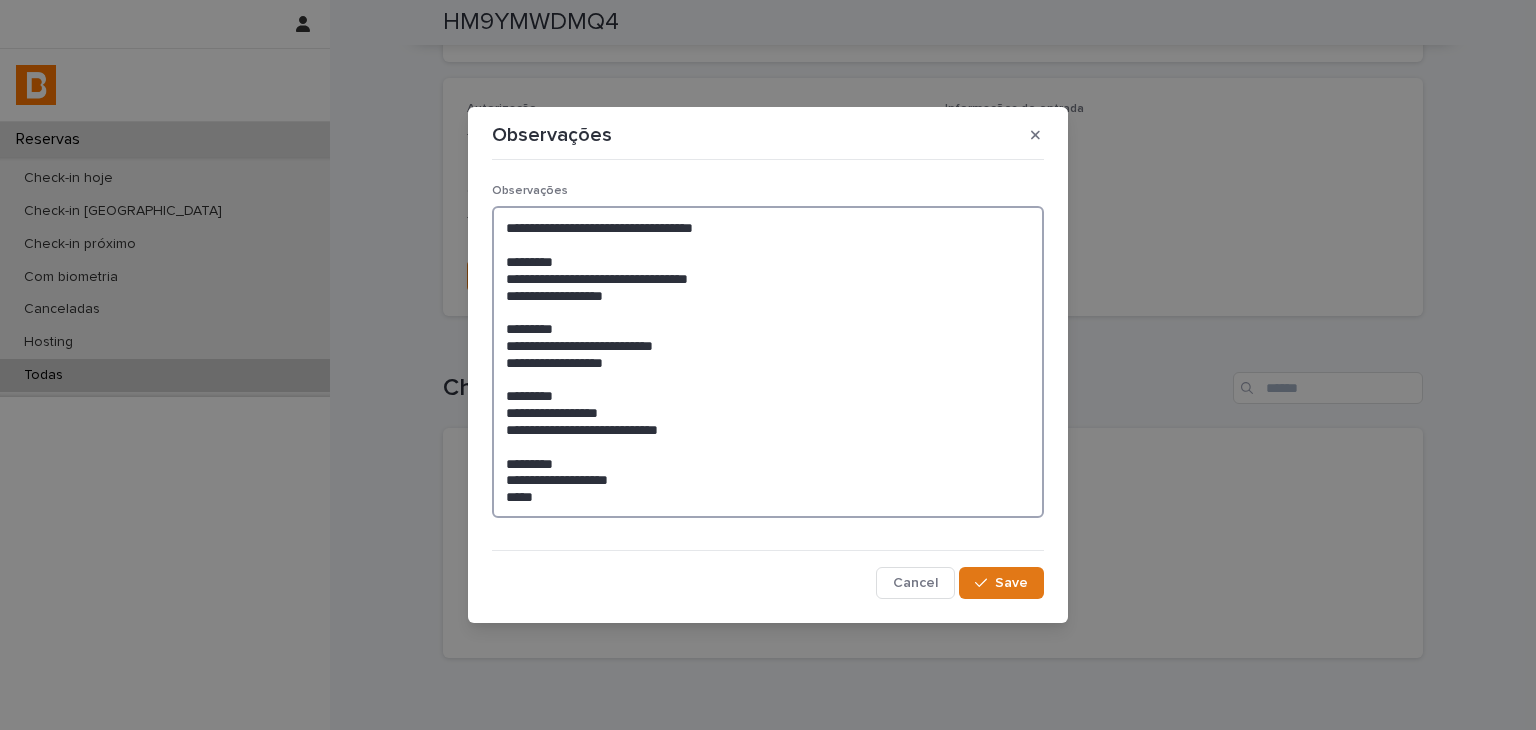 click on "**********" at bounding box center (768, 362) 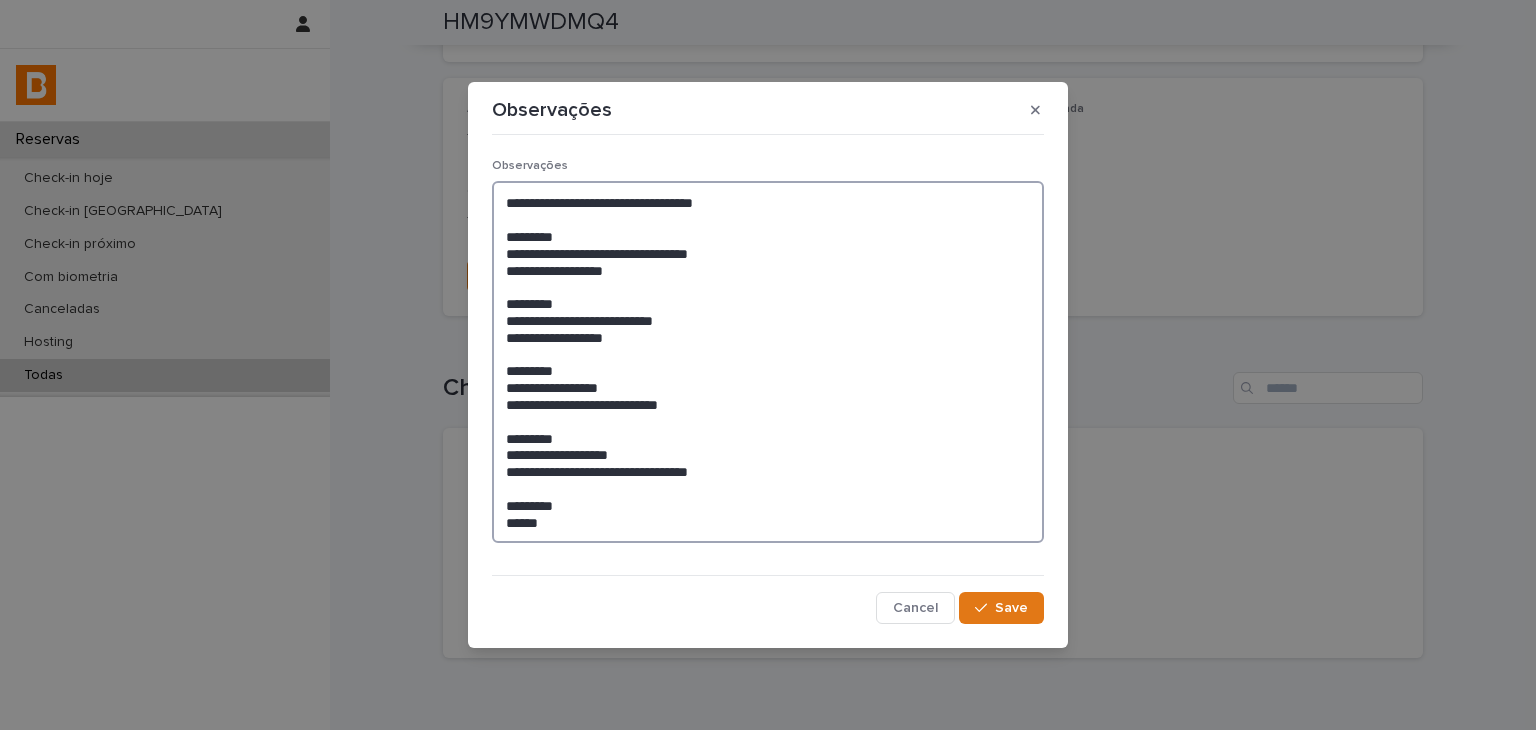 click on "**********" at bounding box center [768, 362] 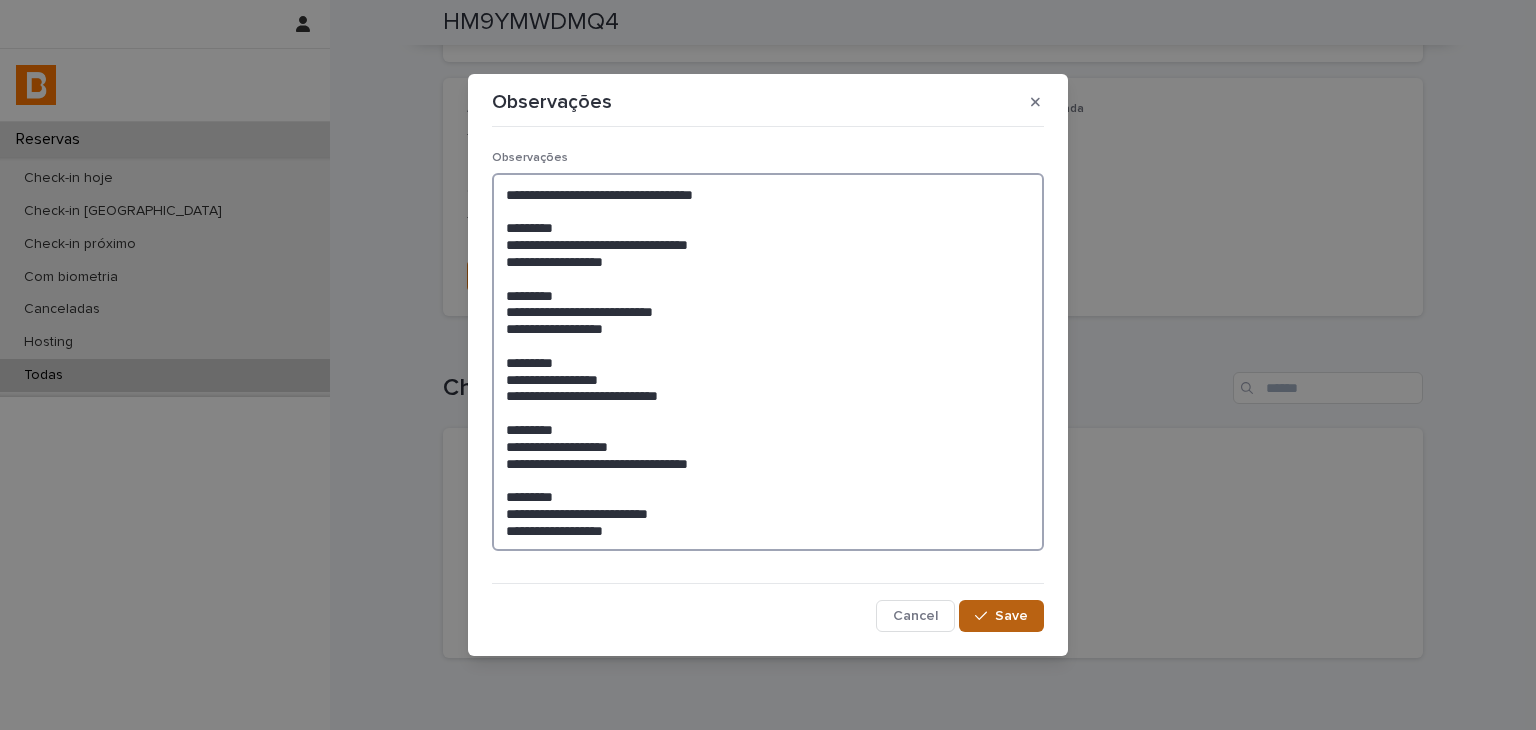 type on "**********" 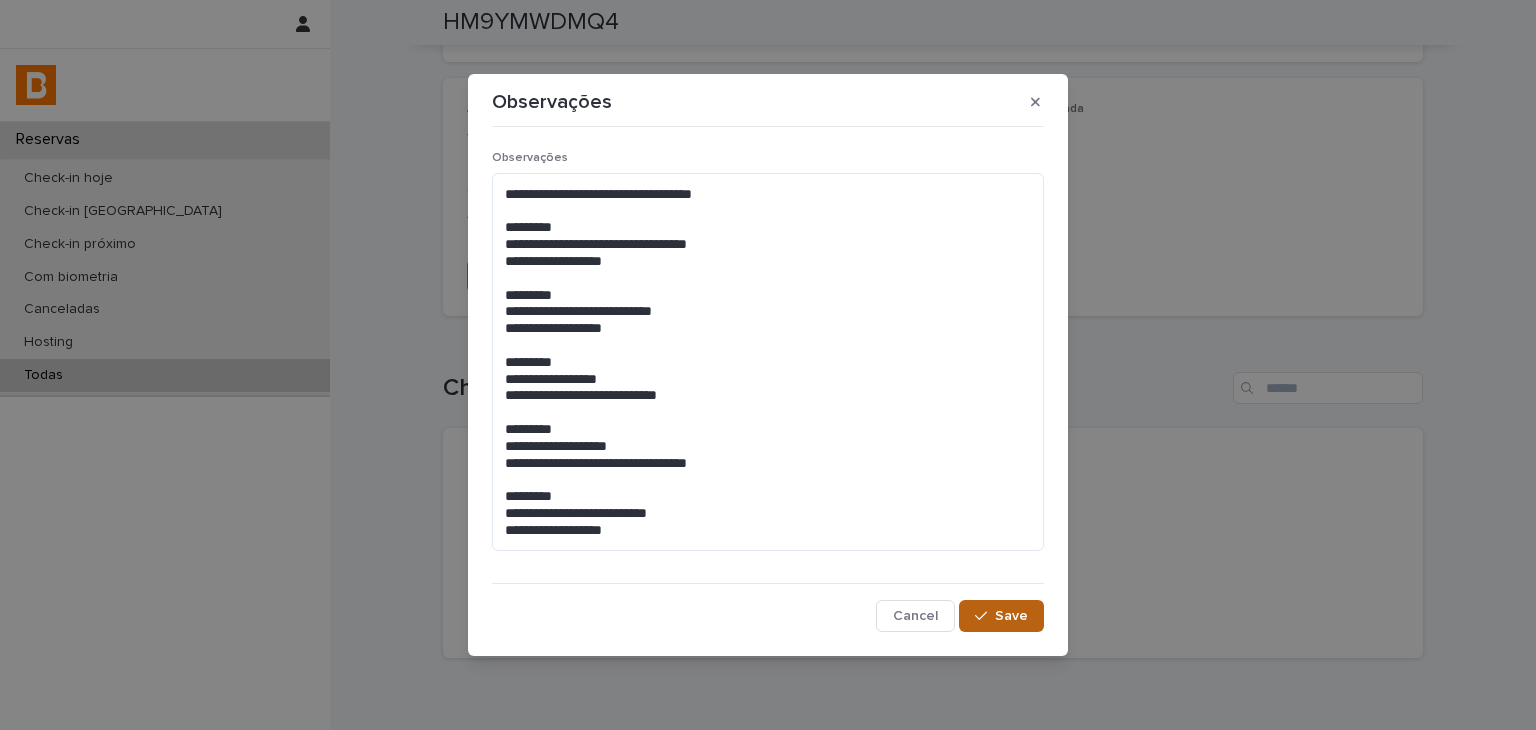 click at bounding box center [985, 616] 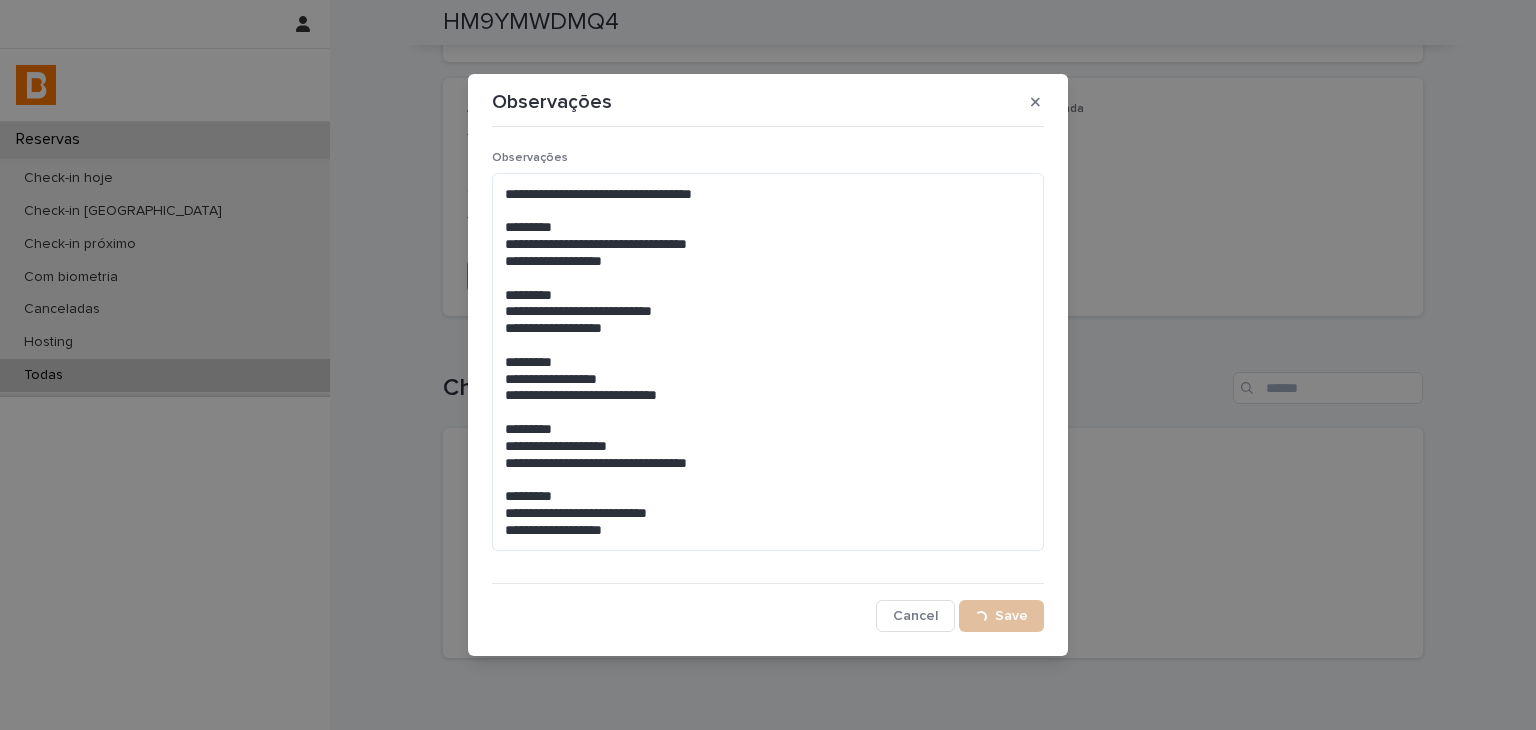 scroll, scrollTop: 732, scrollLeft: 0, axis: vertical 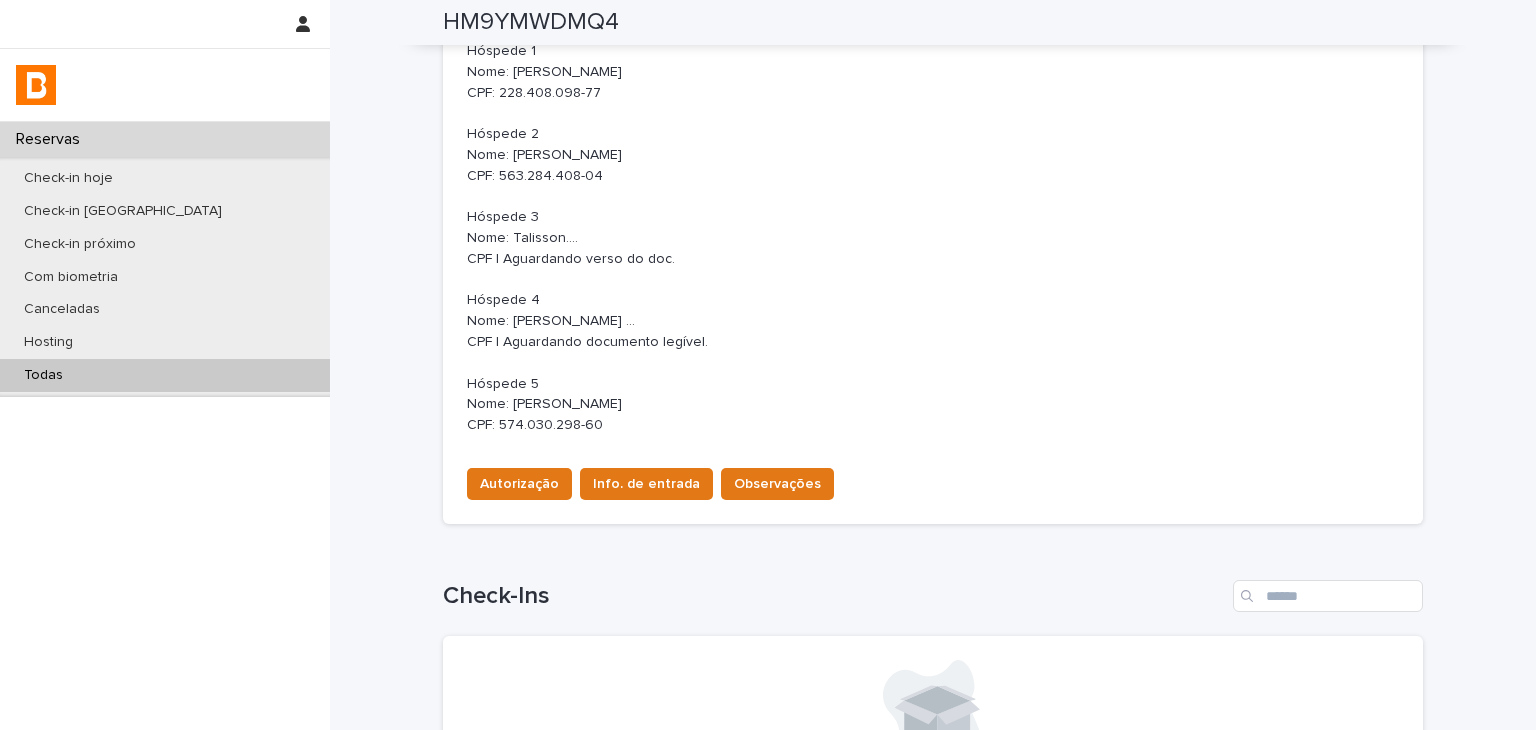 click on "Loading... Saving… Loading... Saving… HM9YMWDMQ4 HM9YMWDMQ4 Sorry, there was an error saving your record. Please try again. Please fill out the required fields below. Loading... Saving… Loading... Saving… Loading... Saving… Check-in [DATE] 15:00 Check-out [DATE] 11:00 Unidade Baronesa 1305 Número de hóspedes 5 Hóspede titular [PERSON_NAME] Status confirmed URL no Guesty [URL][DOMAIN_NAME] URL do Inbox [URL][DOMAIN_NAME] URL de check-in [URL][DOMAIN_NAME] Loading... Saving… Autorização - Informações de entrada - Observações Autorização Info. de entrada Observações Loading... Saving… Check-Ins No records" at bounding box center [933, 126] 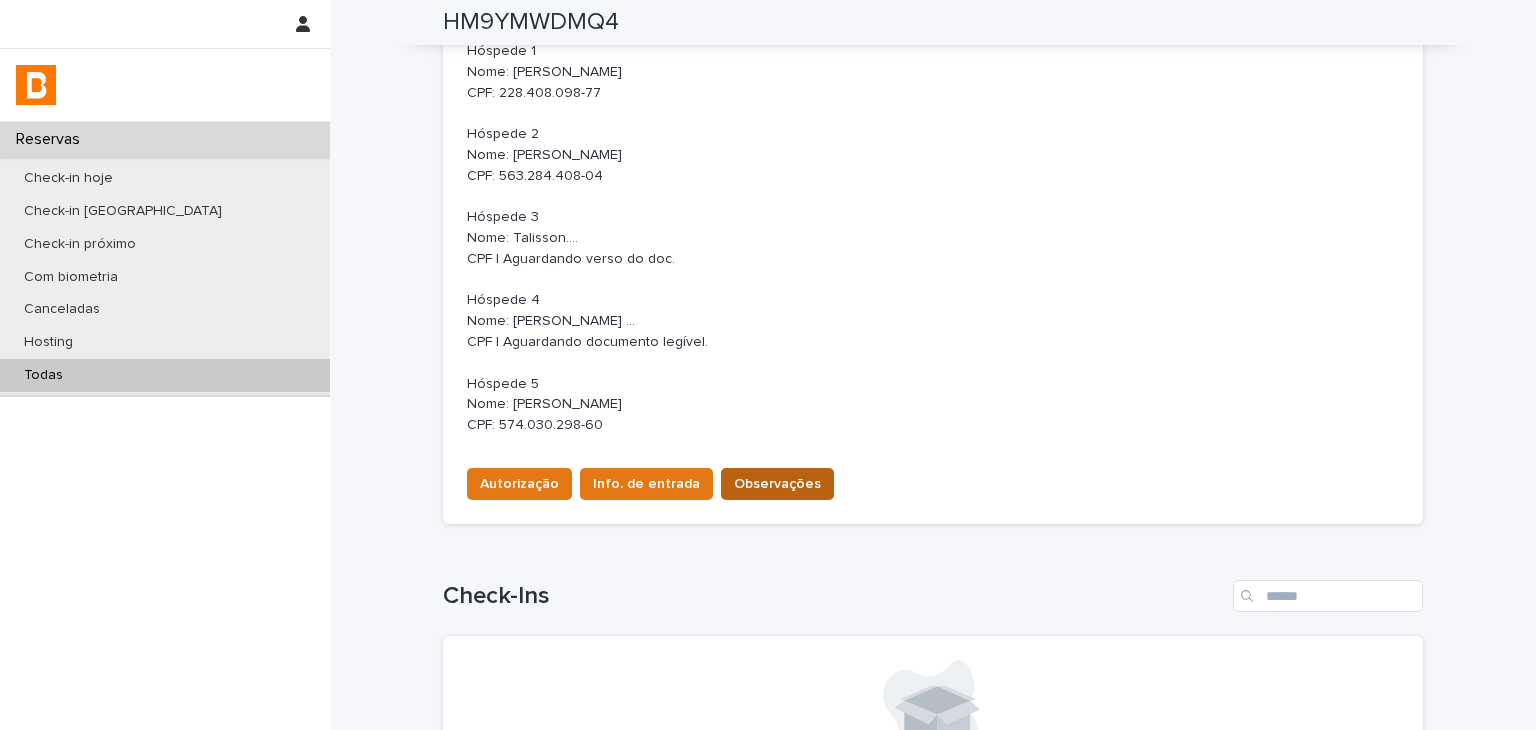 click on "Observações" at bounding box center [777, 484] 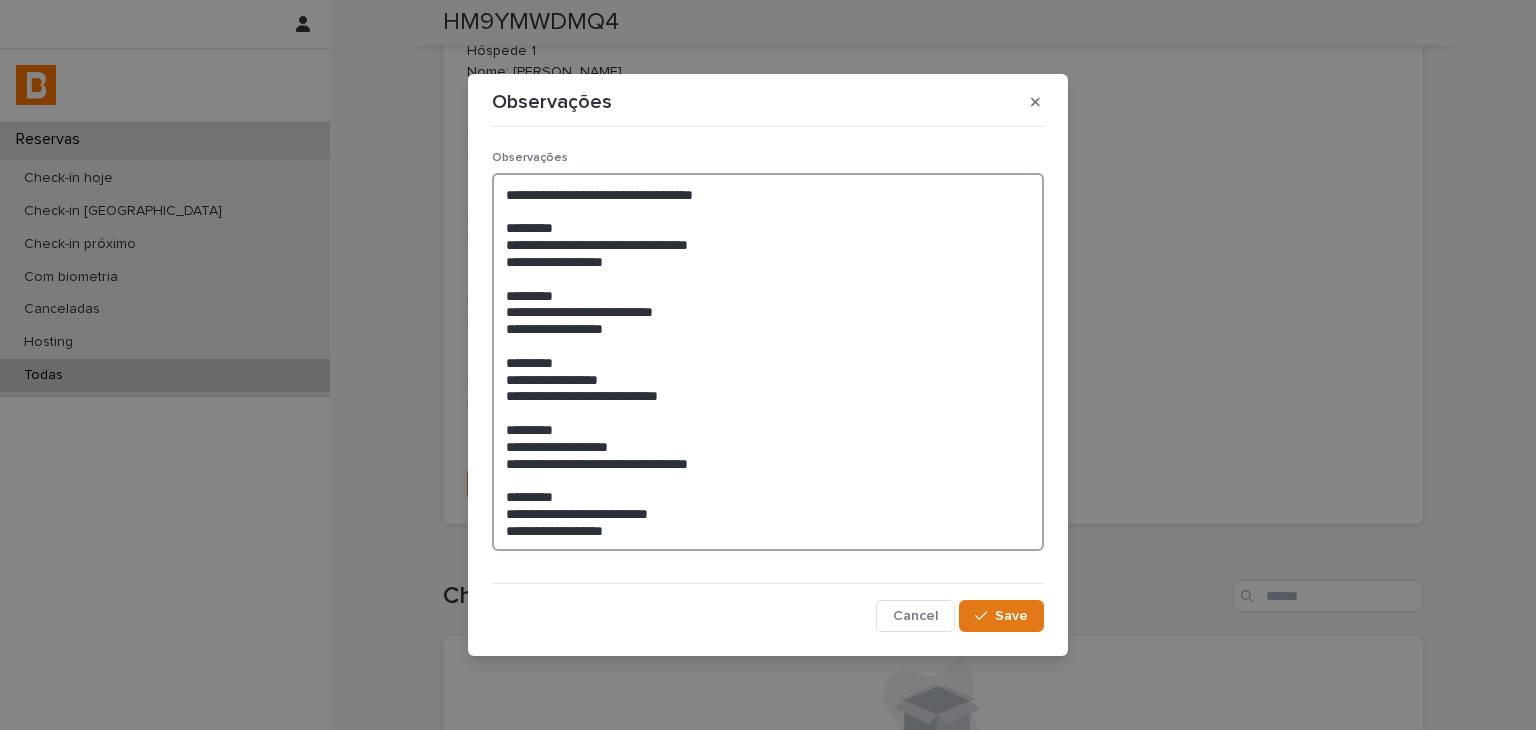 click on "**********" at bounding box center [768, 362] 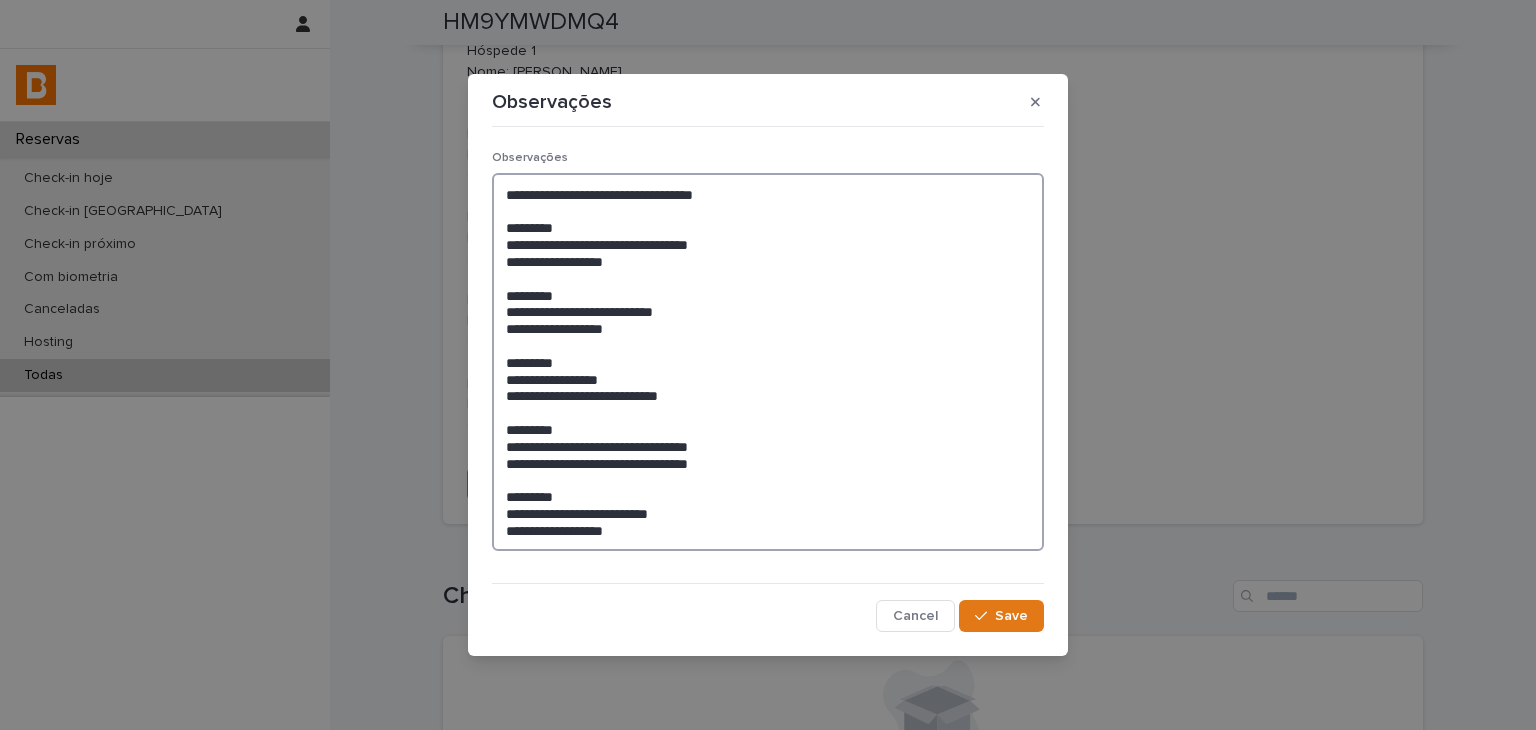 drag, startPoint x: 753, startPoint y: 465, endPoint x: 541, endPoint y: 461, distance: 212.03773 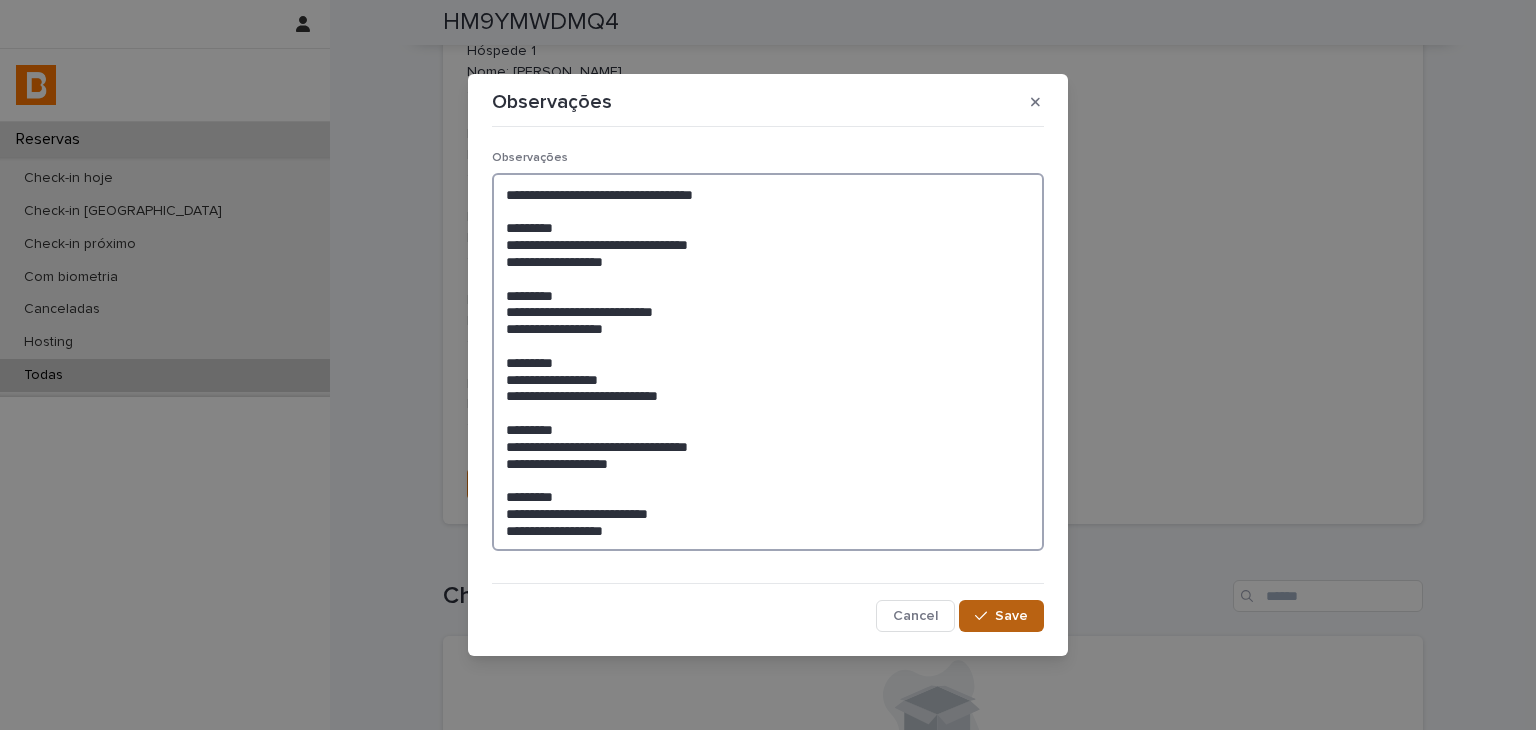type on "**********" 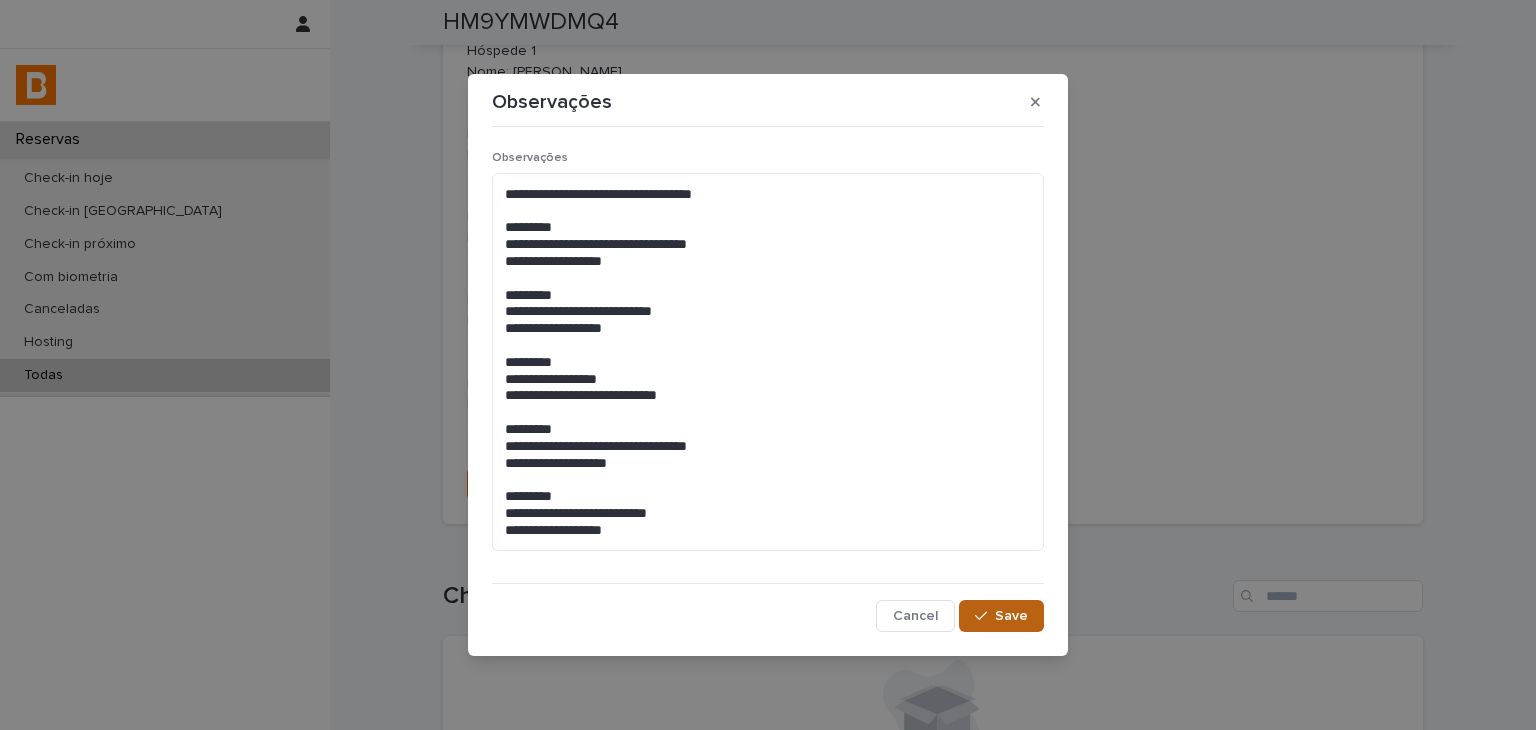 click on "Save" at bounding box center (1011, 616) 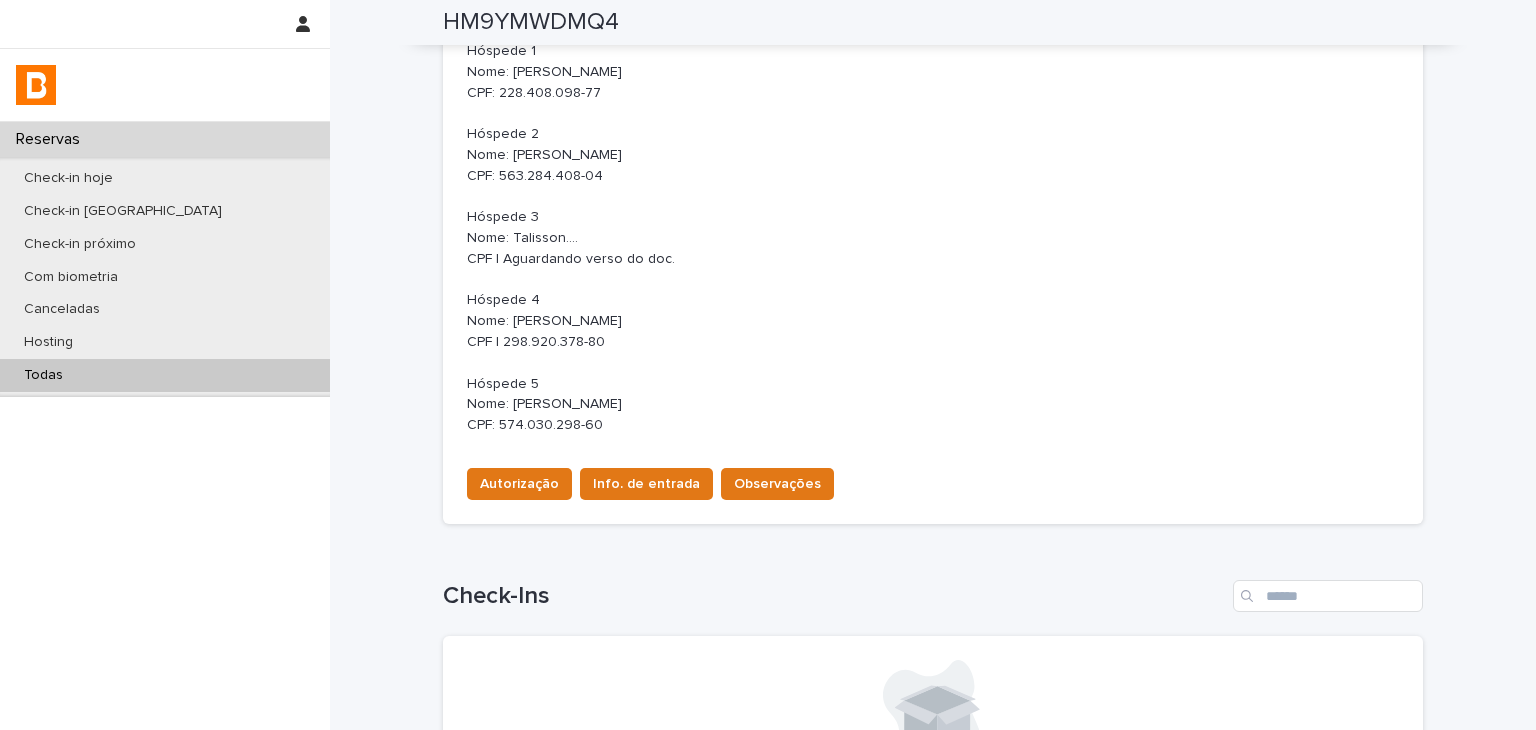 click on "Todas" at bounding box center [165, 375] 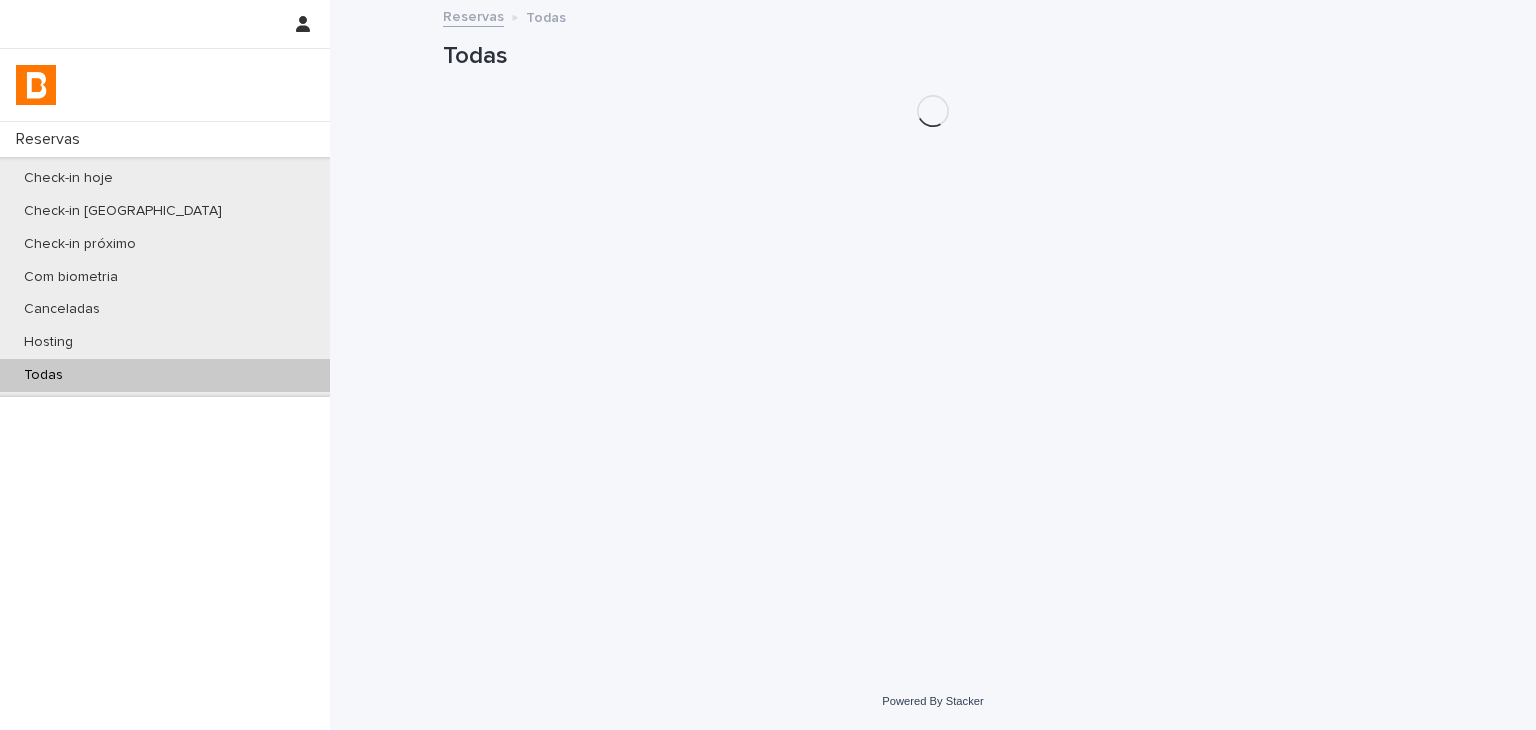 scroll, scrollTop: 0, scrollLeft: 0, axis: both 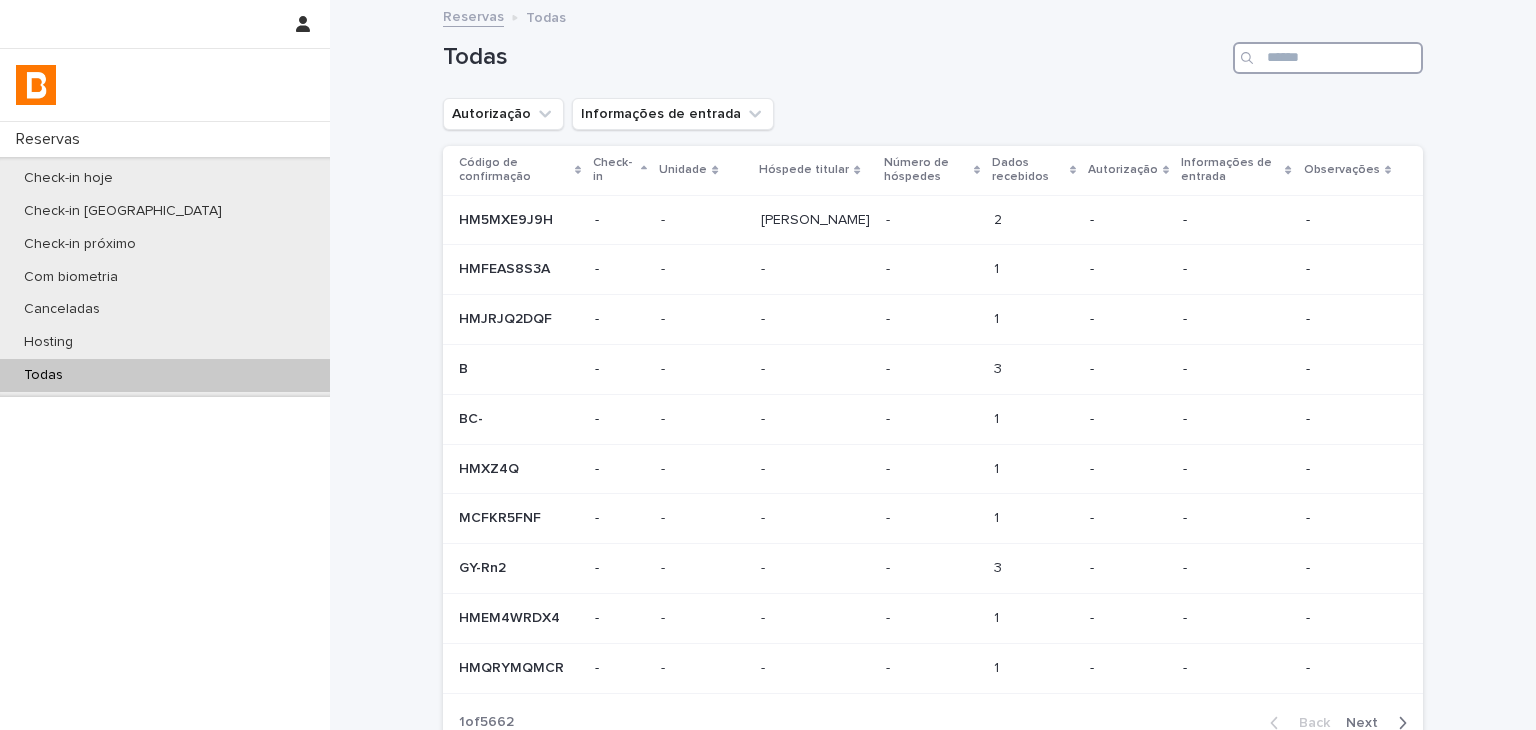 click at bounding box center (1328, 58) 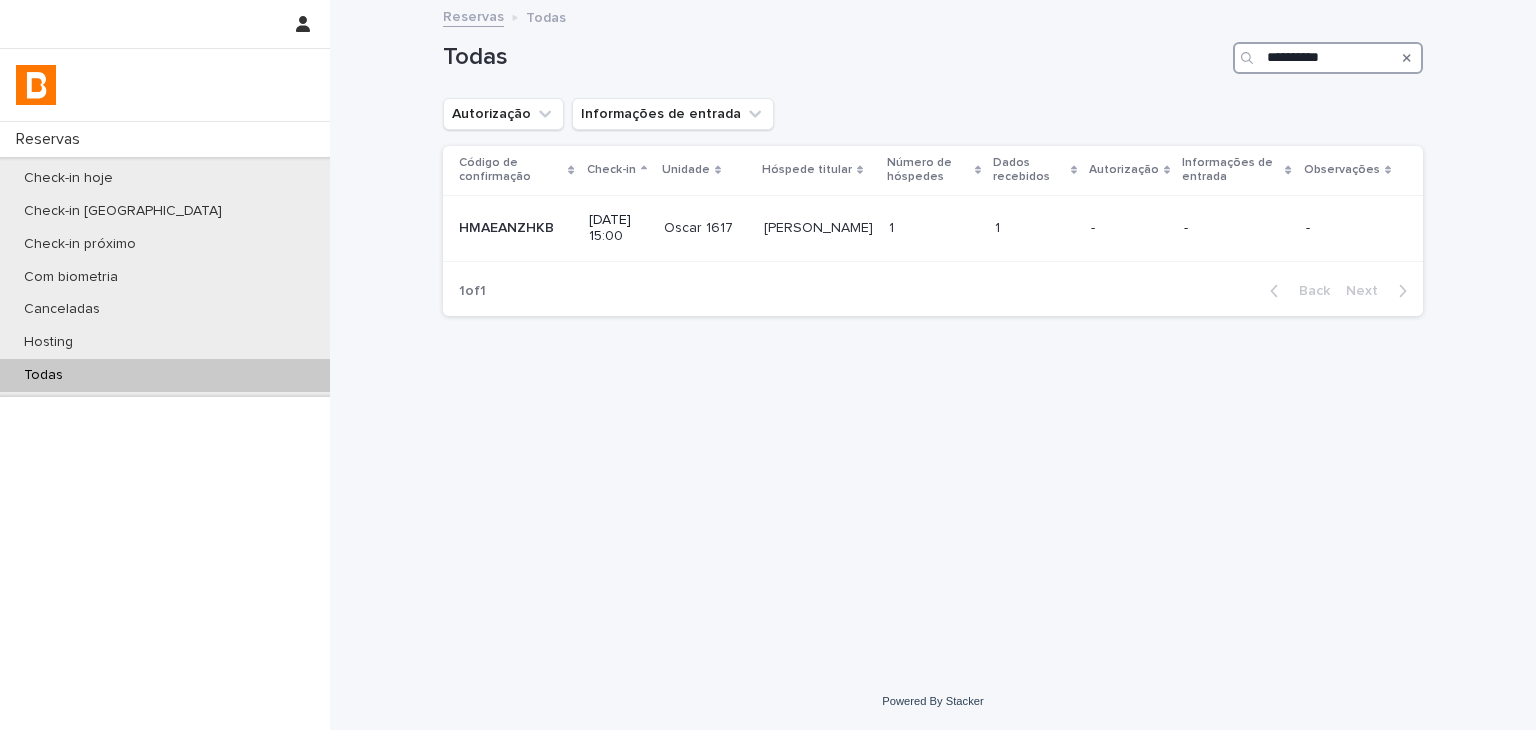 type on "**********" 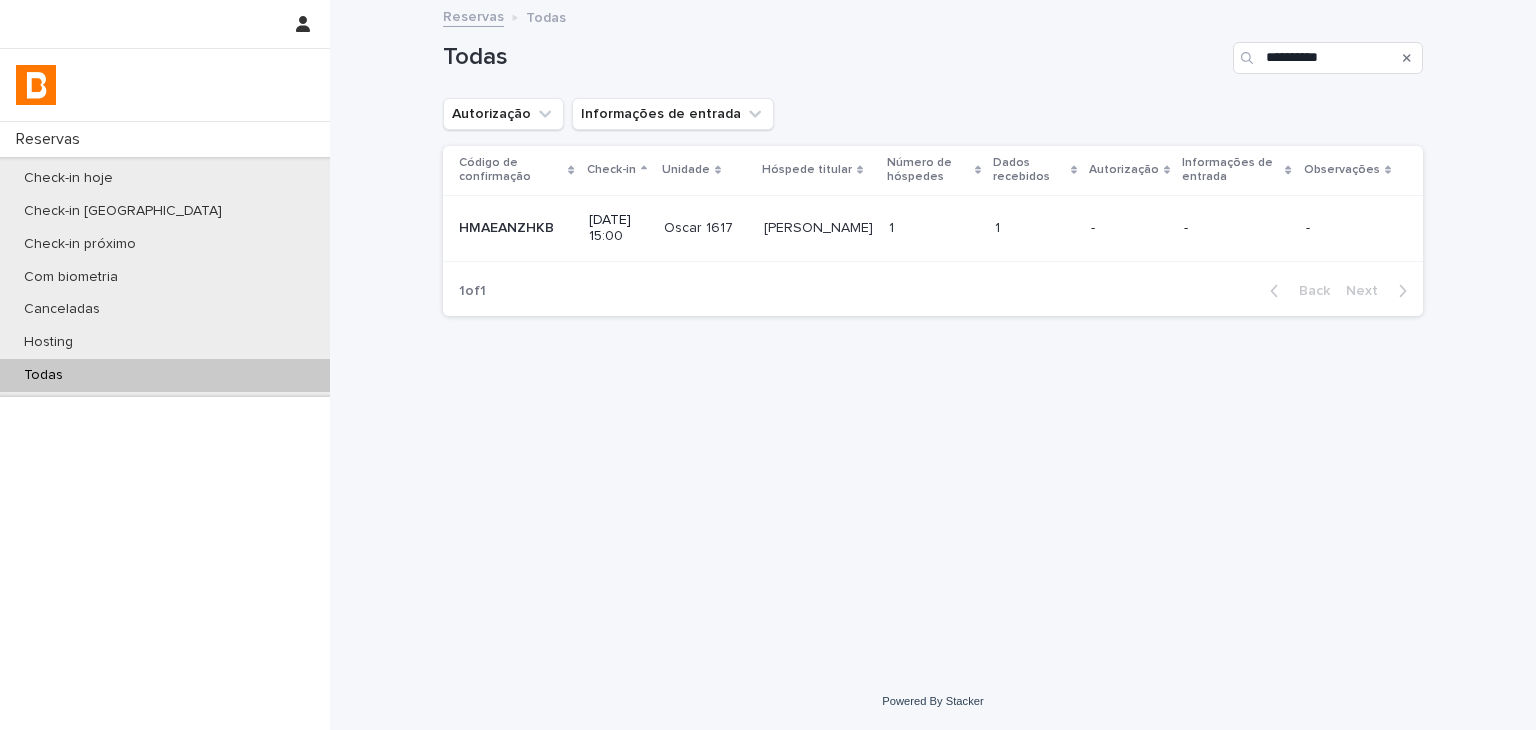drag, startPoint x: 1134, startPoint y: 265, endPoint x: 1169, endPoint y: 239, distance: 43.60046 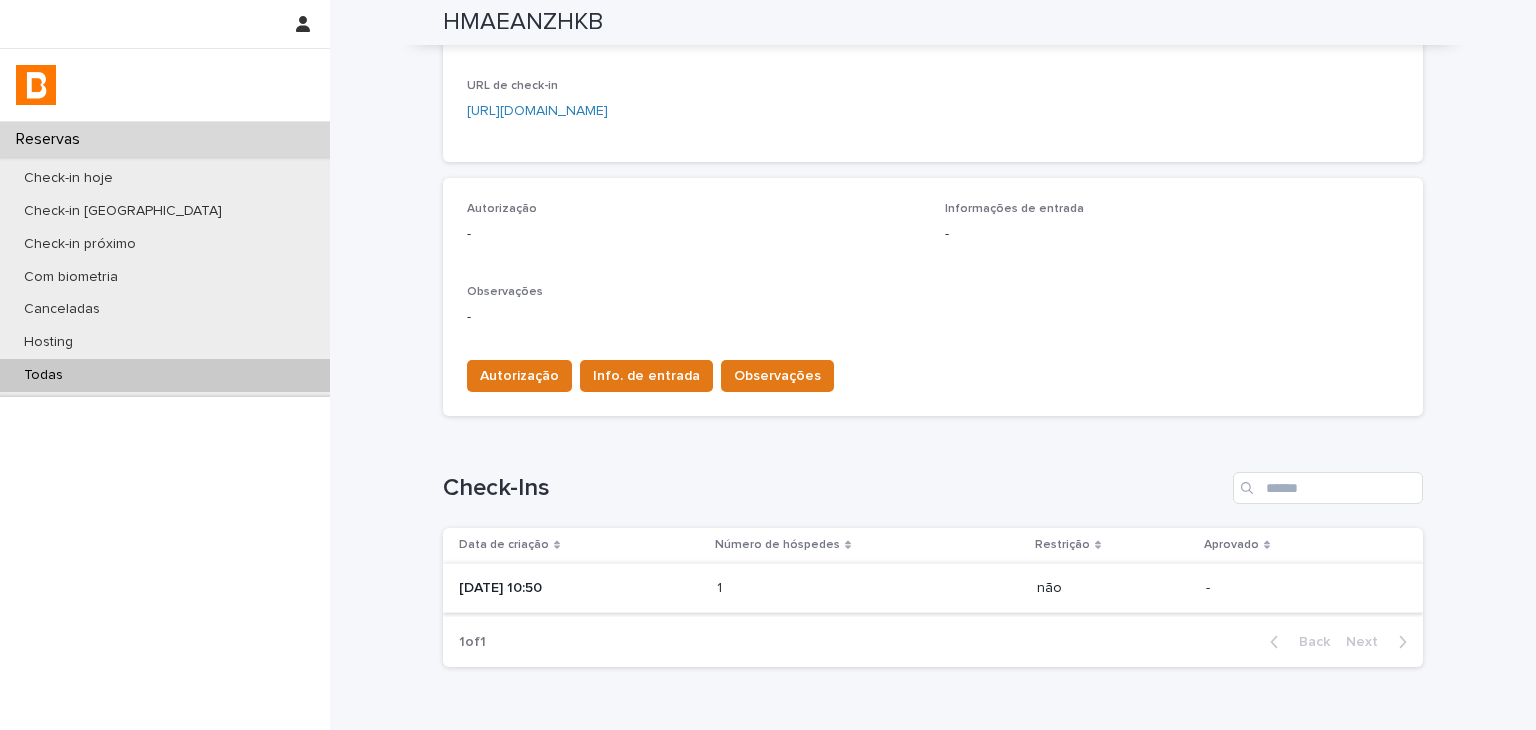 scroll, scrollTop: 478, scrollLeft: 0, axis: vertical 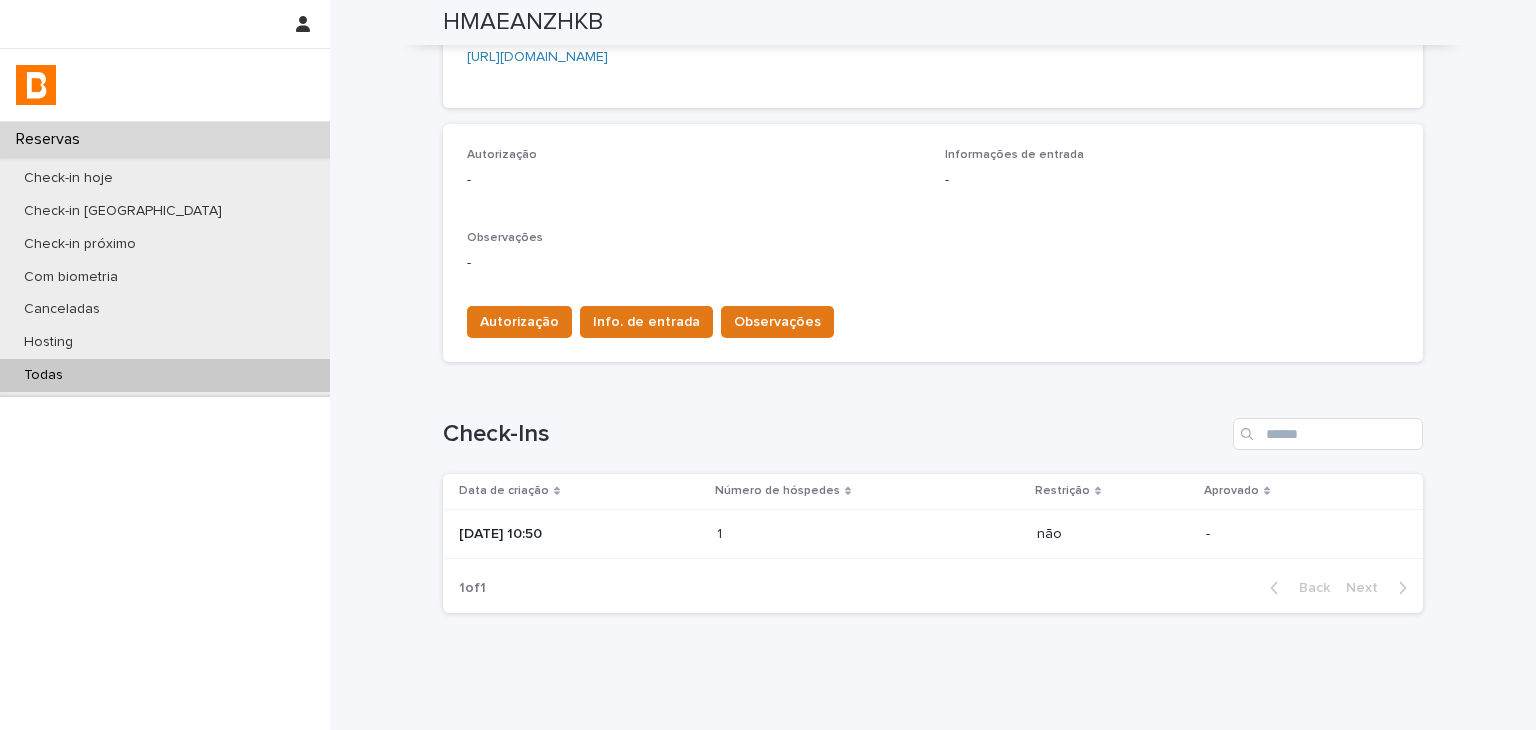 click at bounding box center (804, 534) 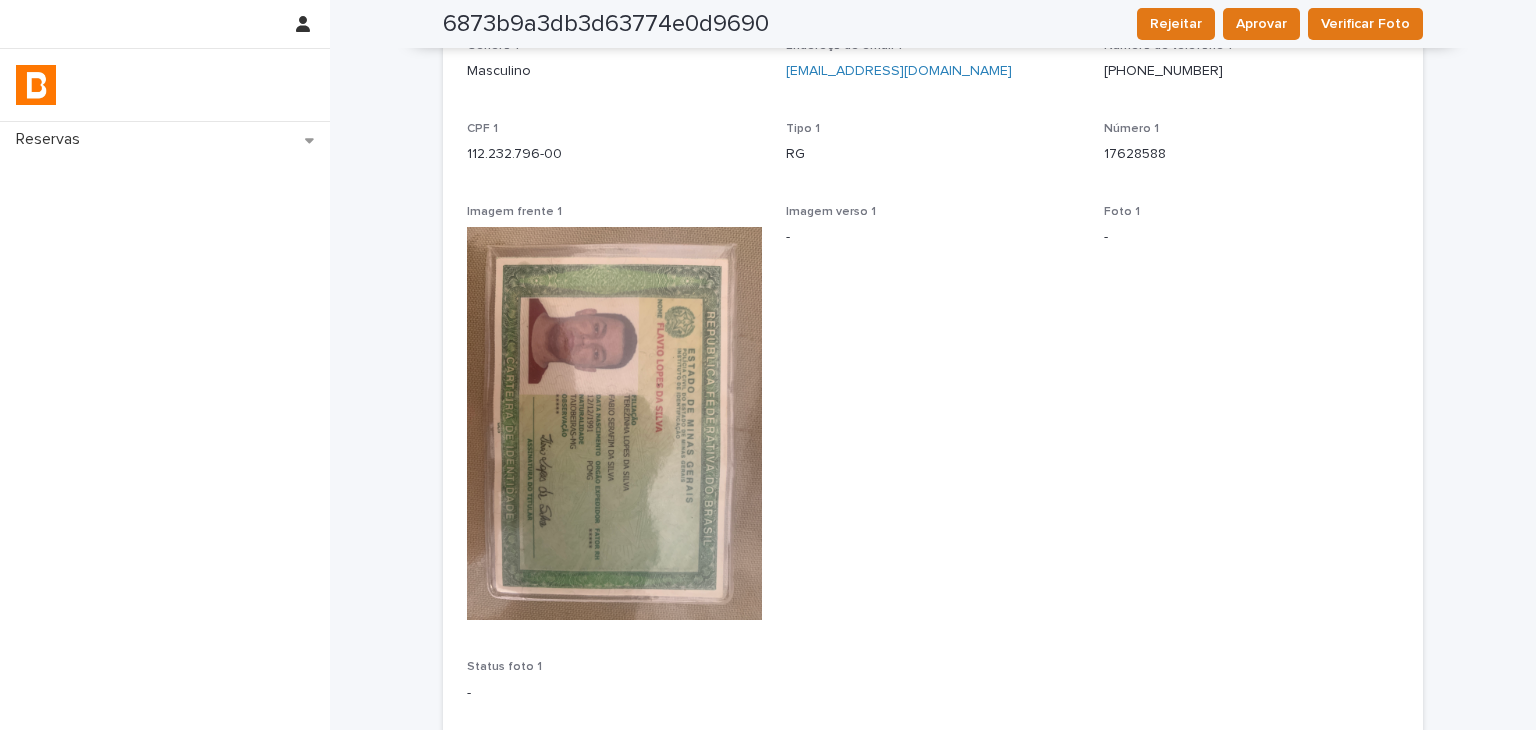scroll, scrollTop: 446, scrollLeft: 0, axis: vertical 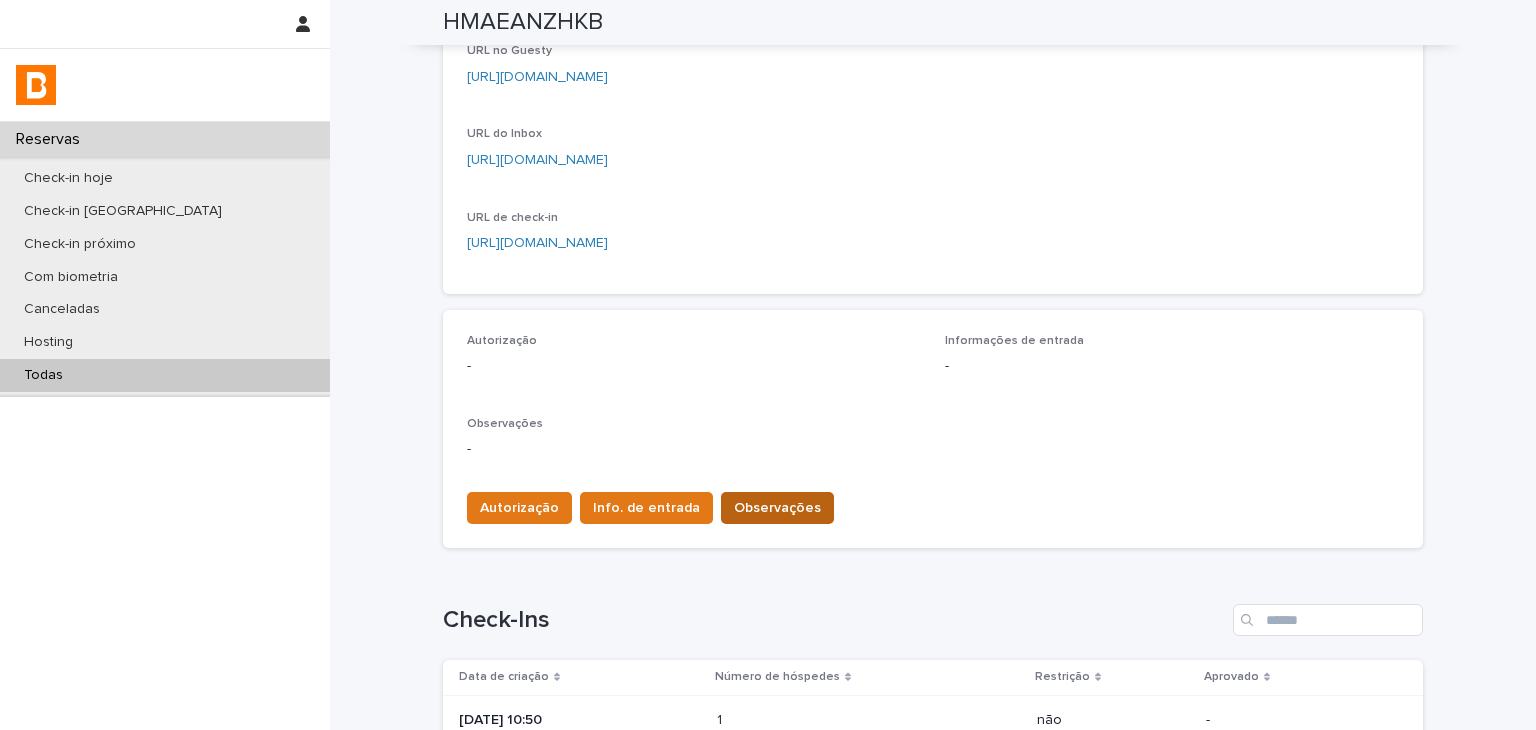 click on "Observações" at bounding box center (777, 508) 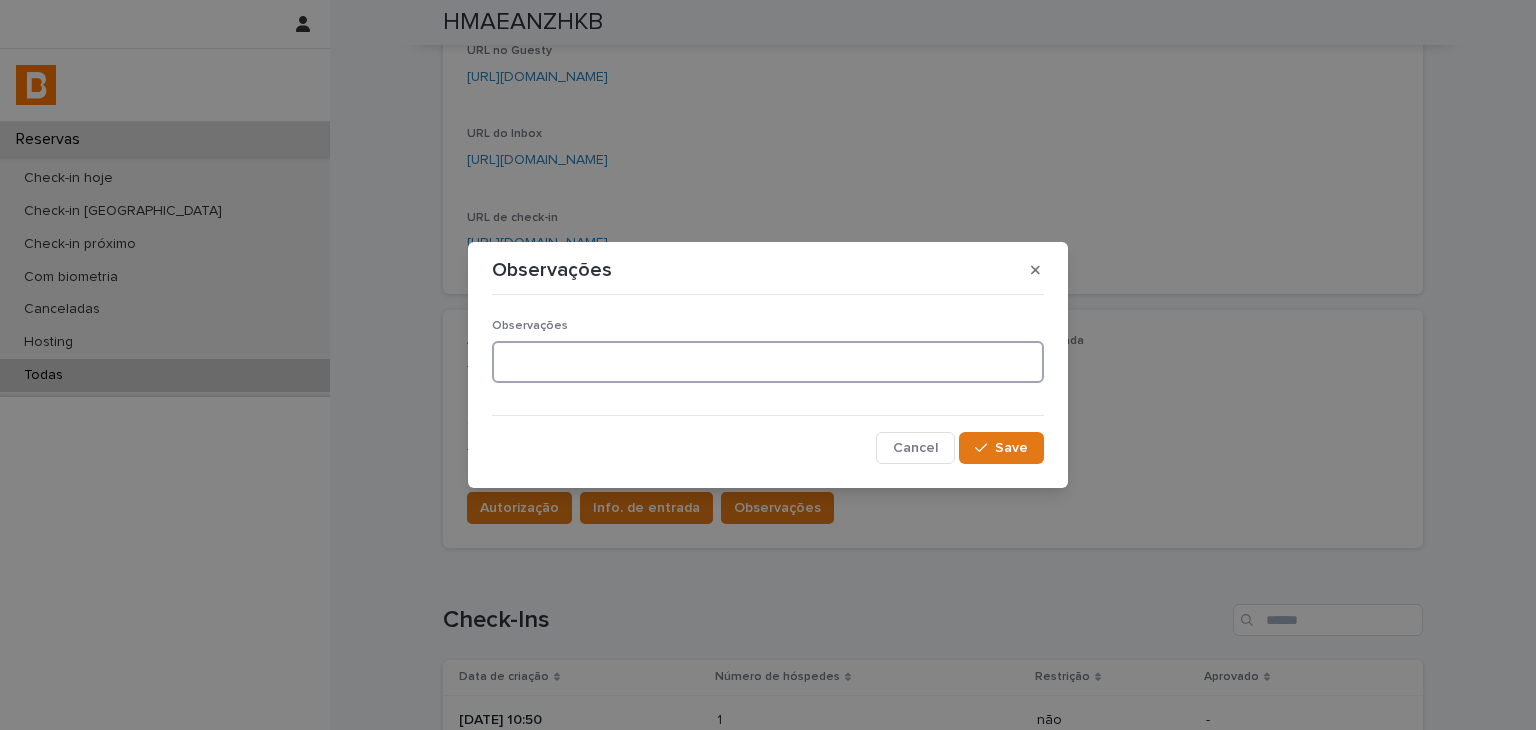 click at bounding box center [768, 362] 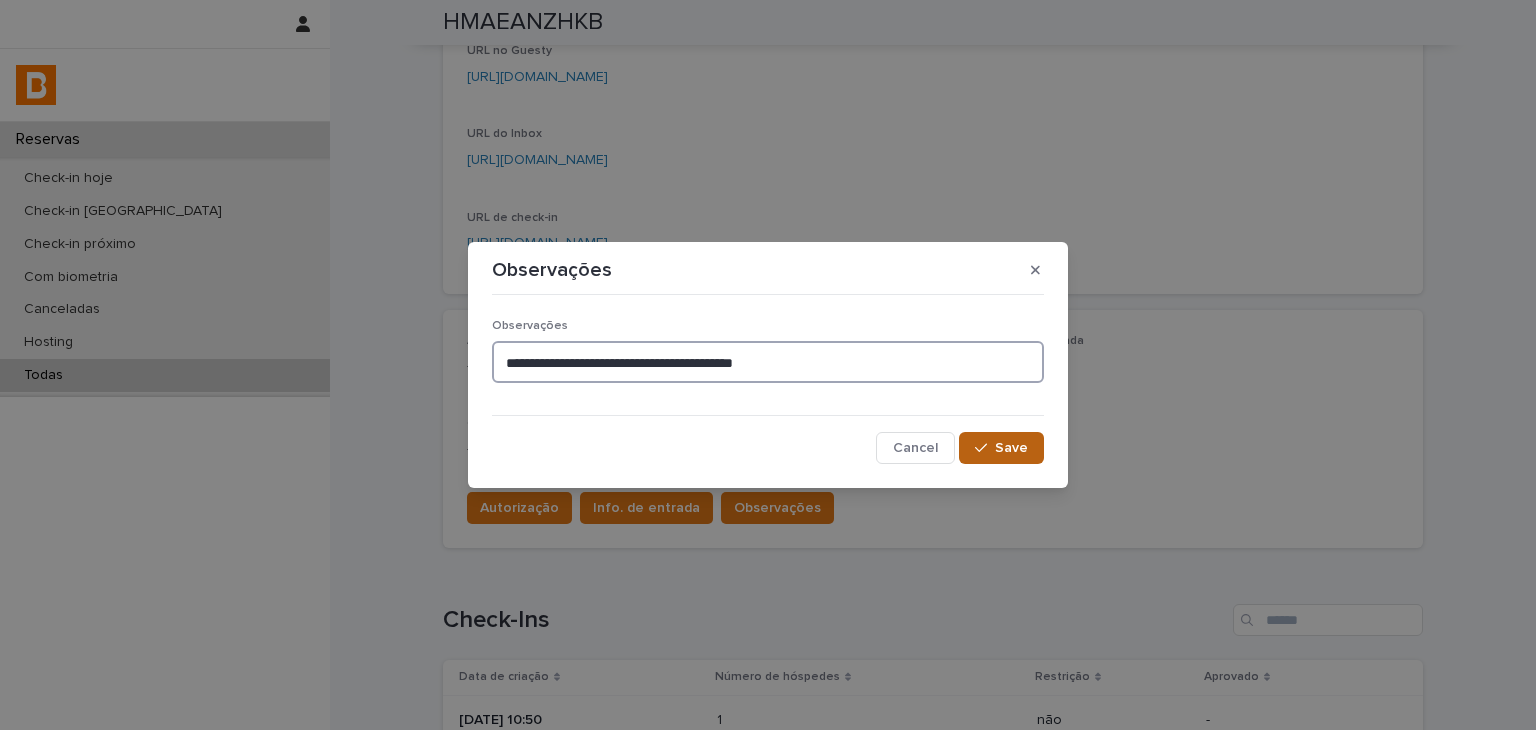 type on "**********" 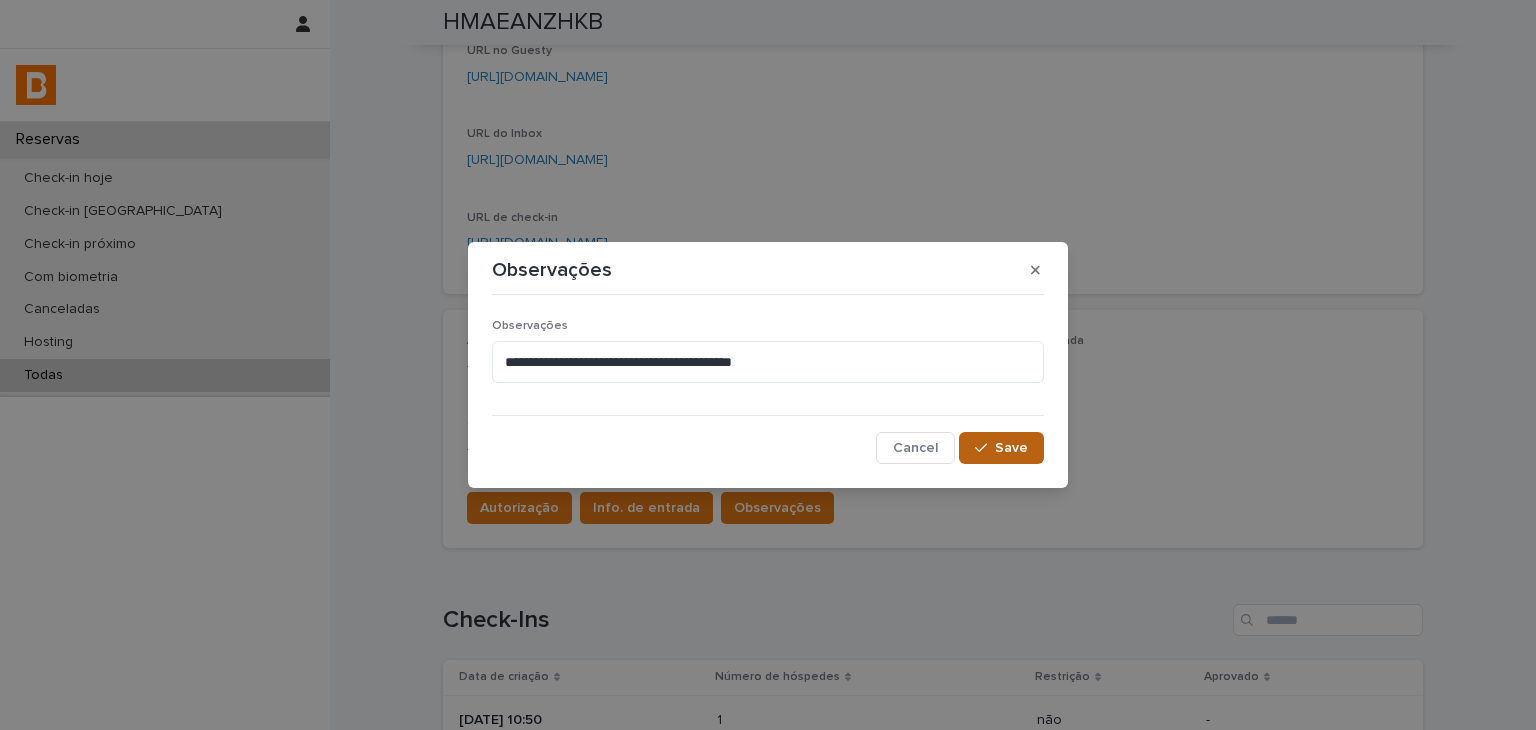 click on "Save" at bounding box center [1011, 448] 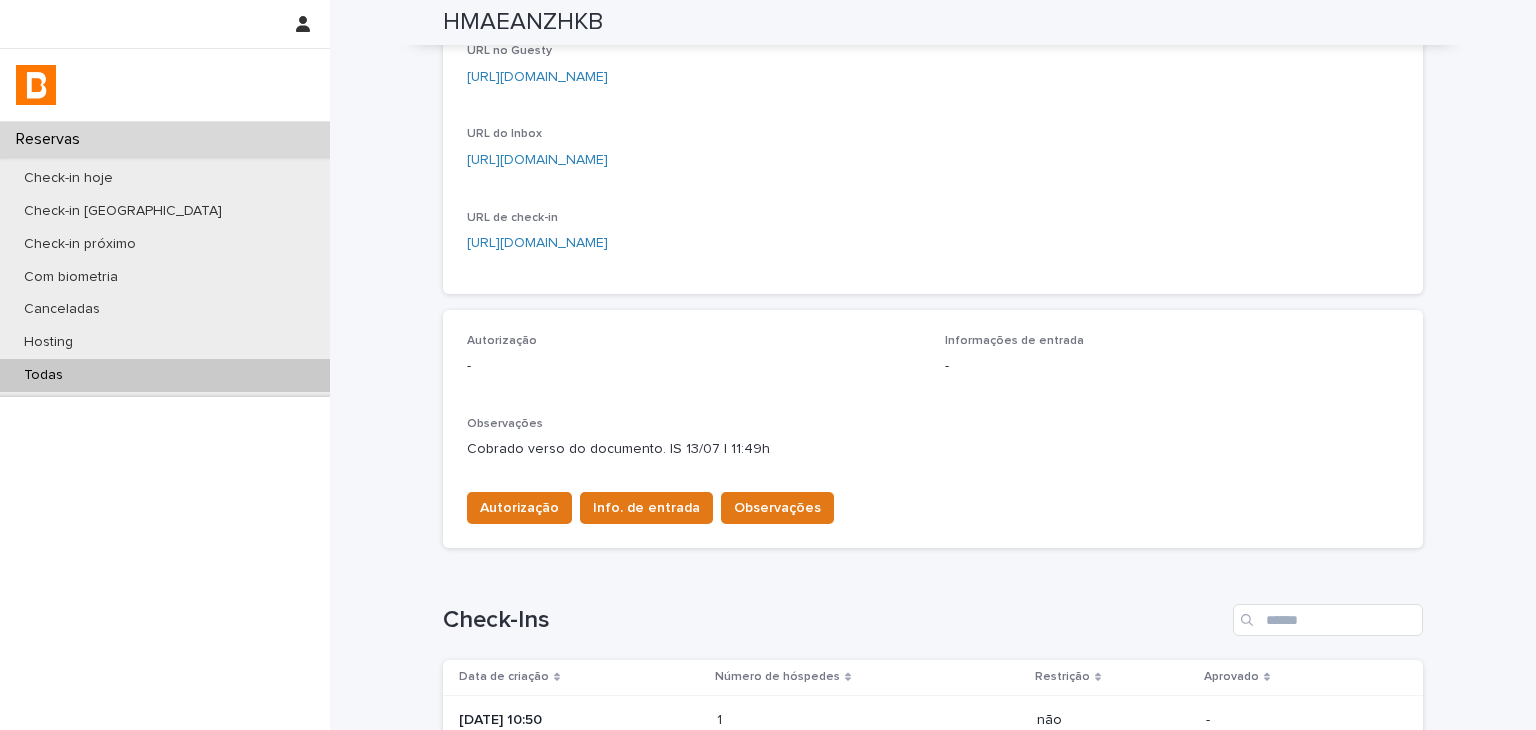 scroll, scrollTop: 534, scrollLeft: 0, axis: vertical 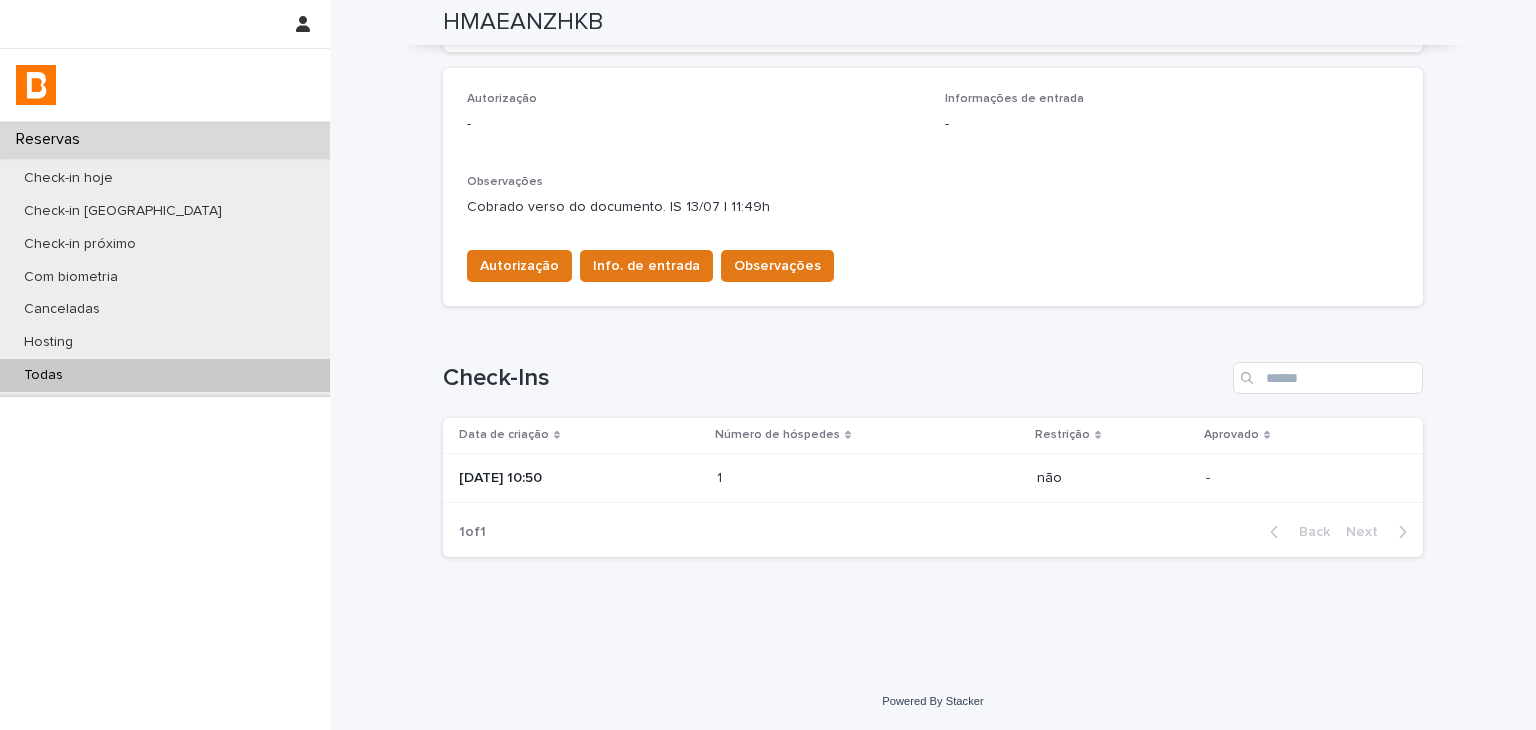 click on "Todas" at bounding box center [165, 375] 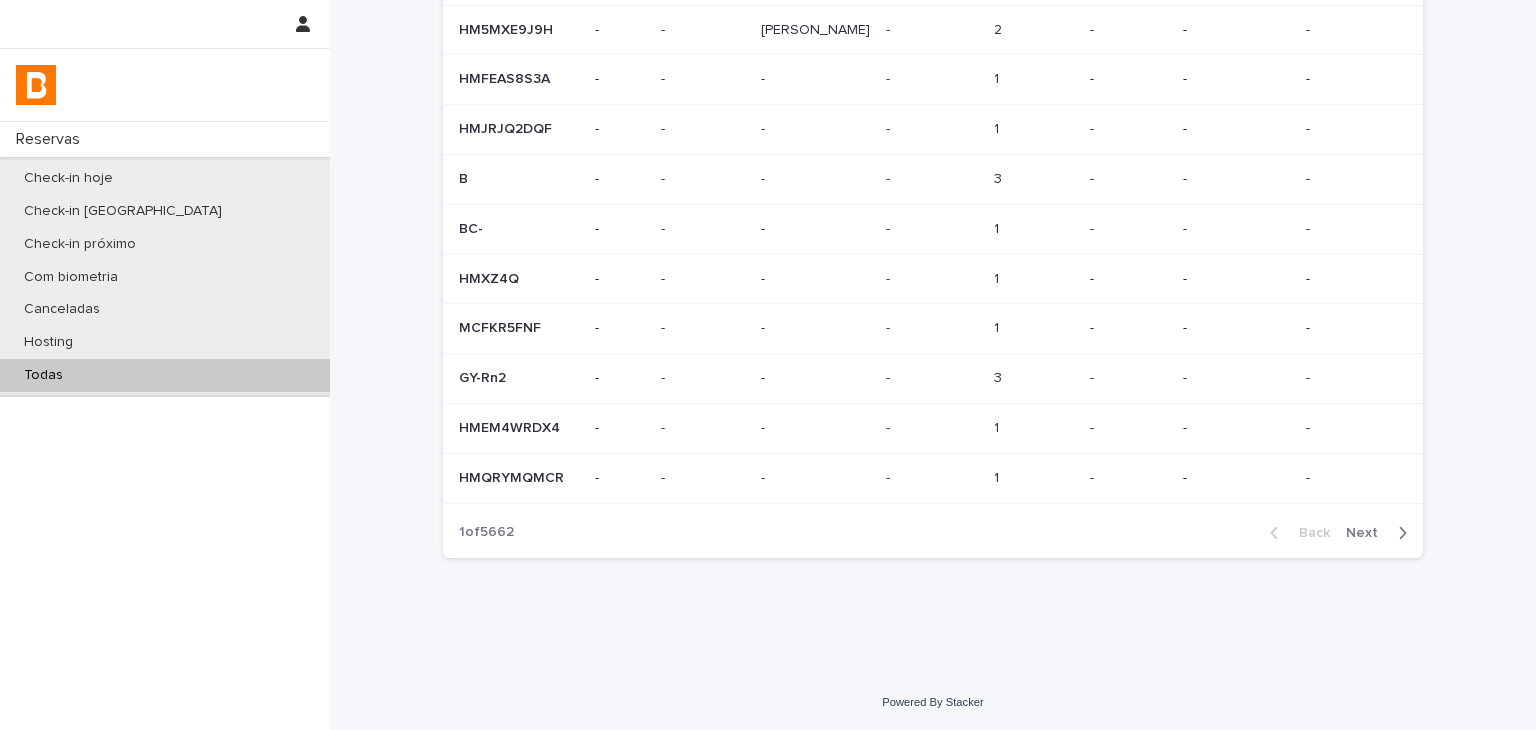scroll, scrollTop: 0, scrollLeft: 0, axis: both 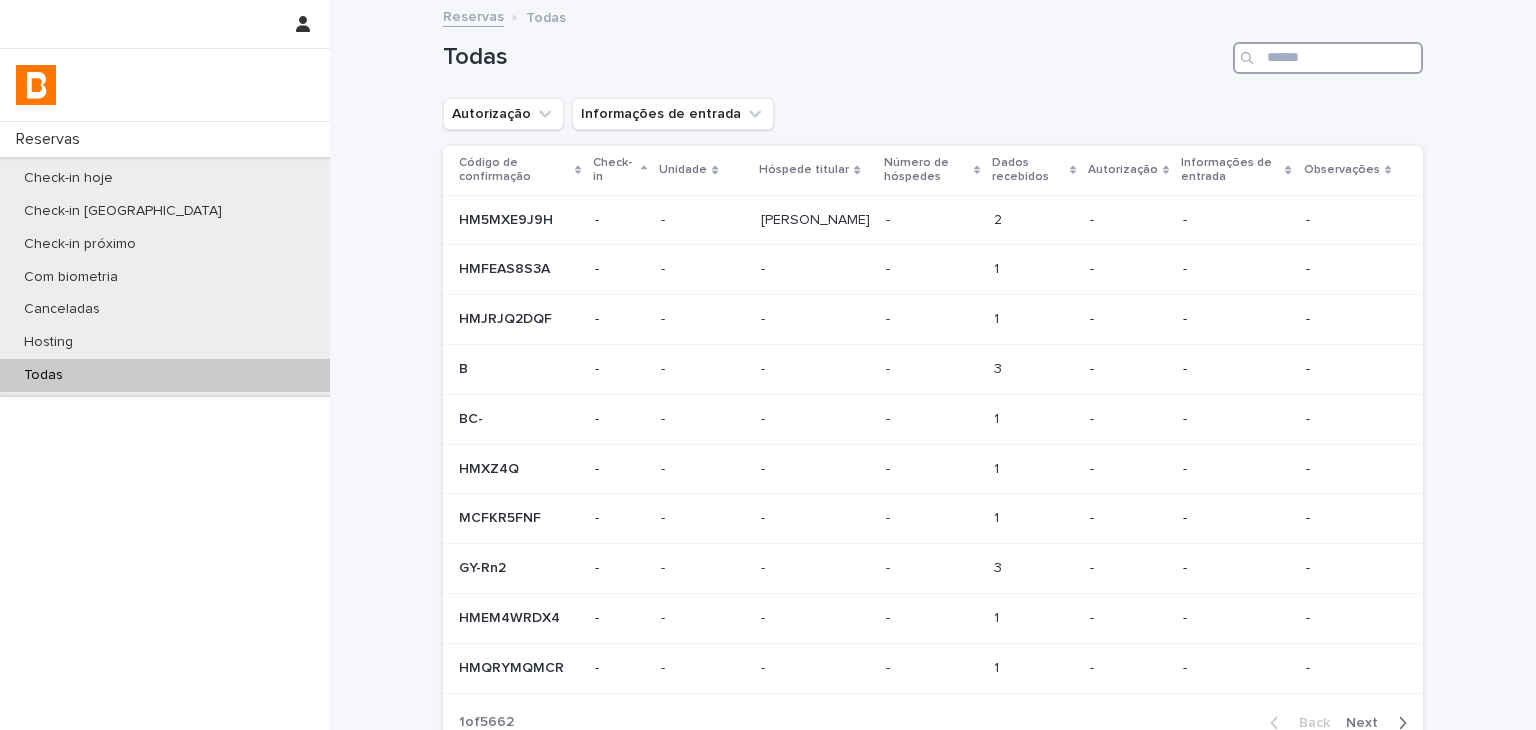 click at bounding box center (1328, 58) 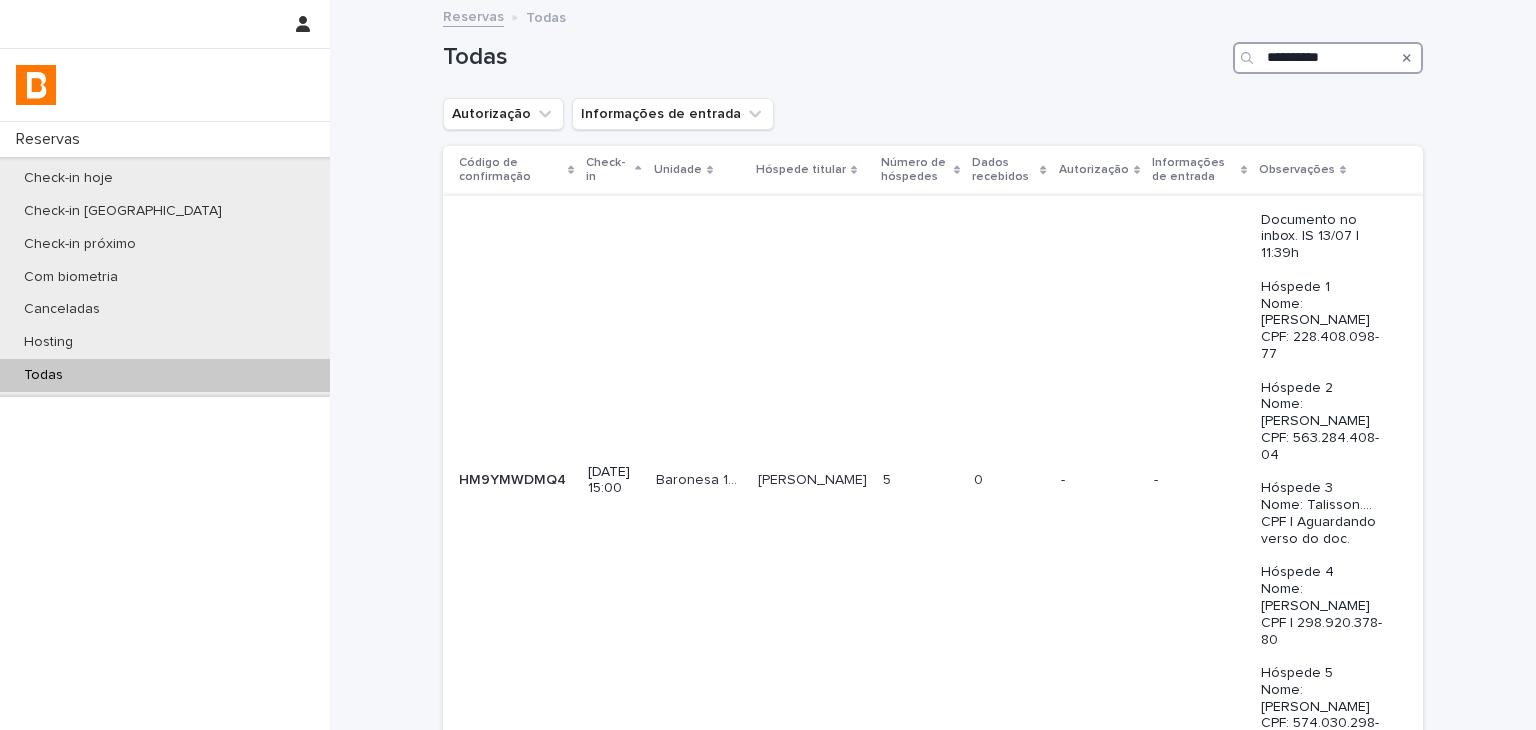 type on "**********" 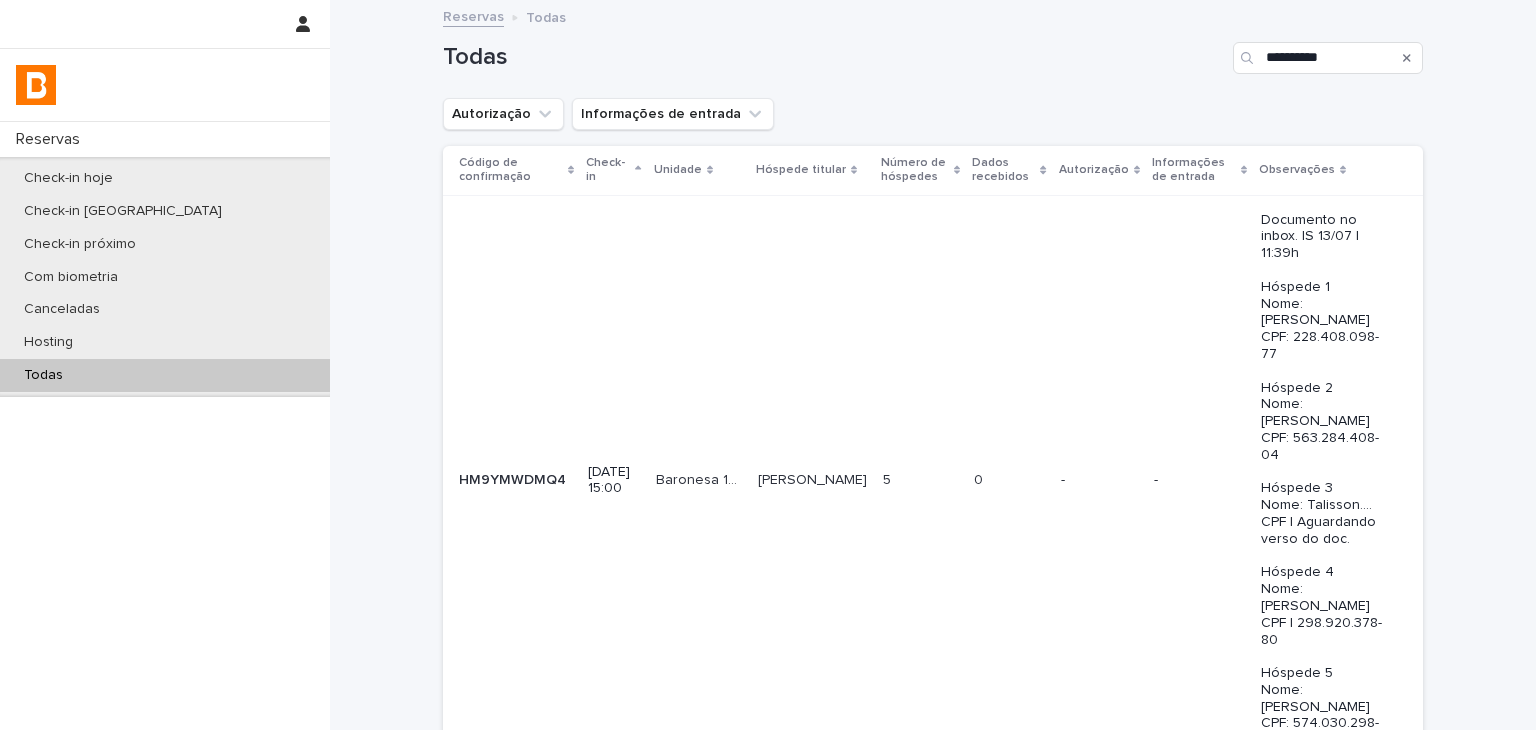 click on "-" at bounding box center (1099, 480) 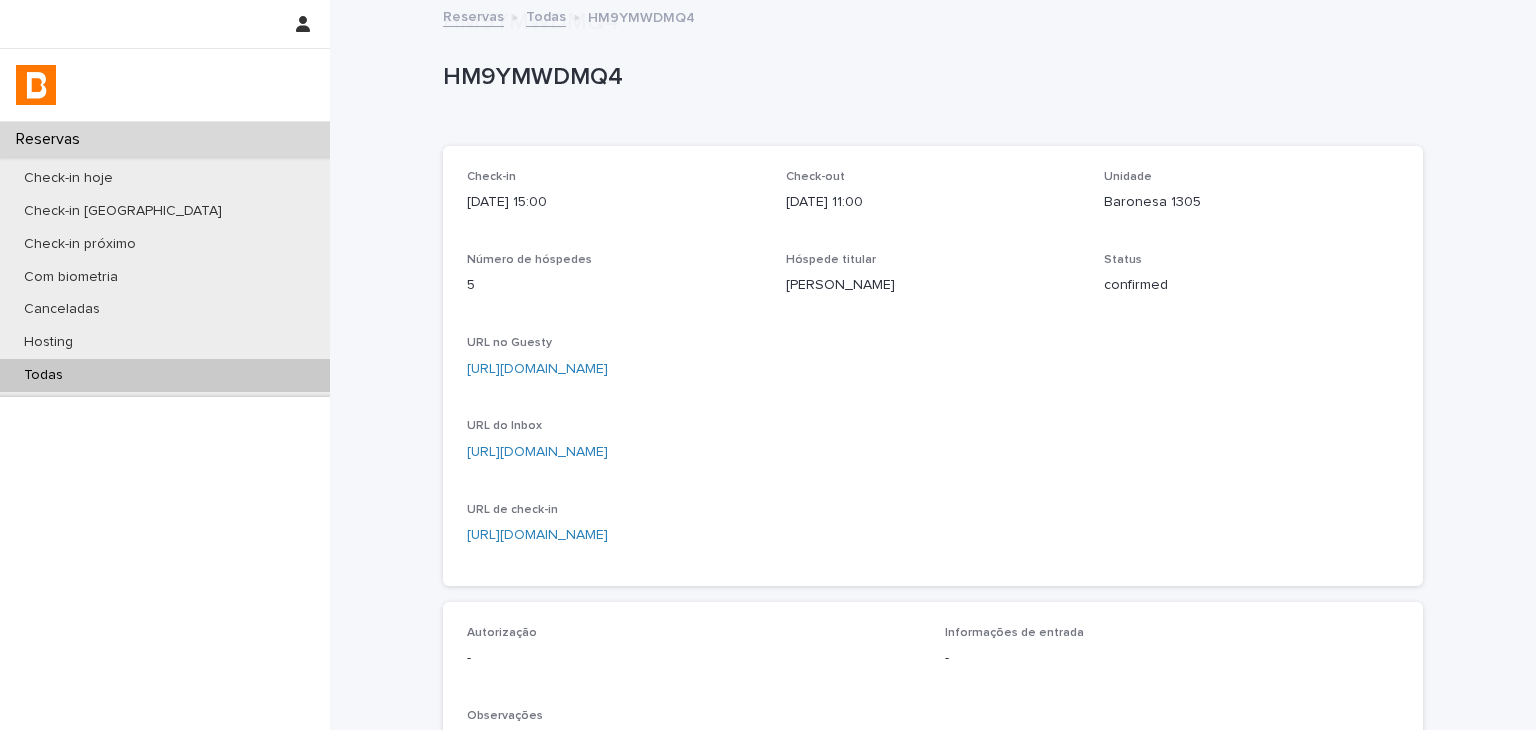 scroll, scrollTop: 500, scrollLeft: 0, axis: vertical 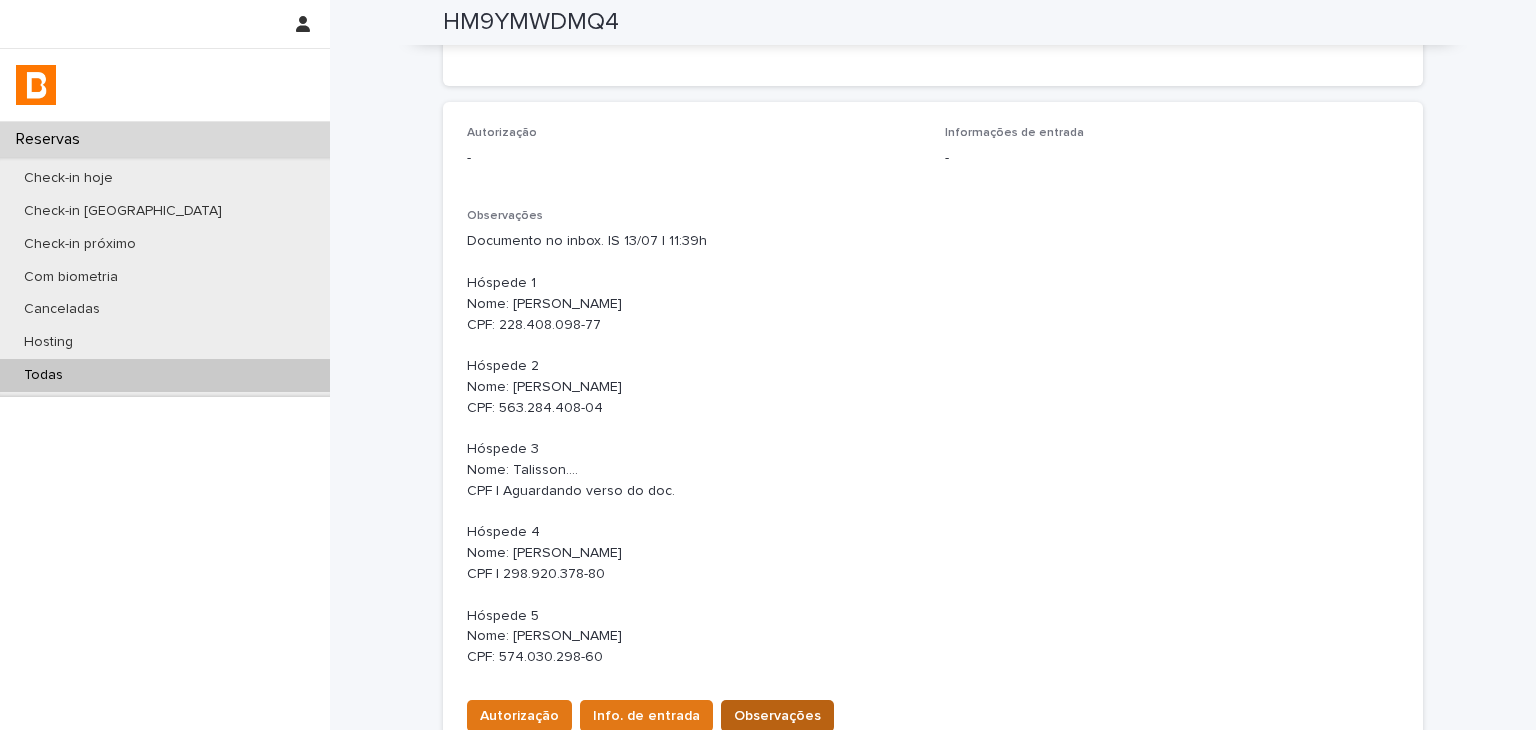 click on "Observações" at bounding box center [777, 716] 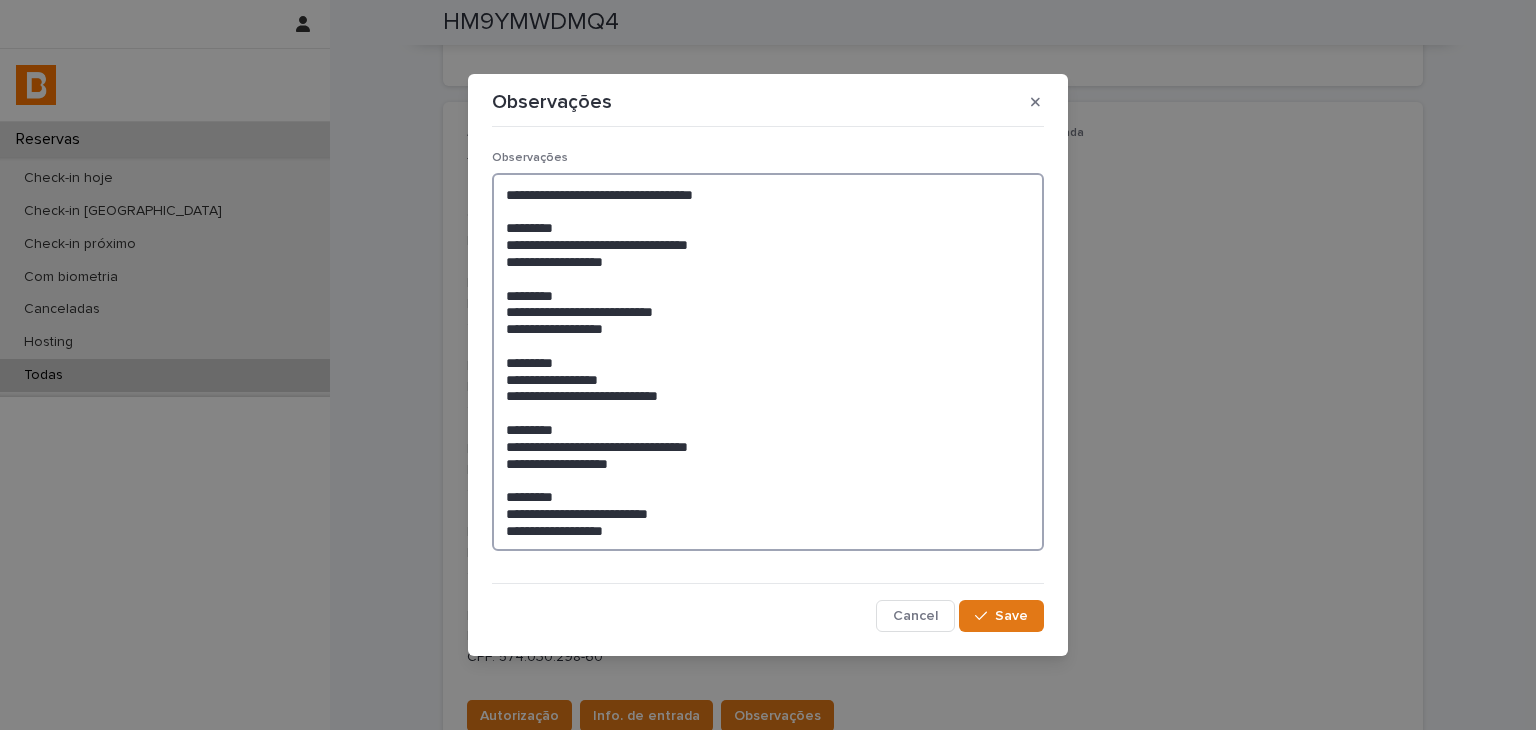 click on "**********" at bounding box center (768, 362) 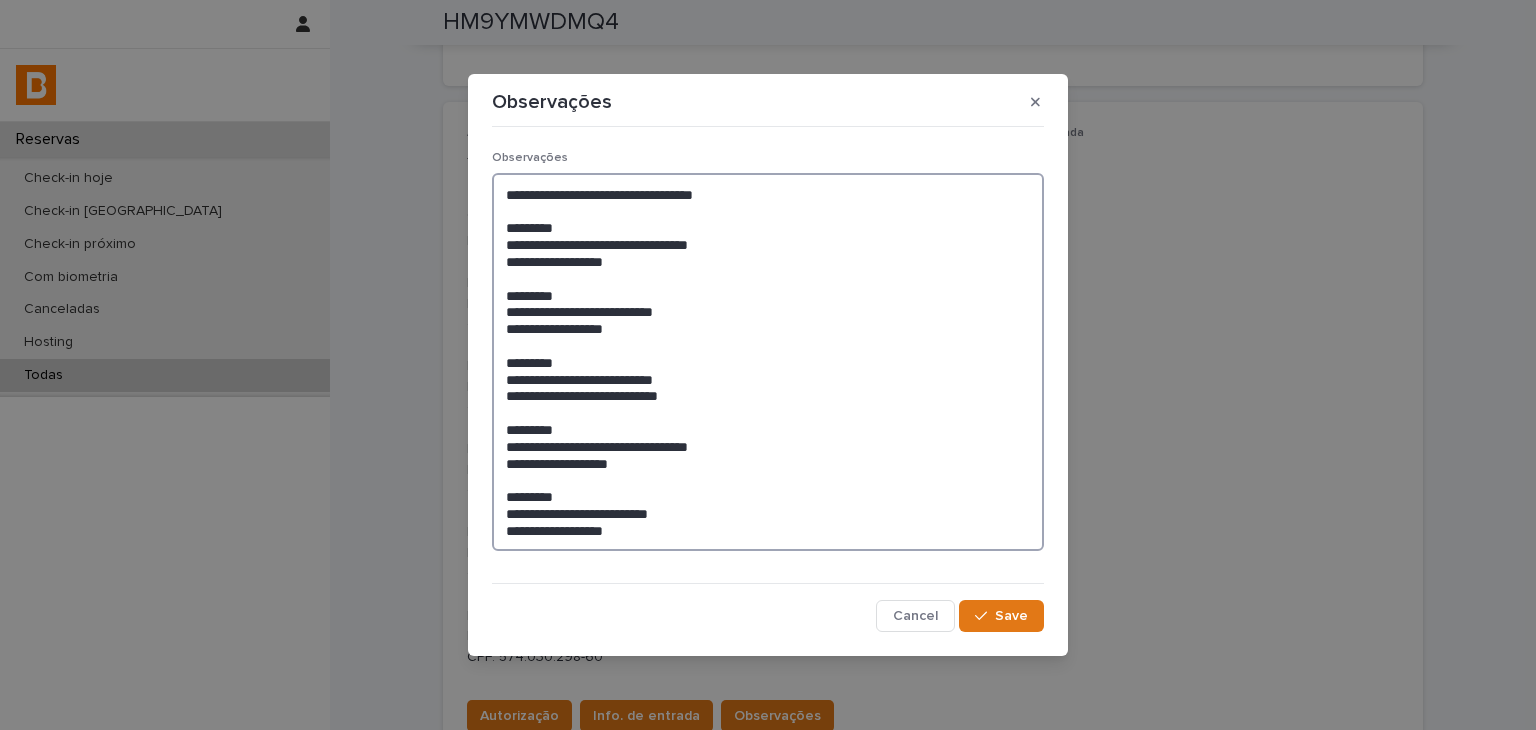 click on "**********" at bounding box center (768, 362) 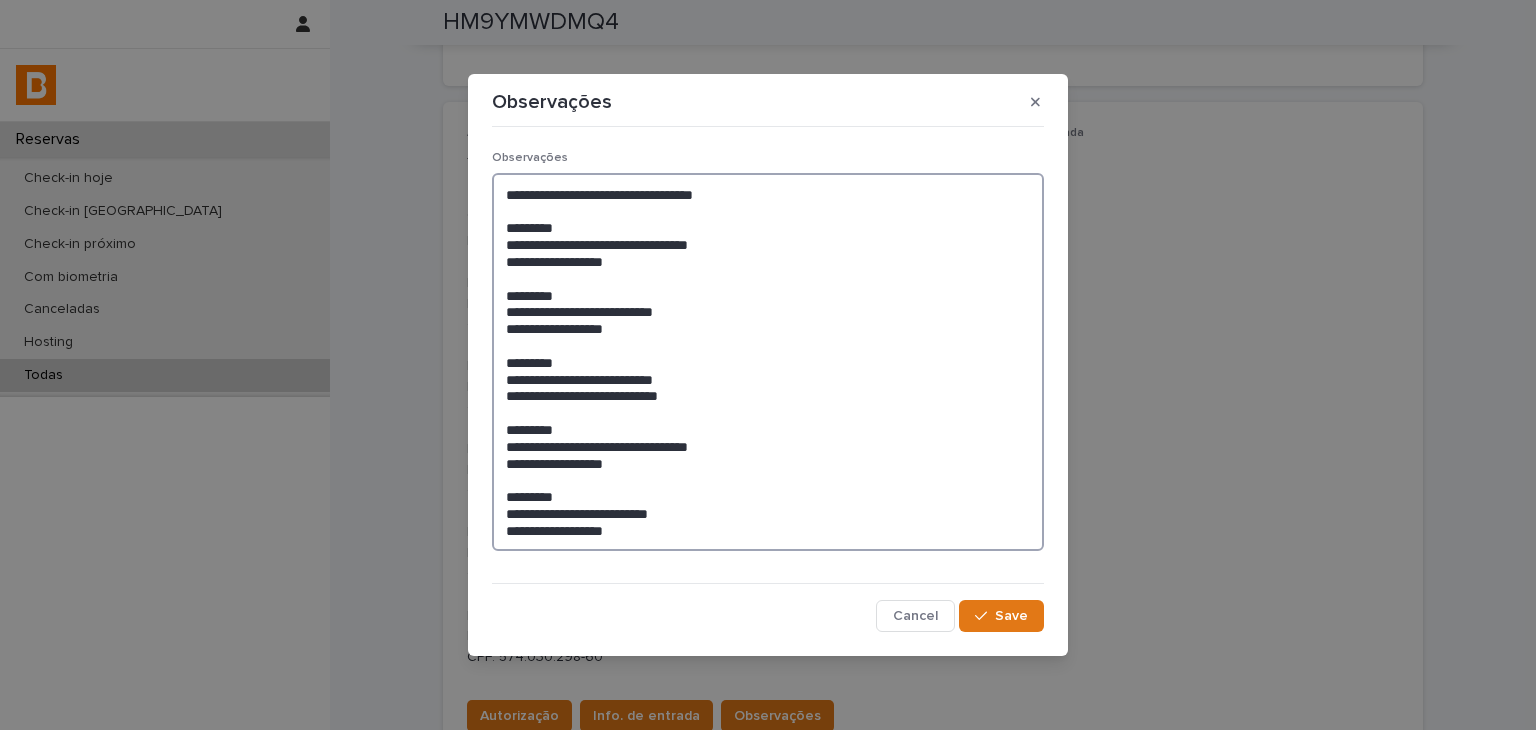 click on "**********" at bounding box center [768, 362] 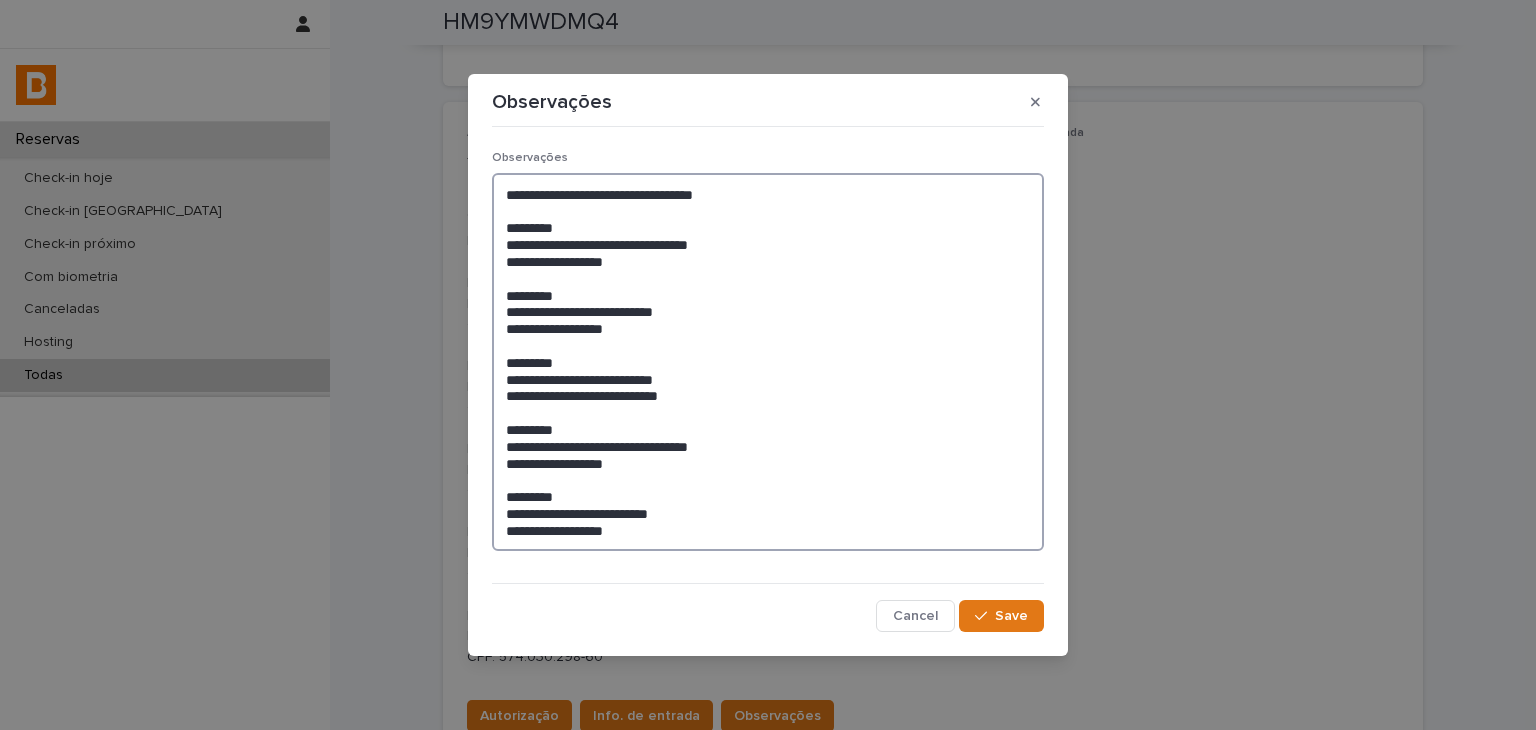 drag, startPoint x: 706, startPoint y: 398, endPoint x: 509, endPoint y: 390, distance: 197.16237 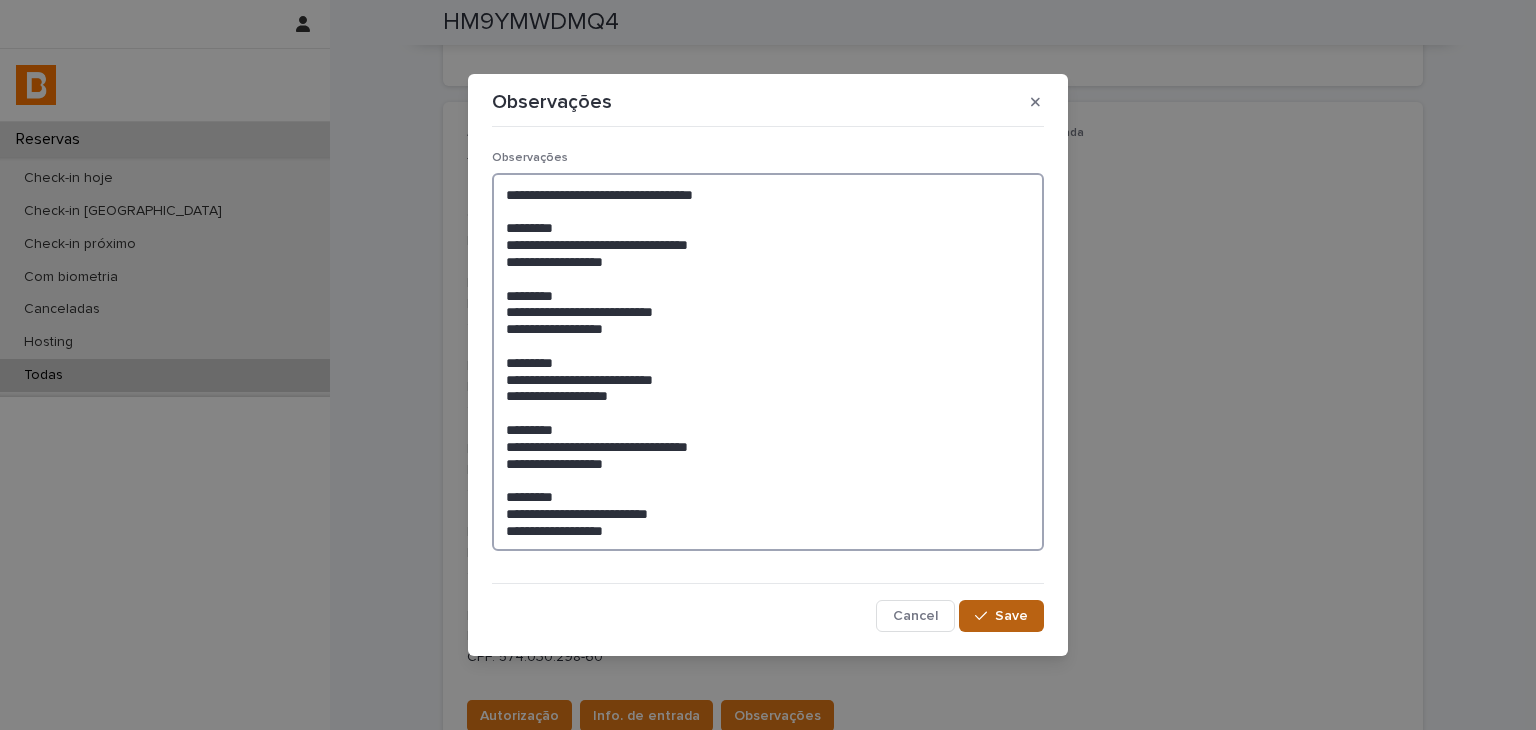 type on "**********" 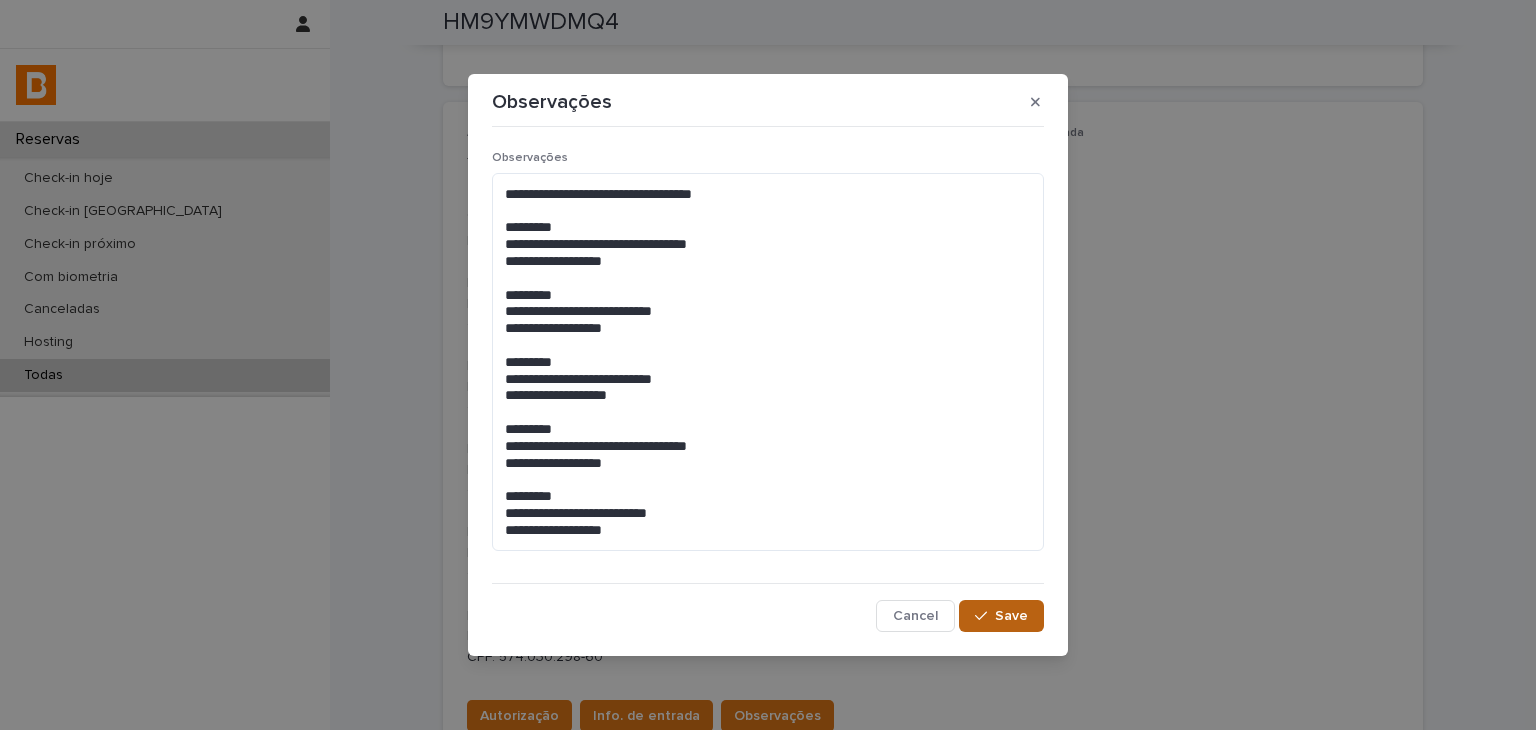 click on "Save" at bounding box center (1011, 616) 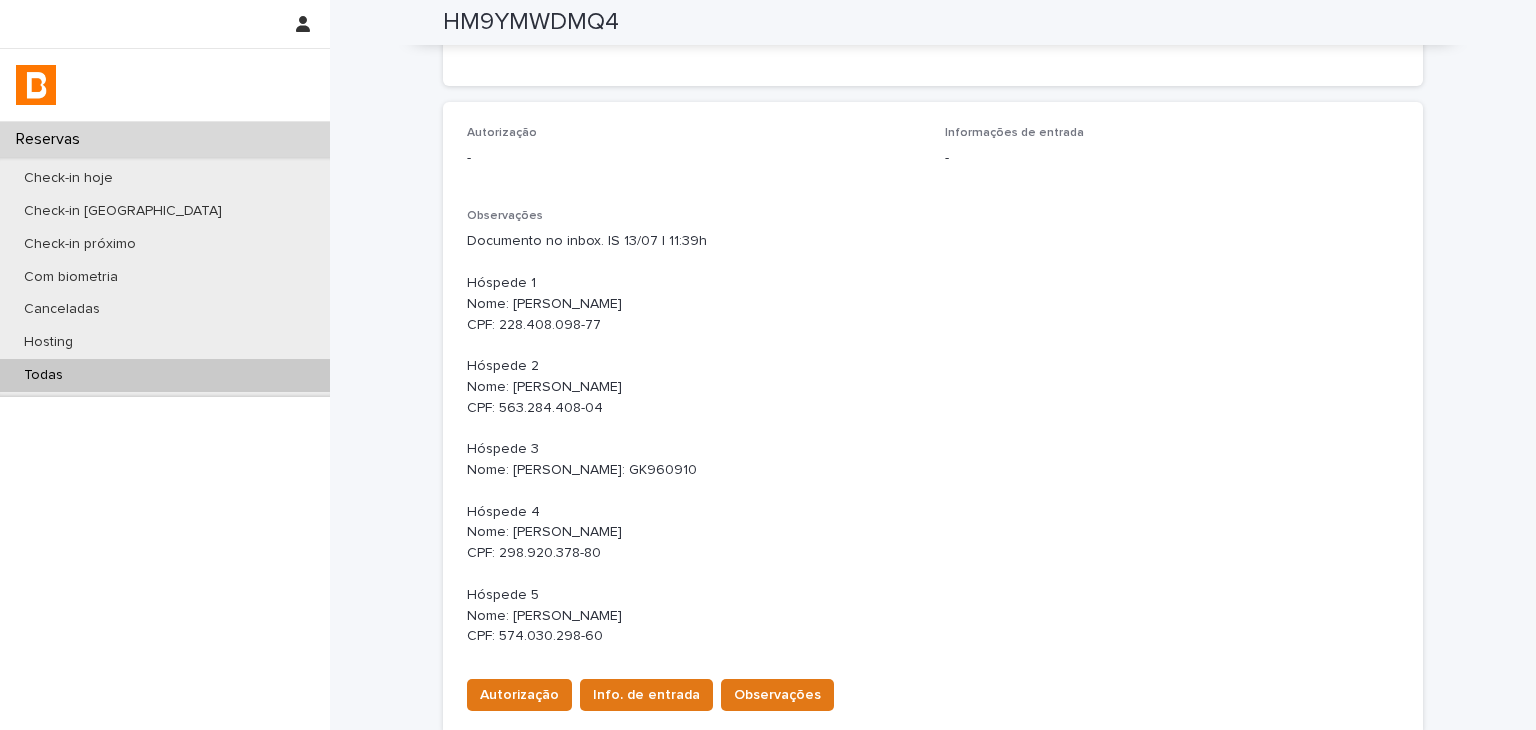 scroll, scrollTop: 502, scrollLeft: 0, axis: vertical 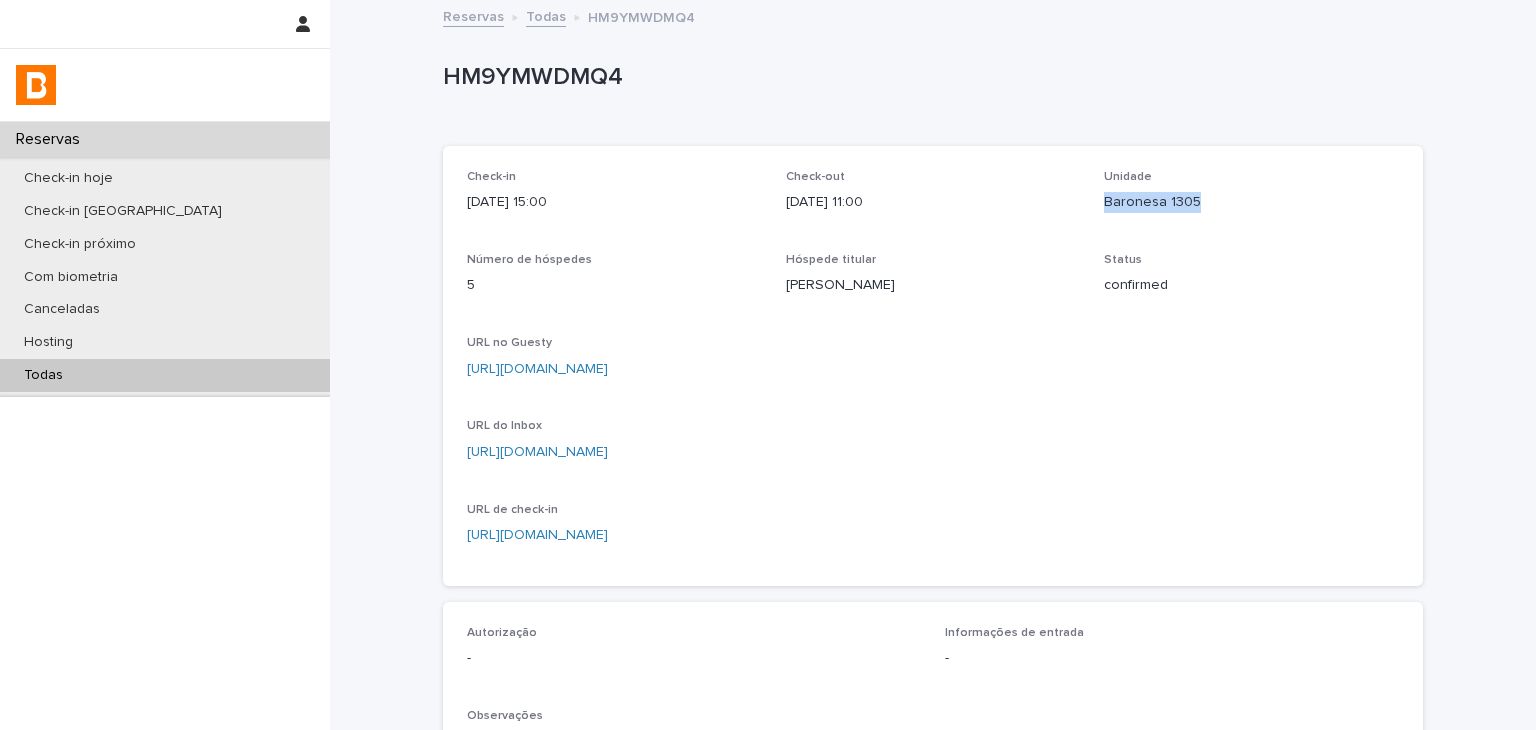 drag, startPoint x: 1092, startPoint y: 198, endPoint x: 1222, endPoint y: 217, distance: 131.38112 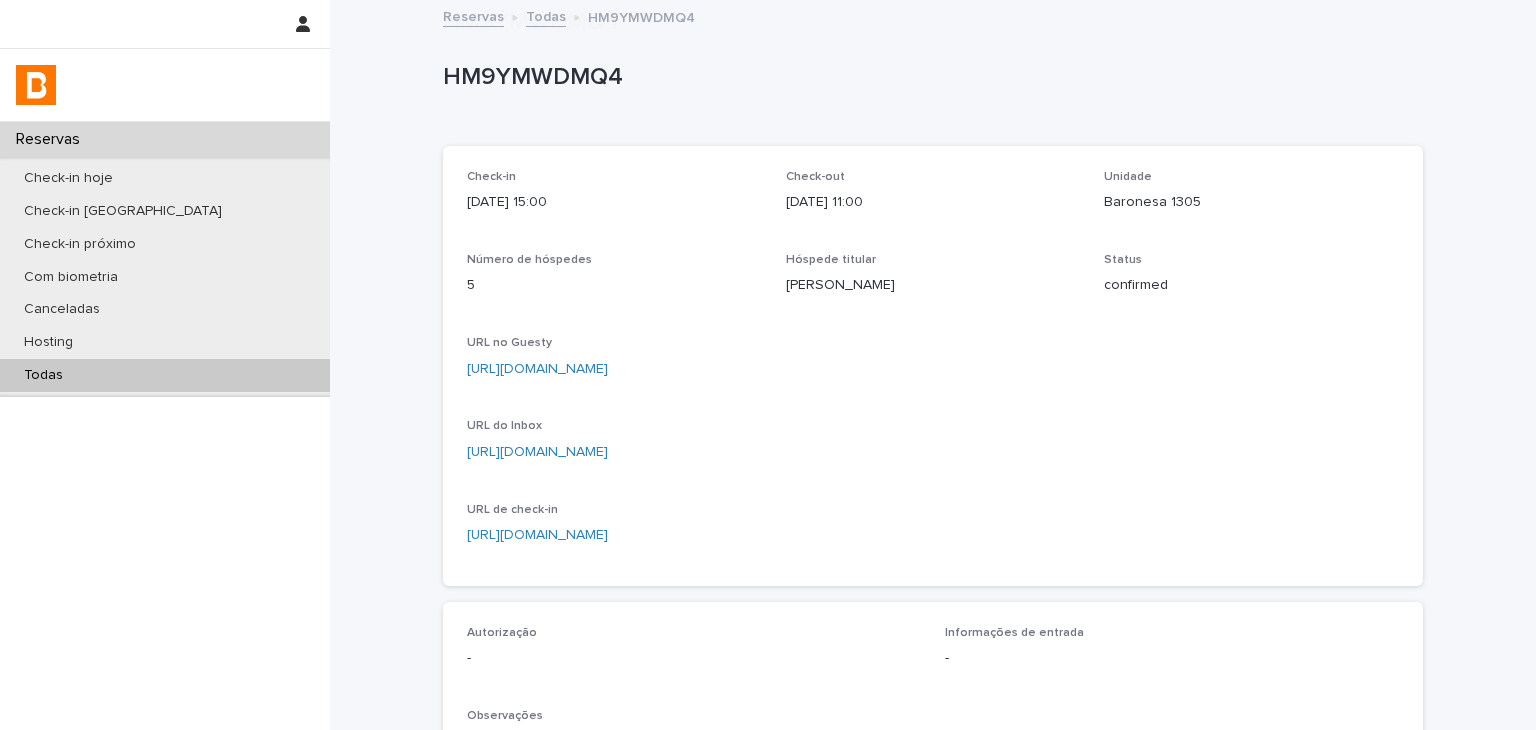scroll, scrollTop: 600, scrollLeft: 0, axis: vertical 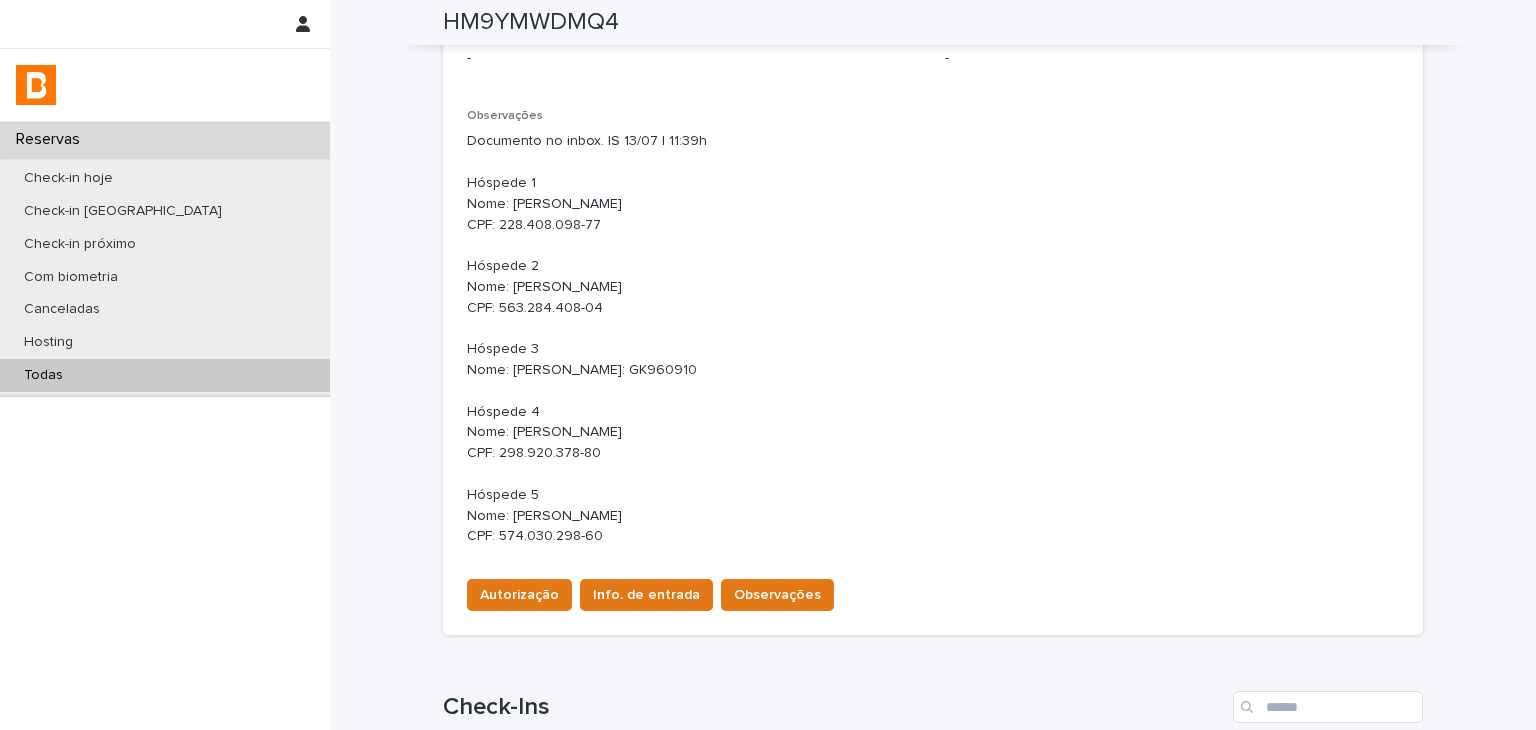 drag, startPoint x: 451, startPoint y: 183, endPoint x: 700, endPoint y: 567, distance: 457.66473 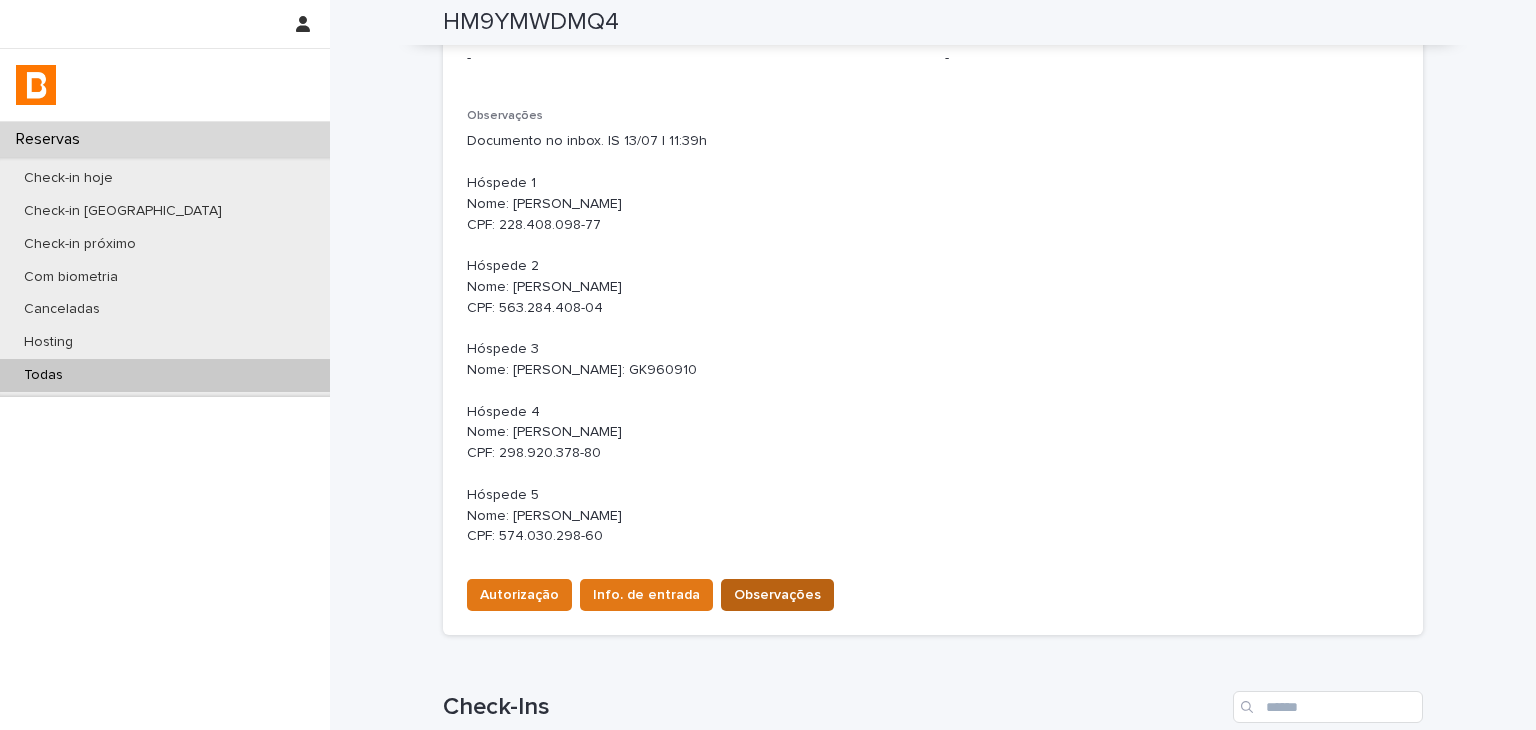 click on "Observações" at bounding box center [777, 595] 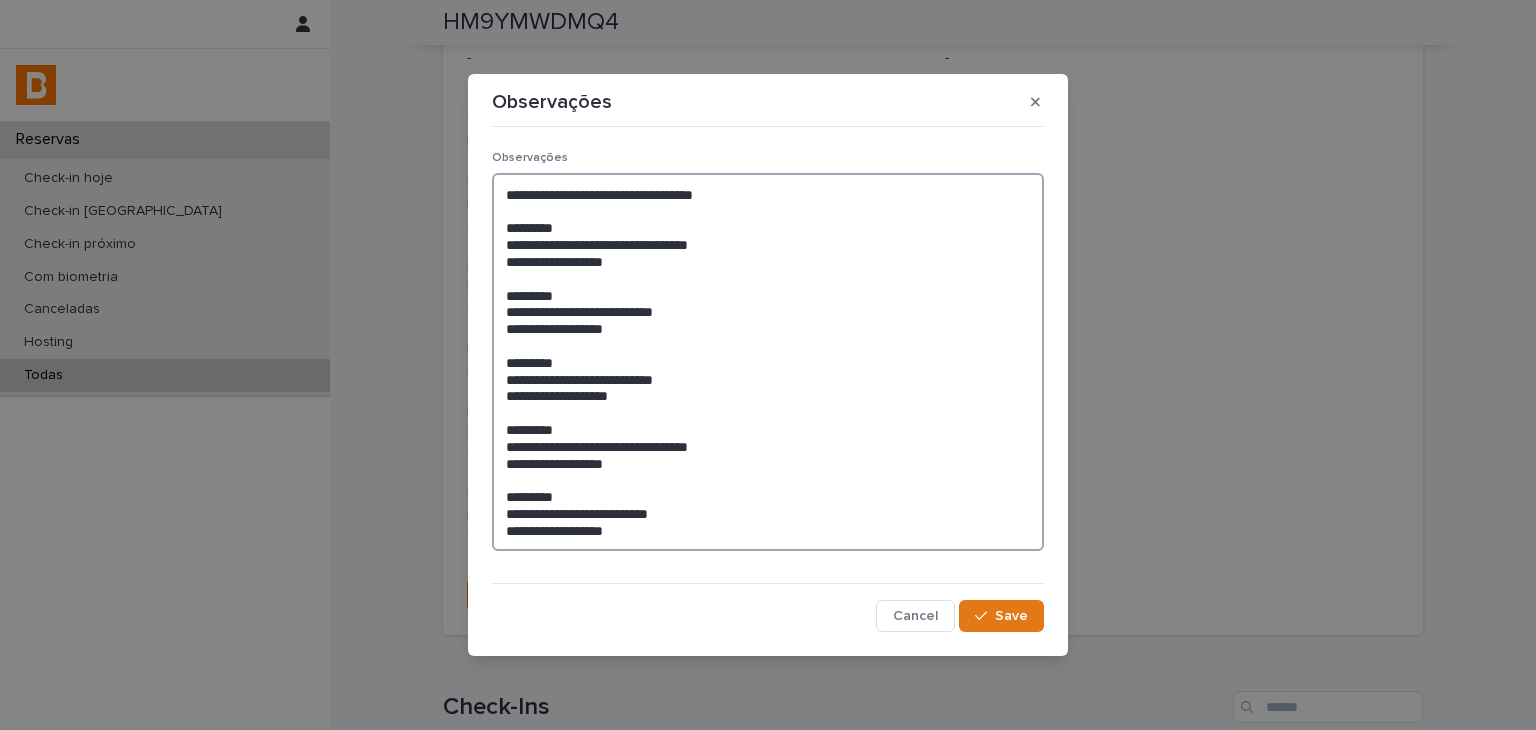 click on "**********" at bounding box center (768, 362) 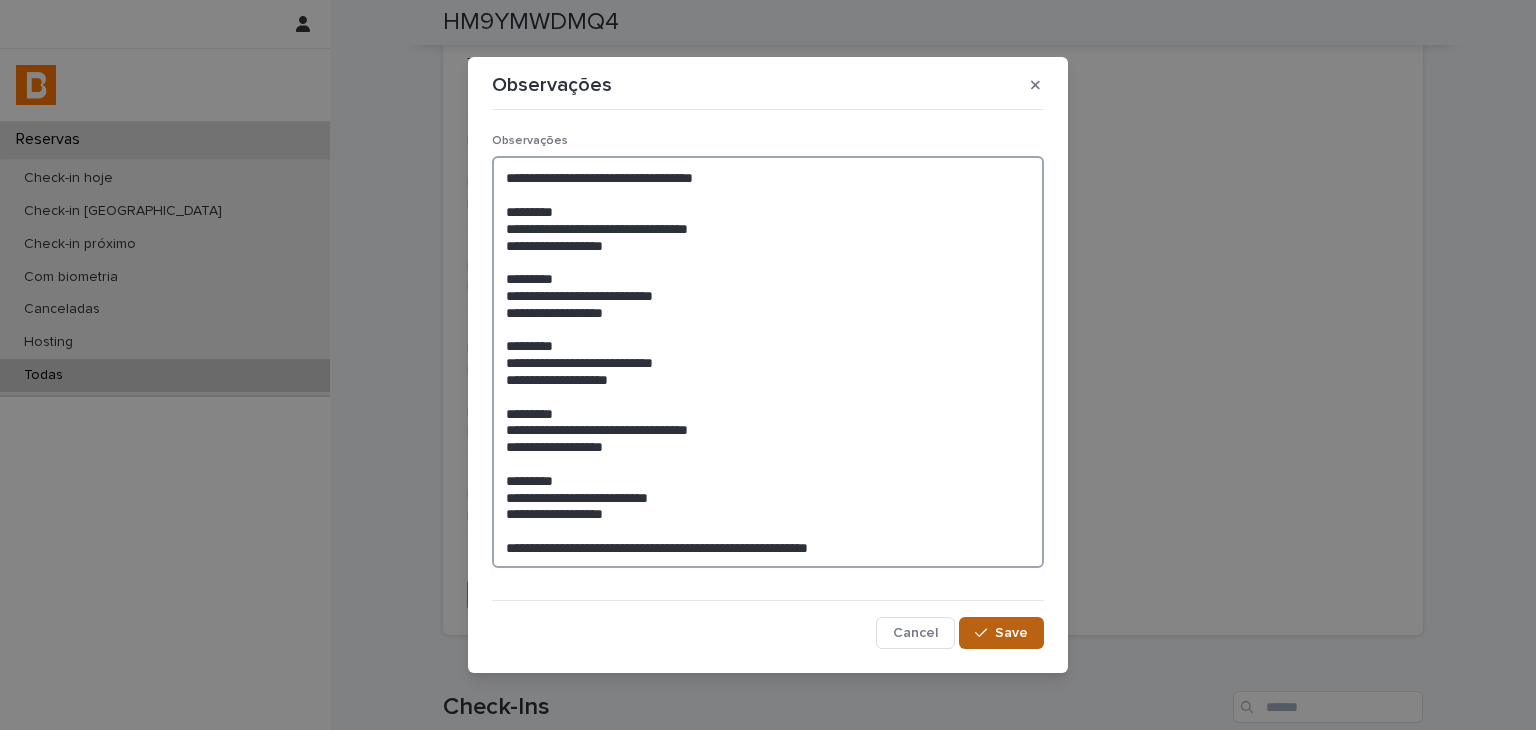 type on "**********" 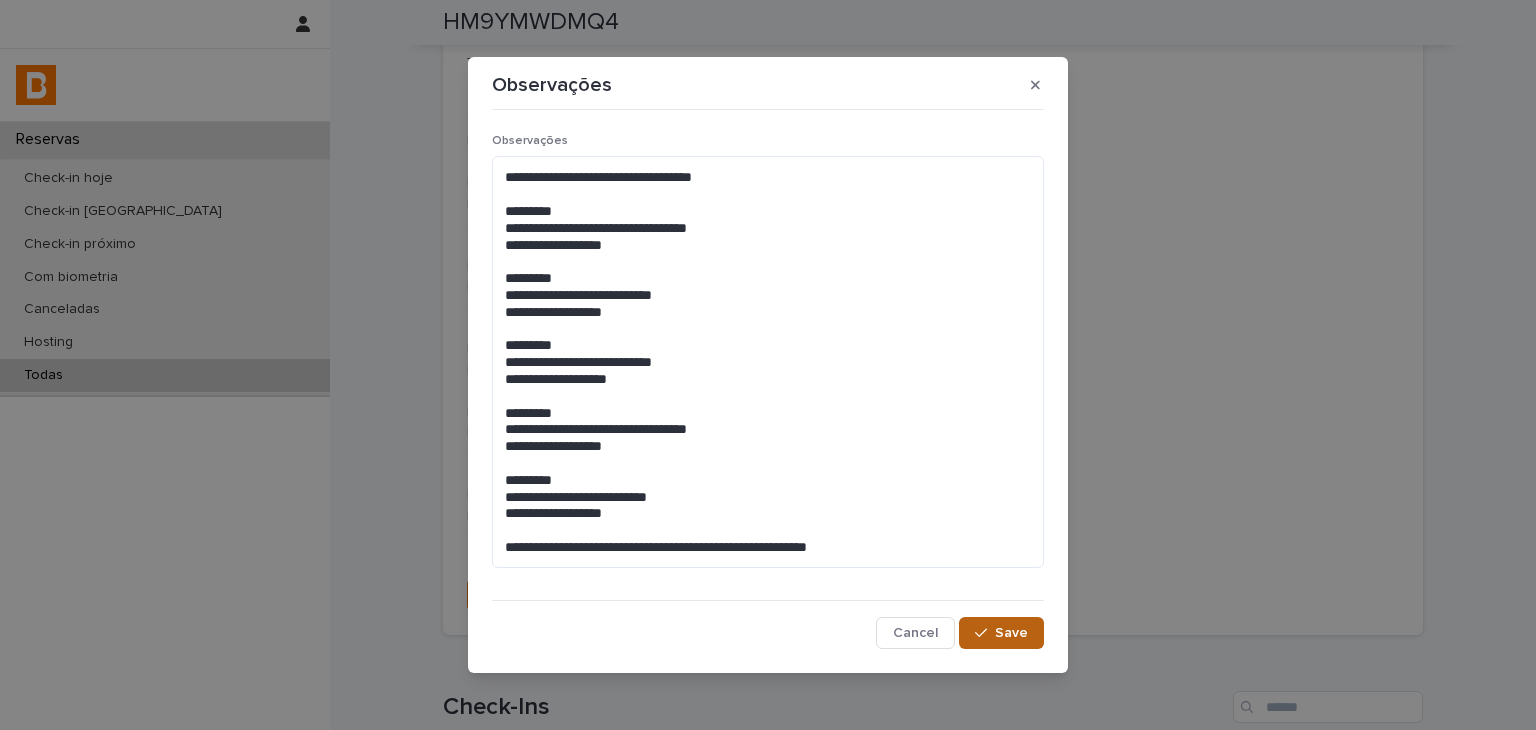 click at bounding box center [985, 633] 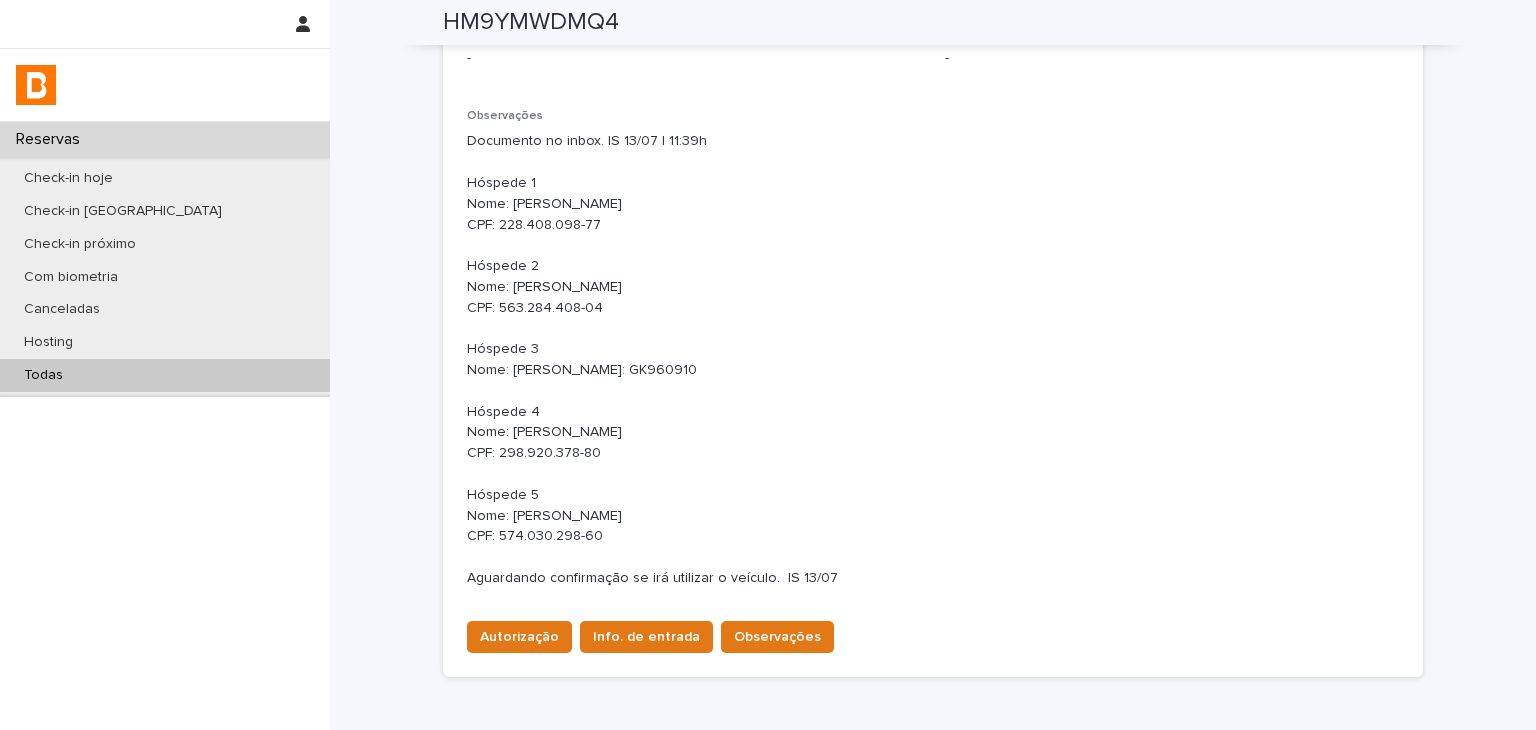 scroll, scrollTop: 620, scrollLeft: 0, axis: vertical 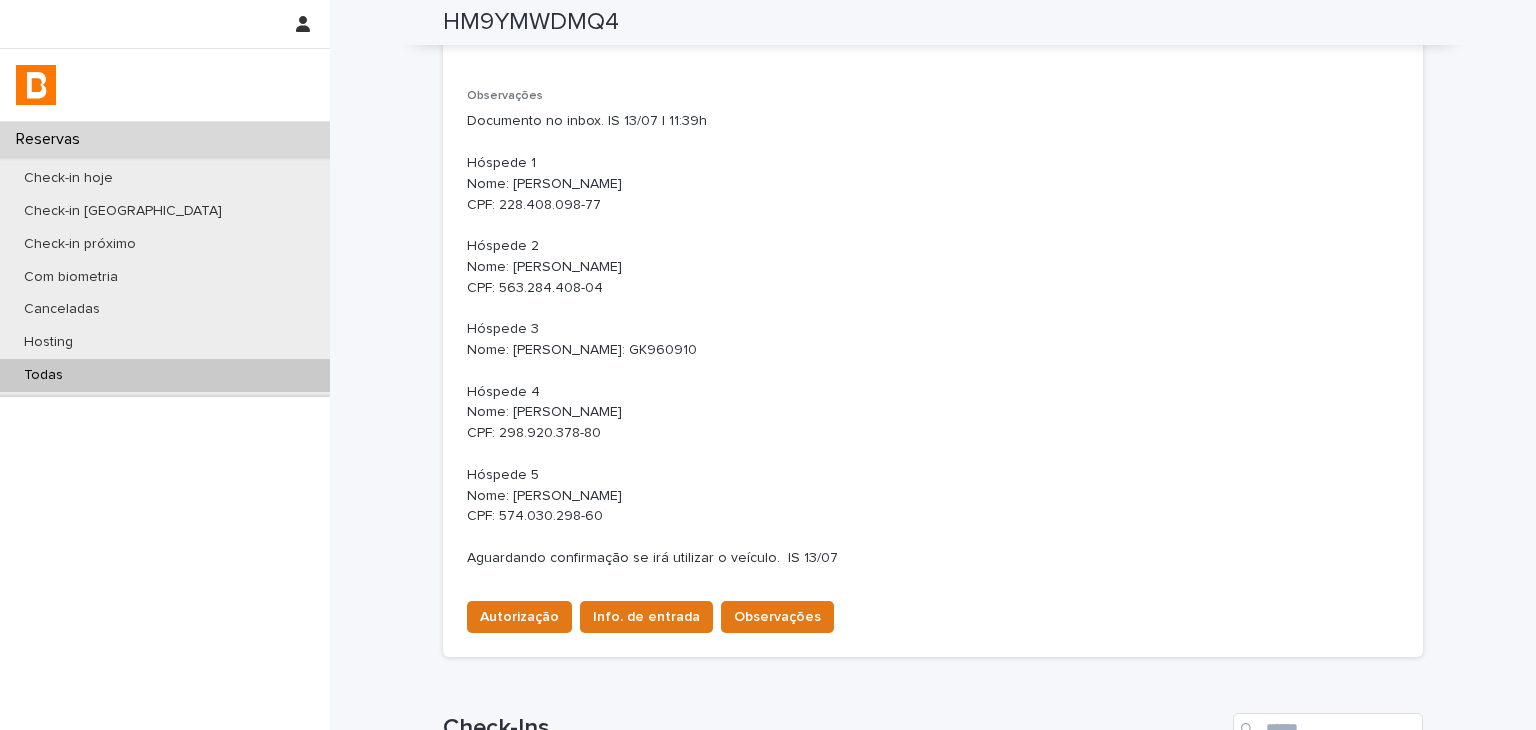 click on "Documento no inbox. IS 13/07 | 11:39h
Hóspede 1
Nome: [PERSON_NAME]
CPF: 228.408.098-77
Hóspede 2
Nome: [PERSON_NAME]
CPF: 563.284.408-04
Hóspede 3
Nome: [PERSON_NAME]: GK960910
Hóspede 4
Nome: [PERSON_NAME]
CPF: 298.920.378-80
Hóspede 5
Nome: [PERSON_NAME]
CPF: 574.030.298-60
Aguardando confirmação se irá utilizar o veículo.  IS 13/07" at bounding box center [933, 340] 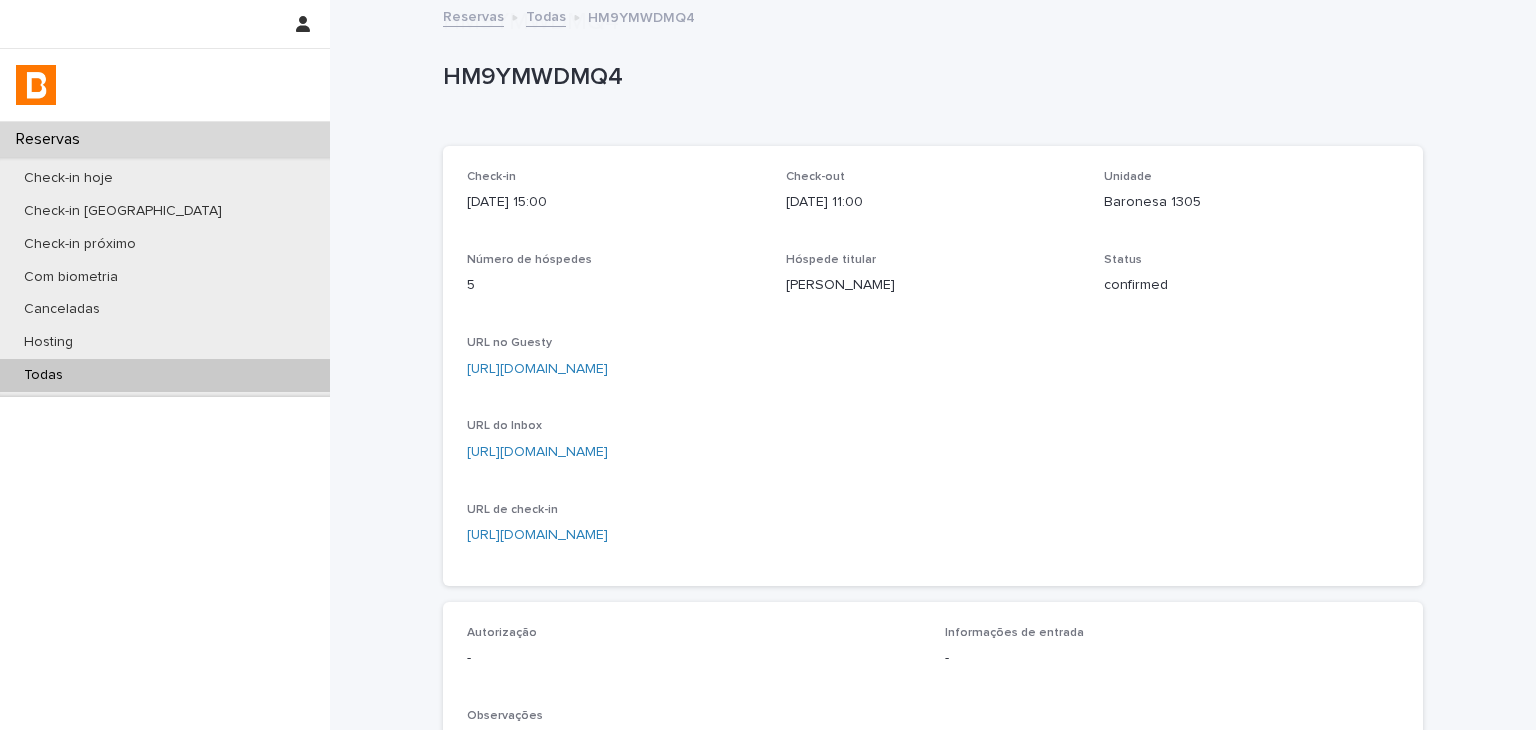 scroll, scrollTop: 600, scrollLeft: 0, axis: vertical 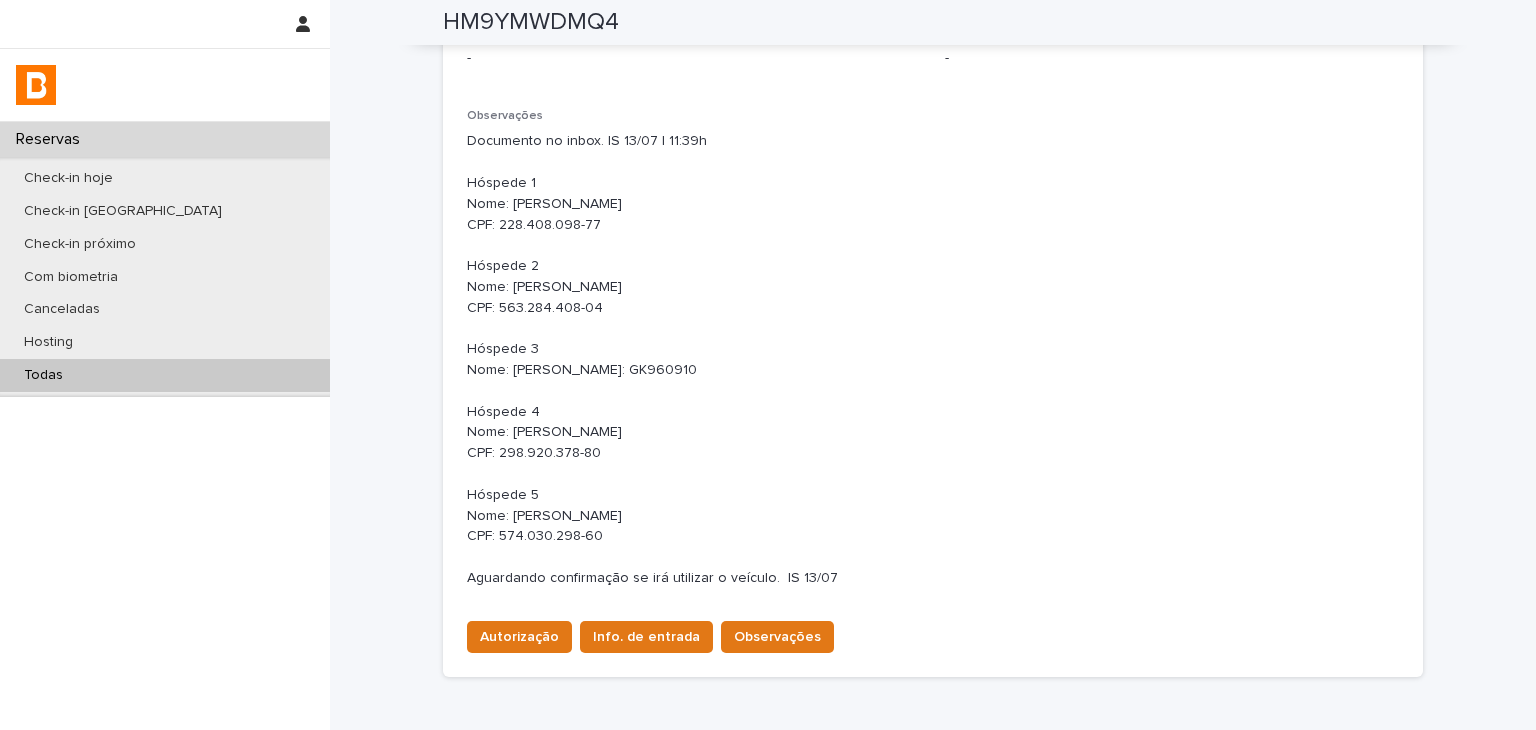 click on "Autorização Info. de entrada Observações" at bounding box center [646, 641] 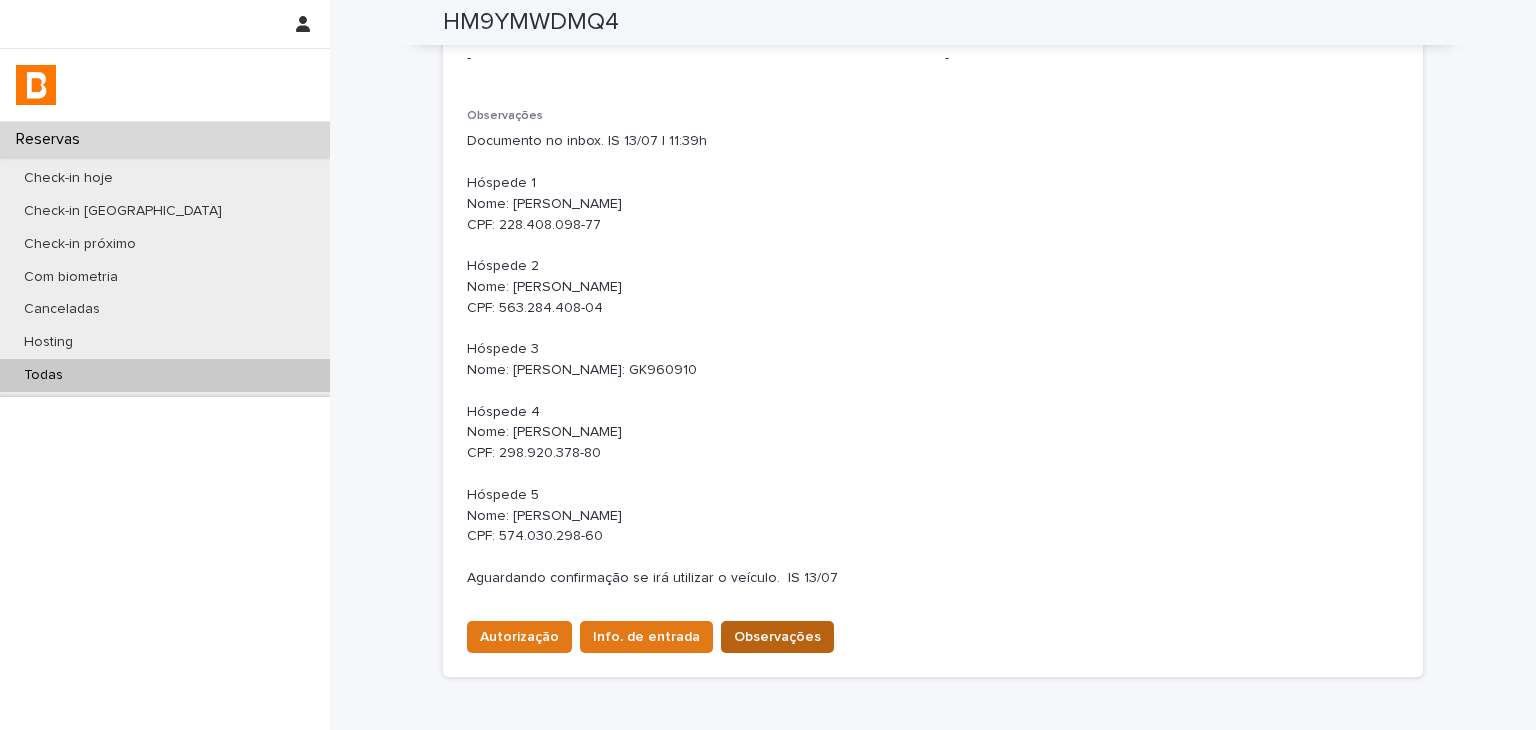 click on "Observações" at bounding box center [777, 637] 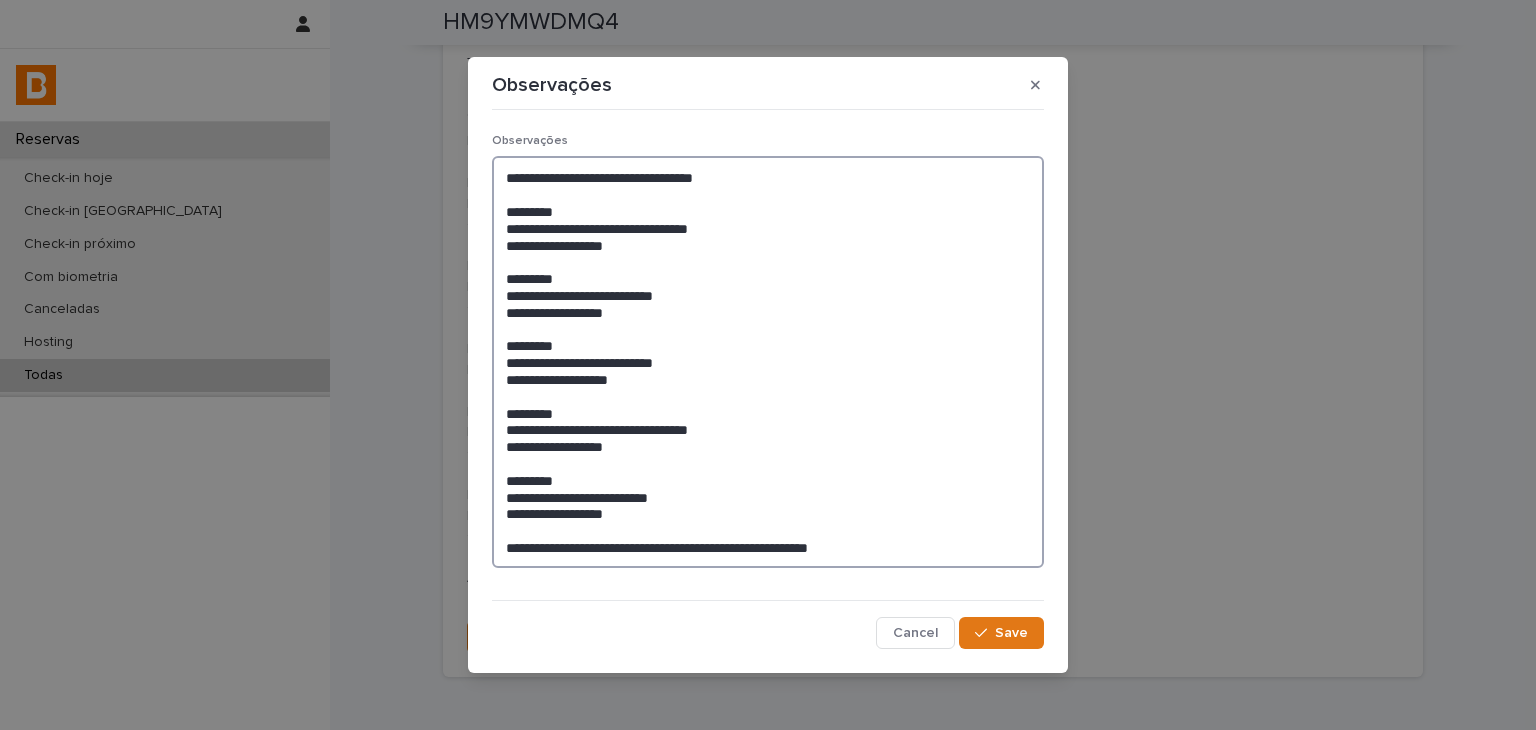 click on "**********" at bounding box center [768, 362] 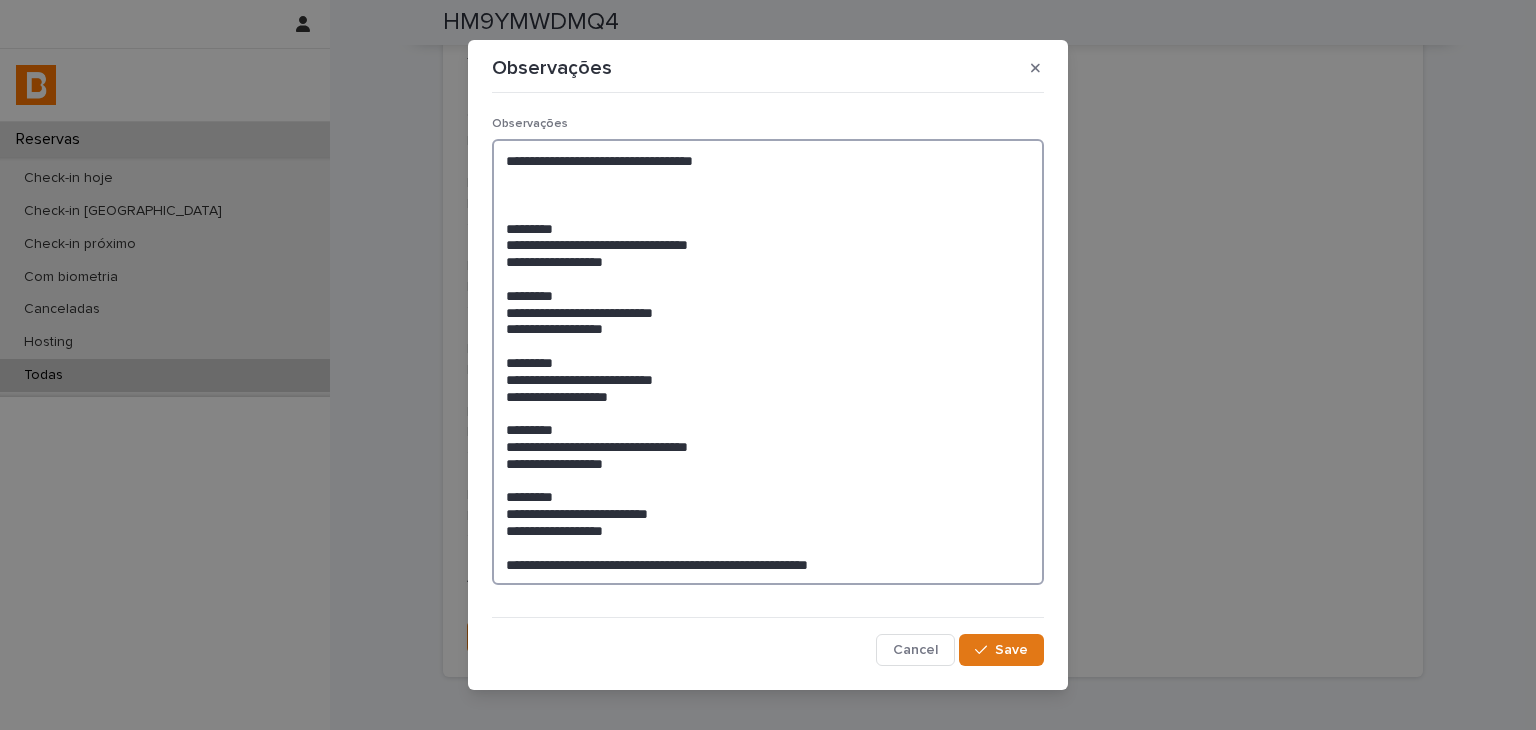 paste on "**********" 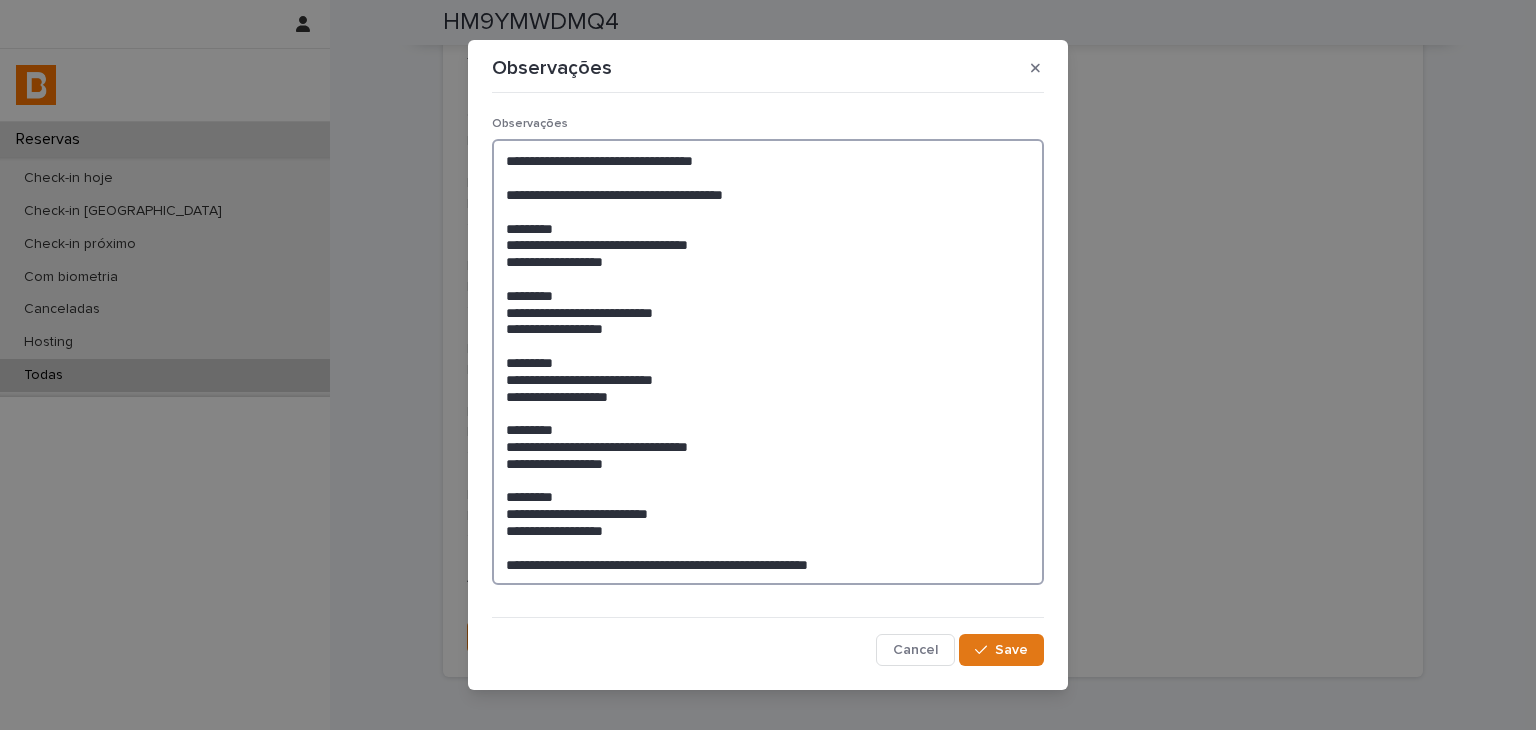 click on "**********" at bounding box center (768, 362) 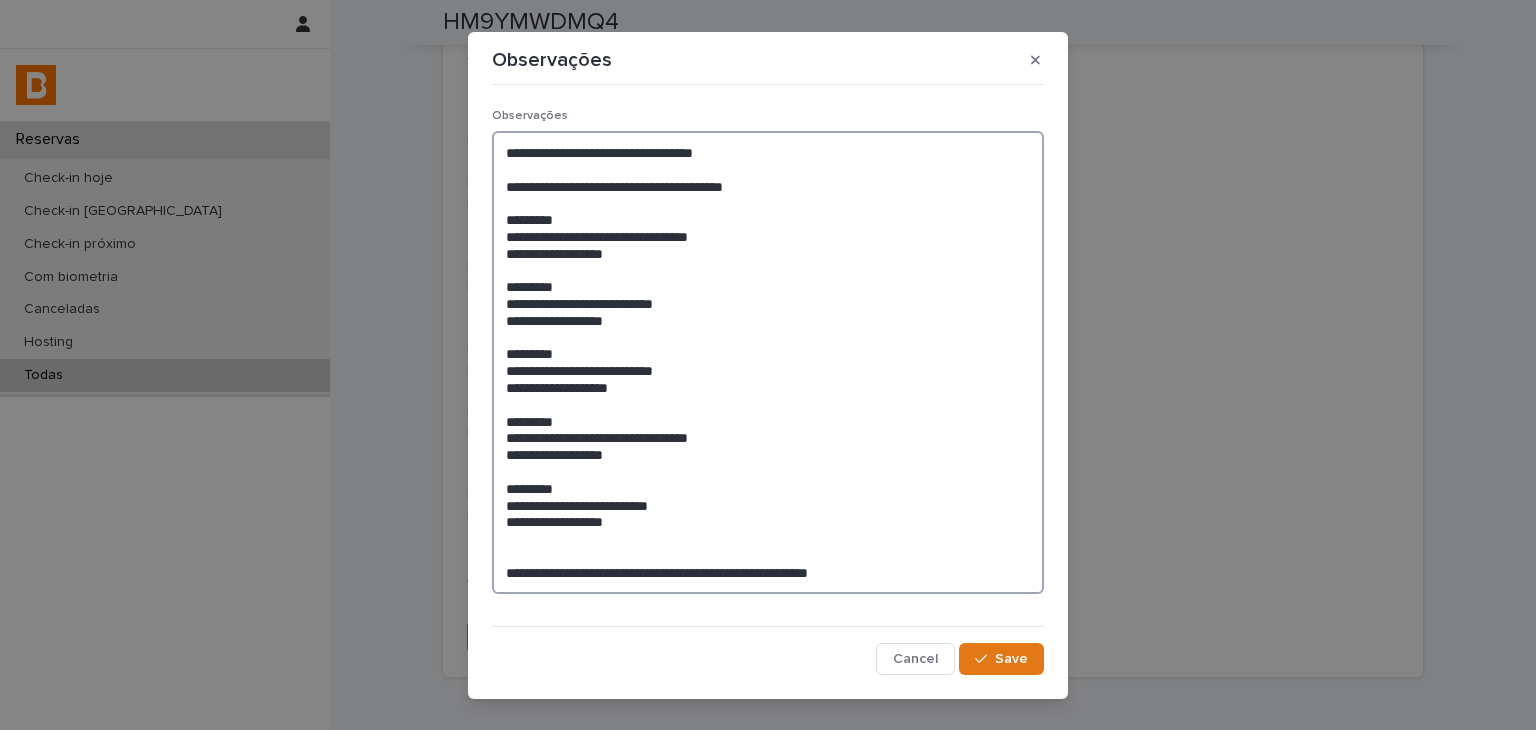 paste on "**********" 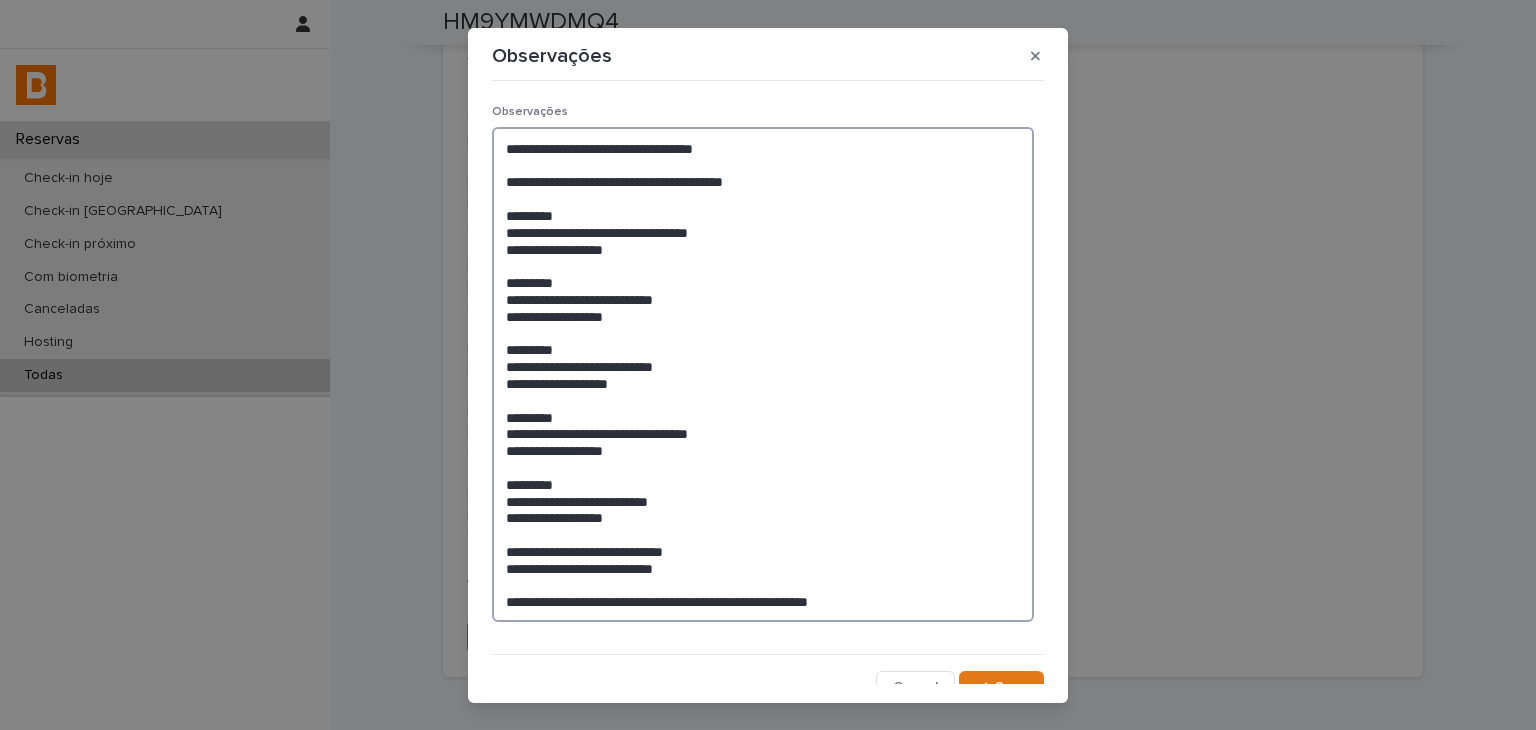click on "**********" at bounding box center [763, 375] 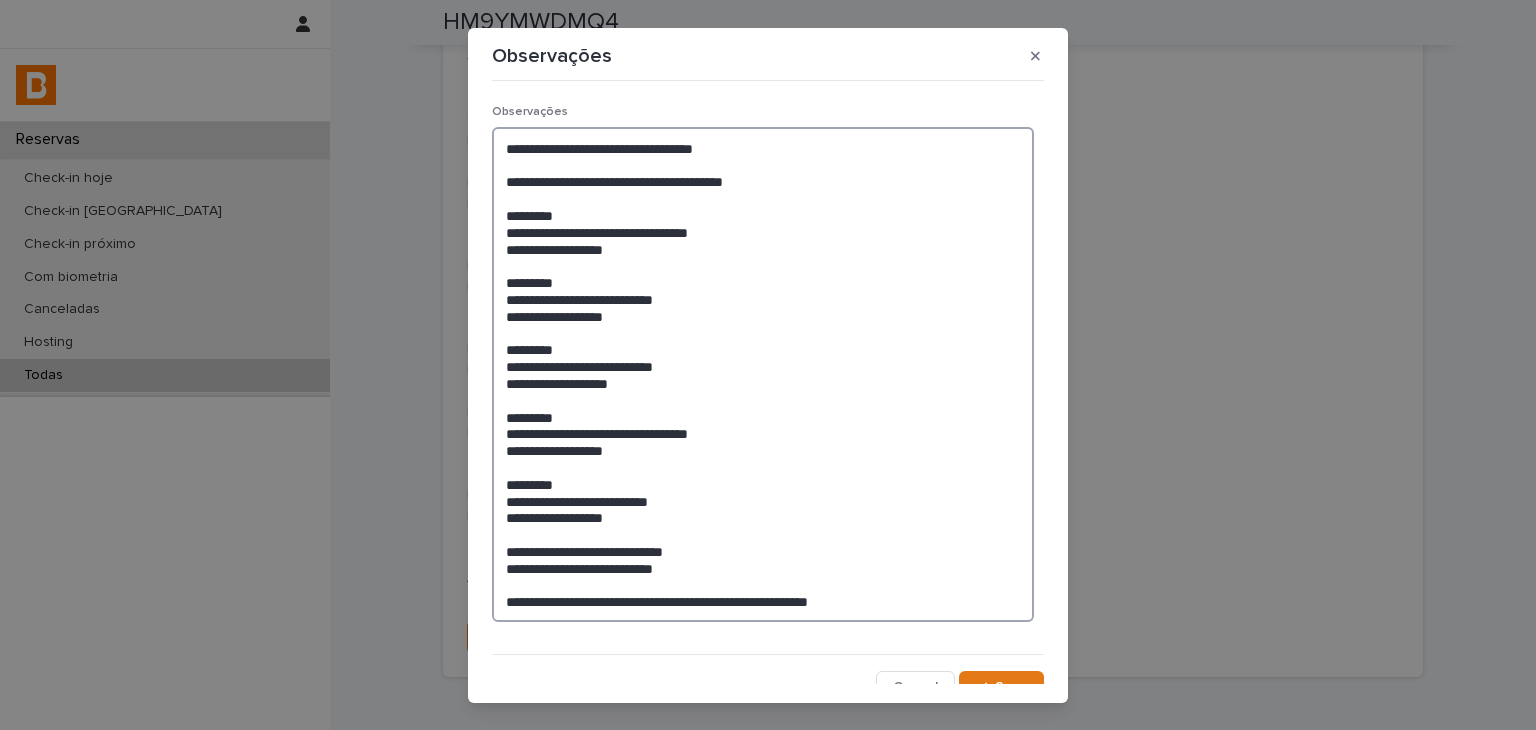 scroll, scrollTop: 20, scrollLeft: 0, axis: vertical 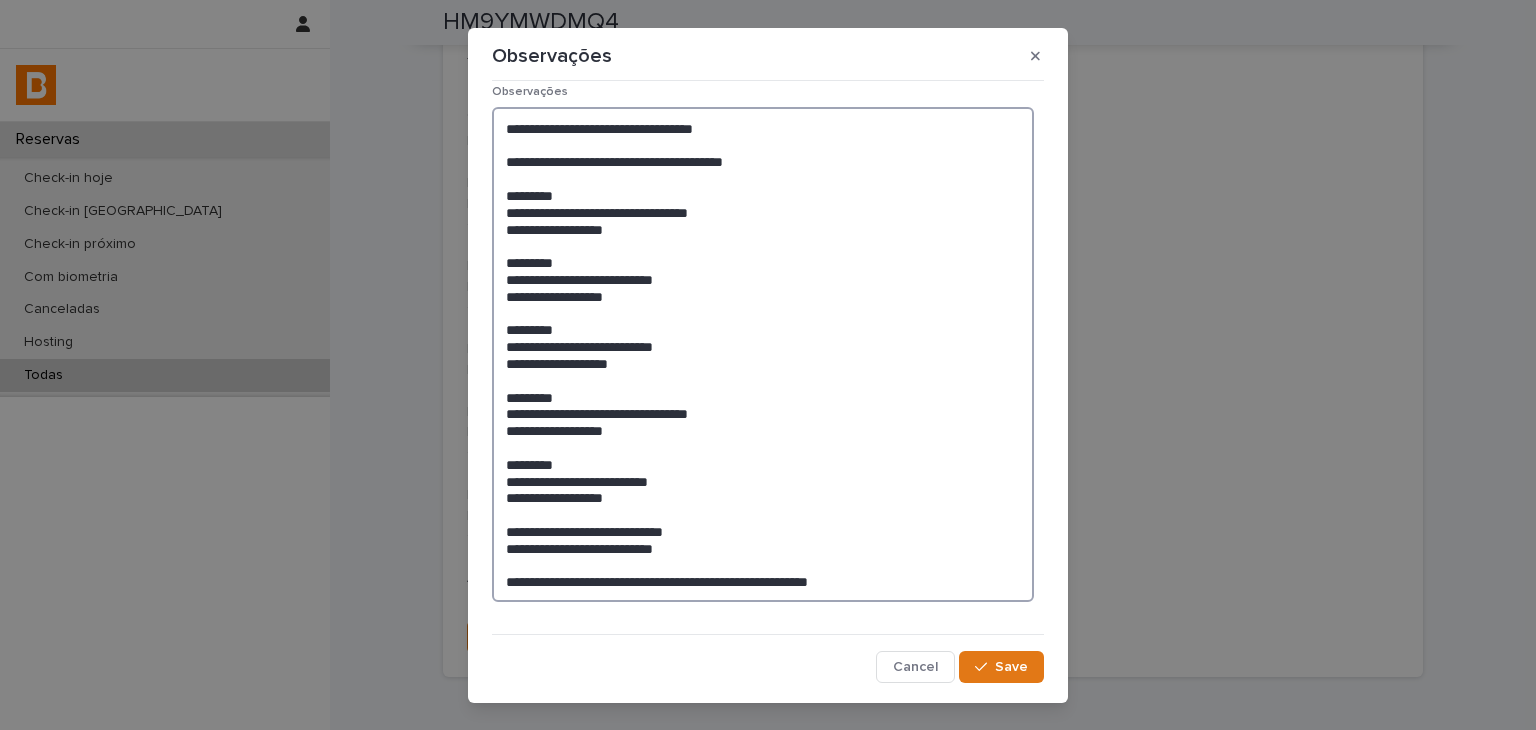 click on "**********" at bounding box center (763, 355) 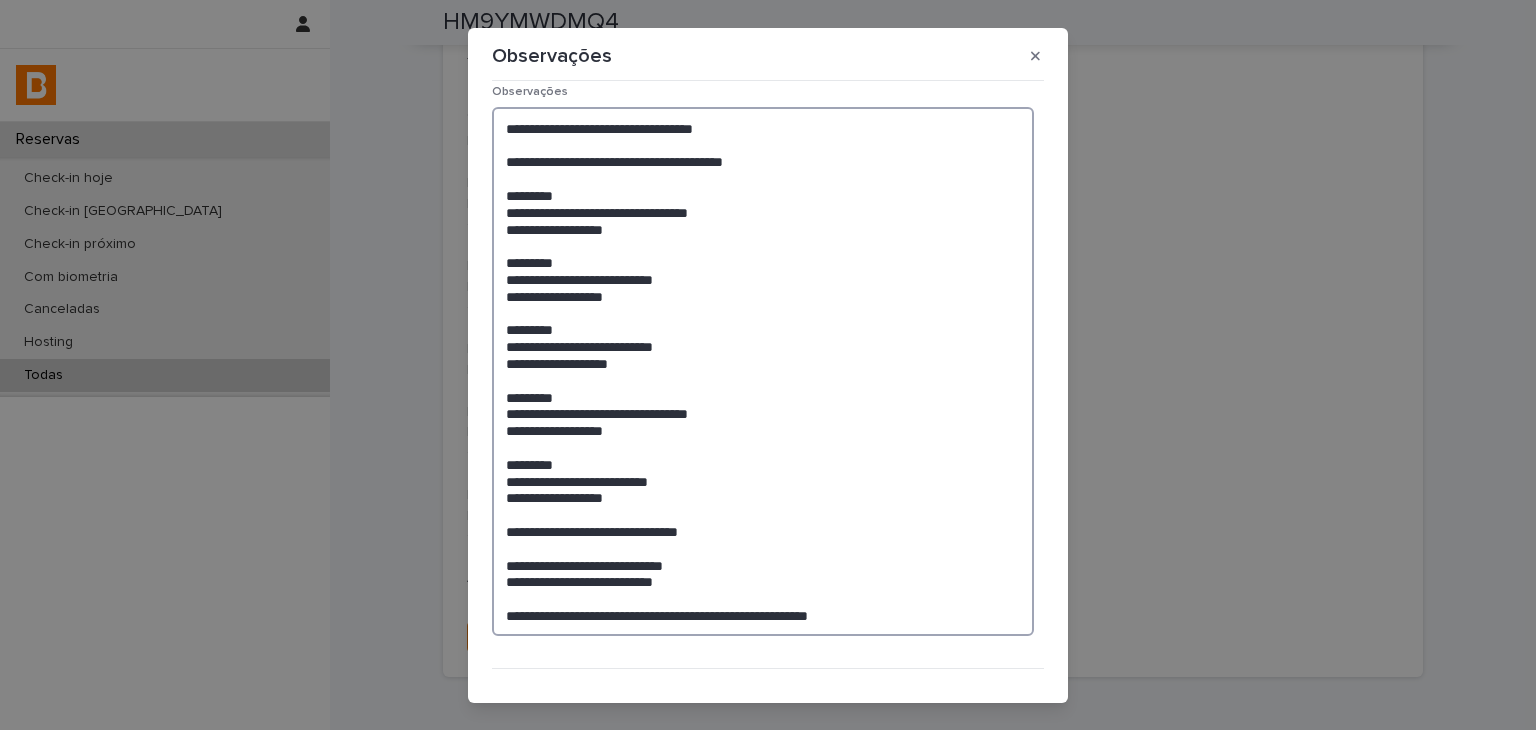 drag, startPoint x: 811, startPoint y: 628, endPoint x: 471, endPoint y: 623, distance: 340.03677 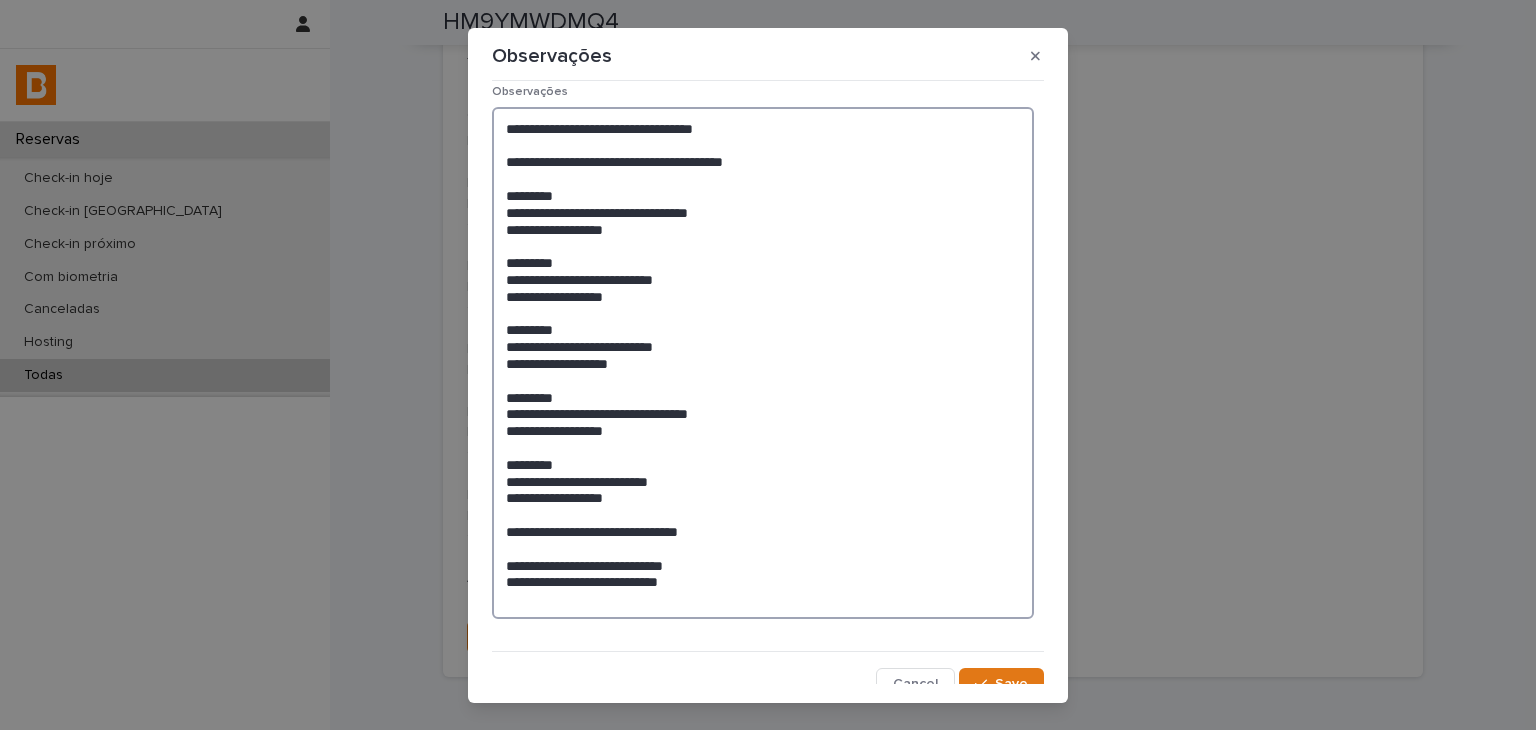 scroll, scrollTop: 36, scrollLeft: 0, axis: vertical 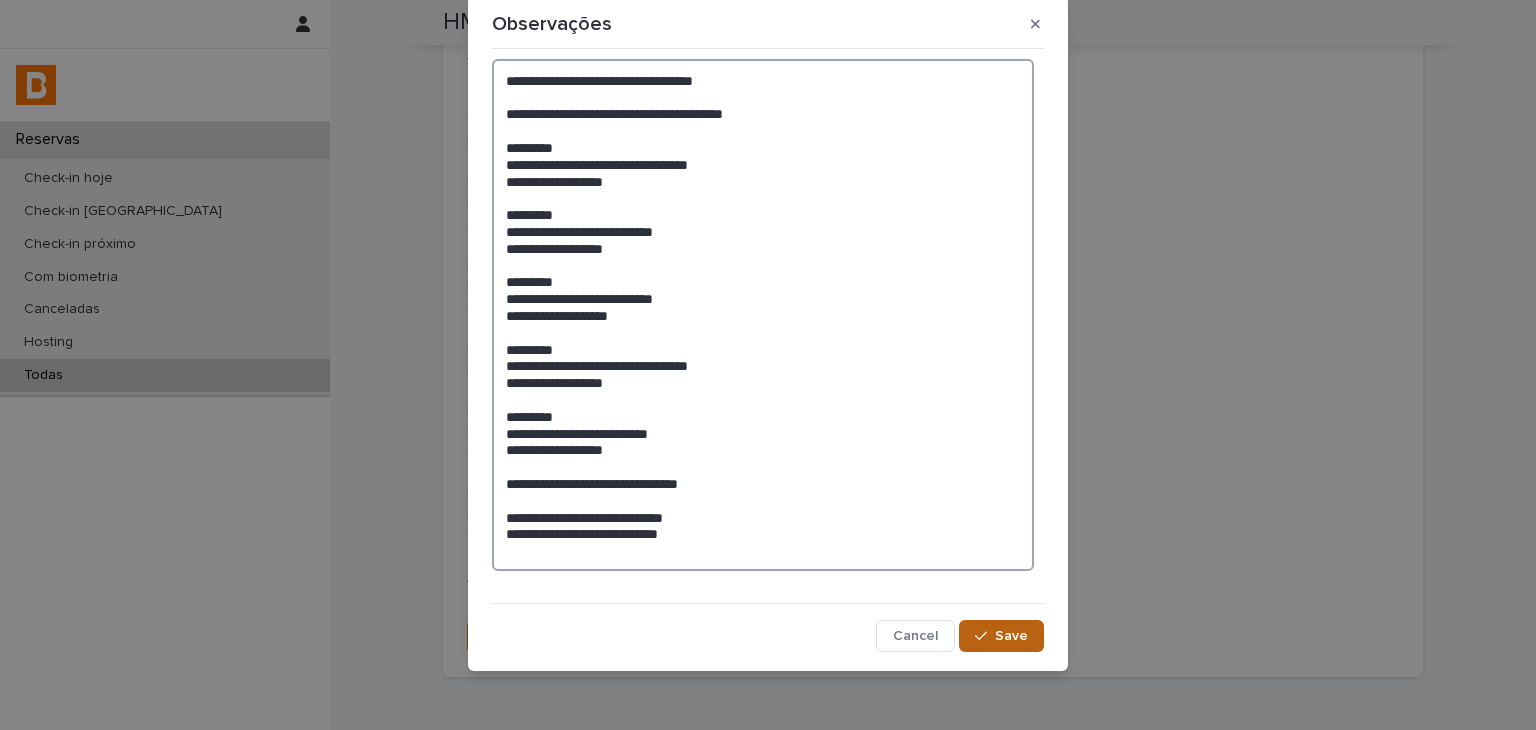 type on "**********" 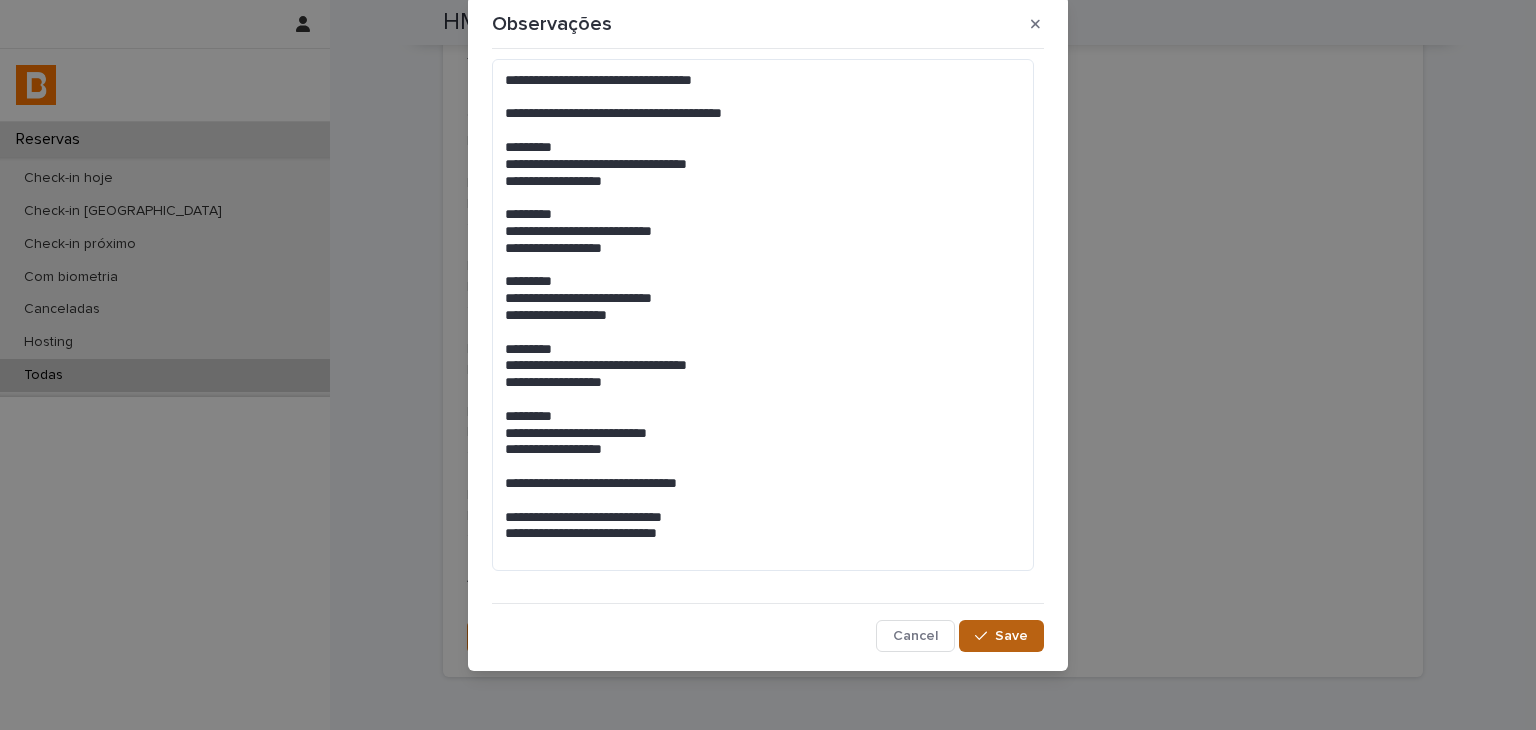 click on "Save" at bounding box center (1001, 636) 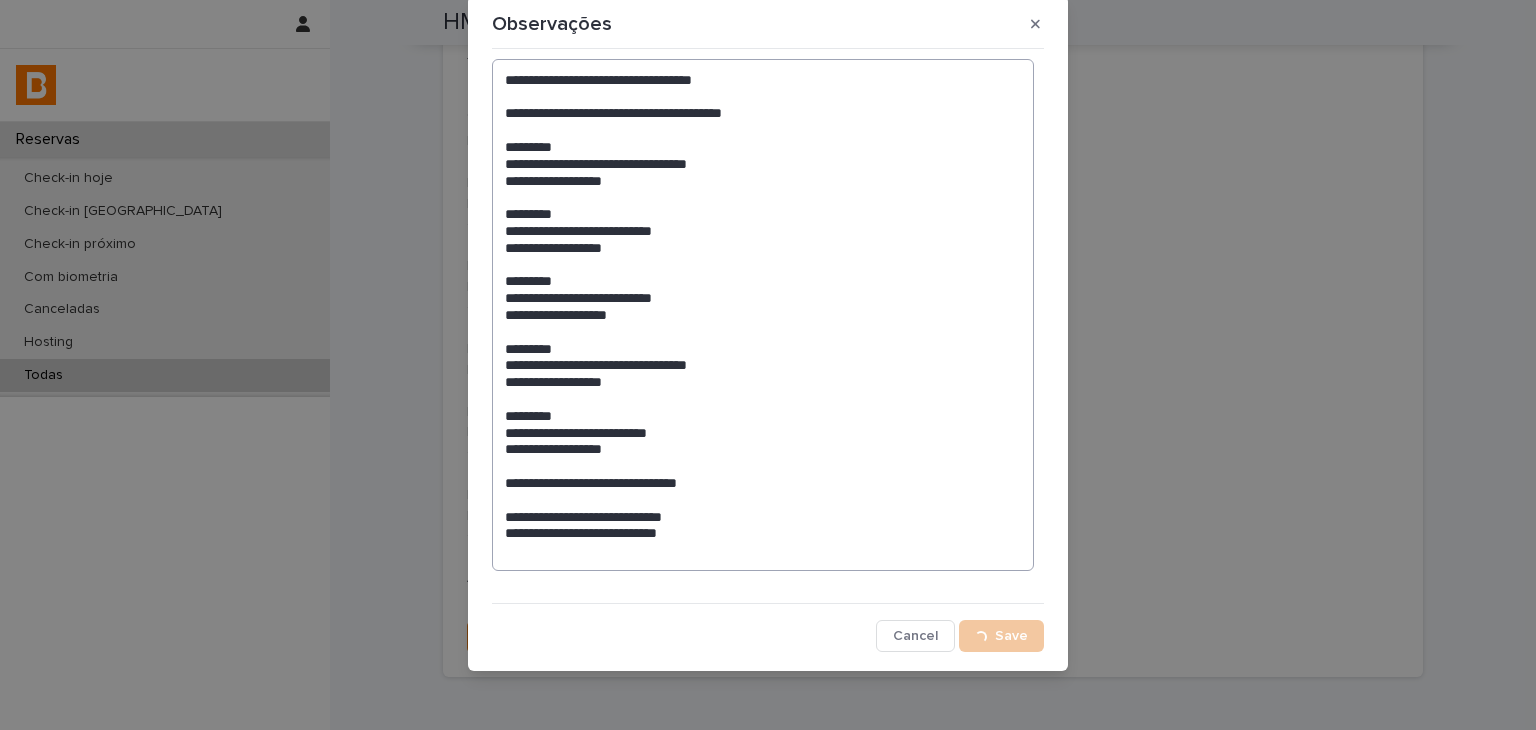 scroll, scrollTop: 652, scrollLeft: 0, axis: vertical 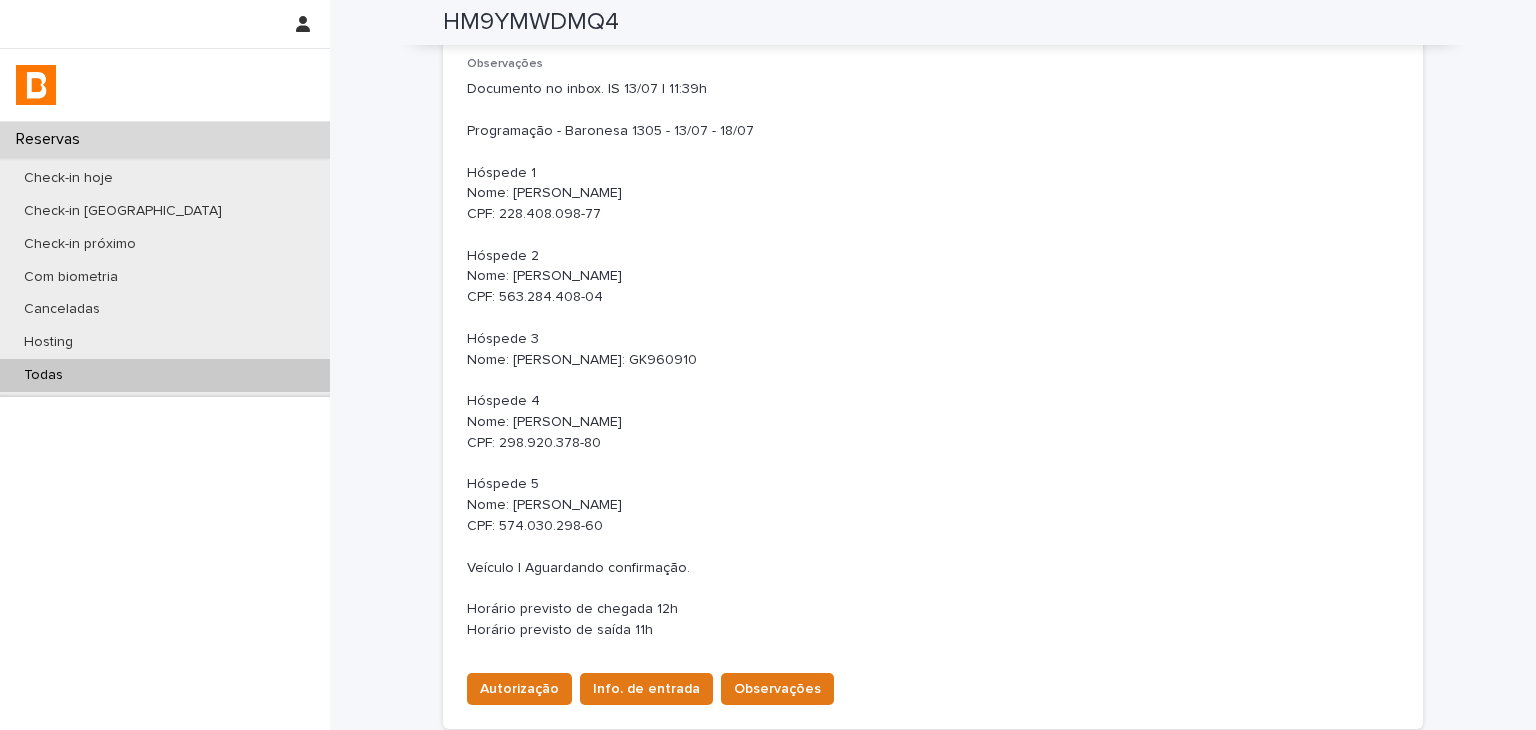 click on "Documento no inbox. IS 13/07 | 11:39h
Programação - Baronesa 1305 - 13/07 - 18/07
Hóspede 1
Nome: [PERSON_NAME]
CPF: 228.408.098-77
Hóspede 2
Nome: [PERSON_NAME]
CPF: 563.284.408-04
Hóspede 3
Nome: [PERSON_NAME]: GK960910
Hóspede 4
Nome: [PERSON_NAME]
CPF: 298.920.378-80
Hóspede 5
Nome: [PERSON_NAME]
CPF: 574.030.298-60
Veículo | Aguardando confirmação.
Horário previsto de chegada 12h
Horário previsto de saída 11h" at bounding box center (933, 360) 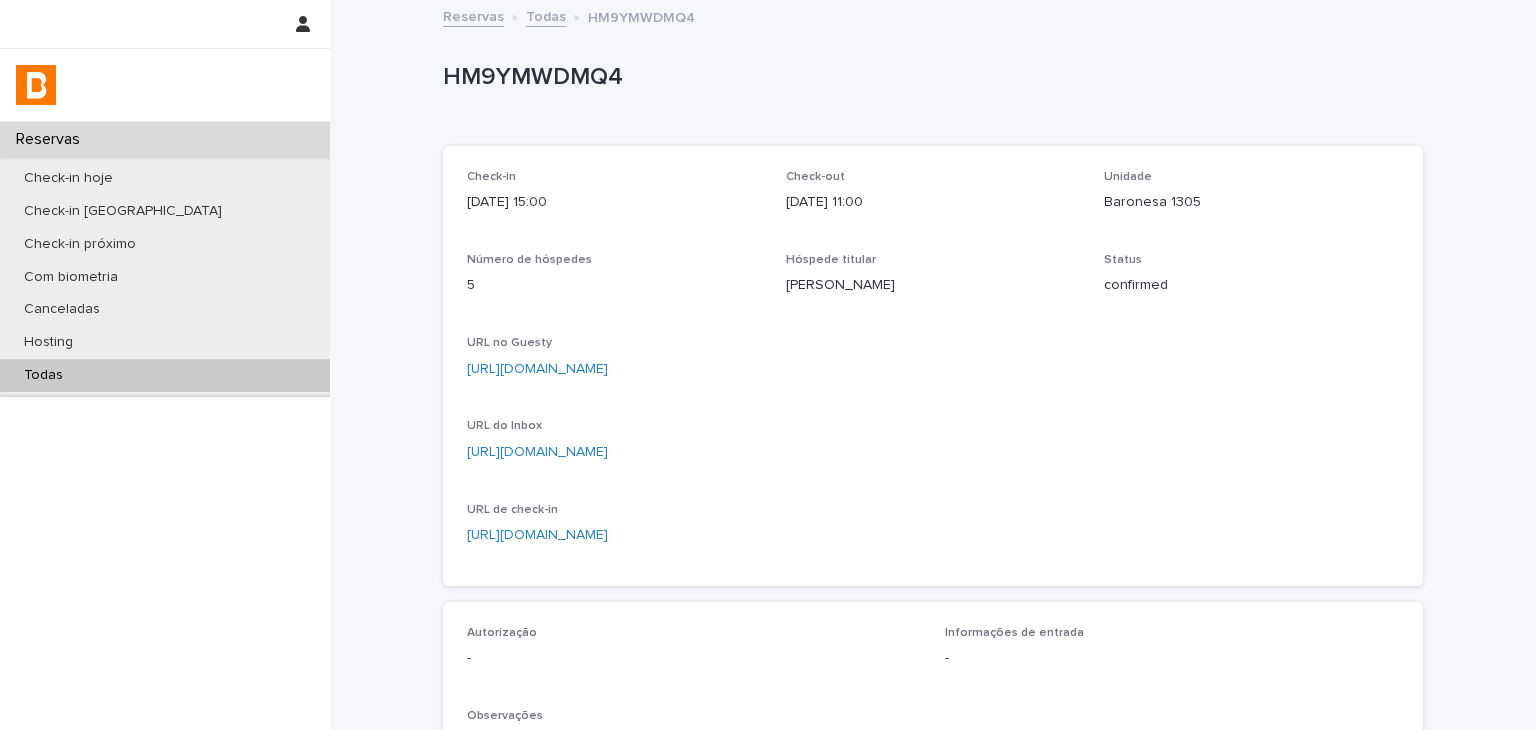 scroll, scrollTop: 500, scrollLeft: 0, axis: vertical 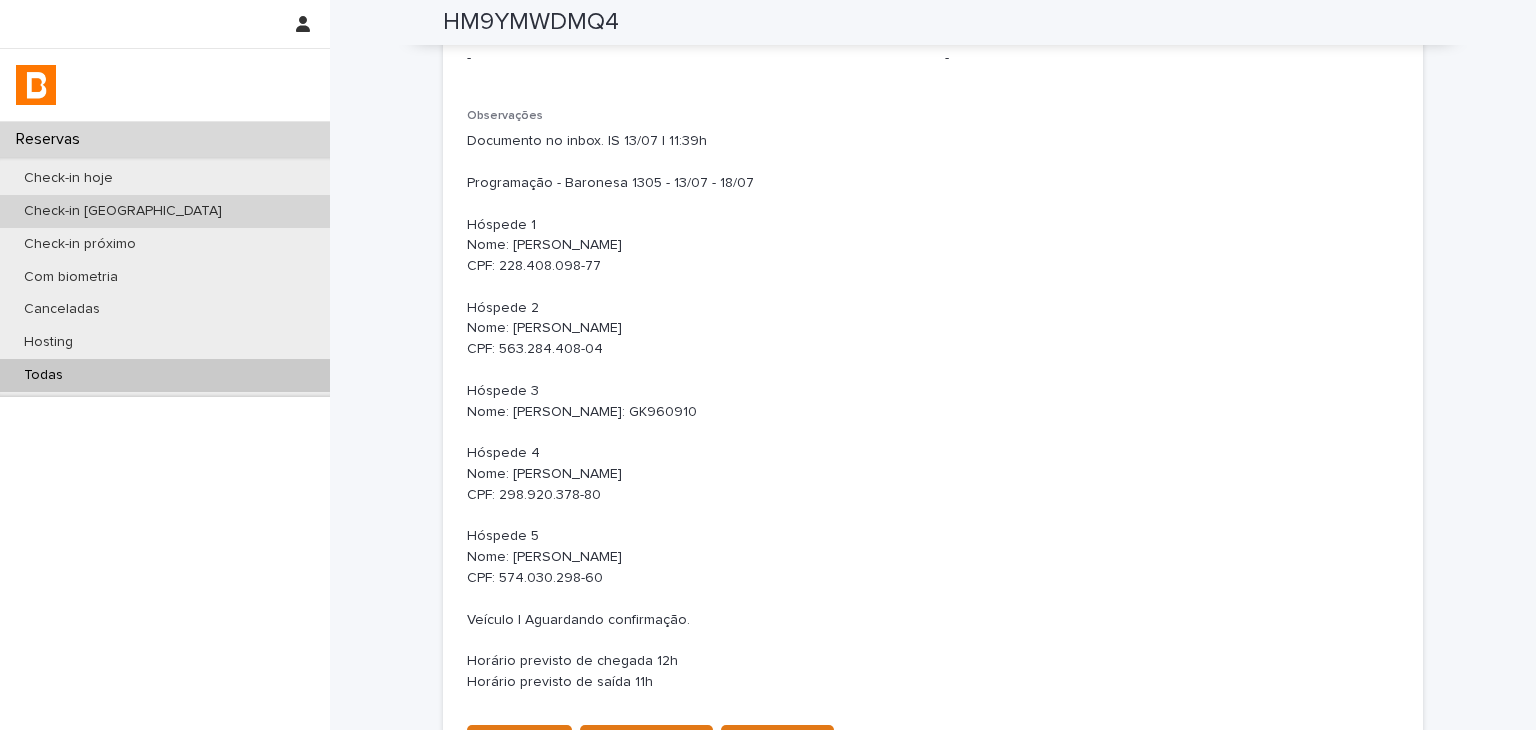 click on "Check-in [GEOGRAPHIC_DATA]" at bounding box center (165, 211) 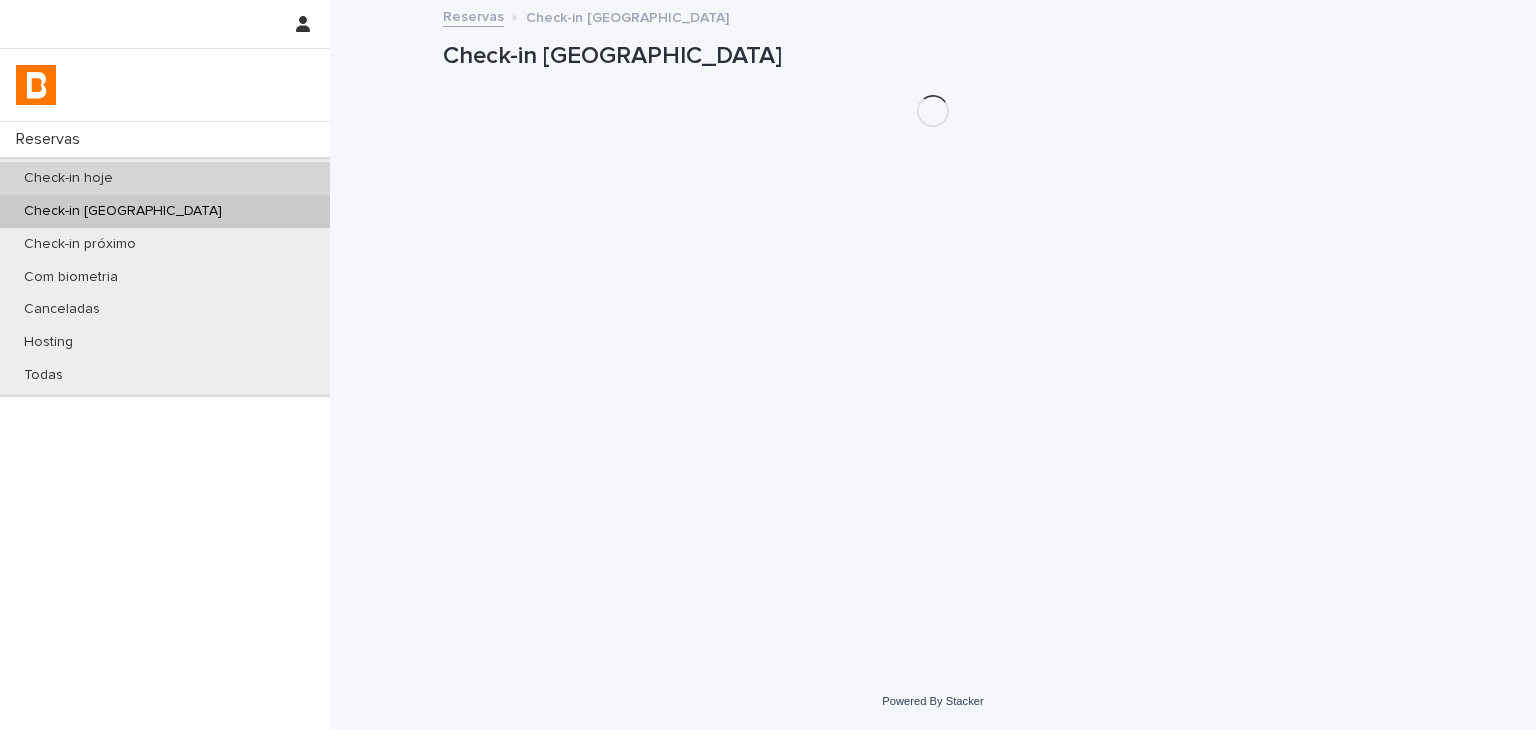 scroll, scrollTop: 0, scrollLeft: 0, axis: both 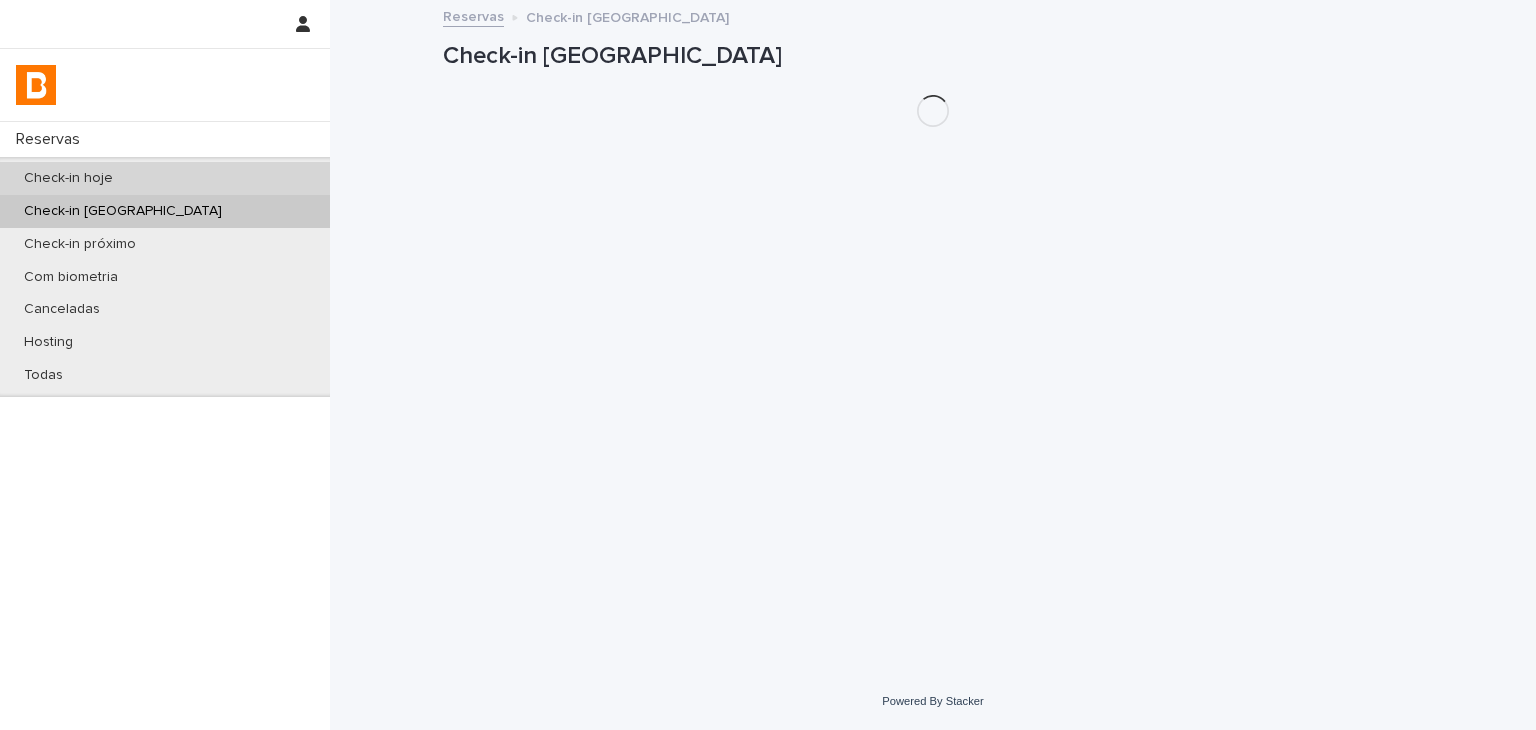 click on "Check-in hoje" at bounding box center [165, 178] 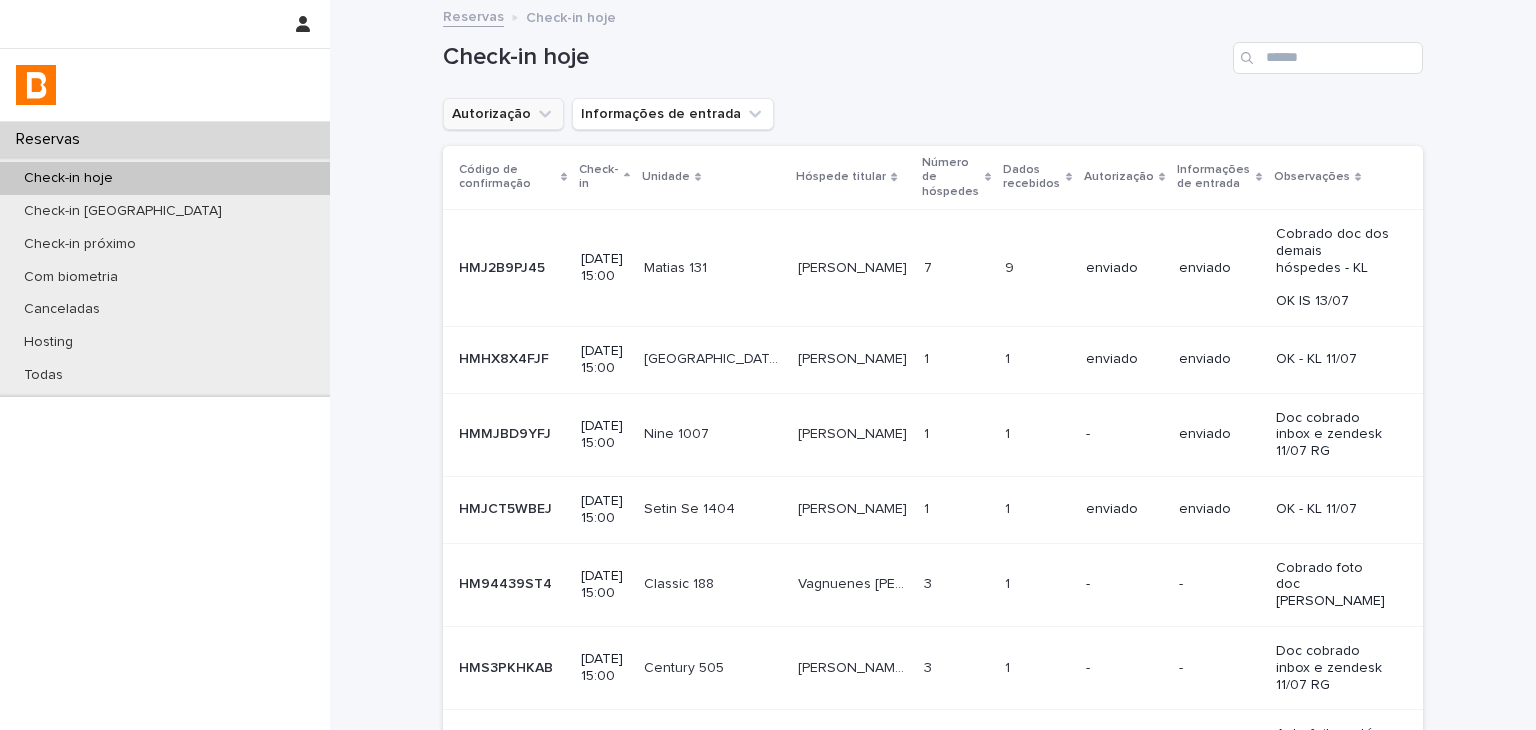 click on "Autorização" at bounding box center (503, 114) 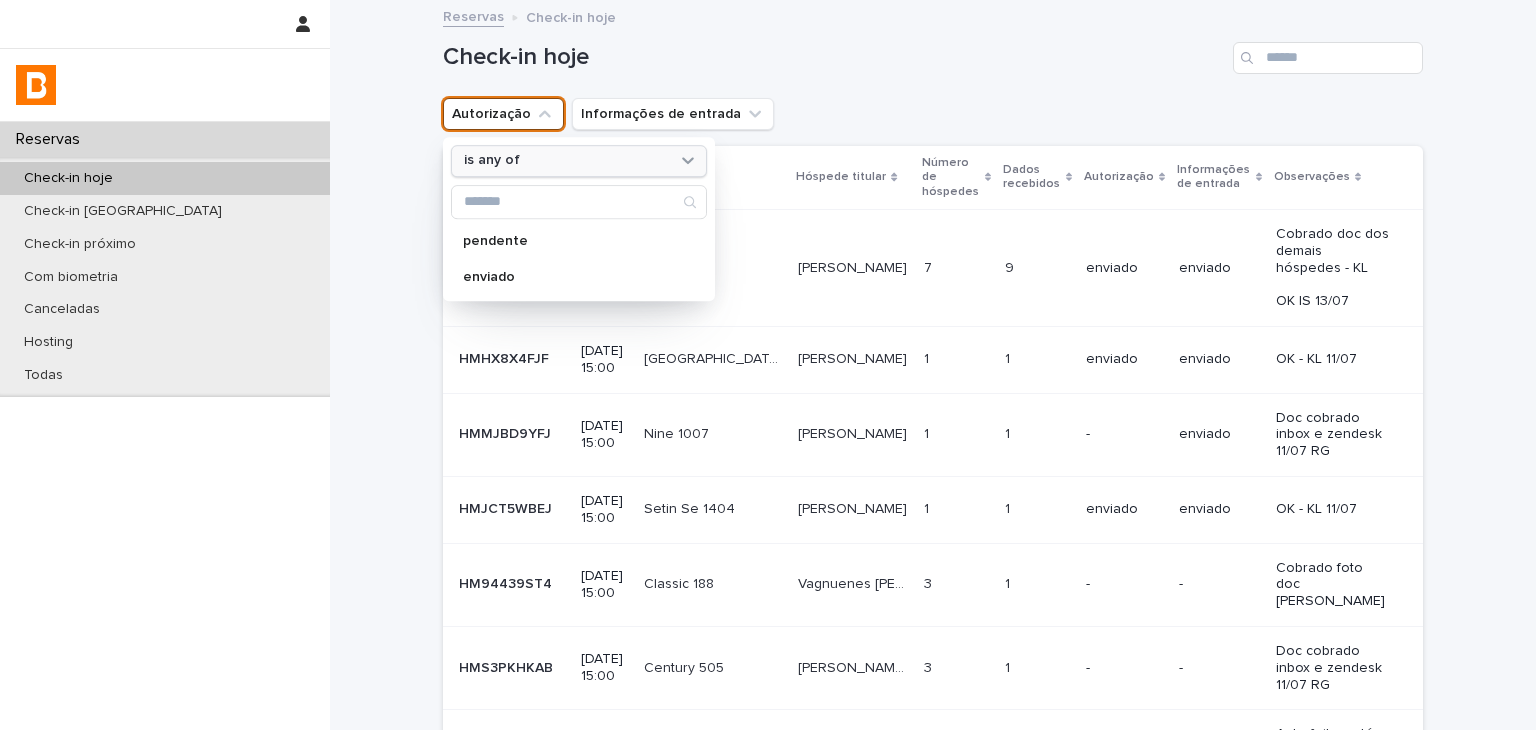 click on "is any of" at bounding box center (492, 161) 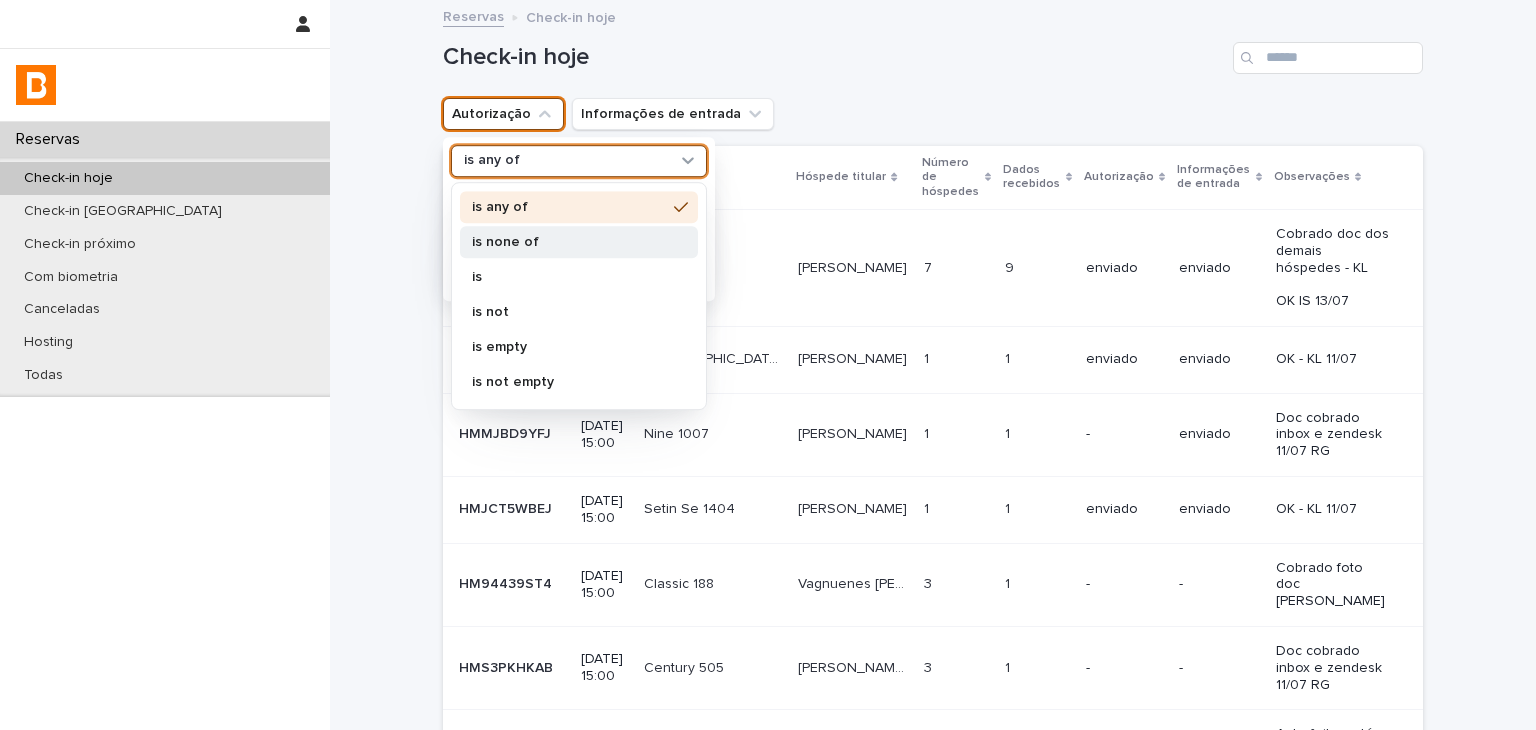 click on "is none of" at bounding box center (569, 242) 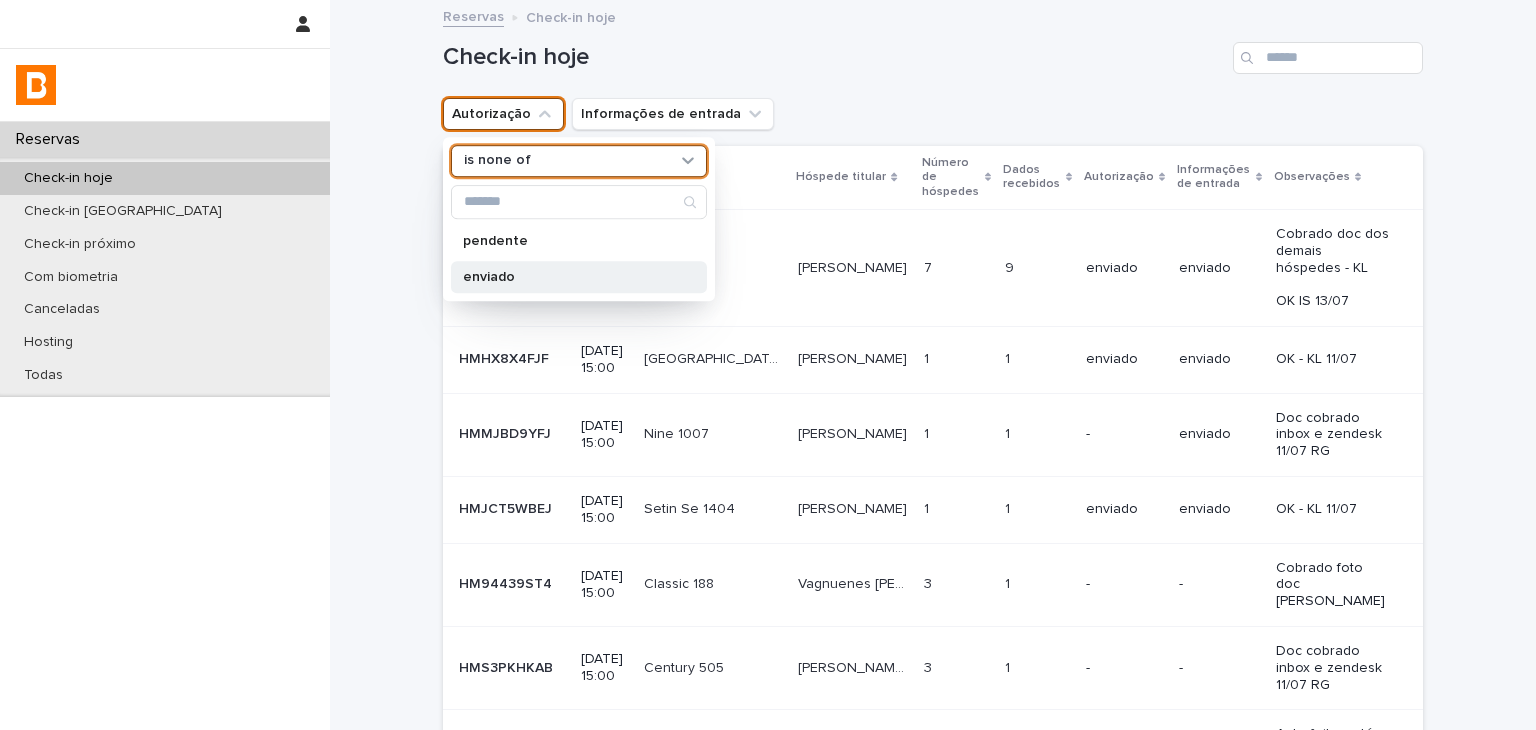 drag, startPoint x: 504, startPoint y: 278, endPoint x: 966, endPoint y: 175, distance: 473.34238 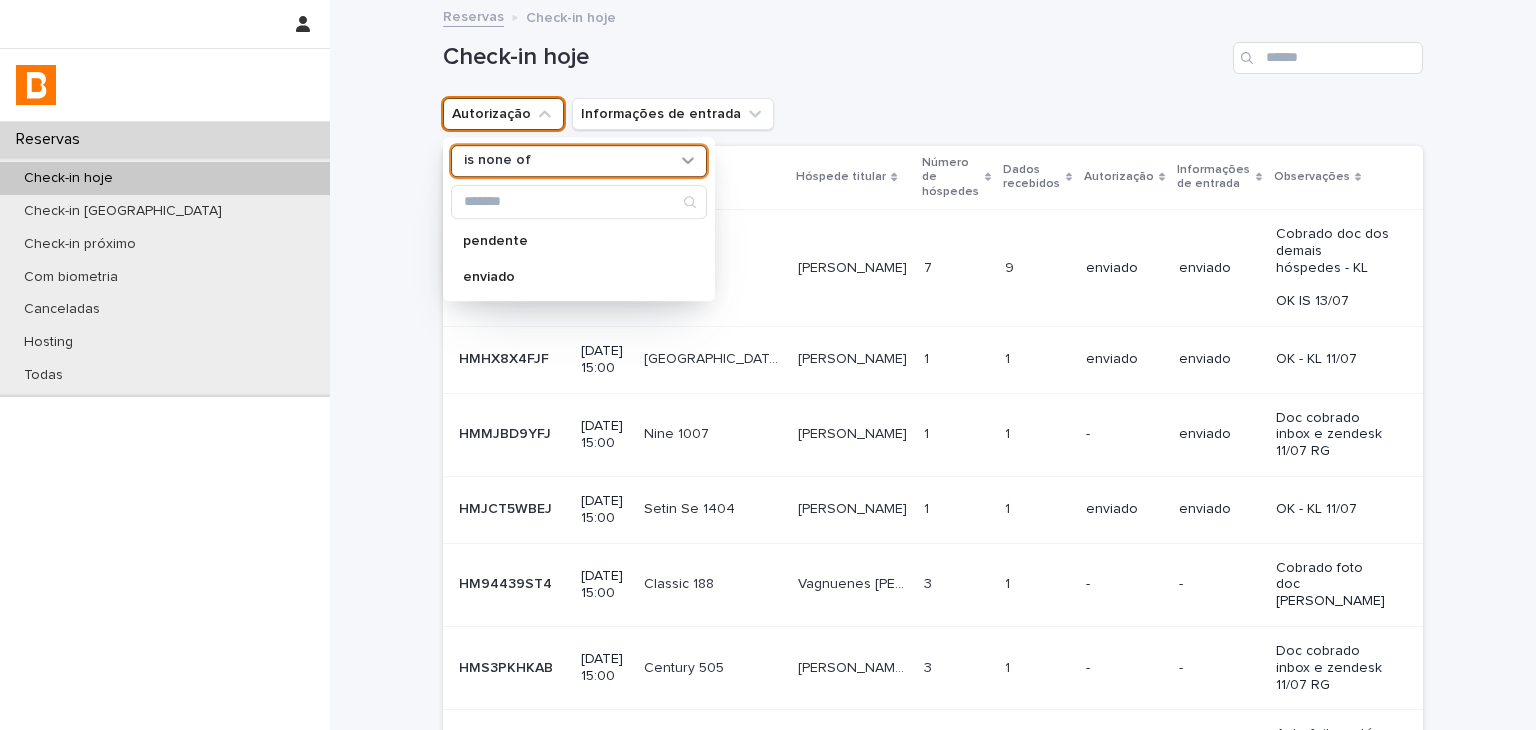 click on "enviado" at bounding box center [569, 277] 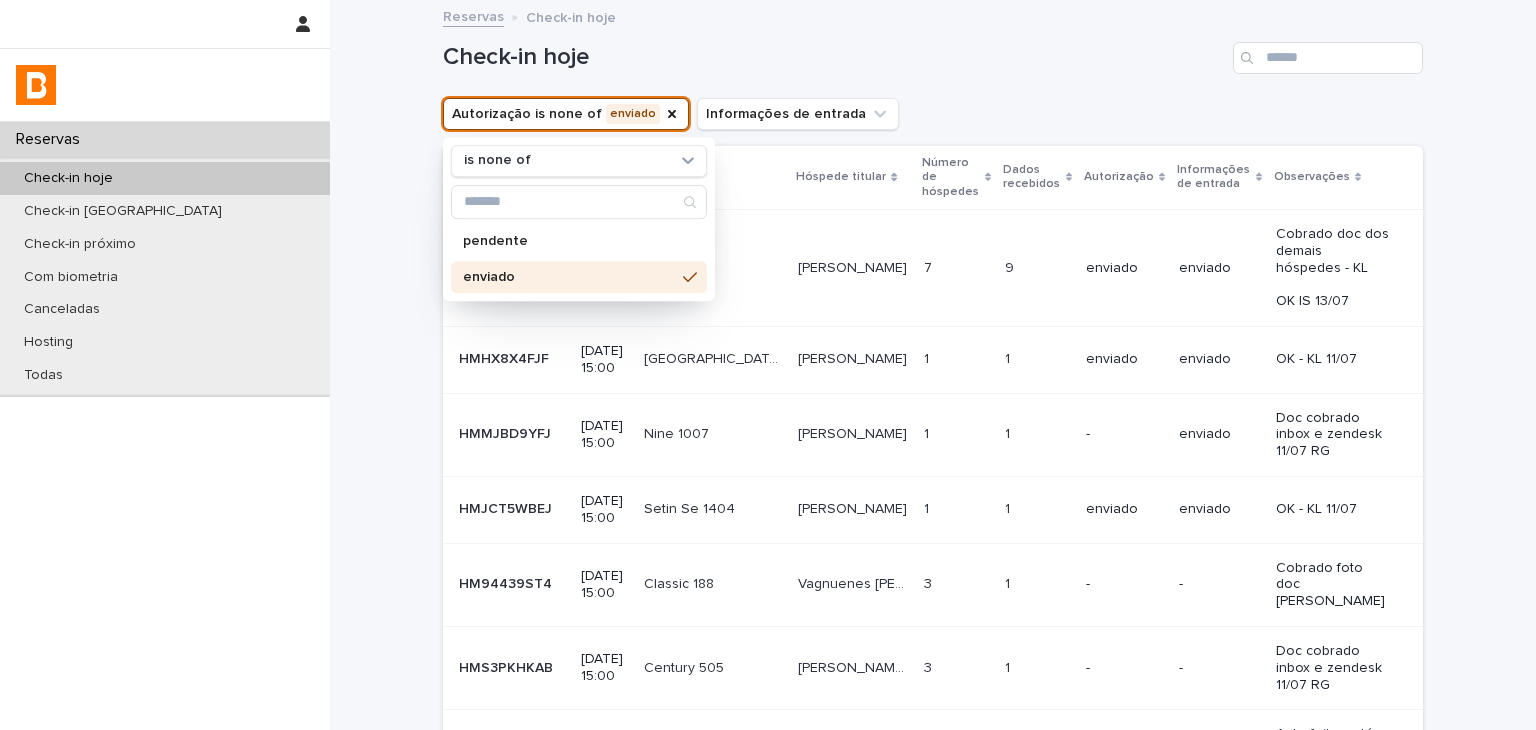 click on "Autorização is none of enviado is none of pendente enviado Informações de entrada" at bounding box center (933, 114) 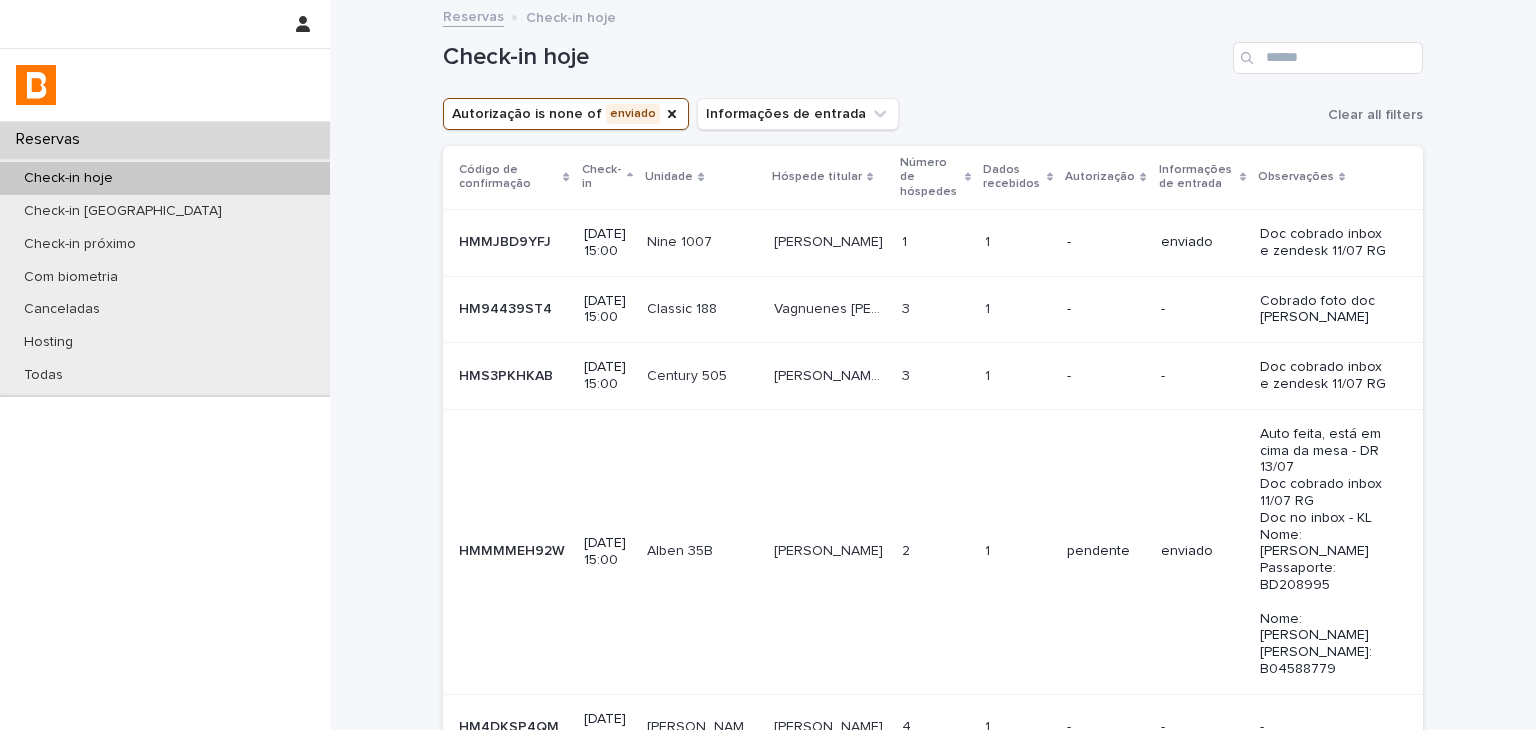 click on "1 1" at bounding box center (935, 242) 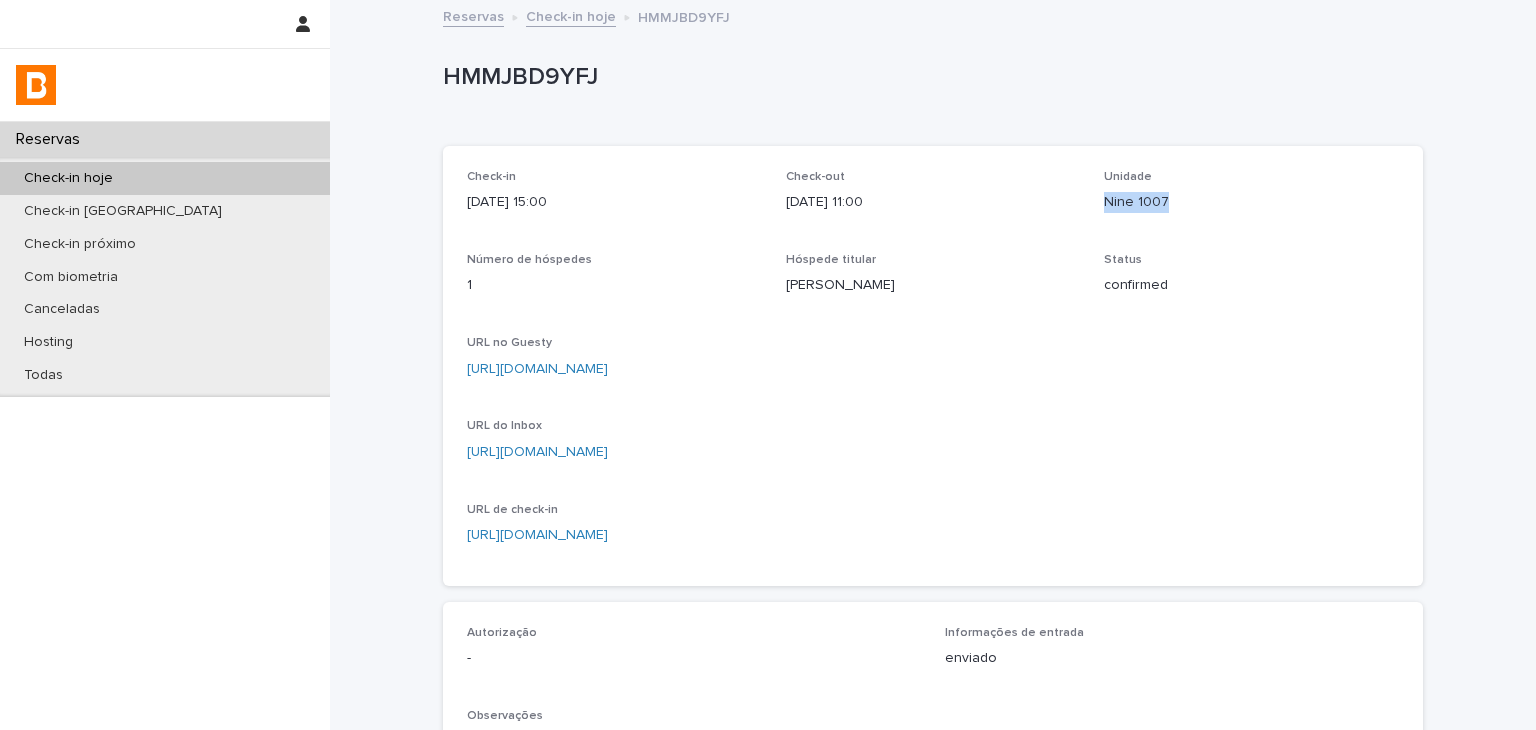 drag, startPoint x: 1094, startPoint y: 200, endPoint x: 1182, endPoint y: 202, distance: 88.02273 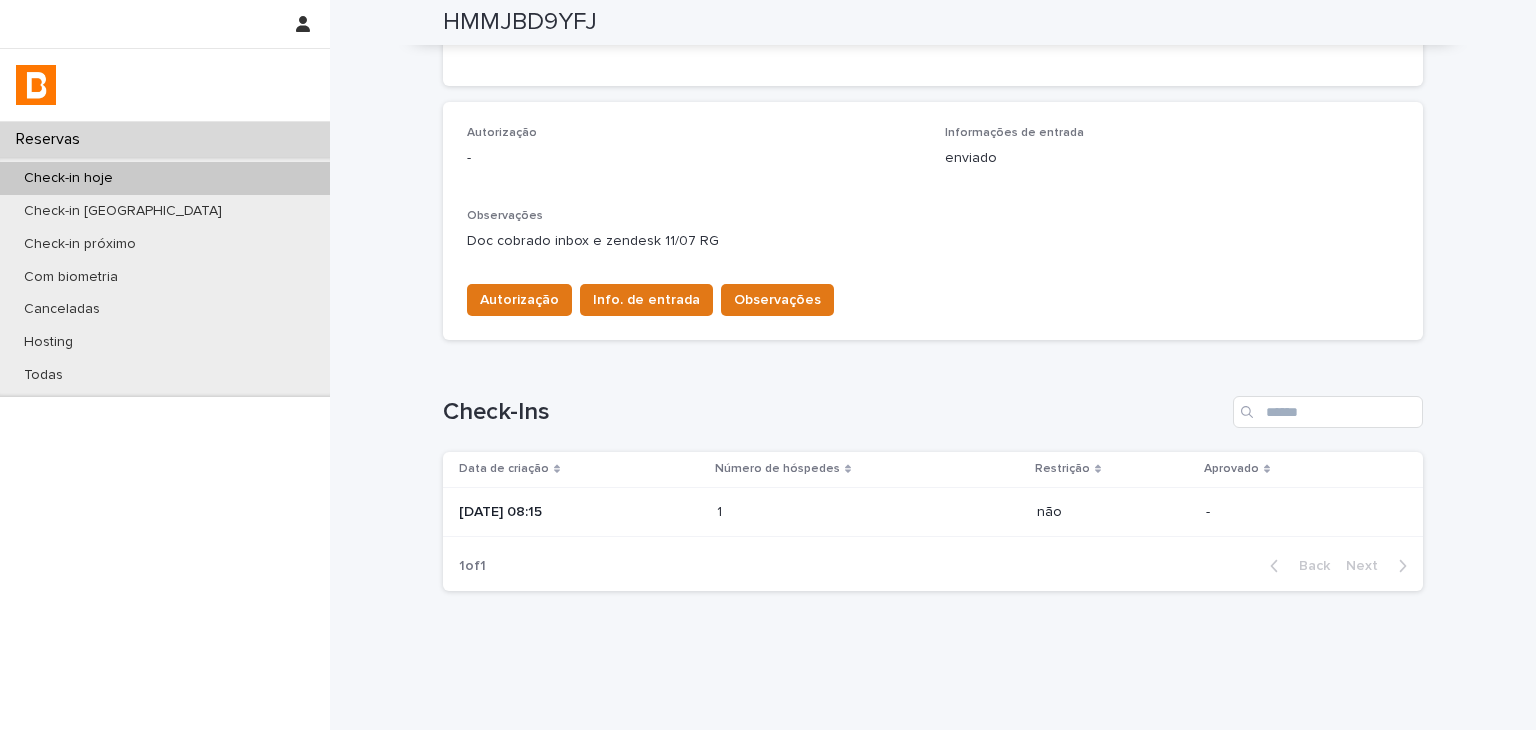 scroll, scrollTop: 0, scrollLeft: 0, axis: both 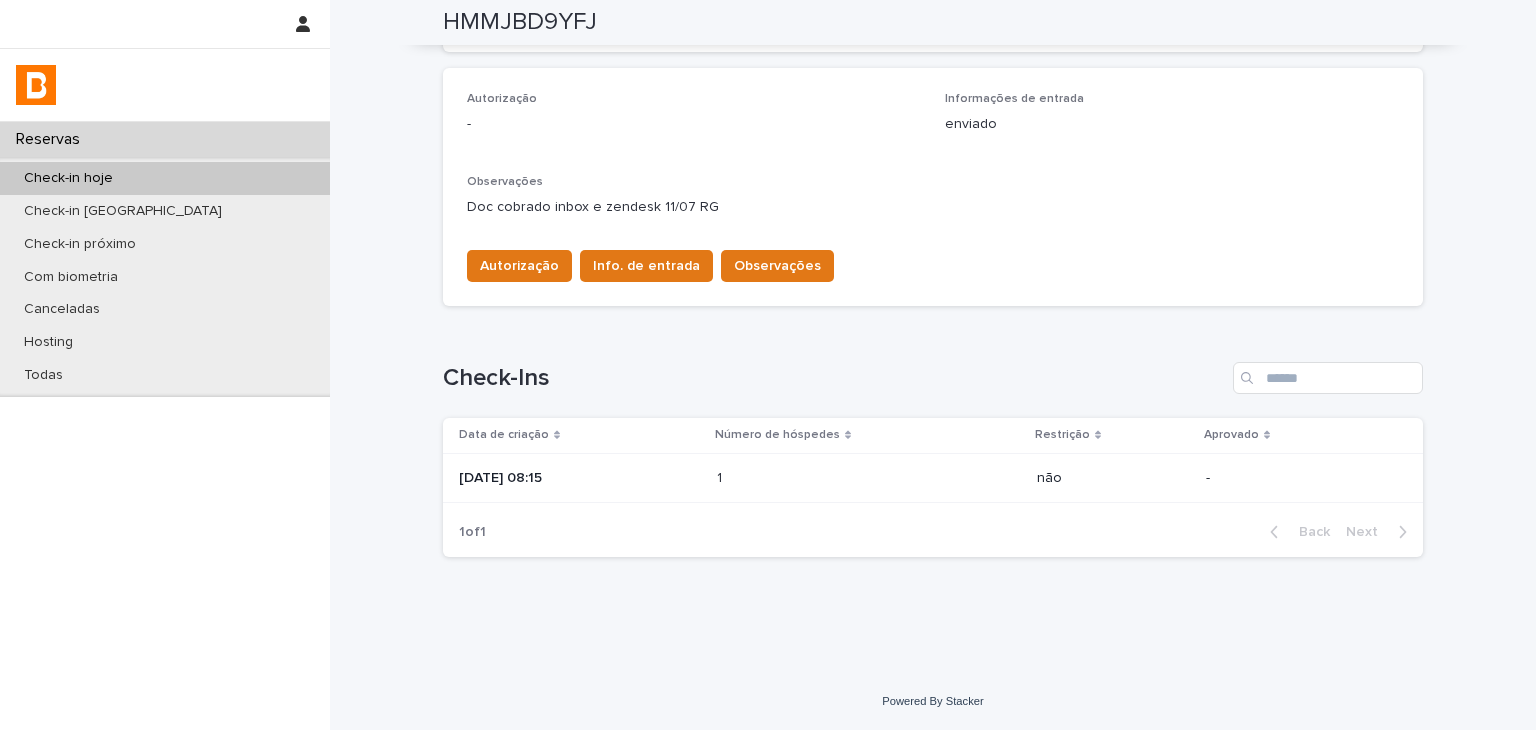 click on "1" at bounding box center [721, 476] 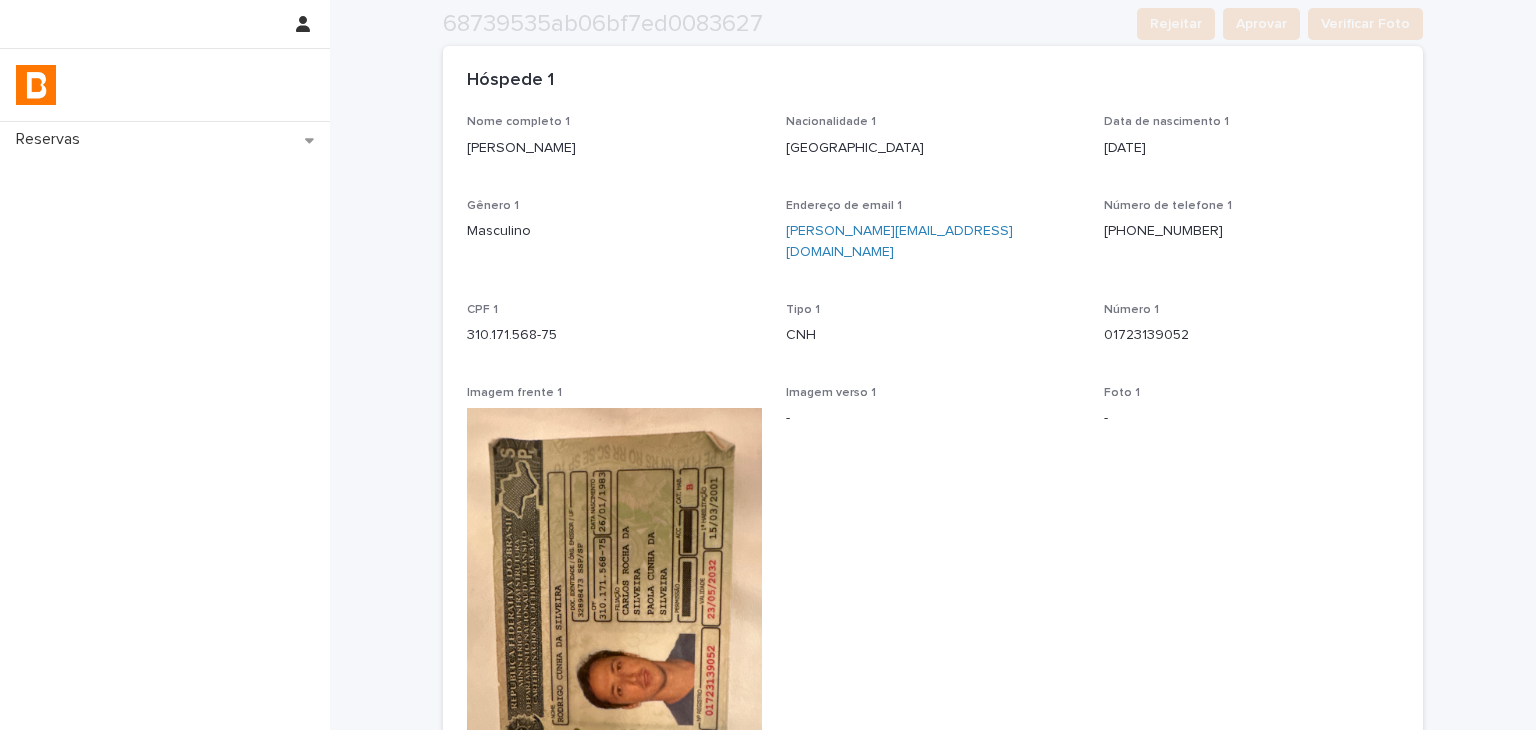 scroll, scrollTop: 446, scrollLeft: 0, axis: vertical 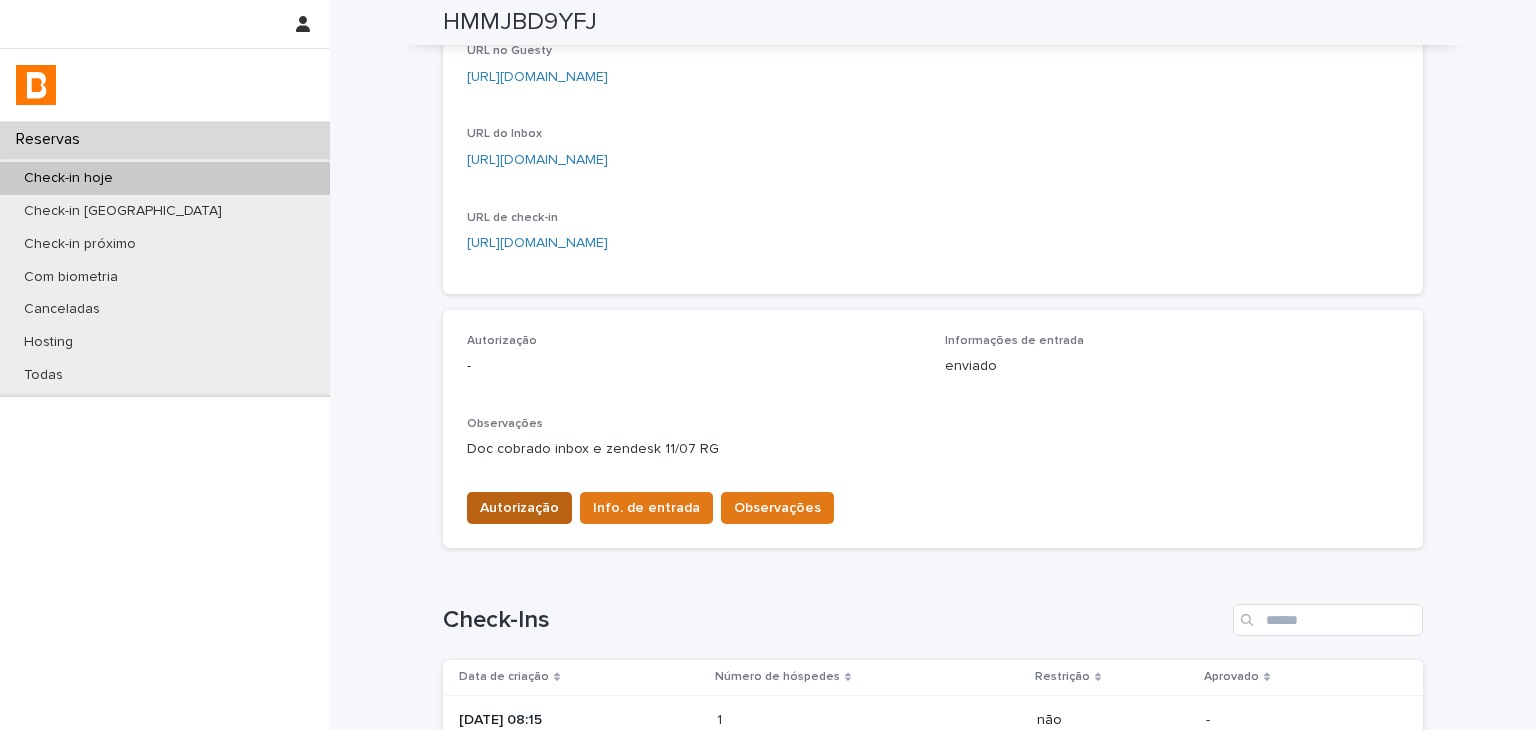 click on "Autorização" at bounding box center (519, 508) 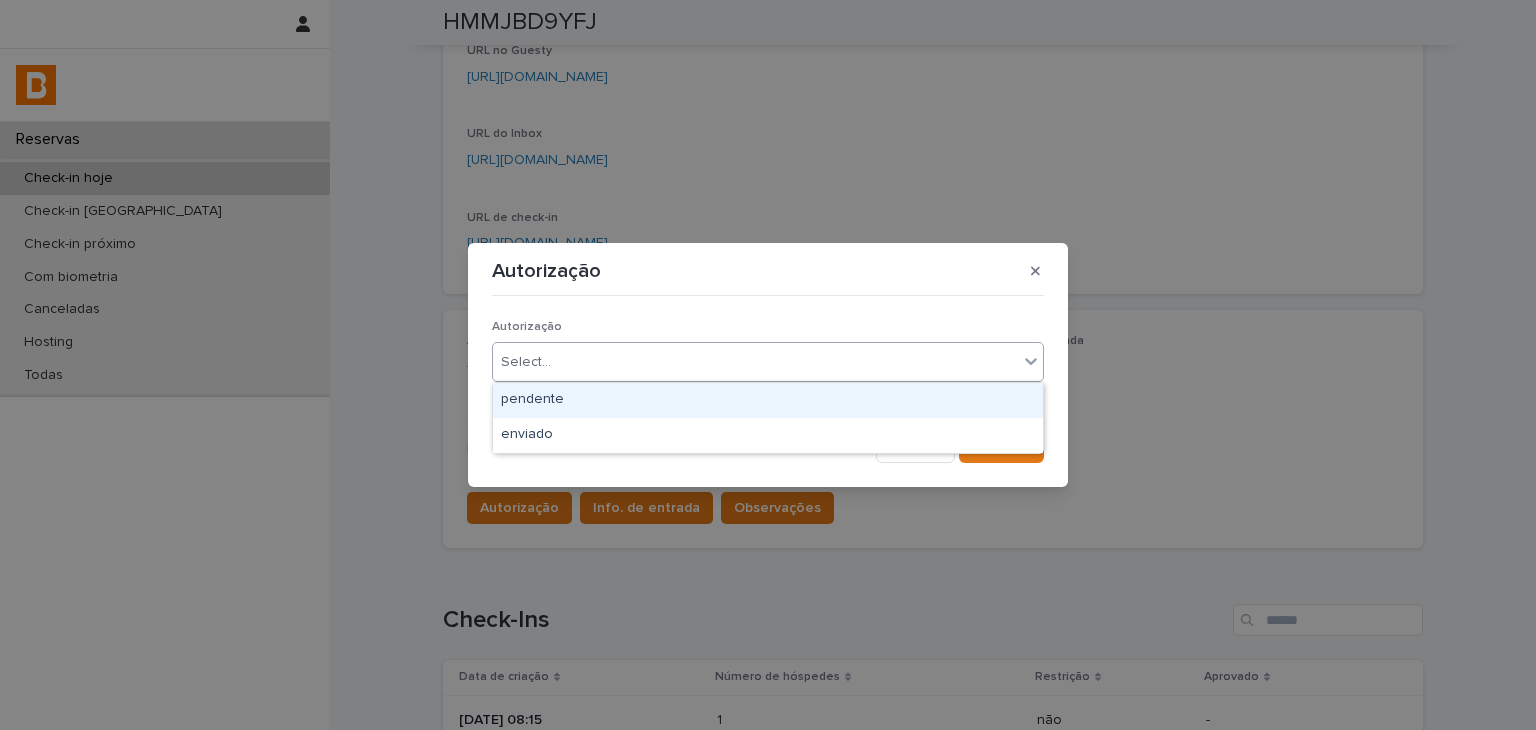 drag, startPoint x: 572, startPoint y: 353, endPoint x: 573, endPoint y: 401, distance: 48.010414 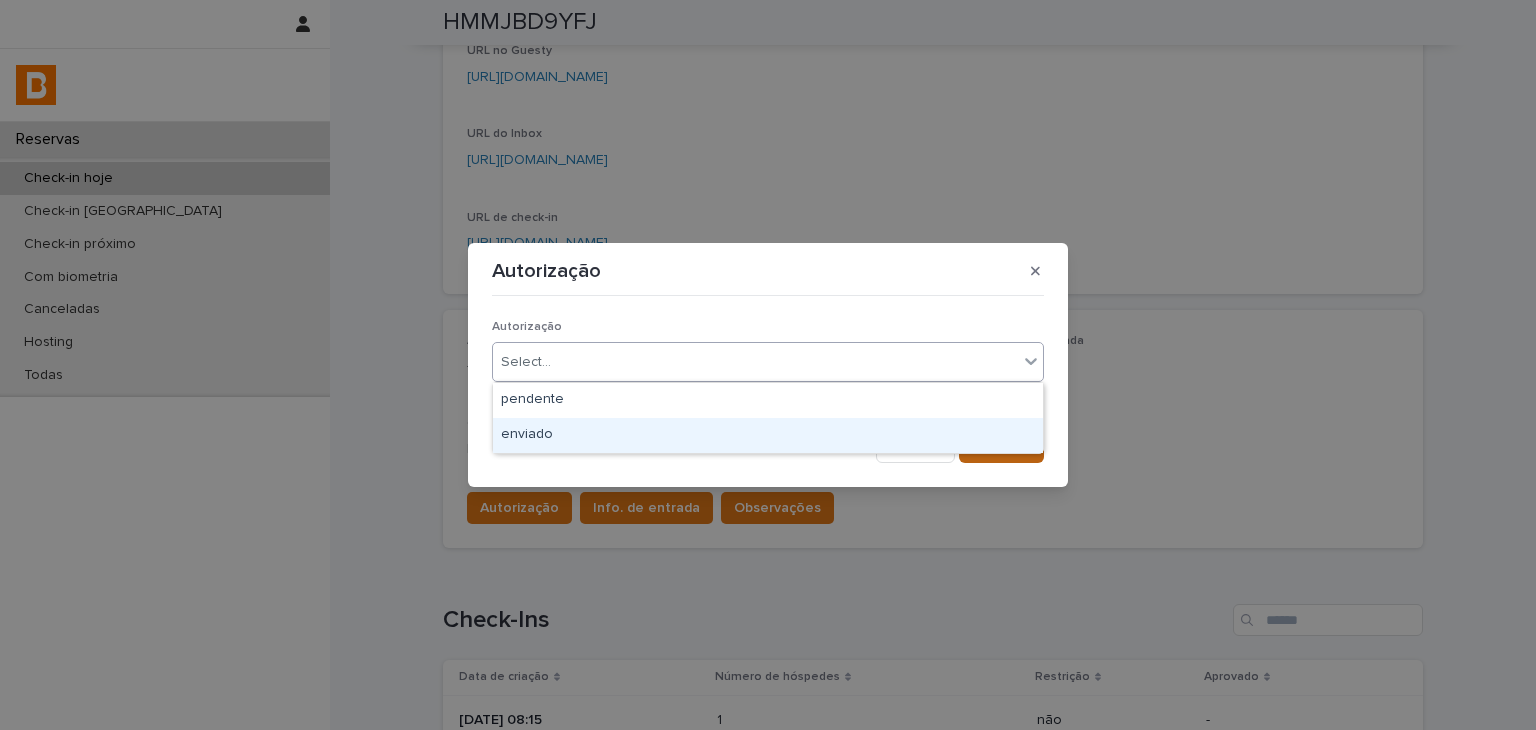 click on "enviado" at bounding box center (768, 435) 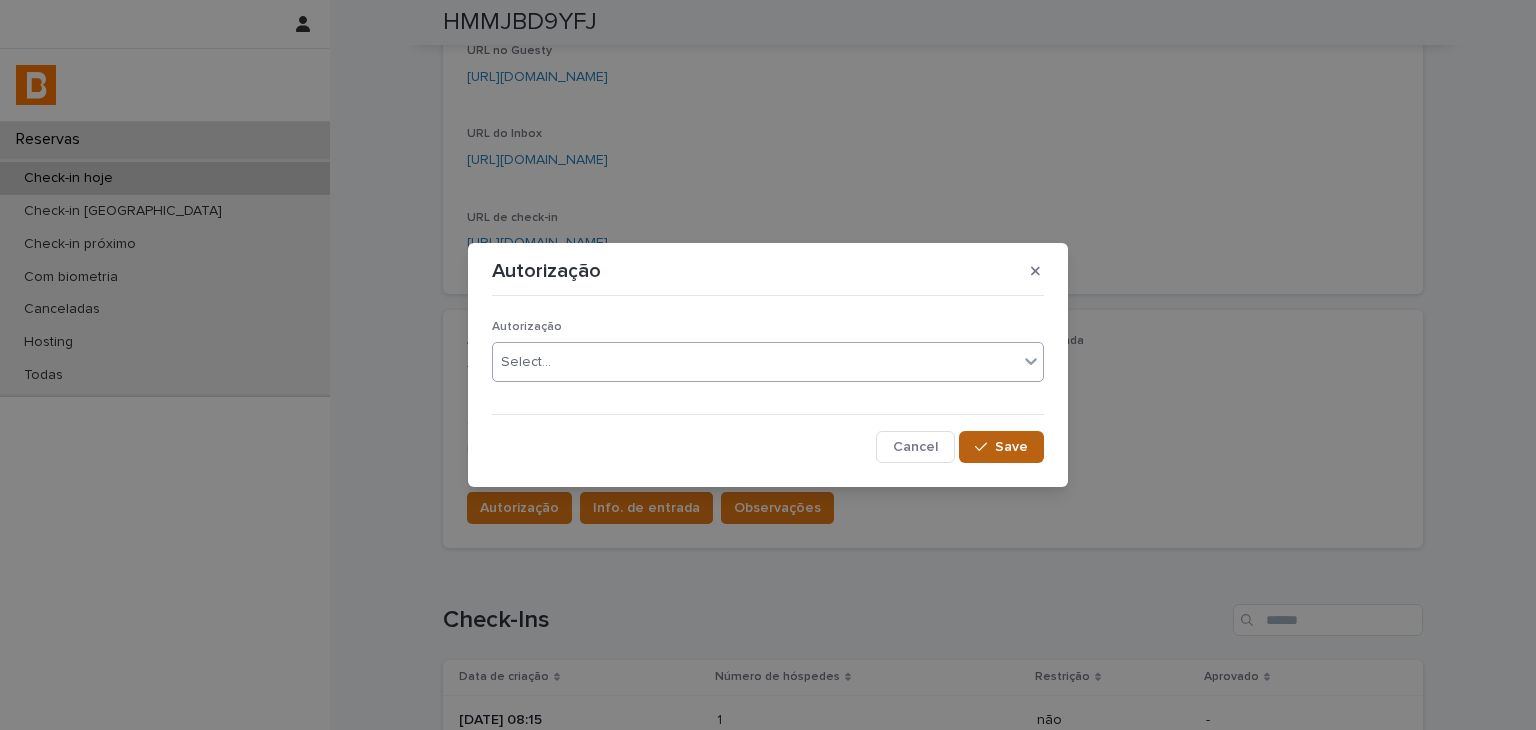click on "Save" at bounding box center [1001, 447] 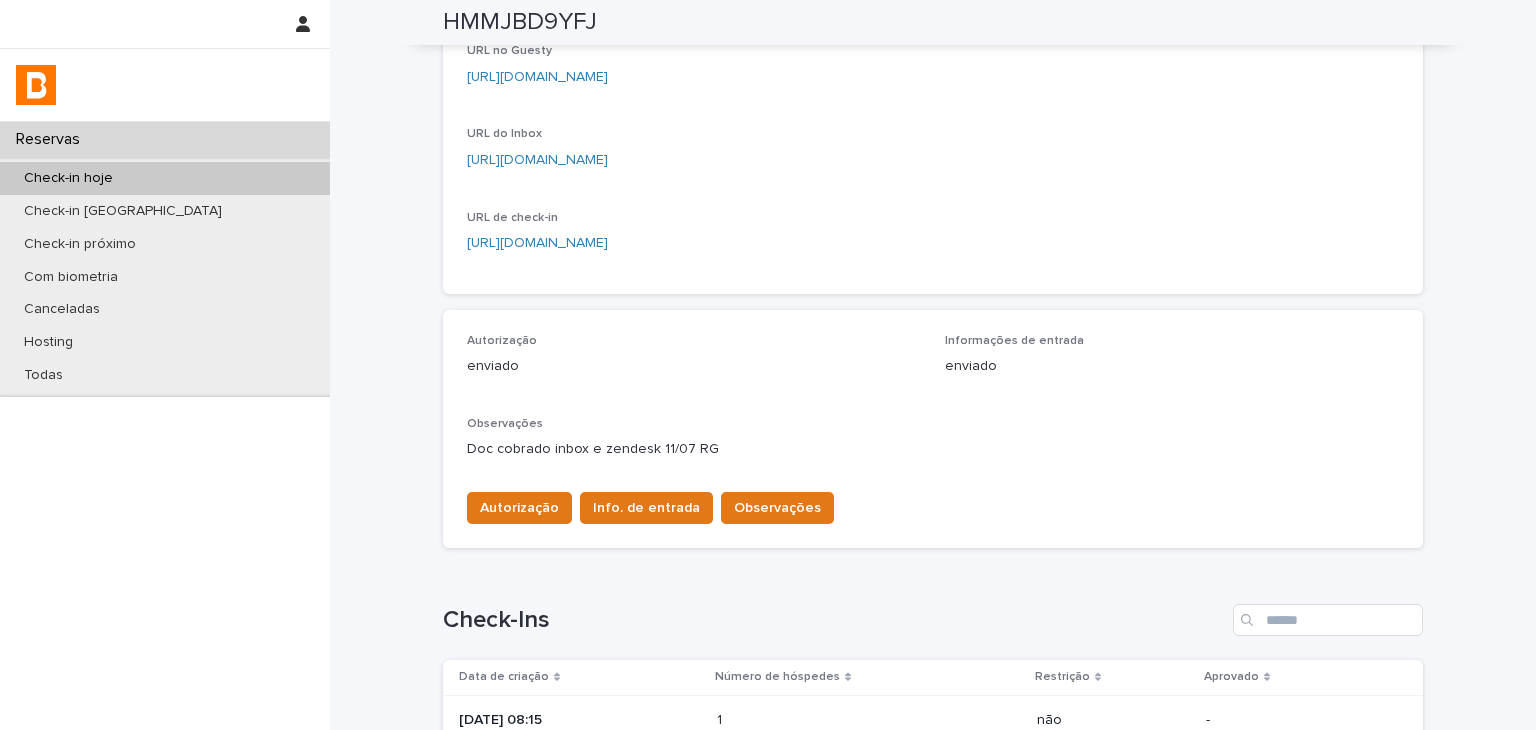 scroll, scrollTop: 92, scrollLeft: 0, axis: vertical 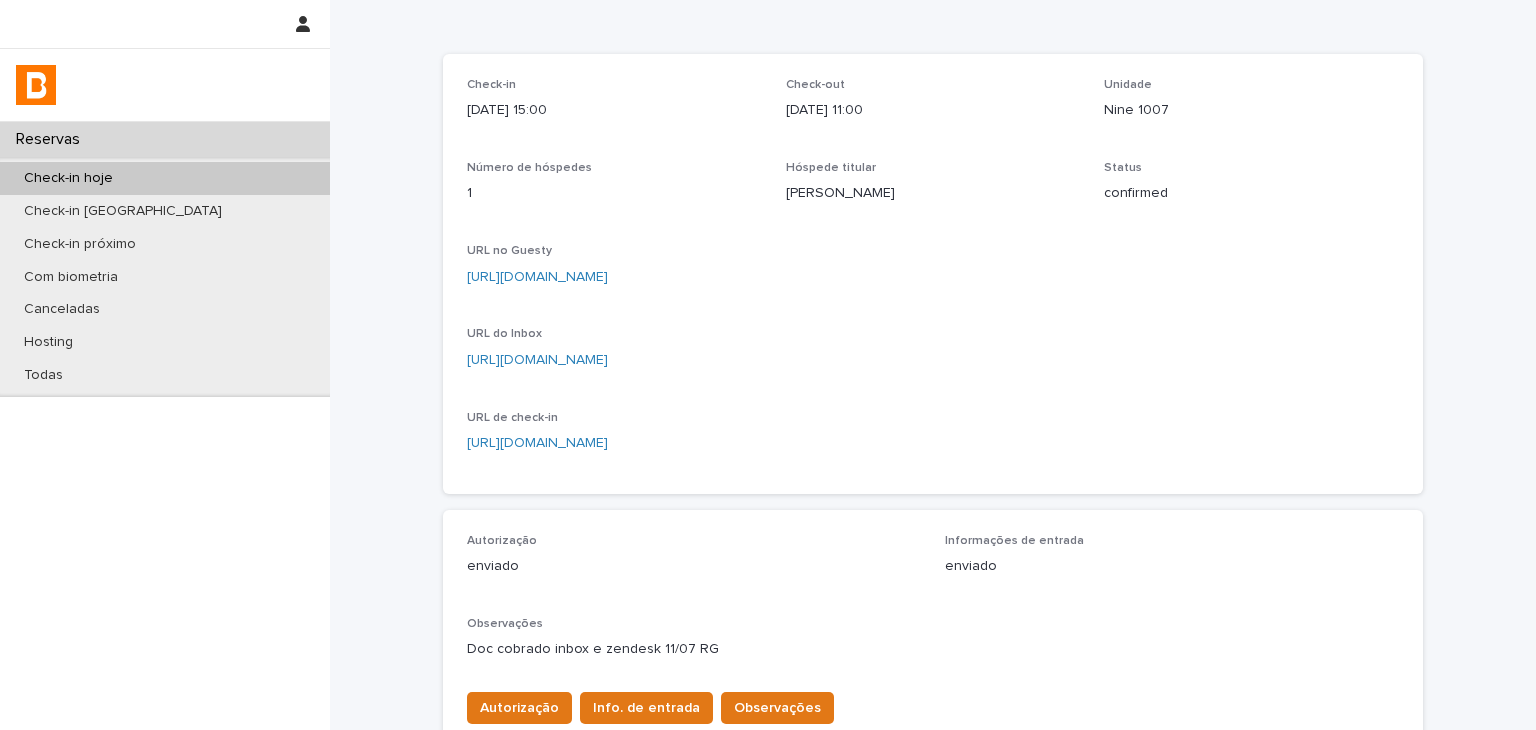 click on "[URL][DOMAIN_NAME]" at bounding box center (933, 277) 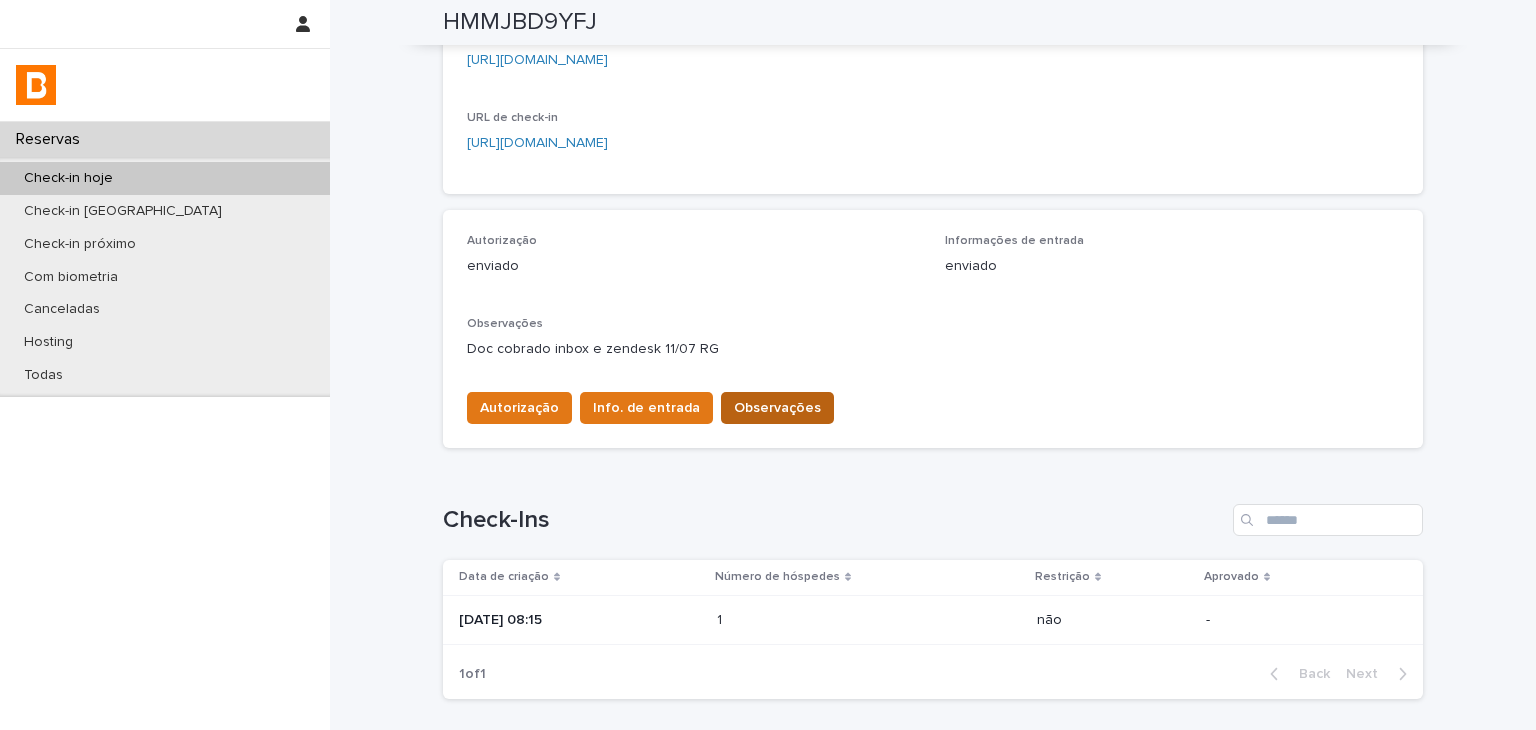 click on "Observações" at bounding box center [777, 408] 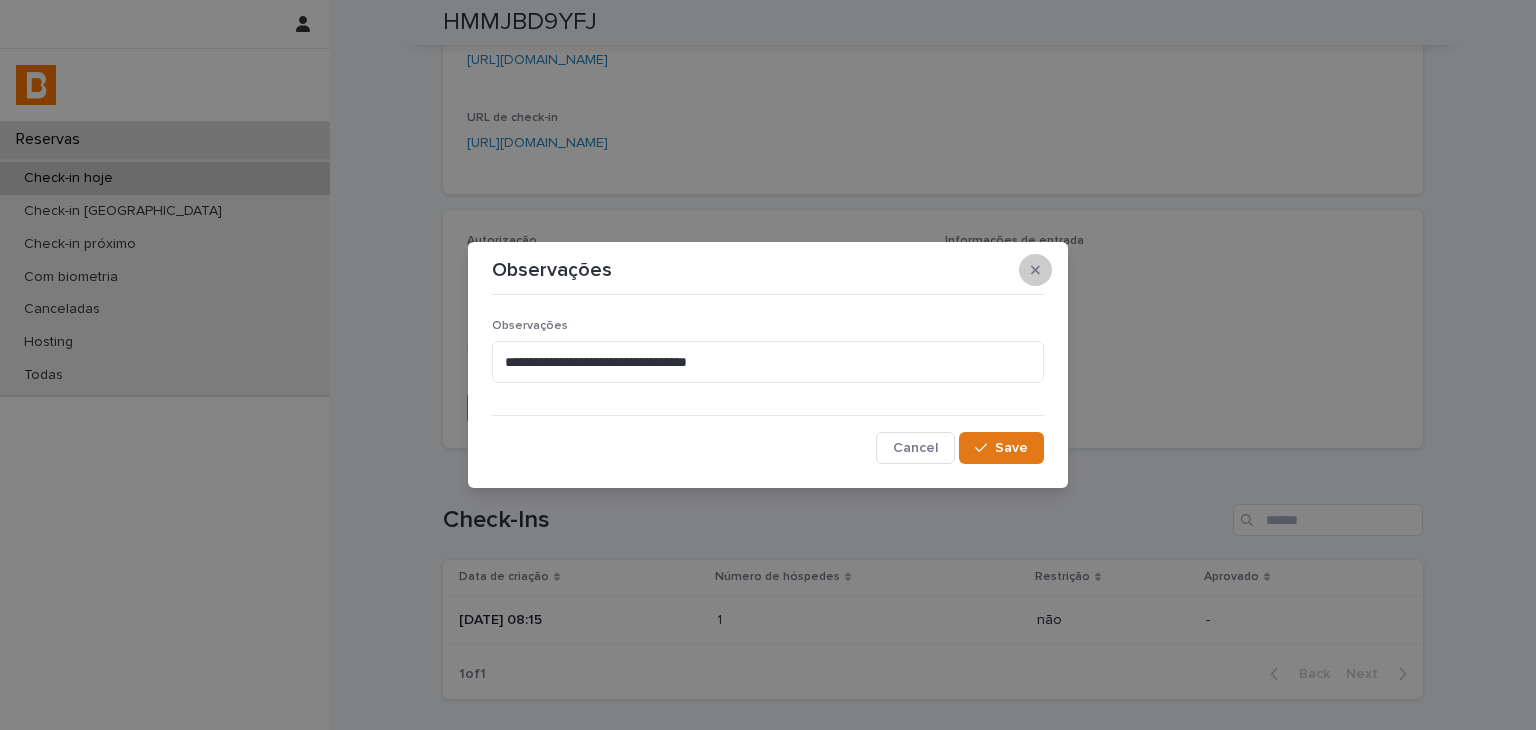 click 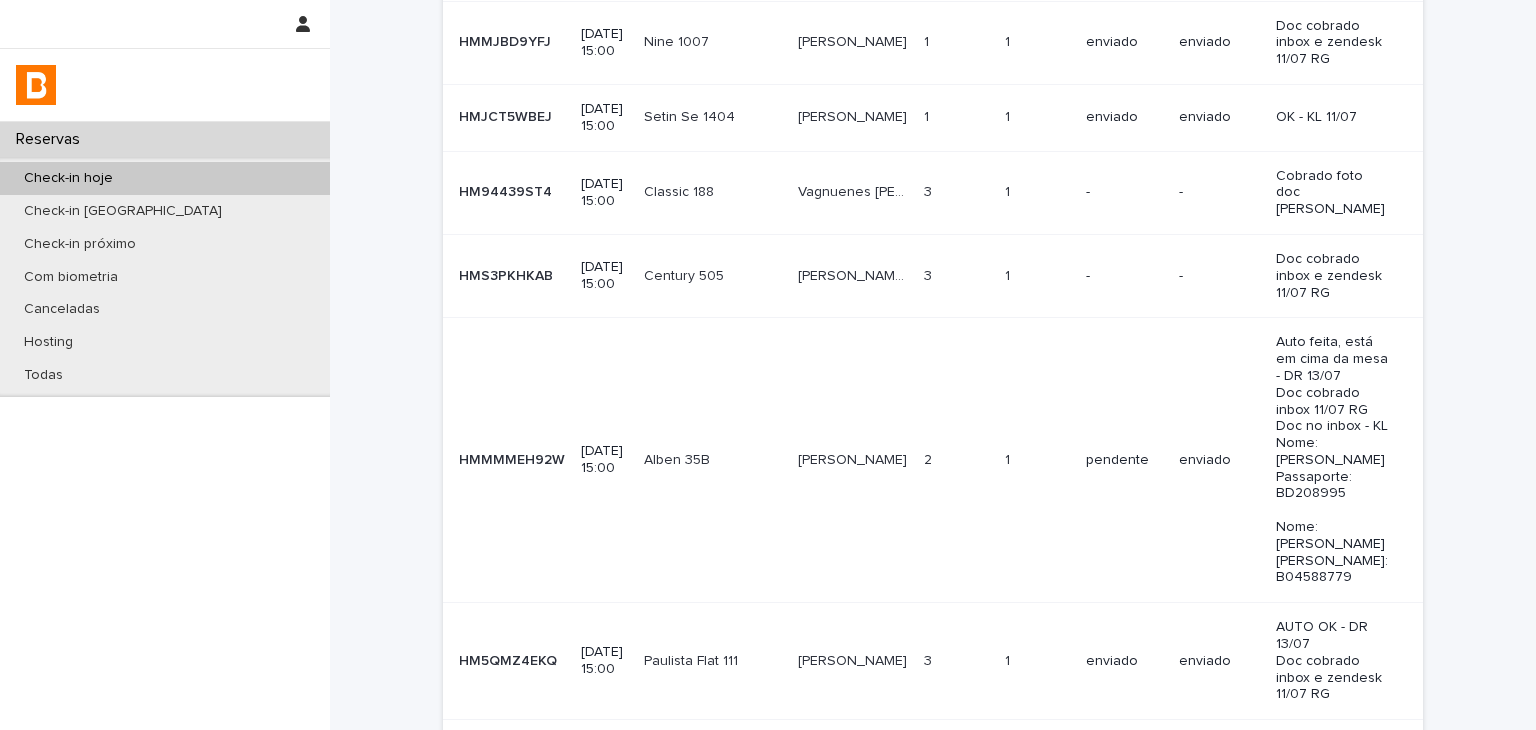 scroll, scrollTop: 0, scrollLeft: 0, axis: both 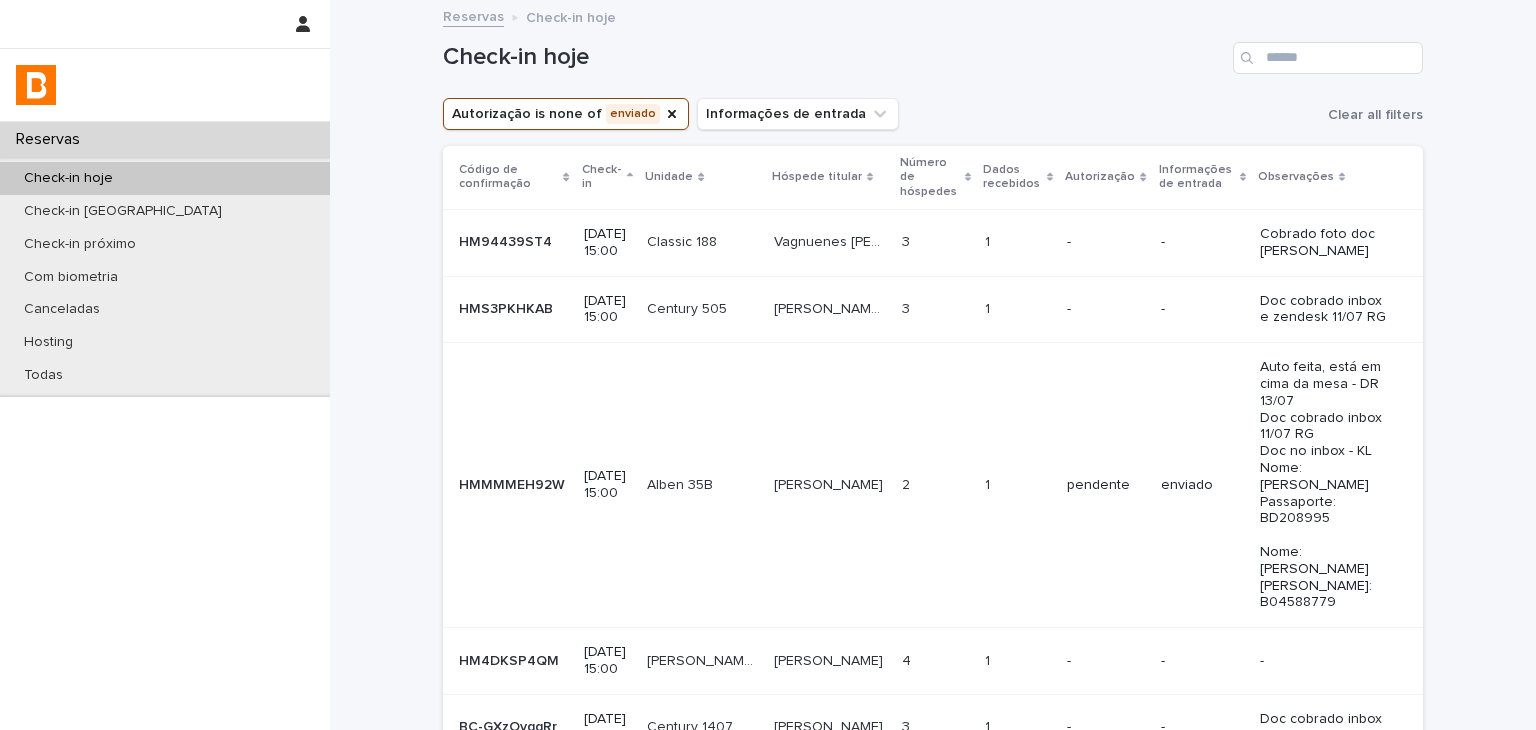 click on "-" at bounding box center [1105, 242] 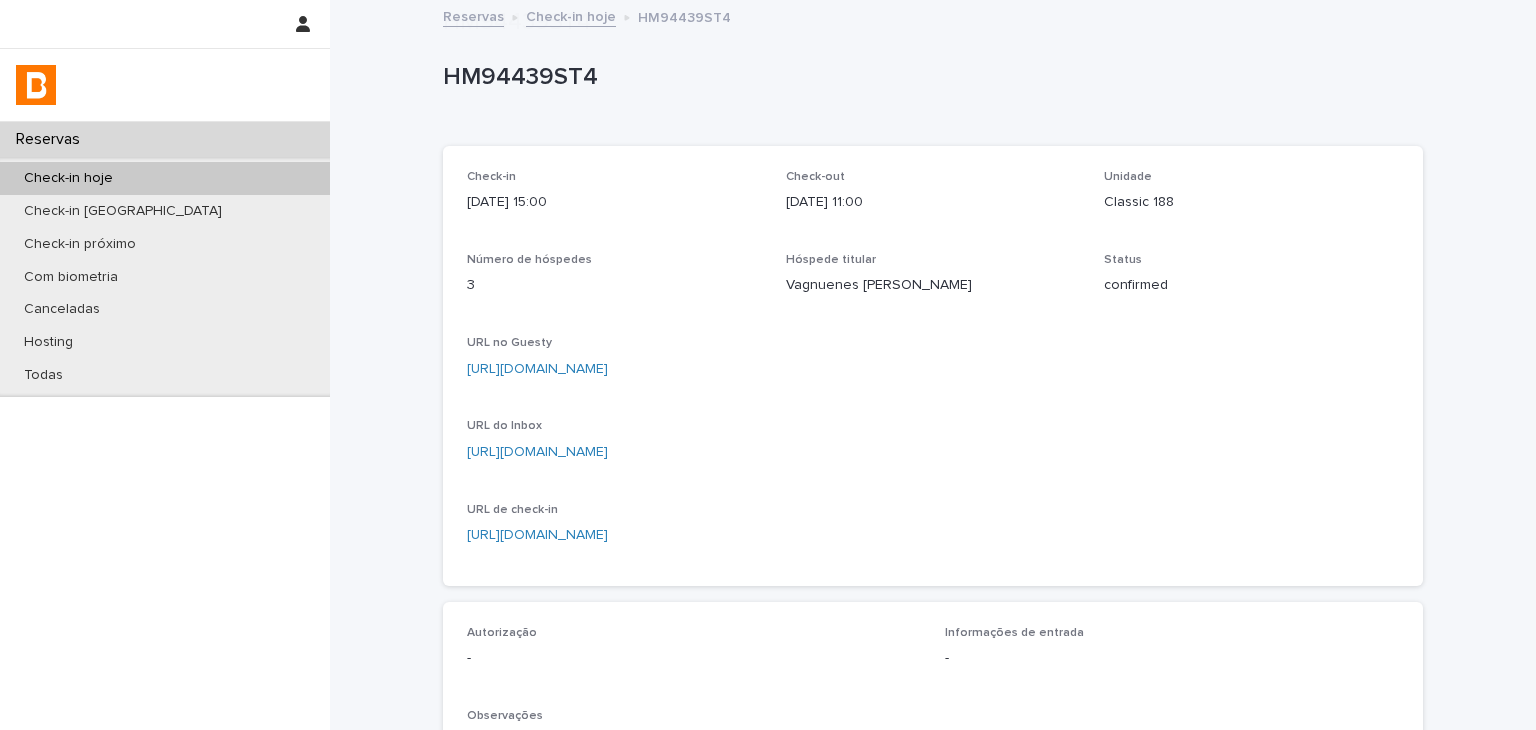 scroll, scrollTop: 478, scrollLeft: 0, axis: vertical 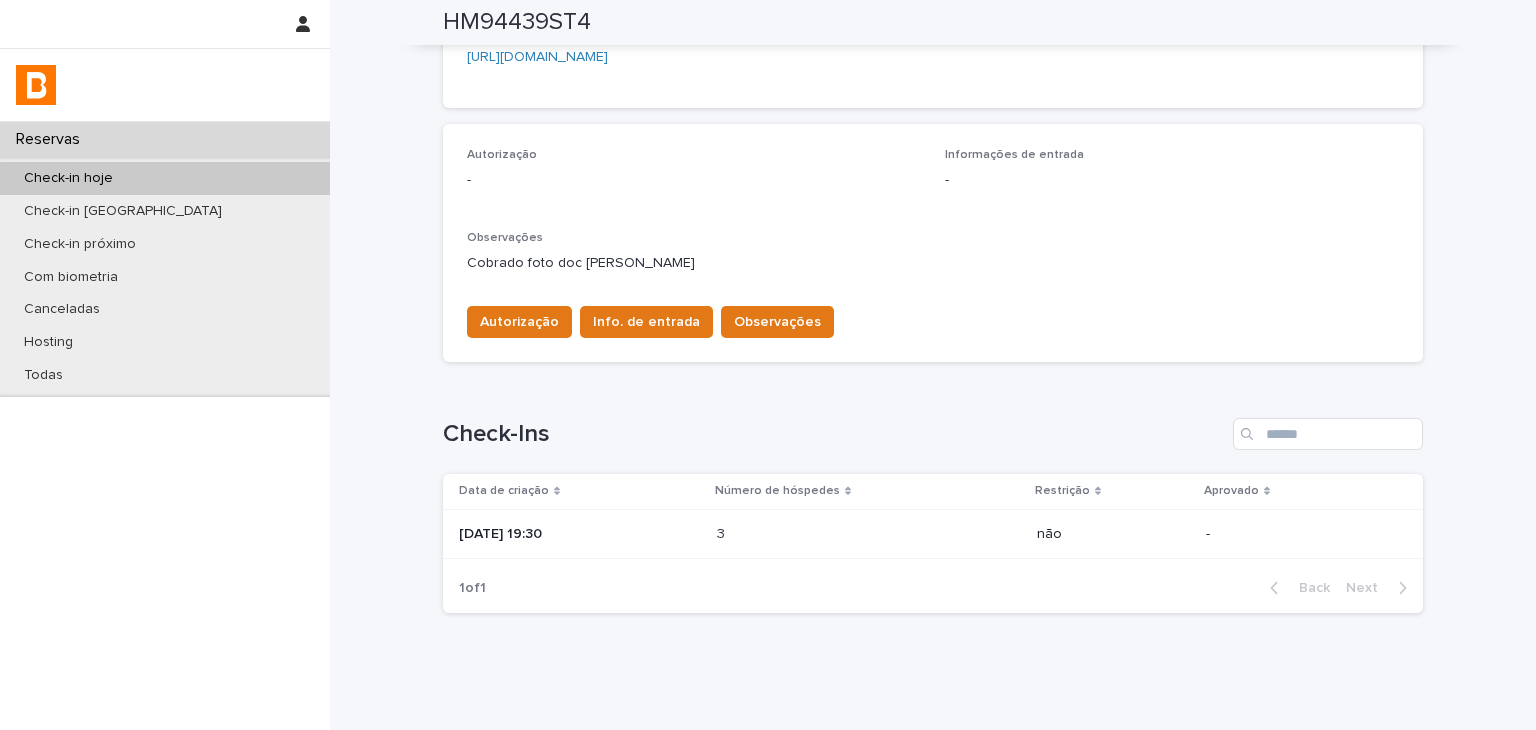 click on "3 3" at bounding box center (869, 534) 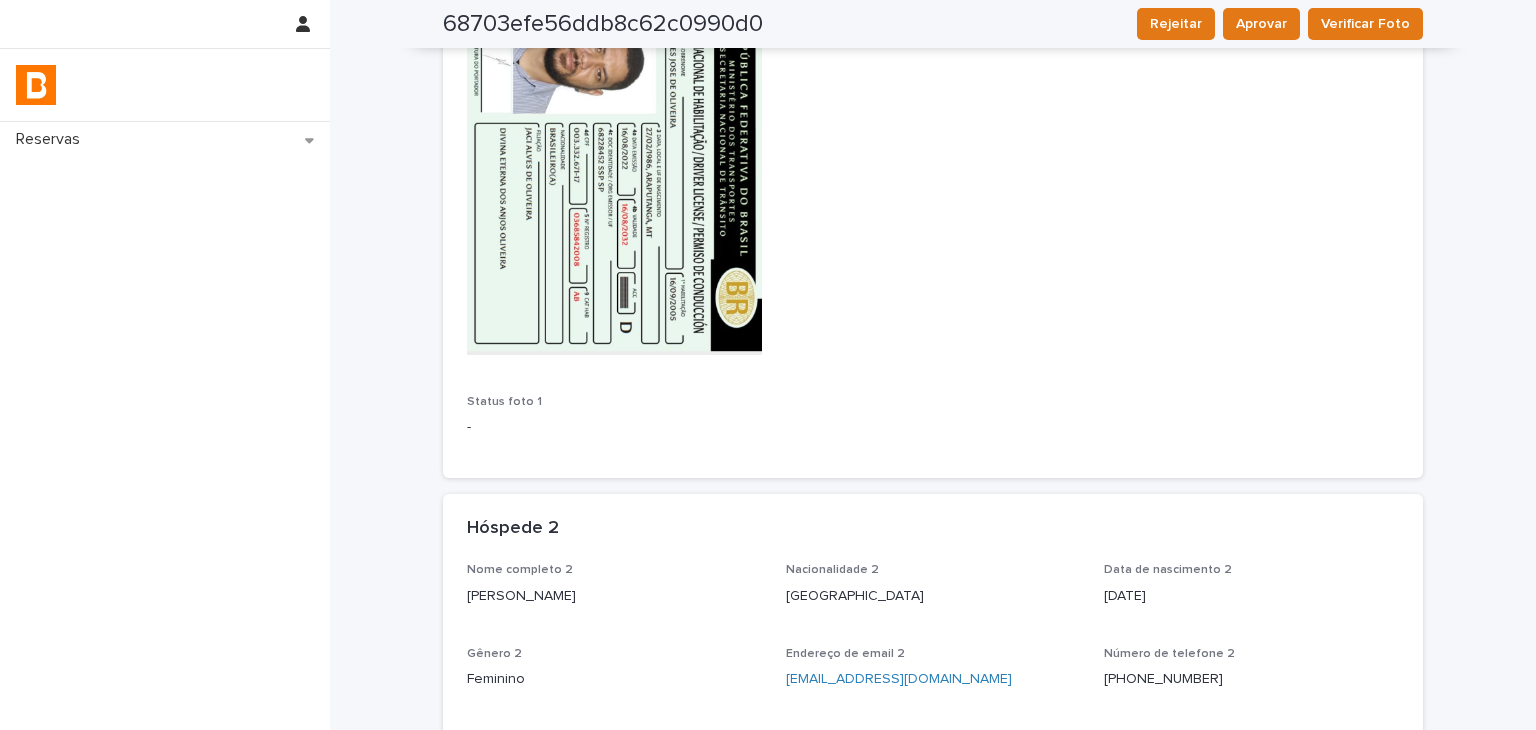 scroll, scrollTop: 0, scrollLeft: 0, axis: both 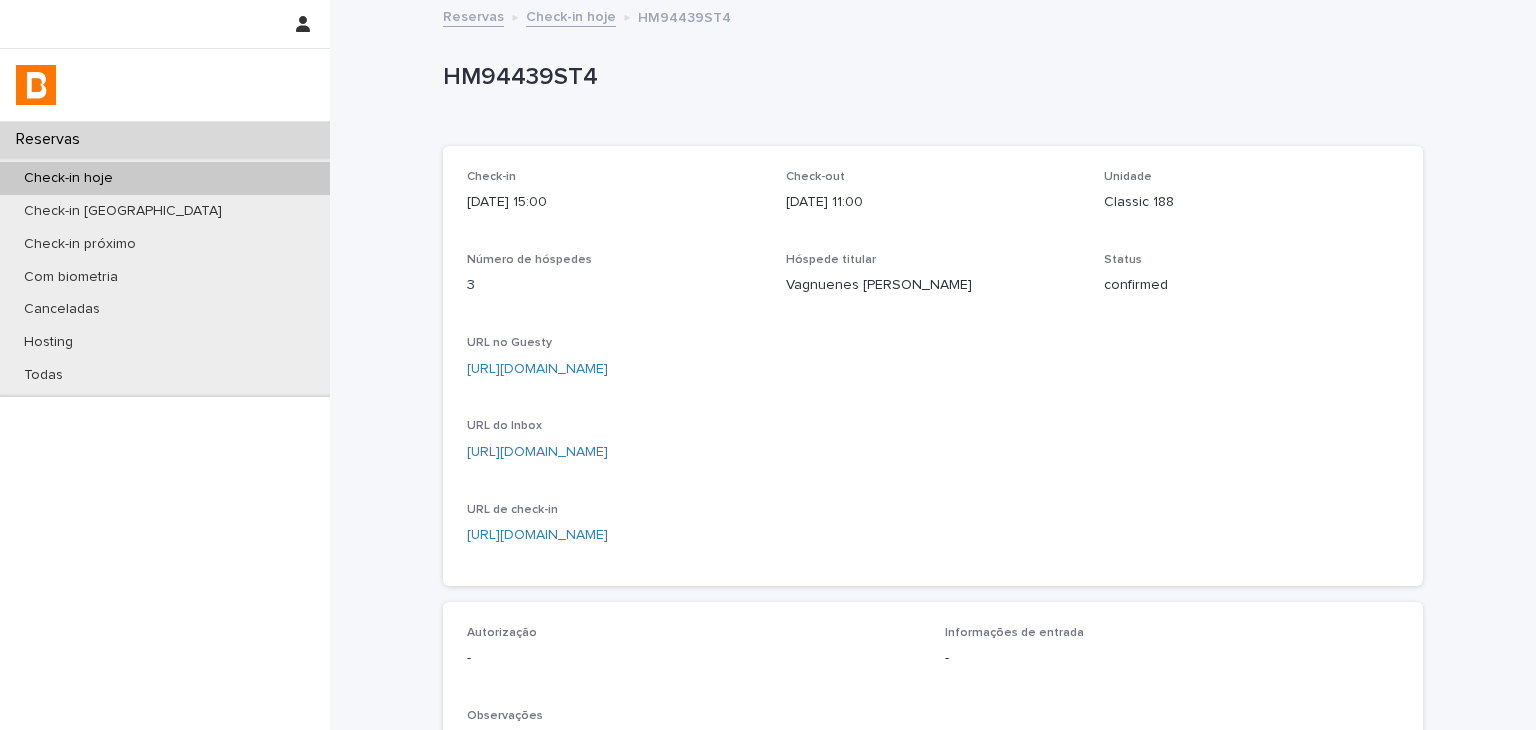 click on "[URL][DOMAIN_NAME]" at bounding box center (537, 369) 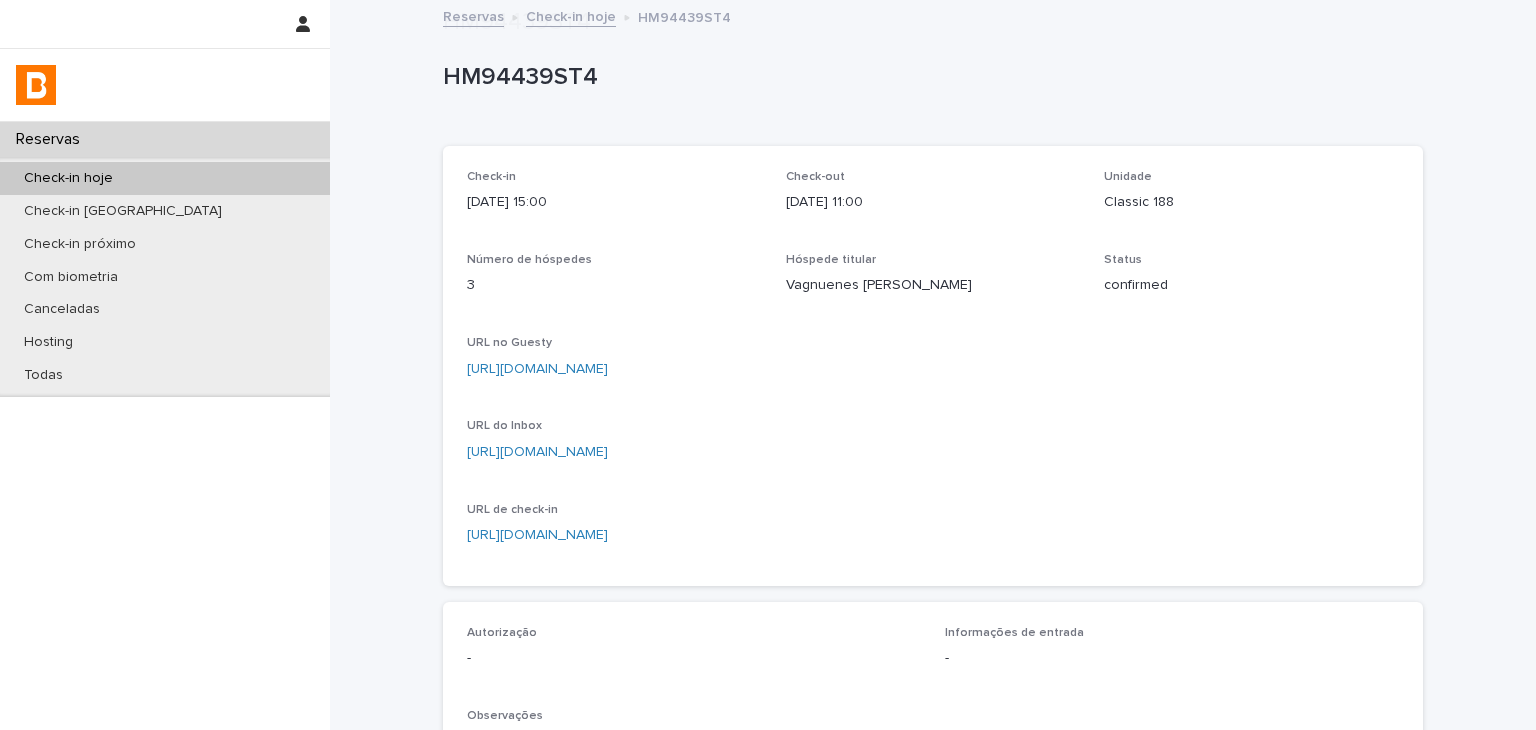 scroll, scrollTop: 534, scrollLeft: 0, axis: vertical 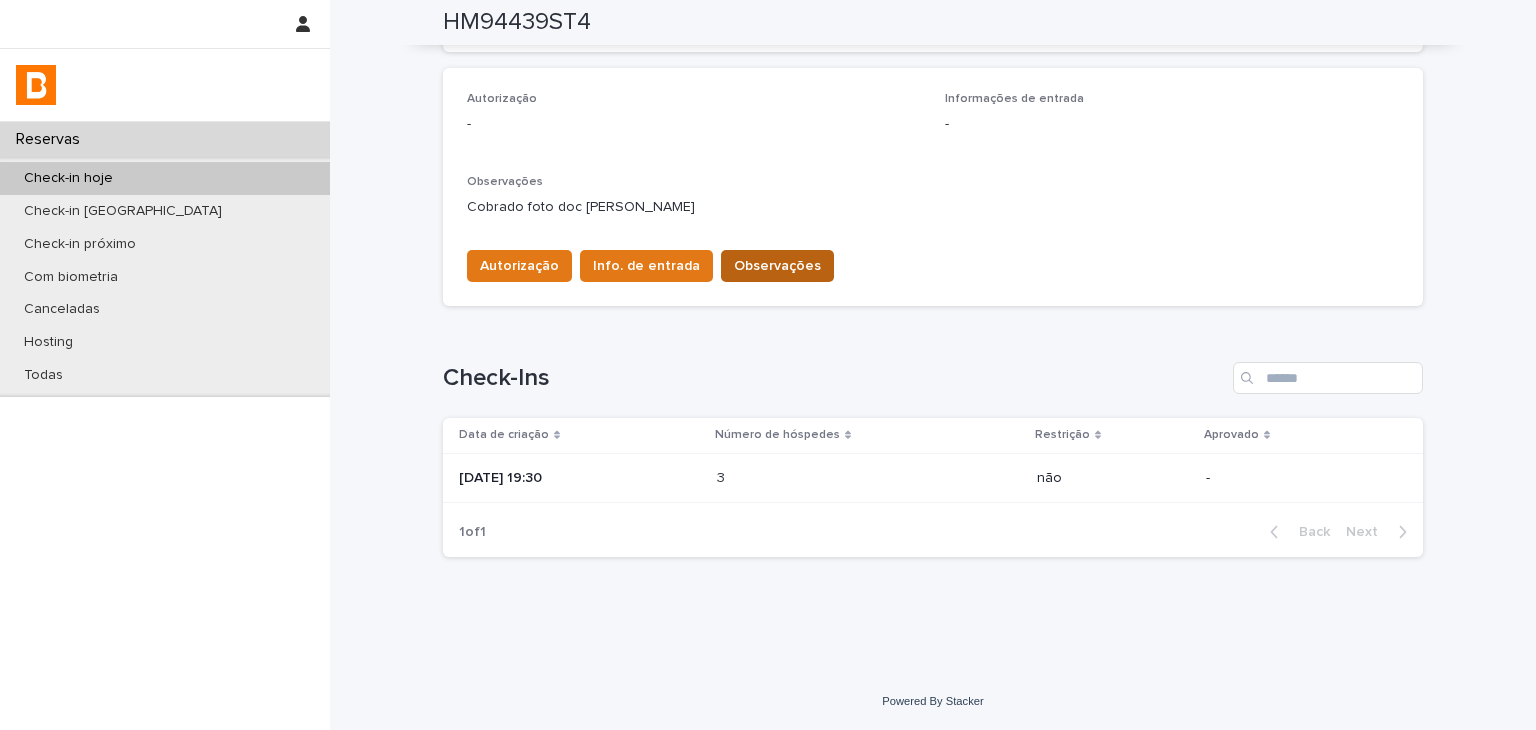 click on "Observações" at bounding box center [777, 266] 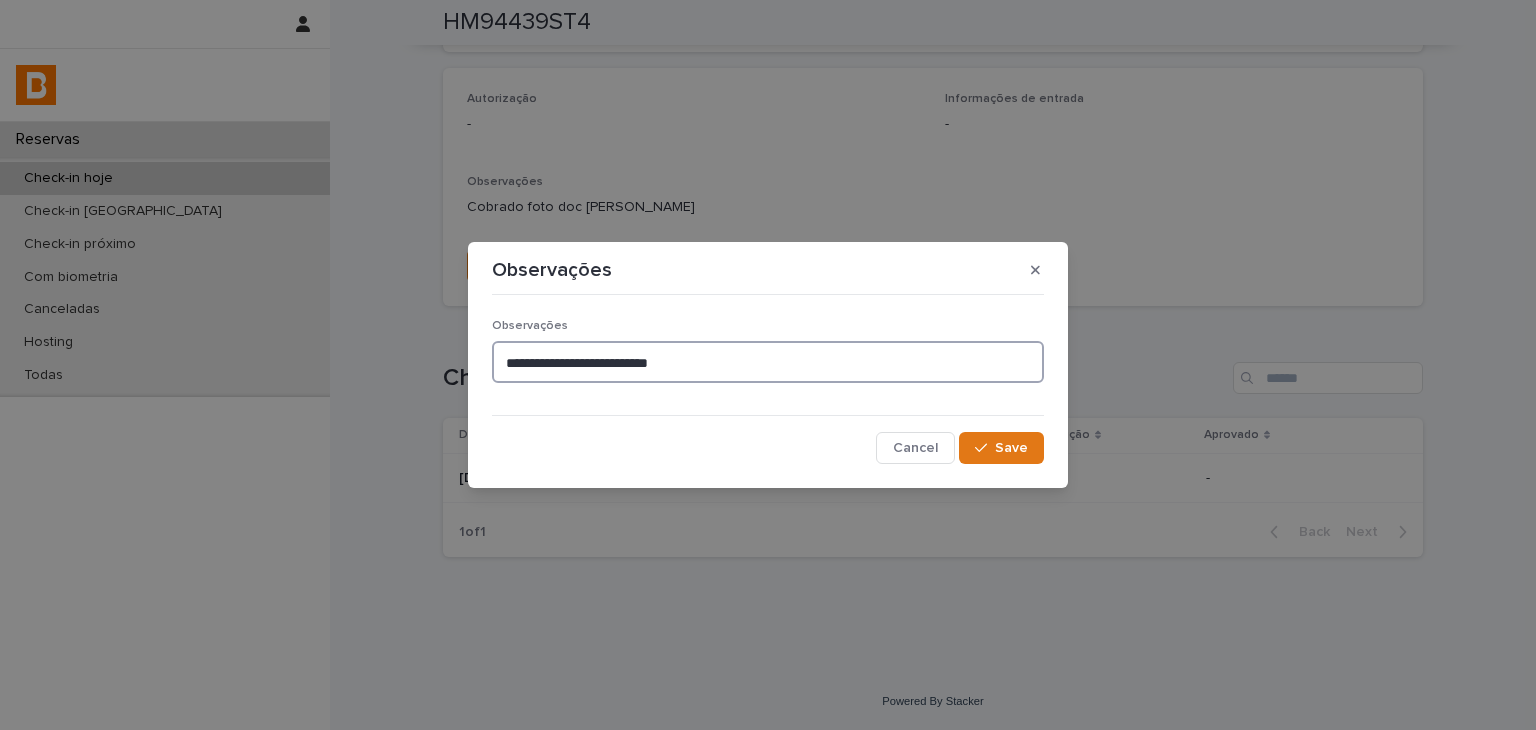 click on "**********" at bounding box center (768, 362) 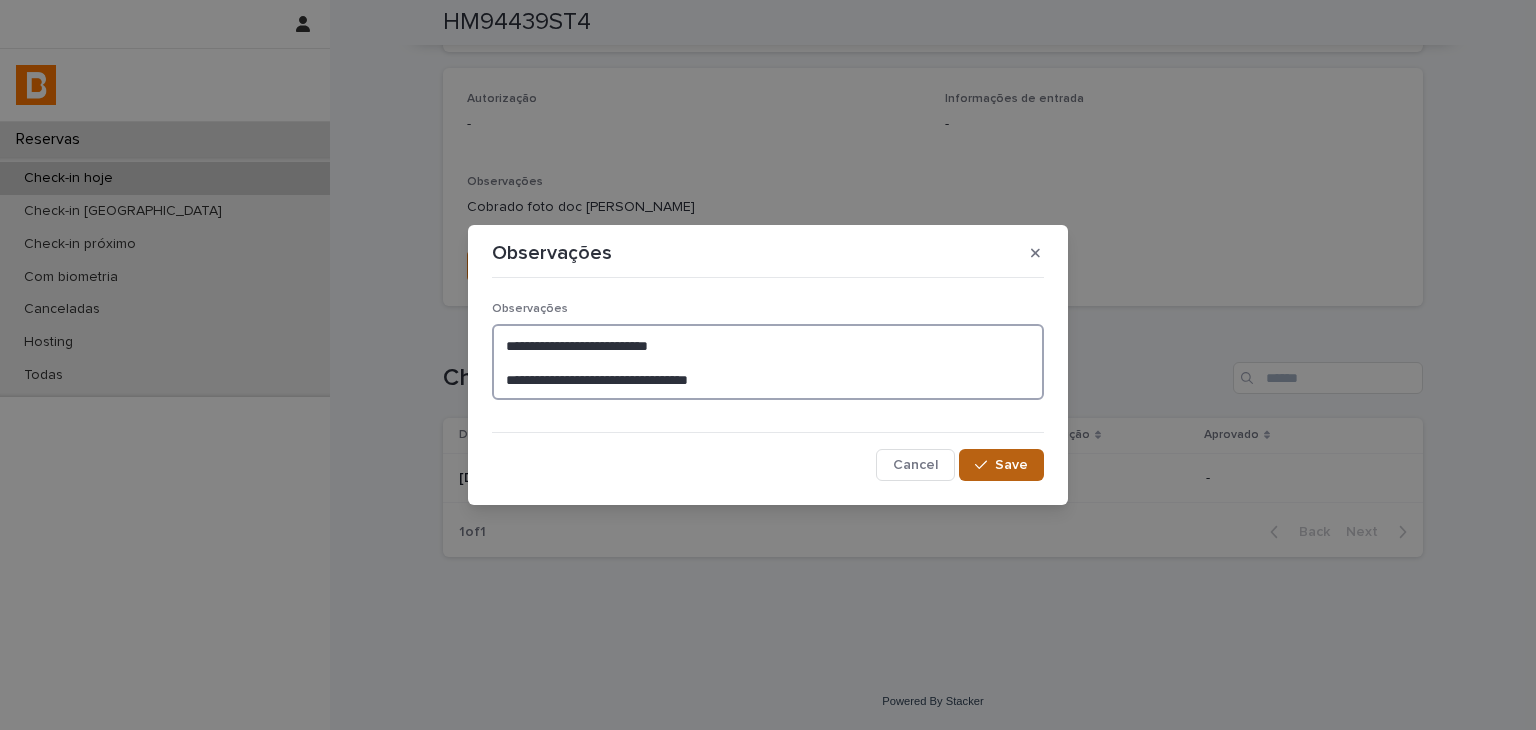 type on "**********" 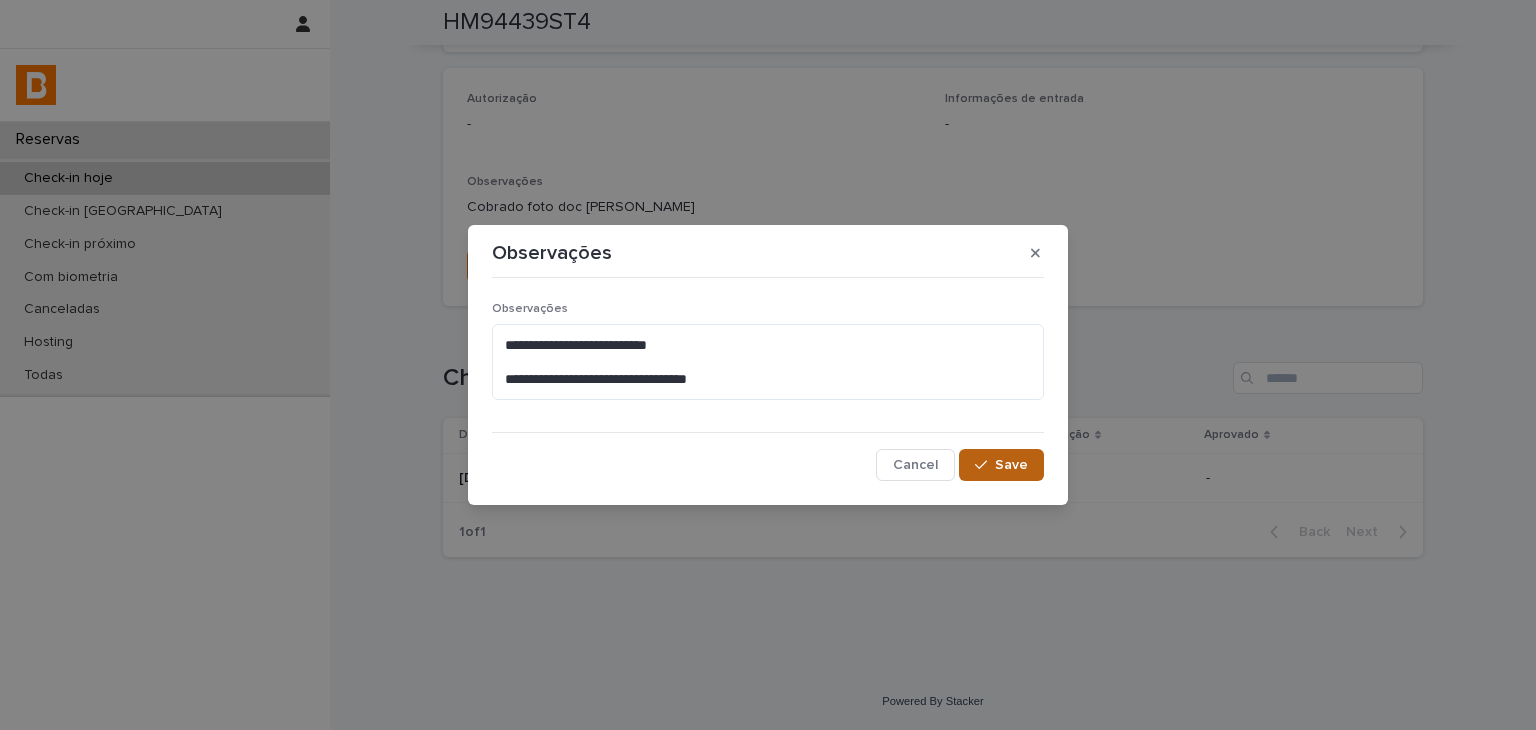 click at bounding box center (985, 465) 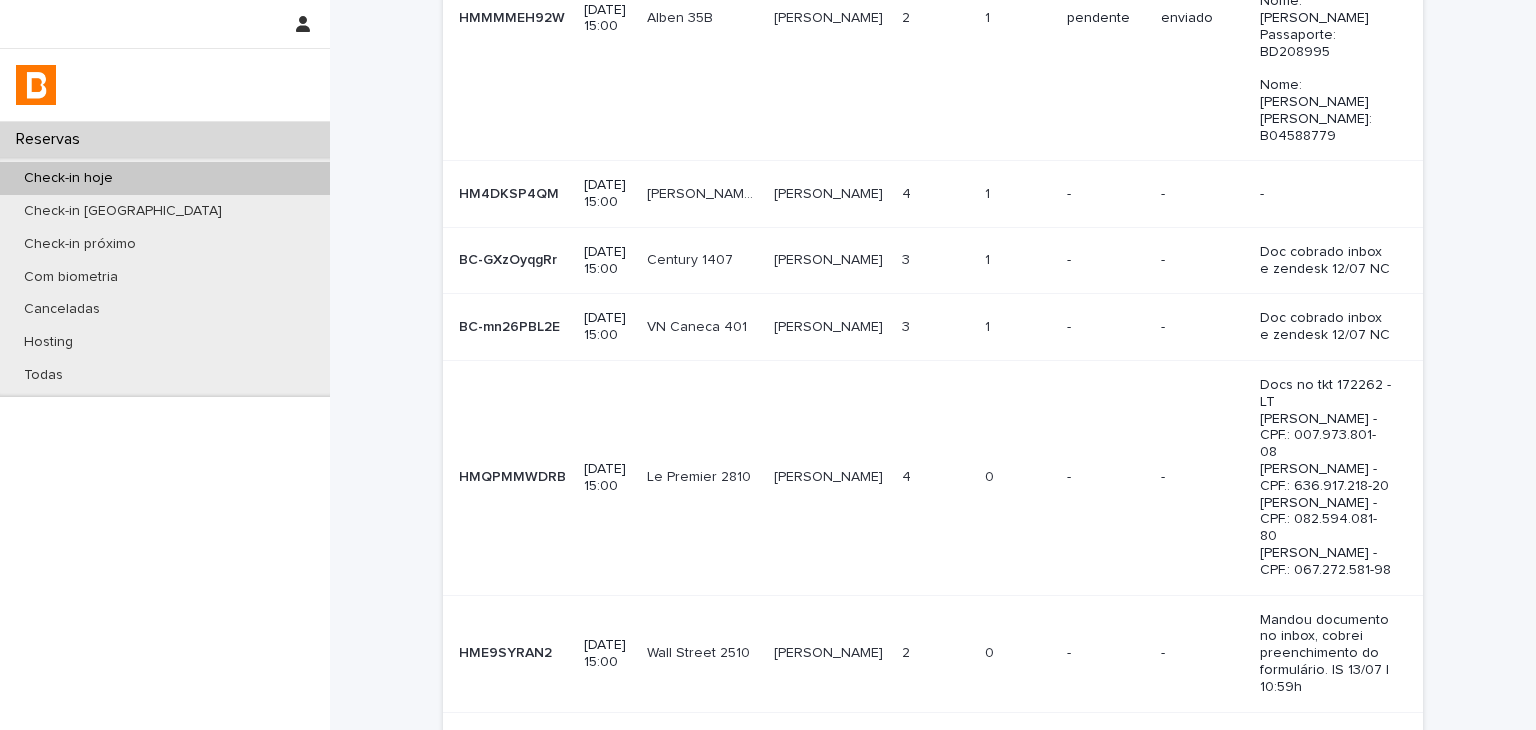 scroll, scrollTop: 0, scrollLeft: 0, axis: both 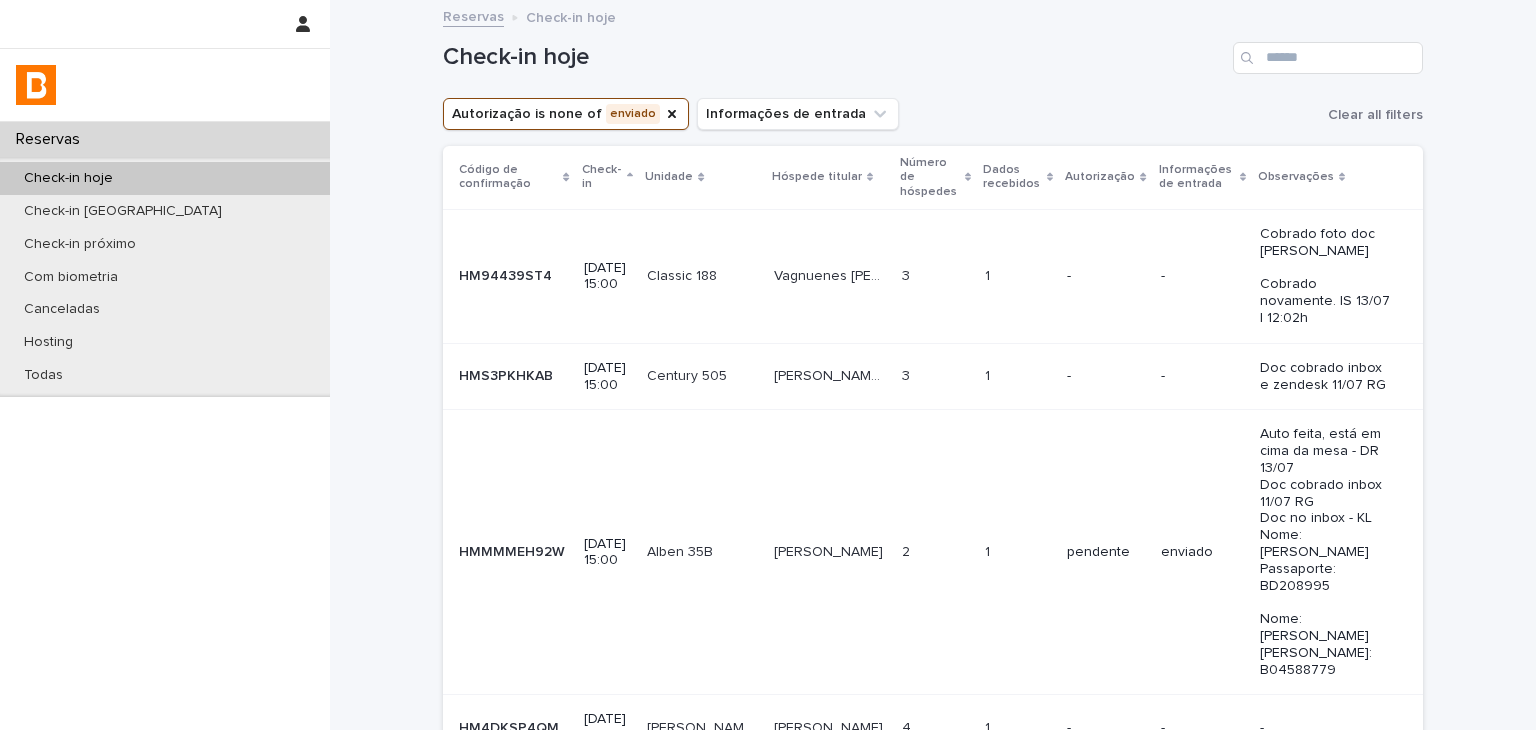 click on "-" at bounding box center [1105, 376] 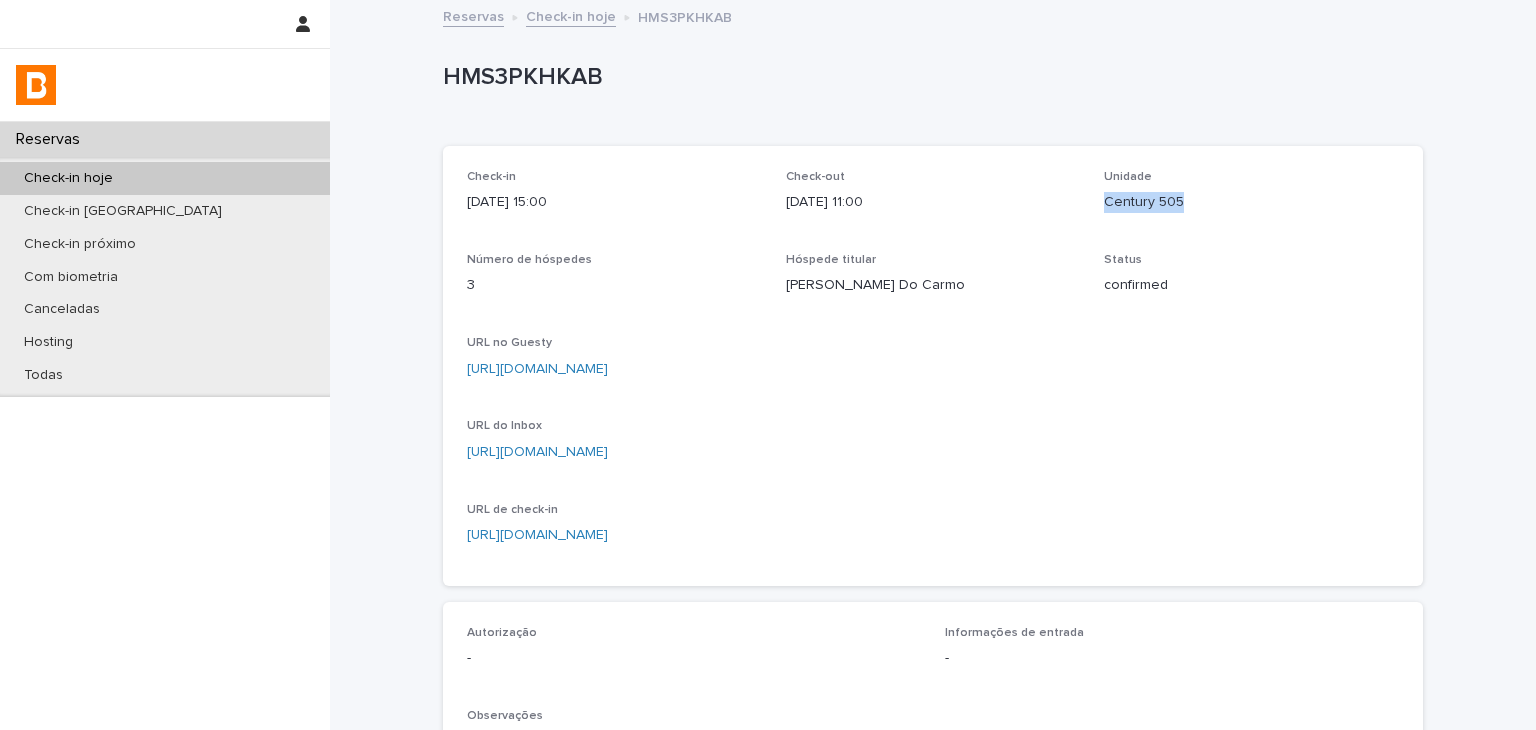 drag, startPoint x: 1095, startPoint y: 213, endPoint x: 1197, endPoint y: 217, distance: 102.0784 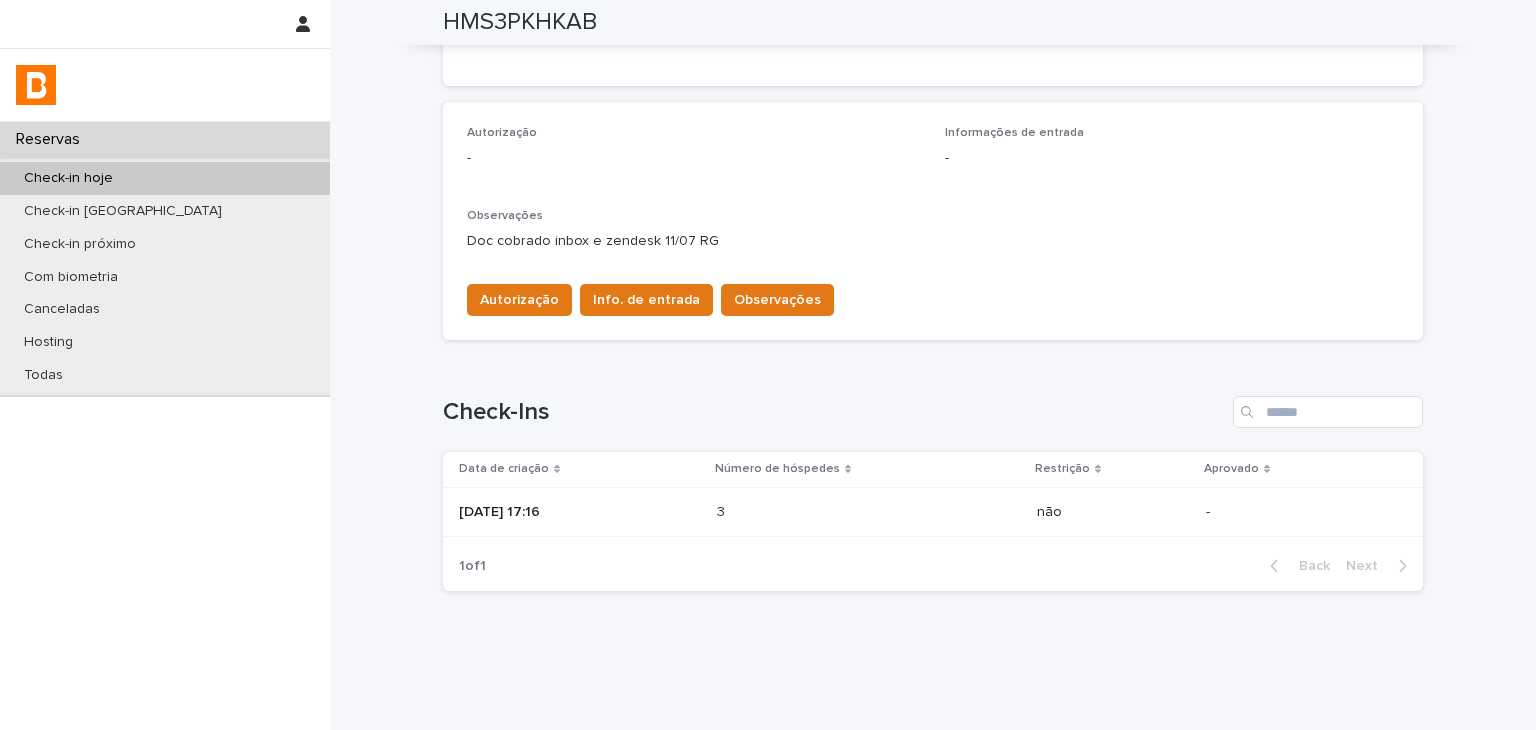 click at bounding box center [804, 512] 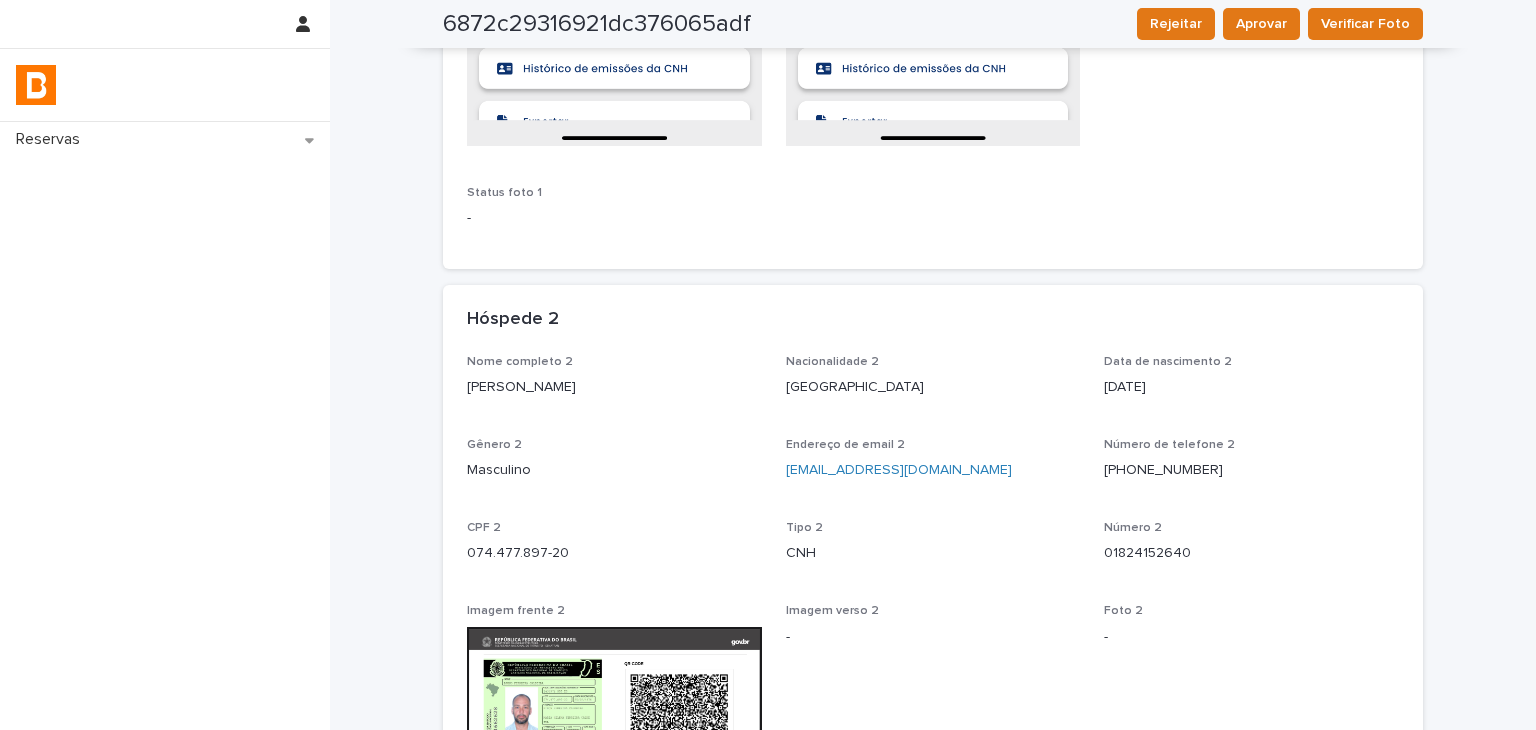 scroll, scrollTop: 1300, scrollLeft: 0, axis: vertical 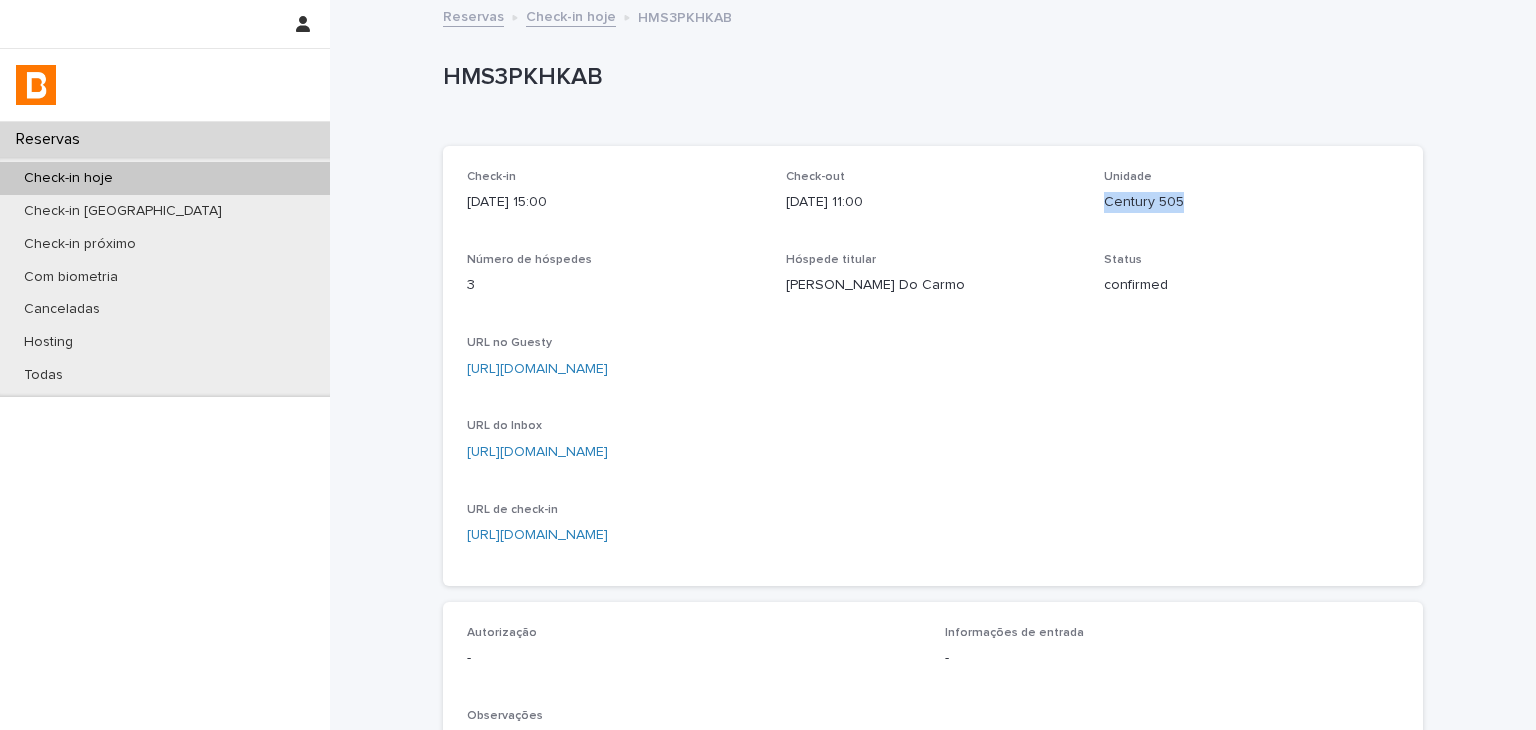 drag, startPoint x: 1160, startPoint y: 208, endPoint x: 761, endPoint y: 87, distance: 416.94363 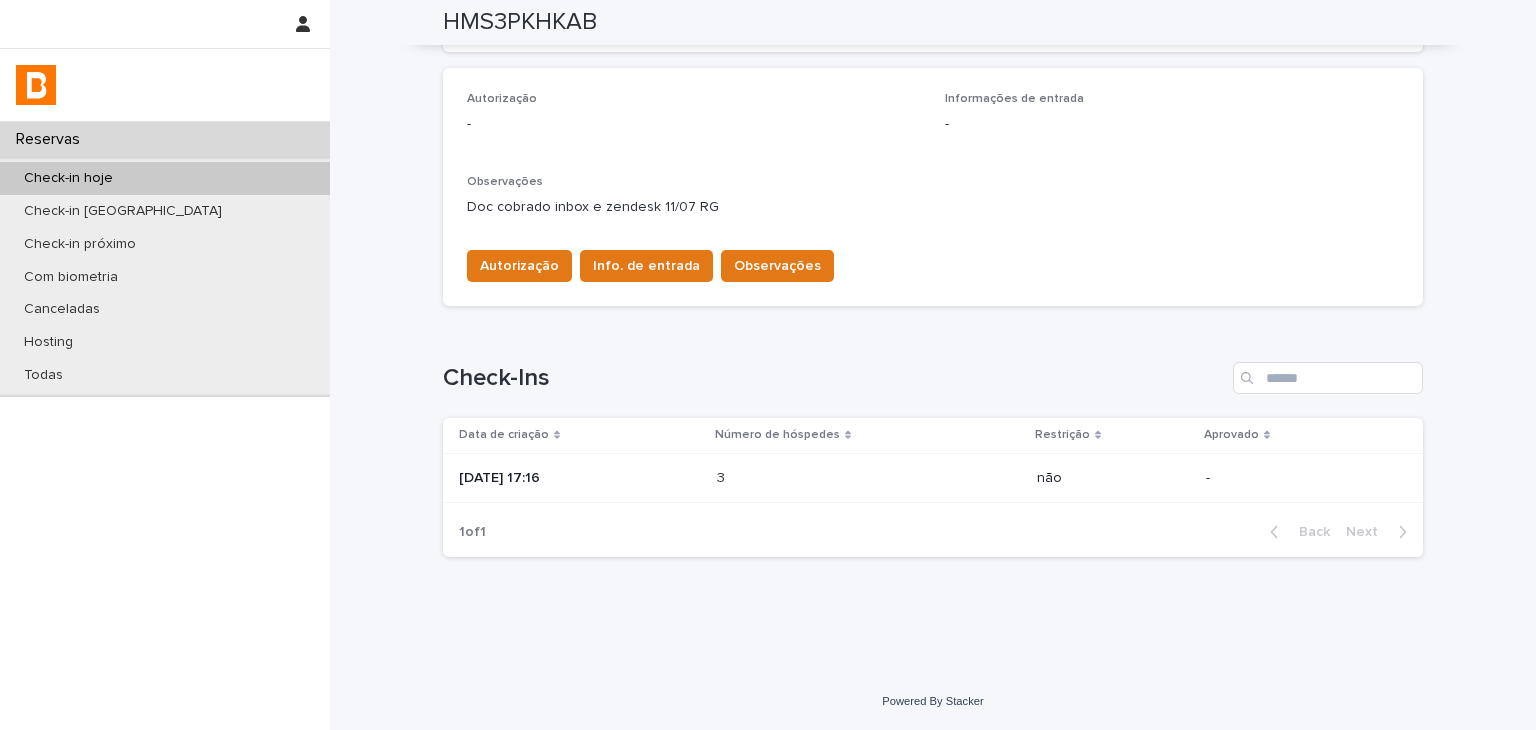 click on "Data de criação Número de hóspedes Restrição Aprovado [DATE] 17:16 3 3   não -" at bounding box center [933, 462] 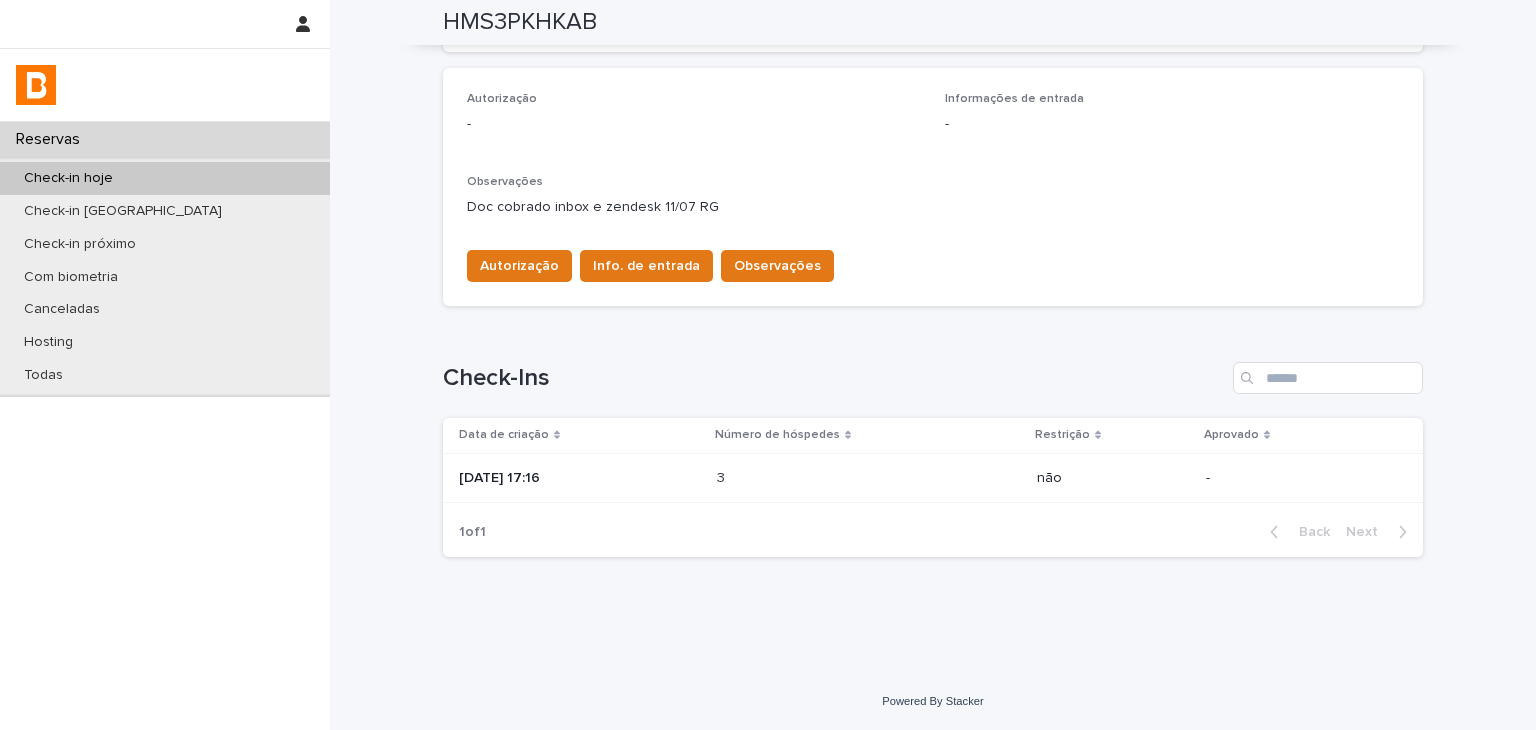 click on "3 3" at bounding box center [869, 478] 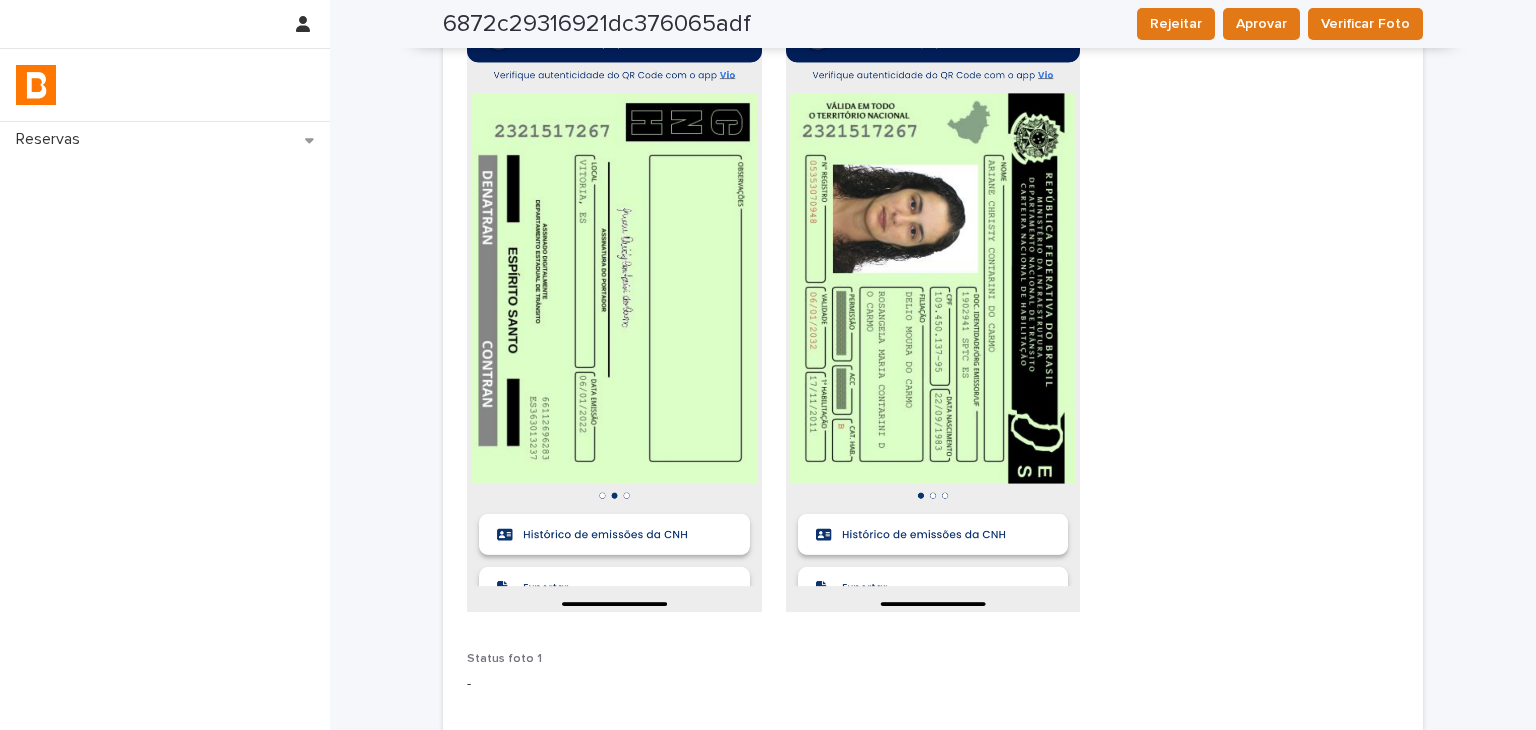 scroll, scrollTop: 1, scrollLeft: 0, axis: vertical 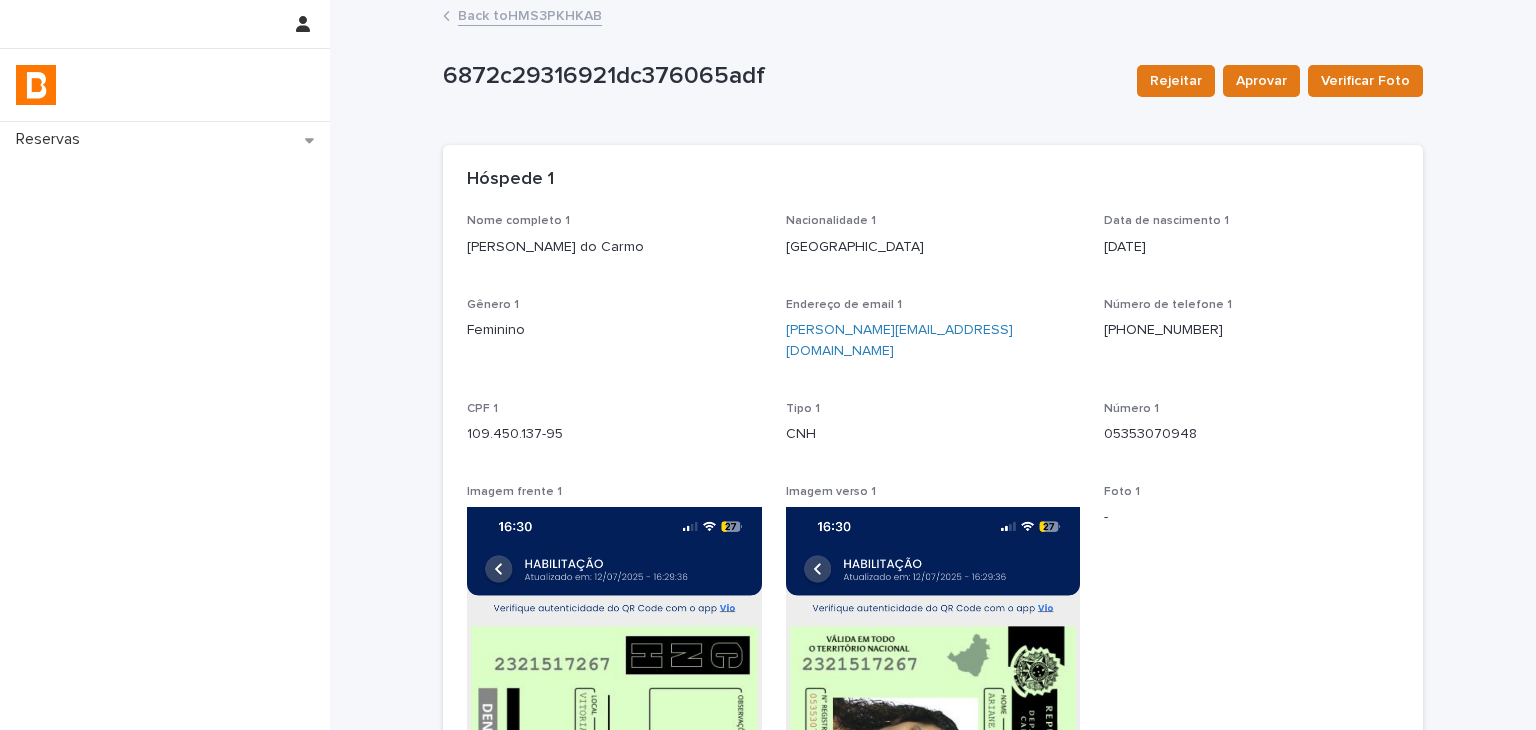 drag, startPoint x: 442, startPoint y: 236, endPoint x: 684, endPoint y: 275, distance: 245.12242 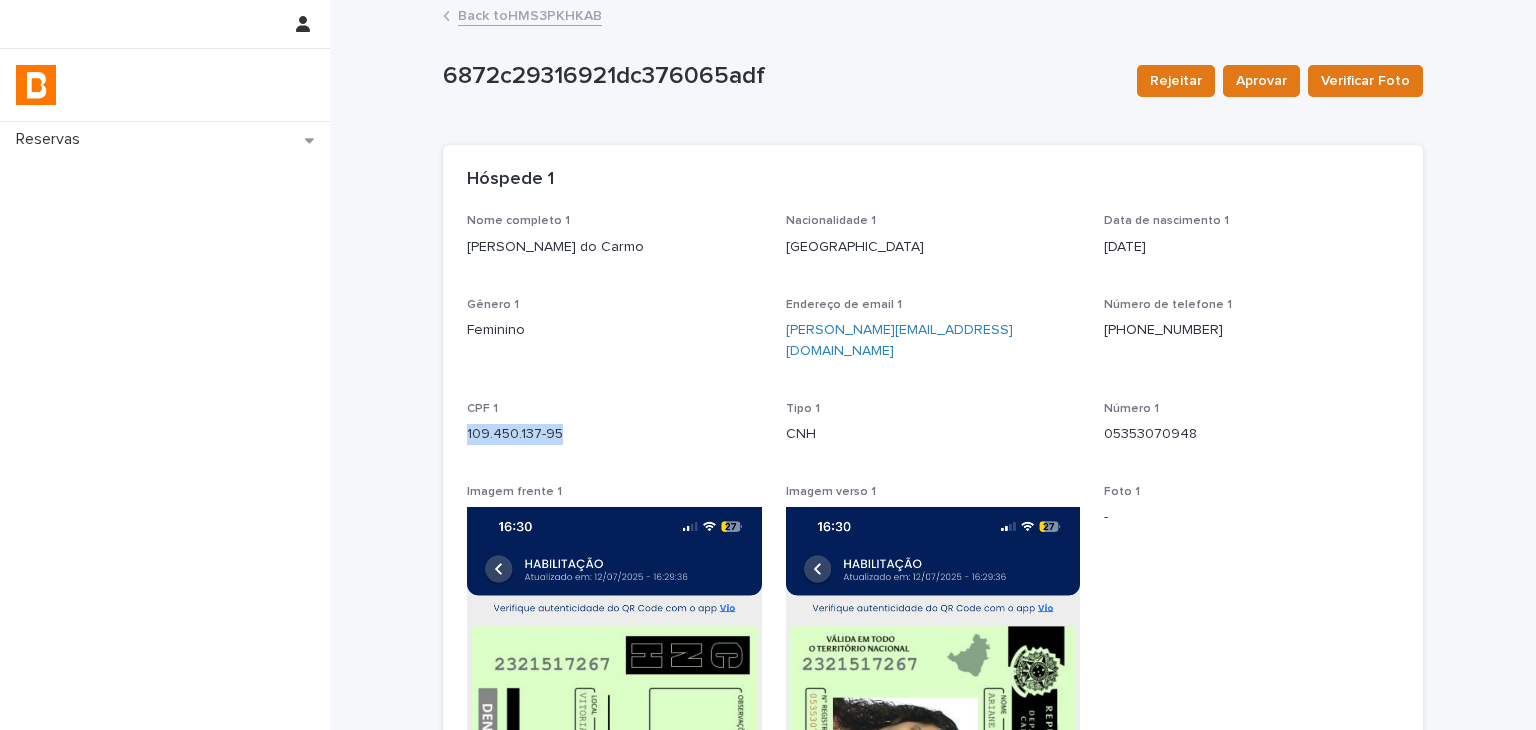 drag, startPoint x: 461, startPoint y: 409, endPoint x: 571, endPoint y: 411, distance: 110.01818 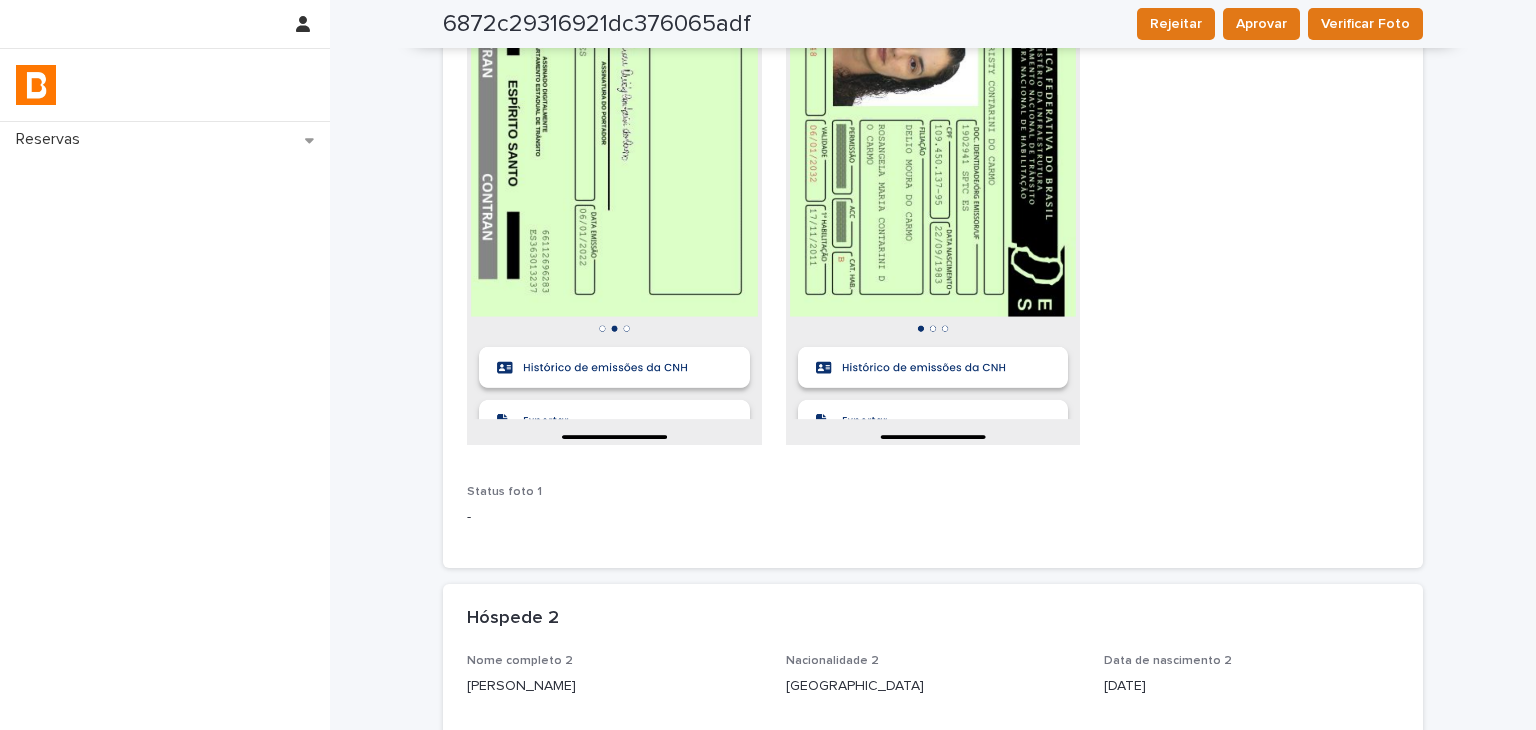 scroll, scrollTop: 1001, scrollLeft: 0, axis: vertical 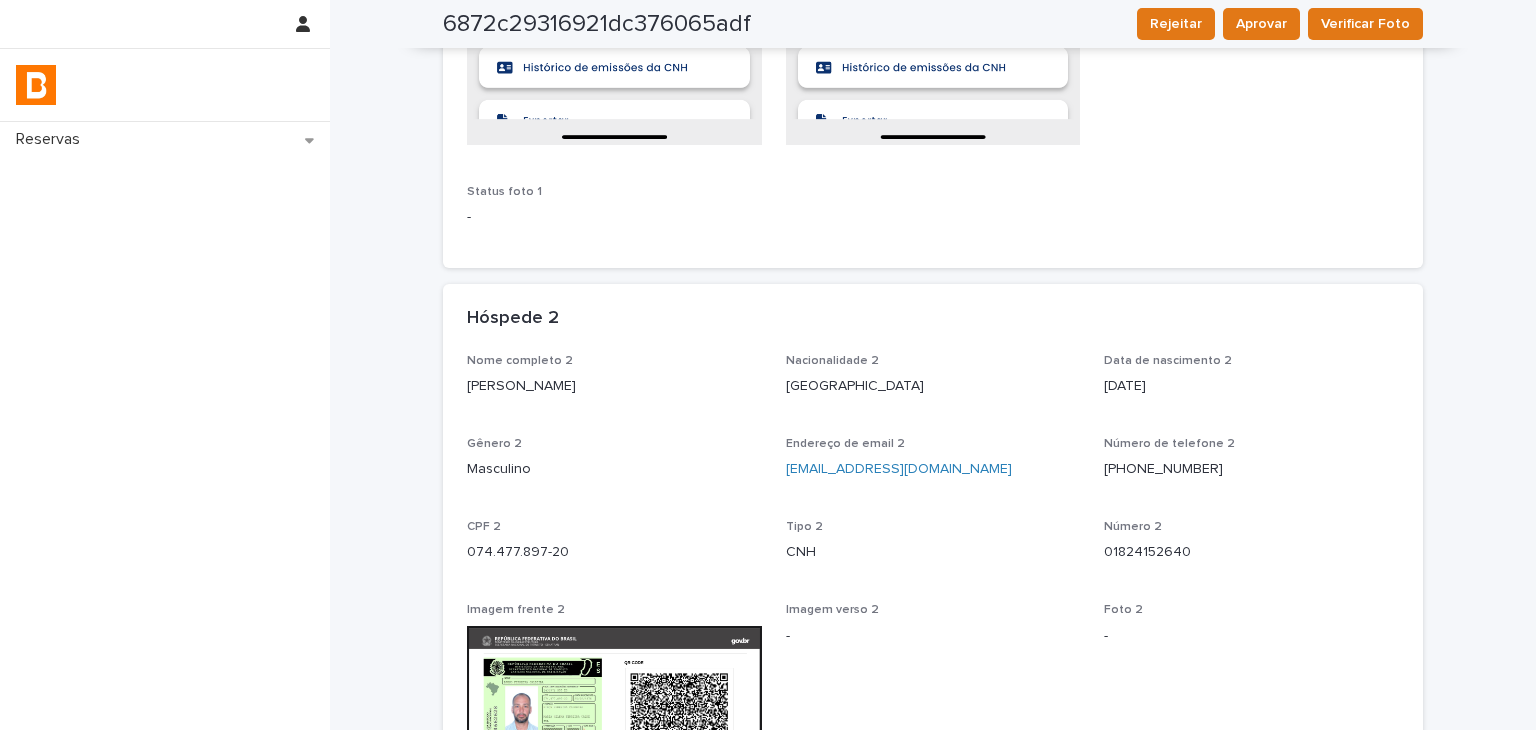 drag, startPoint x: 465, startPoint y: 361, endPoint x: 655, endPoint y: 365, distance: 190.0421 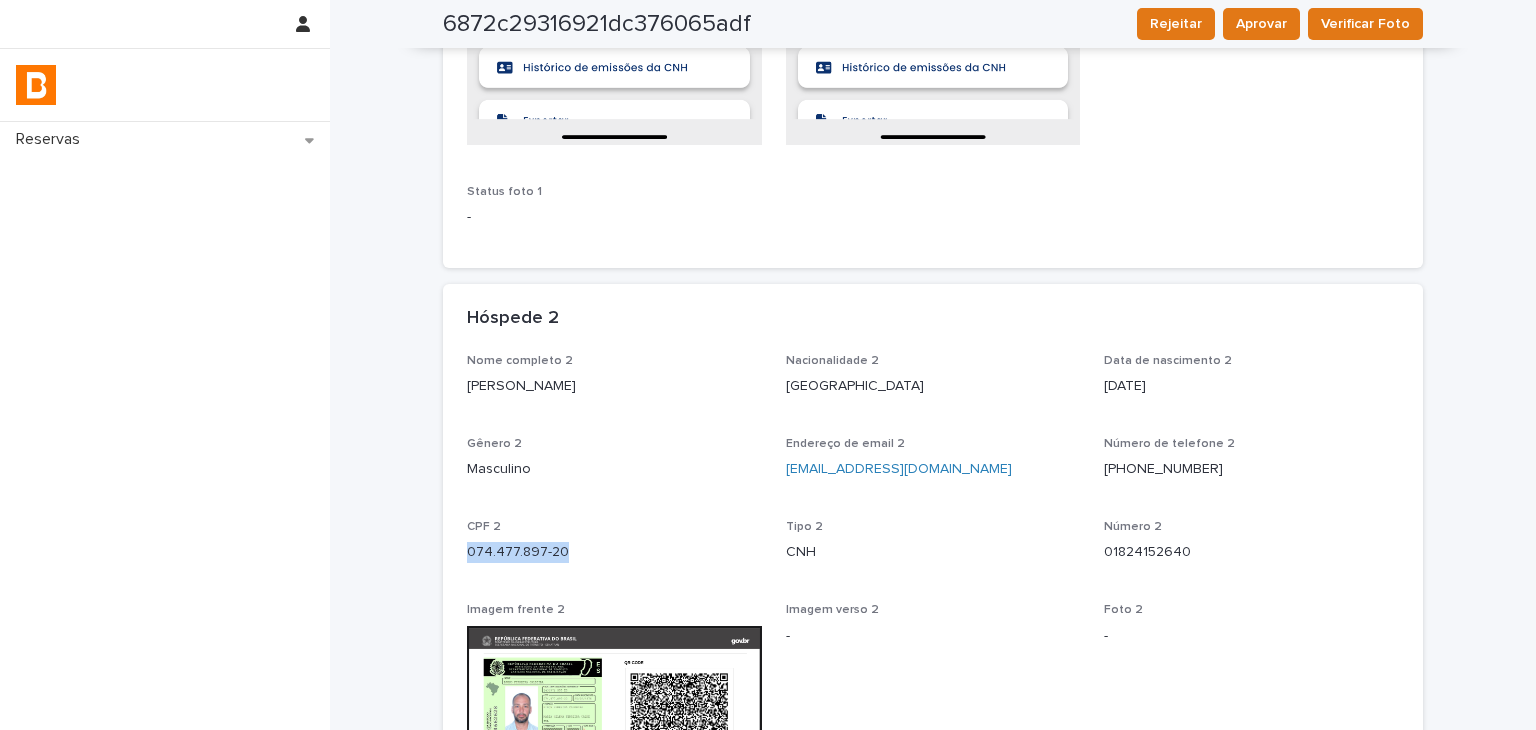 drag, startPoint x: 456, startPoint y: 537, endPoint x: 625, endPoint y: 531, distance: 169.10648 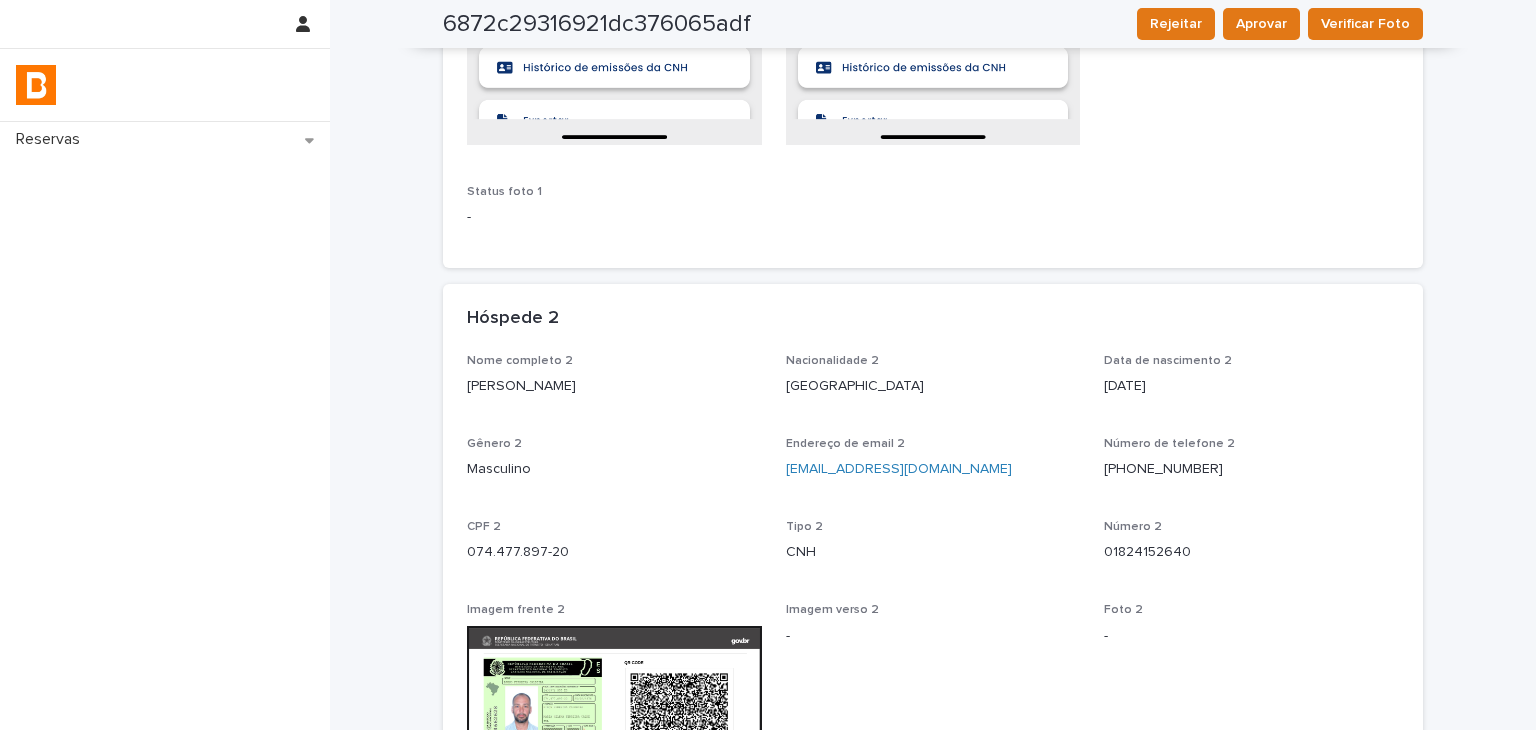 drag, startPoint x: 412, startPoint y: 394, endPoint x: 437, endPoint y: 409, distance: 29.15476 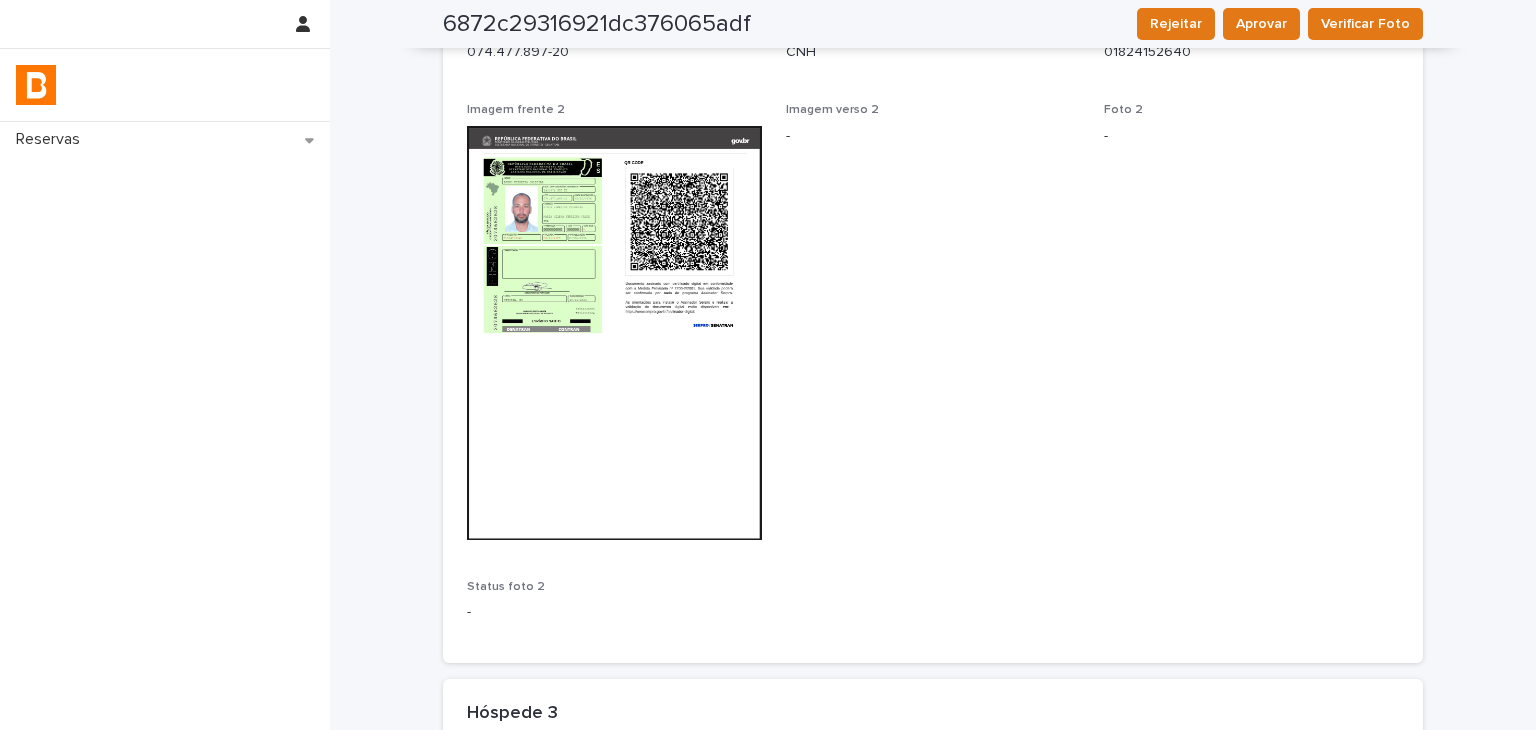 scroll, scrollTop: 2001, scrollLeft: 0, axis: vertical 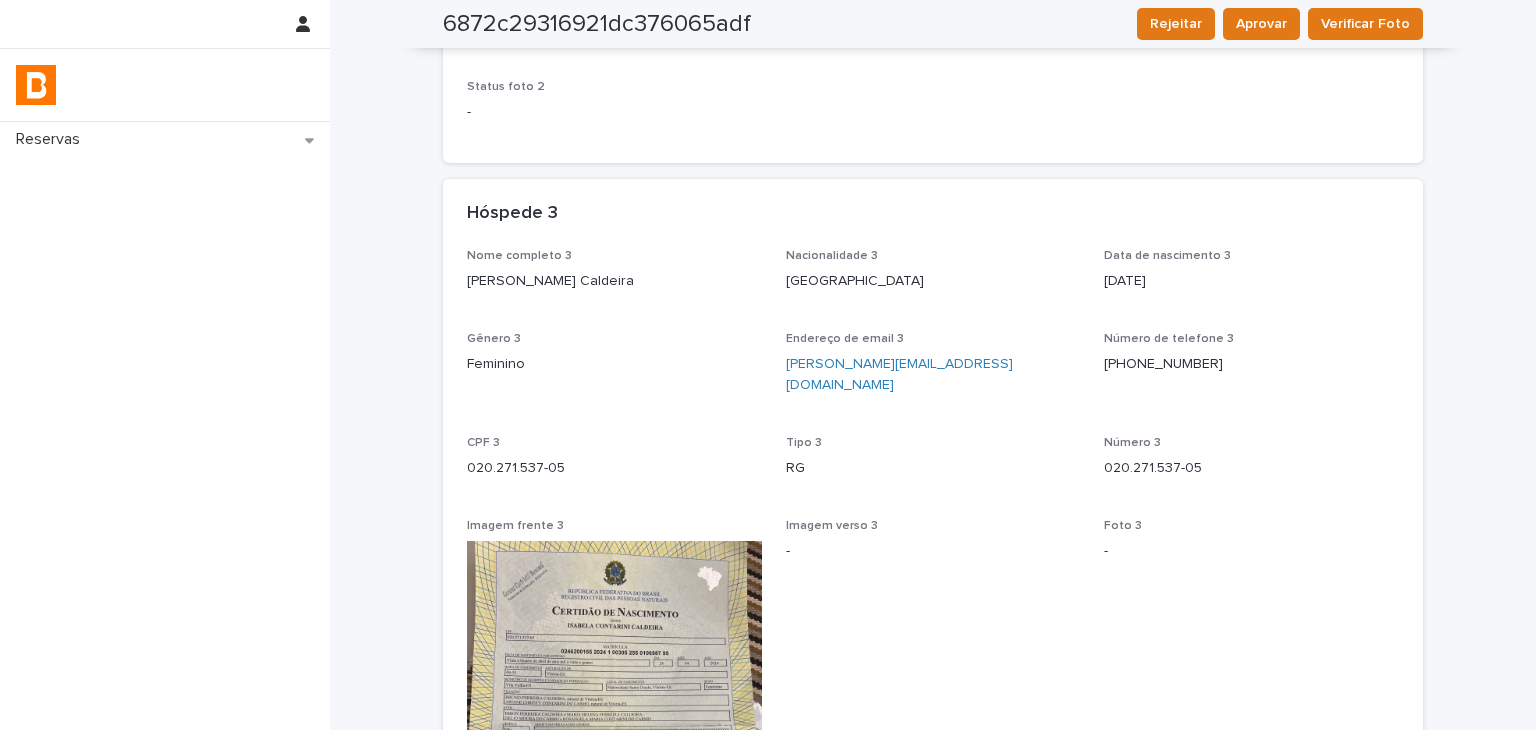 drag, startPoint x: 489, startPoint y: 257, endPoint x: 638, endPoint y: 256, distance: 149.00336 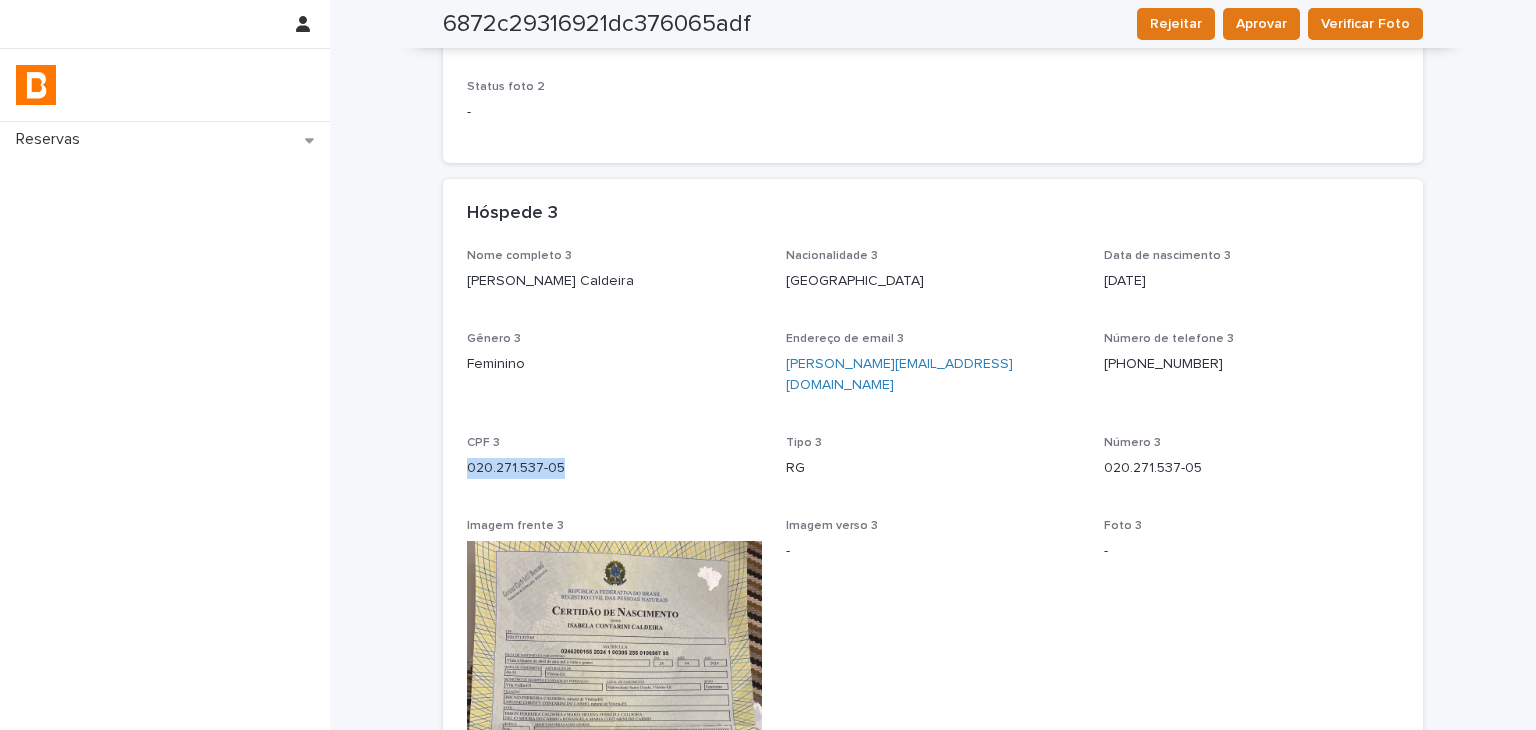 drag, startPoint x: 435, startPoint y: 427, endPoint x: 607, endPoint y: 435, distance: 172.18594 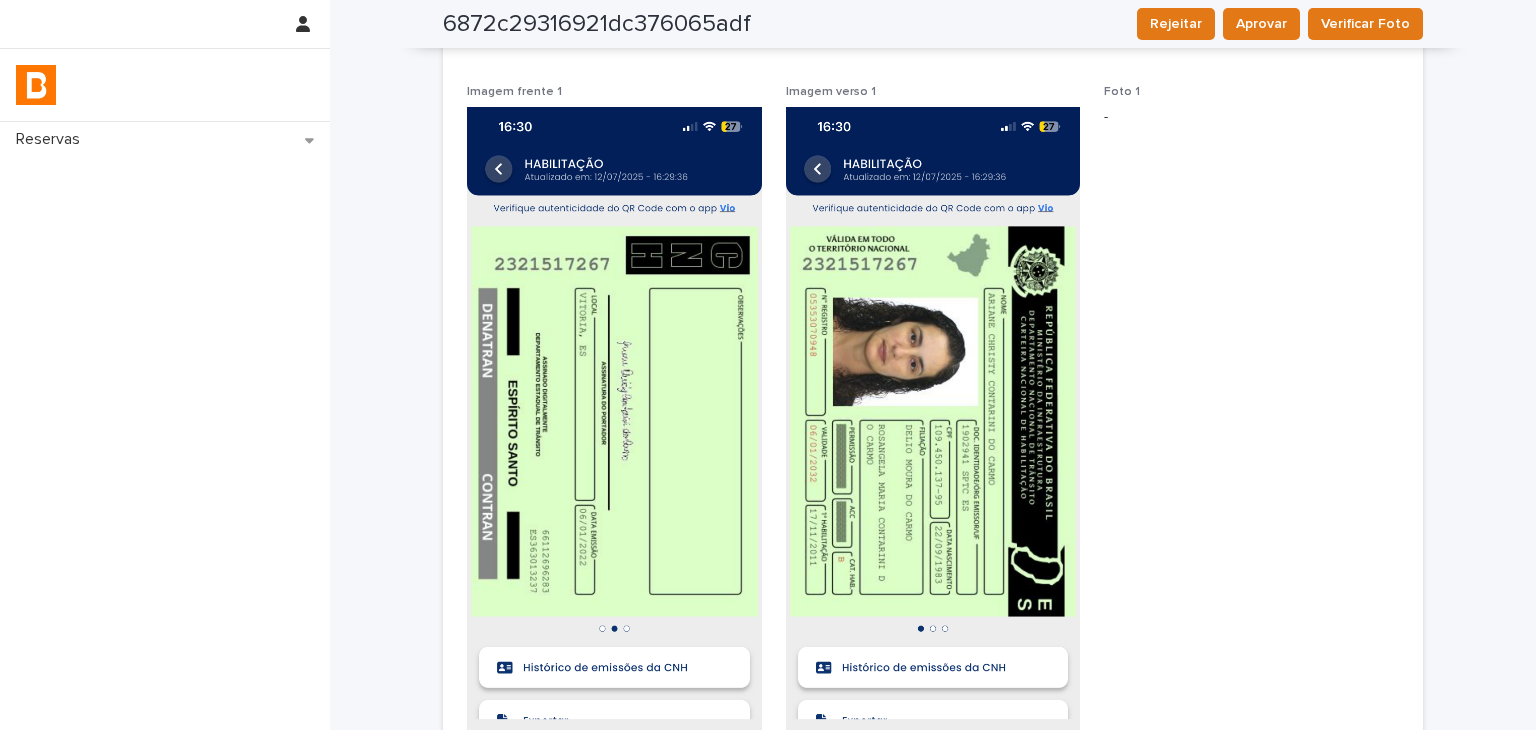 scroll, scrollTop: 1, scrollLeft: 0, axis: vertical 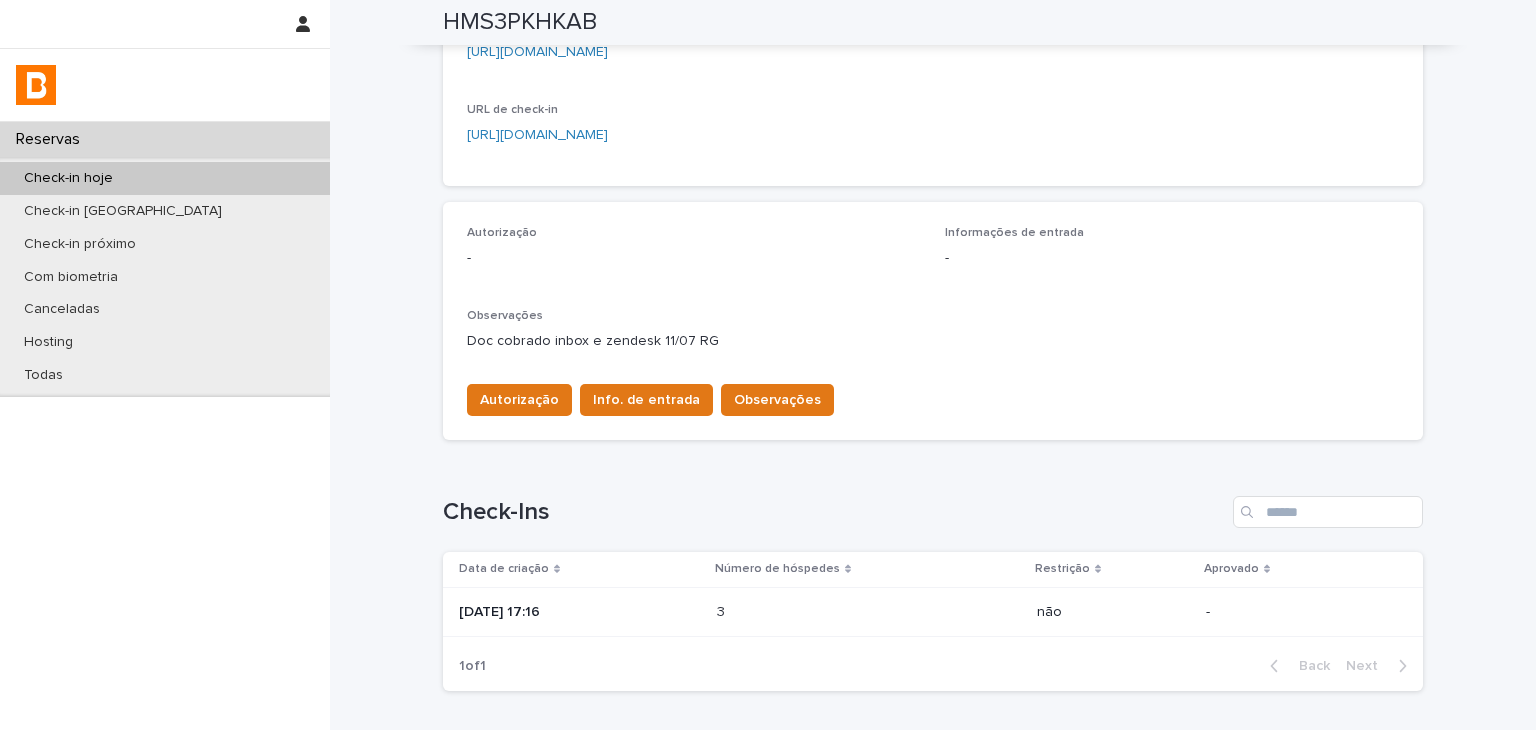 click on "3 3" at bounding box center (869, 612) 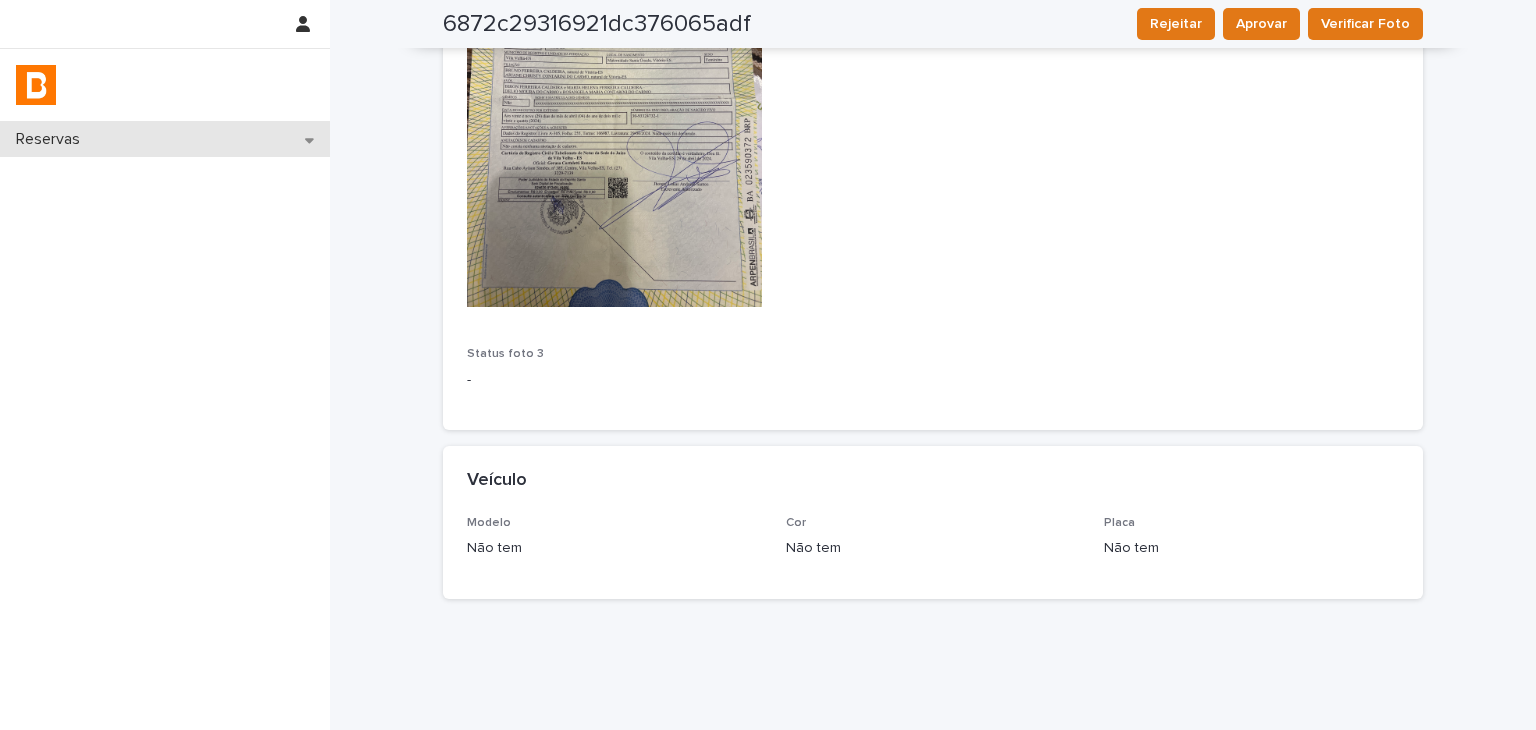 scroll, scrollTop: 1928, scrollLeft: 0, axis: vertical 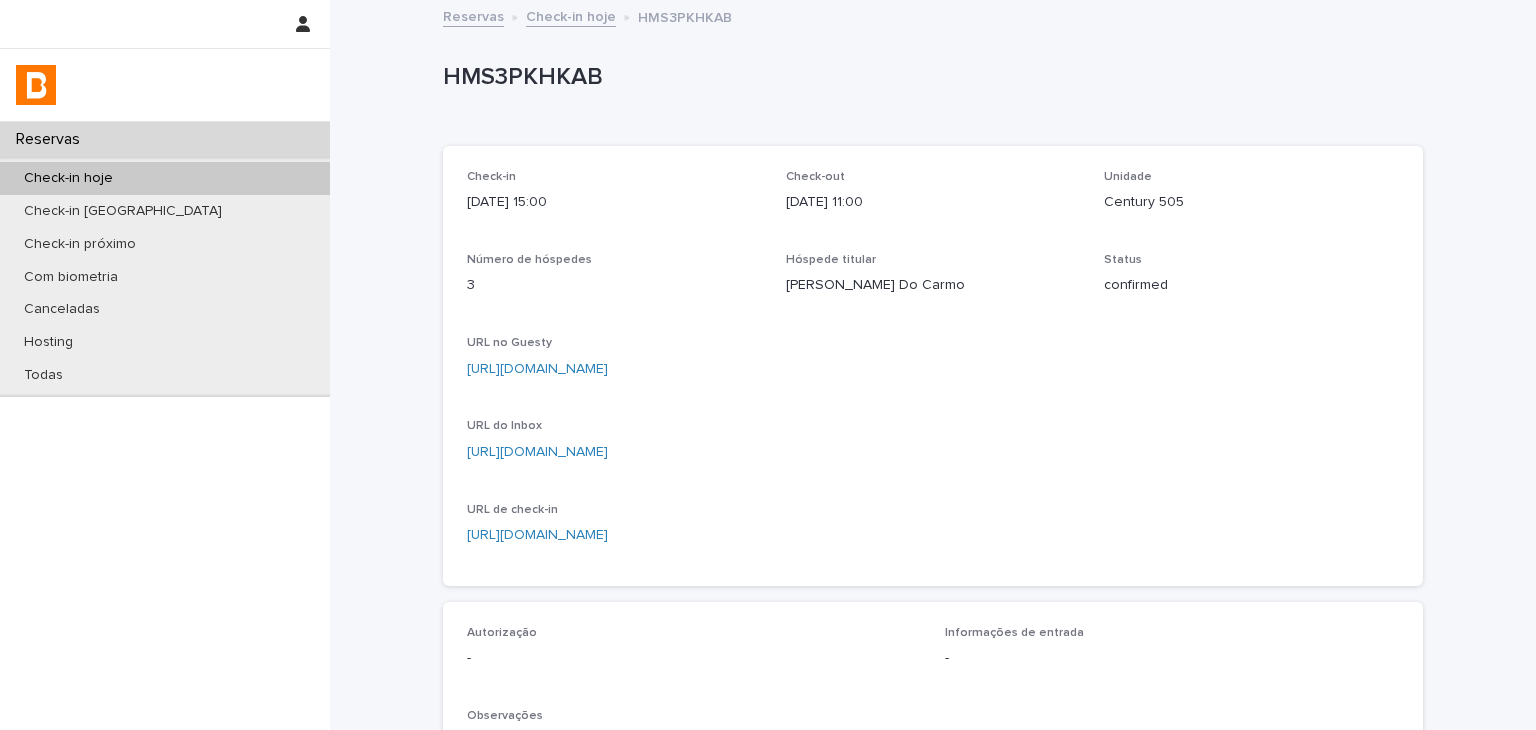 click on "HMS3PKHKAB" at bounding box center (929, 77) 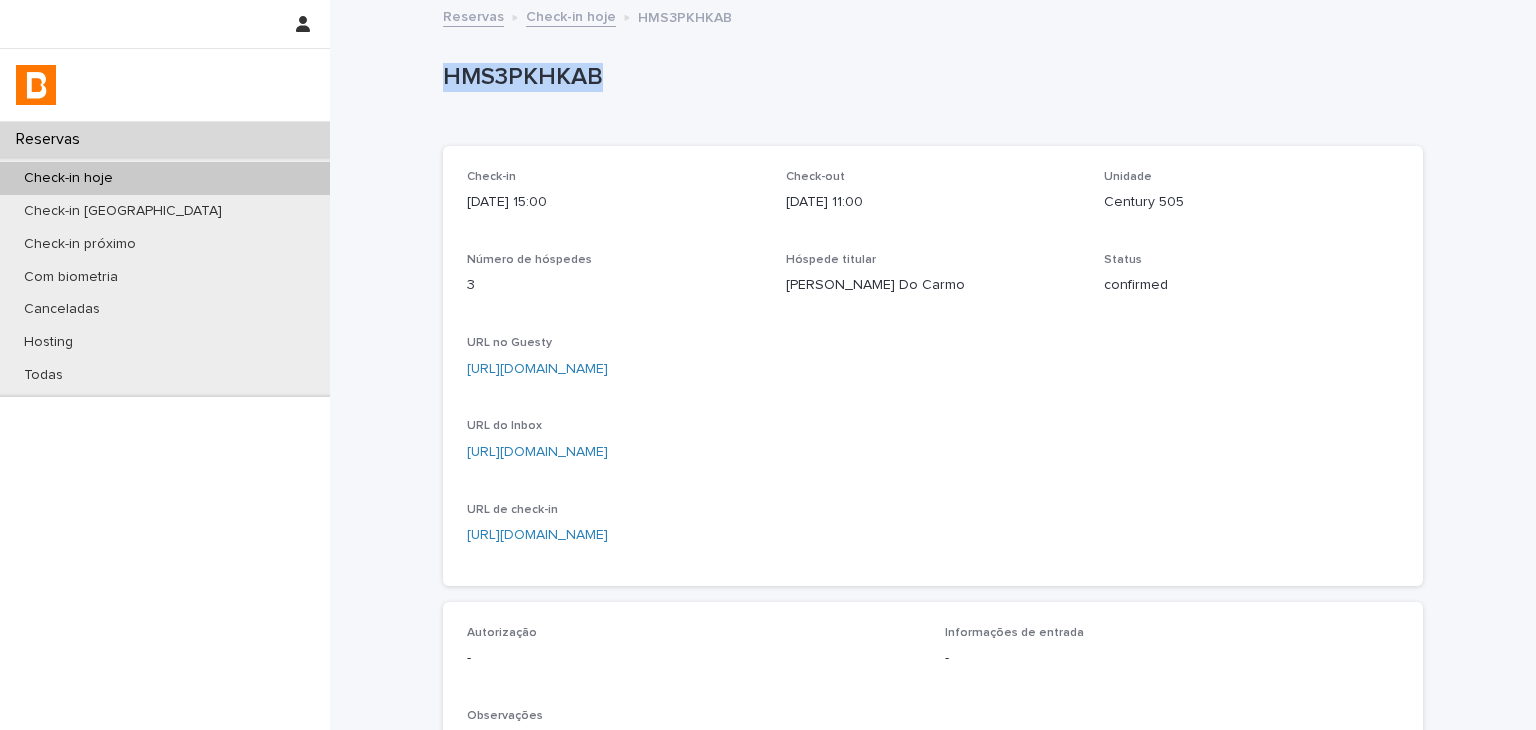click on "HMS3PKHKAB" at bounding box center (929, 77) 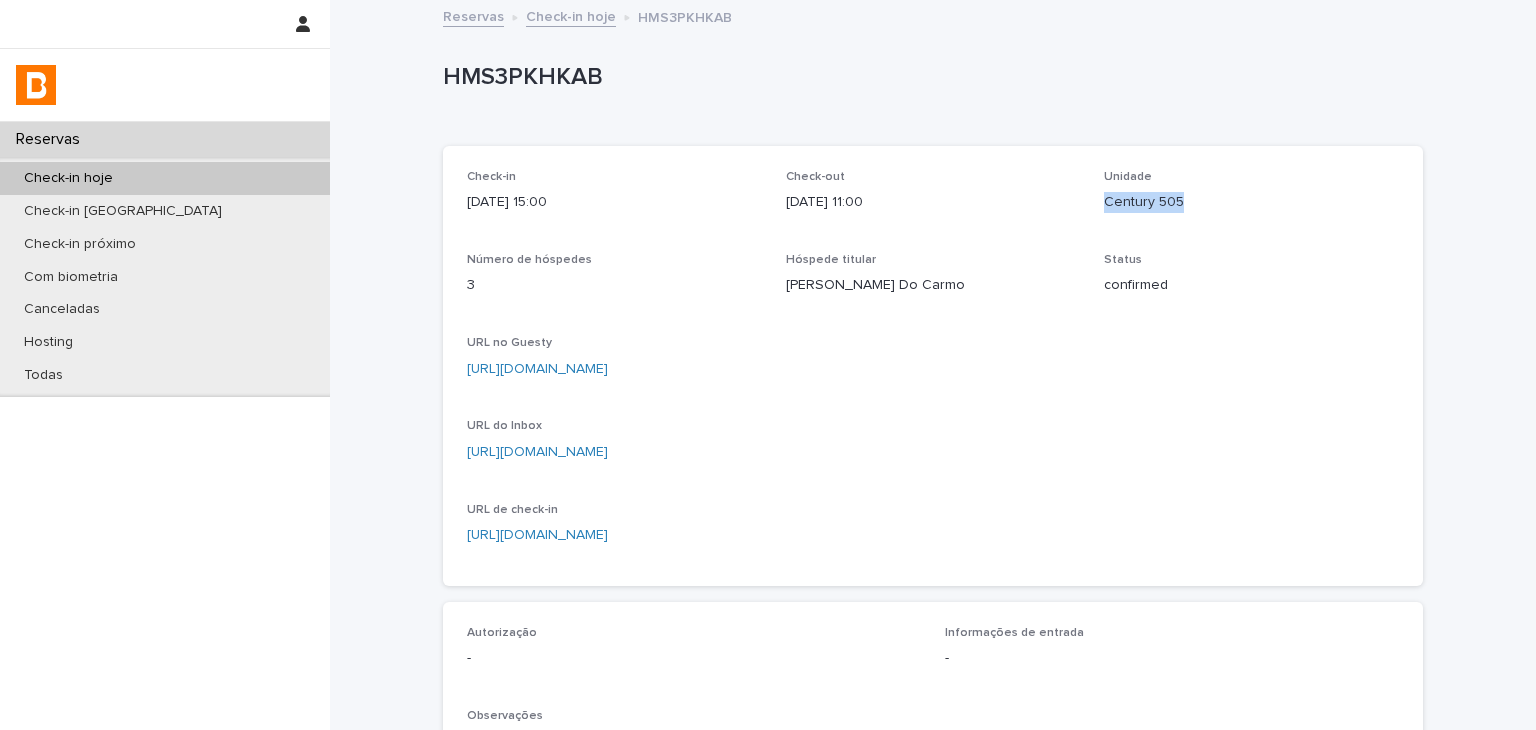drag, startPoint x: 1090, startPoint y: 195, endPoint x: 1200, endPoint y: 200, distance: 110.11358 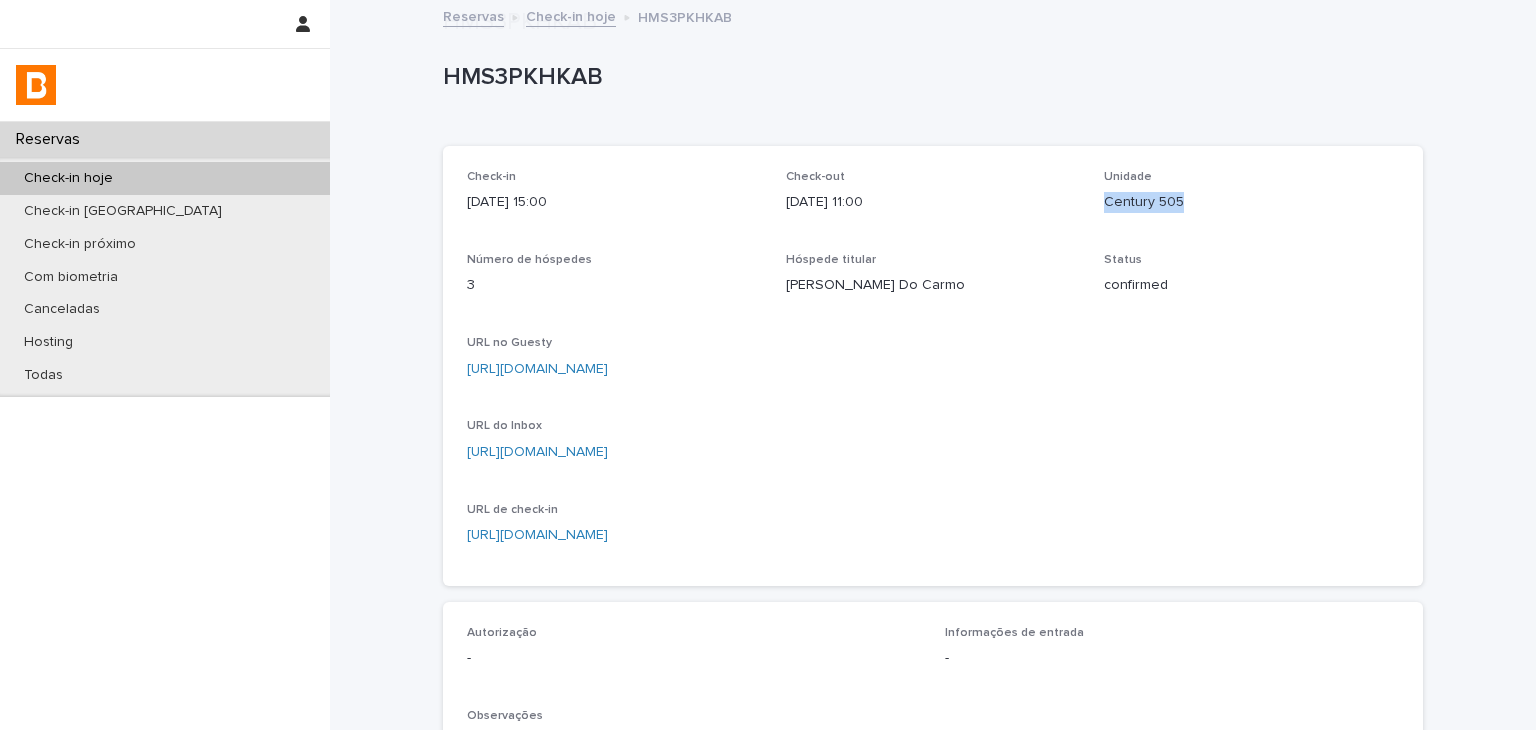 scroll, scrollTop: 300, scrollLeft: 0, axis: vertical 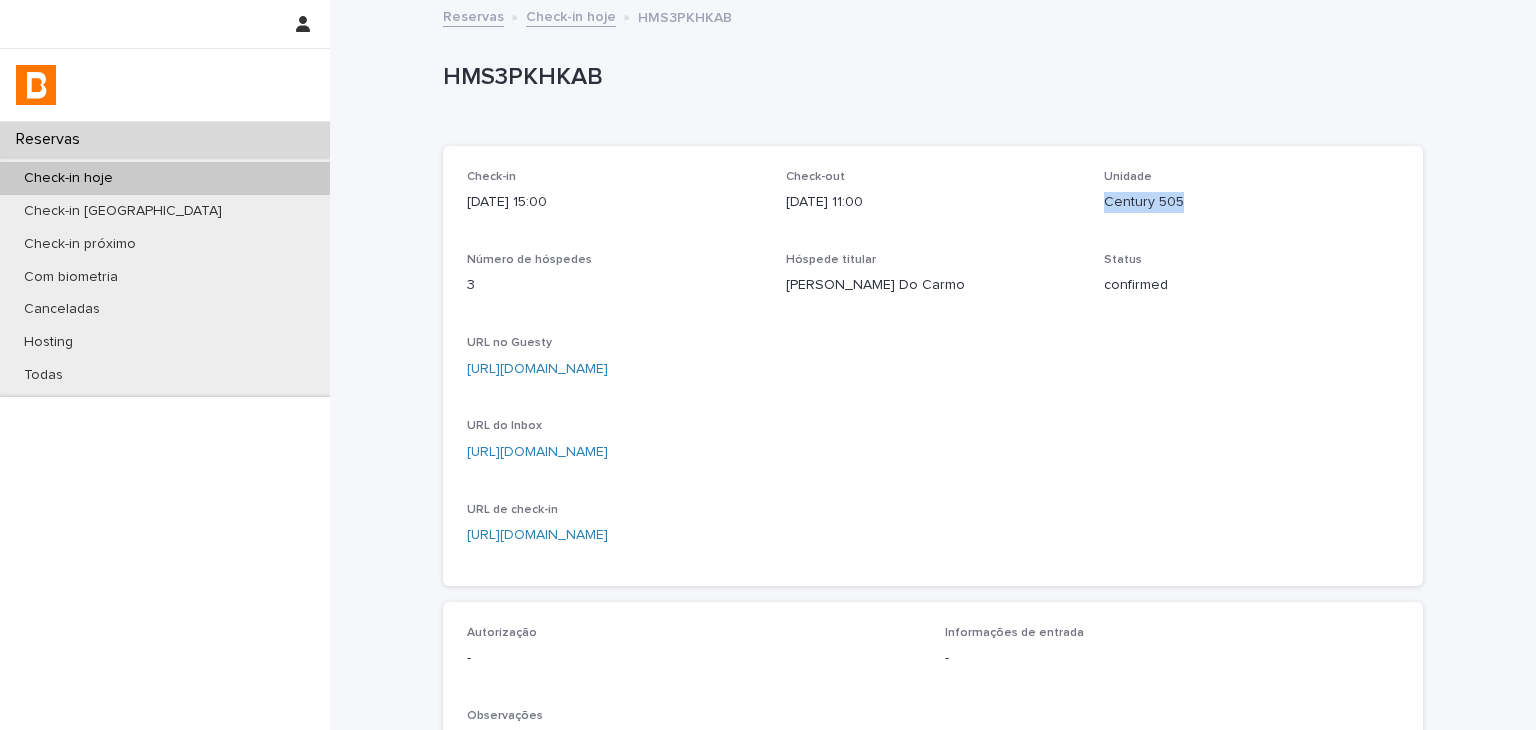 click on "[URL][DOMAIN_NAME]" at bounding box center (537, 369) 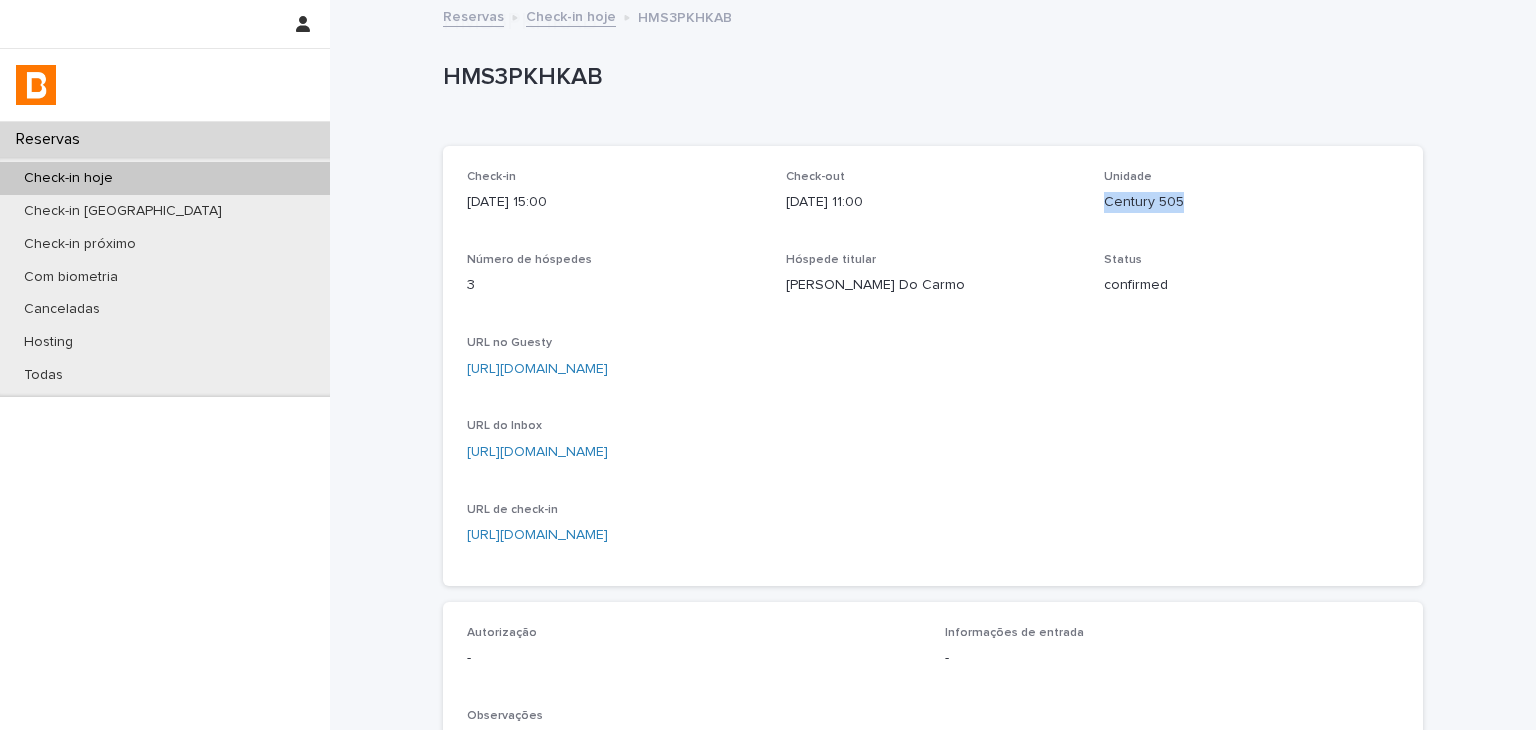 scroll, scrollTop: 500, scrollLeft: 0, axis: vertical 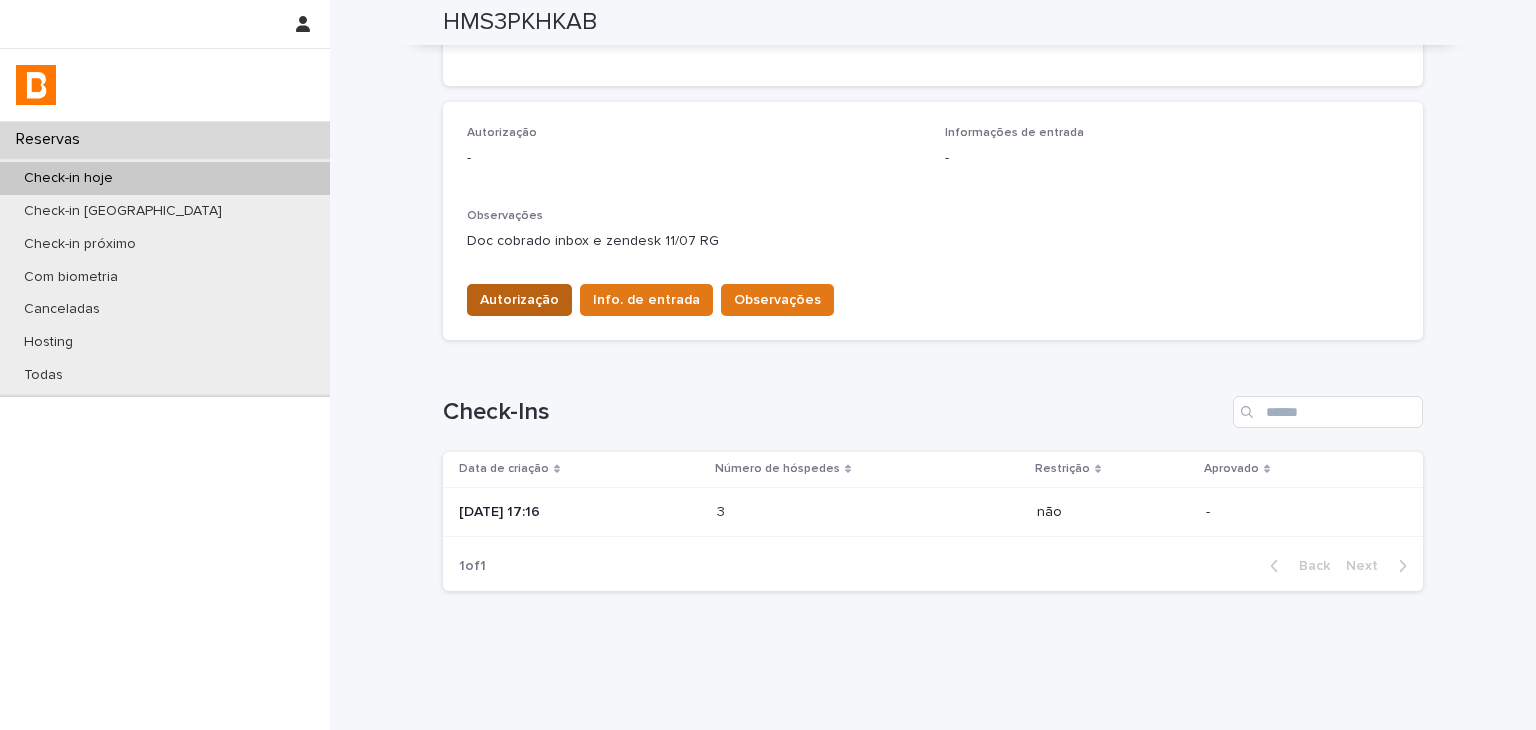 click on "Autorização" at bounding box center [519, 300] 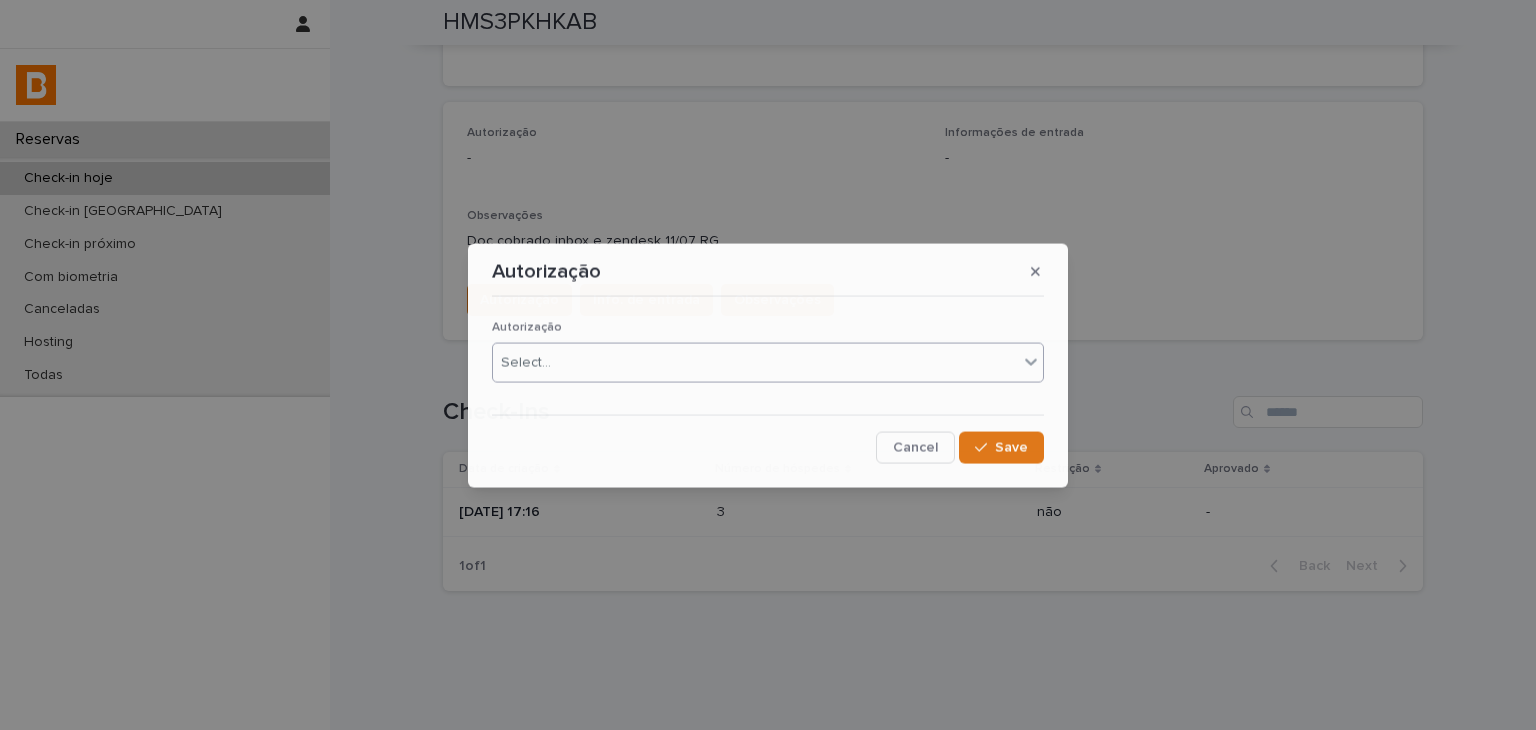 click on "Select..." at bounding box center (755, 362) 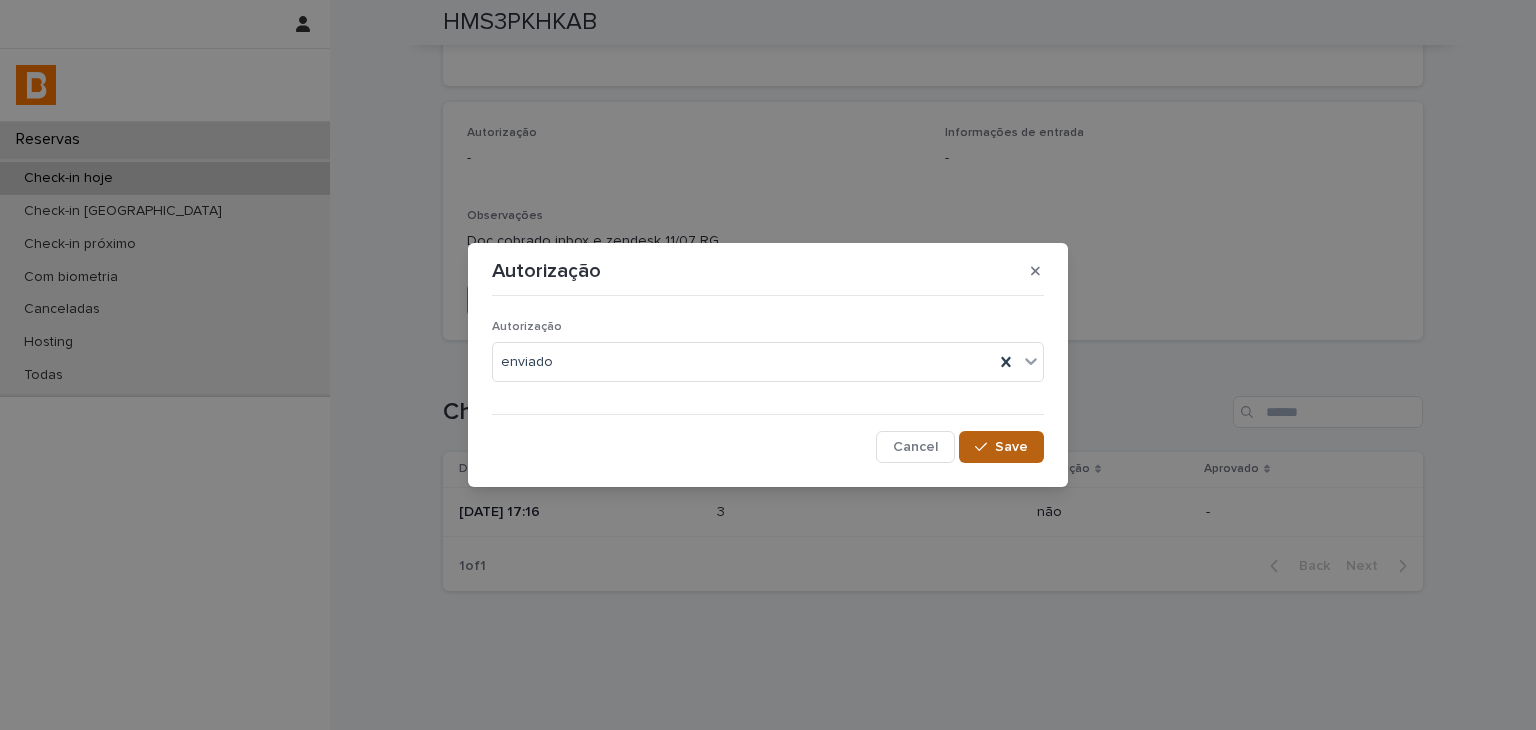 click on "Save" at bounding box center [1001, 447] 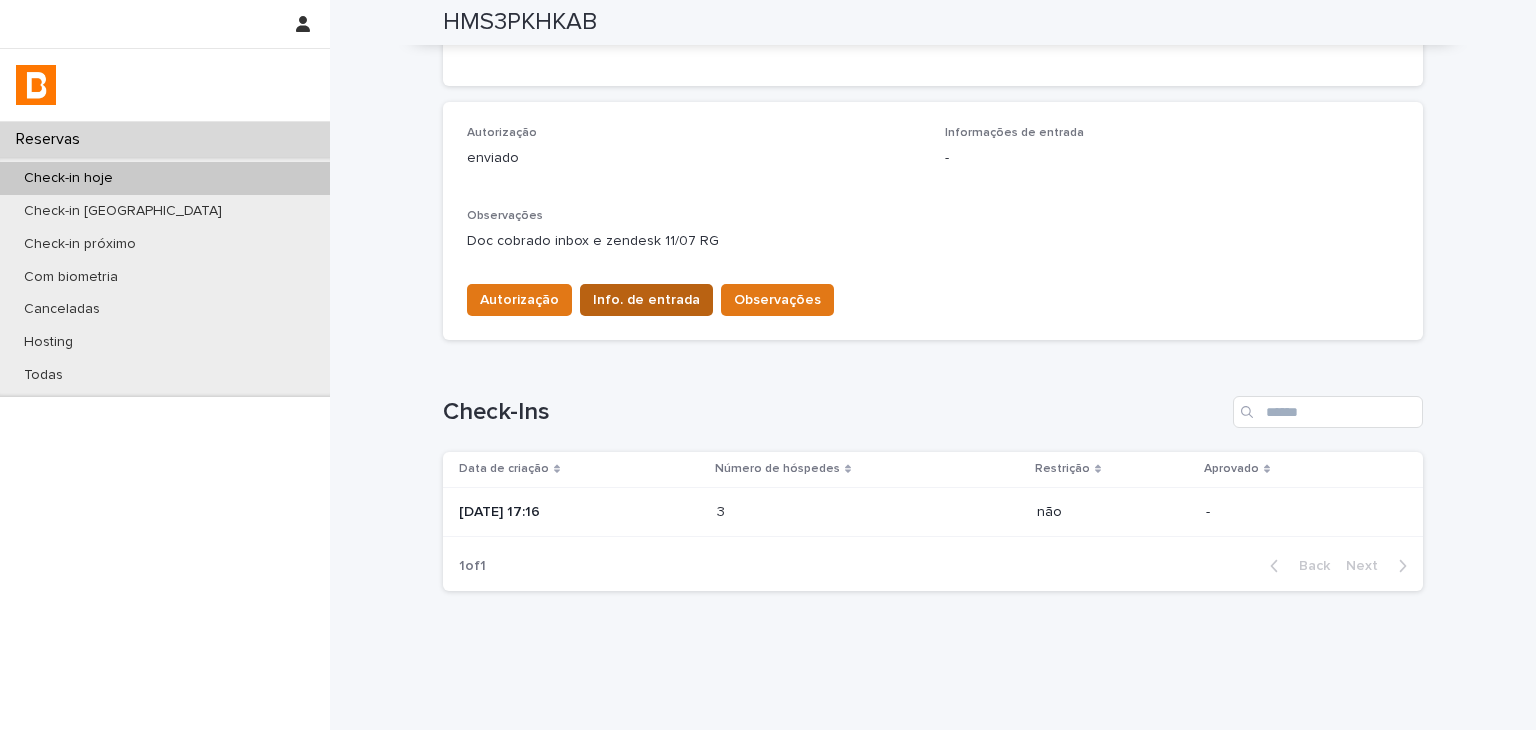 click on "Info. de entrada" at bounding box center (646, 300) 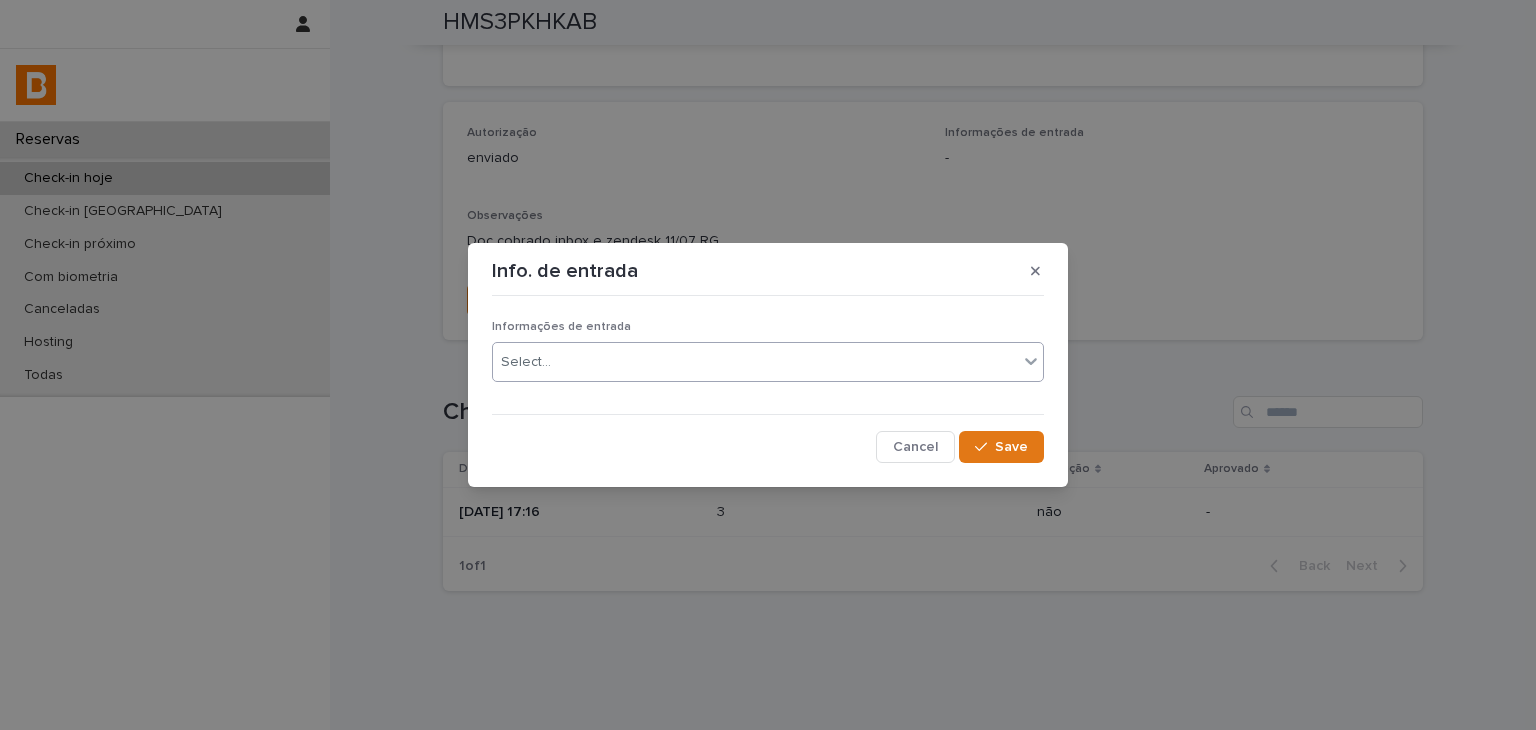 drag, startPoint x: 632, startPoint y: 357, endPoint x: 632, endPoint y: 381, distance: 24 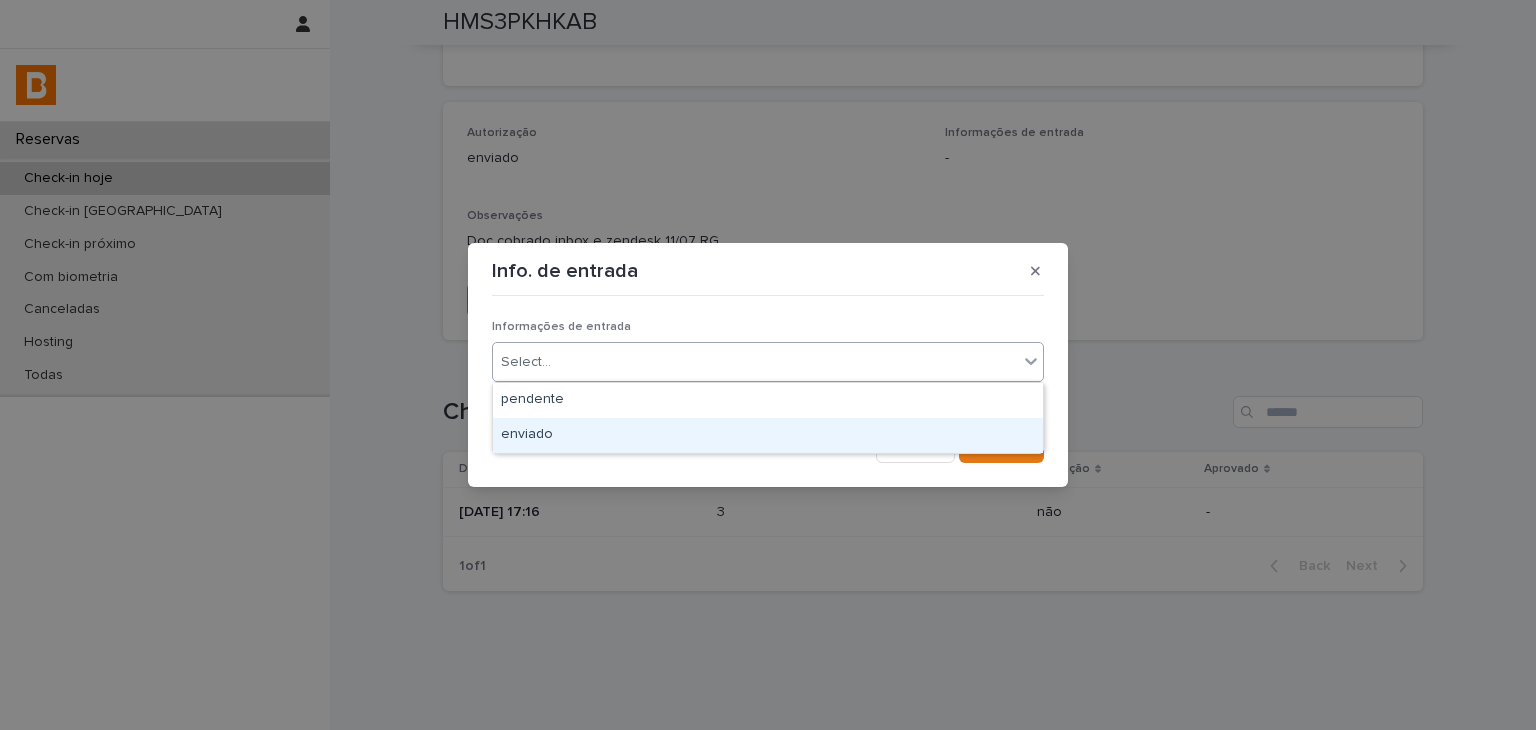 click on "enviado" at bounding box center [768, 435] 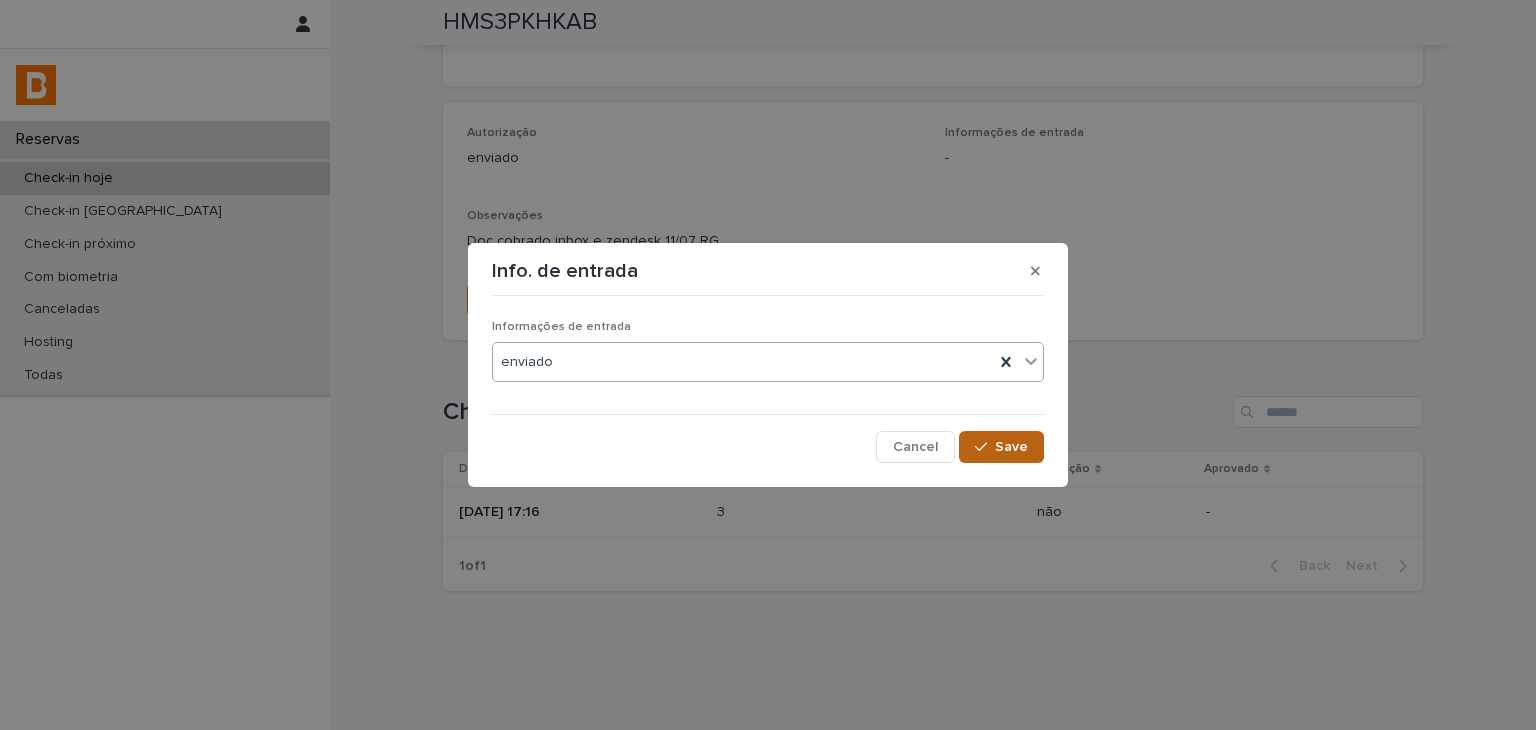 click on "Informações de entrada   option enviado, selected.     0 results available. Select is focused ,type to refine list, press Down to open the menu,  enviado Cancel Save" at bounding box center [768, 383] 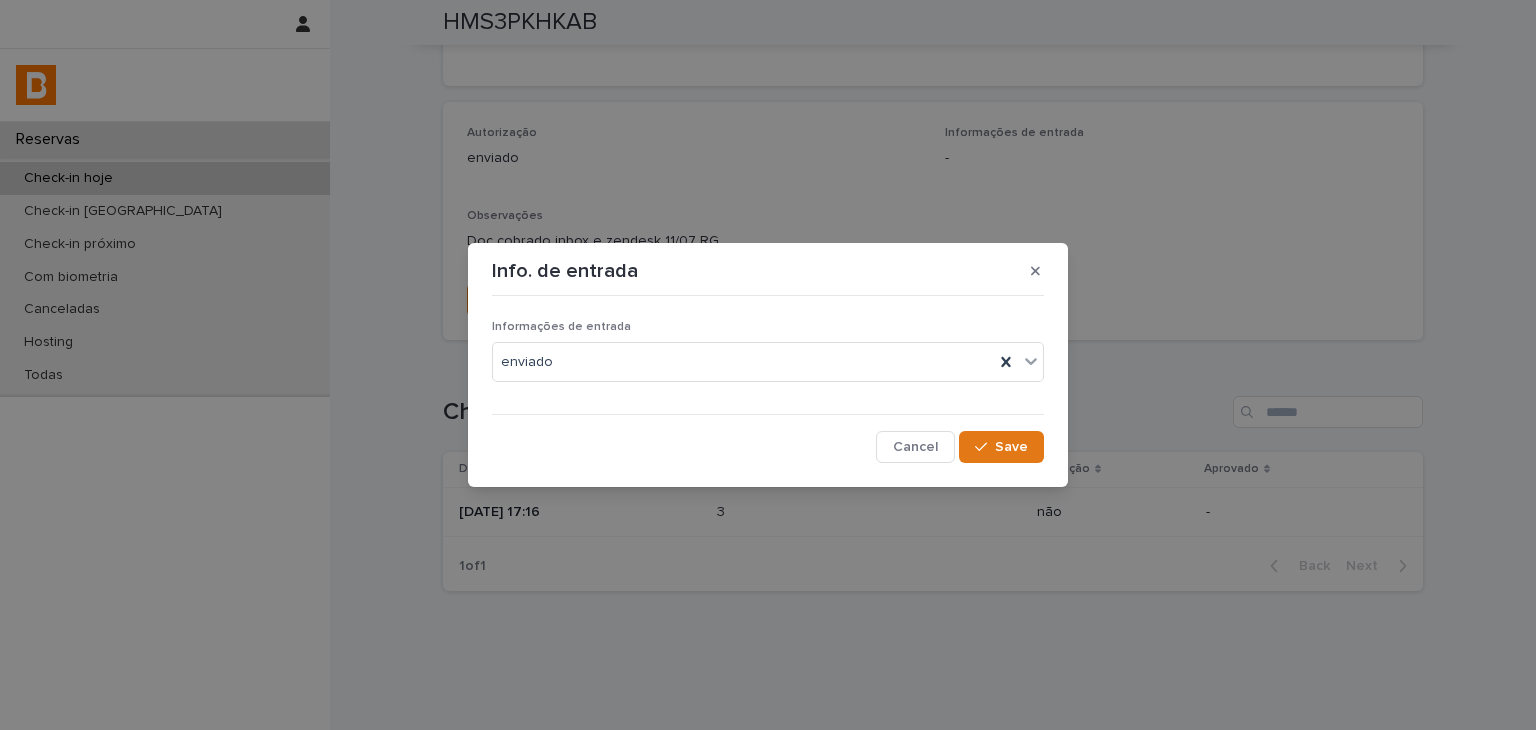 click on "Save" at bounding box center [1011, 447] 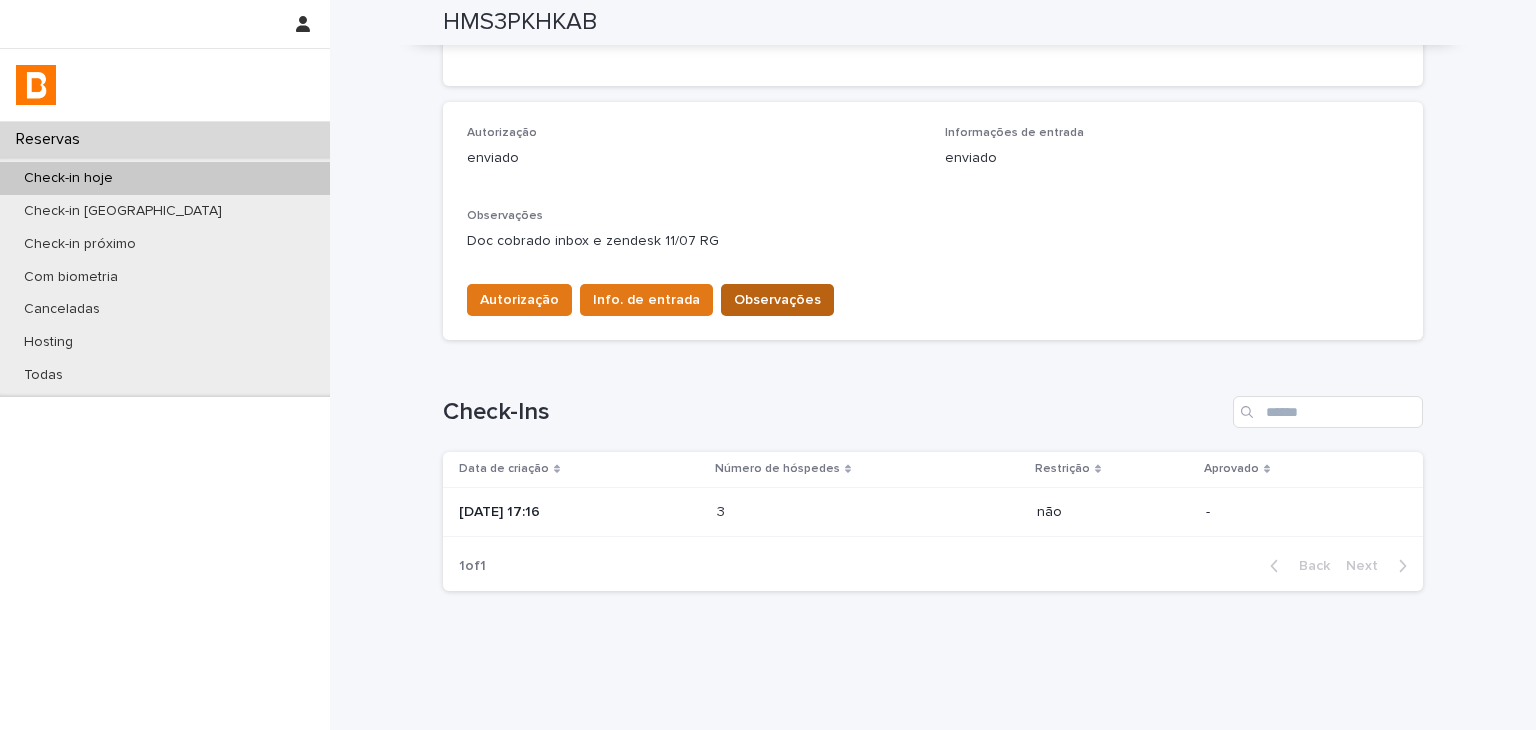 click on "Observações" at bounding box center [777, 300] 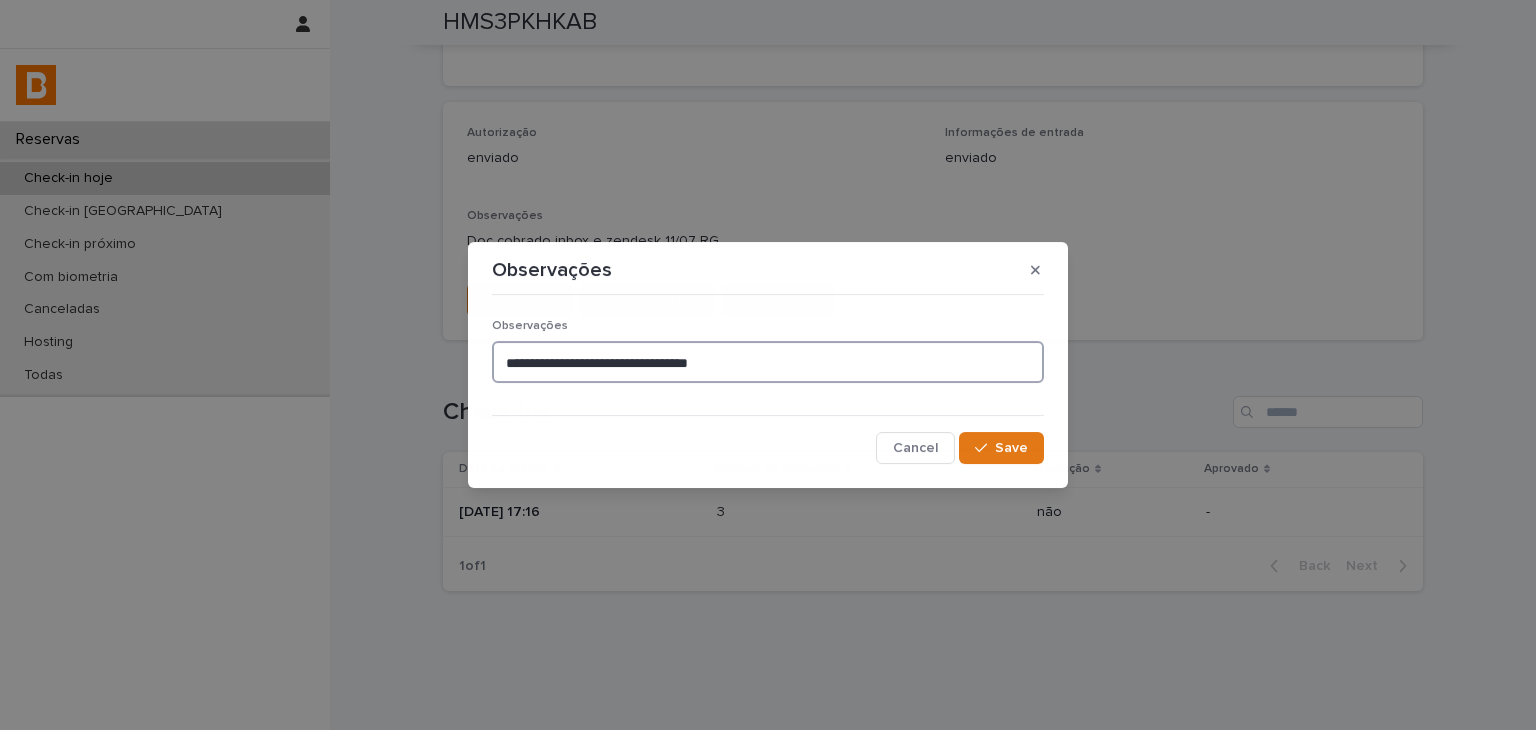 click on "**********" at bounding box center (768, 362) 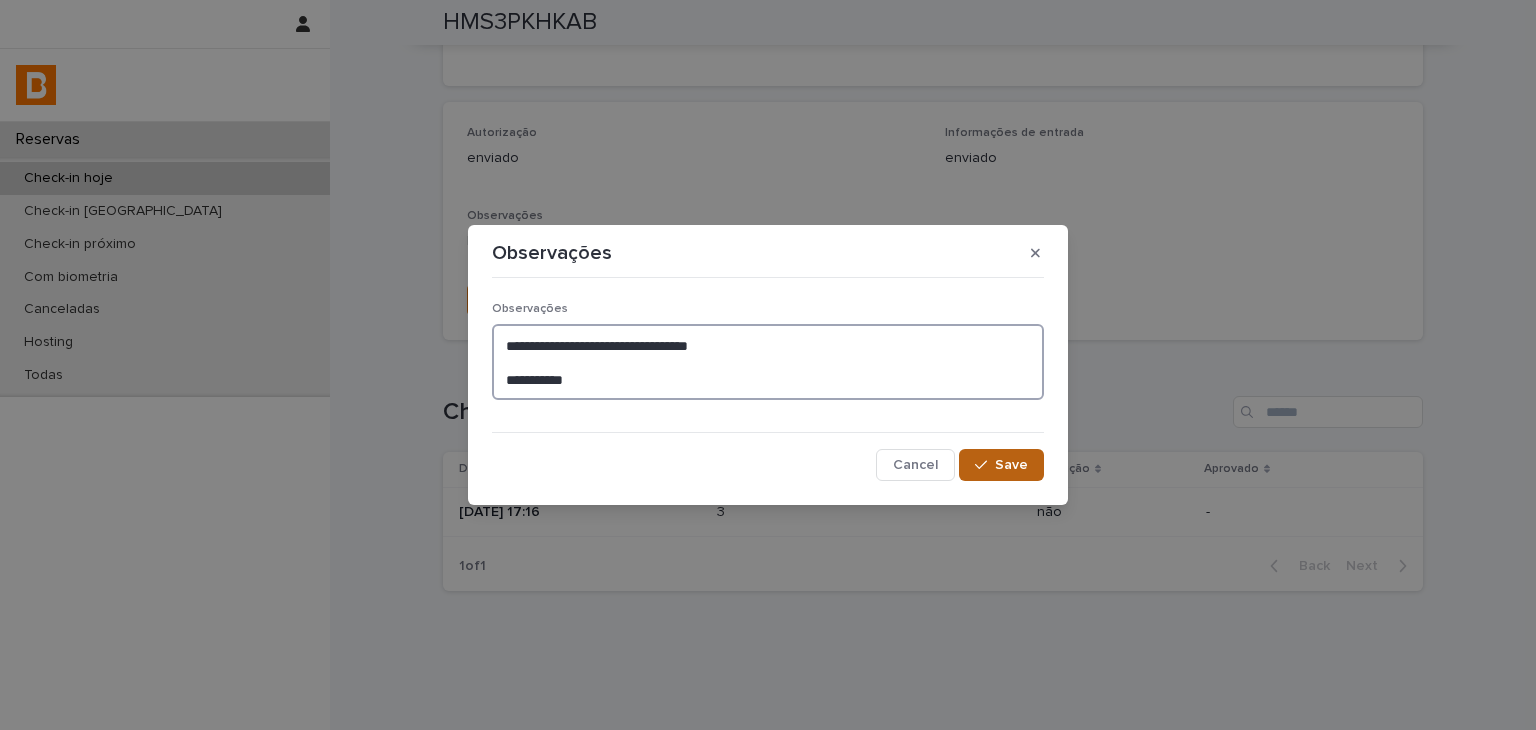 type on "**********" 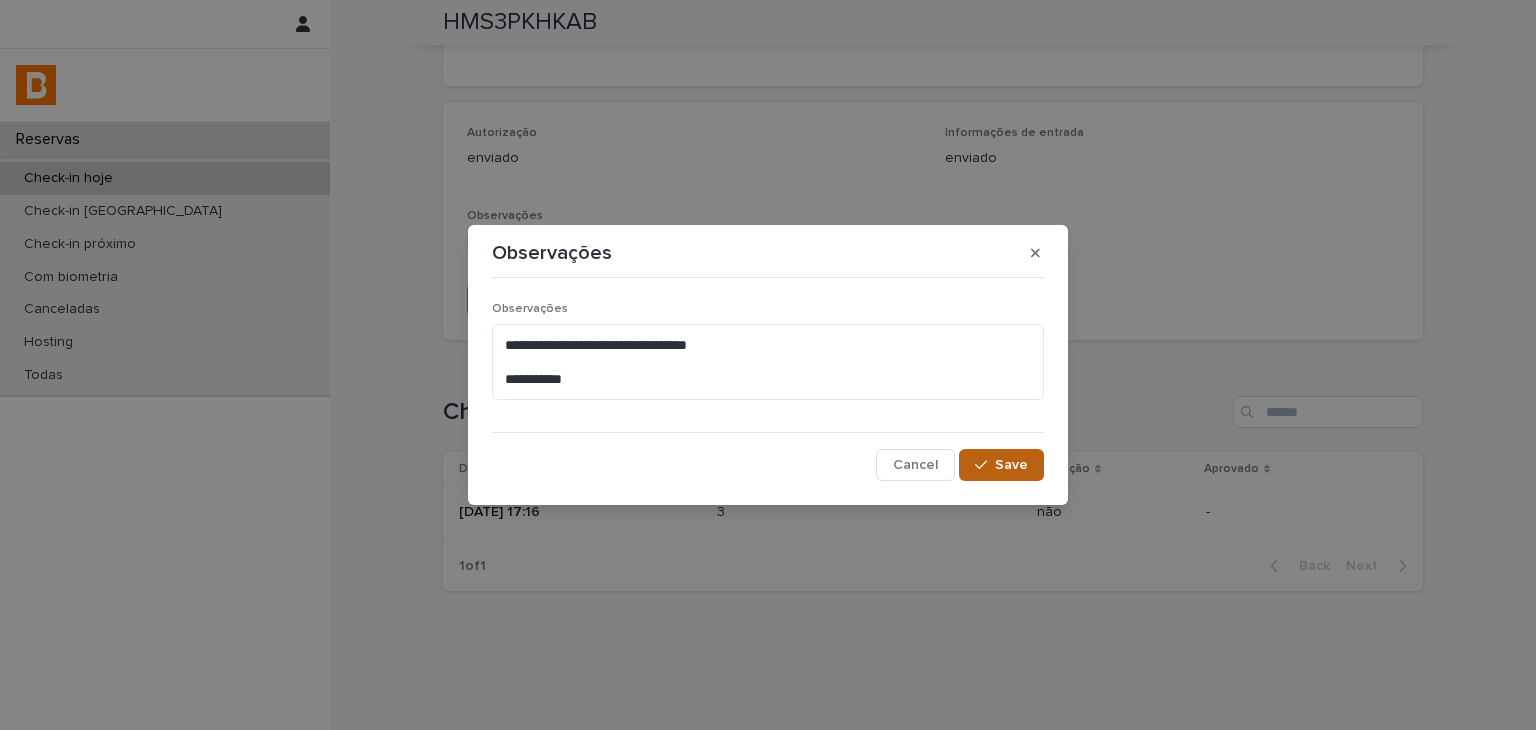 click on "Save" at bounding box center [1001, 465] 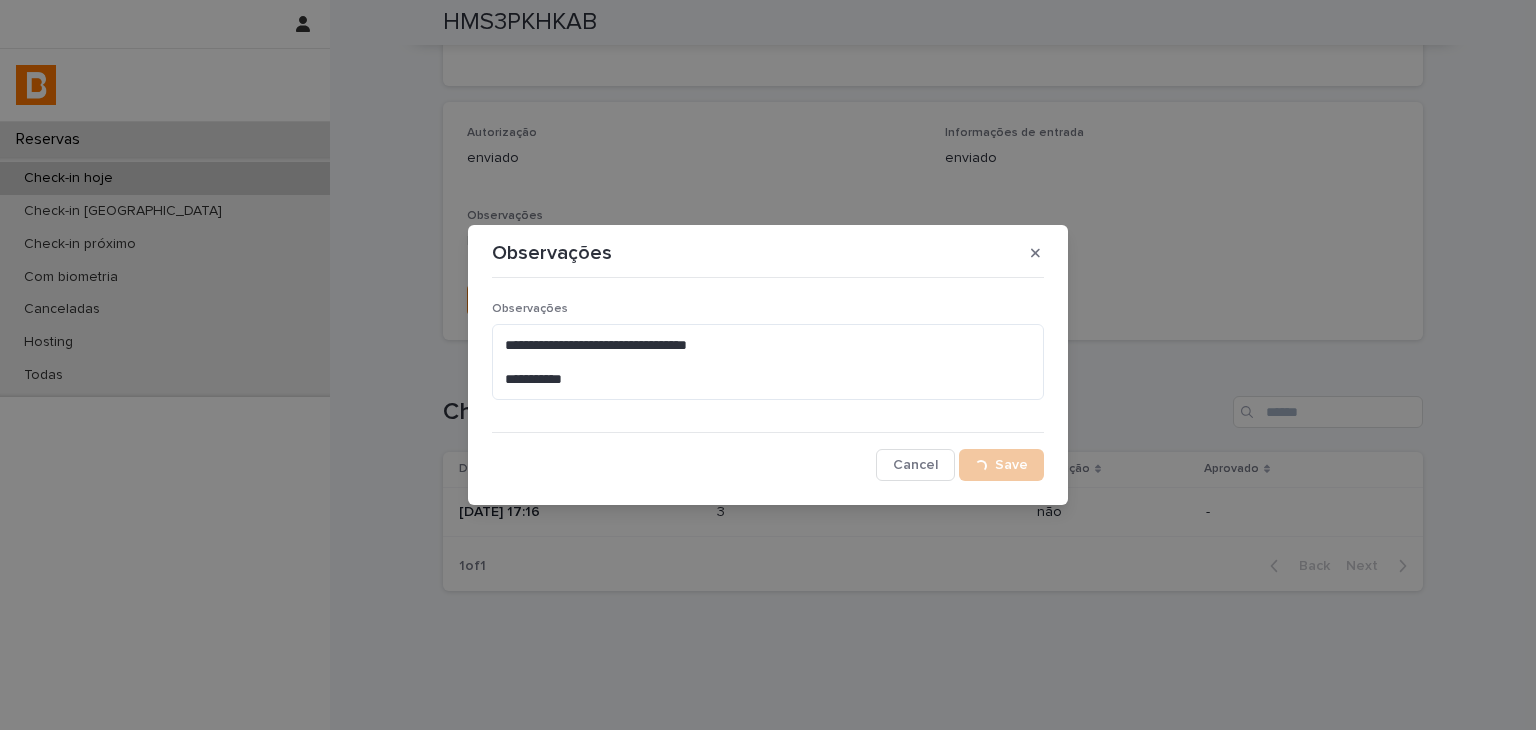 click on "**********" at bounding box center [768, 365] 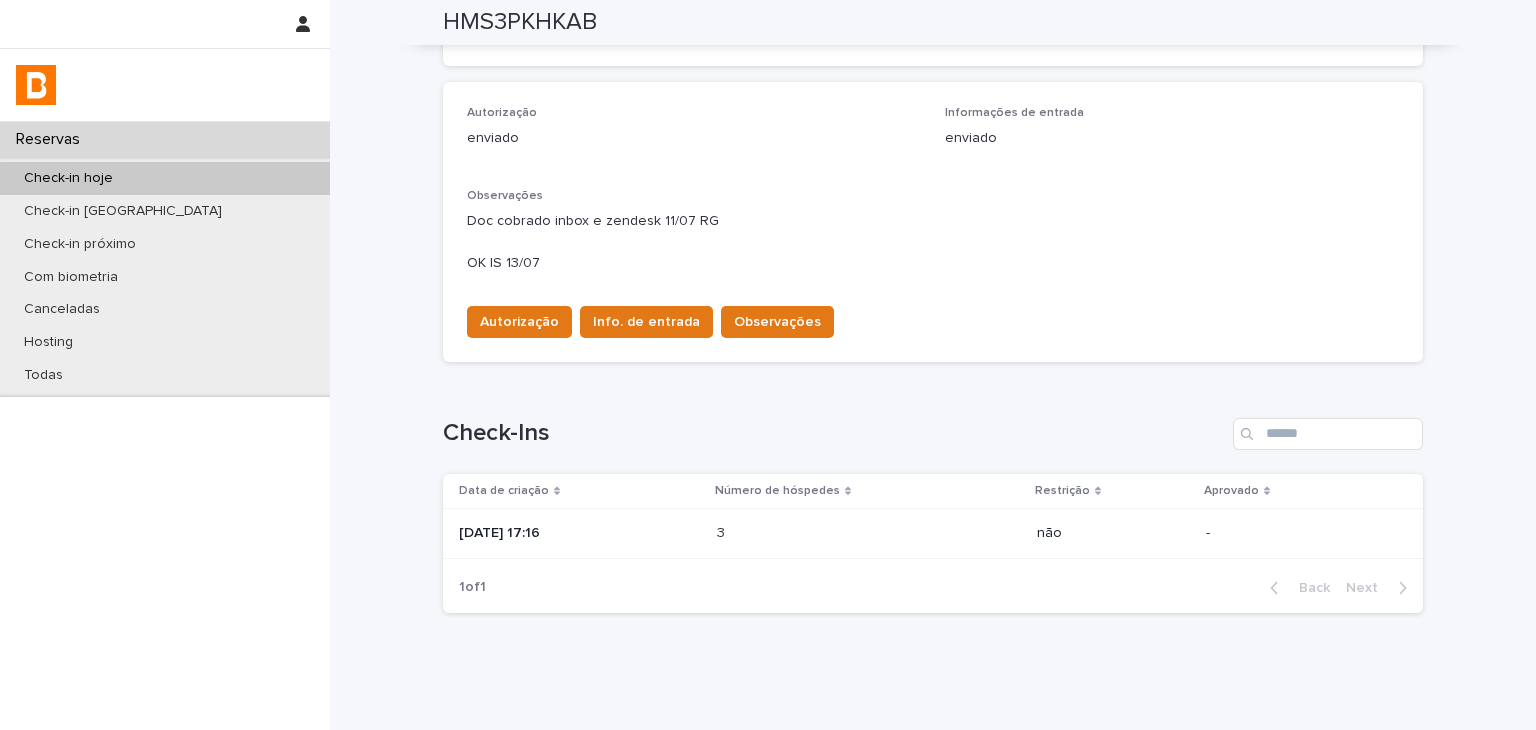 scroll, scrollTop: 0, scrollLeft: 0, axis: both 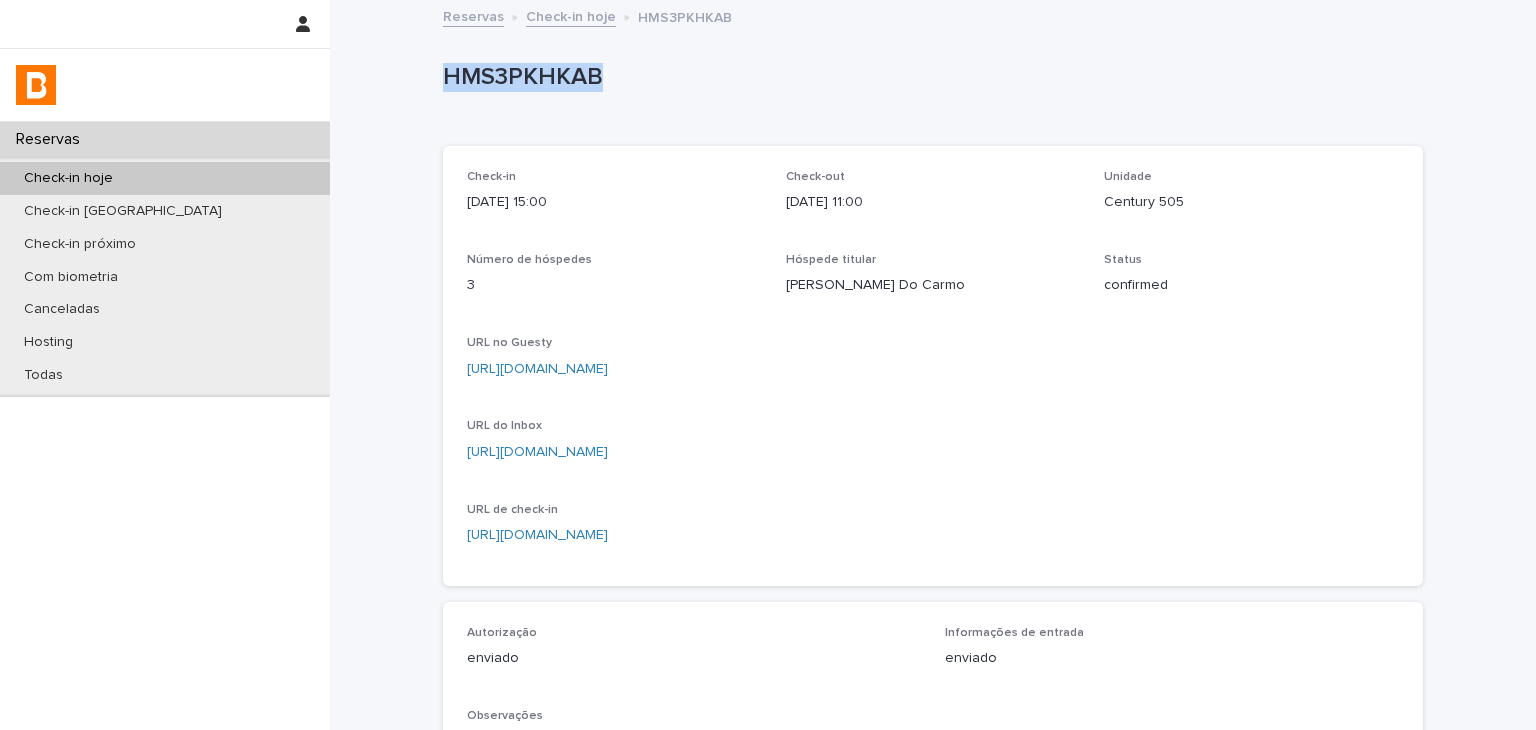 drag, startPoint x: 439, startPoint y: 85, endPoint x: 628, endPoint y: 78, distance: 189.12958 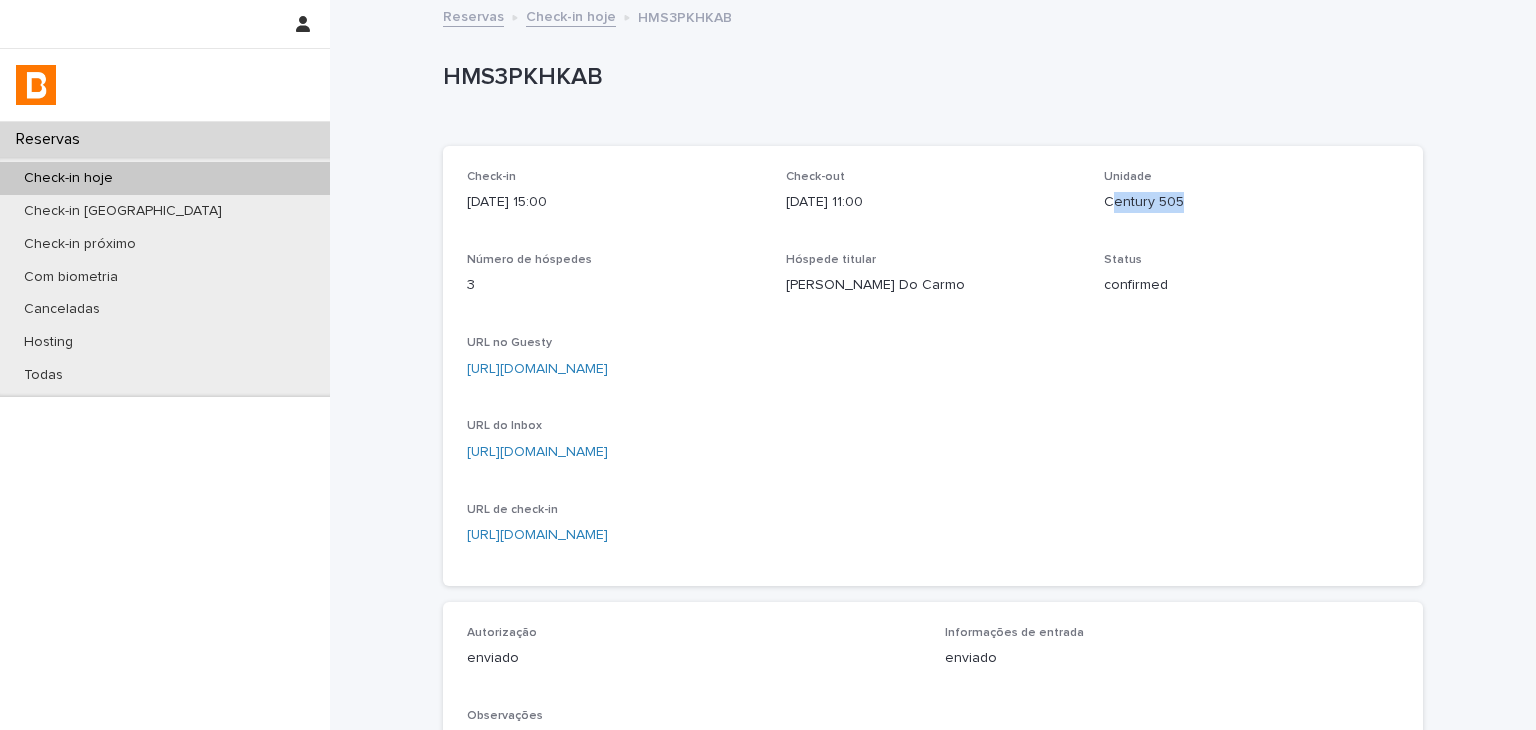 drag, startPoint x: 1156, startPoint y: 199, endPoint x: 1228, endPoint y: 200, distance: 72.00694 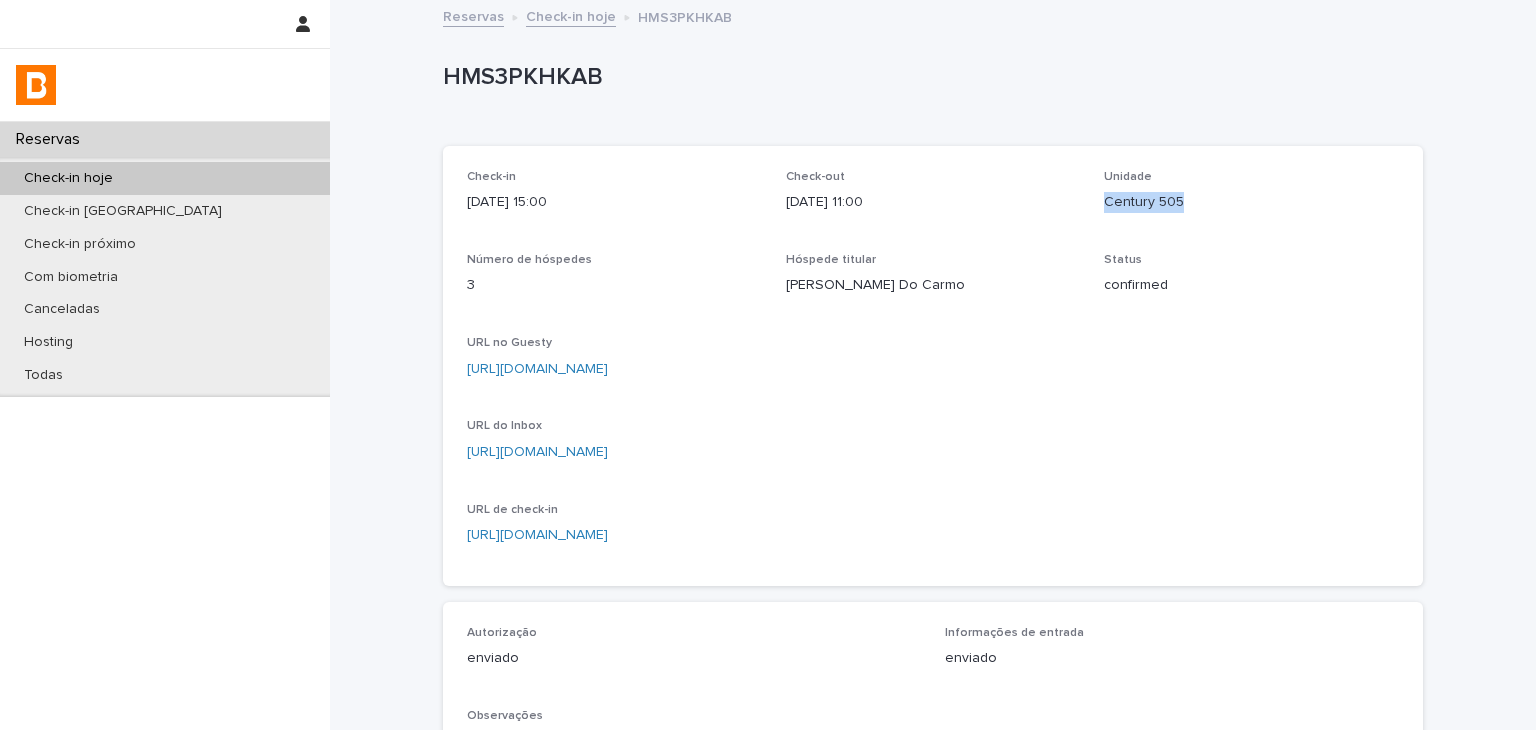 drag, startPoint x: 1103, startPoint y: 206, endPoint x: 1182, endPoint y: 207, distance: 79.00633 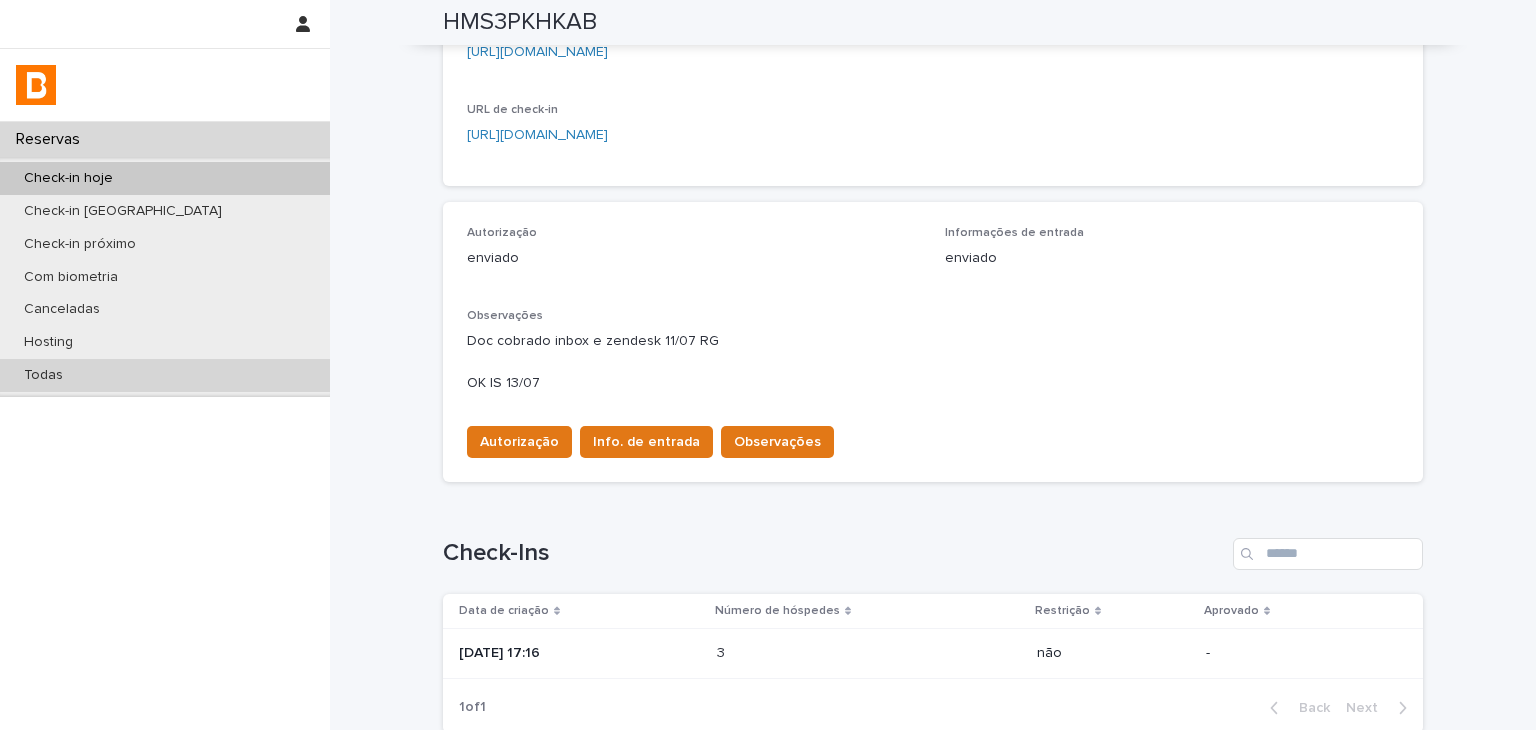 click on "Todas" at bounding box center [165, 375] 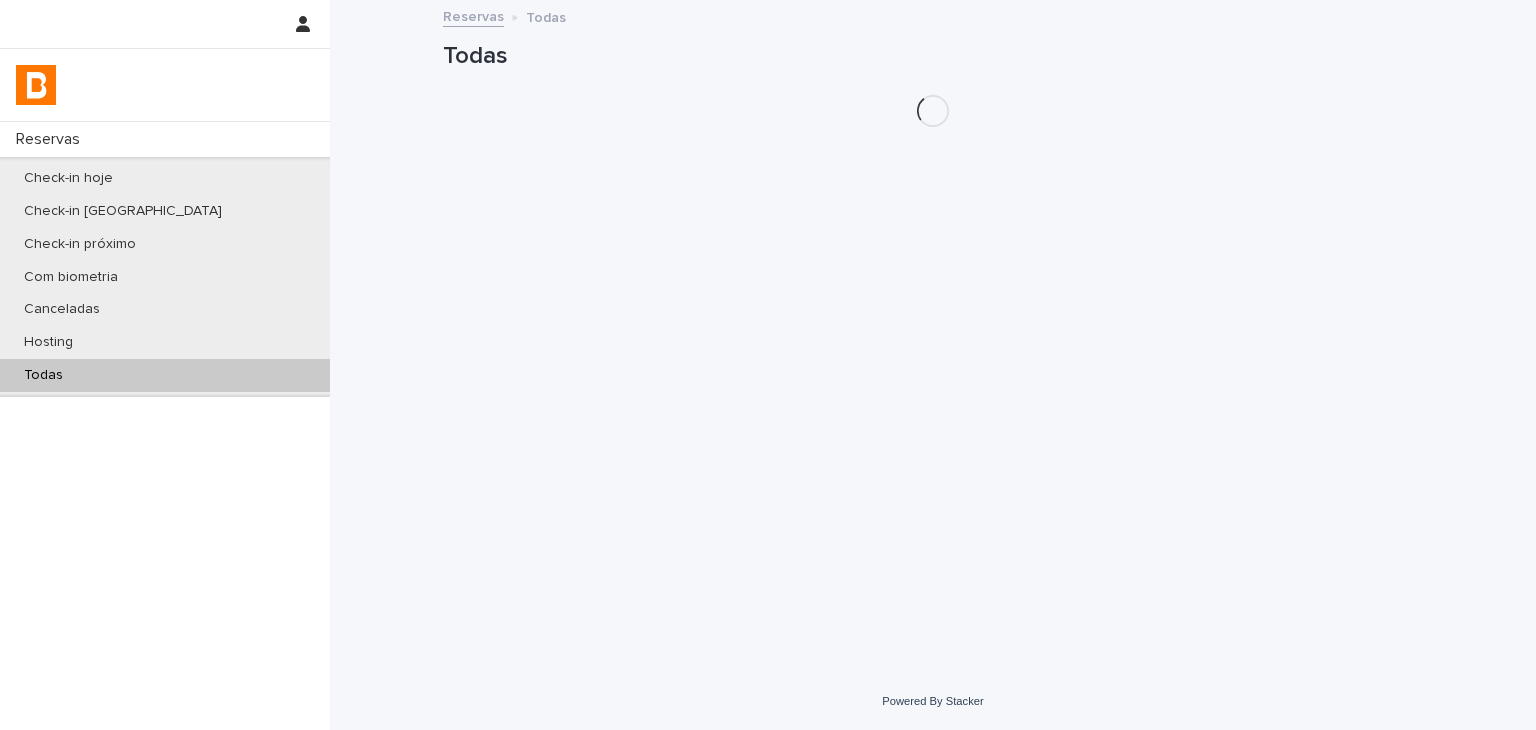 scroll, scrollTop: 0, scrollLeft: 0, axis: both 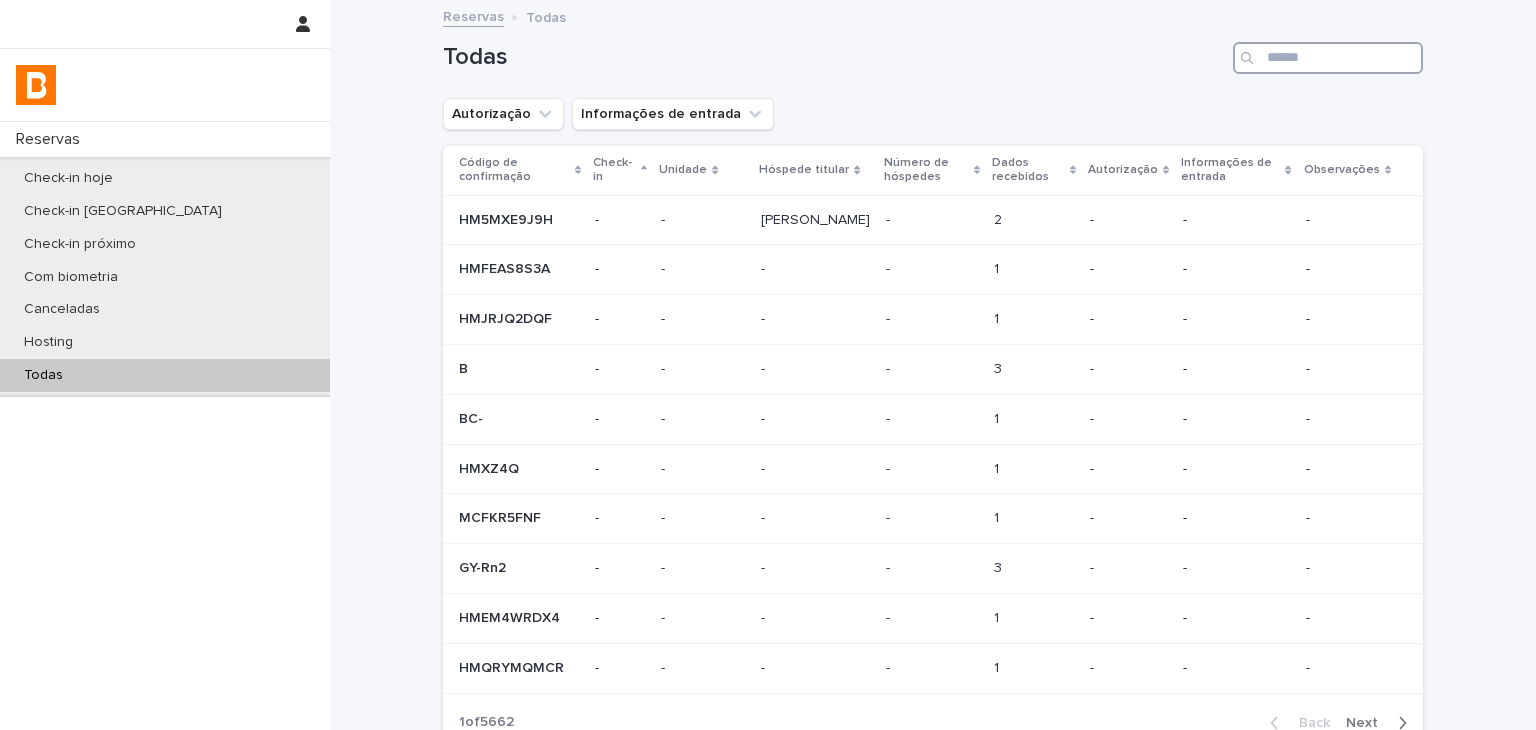 click at bounding box center [1328, 58] 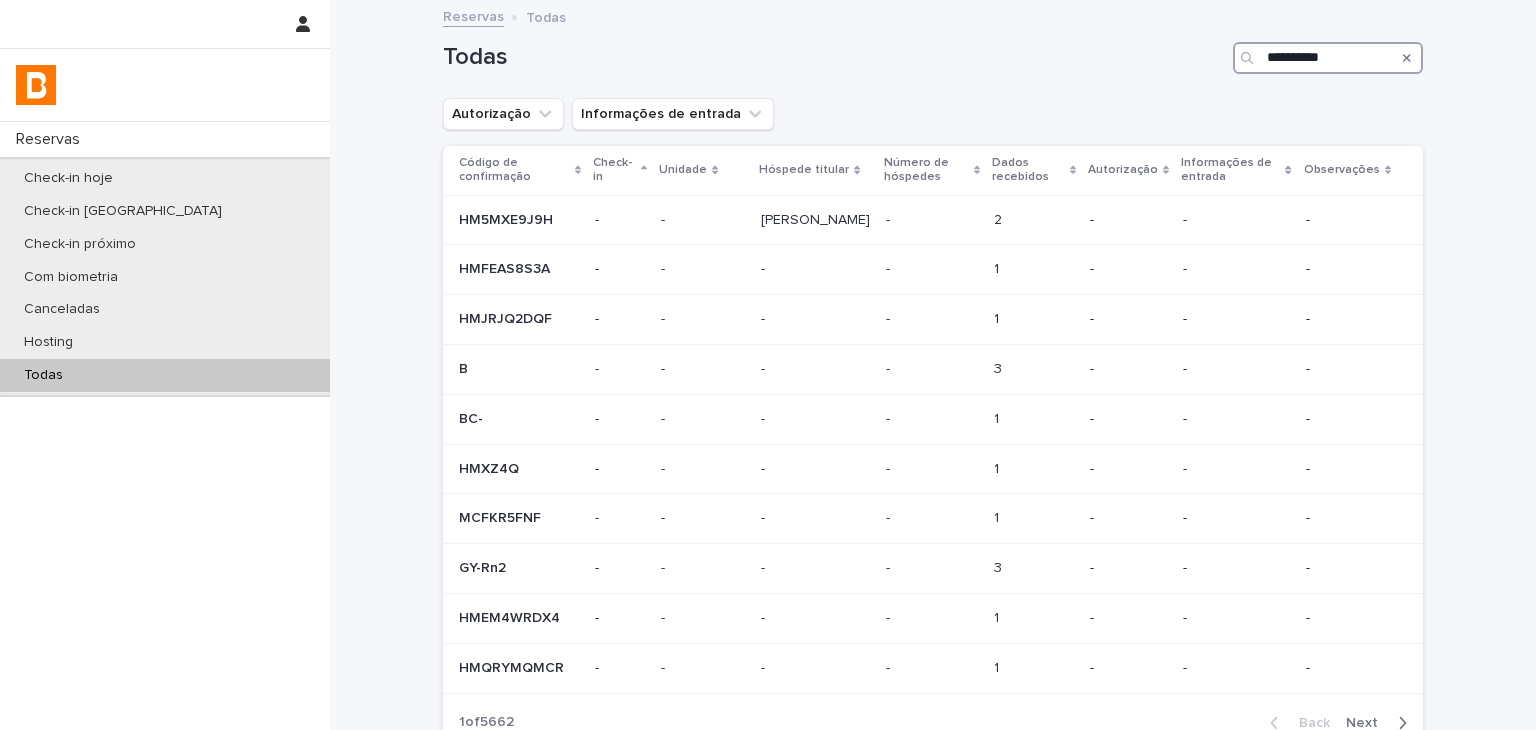 type on "**********" 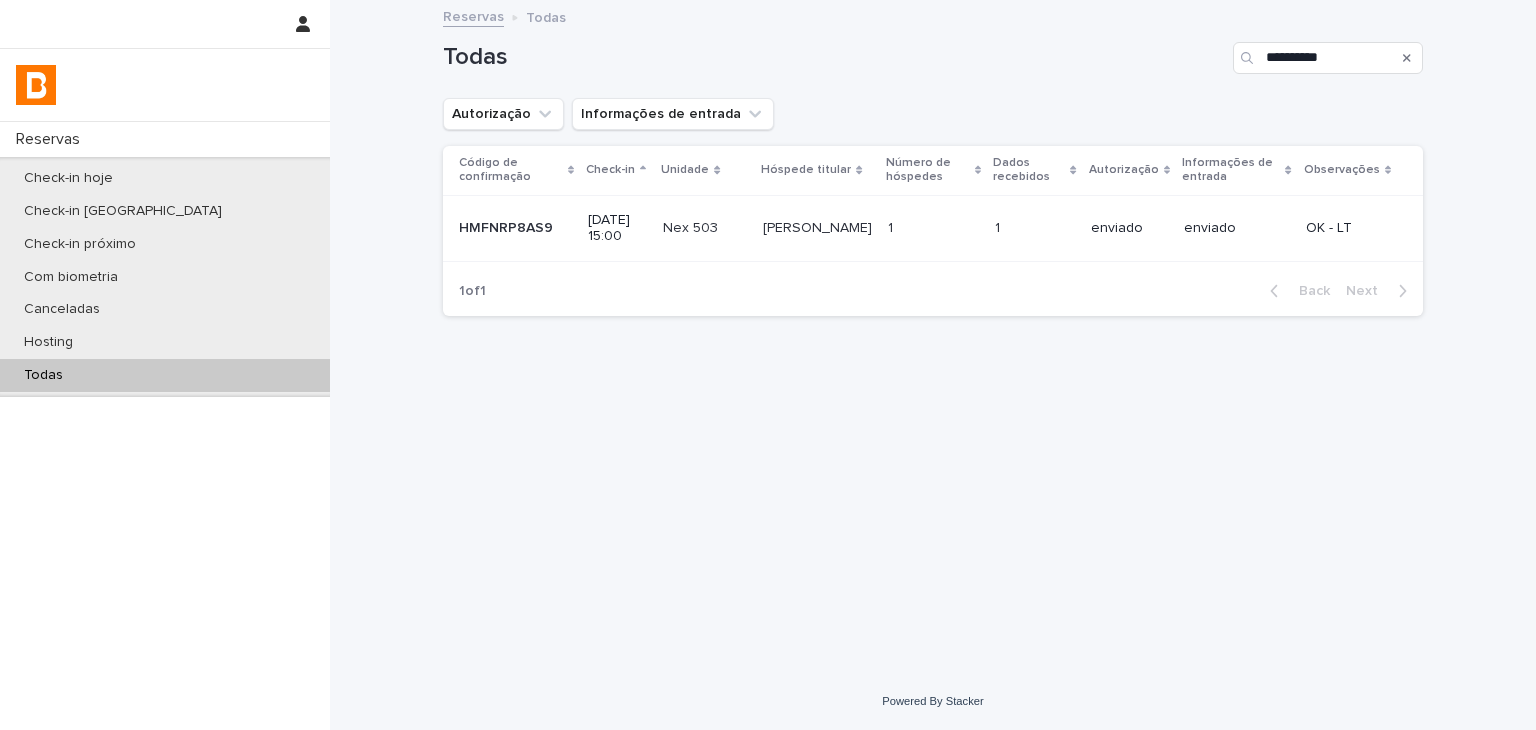 click on "Dados recebidos" at bounding box center [1029, 170] 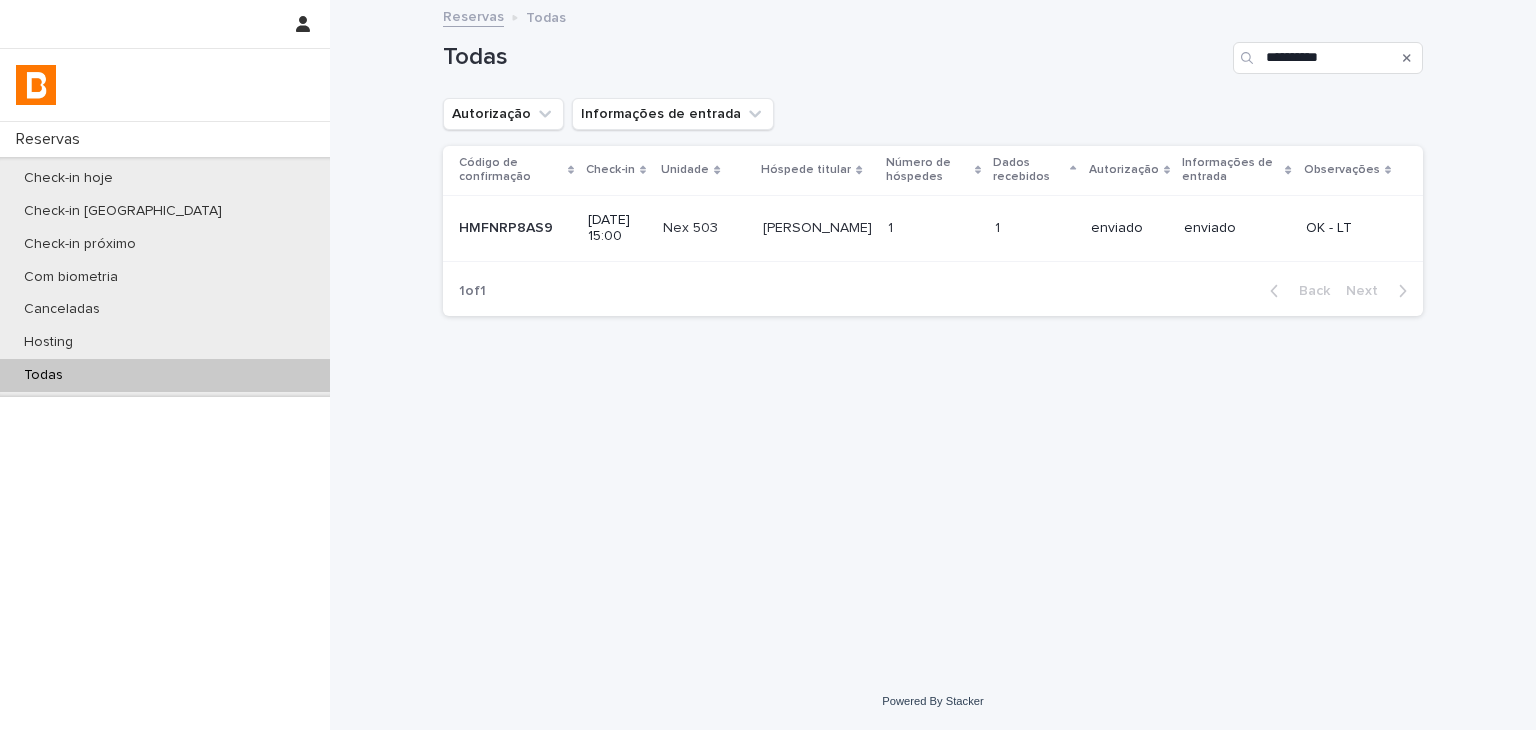 click on "[PERSON_NAME]" at bounding box center [819, 226] 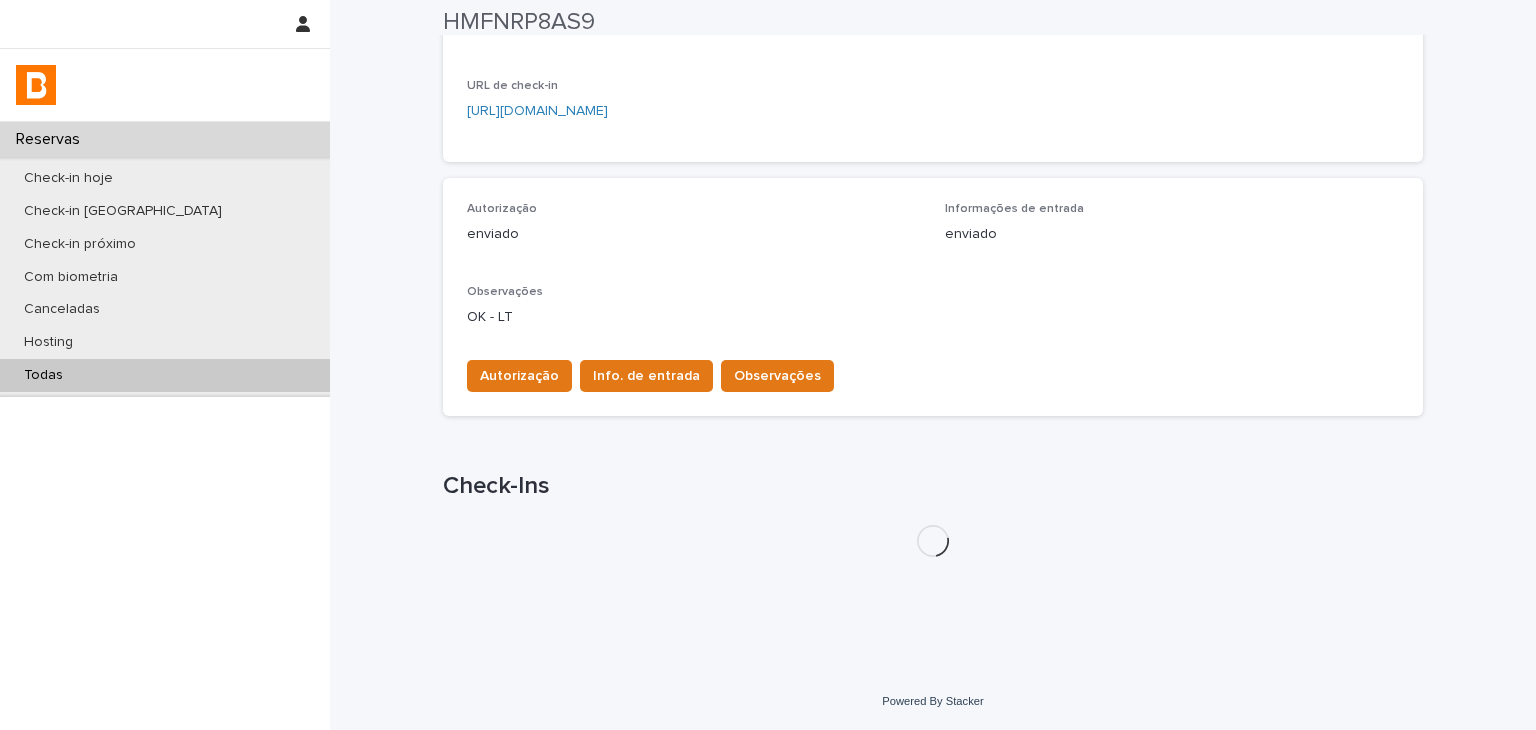 scroll, scrollTop: 478, scrollLeft: 0, axis: vertical 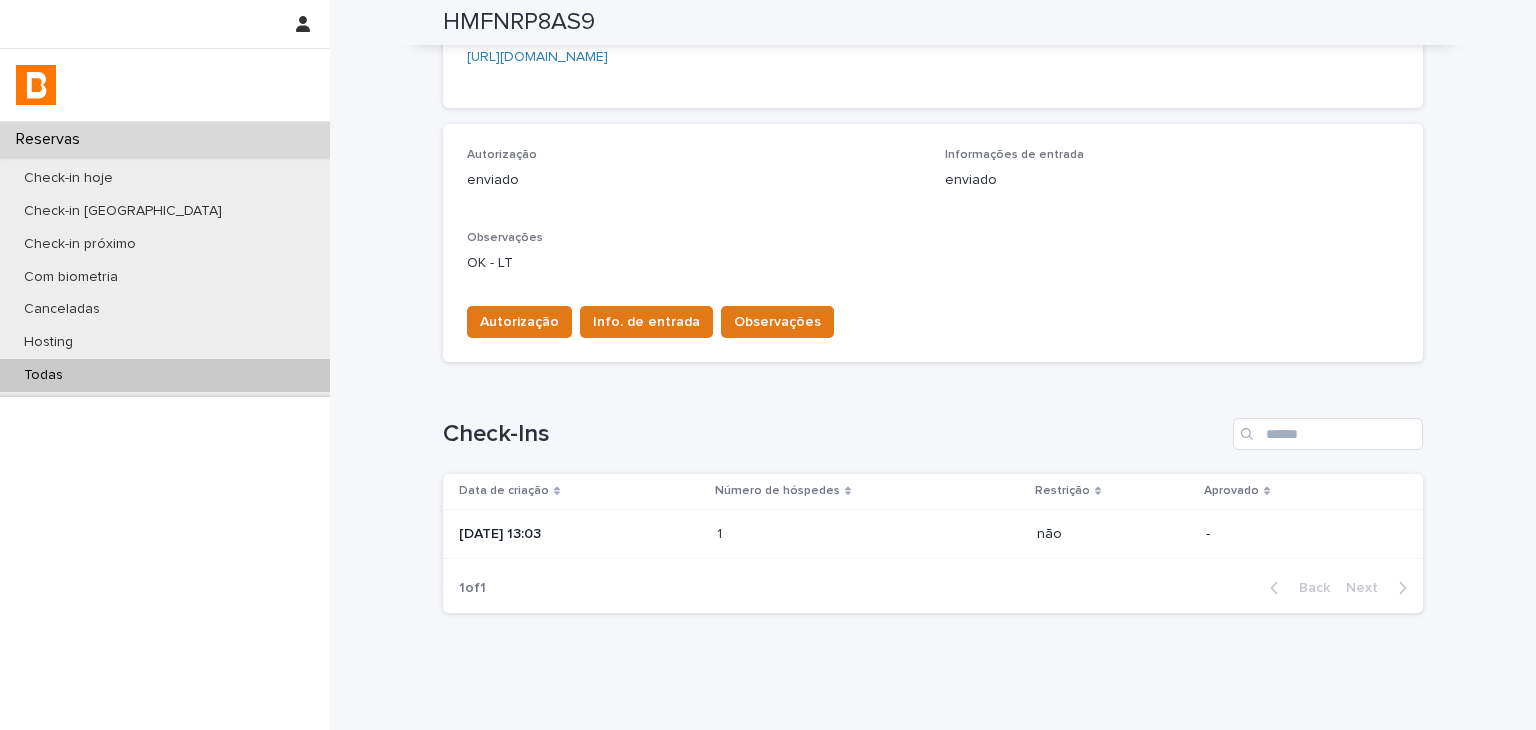 click on "[DATE] 13:03" at bounding box center [580, 534] 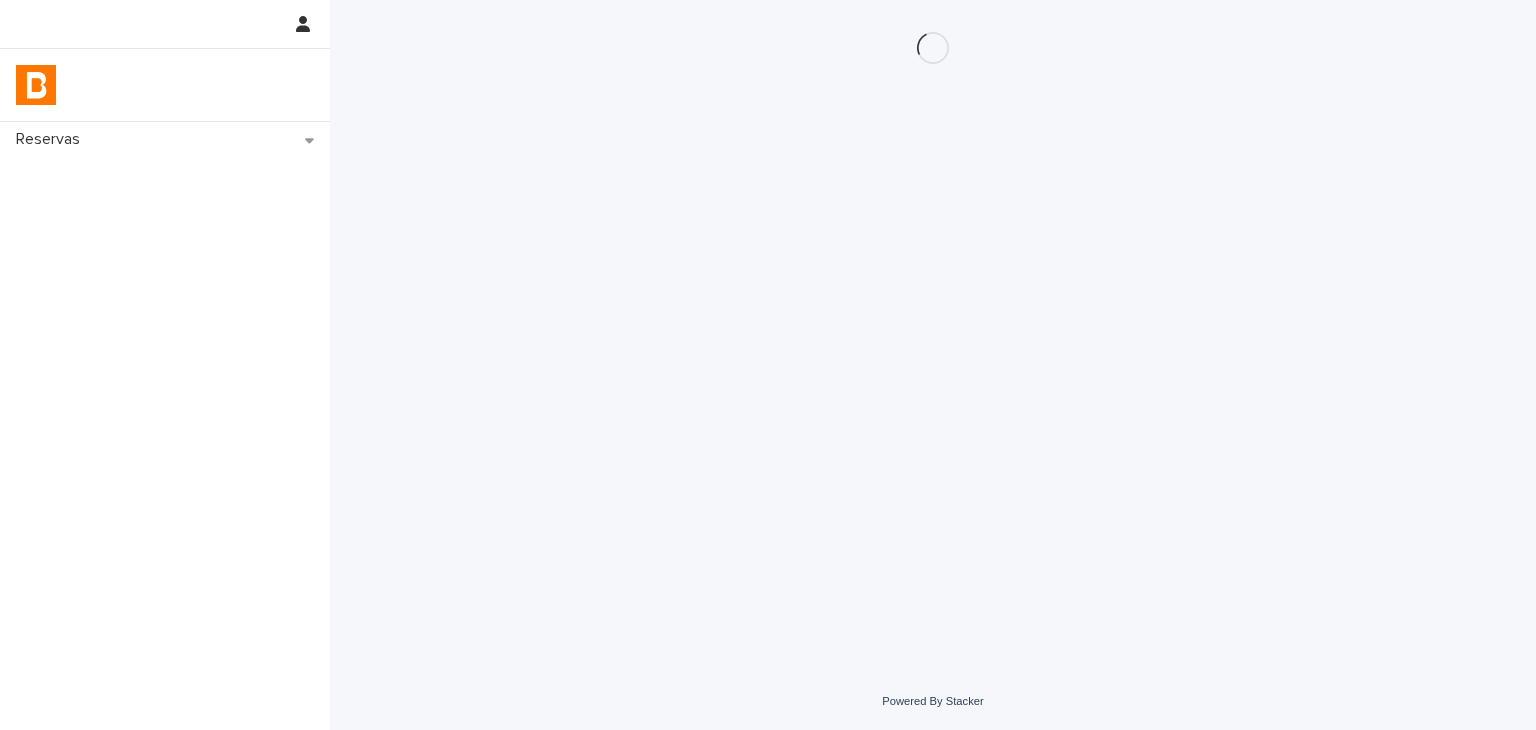 scroll, scrollTop: 0, scrollLeft: 0, axis: both 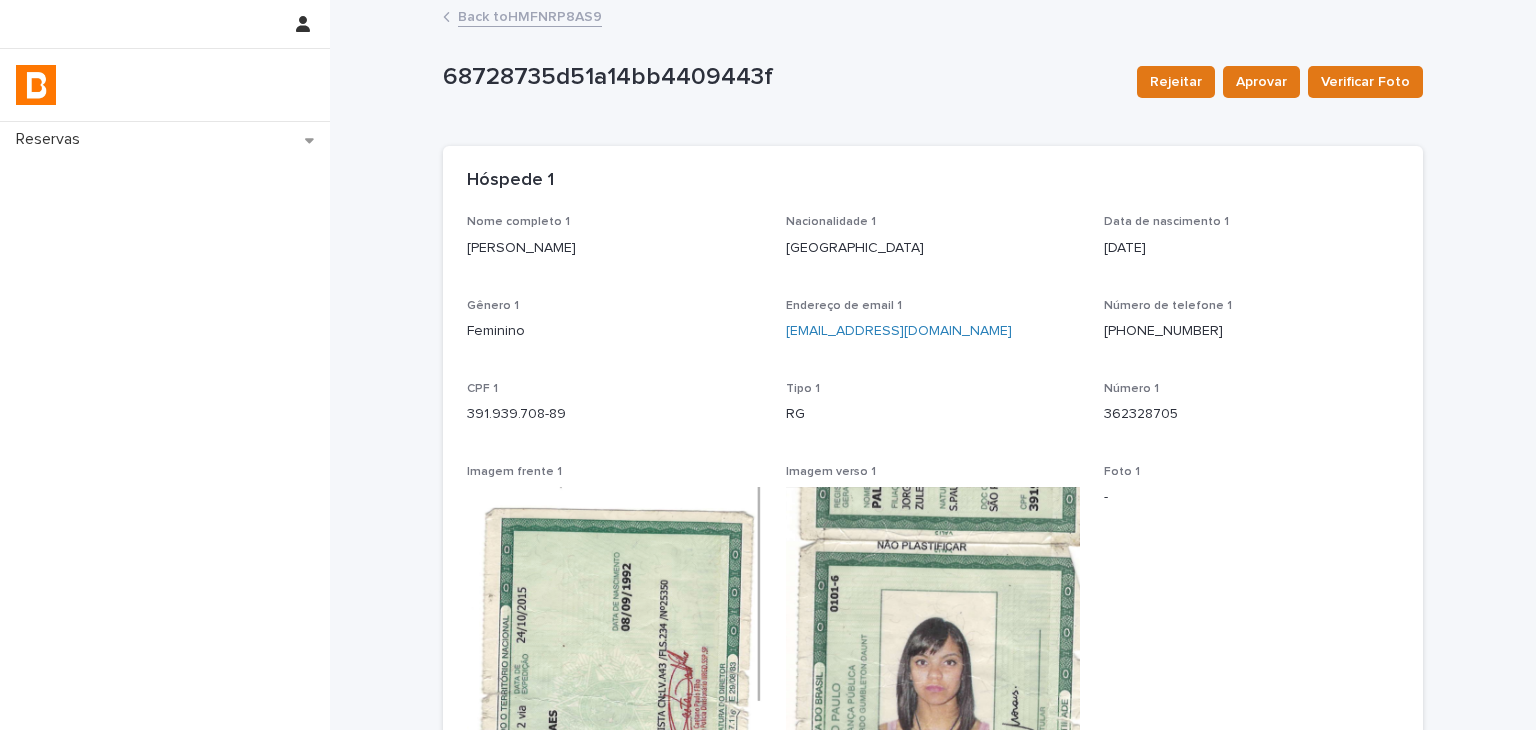 drag, startPoint x: 552, startPoint y: 242, endPoint x: 657, endPoint y: 242, distance: 105 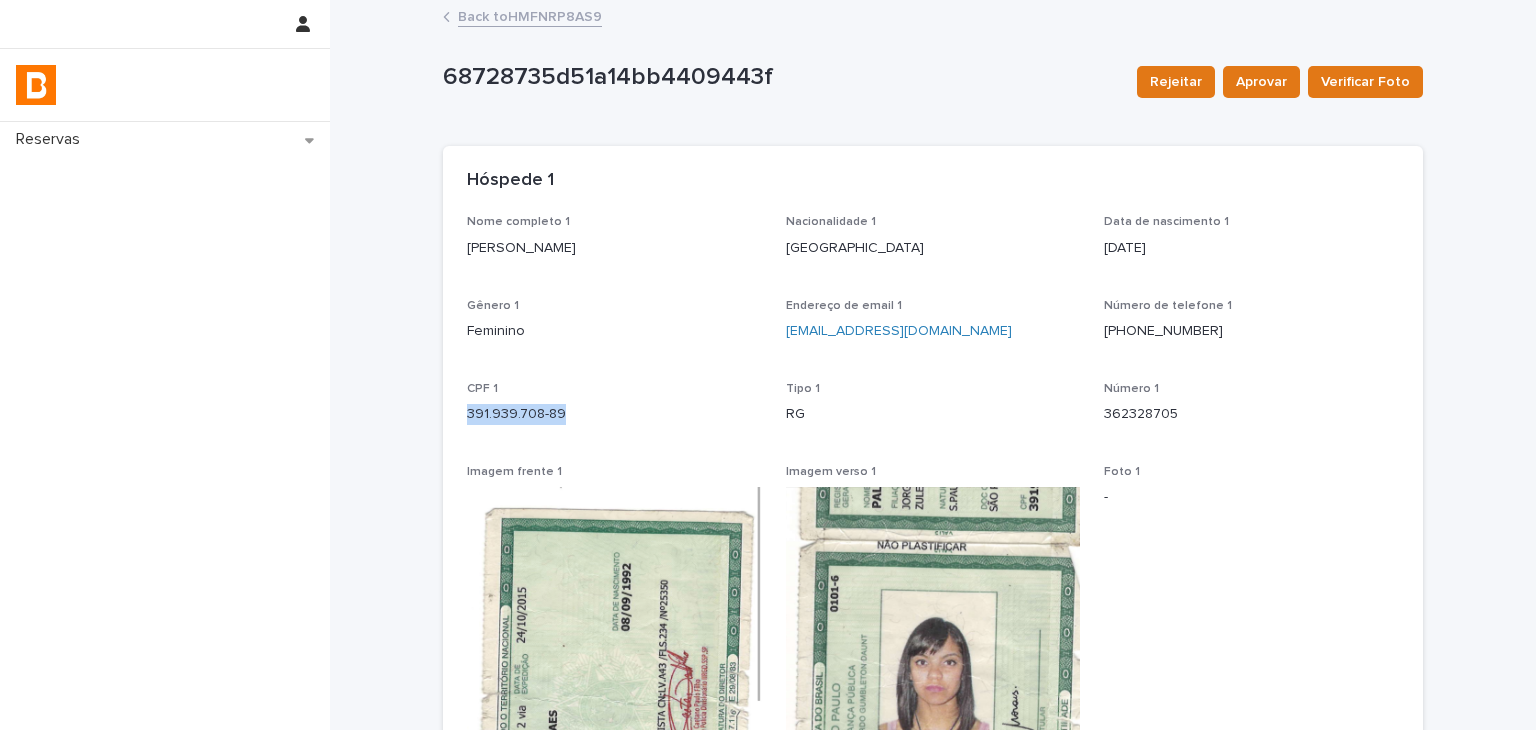 drag, startPoint x: 437, startPoint y: 410, endPoint x: 721, endPoint y: 337, distance: 293.232 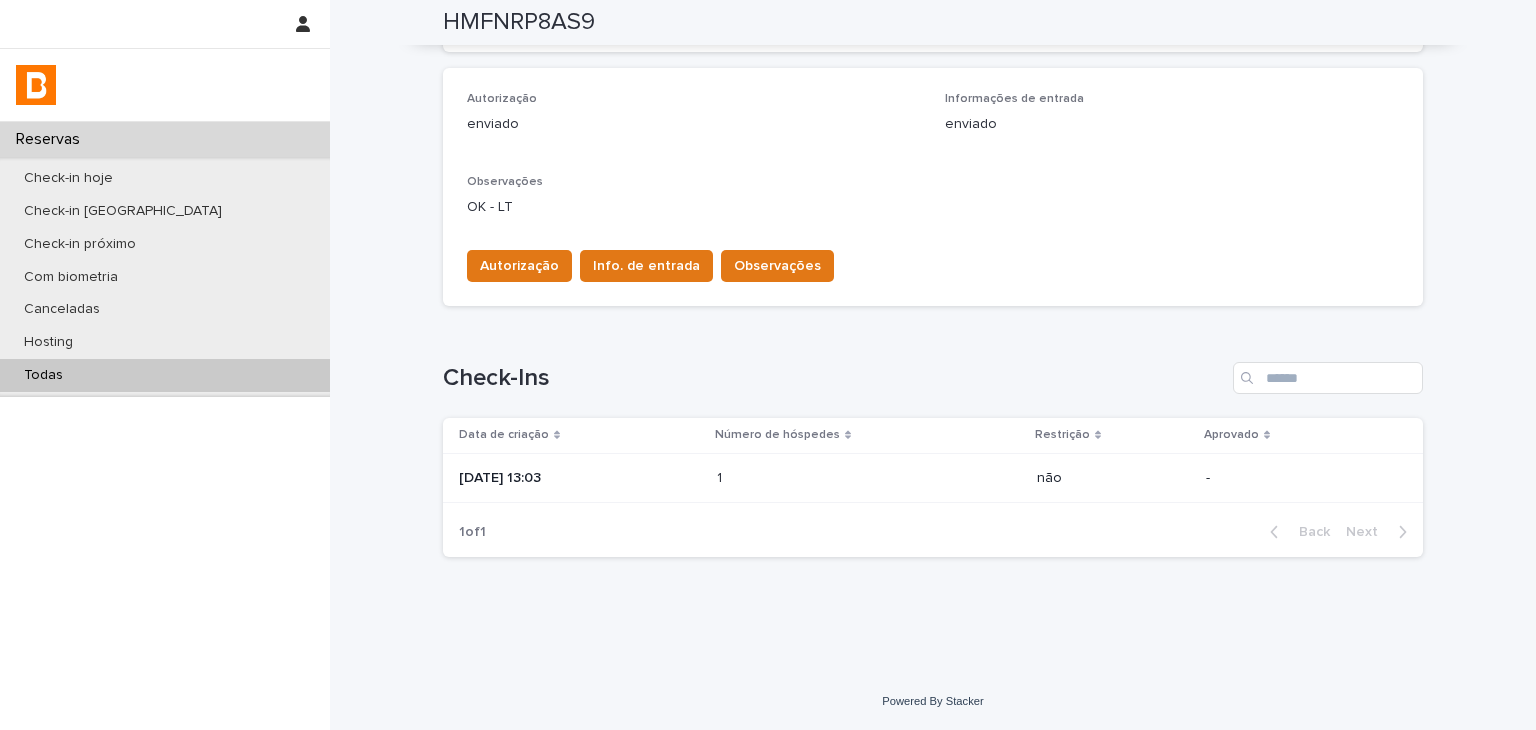 scroll, scrollTop: 0, scrollLeft: 0, axis: both 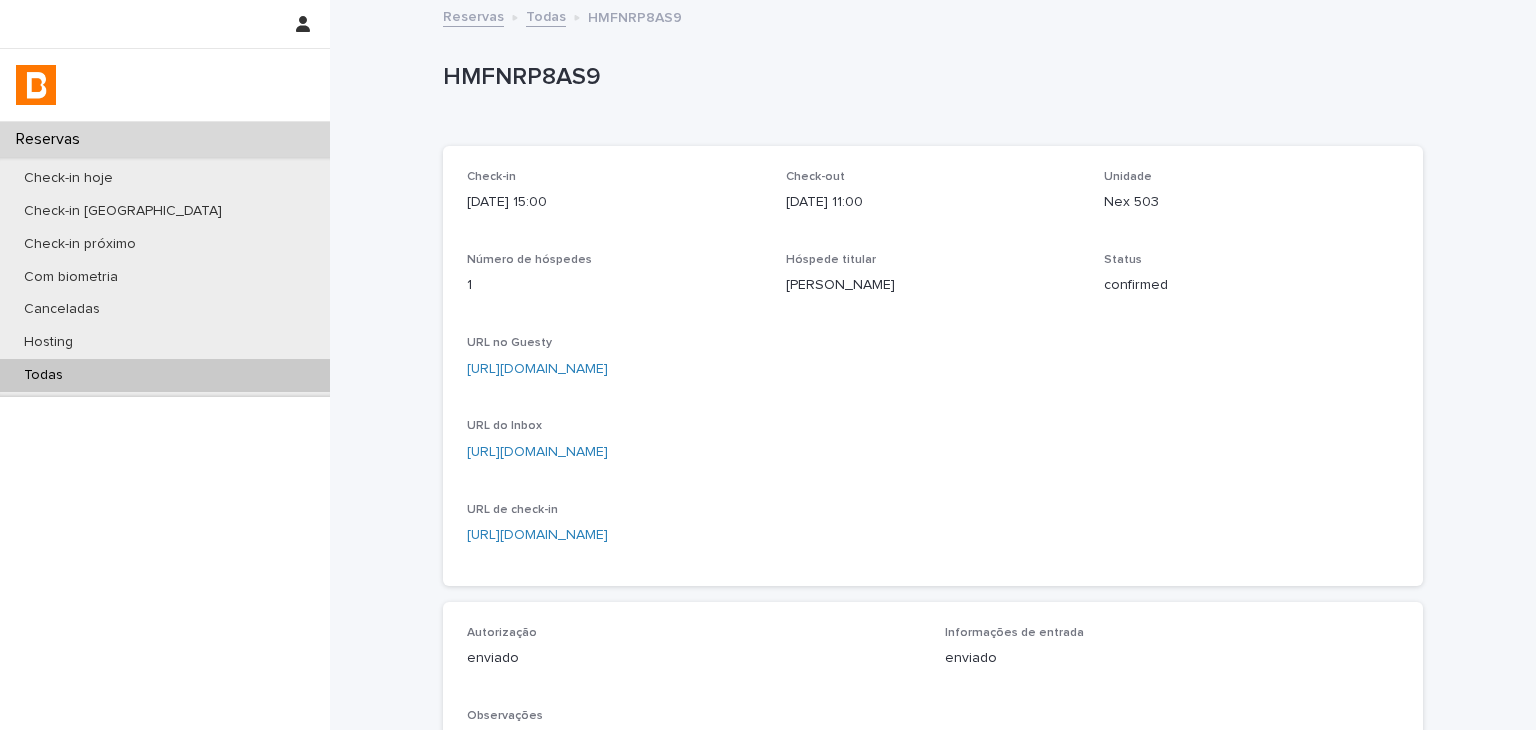 click on "Todas" at bounding box center (165, 375) 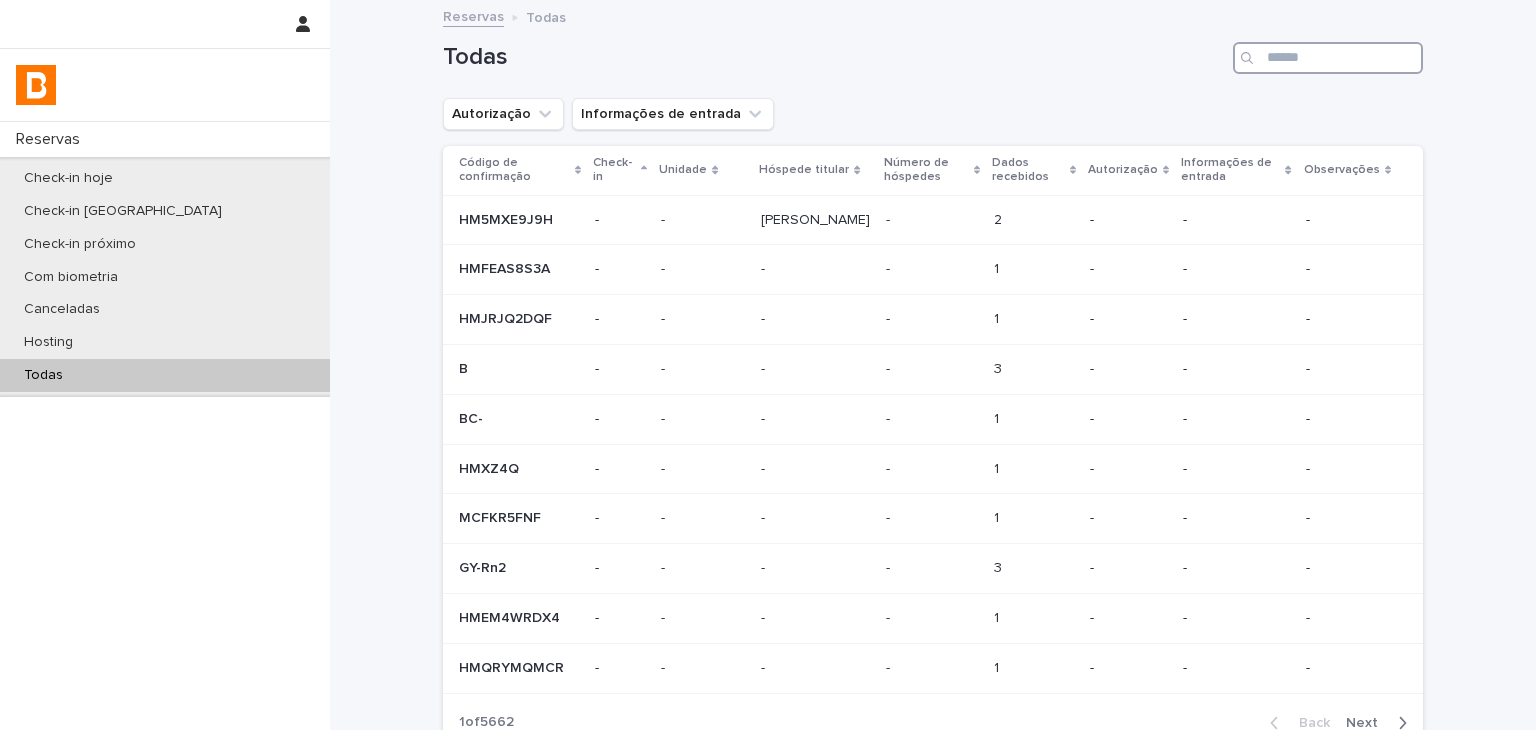 click at bounding box center [1328, 58] 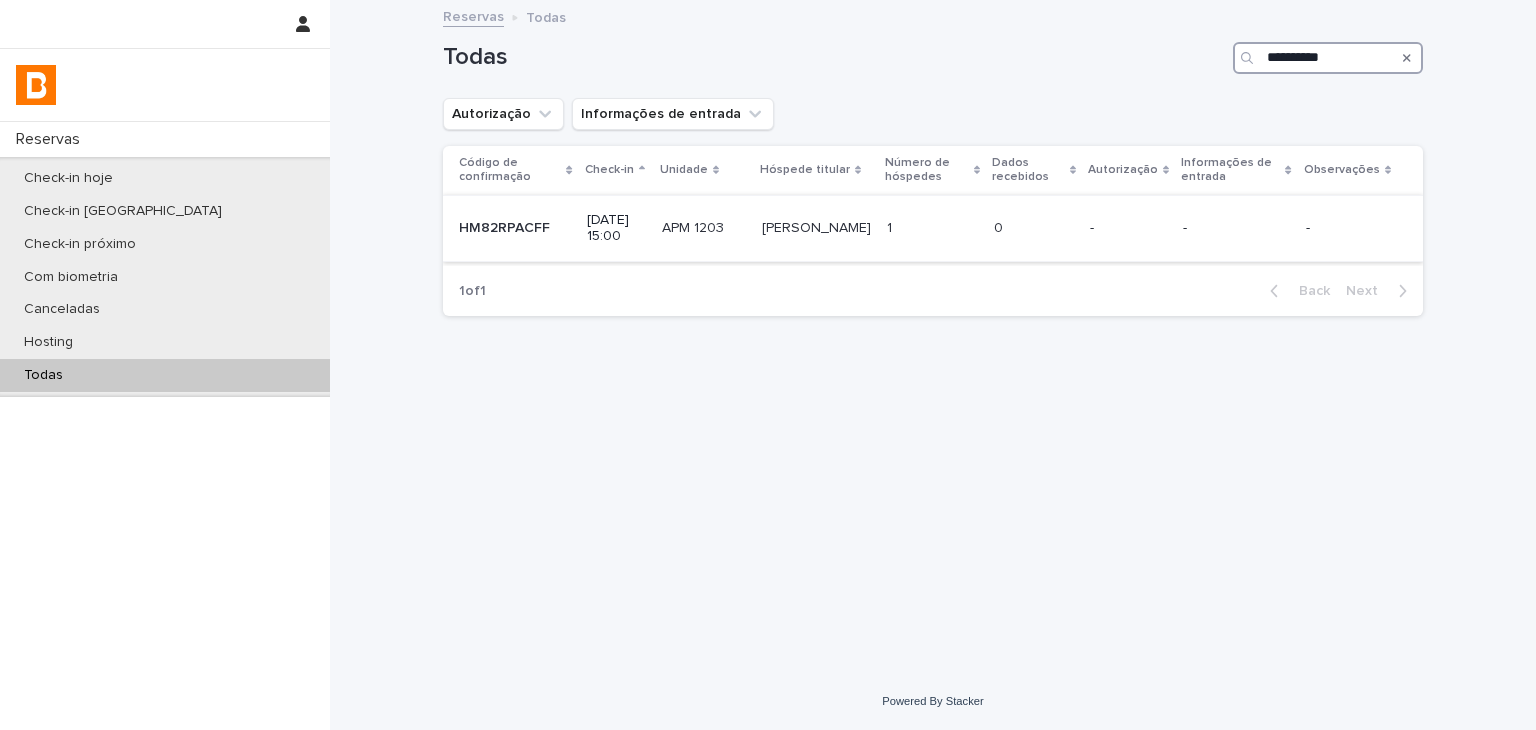 type on "**********" 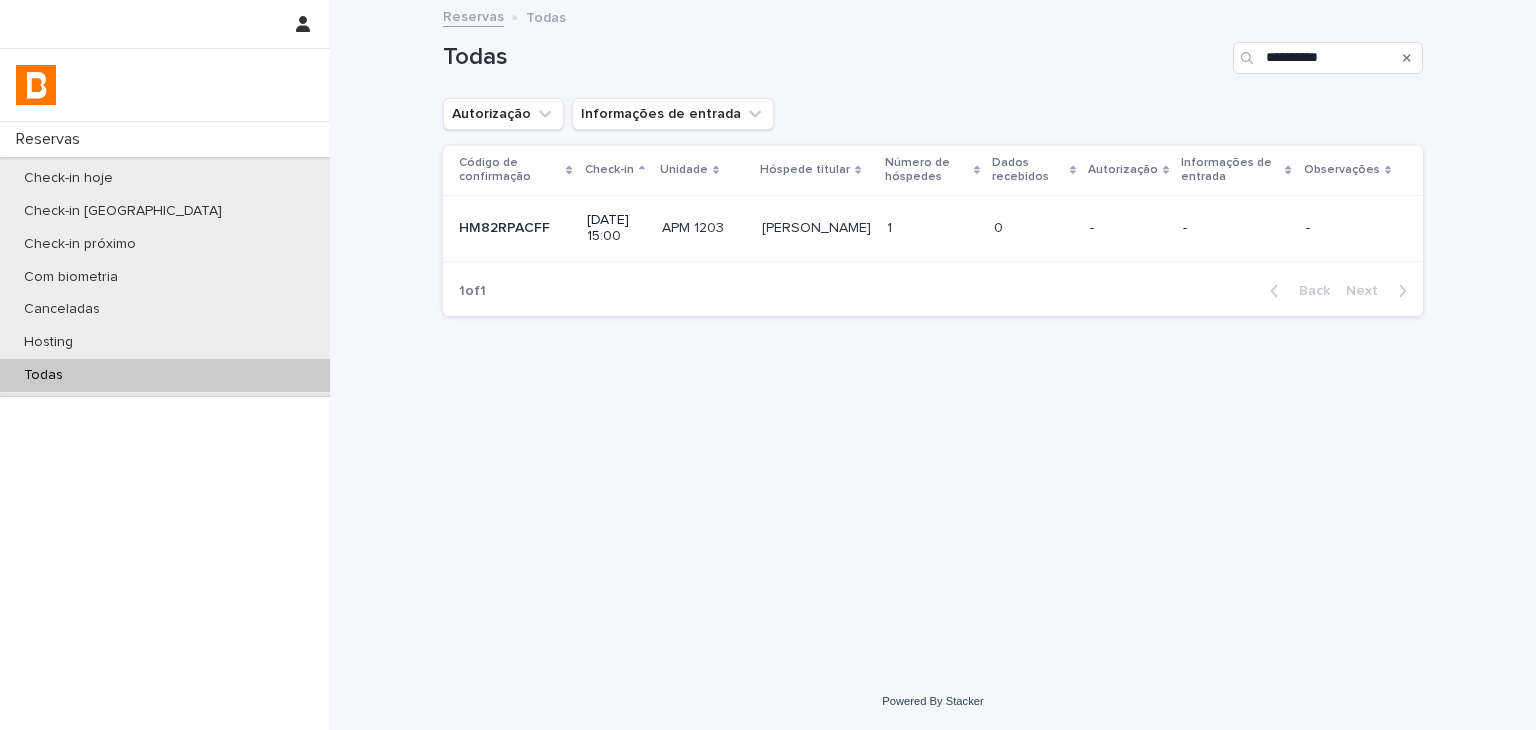 click on "1 1" at bounding box center (932, 228) 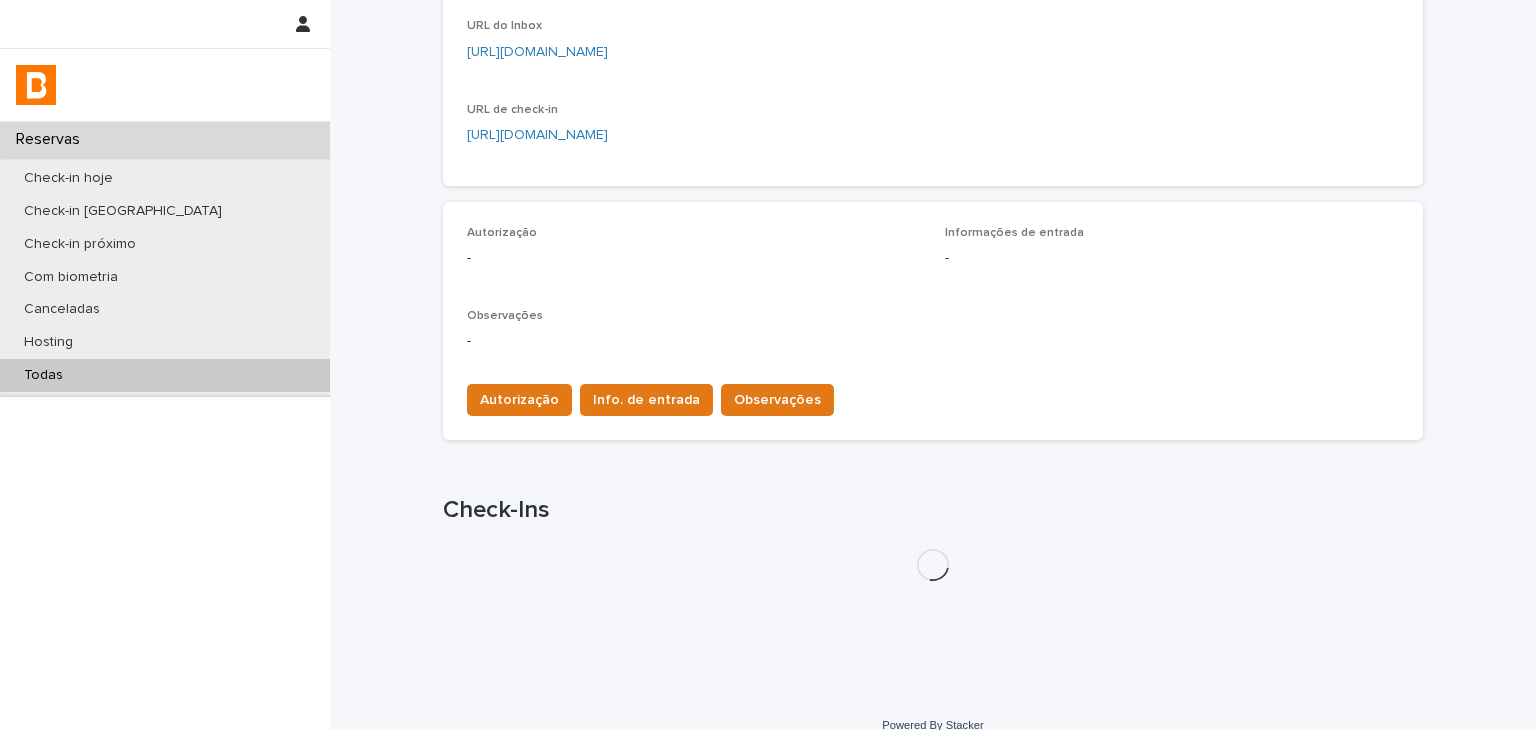 scroll, scrollTop: 500, scrollLeft: 0, axis: vertical 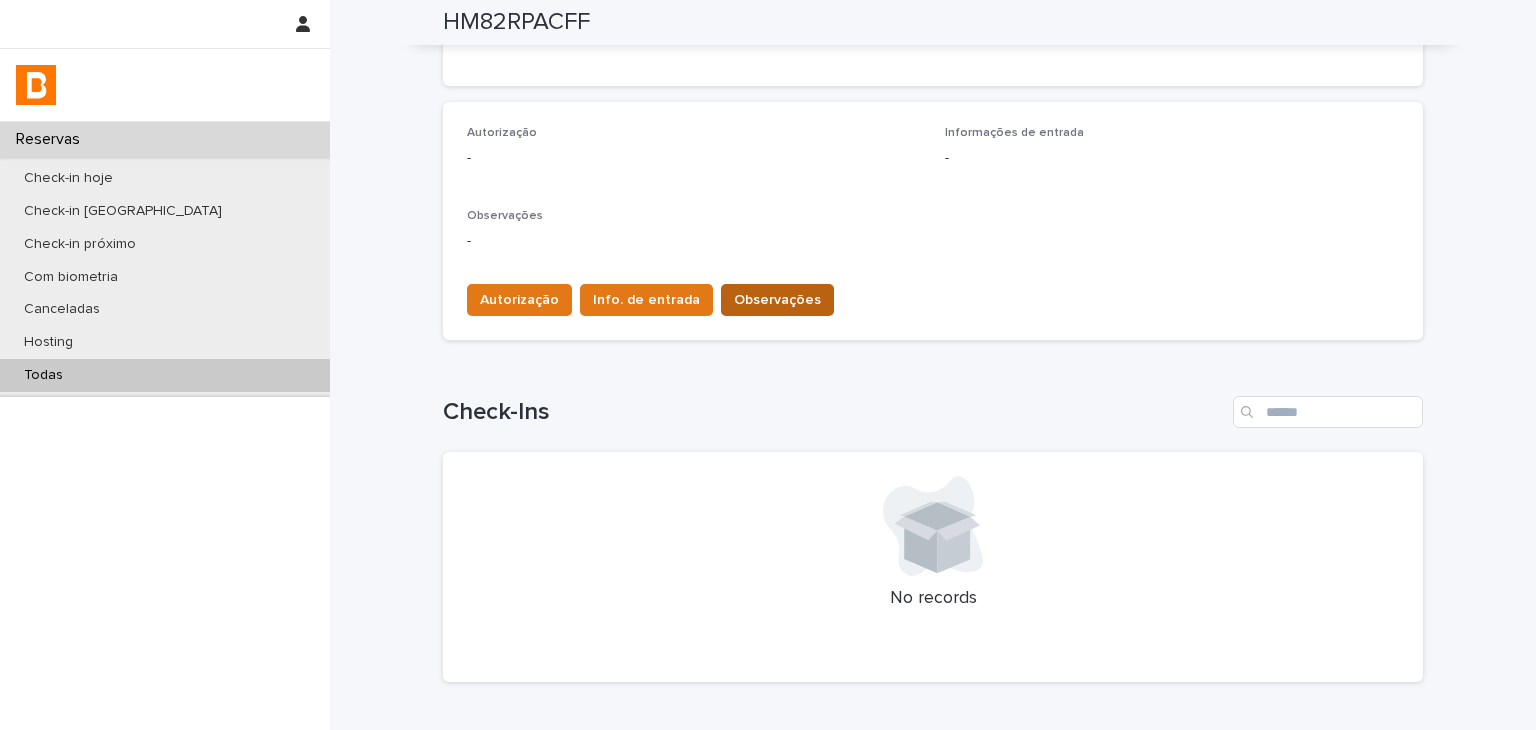 click on "Observações" at bounding box center (777, 300) 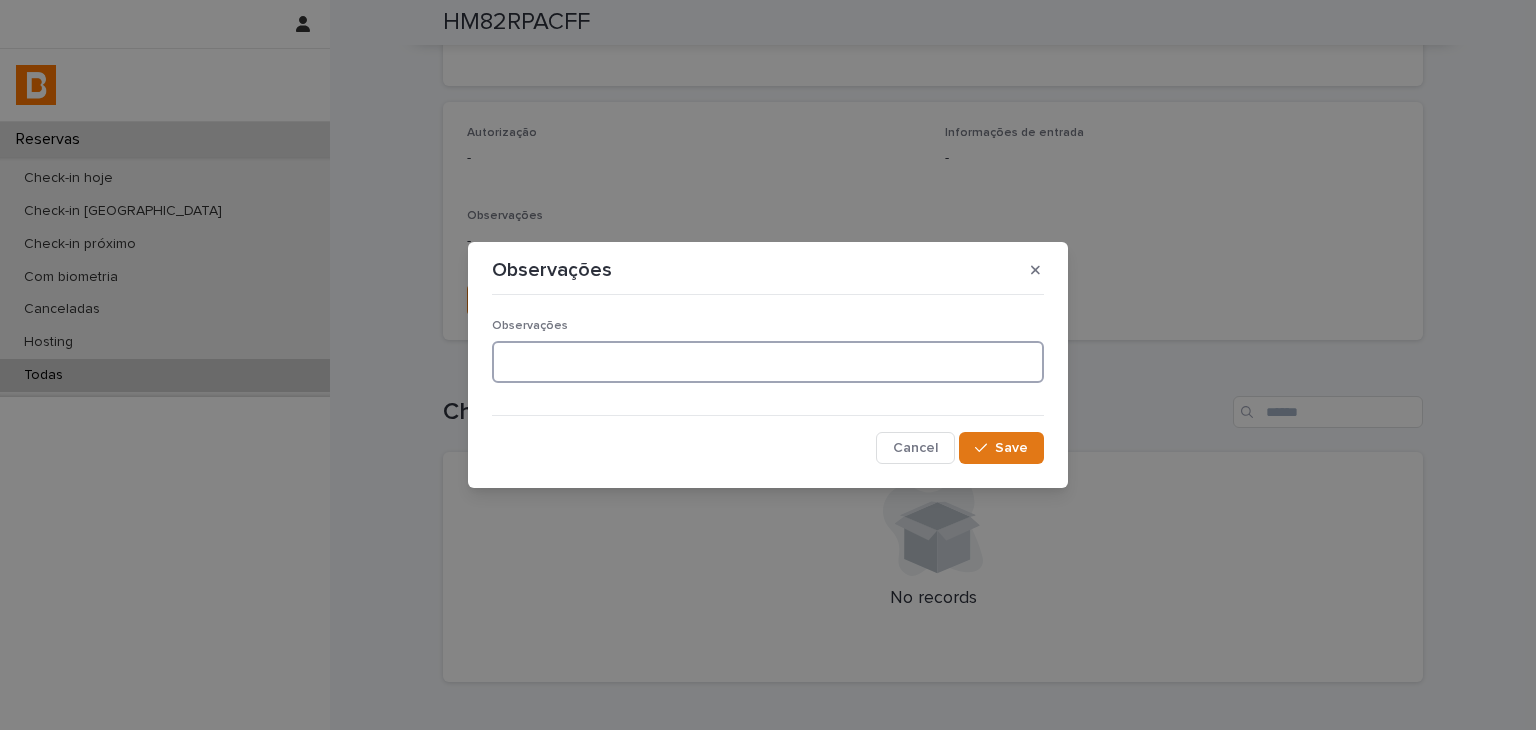 click at bounding box center [768, 362] 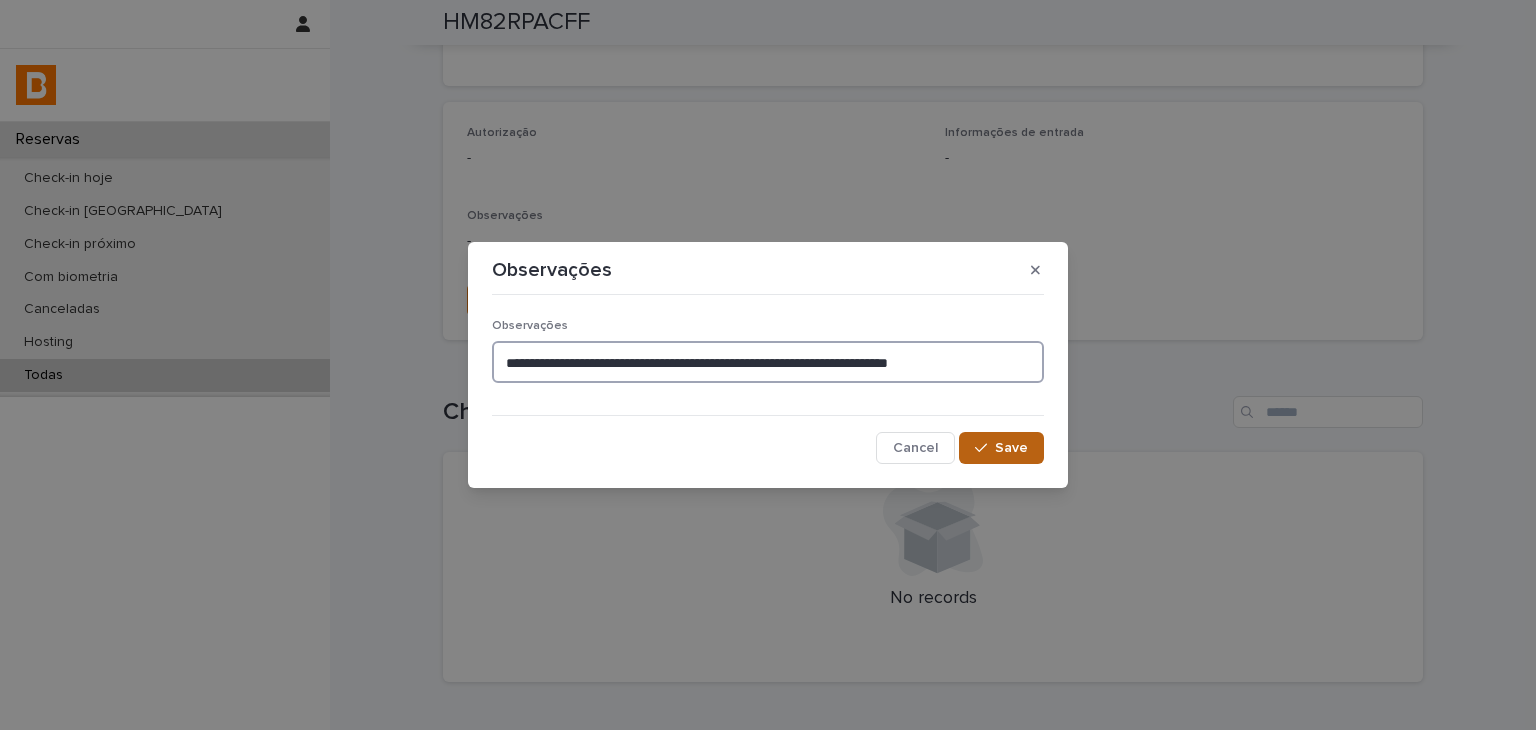 type on "**********" 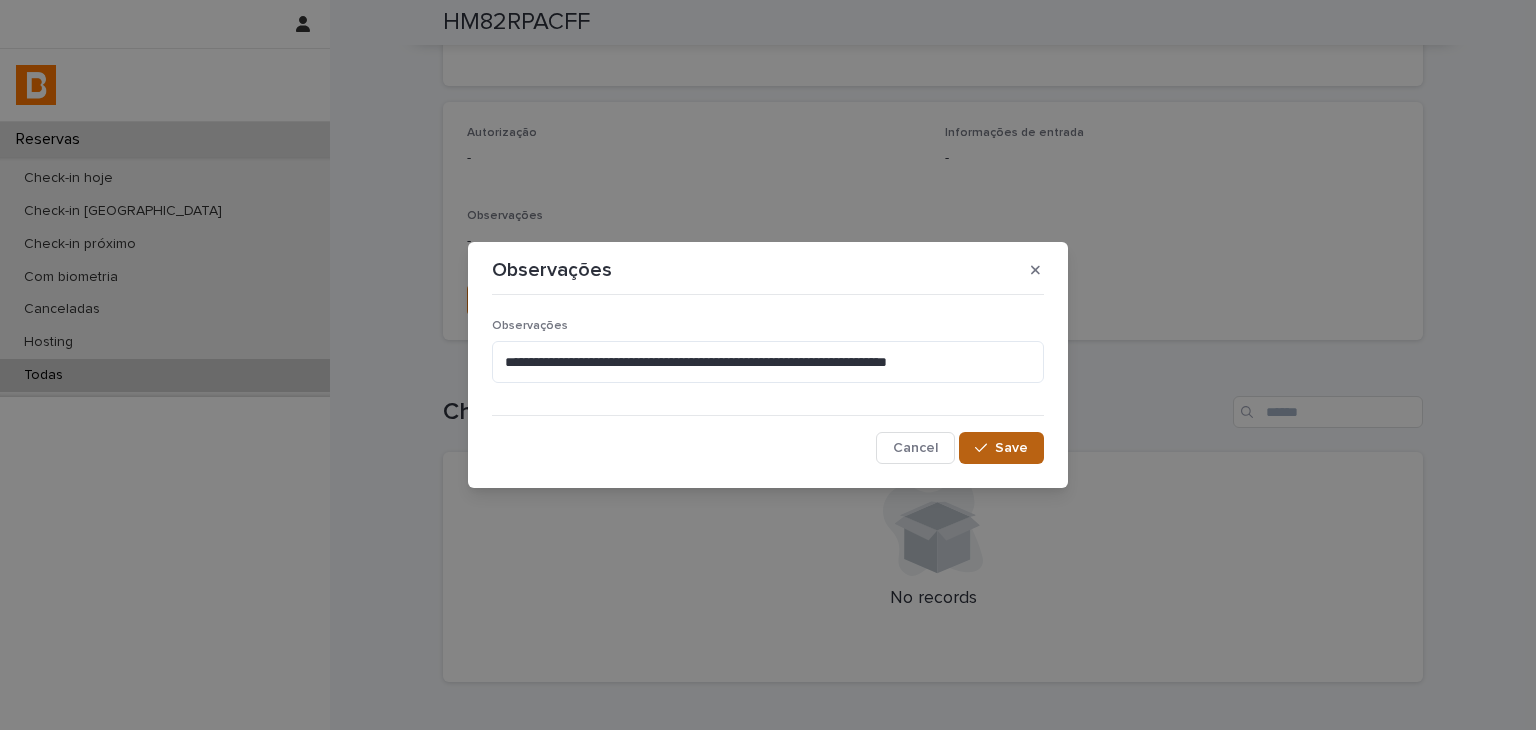 click on "Save" at bounding box center [1001, 448] 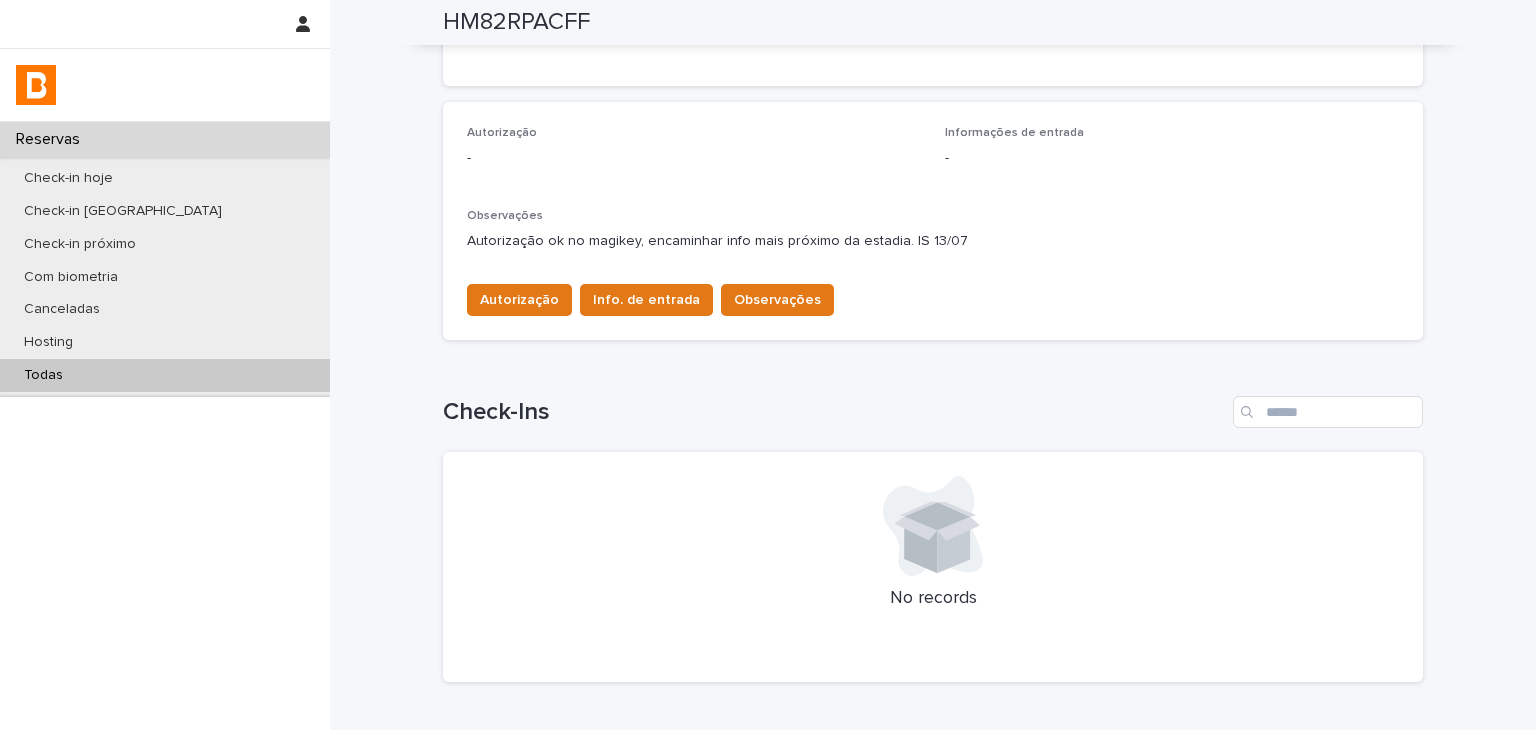 click on "Todas" at bounding box center [165, 375] 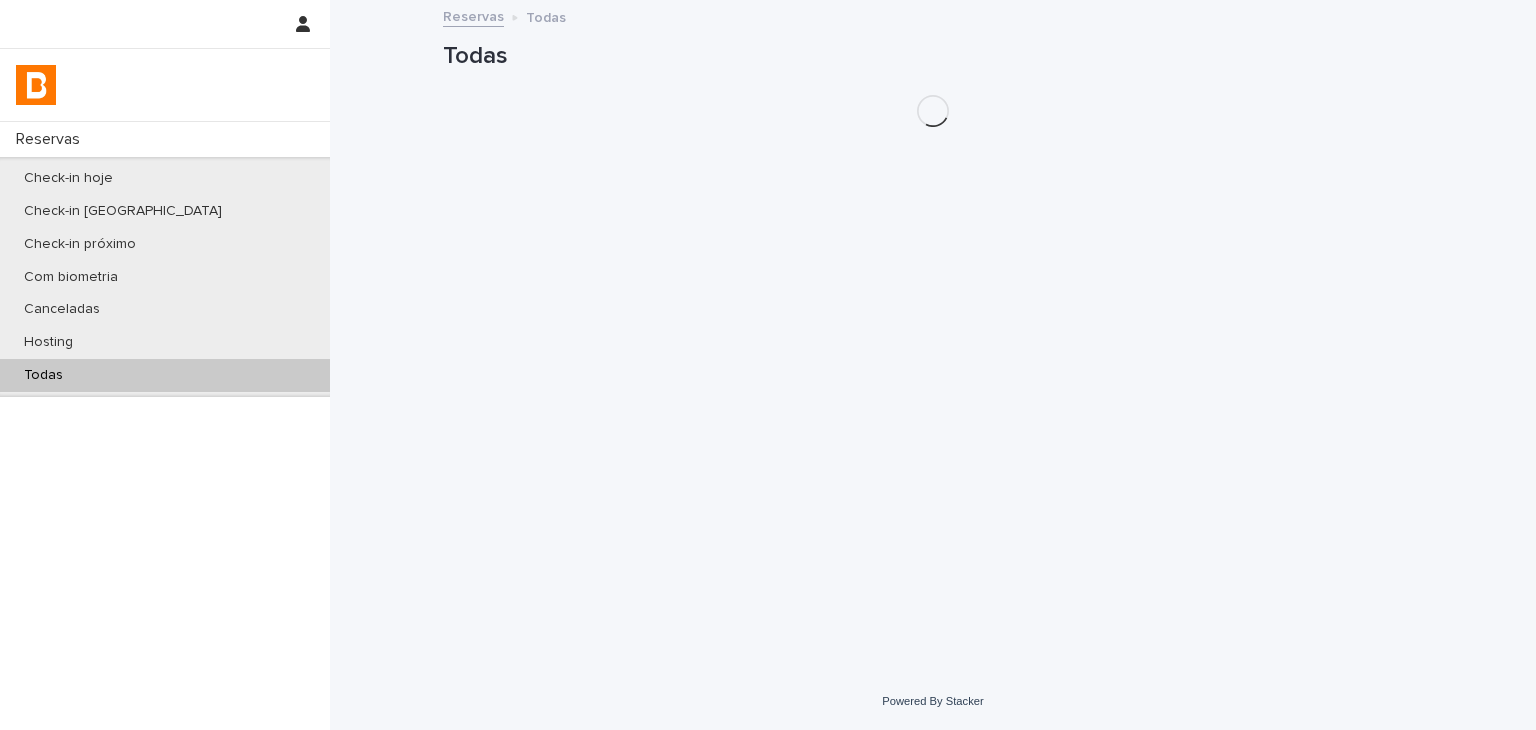 scroll, scrollTop: 0, scrollLeft: 0, axis: both 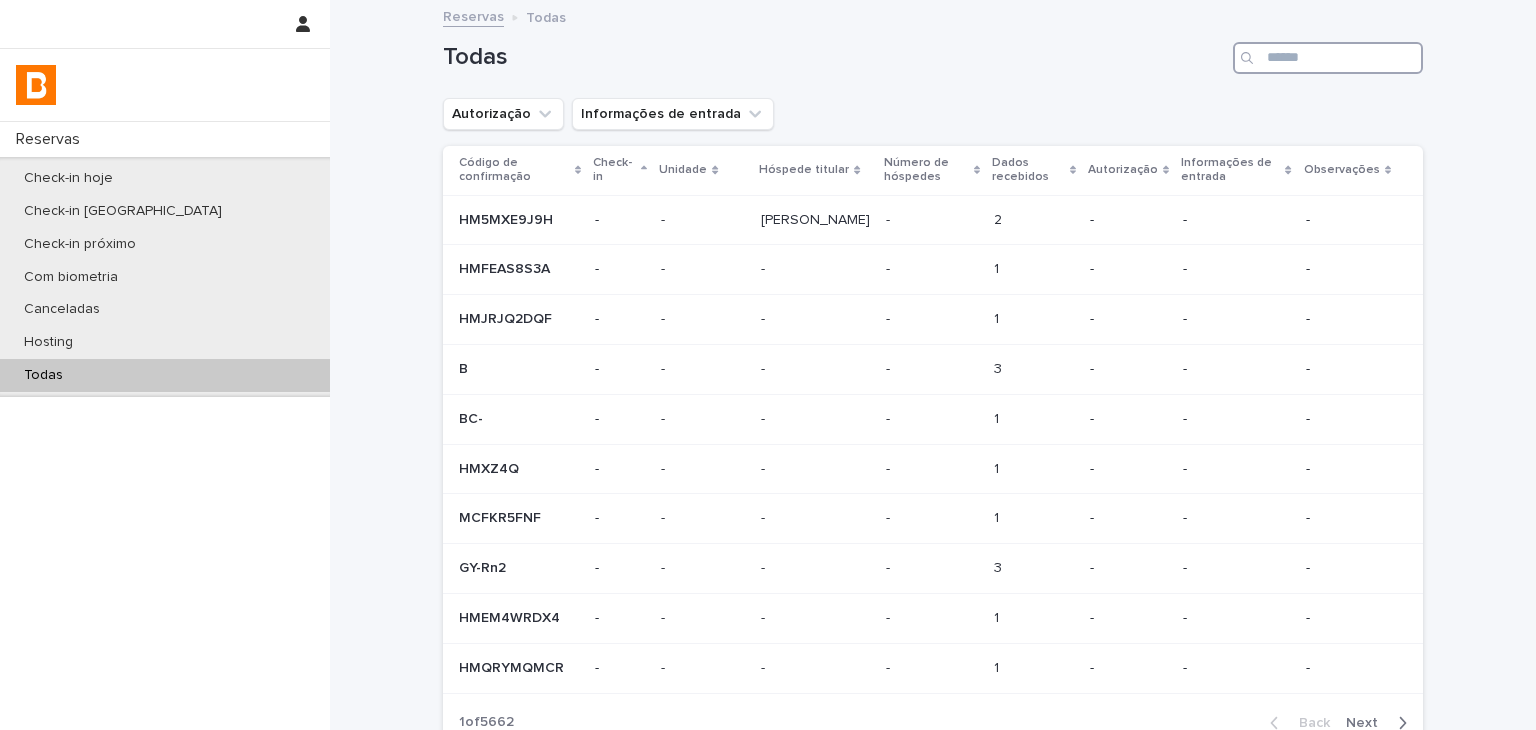 click at bounding box center [1328, 58] 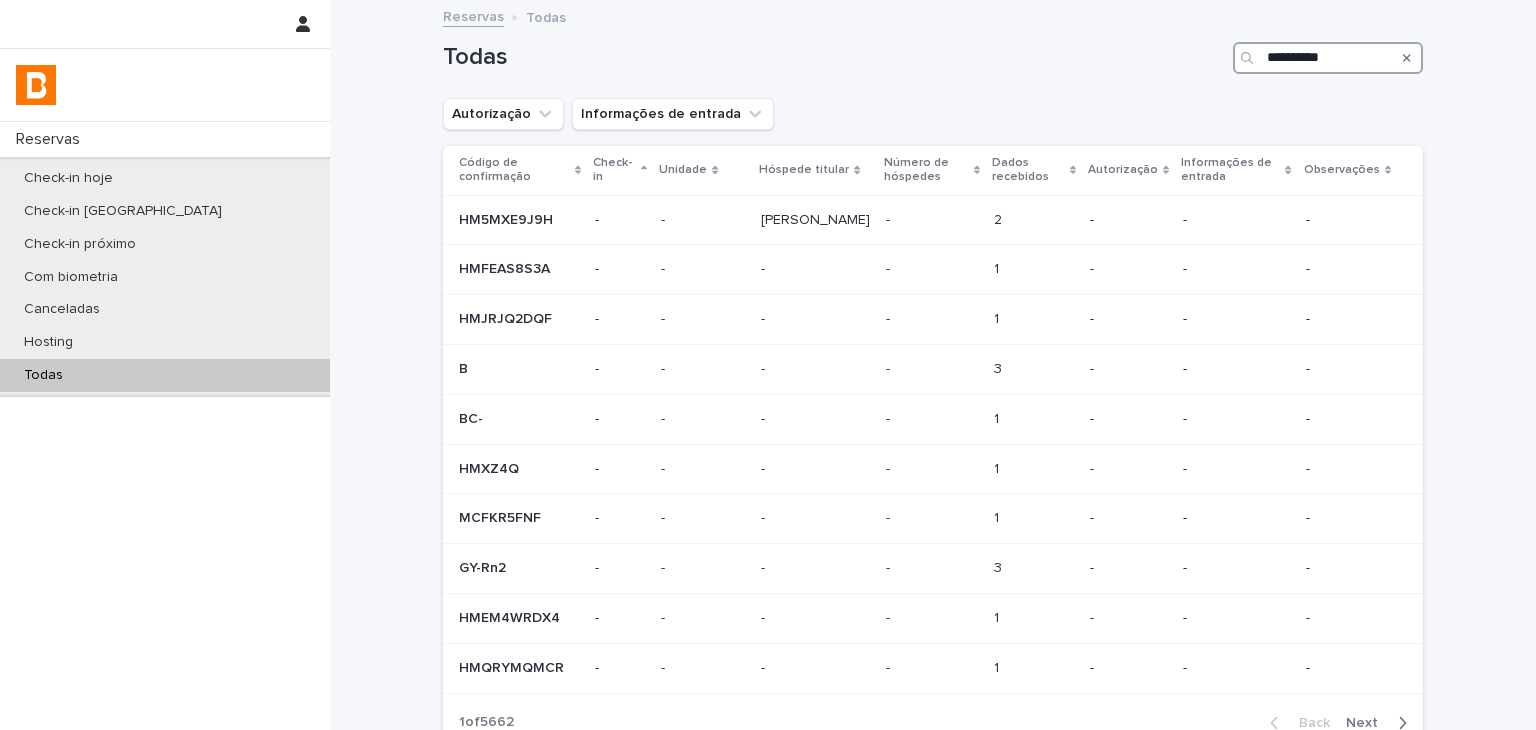 type on "**********" 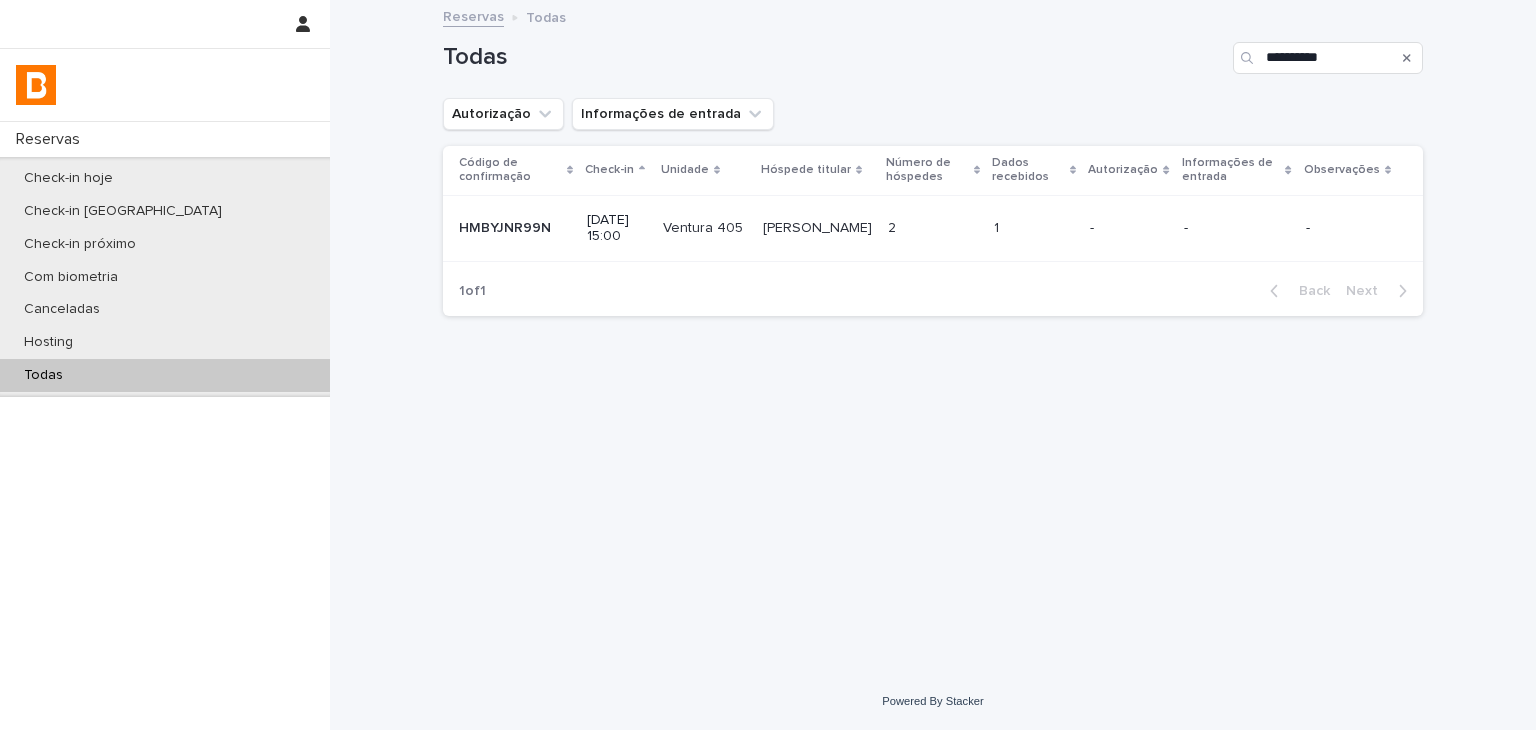 click on "-" at bounding box center (1128, 228) 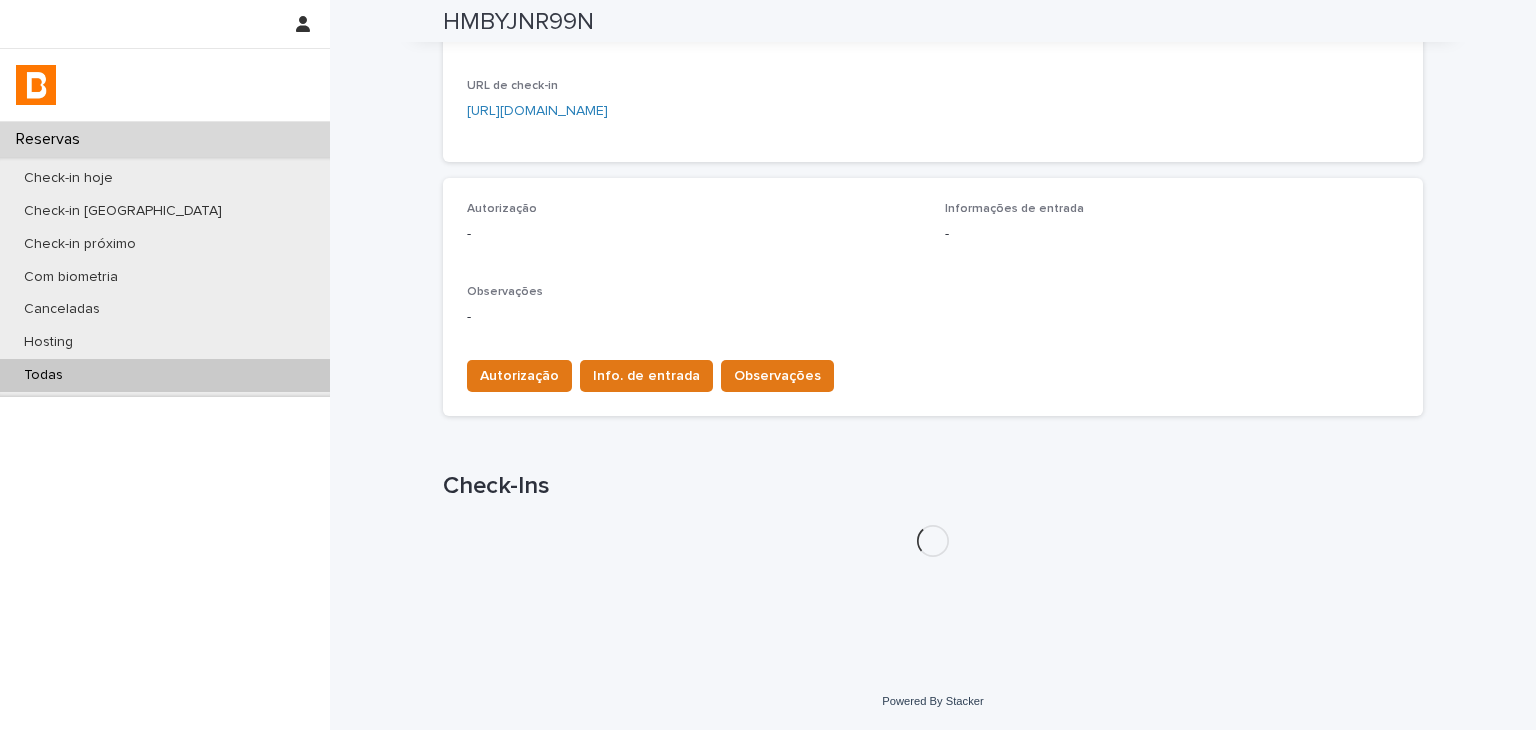 scroll, scrollTop: 478, scrollLeft: 0, axis: vertical 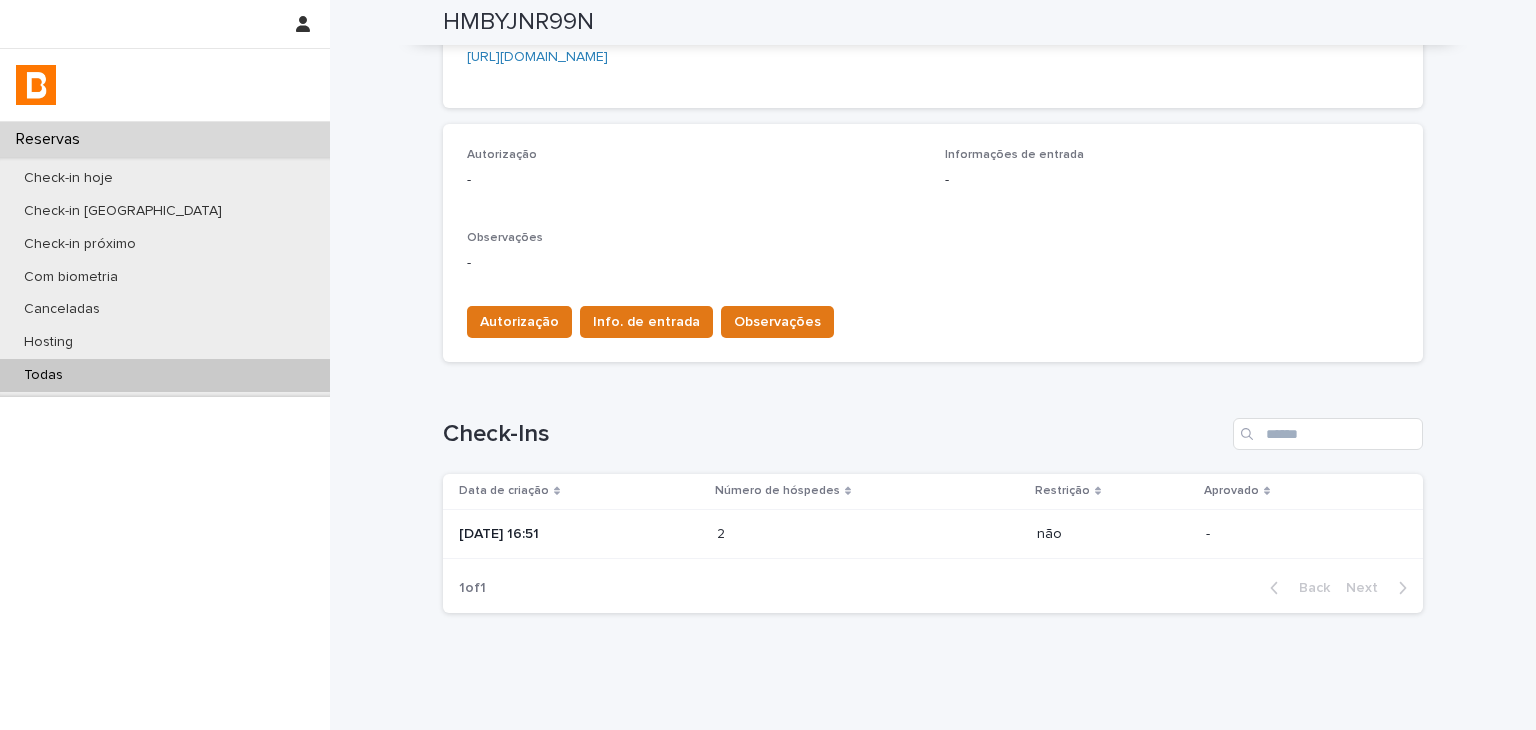 click on "2 2" at bounding box center (869, 534) 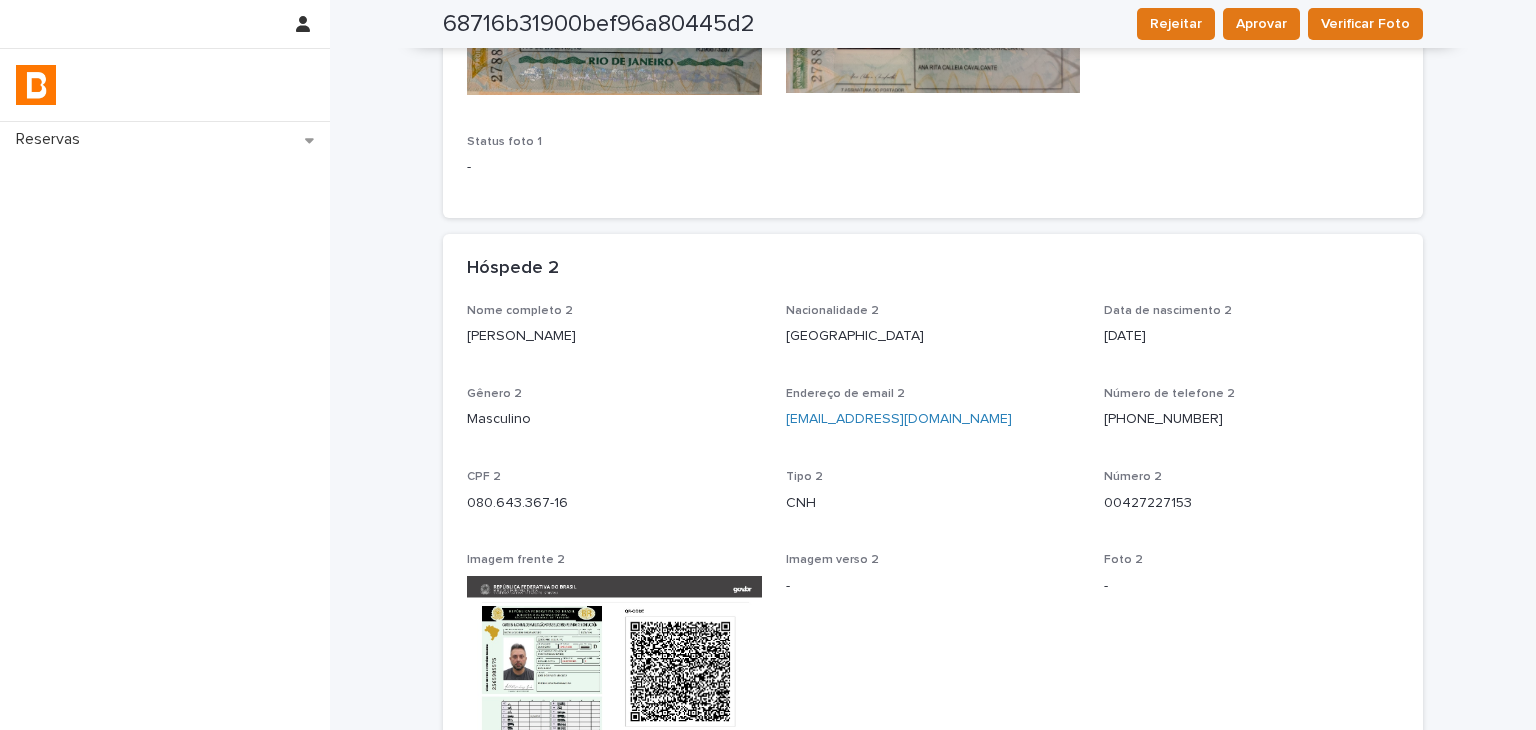 scroll, scrollTop: 1159, scrollLeft: 0, axis: vertical 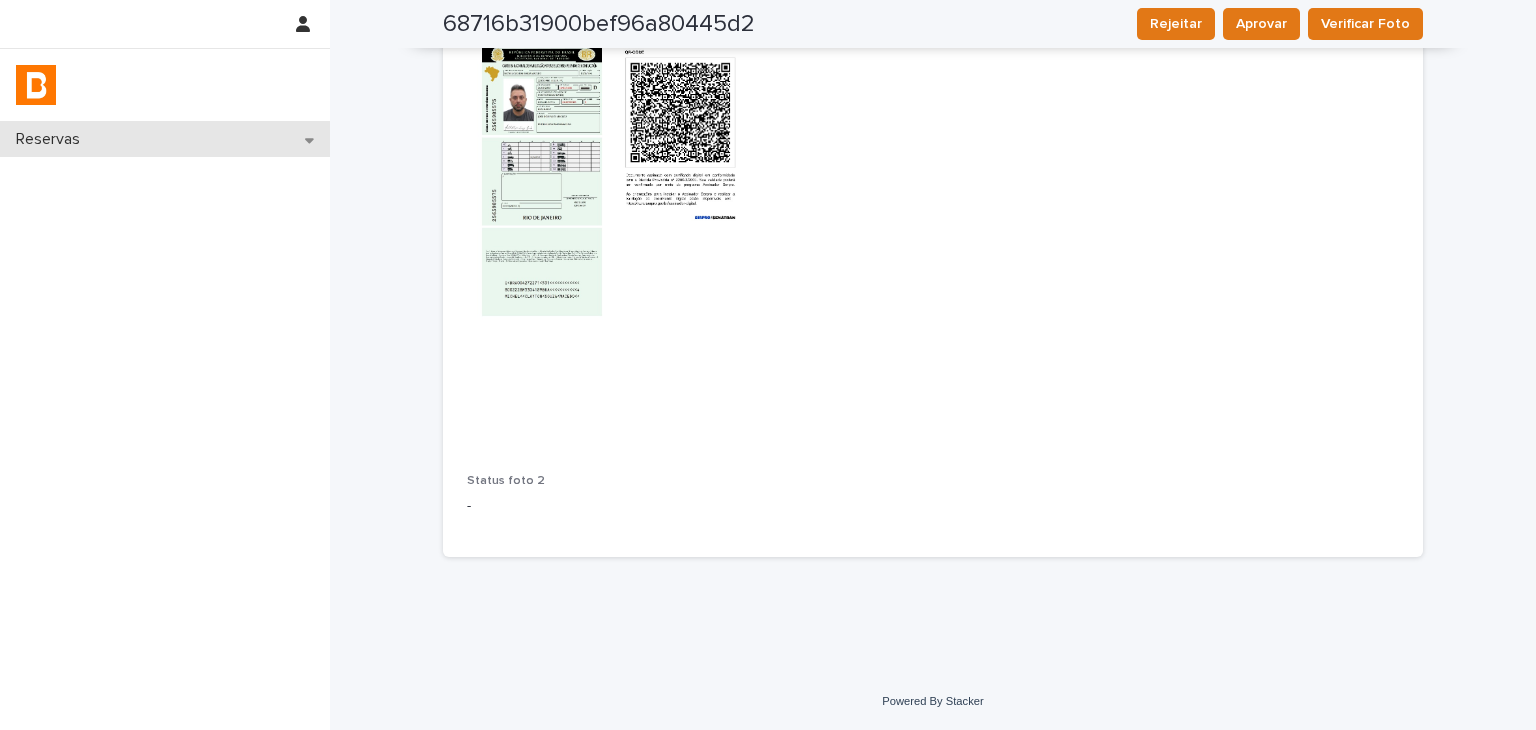 click on "Reservas" at bounding box center [165, 139] 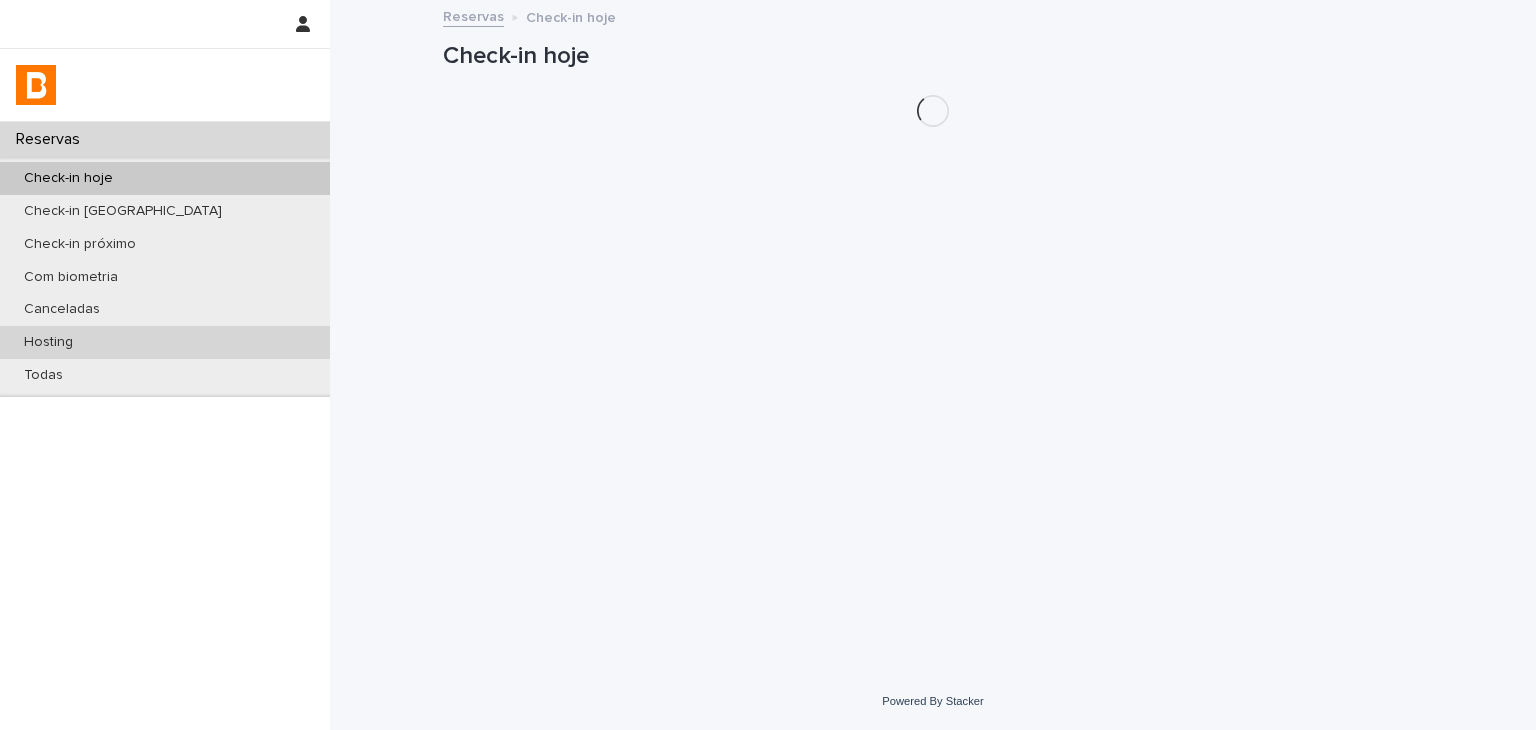 scroll, scrollTop: 0, scrollLeft: 0, axis: both 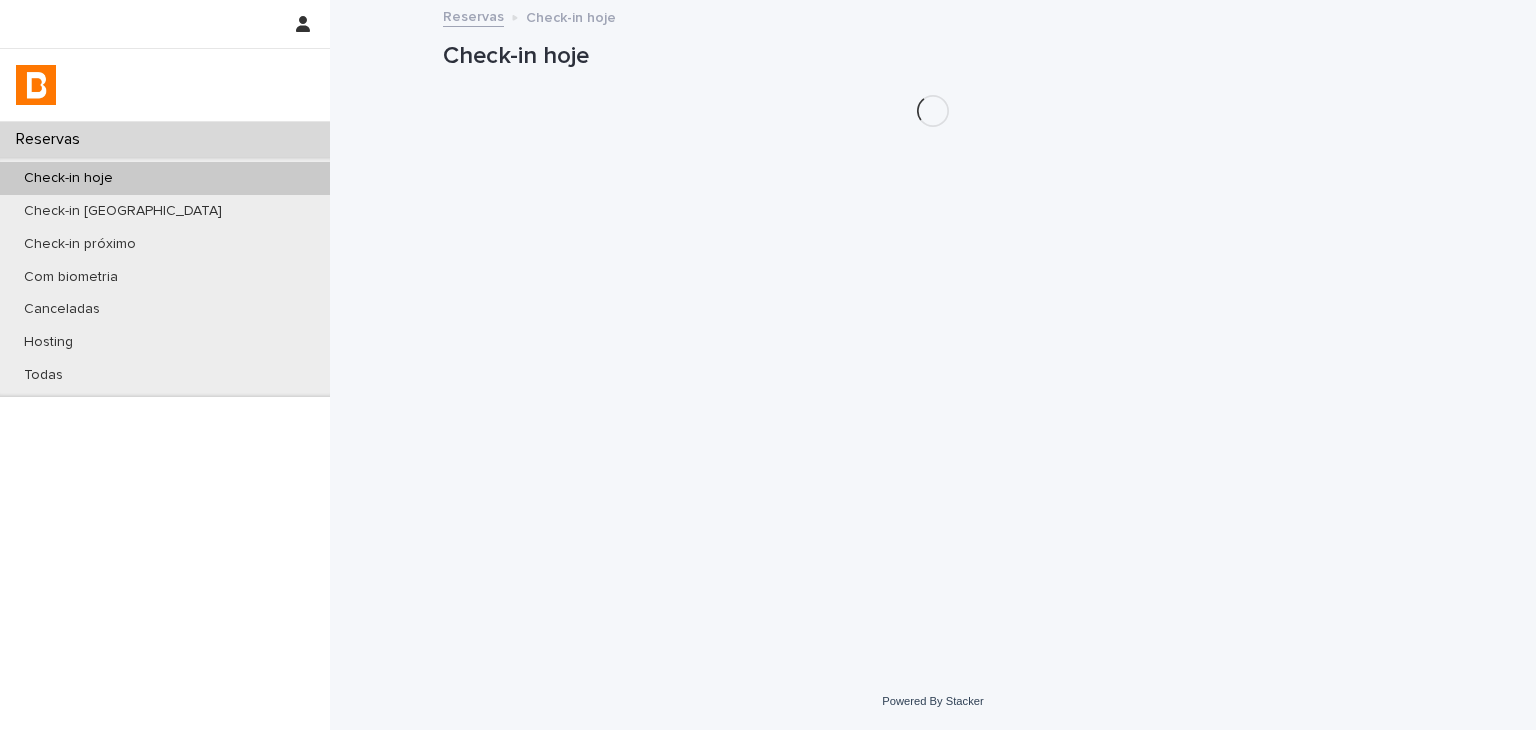 click on "Check-in hoje Check-in amanhã Check-in próximo Com biometria Canceladas Hosting Todas" at bounding box center [165, 277] 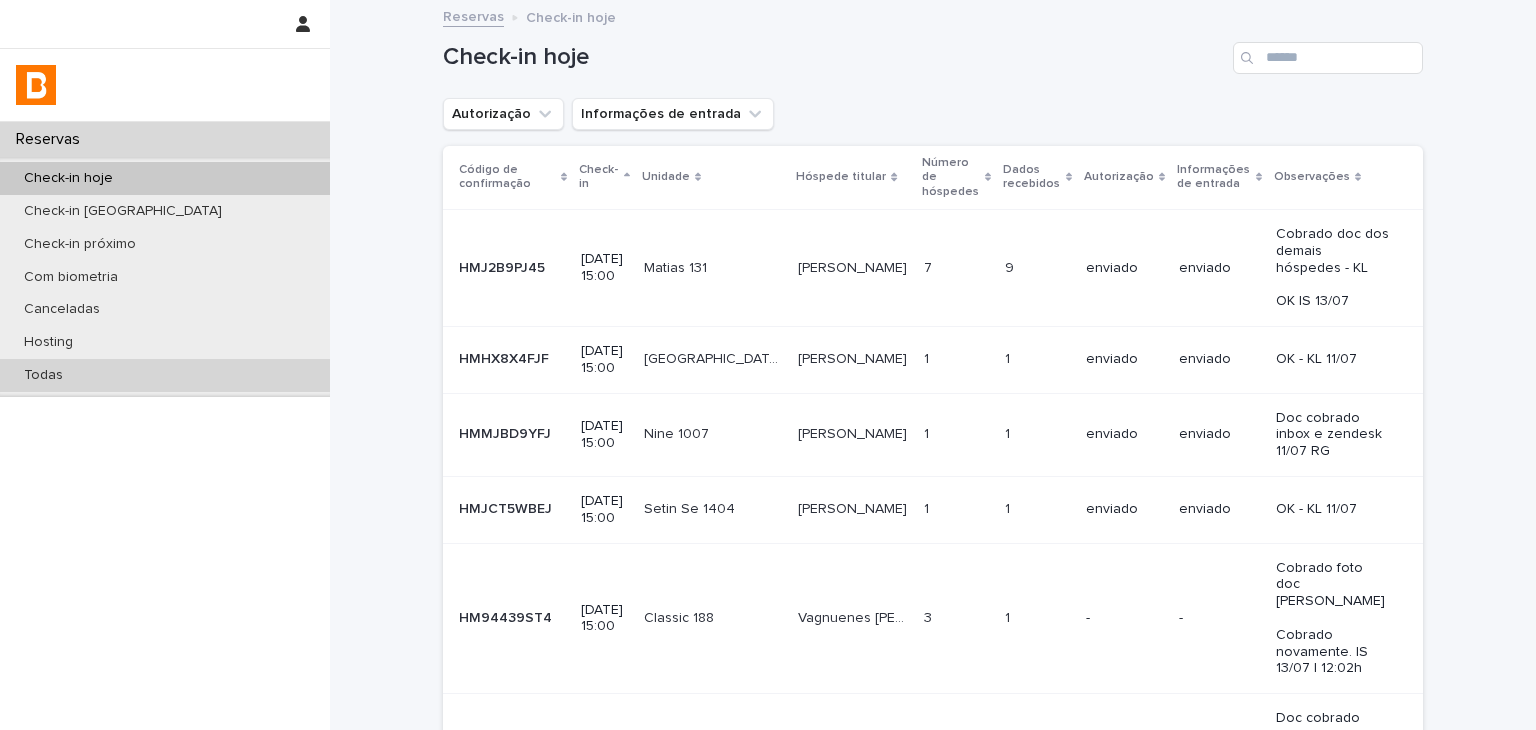 click on "Todas" at bounding box center [165, 375] 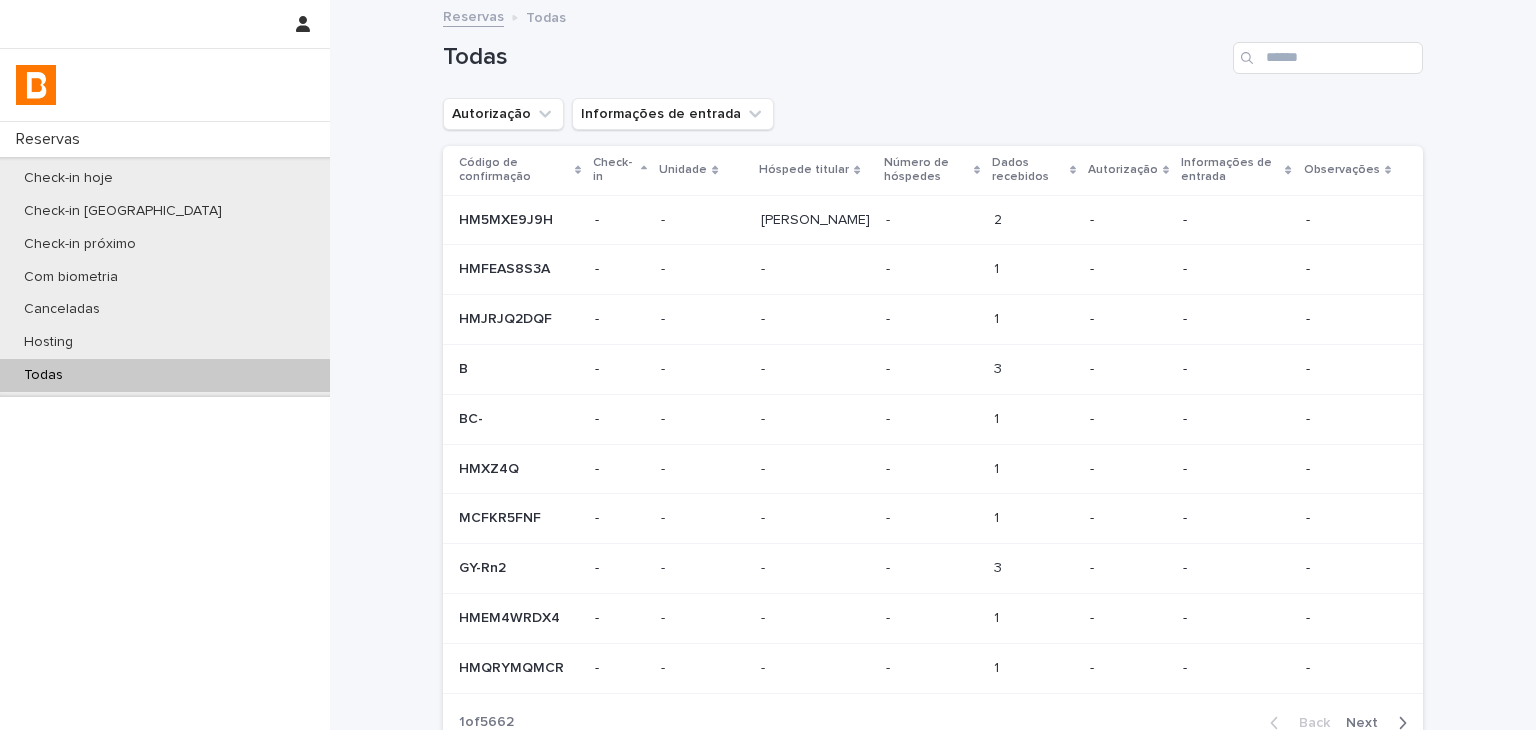 click on "Todas" at bounding box center [933, 50] 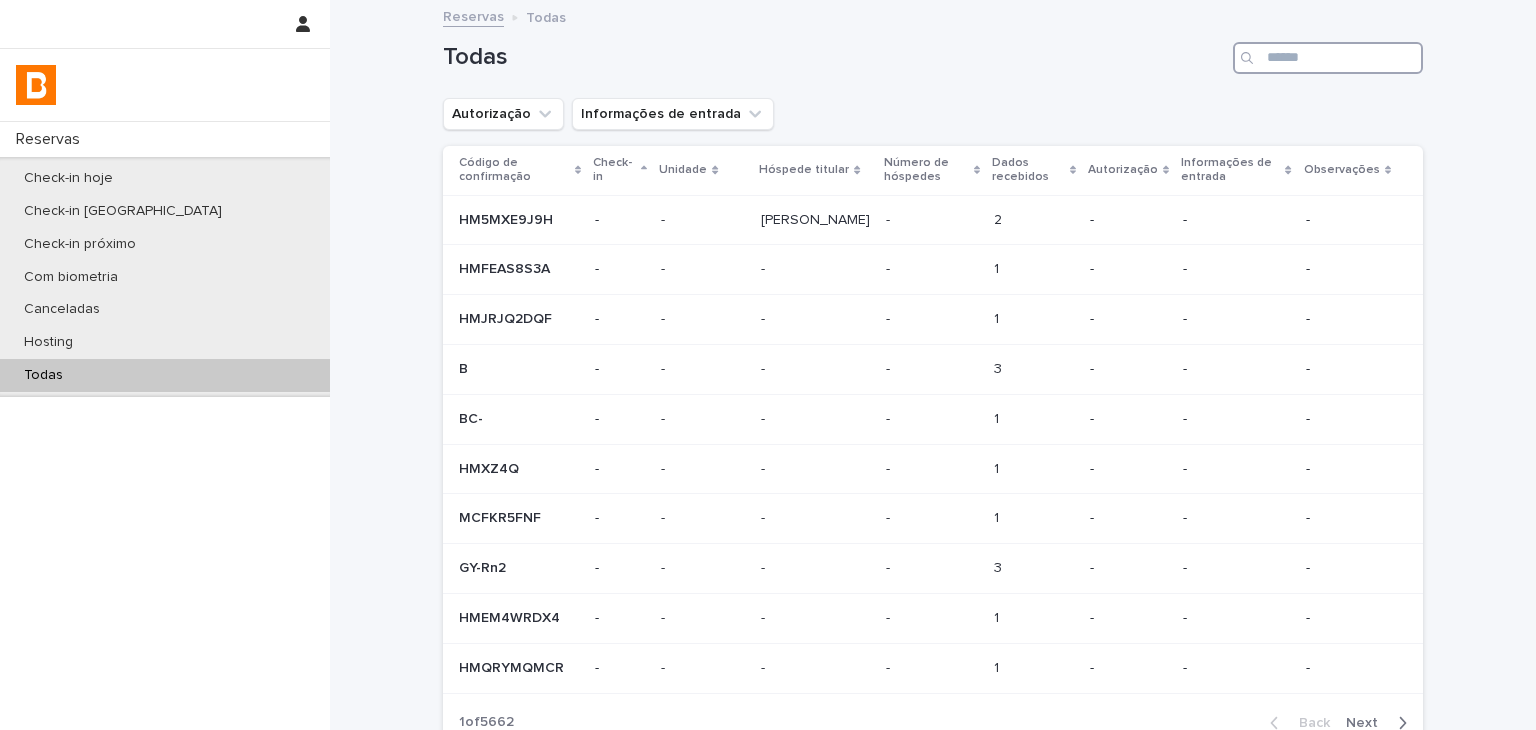 click at bounding box center [1328, 58] 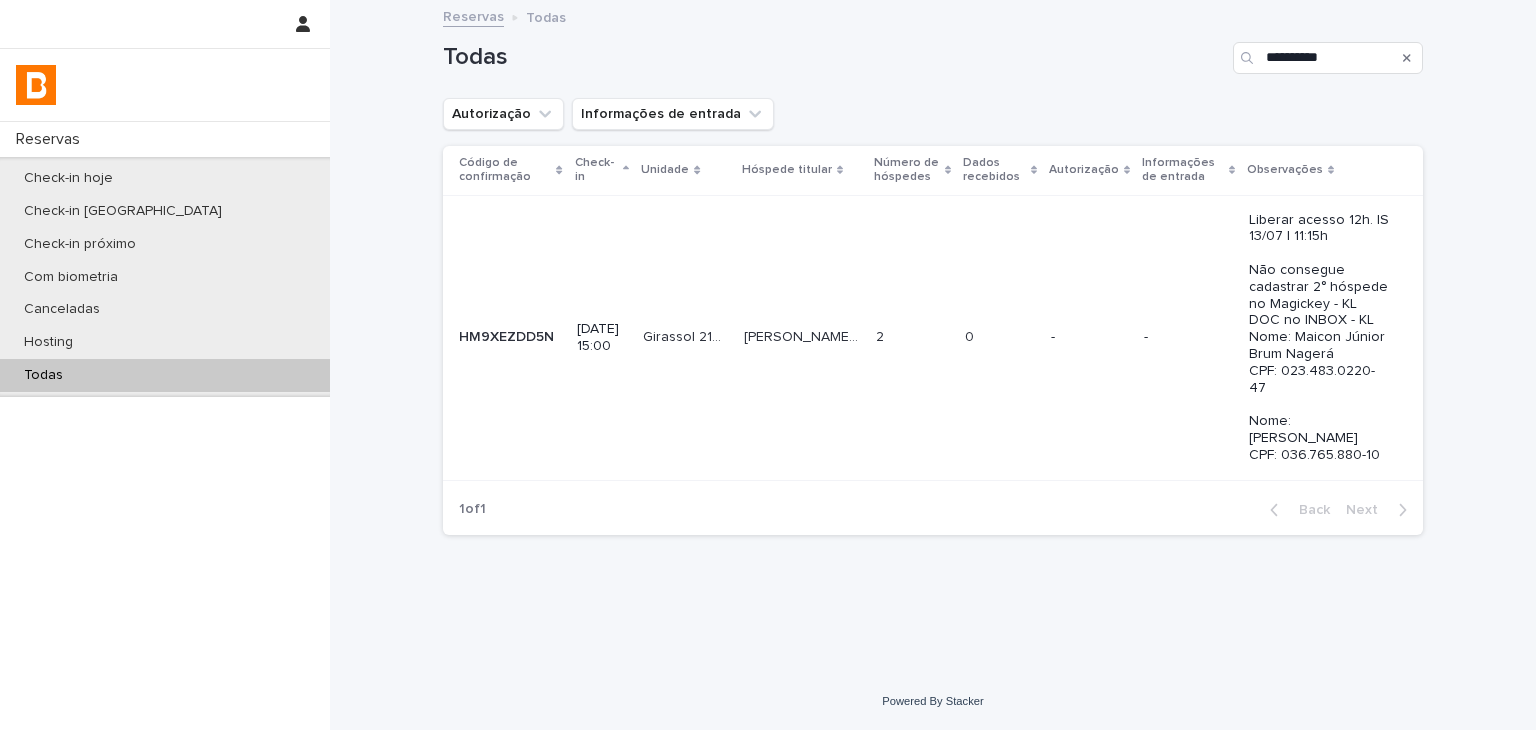 click on "-" at bounding box center (1089, 337) 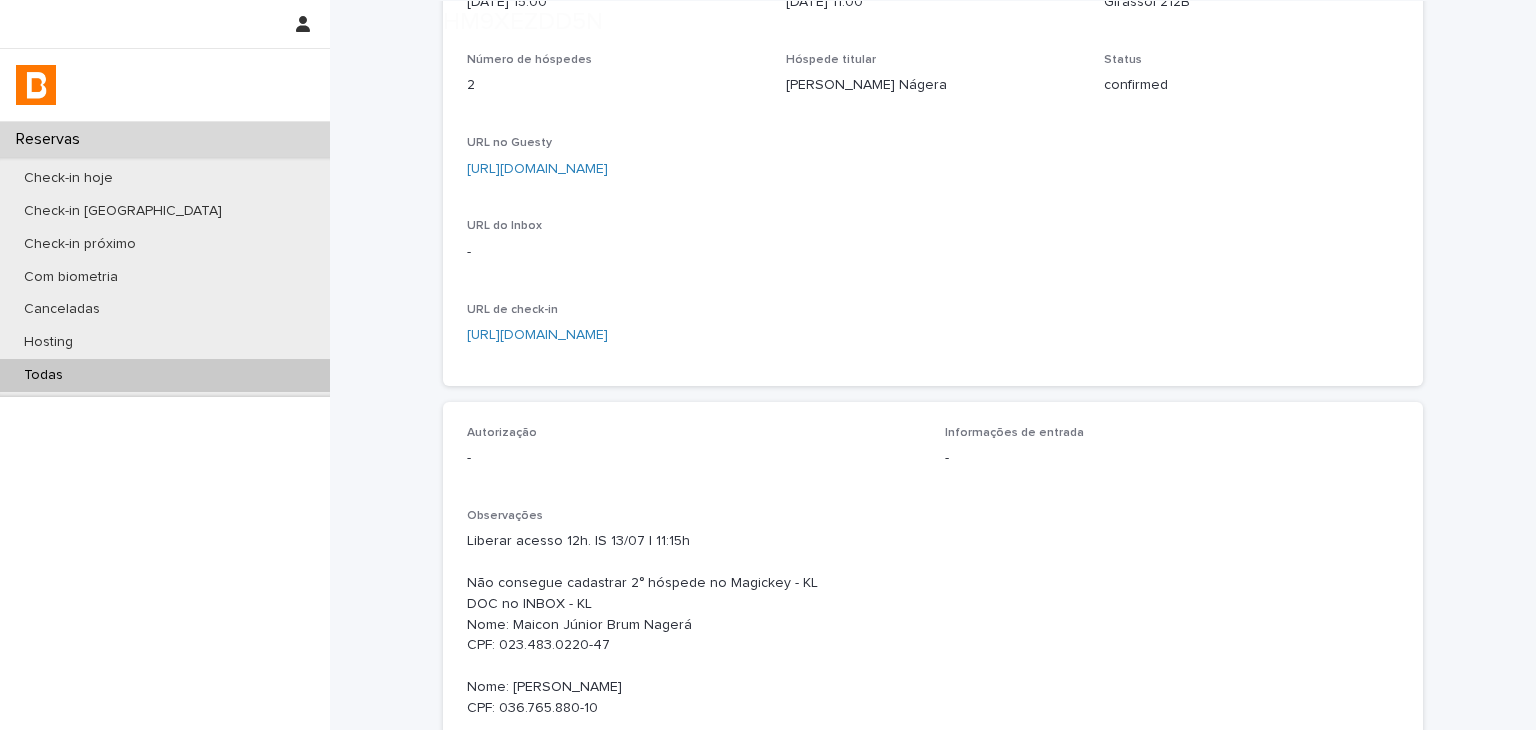 scroll, scrollTop: 600, scrollLeft: 0, axis: vertical 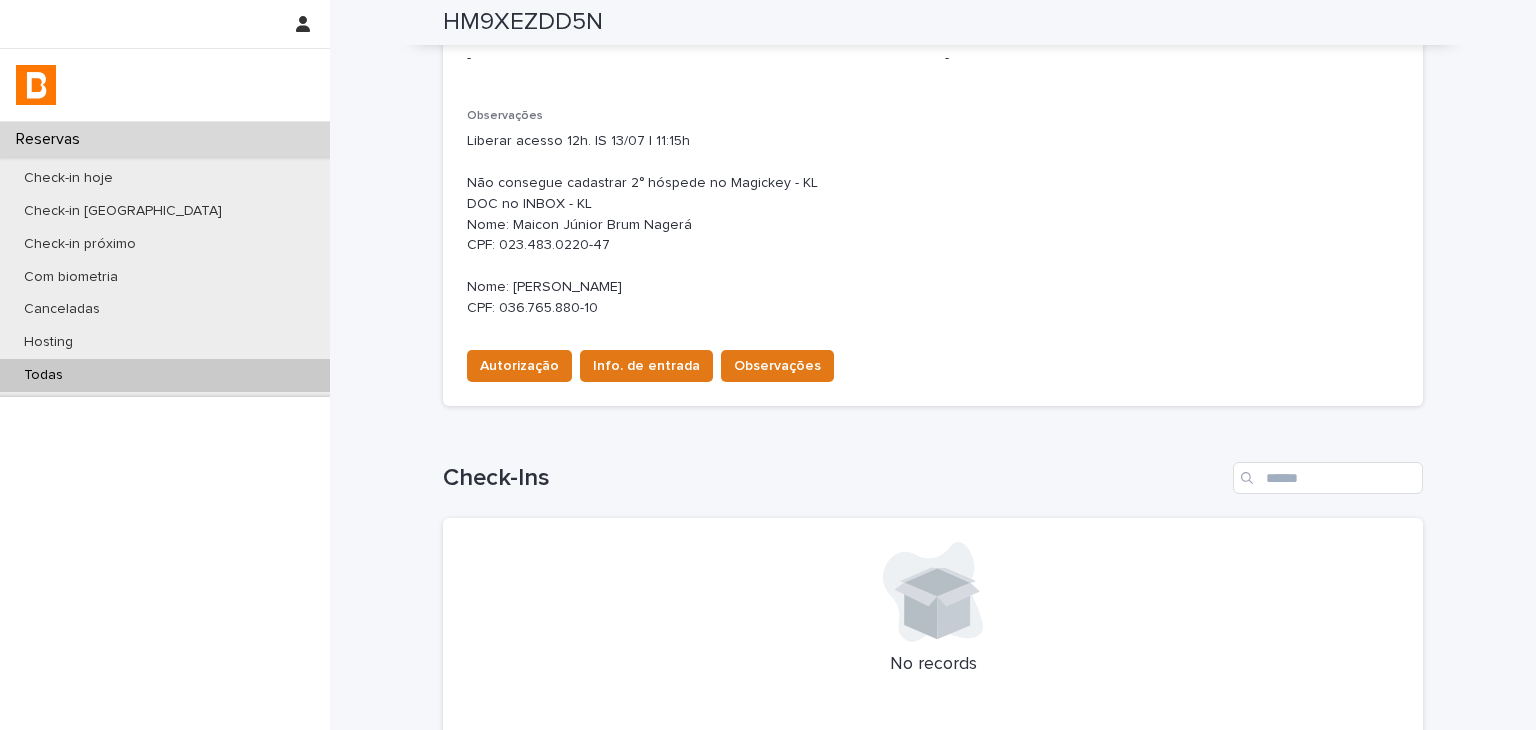 click on "Liberar acesso 12h. IS 13/07 | 11:15h
Não consegue cadastrar 2° hóspede no Magickey - KL
DOC no INBOX - KL
Nome: Maicon Júnior Brum Nagerá
CPF: 023.483.0220-47
Nome: [PERSON_NAME]
CPF: 036.765.880-10" at bounding box center [933, 224] 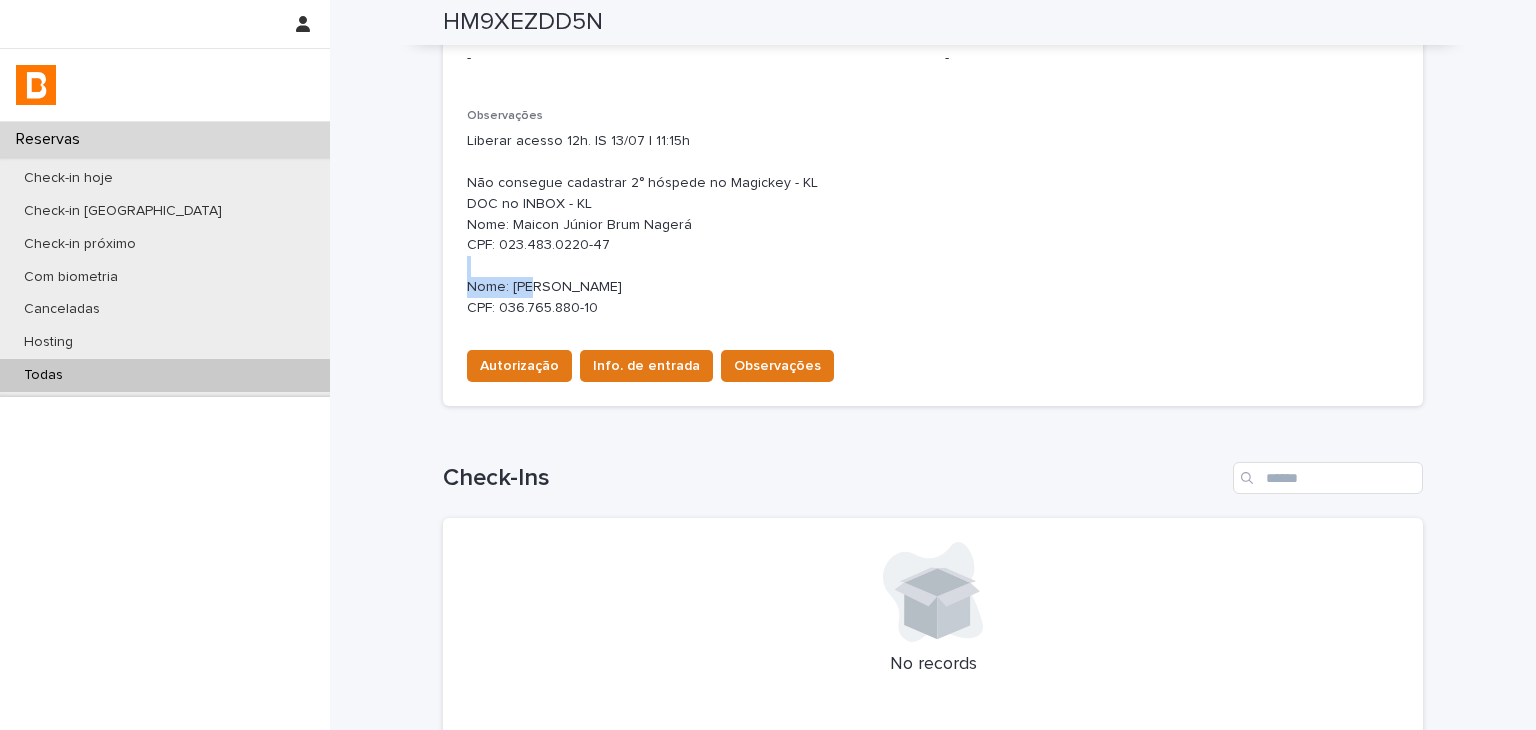 drag, startPoint x: 504, startPoint y: 284, endPoint x: 760, endPoint y: 263, distance: 256.8599 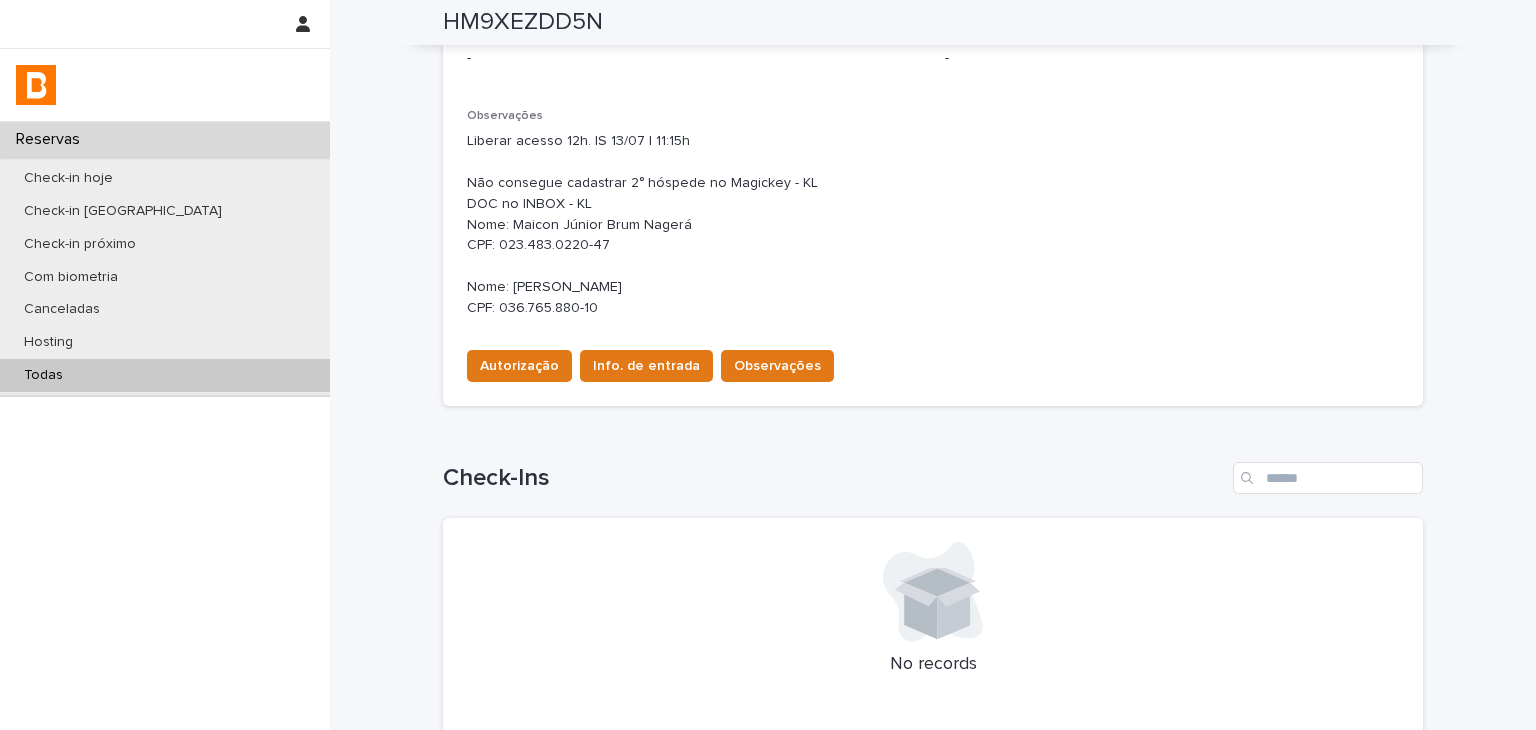 click on "Liberar acesso 12h. IS 13/07 | 11:15h
Não consegue cadastrar 2° hóspede no Magickey - KL
DOC no INBOX - KL
Nome: Maicon Júnior Brum Nagerá
CPF: 023.483.0220-47
Nome: [PERSON_NAME]
CPF: 036.765.880-10" at bounding box center (933, 224) 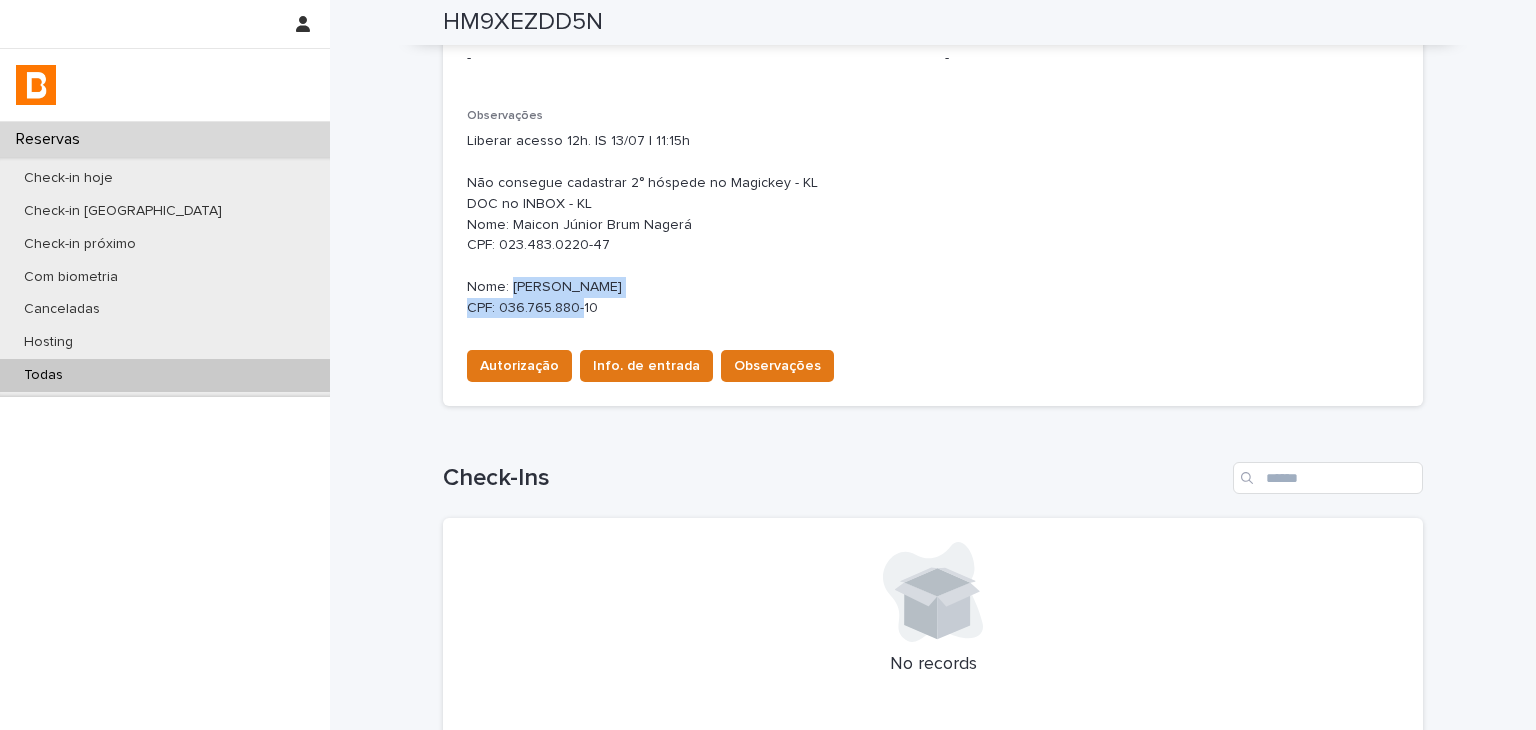 drag, startPoint x: 517, startPoint y: 283, endPoint x: 714, endPoint y: 277, distance: 197.09135 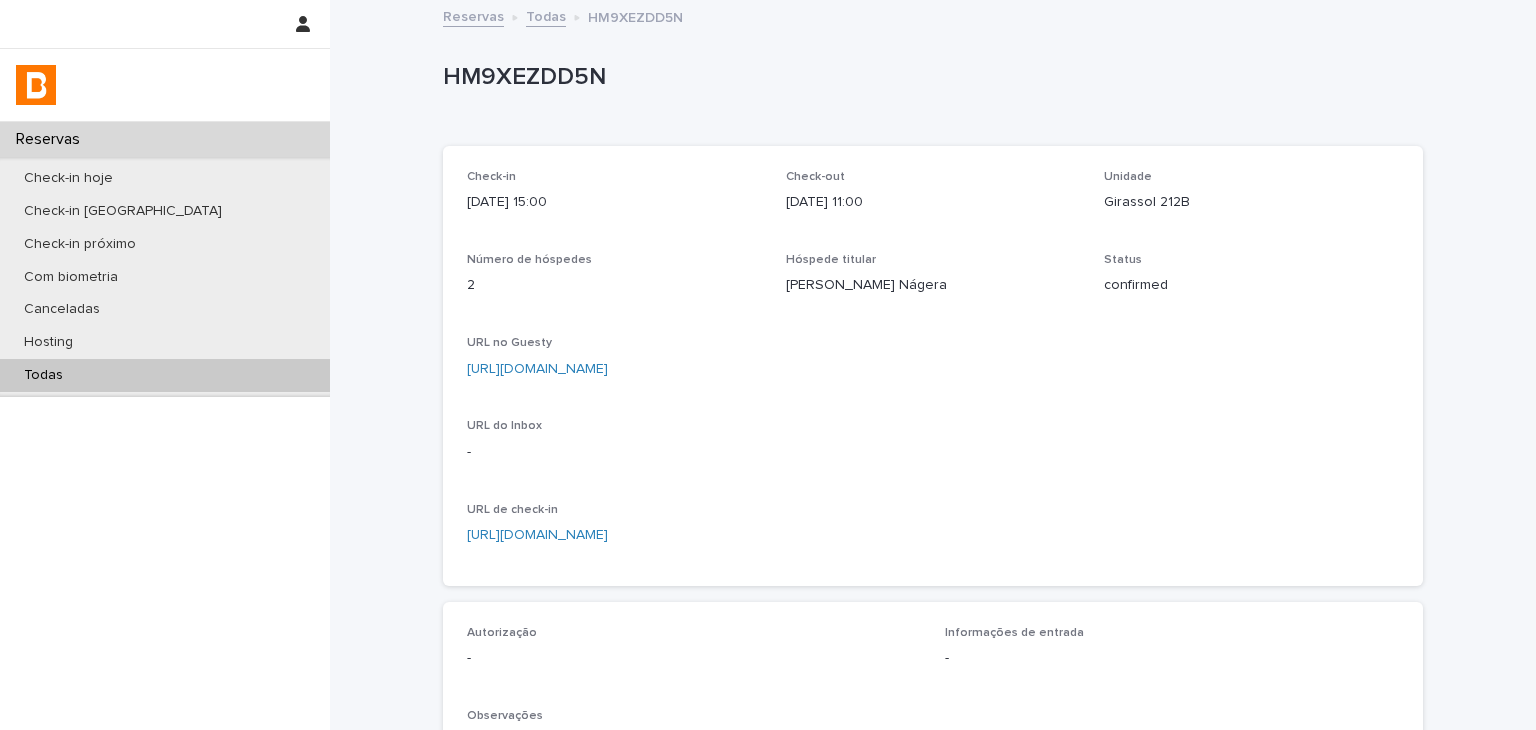 scroll, scrollTop: 400, scrollLeft: 0, axis: vertical 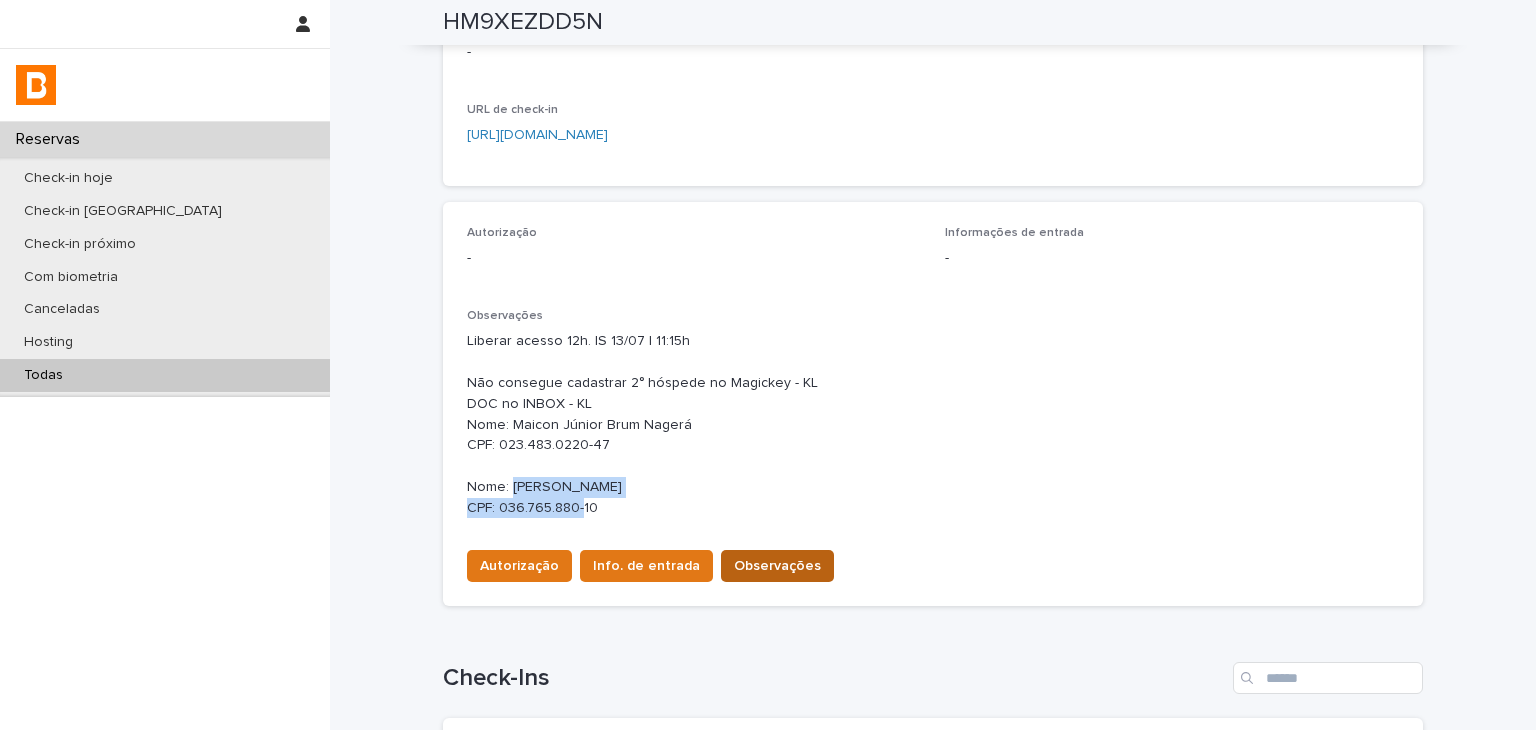 click on "Observações" at bounding box center (777, 566) 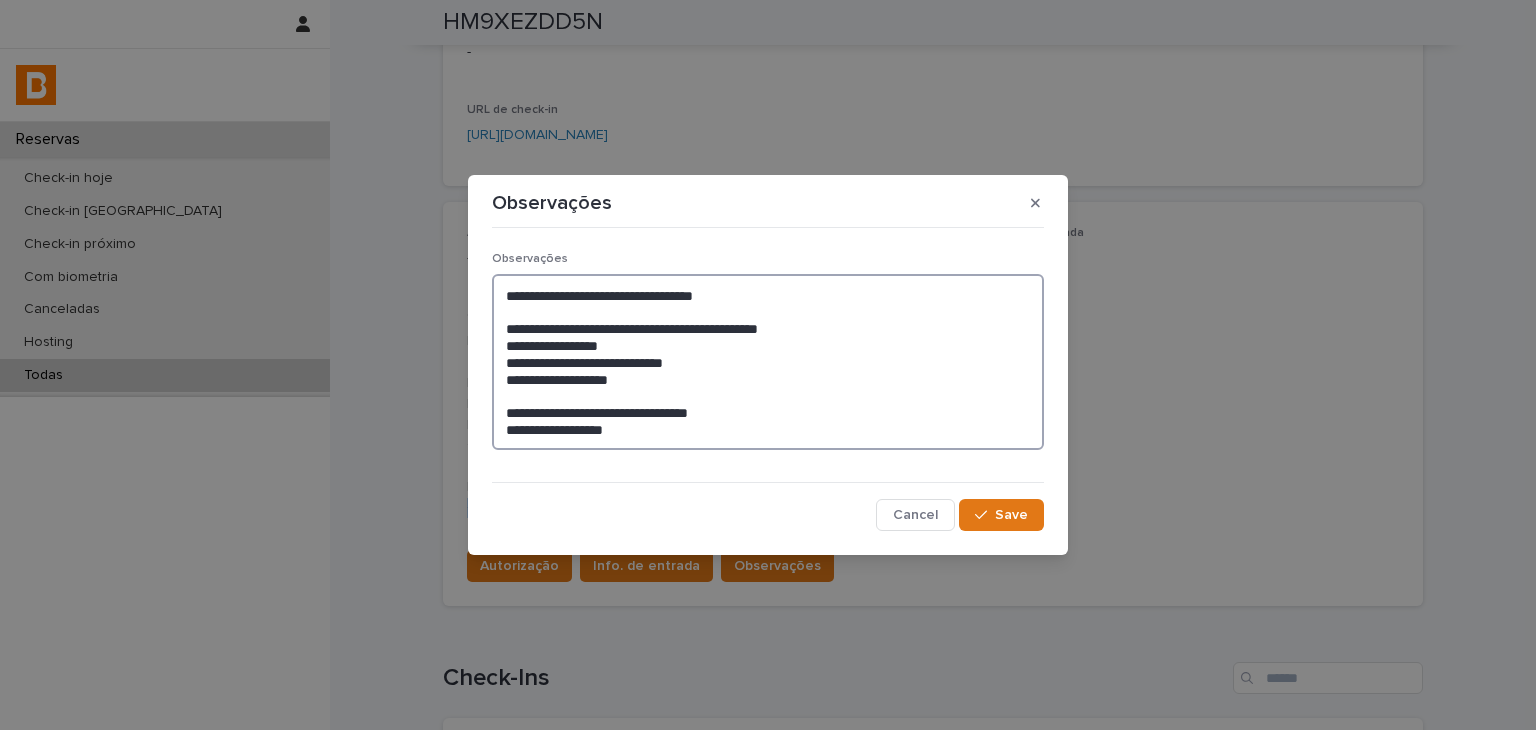 click on "**********" at bounding box center (768, 362) 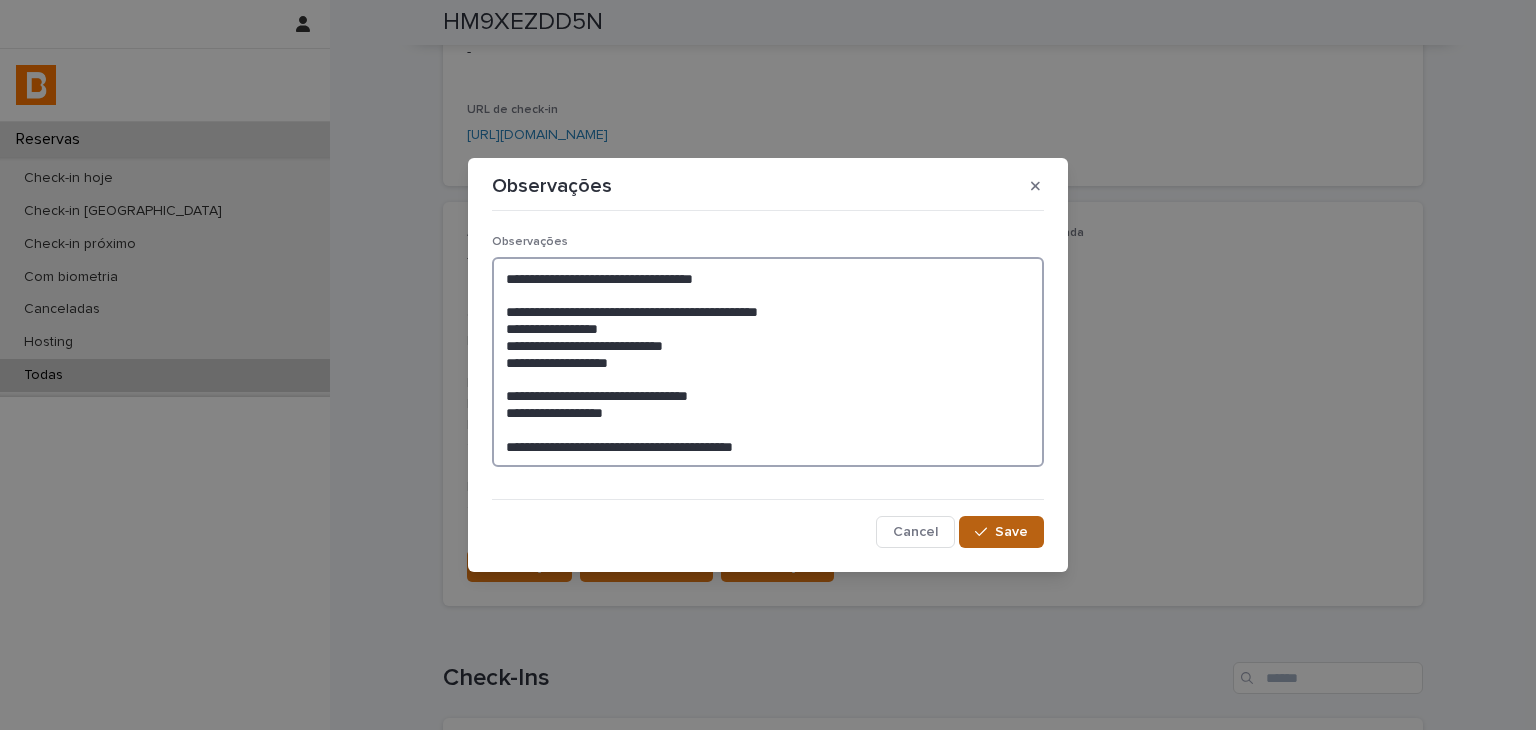 type on "**********" 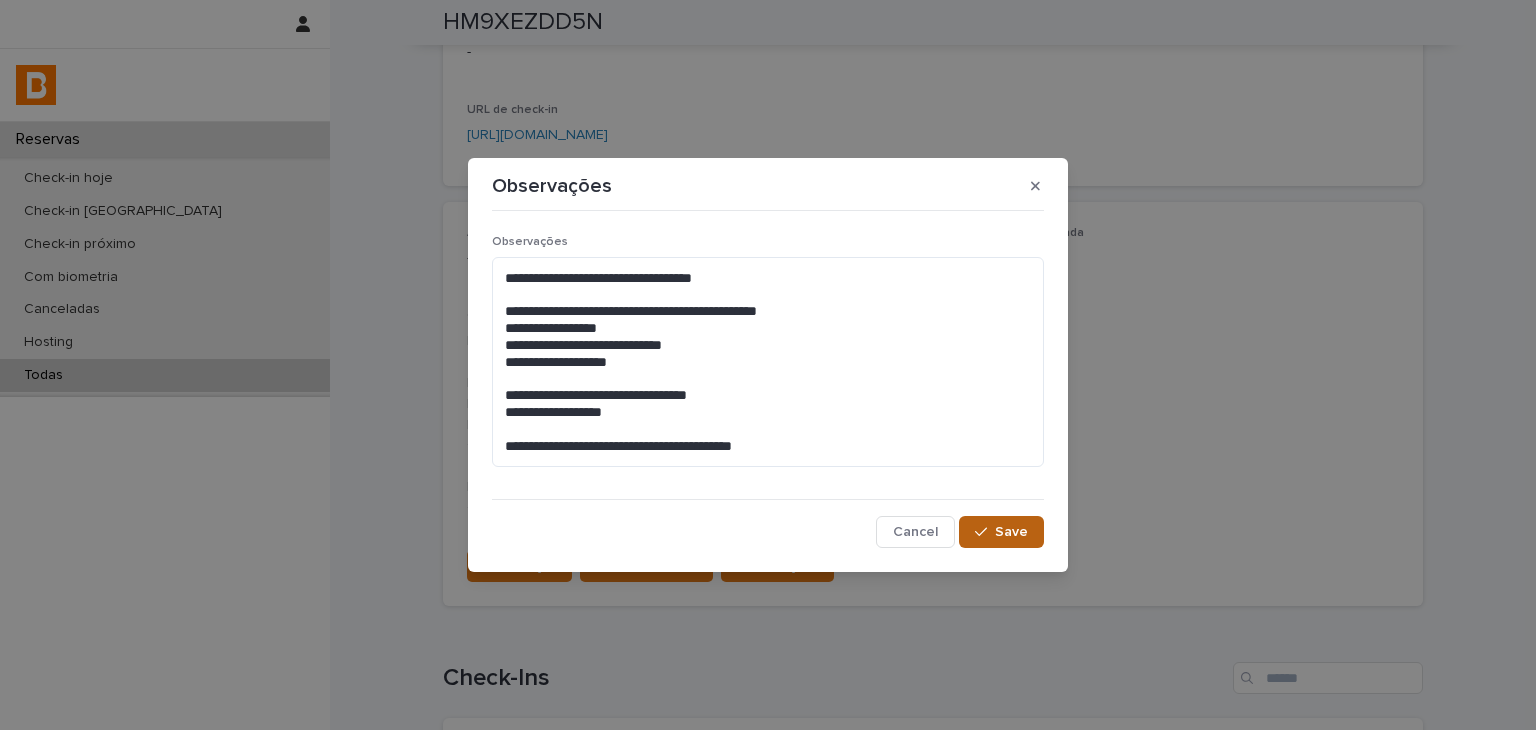 click 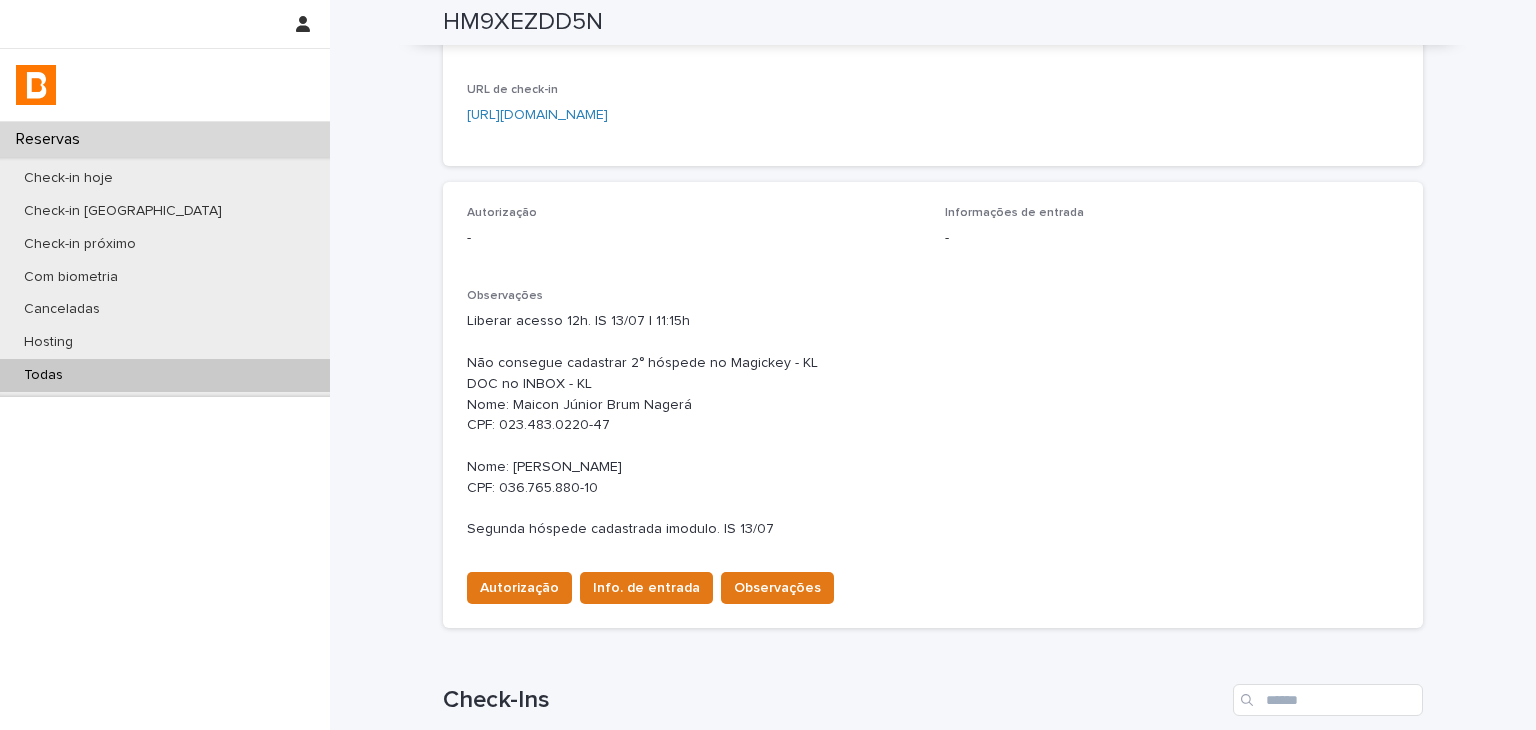 scroll, scrollTop: 0, scrollLeft: 0, axis: both 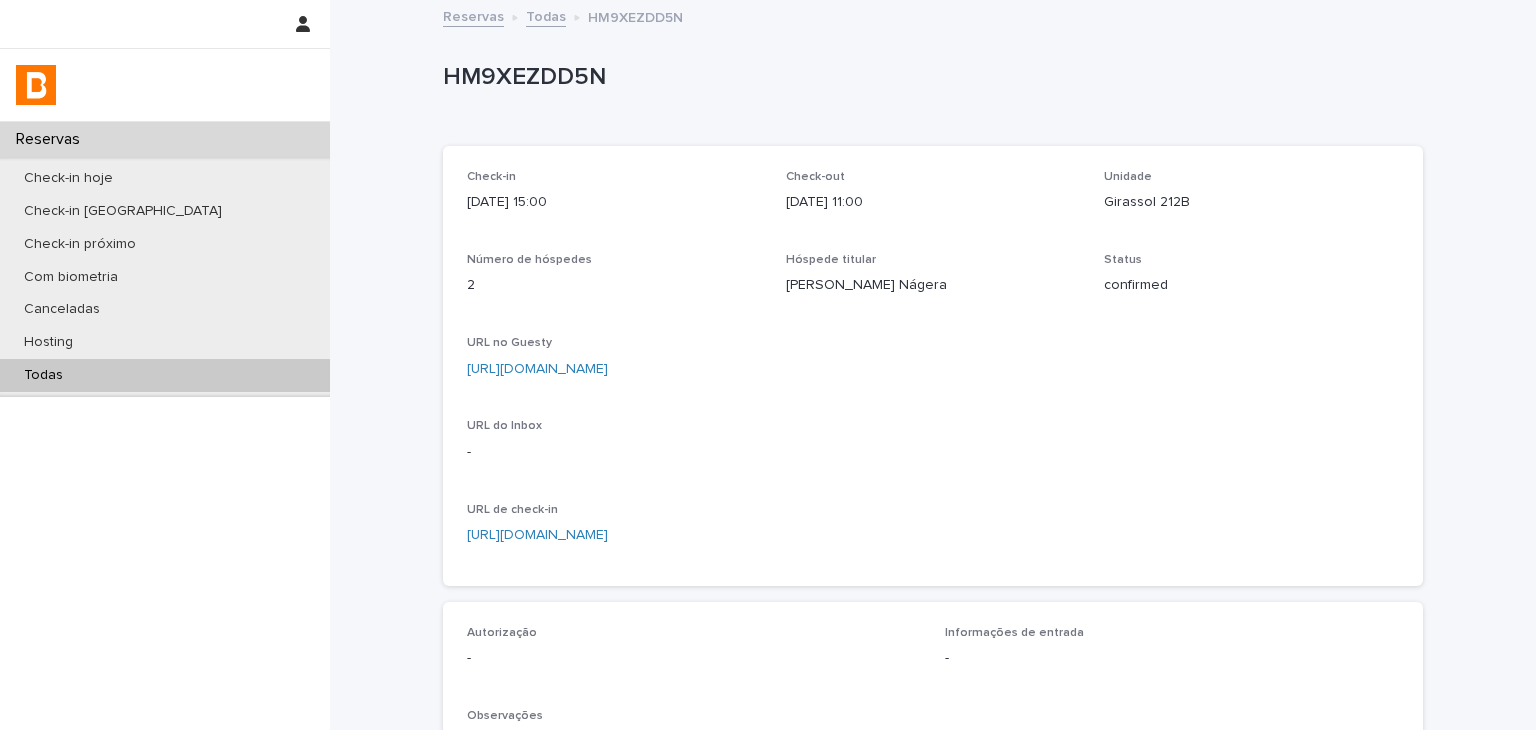 click on "[URL][DOMAIN_NAME]" at bounding box center [537, 369] 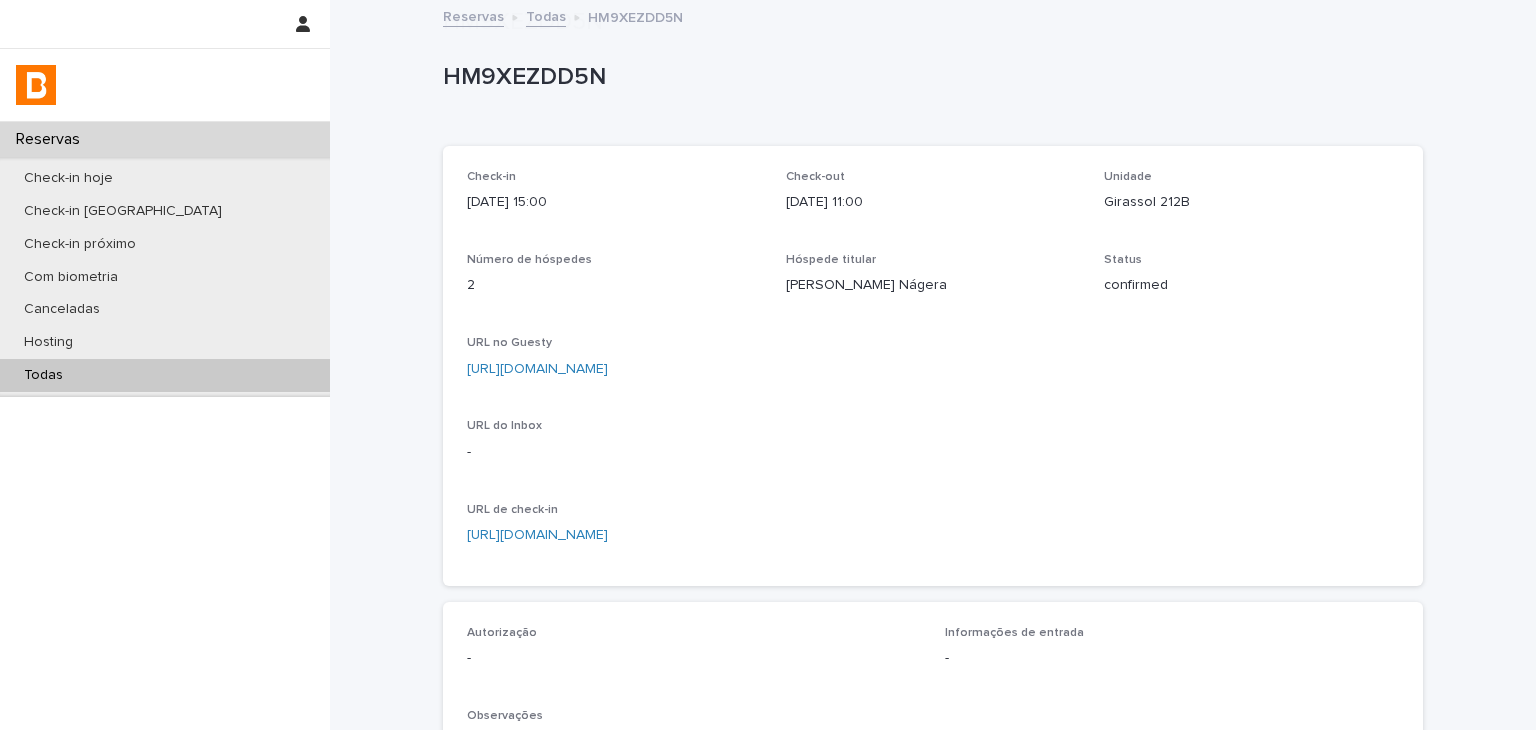 scroll, scrollTop: 500, scrollLeft: 0, axis: vertical 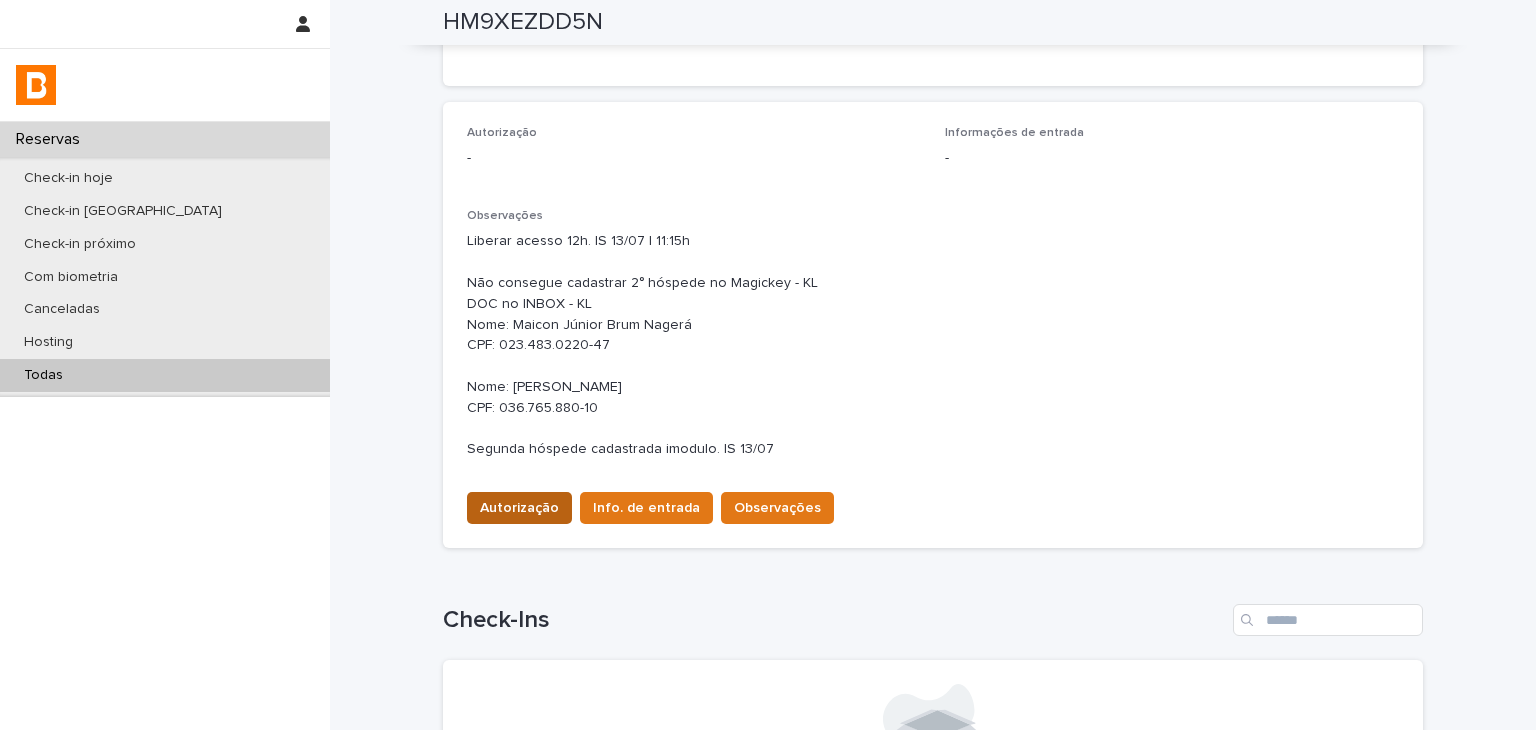 click on "Autorização" at bounding box center (519, 508) 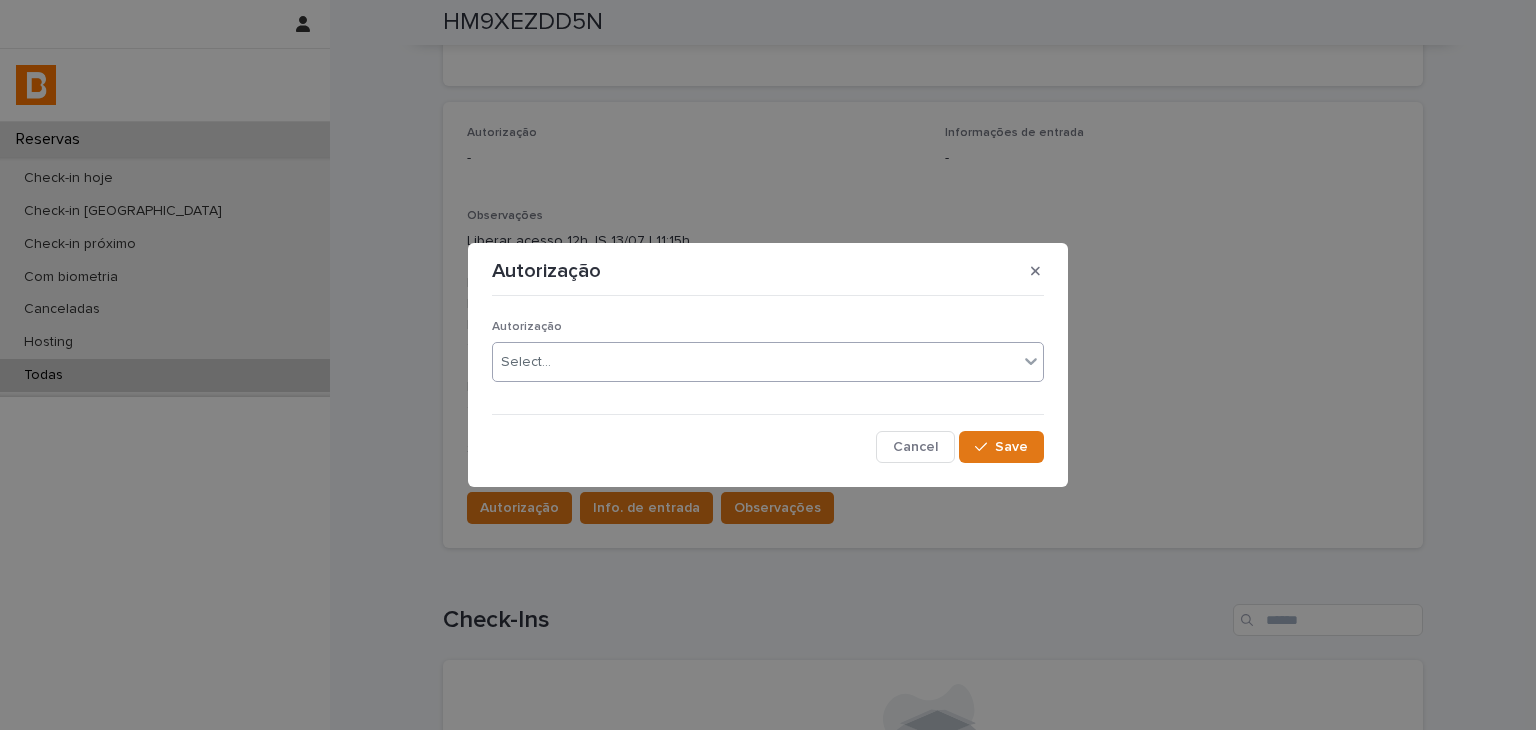 click on "Autorização Select..." at bounding box center (768, 359) 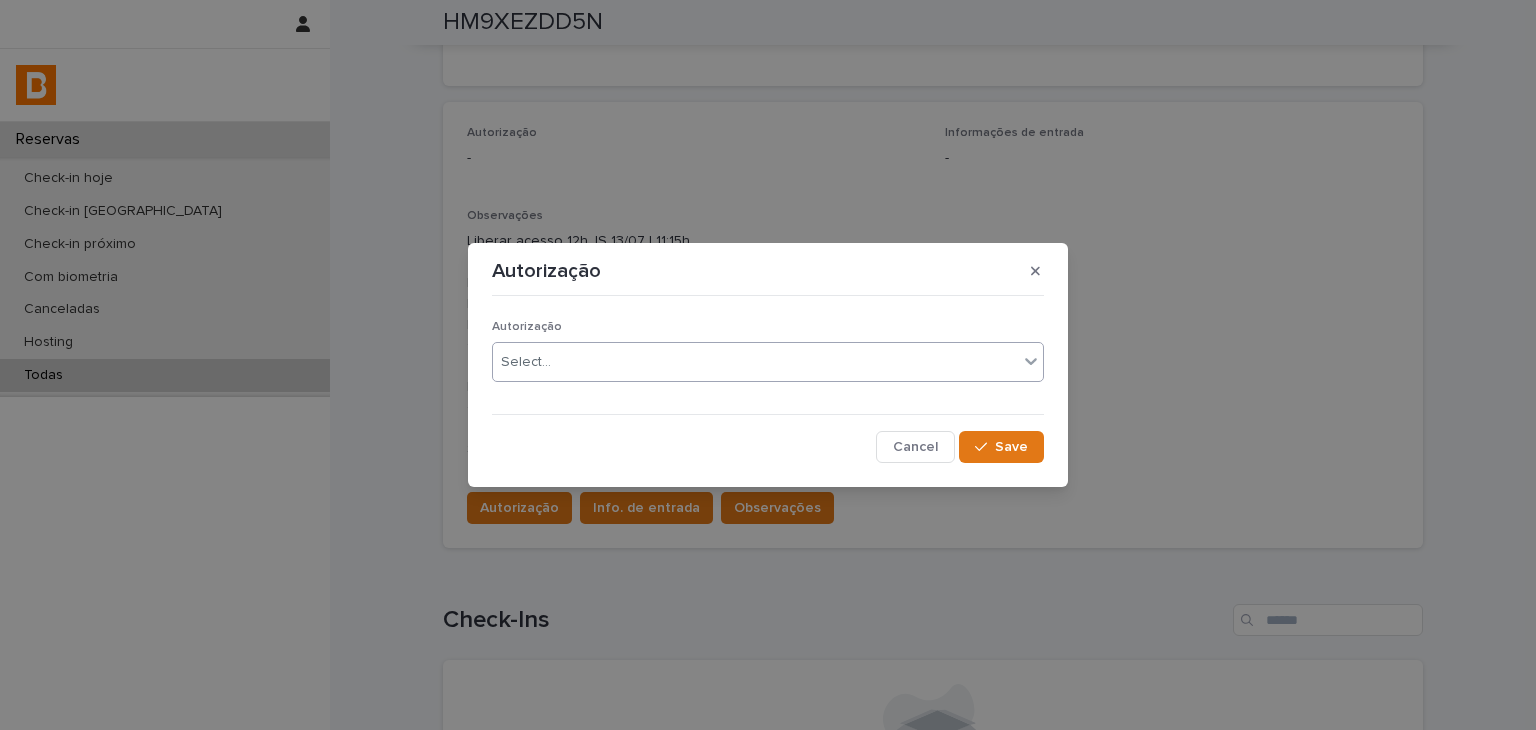click on "Select..." at bounding box center (755, 362) 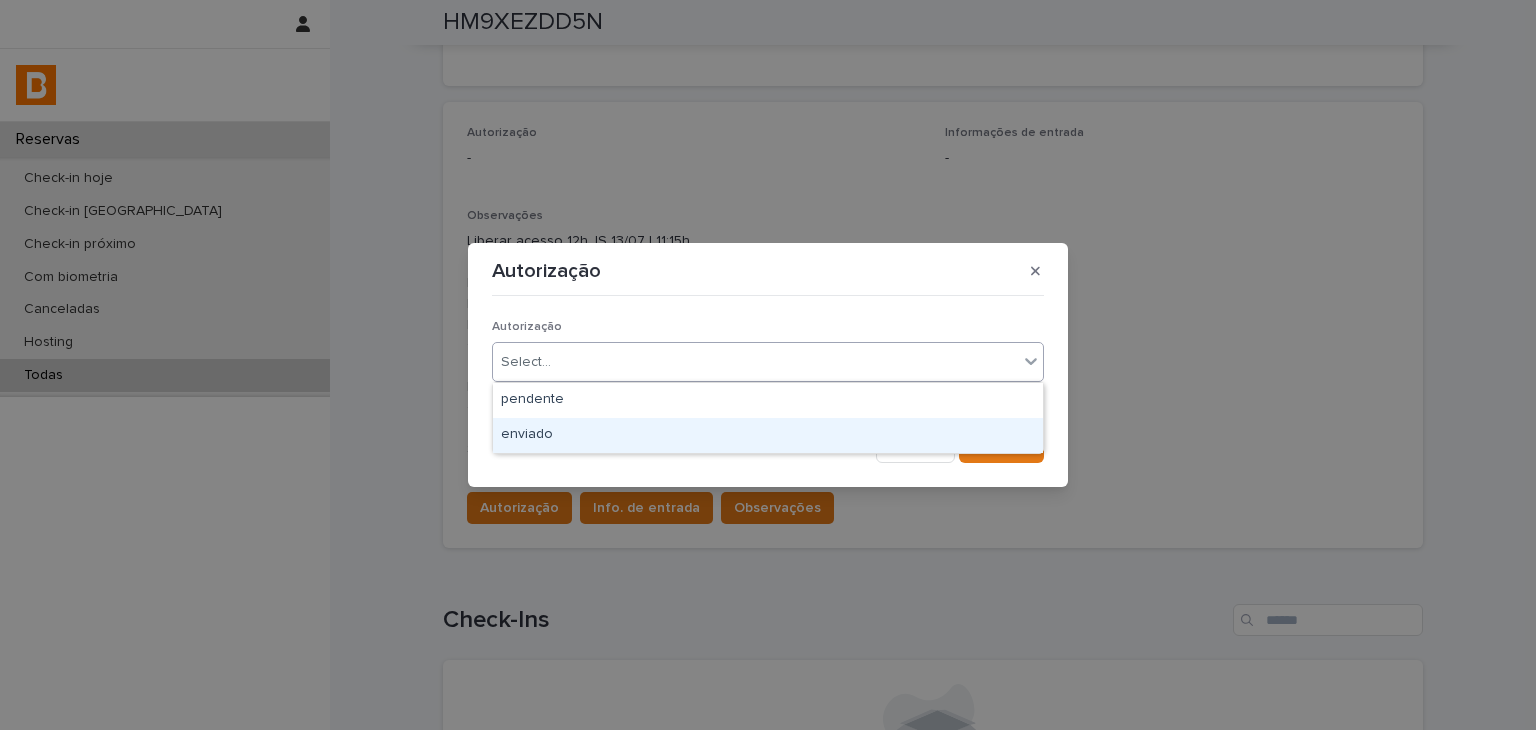 click on "enviado" at bounding box center [768, 435] 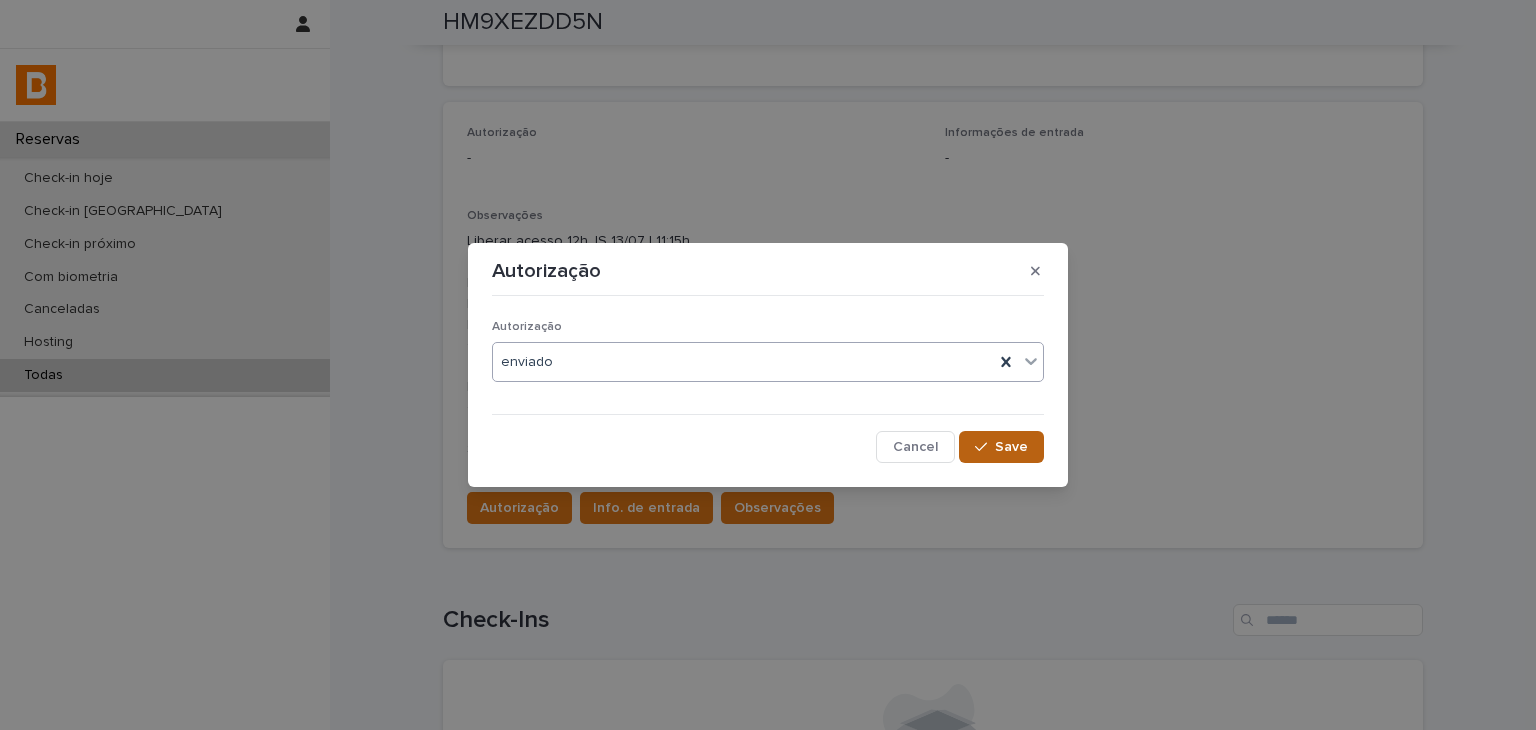 click on "Save" at bounding box center [1001, 447] 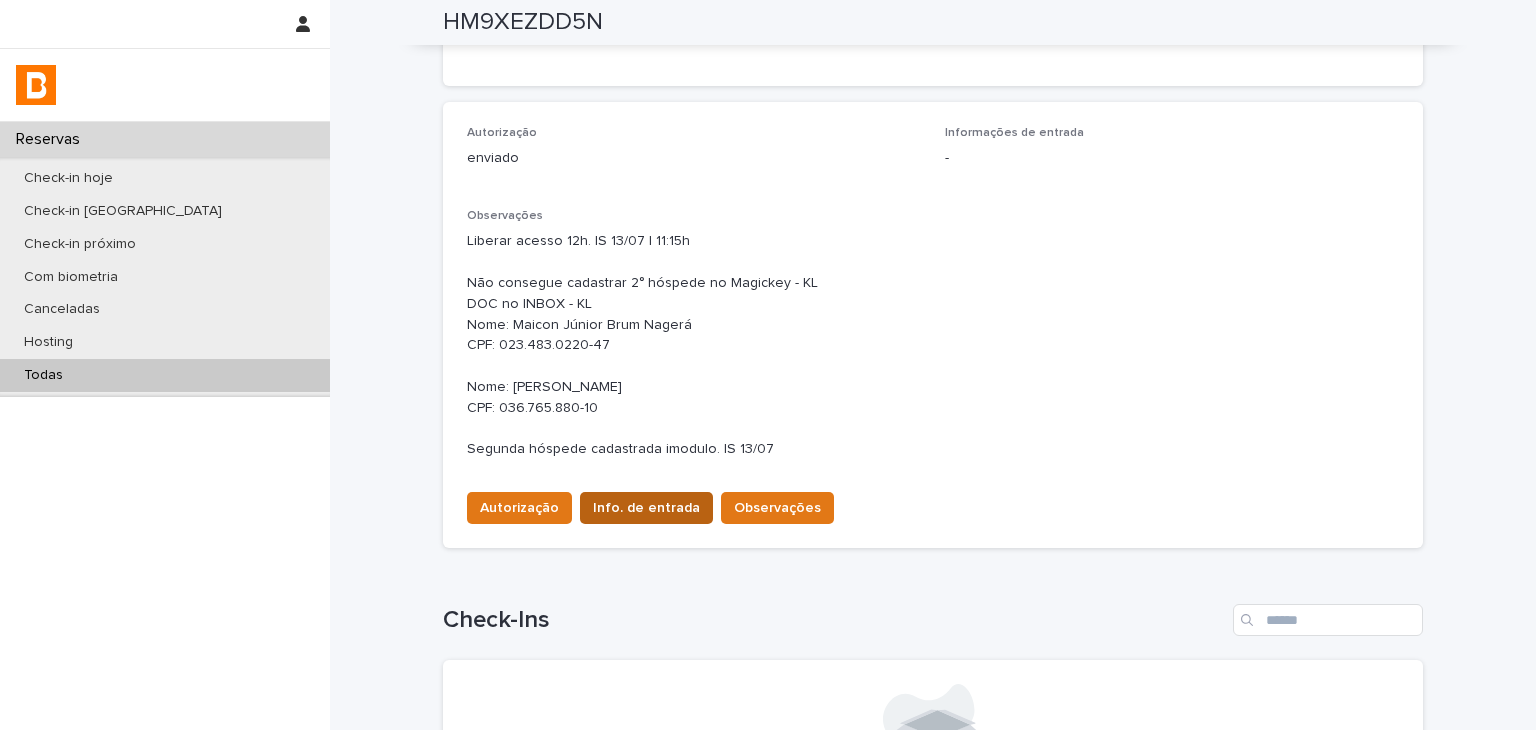 click on "Info. de entrada" at bounding box center [646, 508] 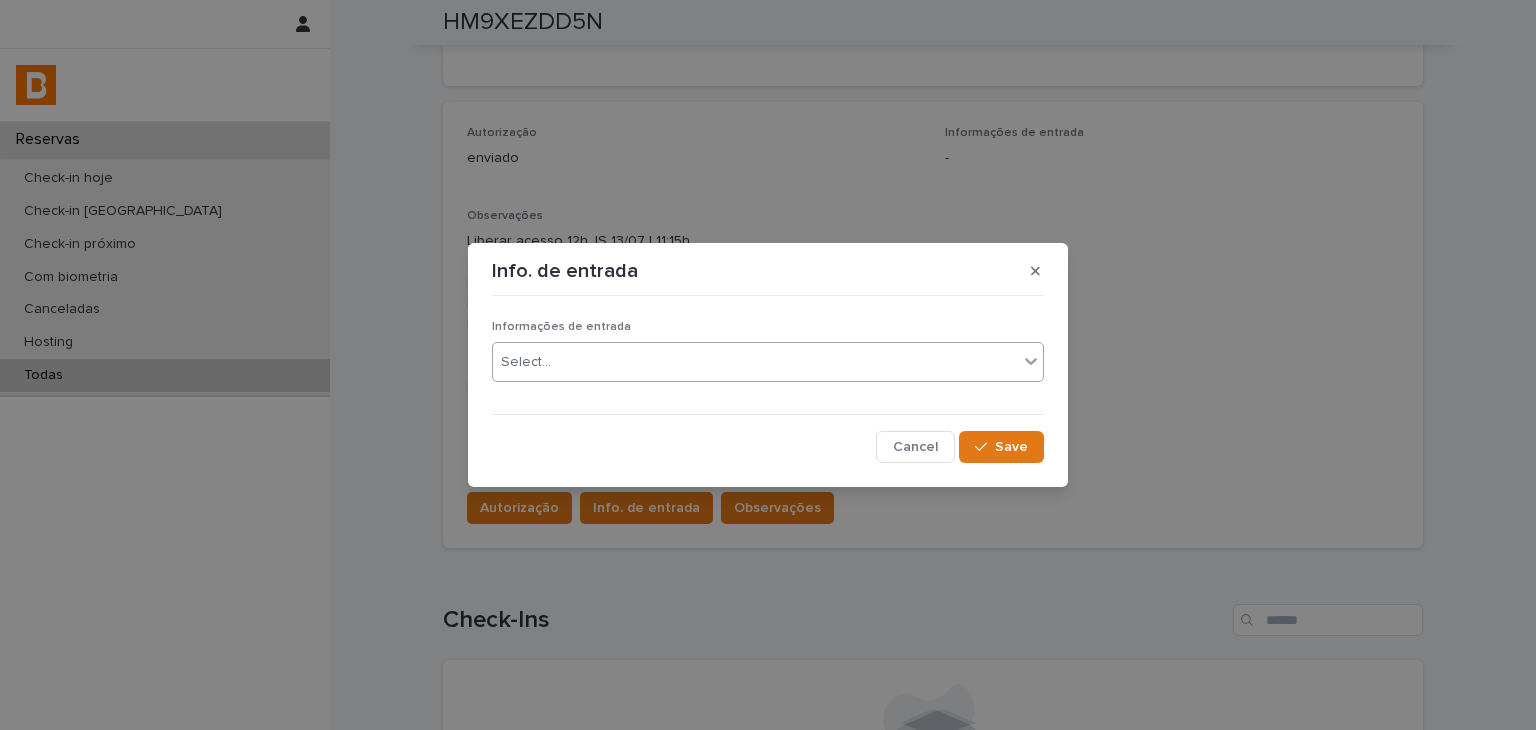 click on "Select..." at bounding box center (755, 362) 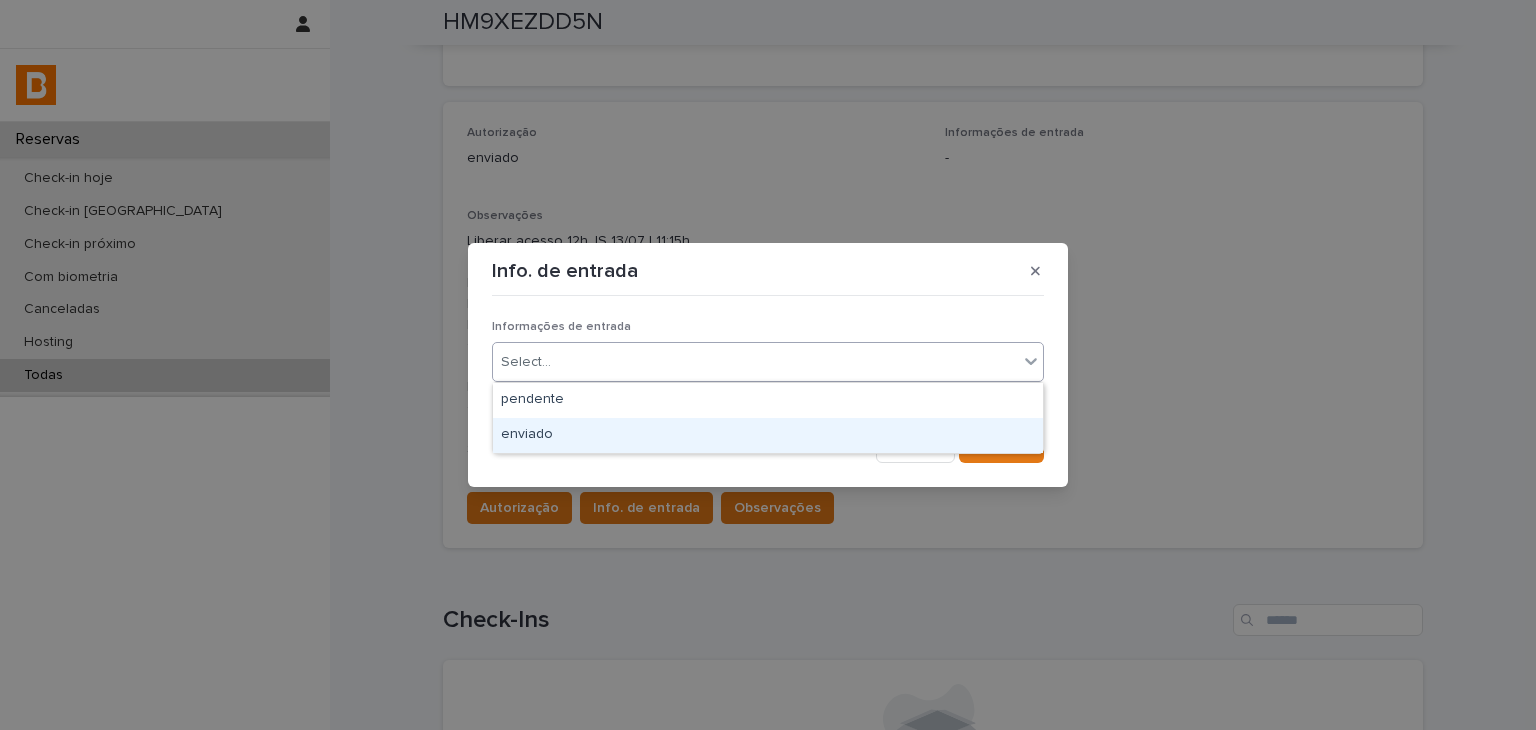 click on "enviado" at bounding box center (768, 435) 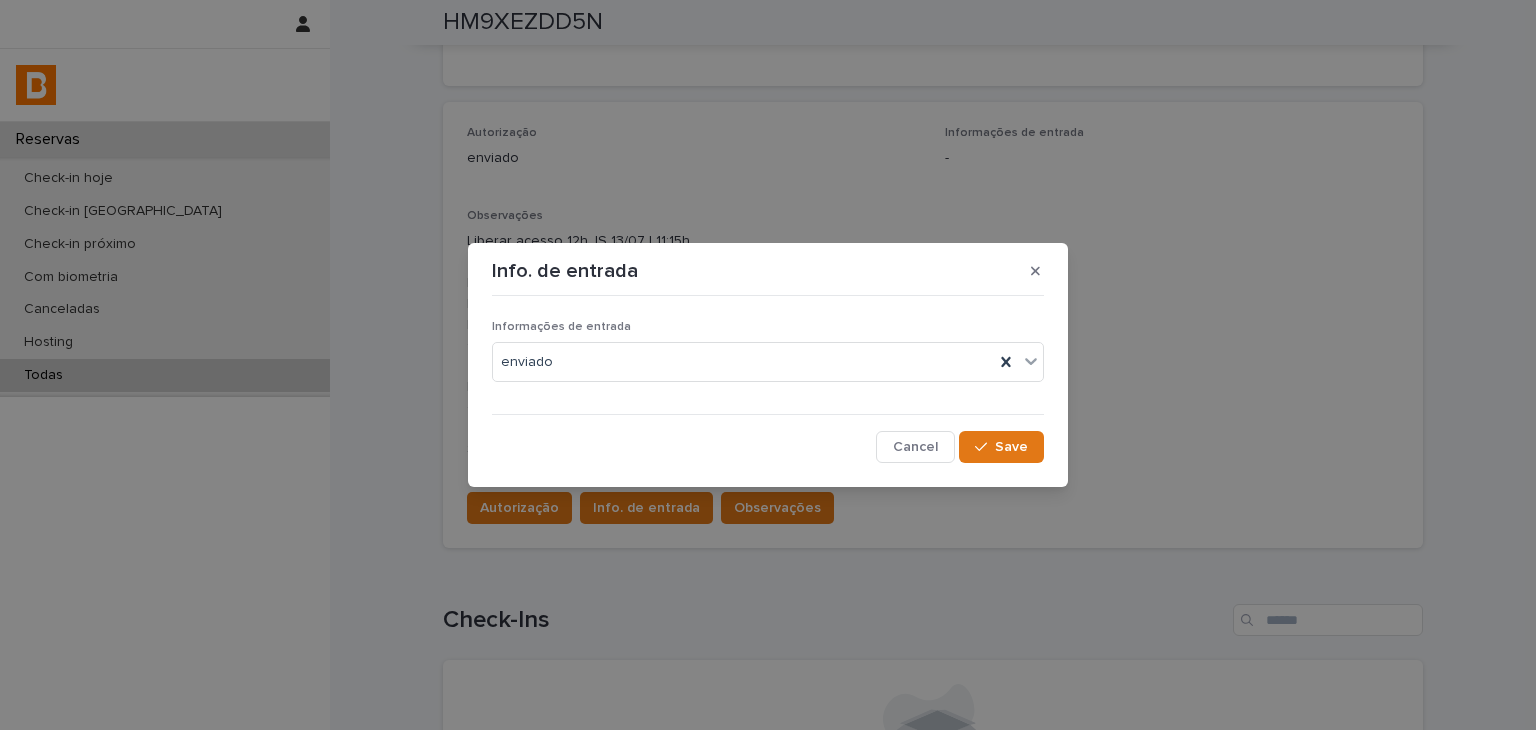 drag, startPoint x: 1035, startPoint y: 446, endPoint x: 923, endPoint y: 150, distance: 316.48065 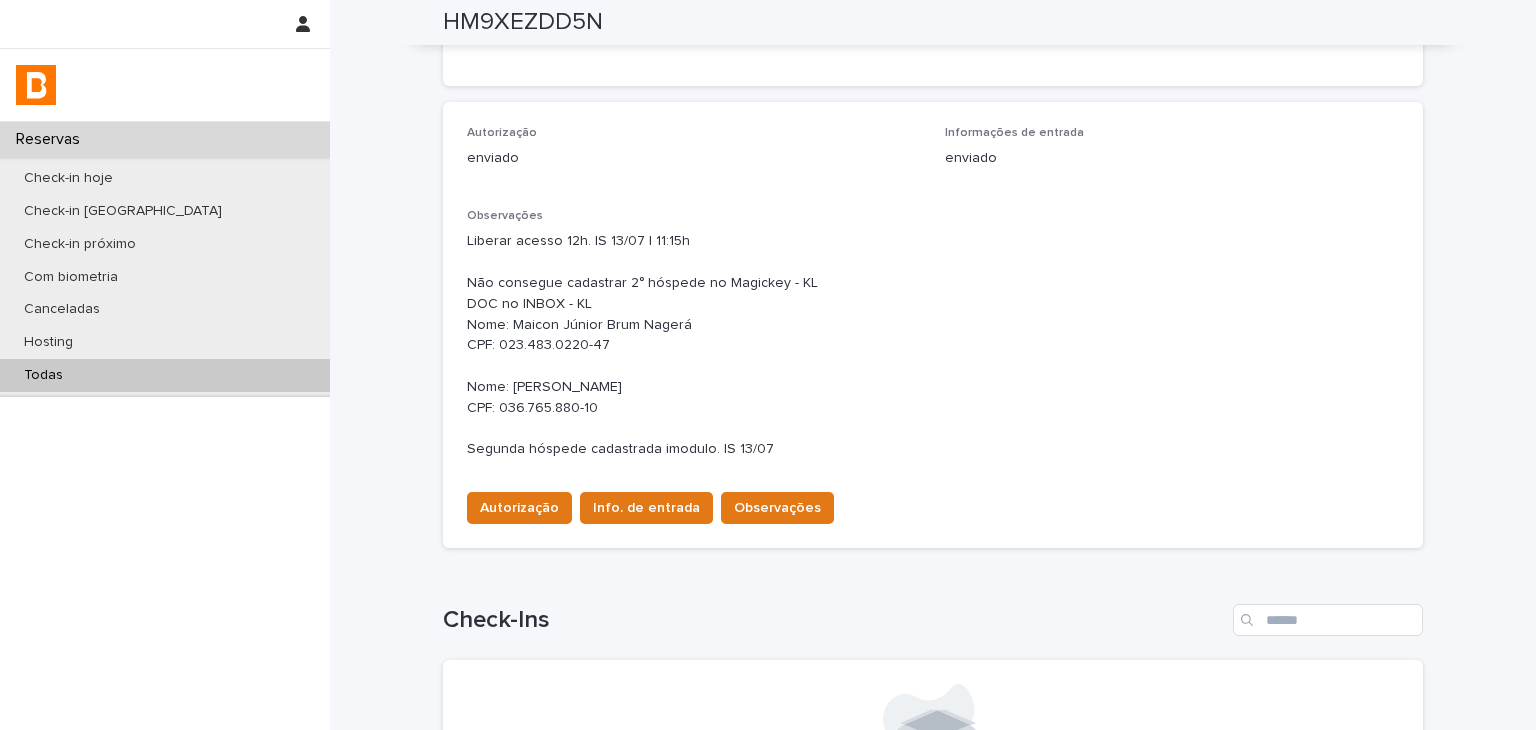 click on "Todas" at bounding box center [165, 375] 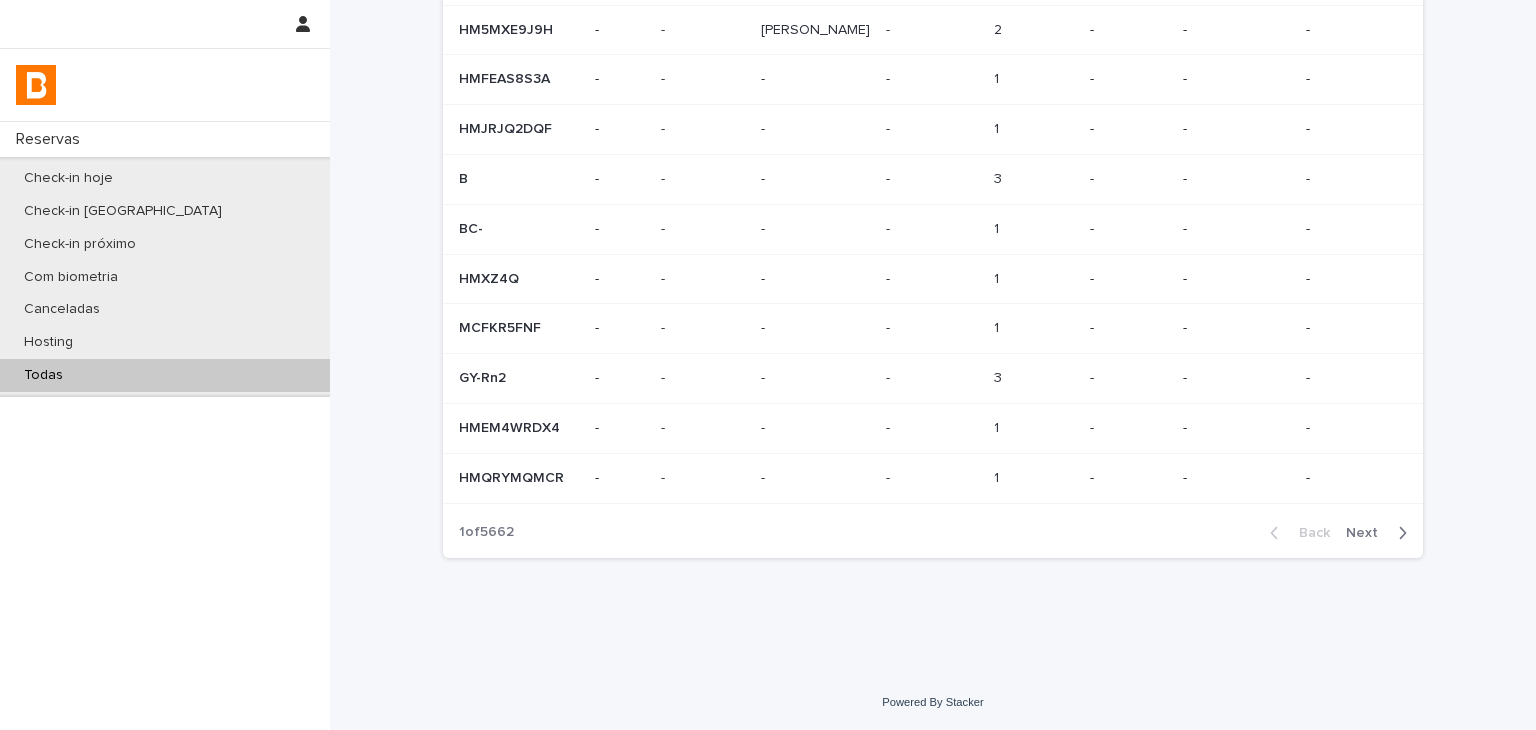 scroll, scrollTop: 0, scrollLeft: 0, axis: both 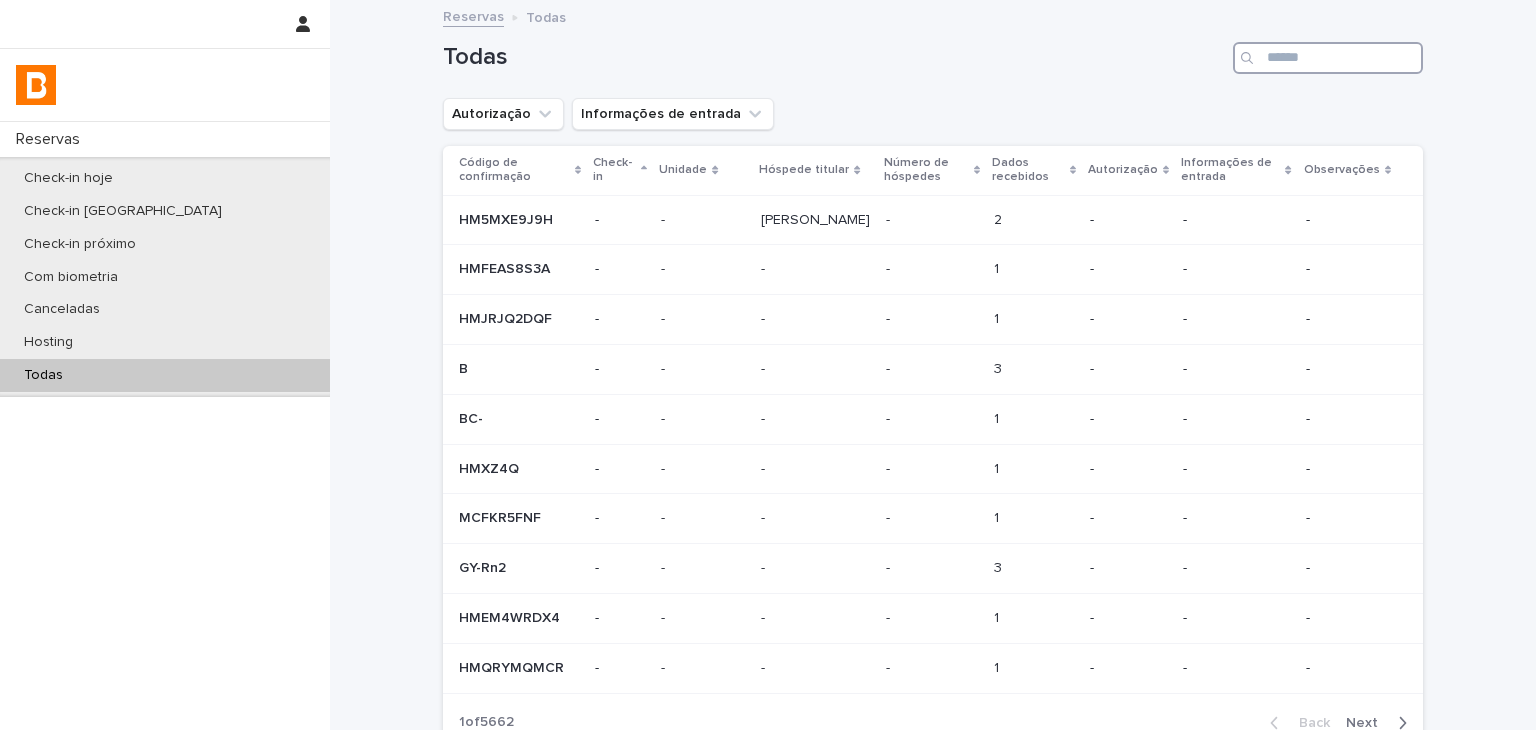click at bounding box center (1328, 58) 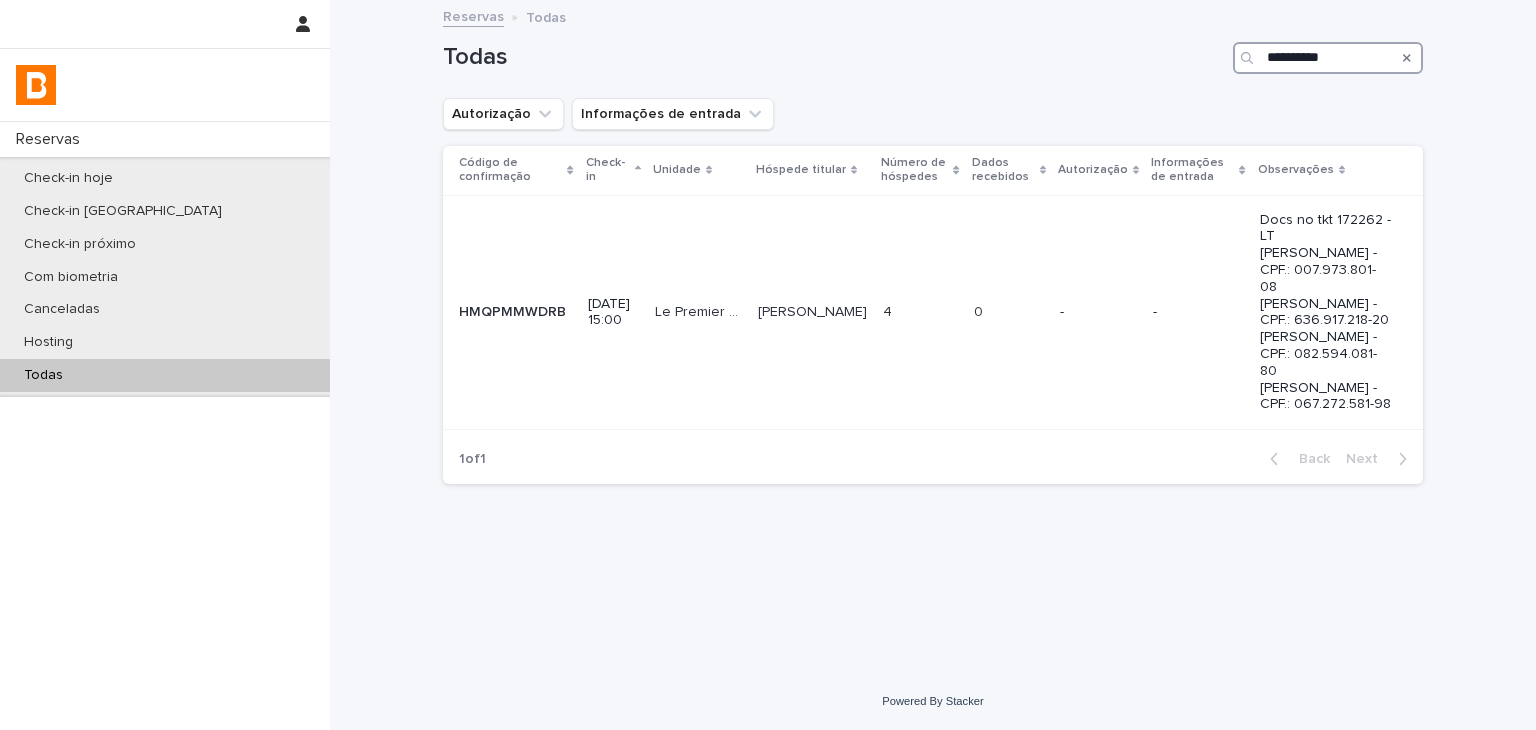 type on "**********" 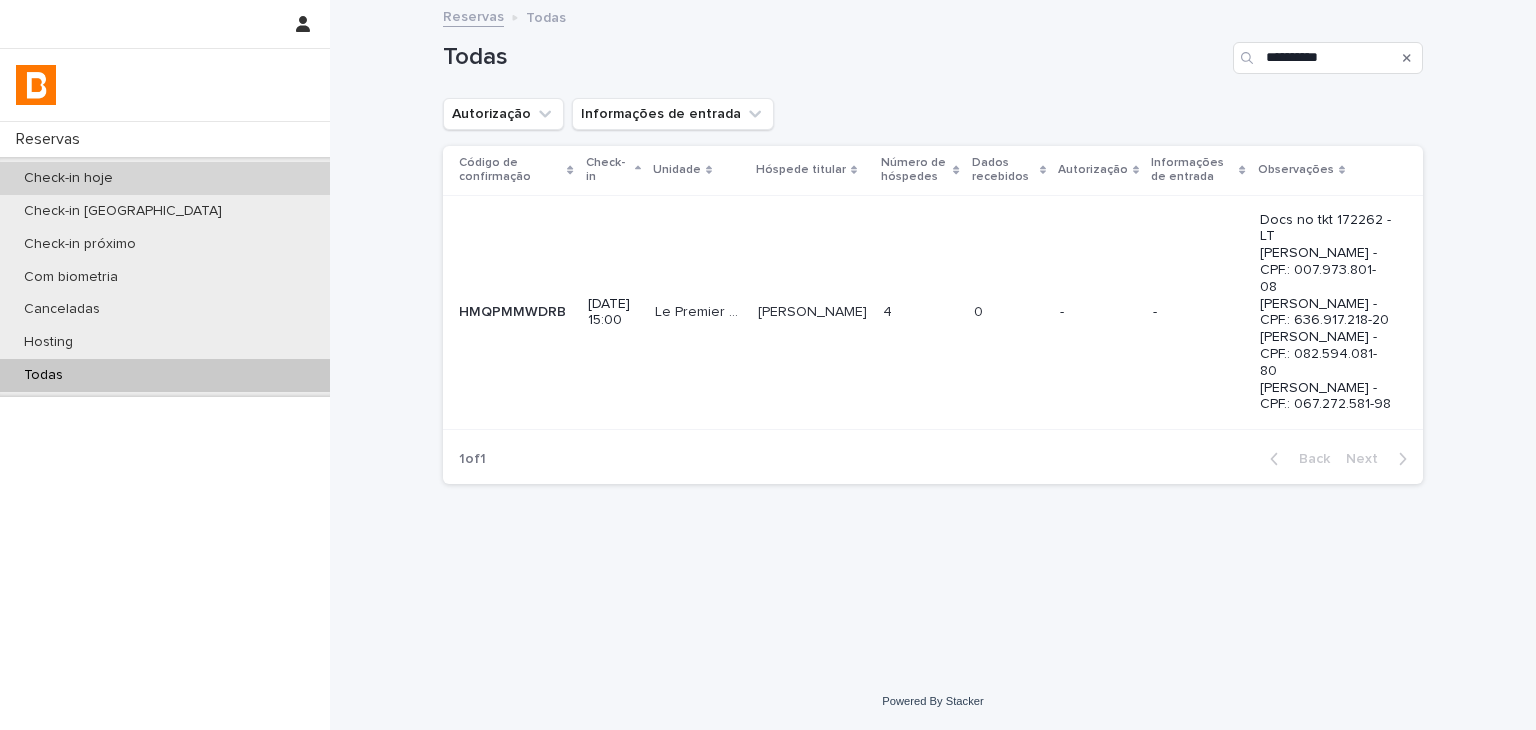 click on "Check-in hoje" at bounding box center (165, 178) 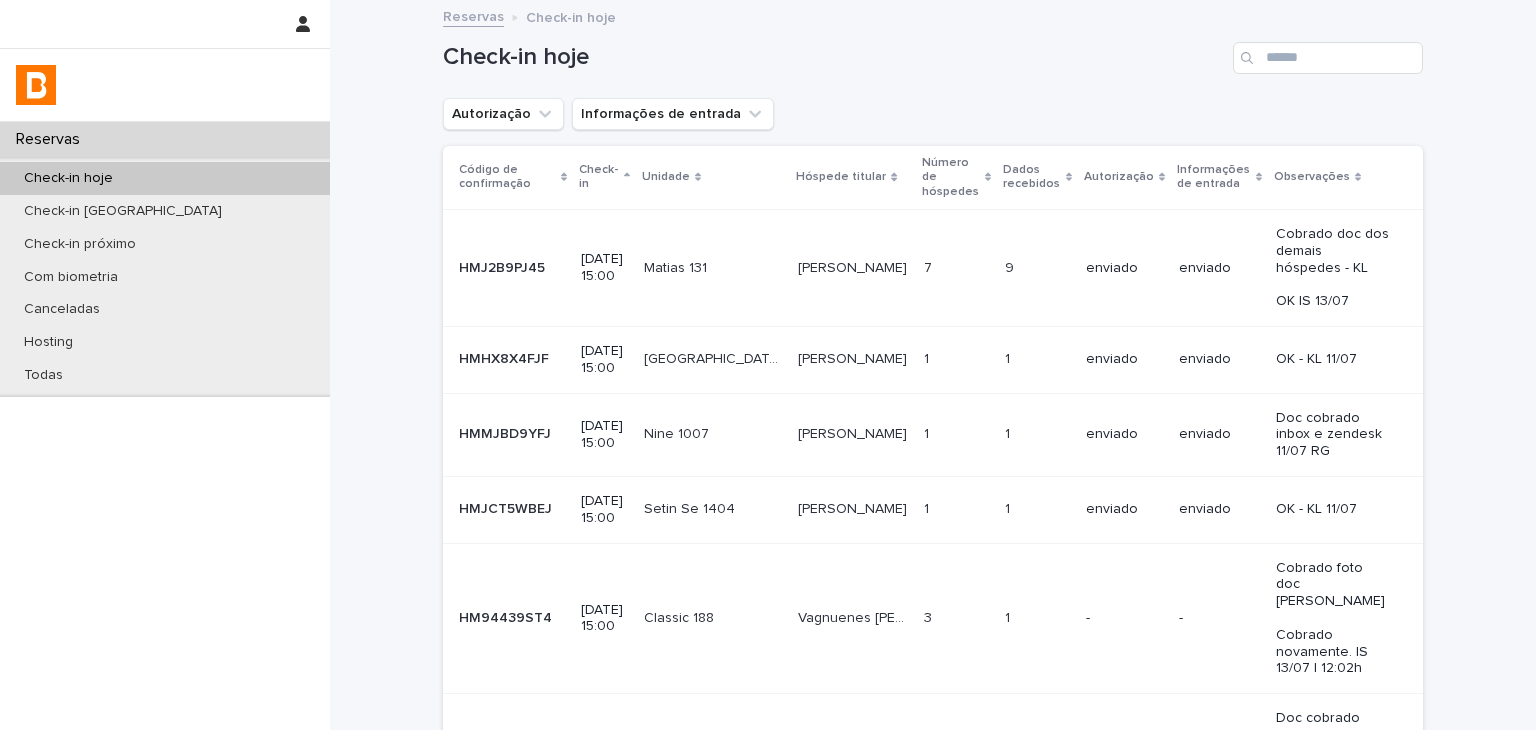click on "Autorização" at bounding box center [503, 114] 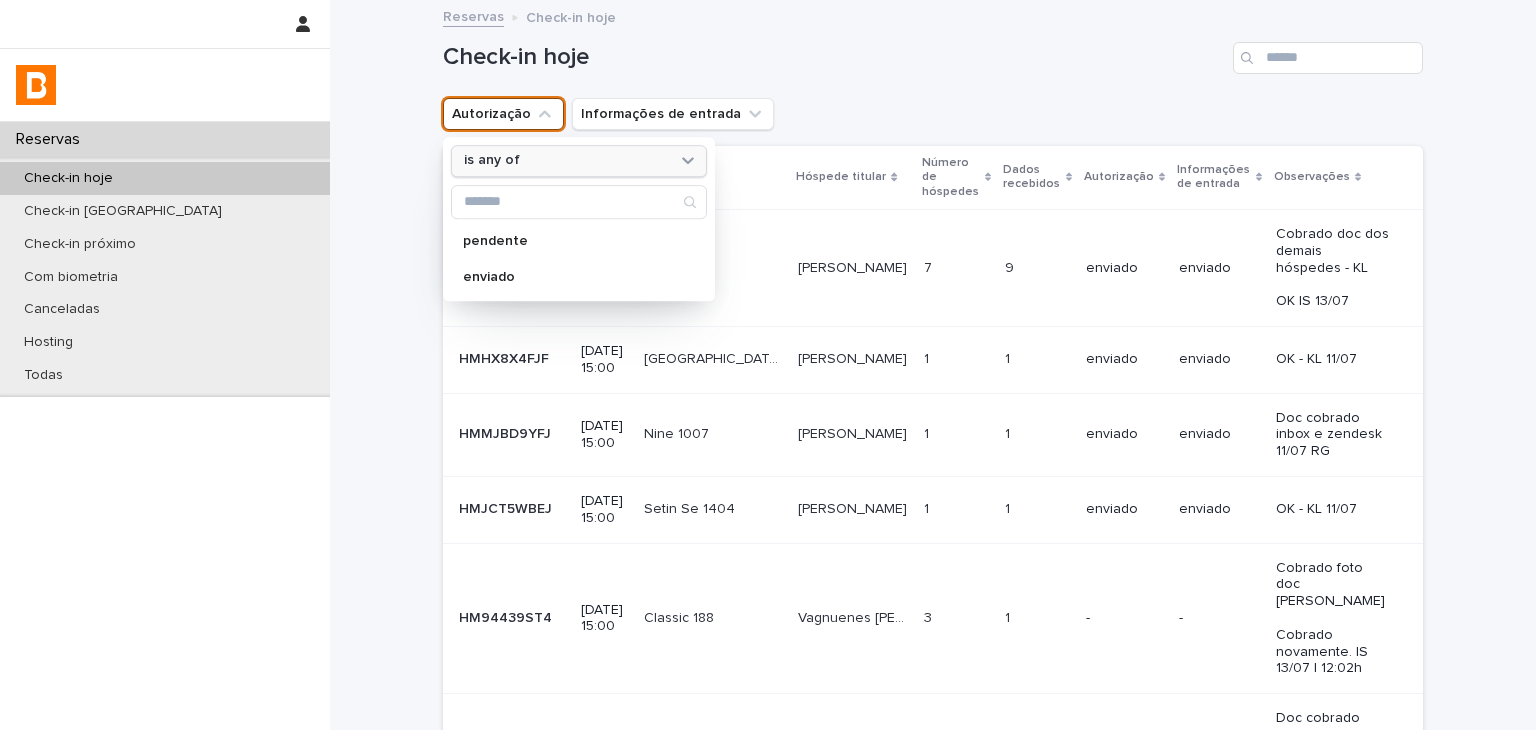 drag, startPoint x: 492, startPoint y: 157, endPoint x: 497, endPoint y: 175, distance: 18.681541 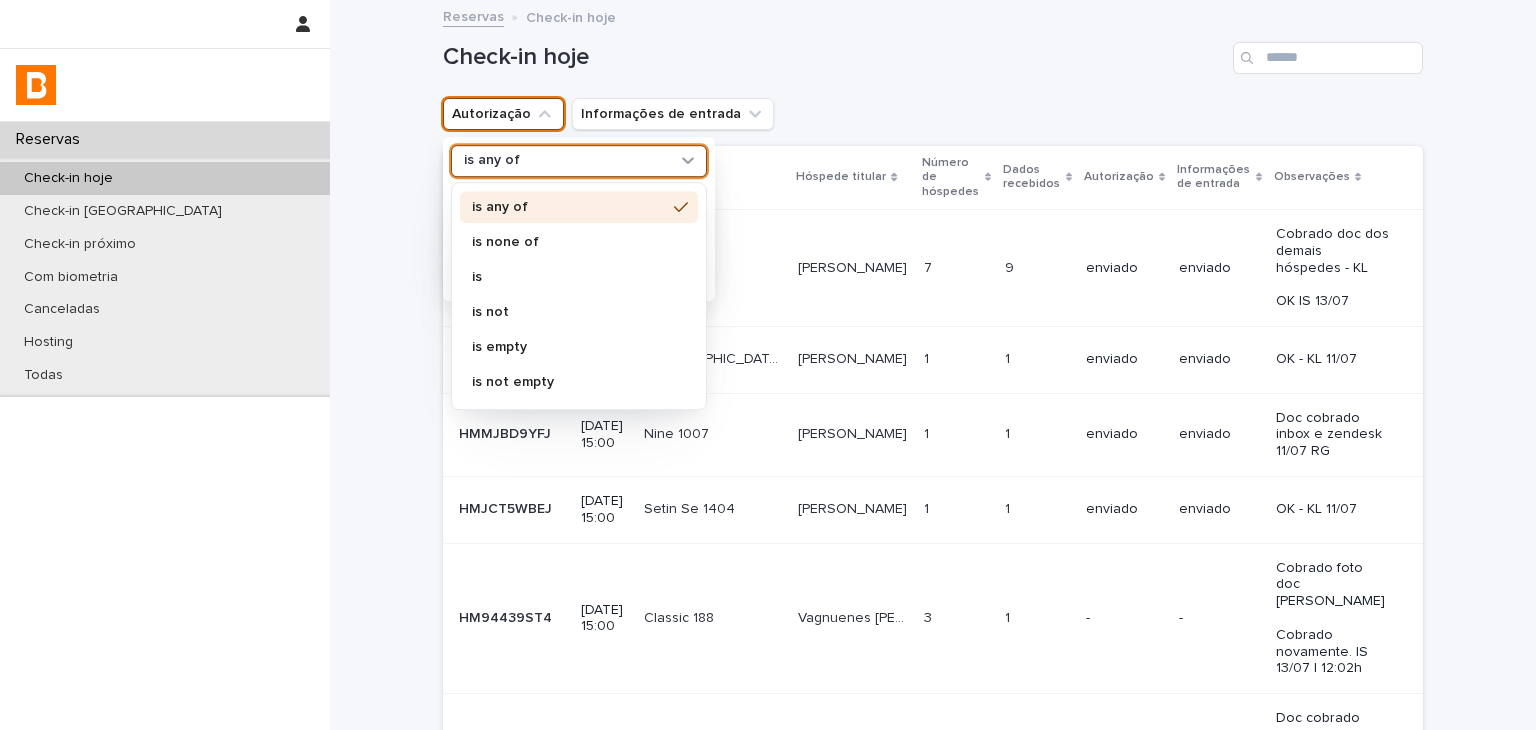 click on "is none of" at bounding box center (579, 242) 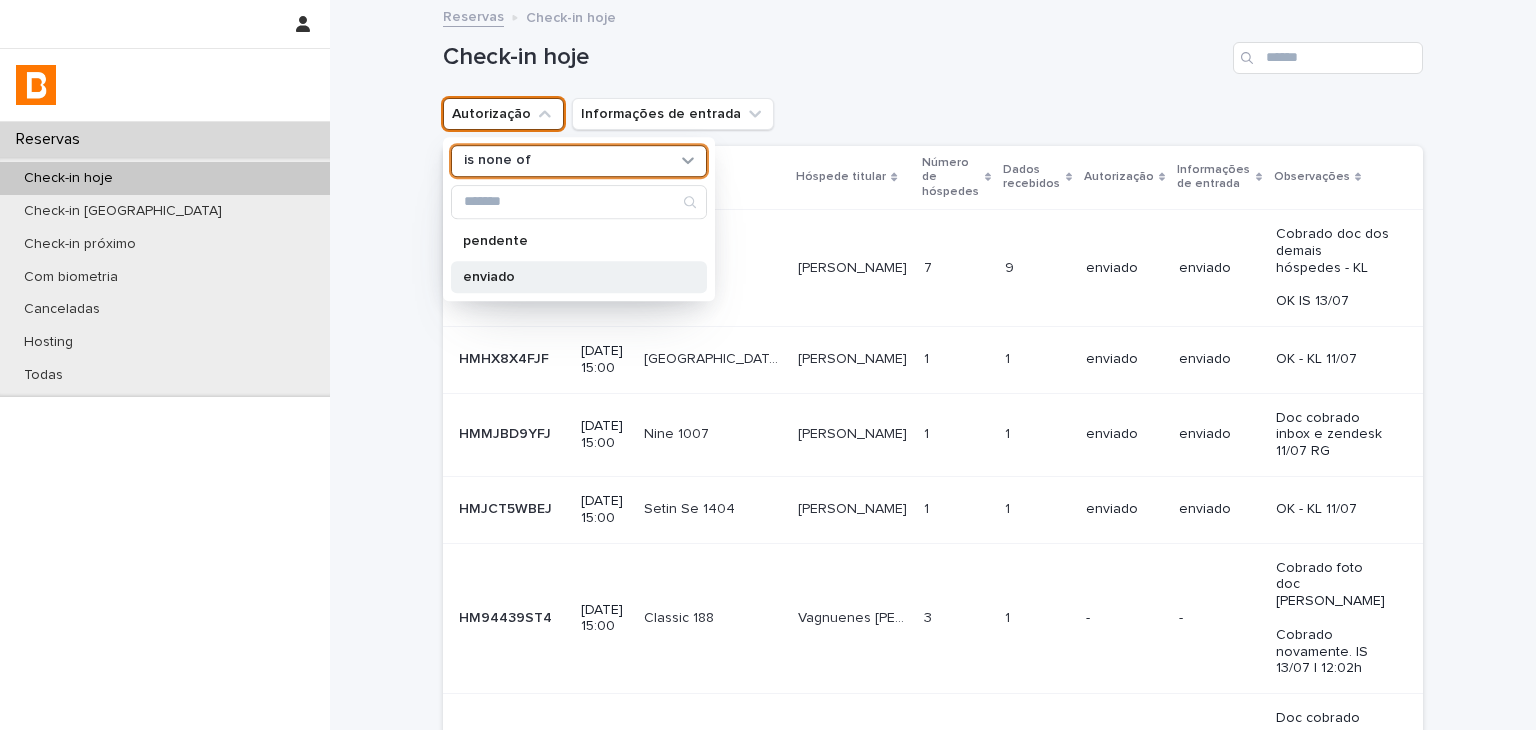 click on "enviado" at bounding box center (569, 277) 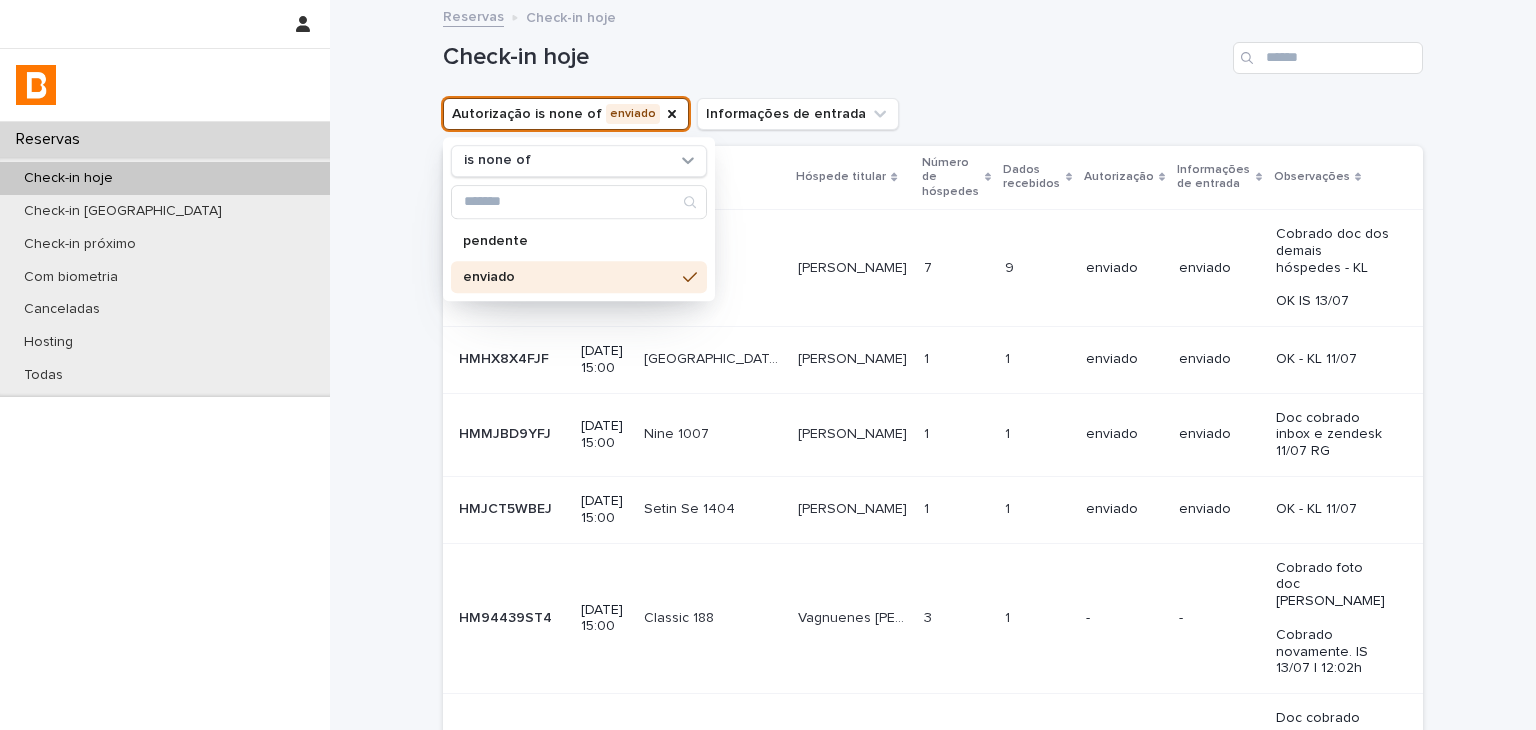 click on "Check-in hoje" at bounding box center (834, 57) 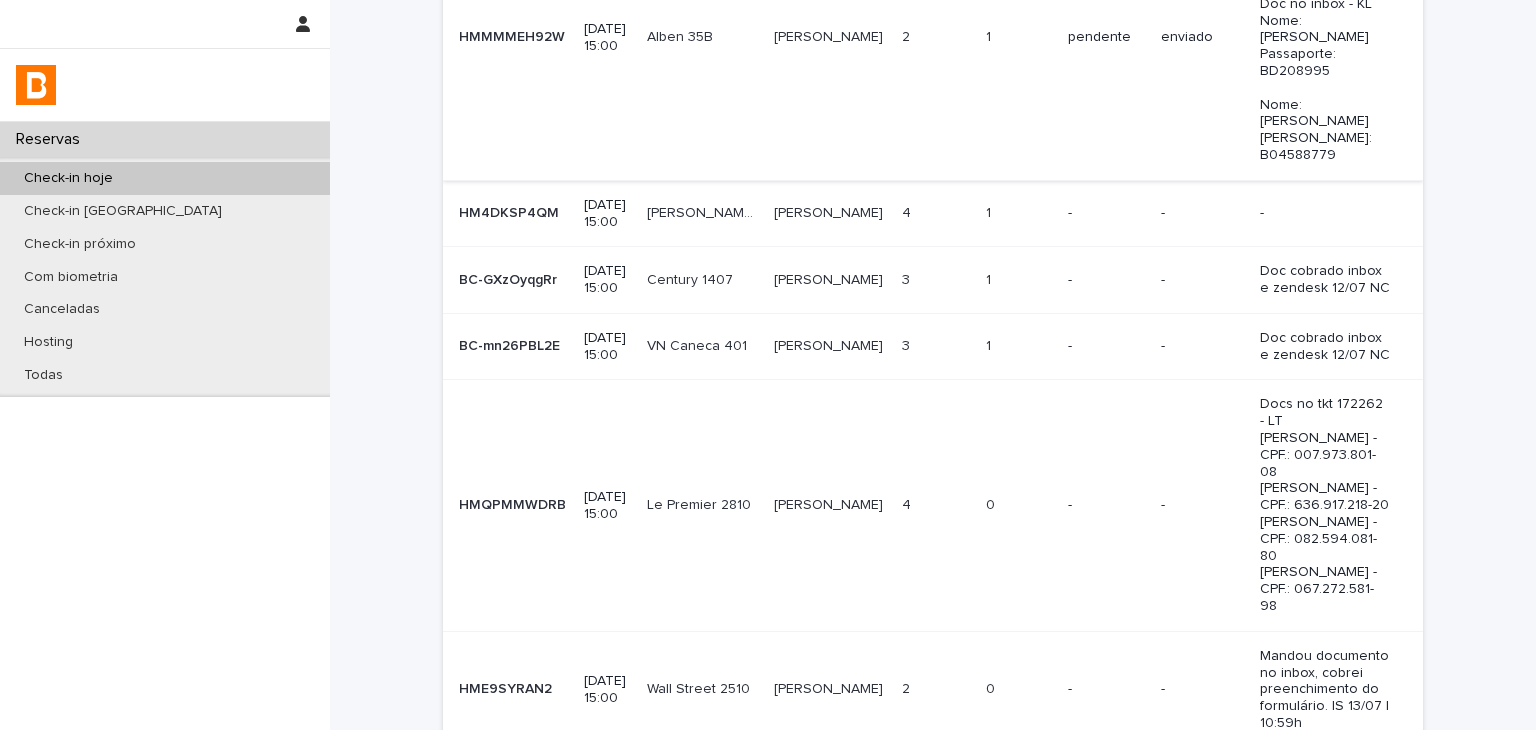scroll, scrollTop: 148, scrollLeft: 0, axis: vertical 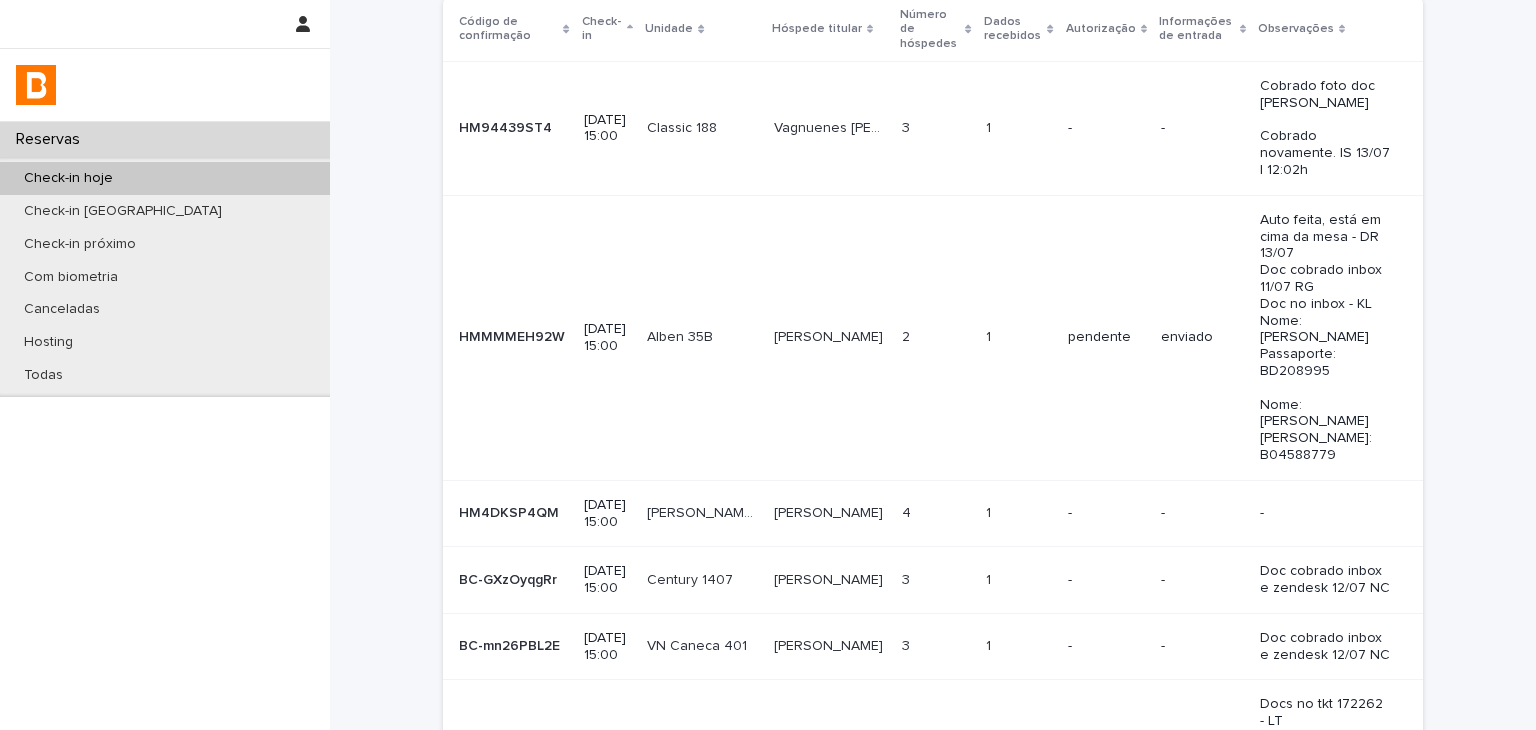click on "enviado" at bounding box center [1202, 337] 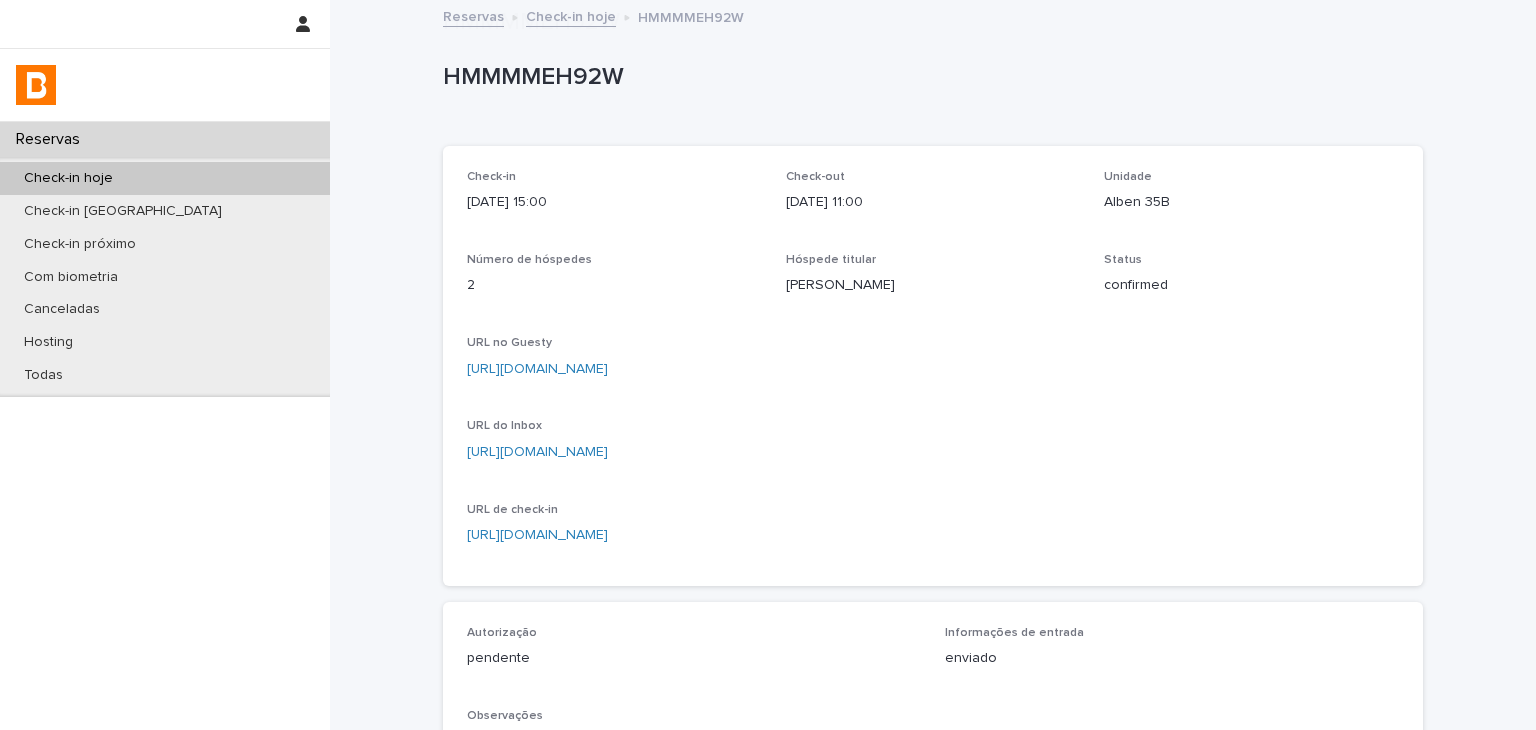 scroll, scrollTop: 500, scrollLeft: 0, axis: vertical 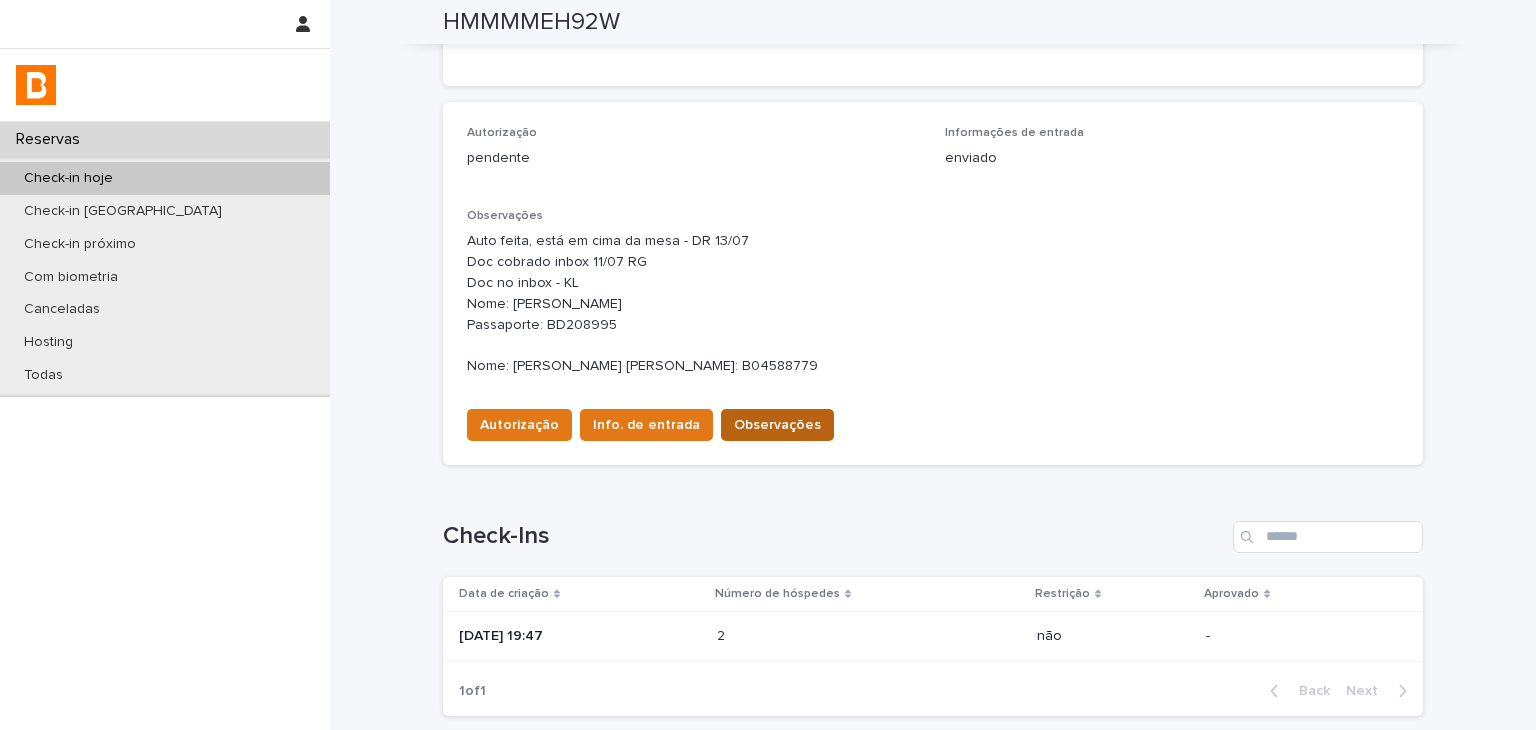 click on "Observações" at bounding box center [777, 425] 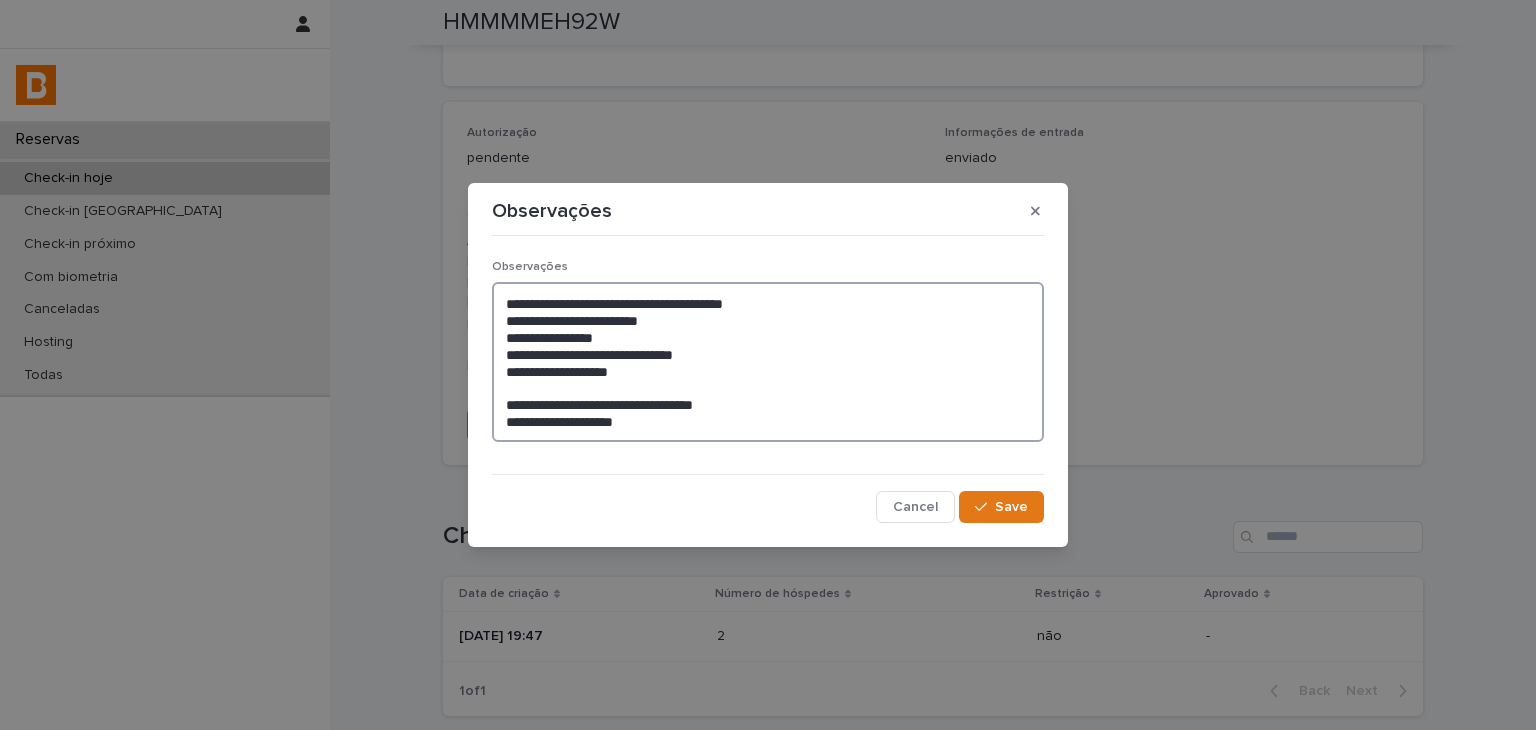 click on "**********" at bounding box center [768, 362] 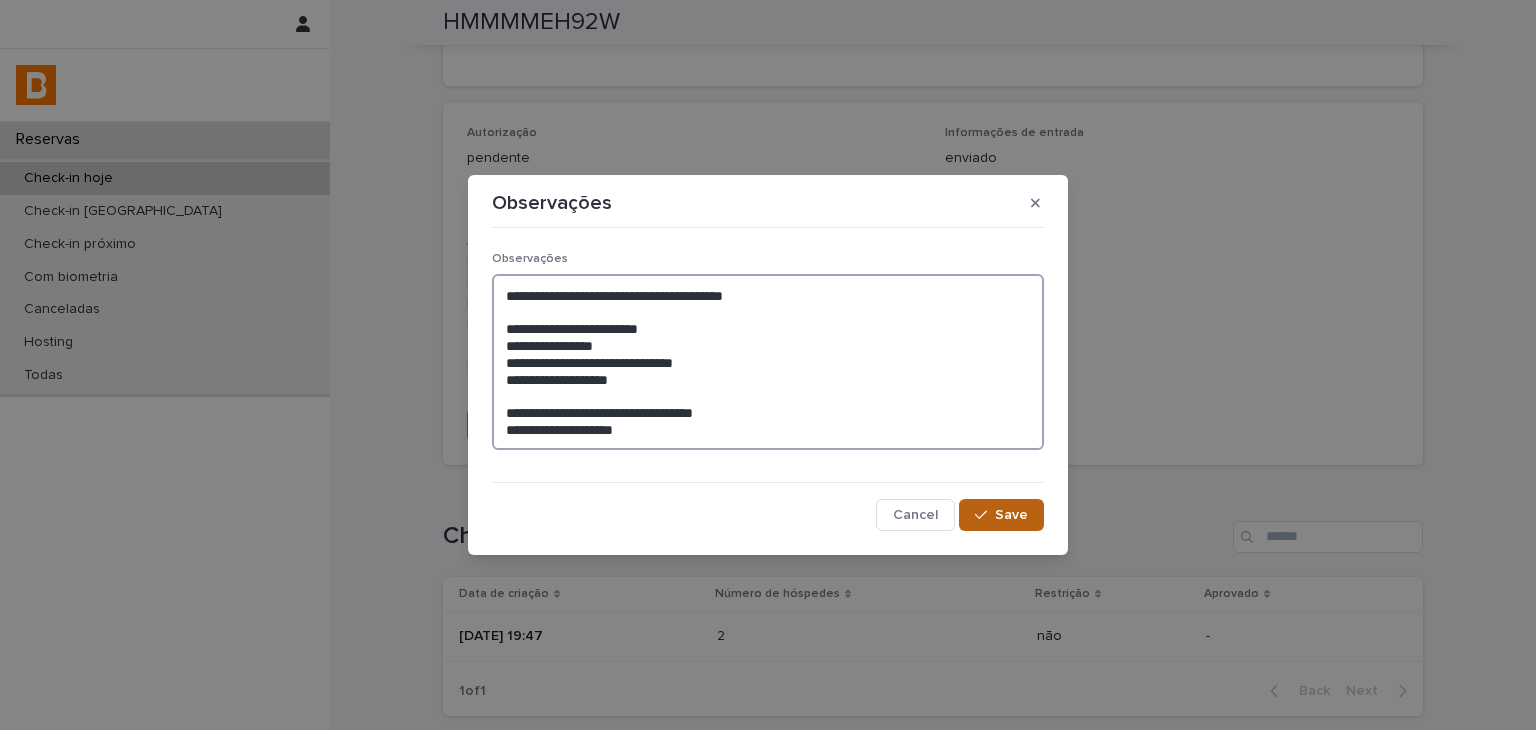type on "**********" 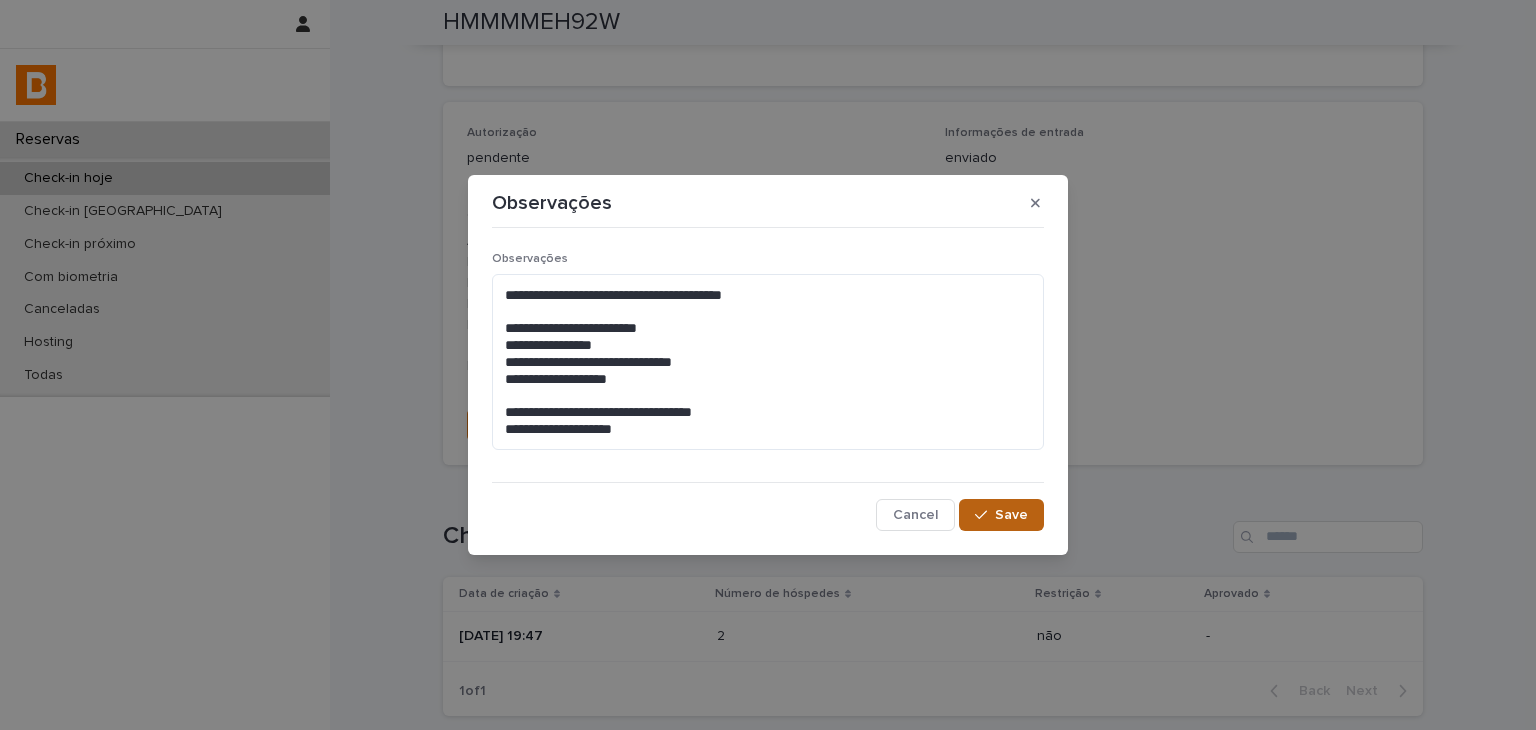 click on "Save" at bounding box center [1001, 515] 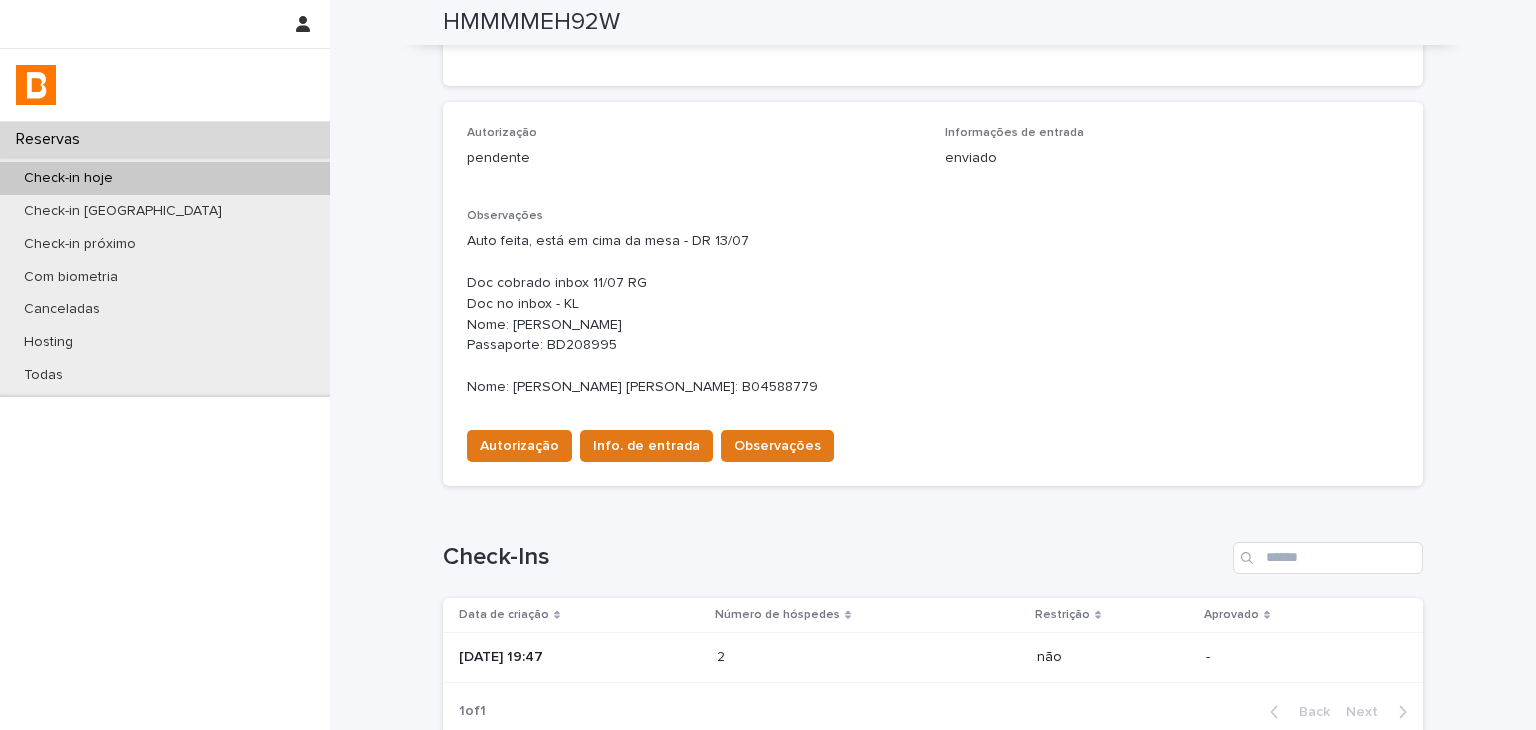 scroll, scrollTop: 510, scrollLeft: 0, axis: vertical 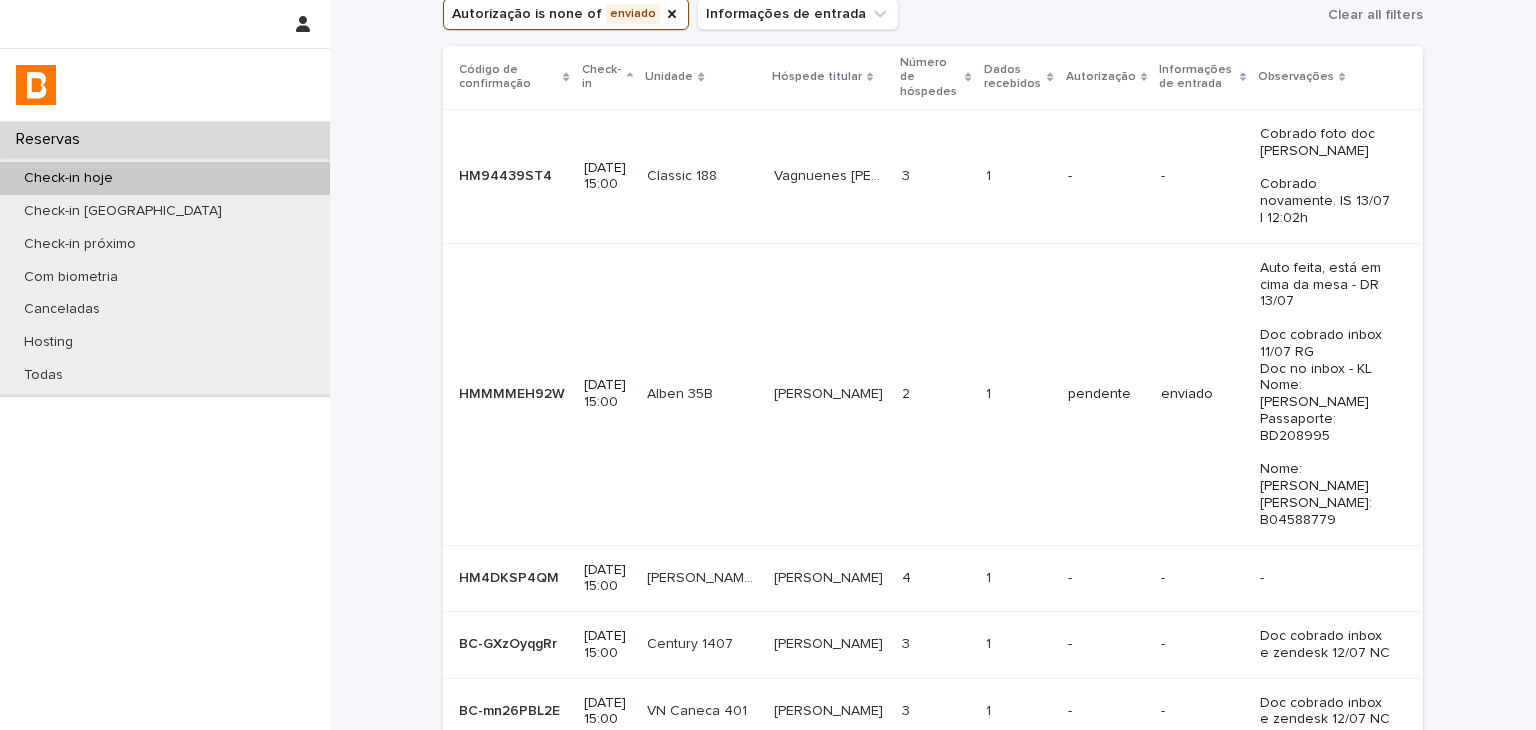 click on "1 1" at bounding box center [1019, 578] 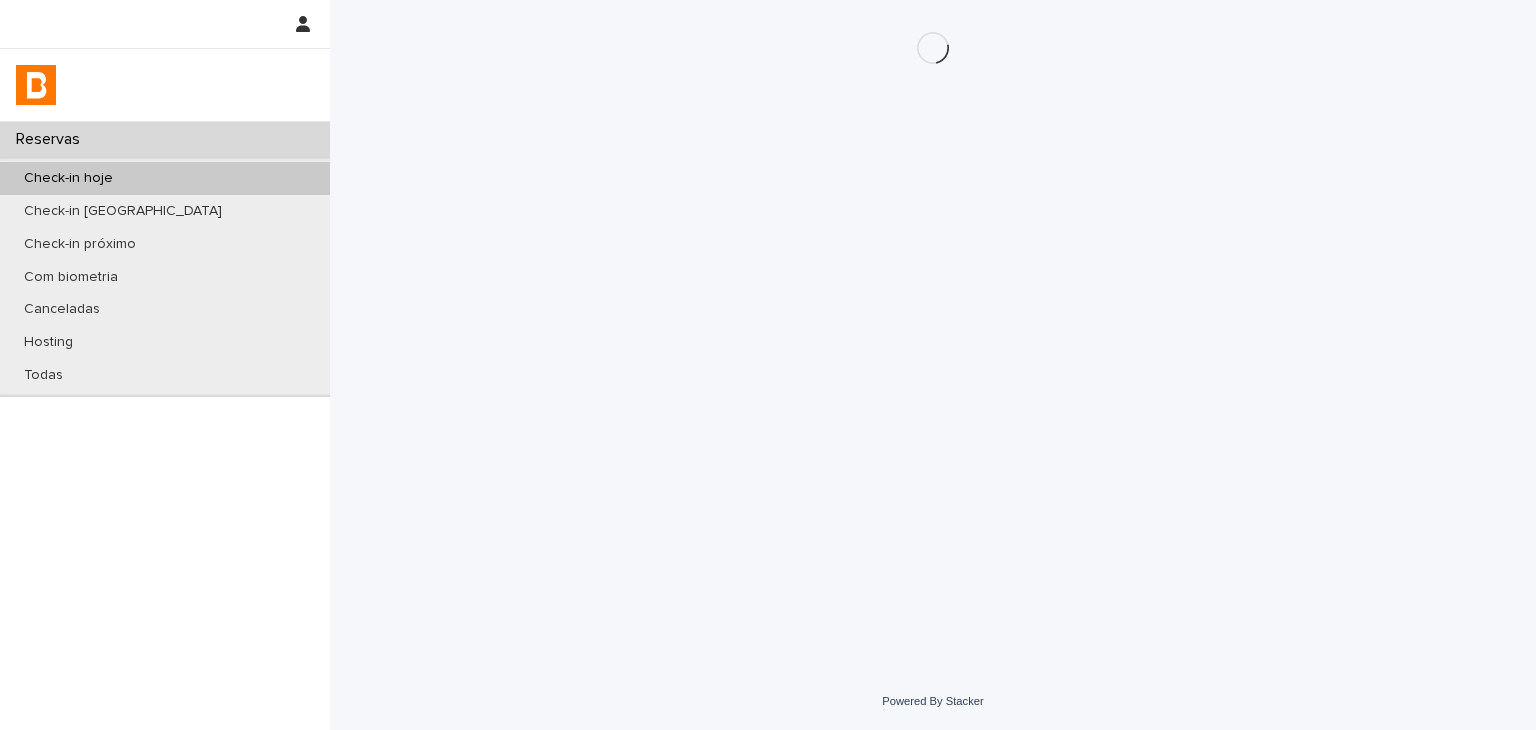 scroll, scrollTop: 0, scrollLeft: 0, axis: both 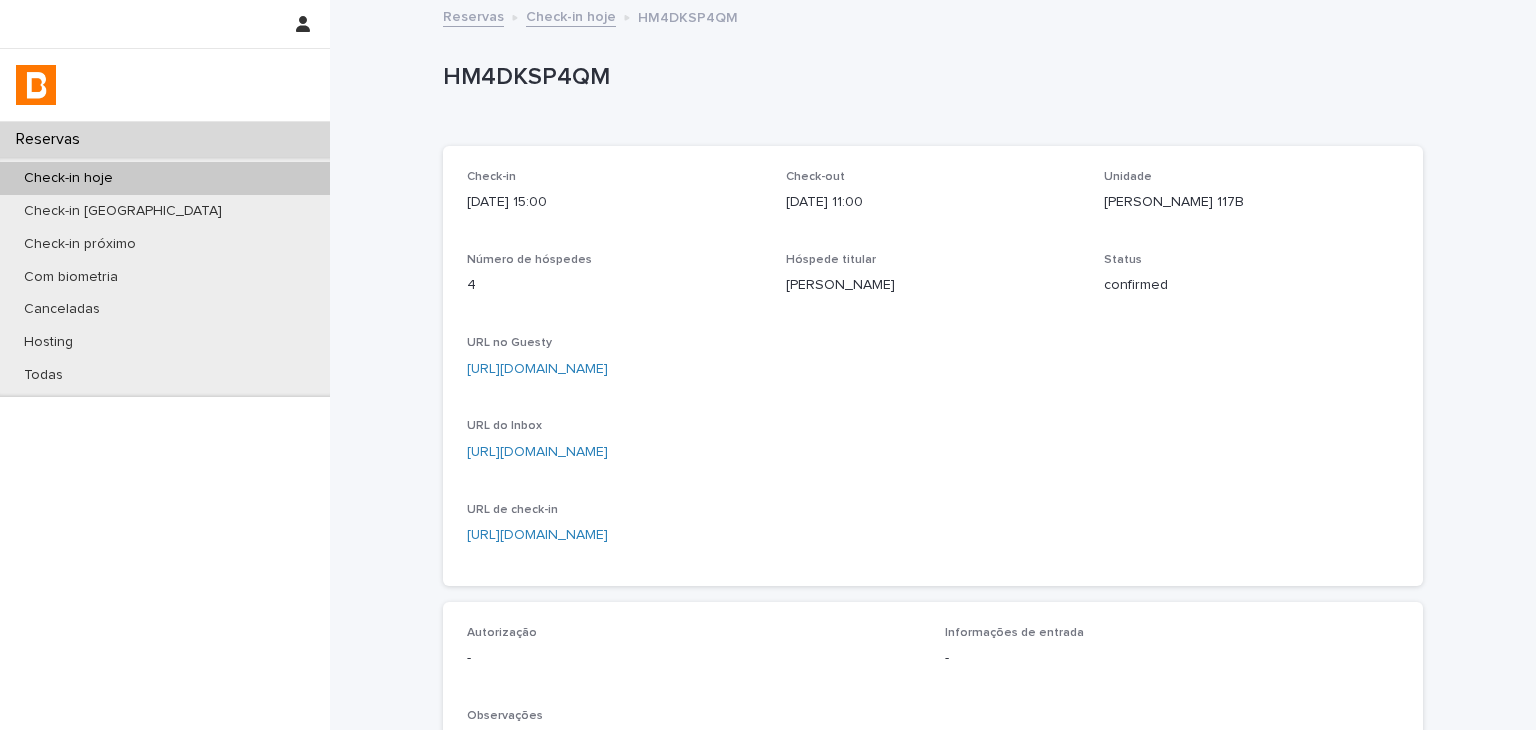 click on "[PERSON_NAME] 117B" at bounding box center (1251, 202) 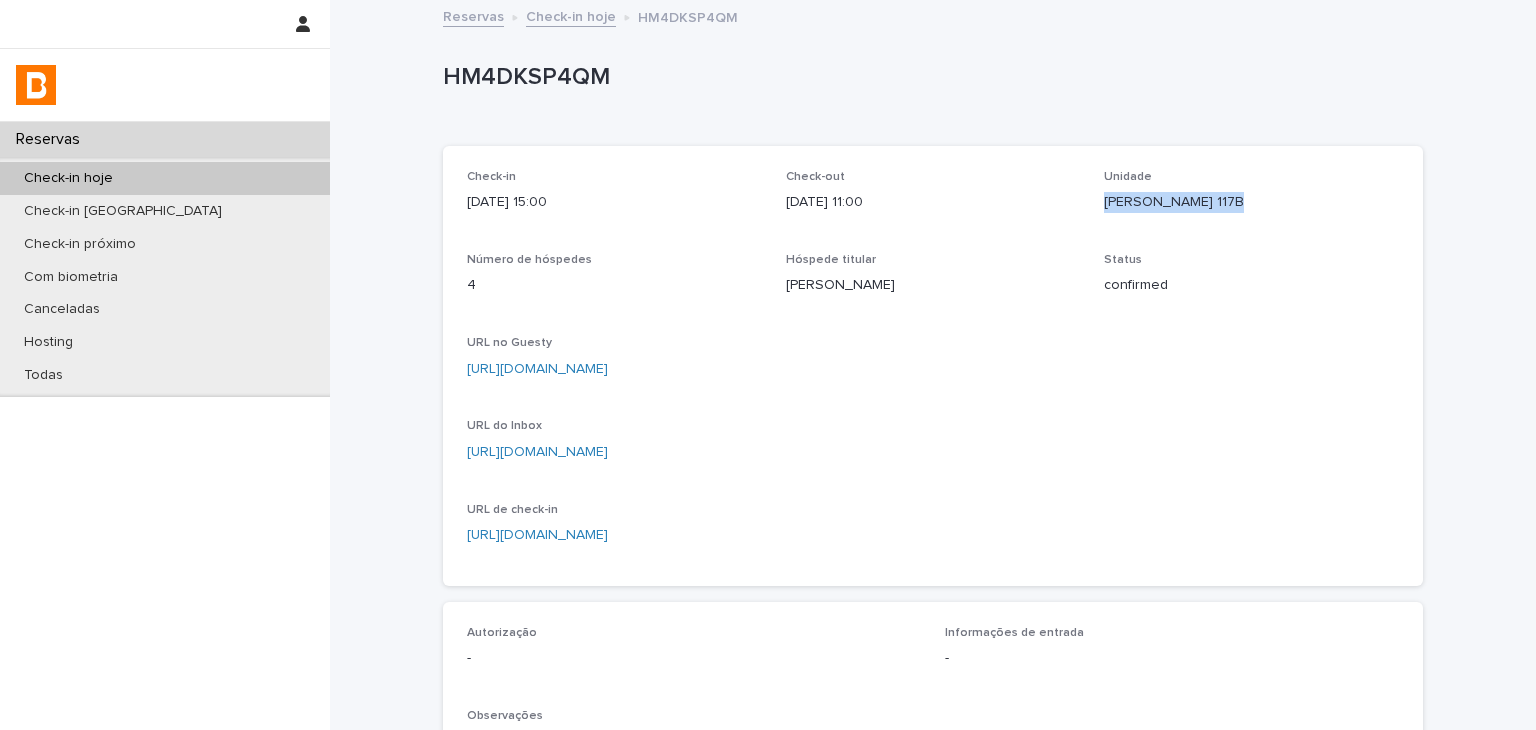 drag, startPoint x: 1101, startPoint y: 200, endPoint x: 1171, endPoint y: 204, distance: 70.11419 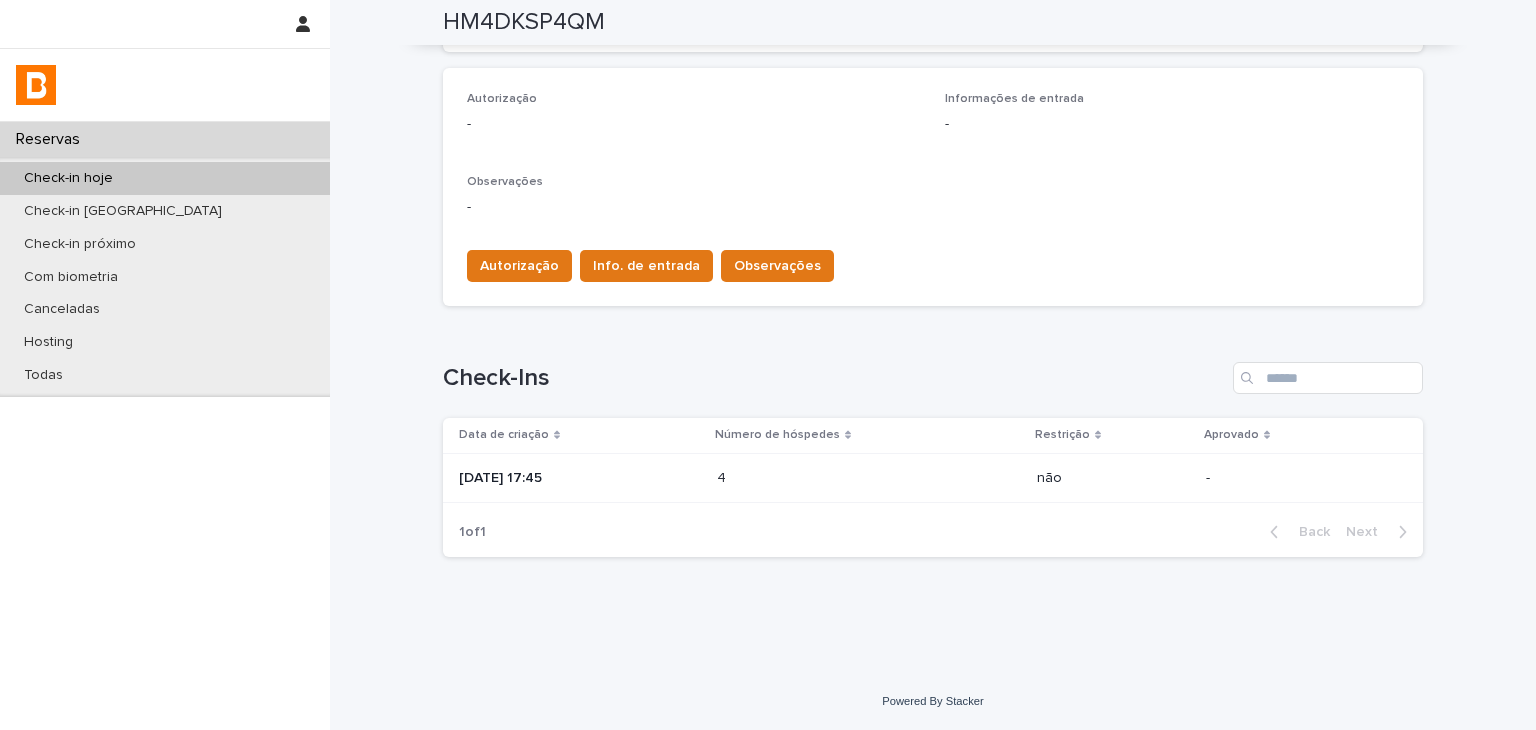 click on "4 4" at bounding box center (869, 478) 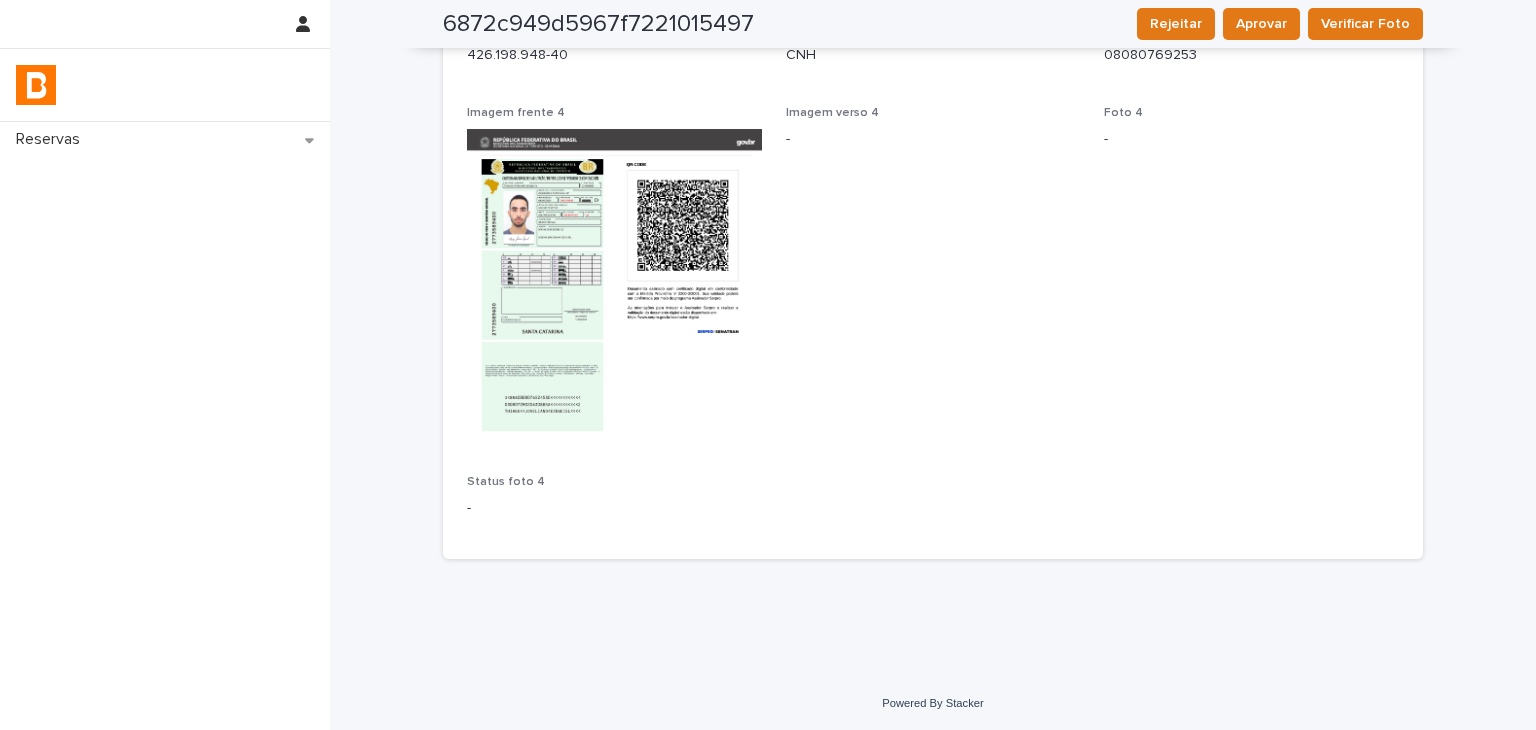 scroll, scrollTop: 3301, scrollLeft: 0, axis: vertical 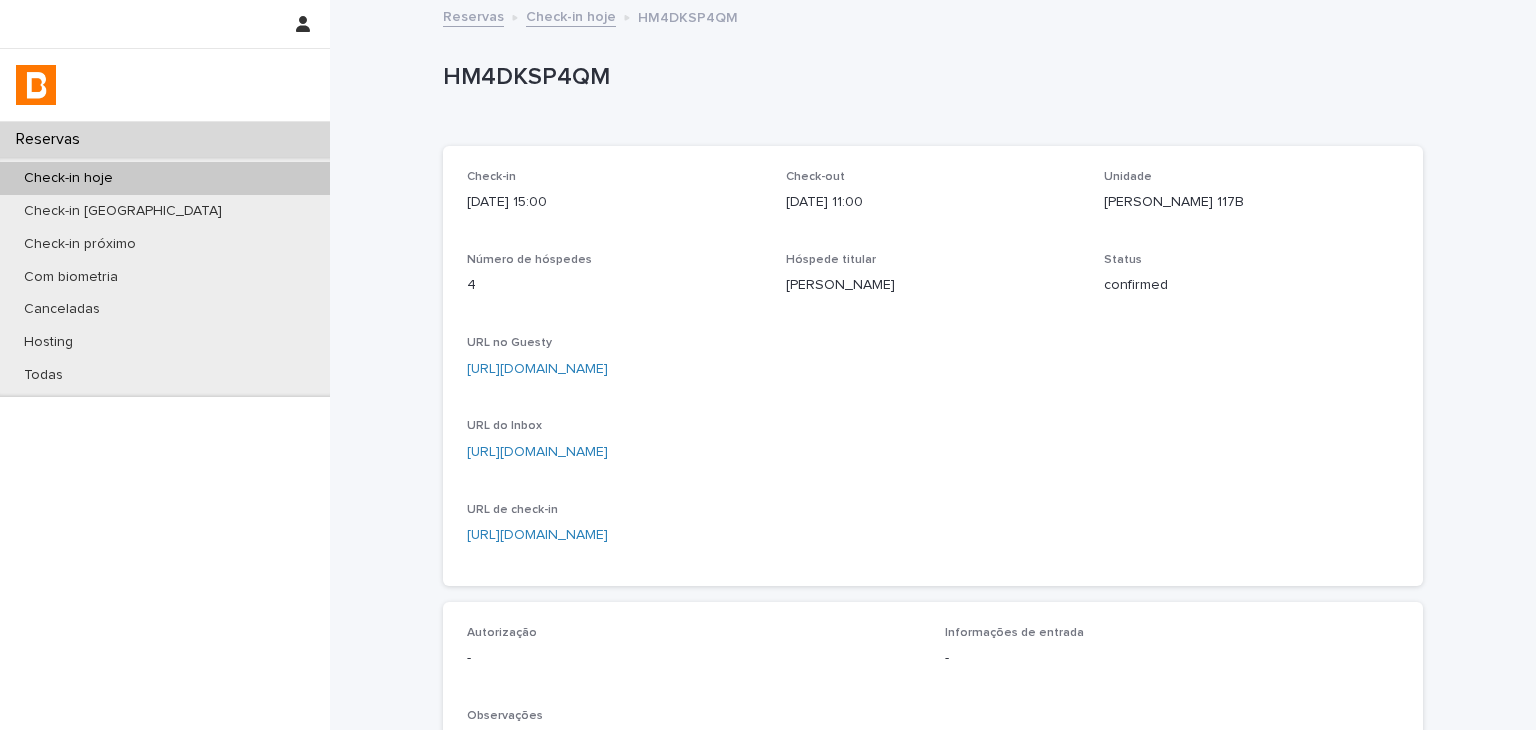 click on "[URL][DOMAIN_NAME]" at bounding box center (537, 369) 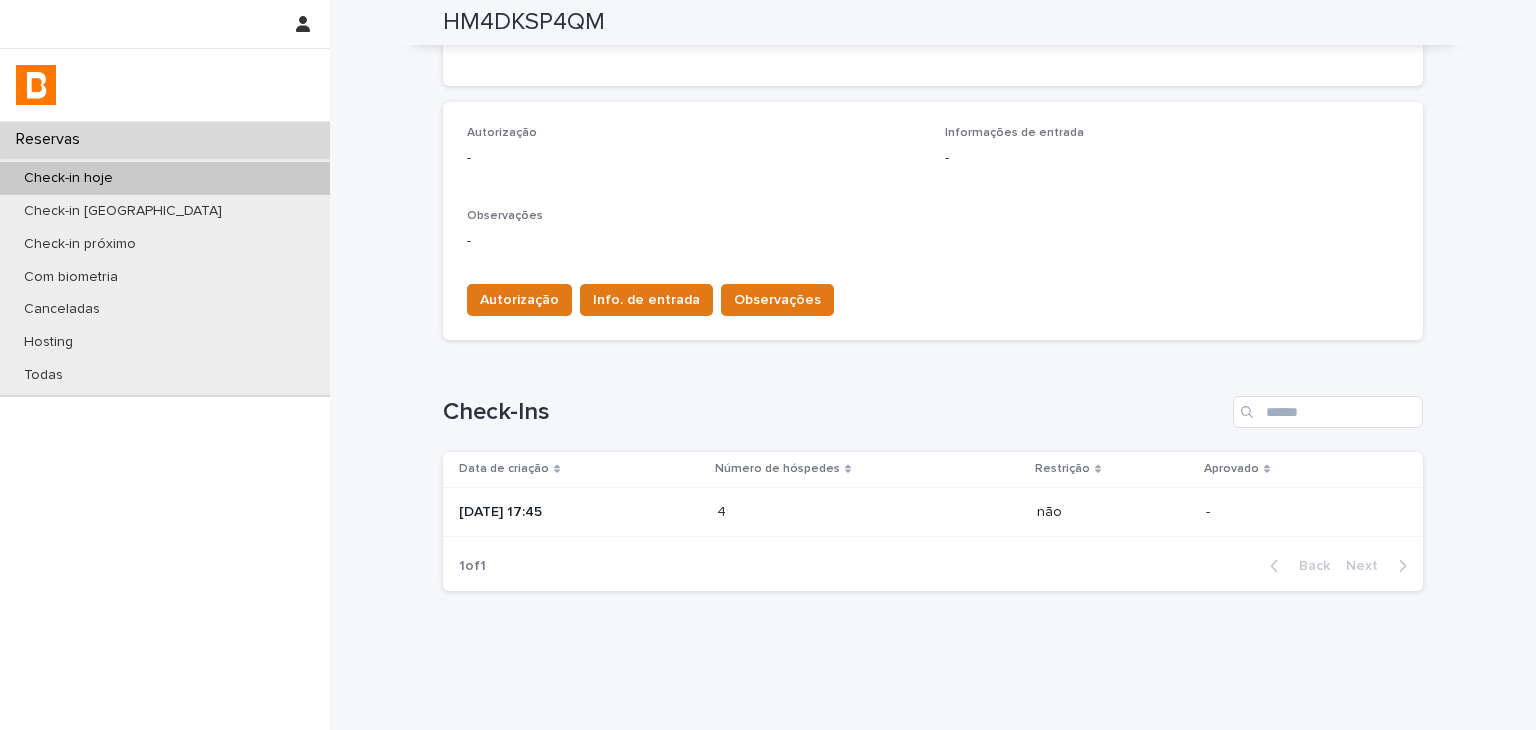 click on "[DATE] 17:45" at bounding box center (580, 512) 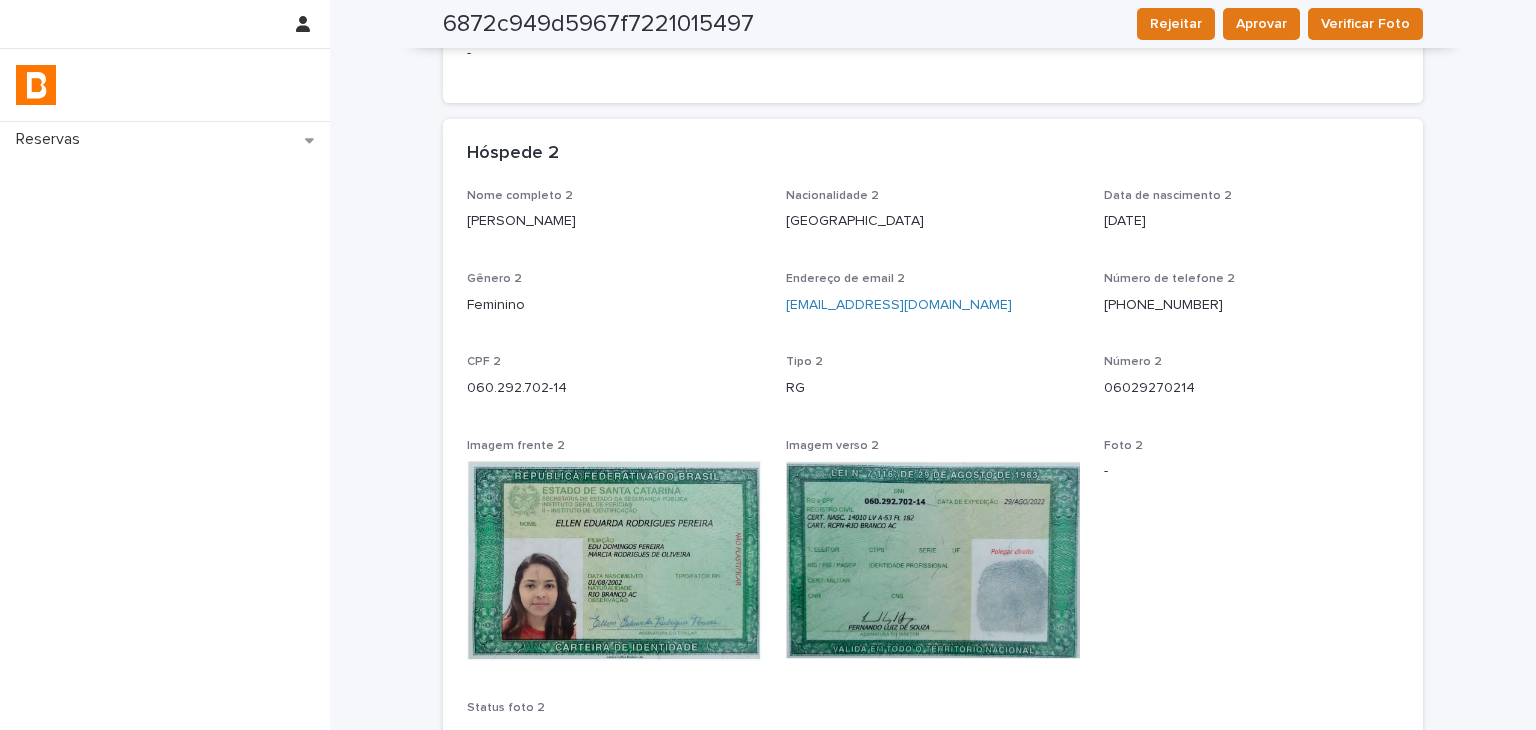 scroll, scrollTop: 400, scrollLeft: 0, axis: vertical 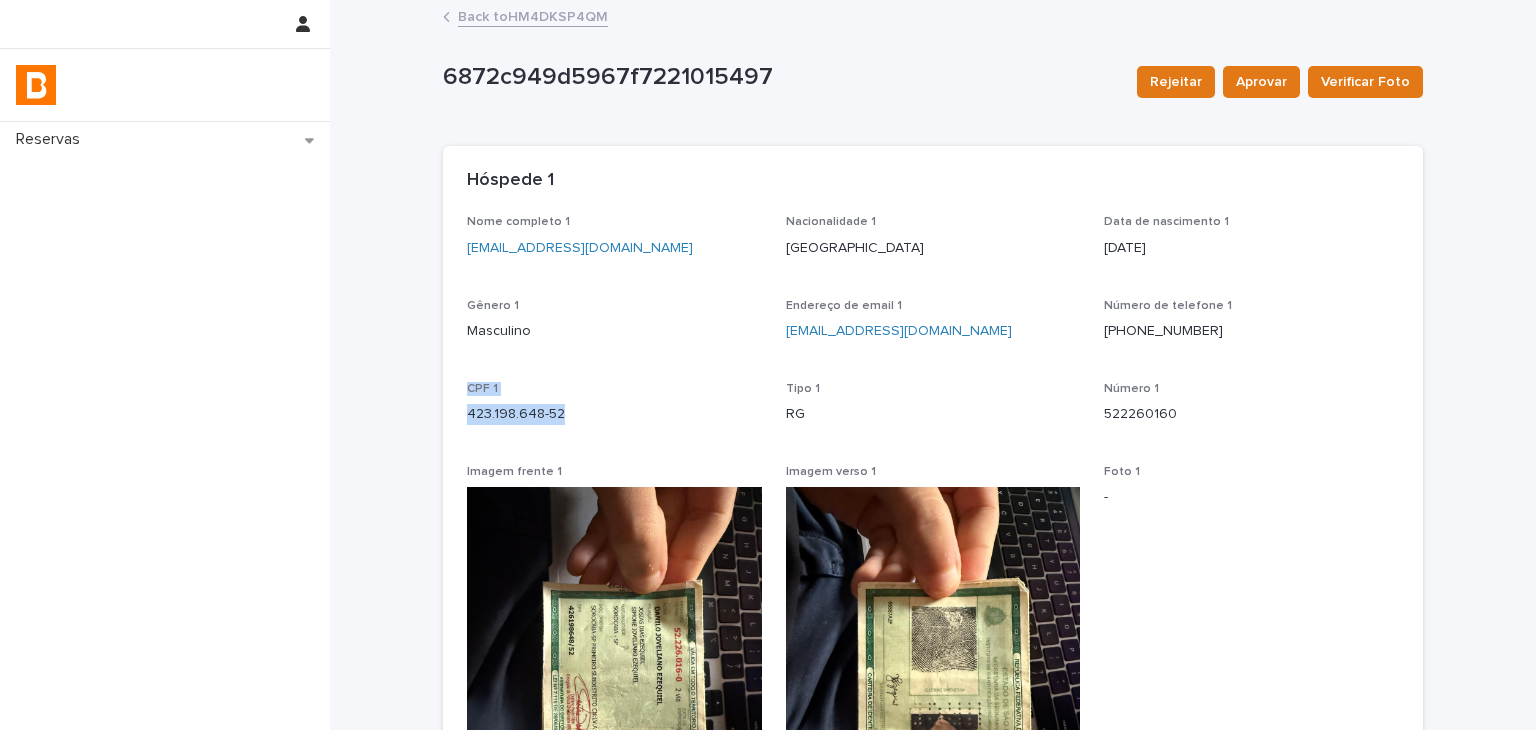 drag, startPoint x: 475, startPoint y: 413, endPoint x: 586, endPoint y: 403, distance: 111.44954 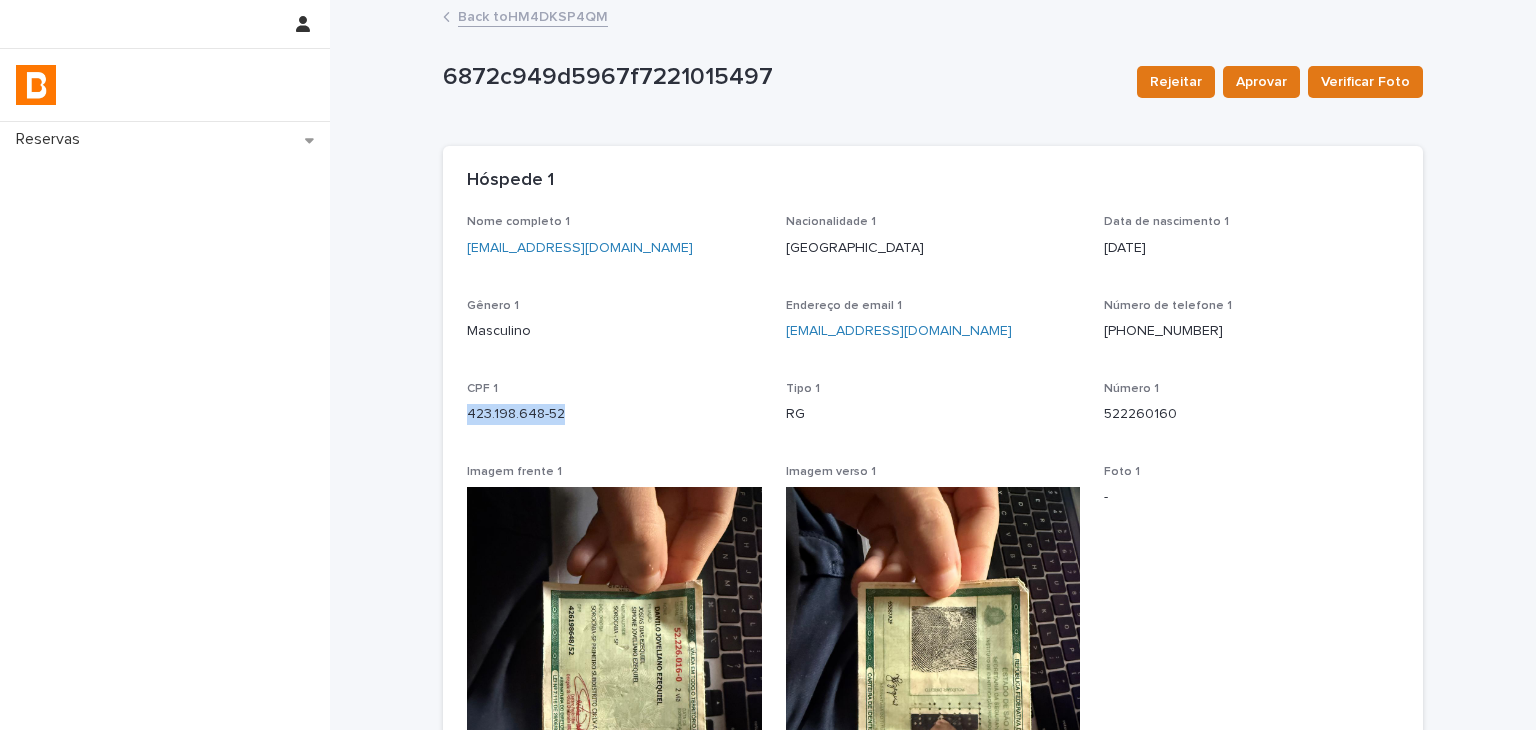 drag, startPoint x: 459, startPoint y: 415, endPoint x: 623, endPoint y: 328, distance: 185.64752 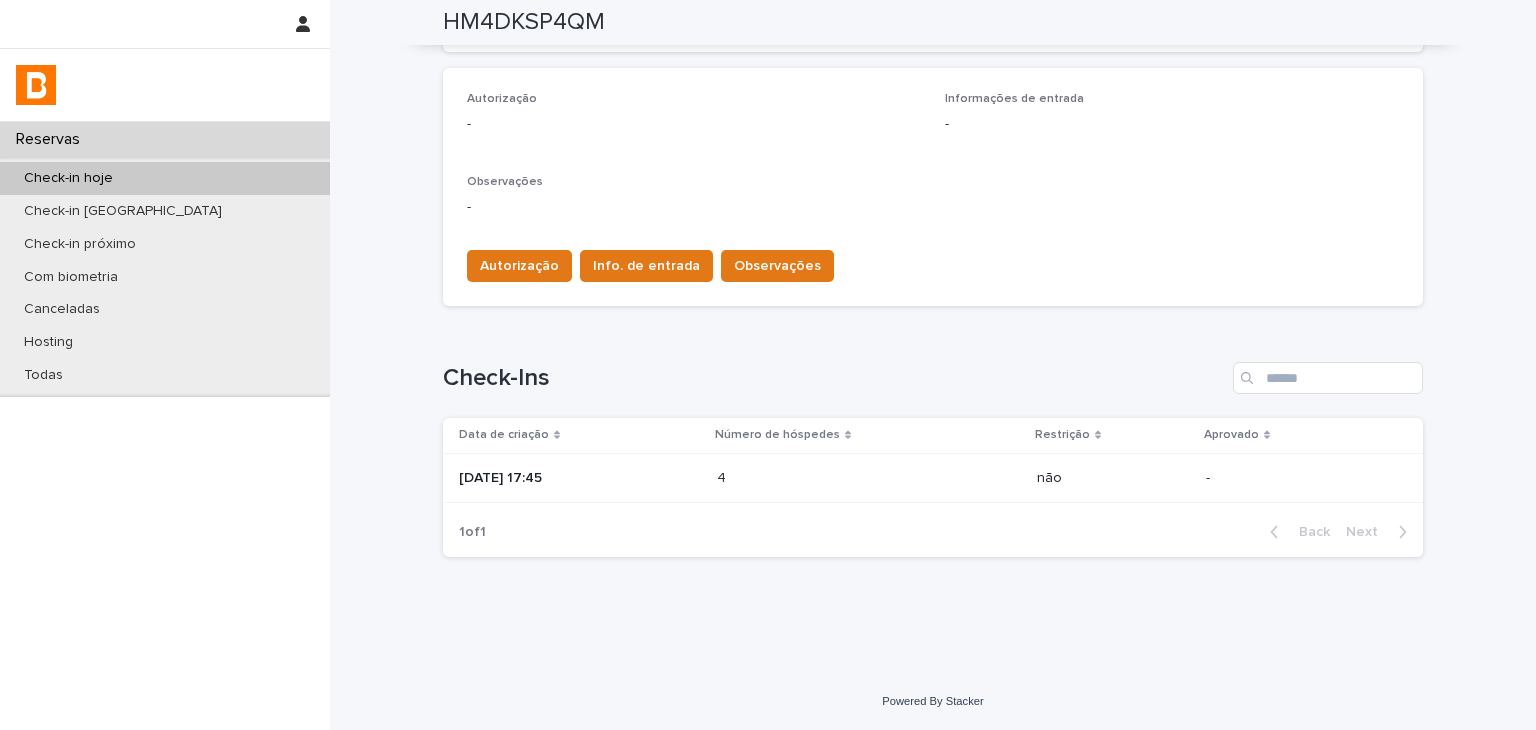 click at bounding box center (804, 478) 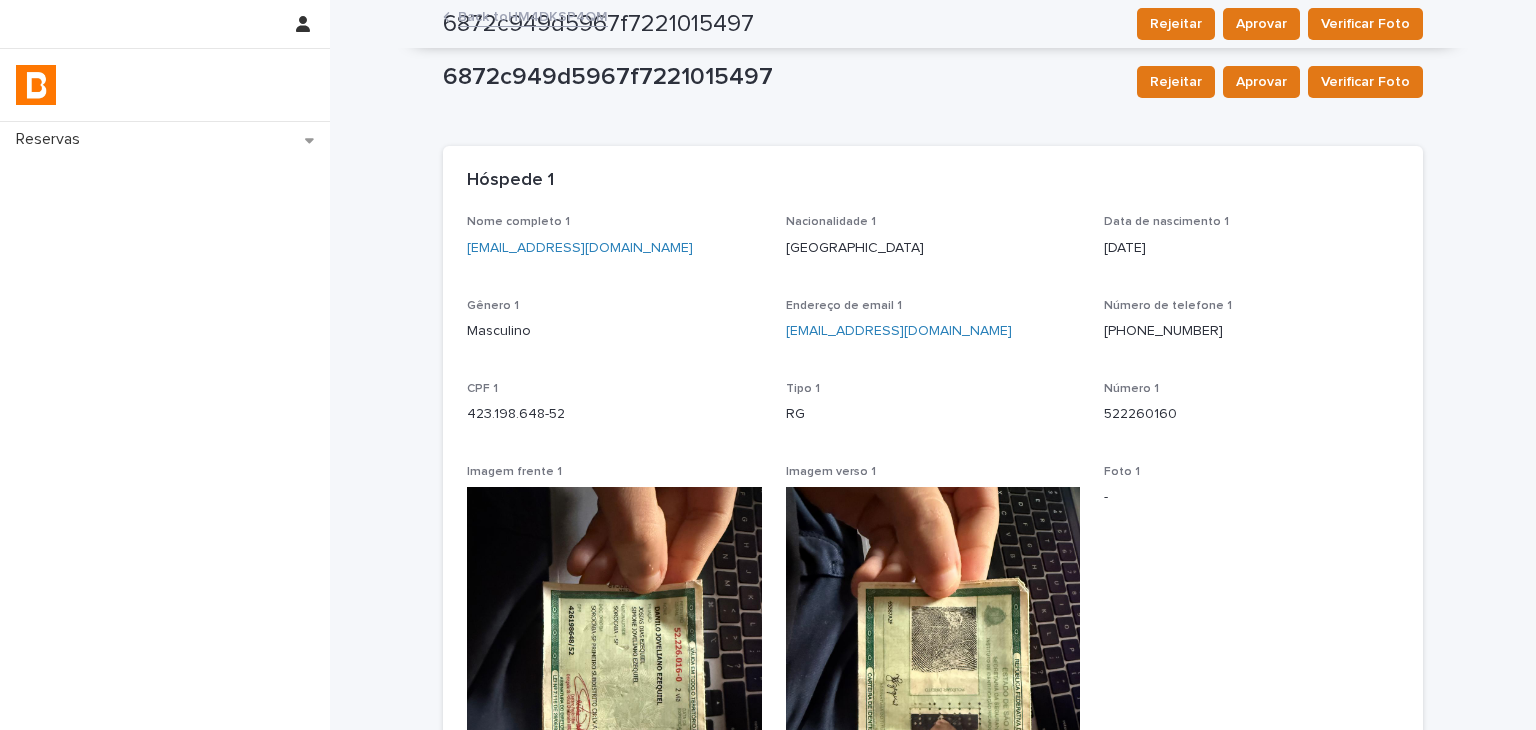 scroll, scrollTop: 700, scrollLeft: 0, axis: vertical 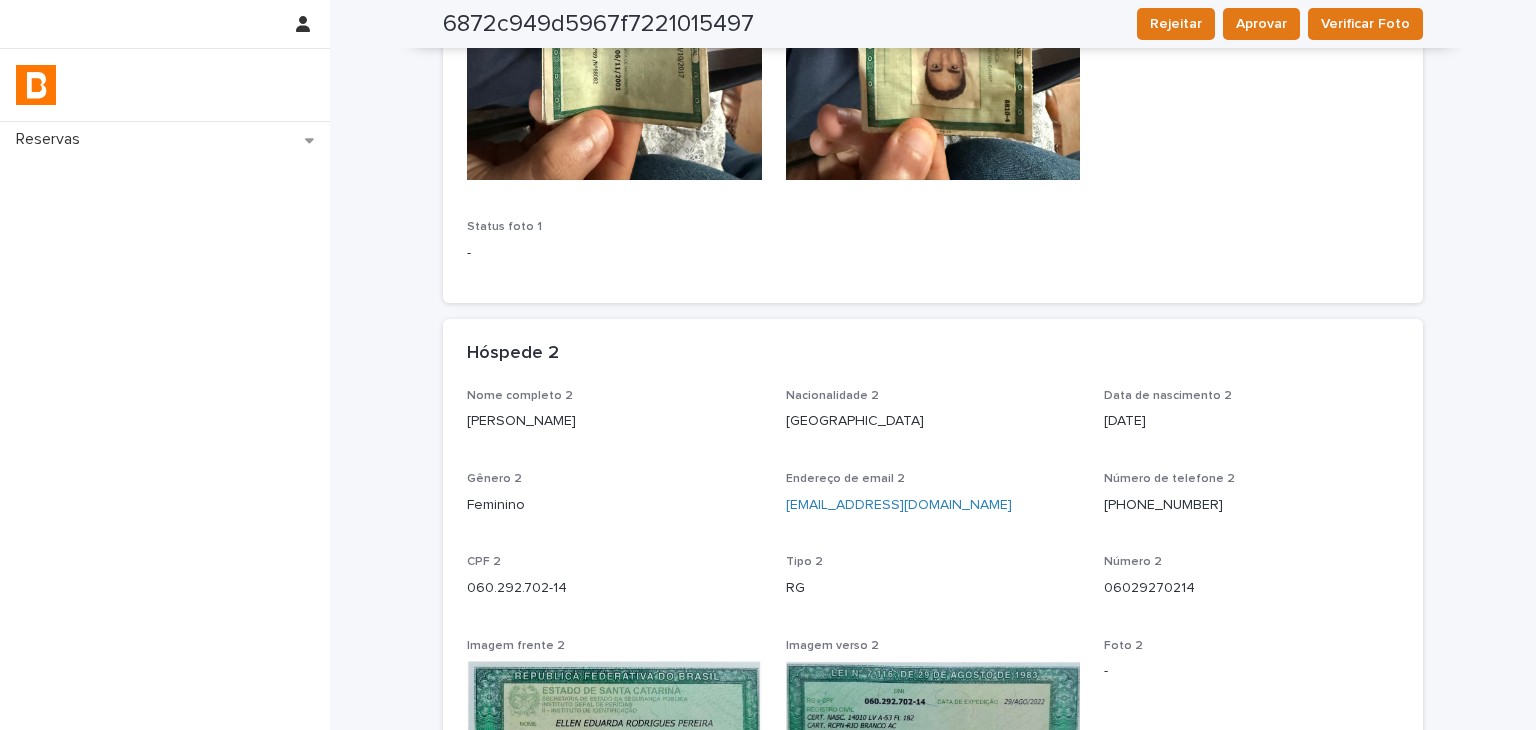 drag, startPoint x: 458, startPoint y: 421, endPoint x: 685, endPoint y: 422, distance: 227.0022 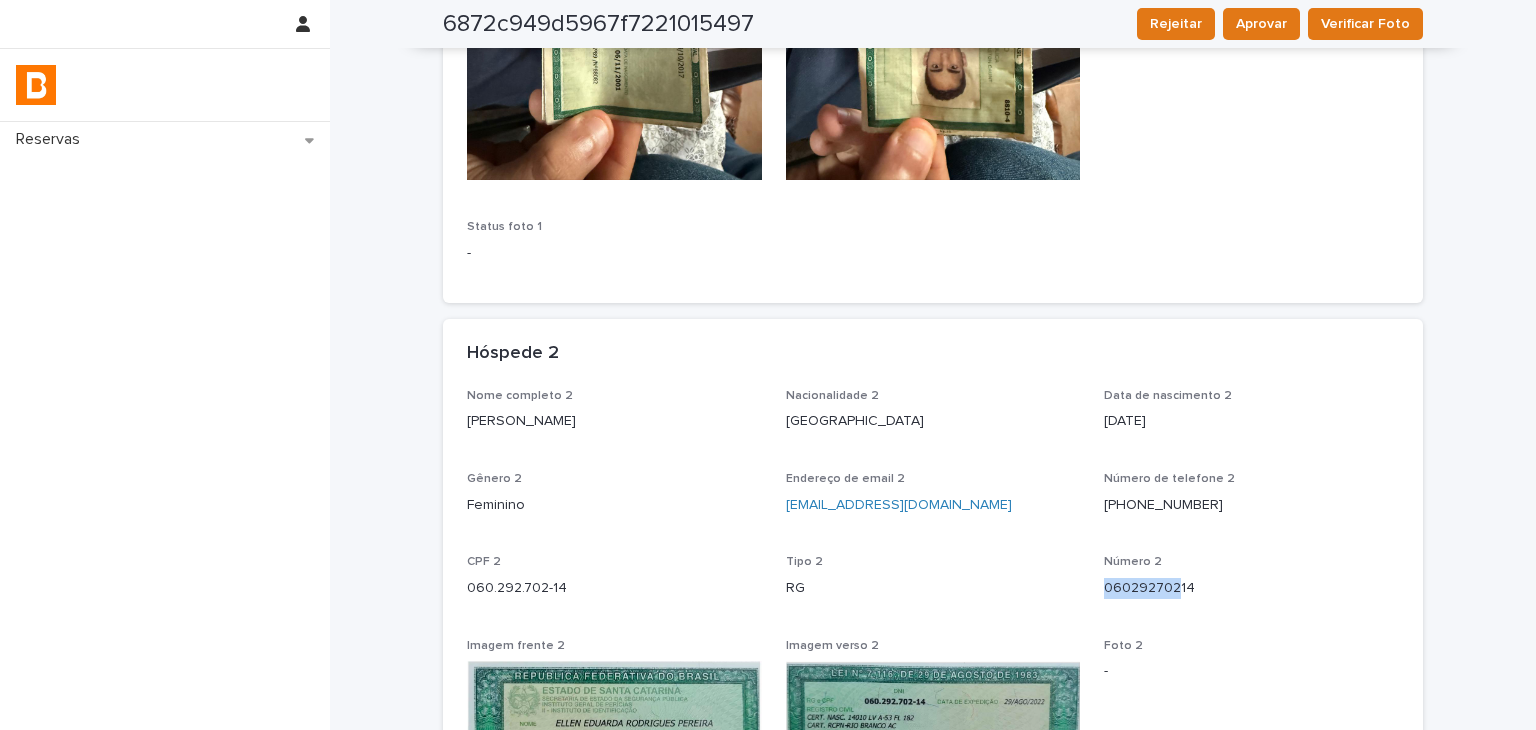 drag, startPoint x: 1109, startPoint y: 593, endPoint x: 1138, endPoint y: 579, distance: 32.202484 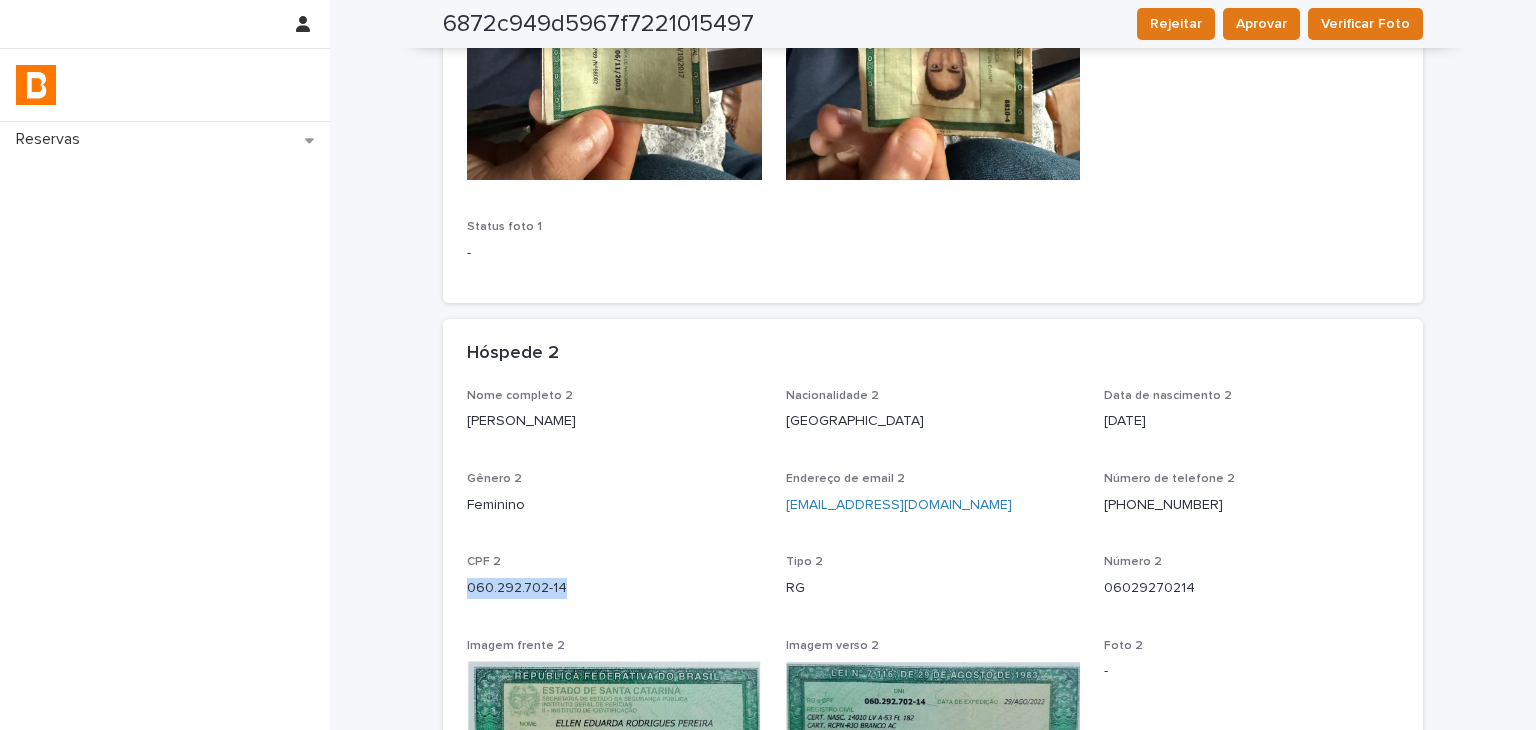 drag, startPoint x: 456, startPoint y: 587, endPoint x: 600, endPoint y: 584, distance: 144.03125 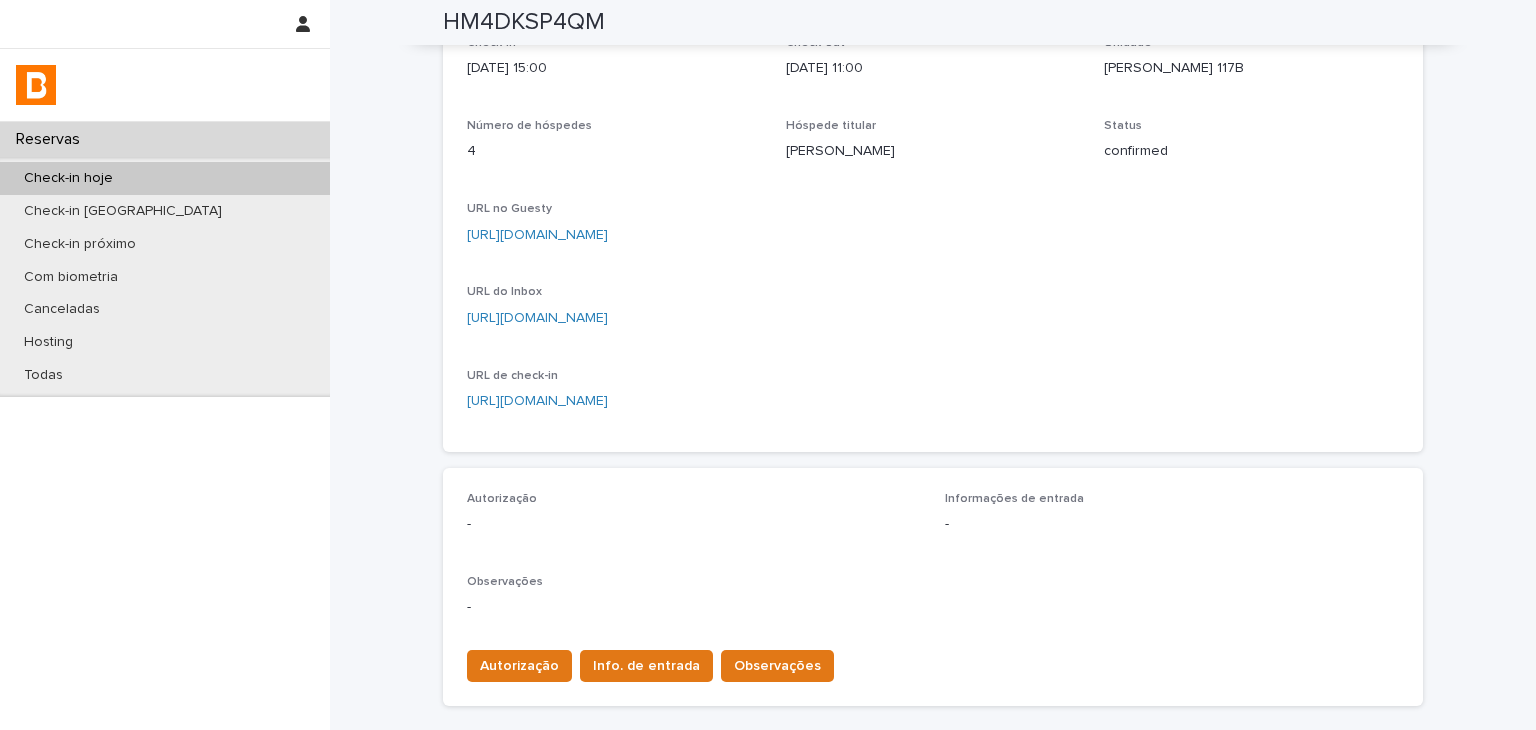 scroll, scrollTop: 34, scrollLeft: 0, axis: vertical 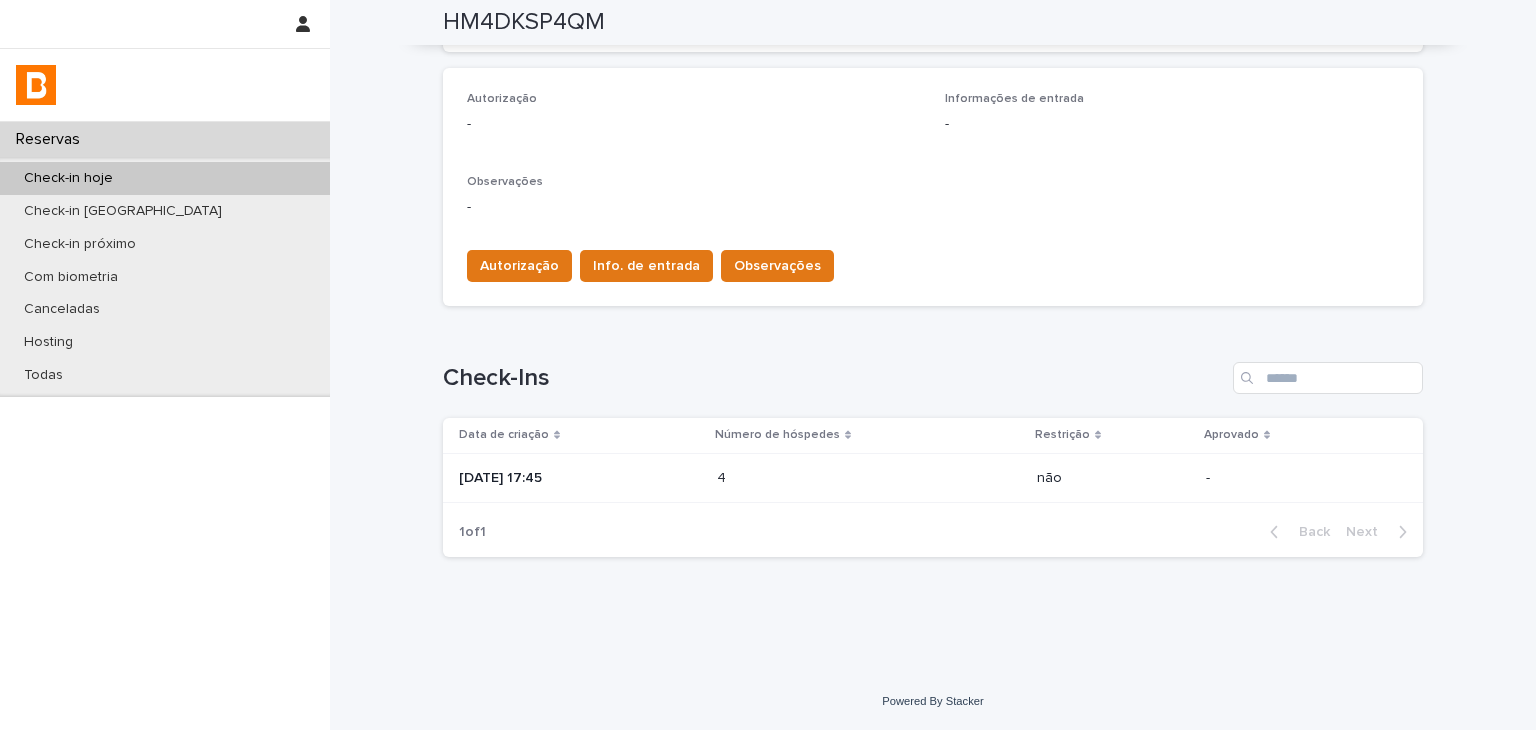 click on "4 4" at bounding box center [869, 478] 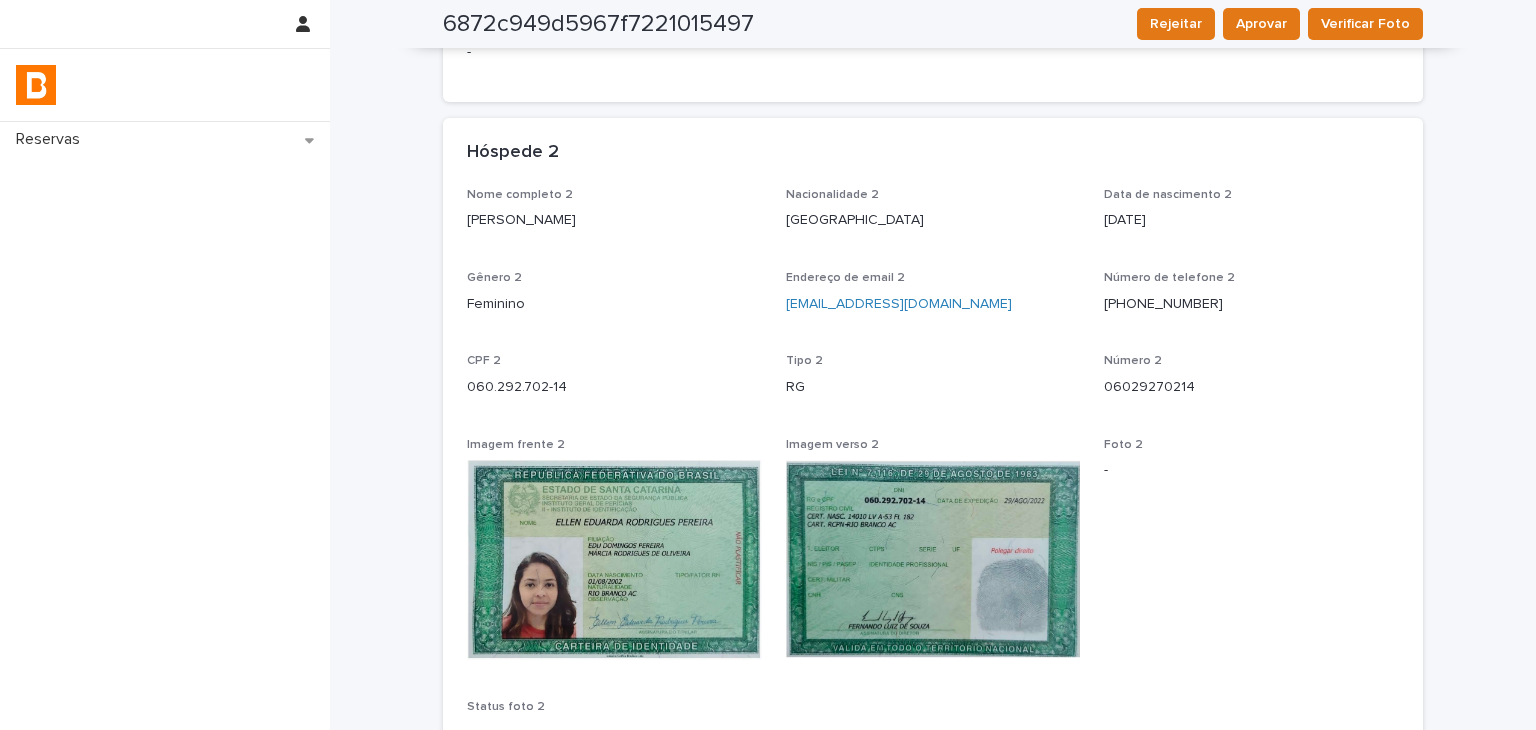 scroll, scrollTop: 1401, scrollLeft: 0, axis: vertical 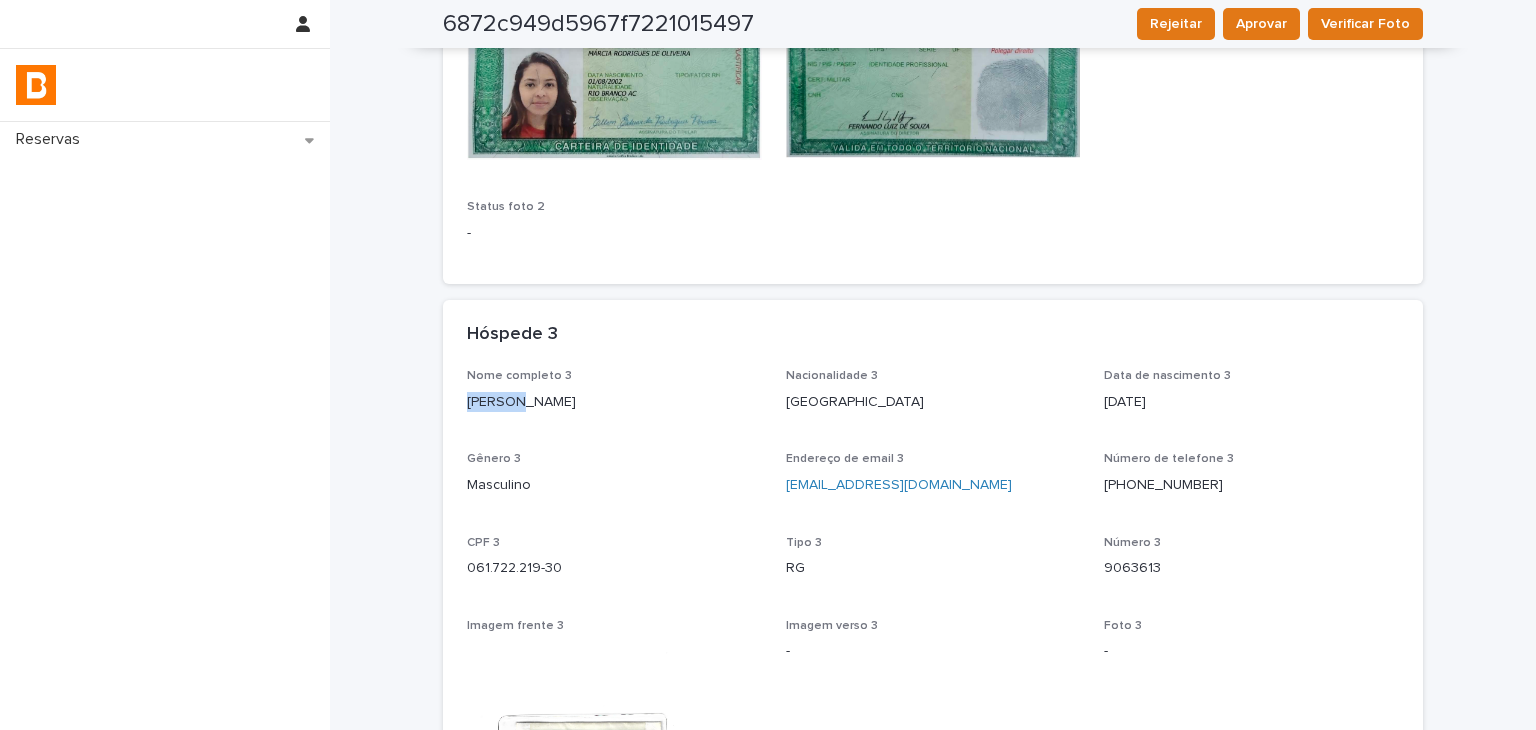 drag, startPoint x: 489, startPoint y: 412, endPoint x: 502, endPoint y: 412, distance: 13 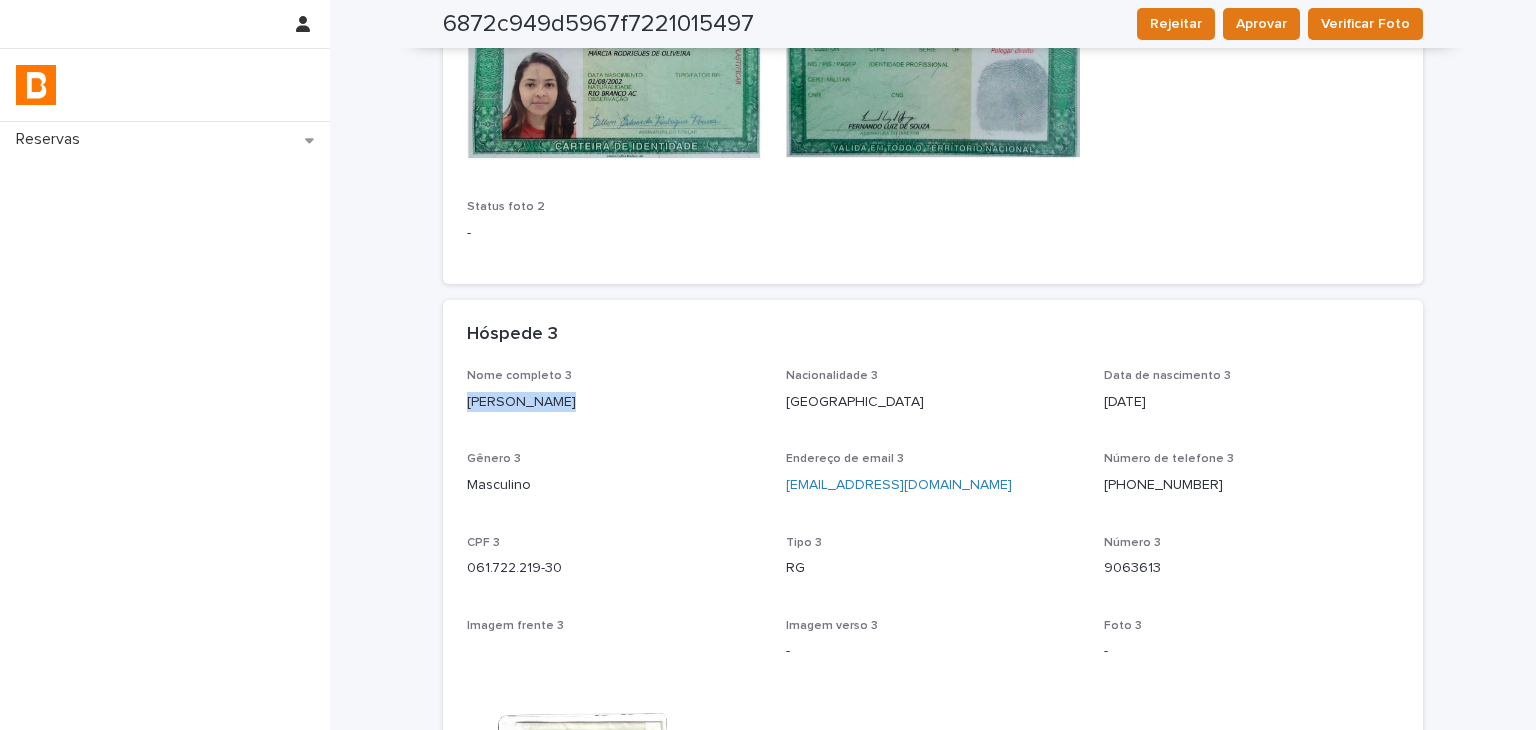 drag, startPoint x: 456, startPoint y: 405, endPoint x: 571, endPoint y: 408, distance: 115.03912 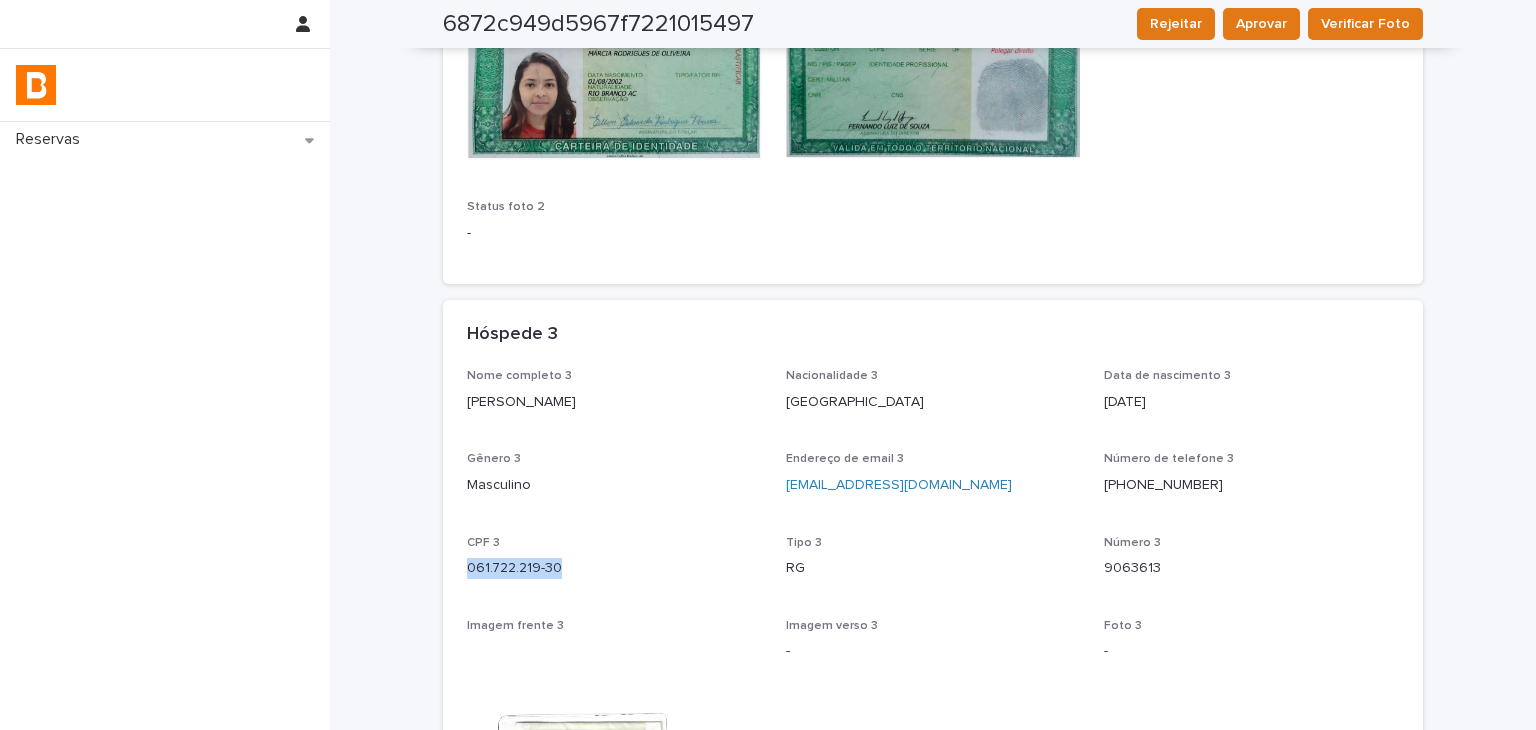 drag, startPoint x: 573, startPoint y: 571, endPoint x: 609, endPoint y: 570, distance: 36.013885 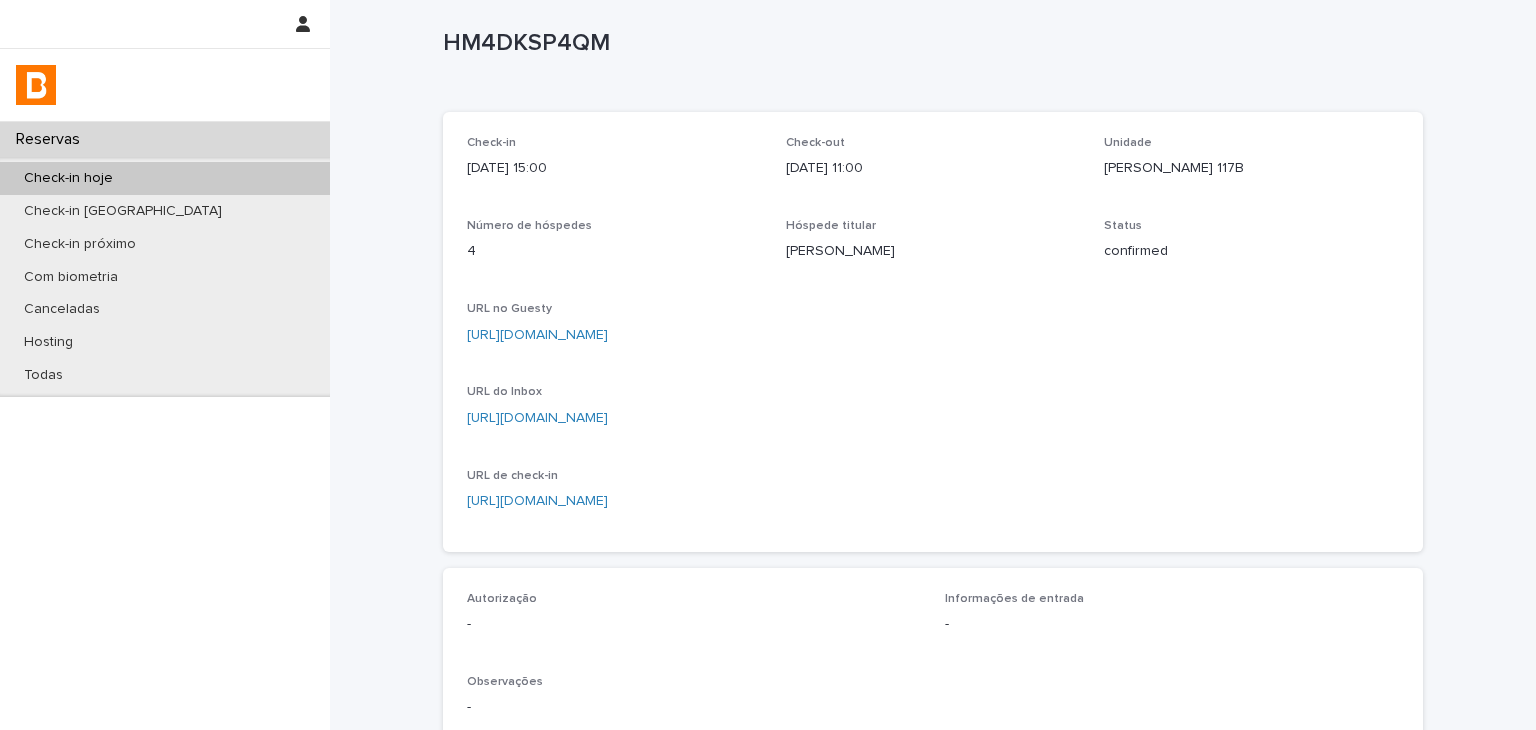 scroll, scrollTop: 534, scrollLeft: 0, axis: vertical 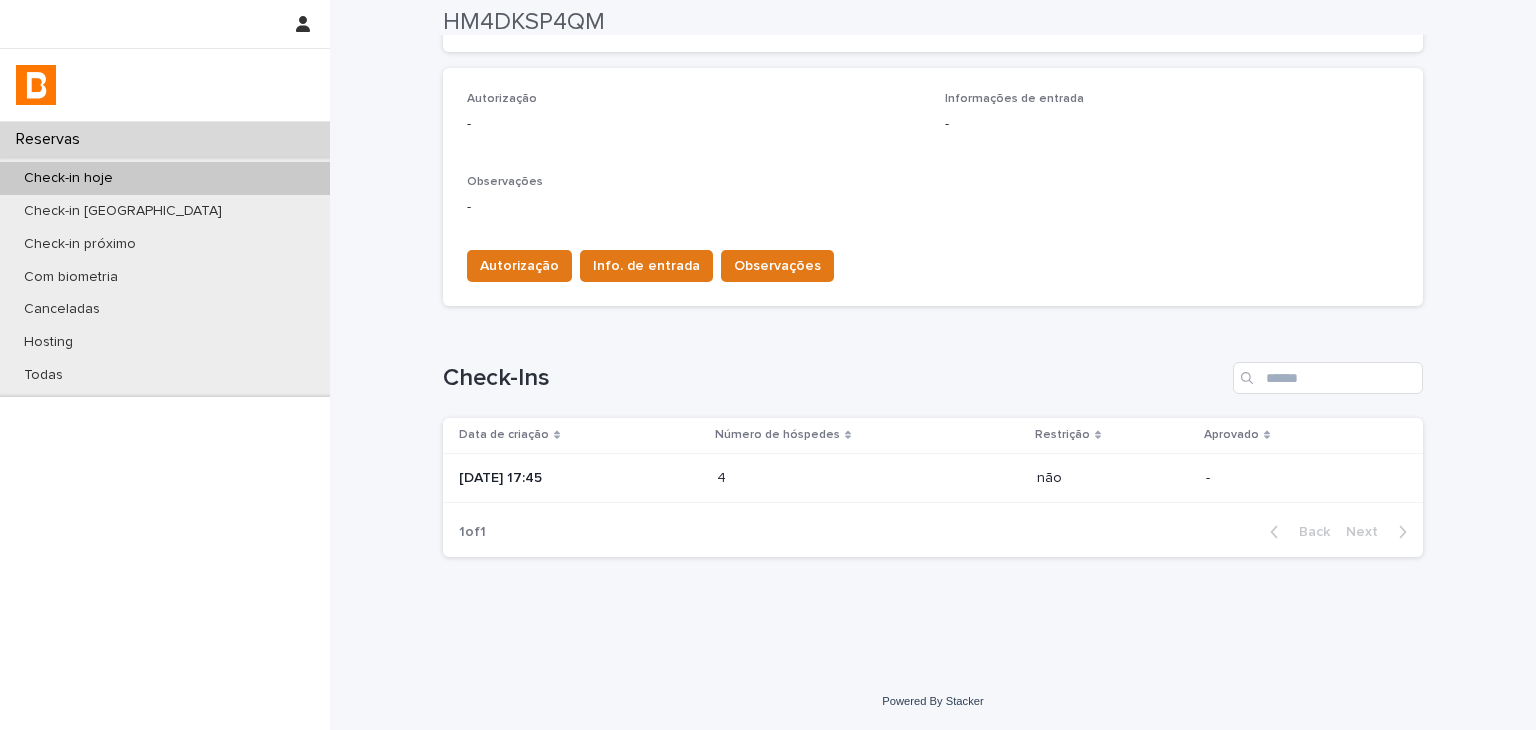 click on "1  of  1 Back Next" at bounding box center (933, 532) 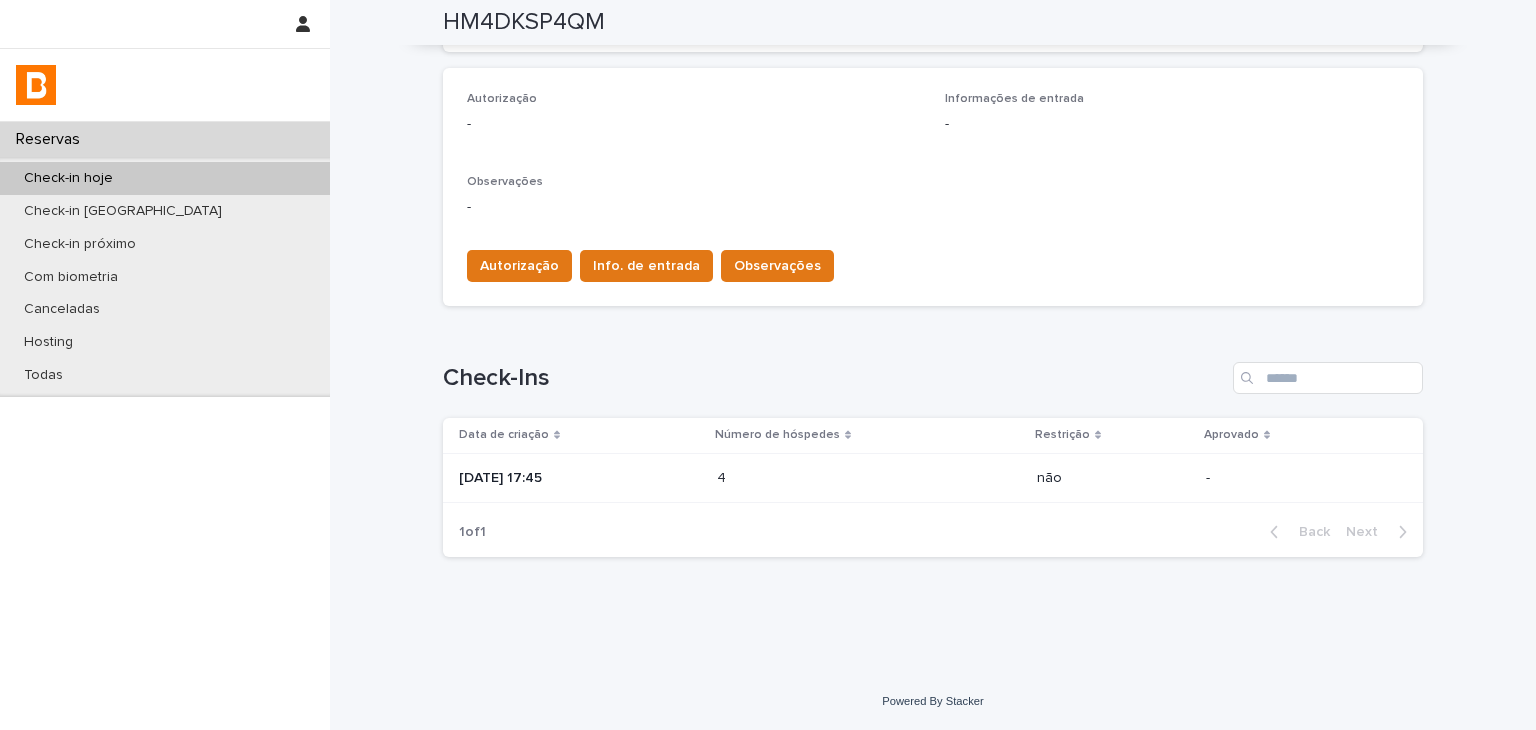 click on "1  of  1 Back Next" at bounding box center [933, 532] 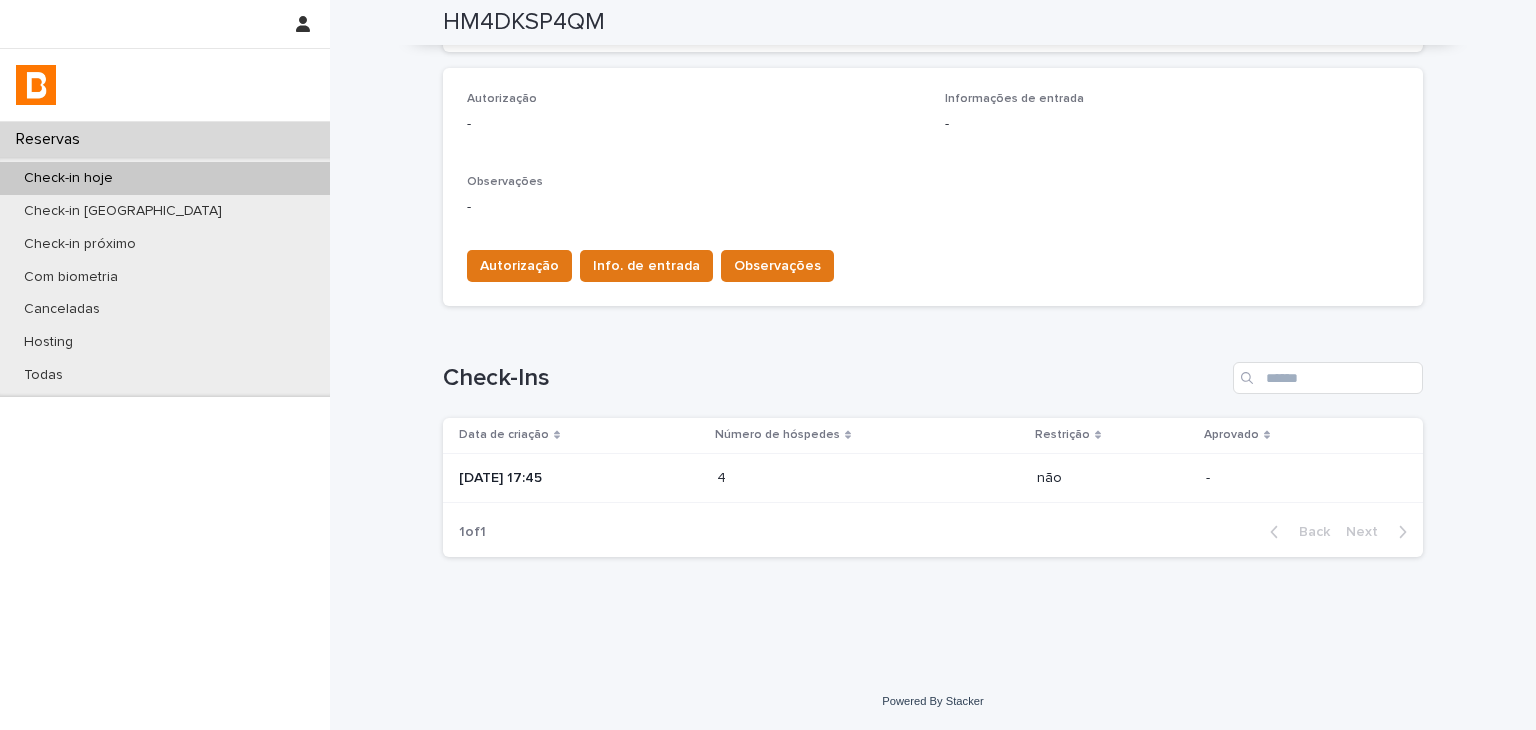click on "4 4" at bounding box center (869, 478) 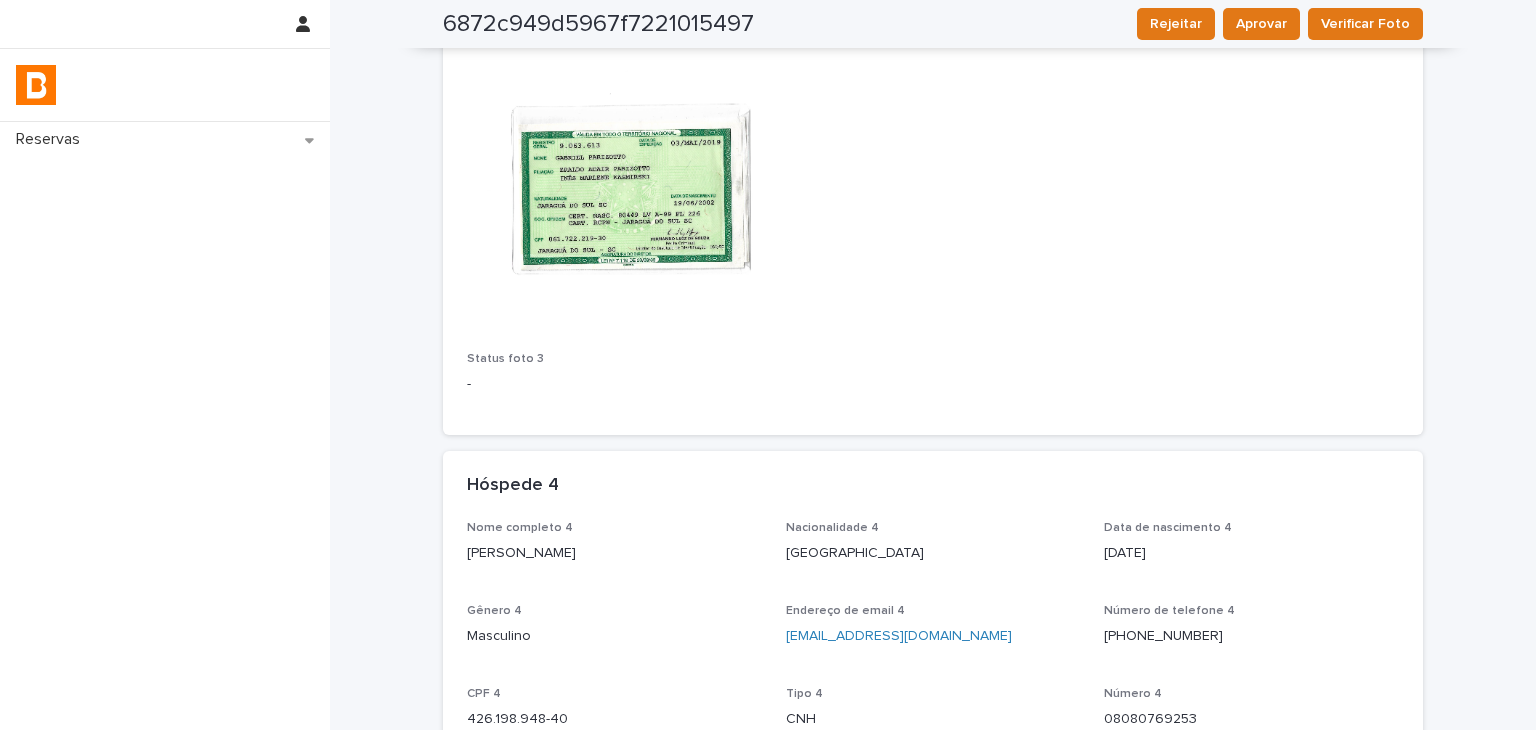 scroll, scrollTop: 3036, scrollLeft: 0, axis: vertical 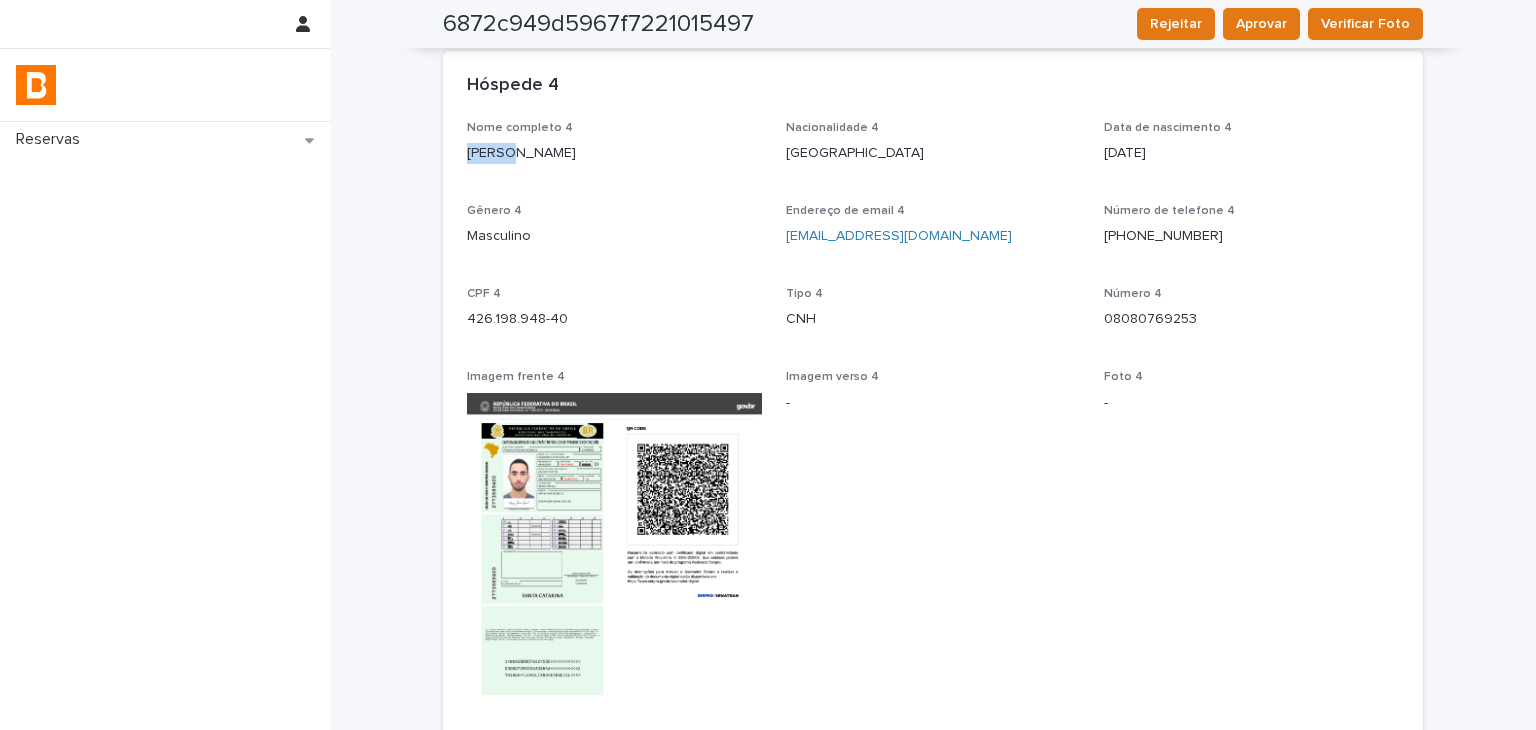drag, startPoint x: 451, startPoint y: 153, endPoint x: 500, endPoint y: 149, distance: 49.162994 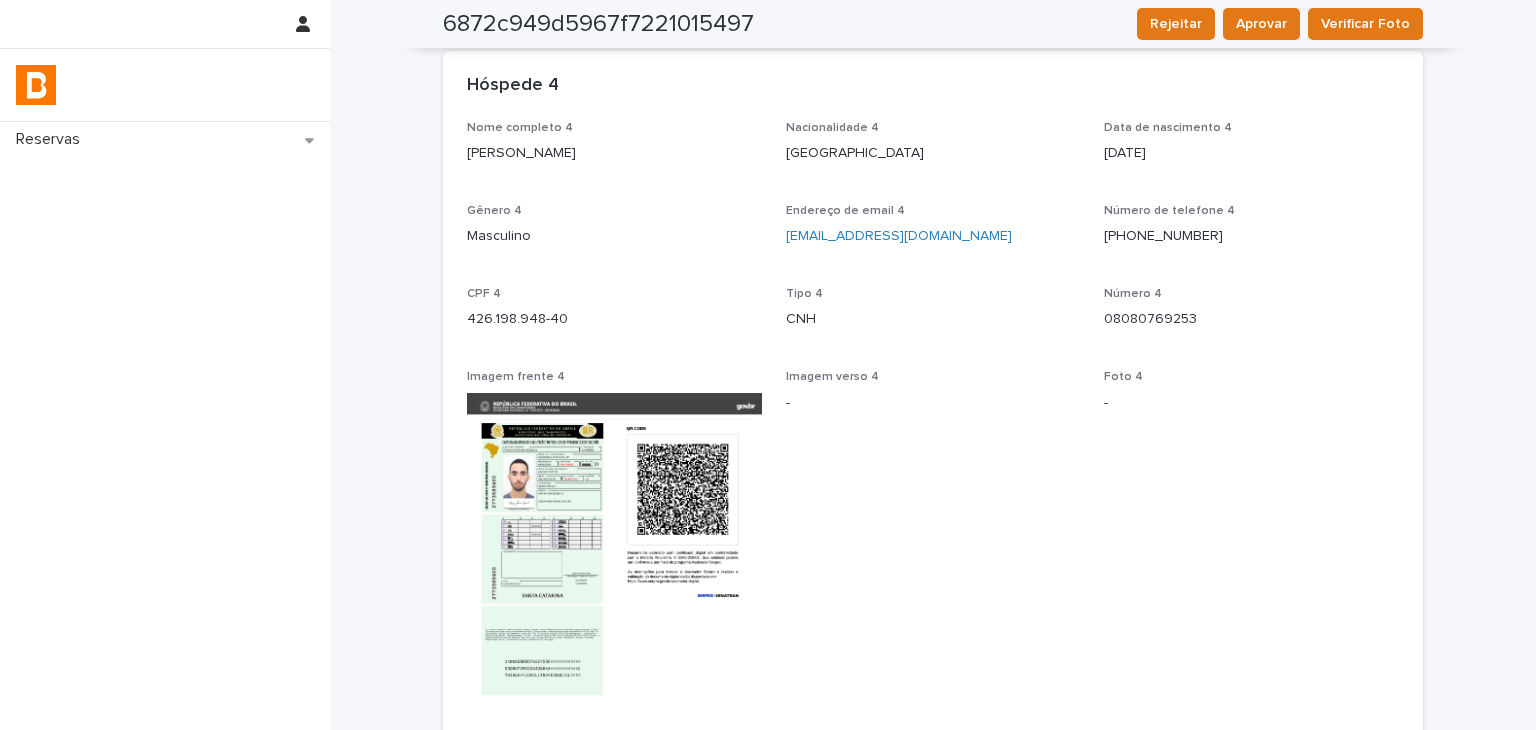 drag, startPoint x: 462, startPoint y: 157, endPoint x: 640, endPoint y: 149, distance: 178.17969 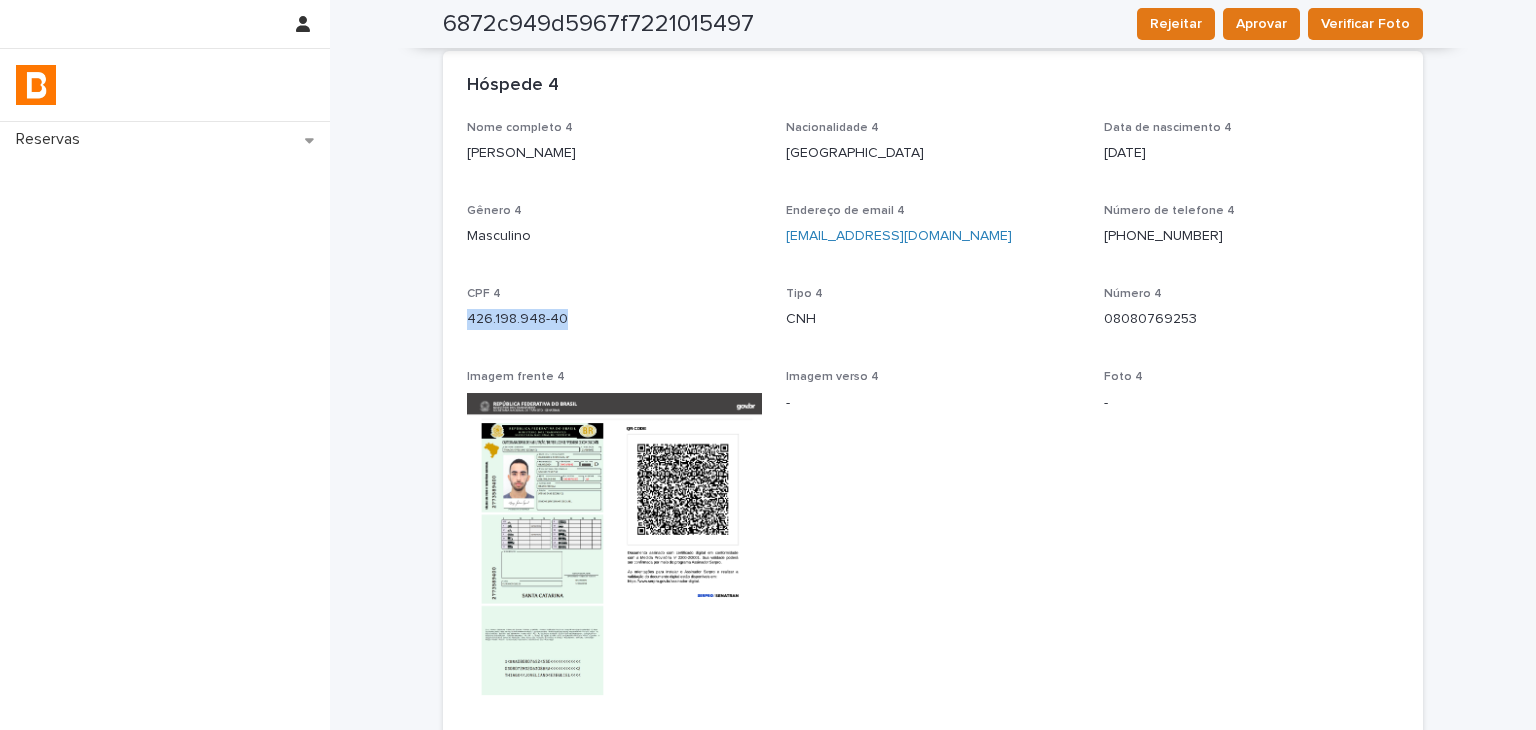 drag, startPoint x: 446, startPoint y: 312, endPoint x: 612, endPoint y: 313, distance: 166.003 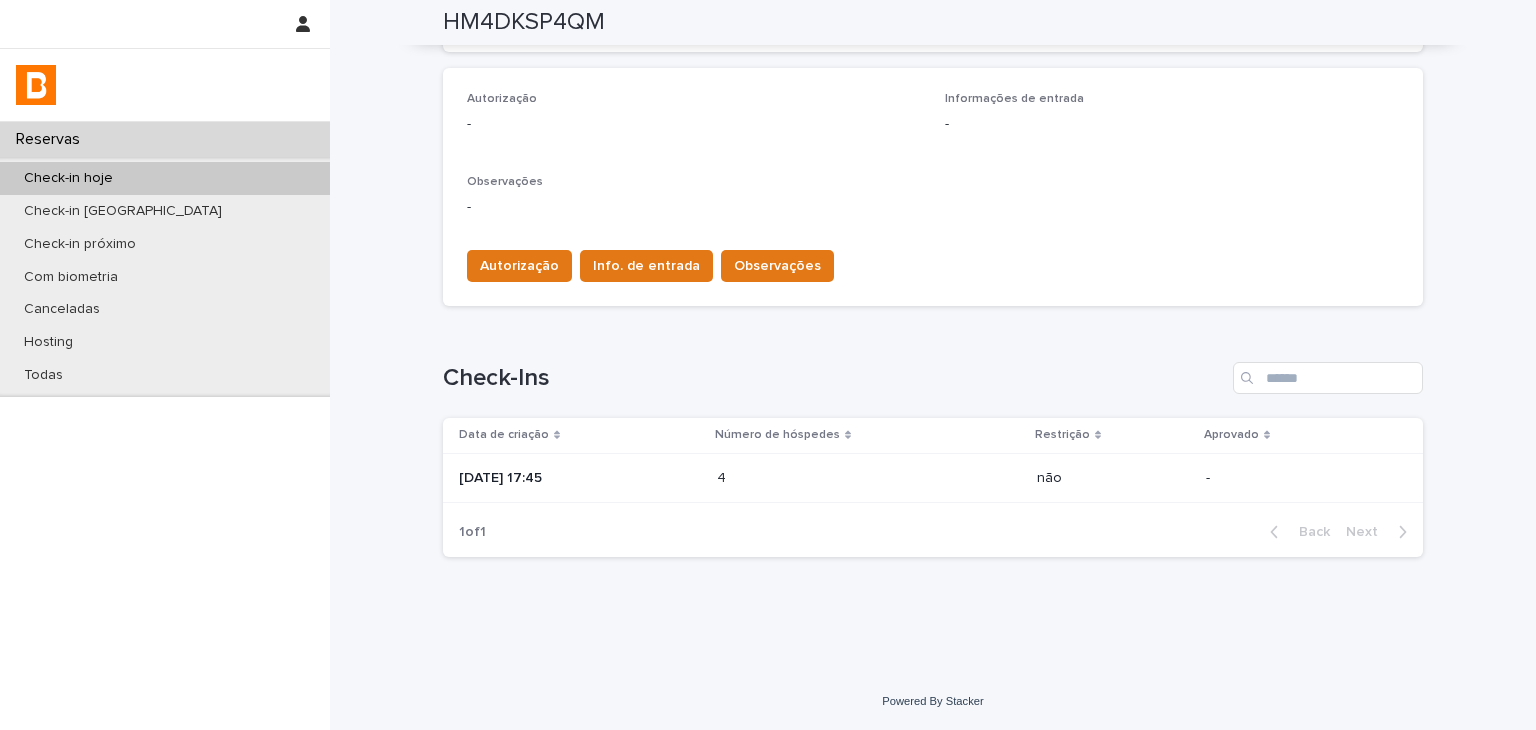 scroll, scrollTop: 334, scrollLeft: 0, axis: vertical 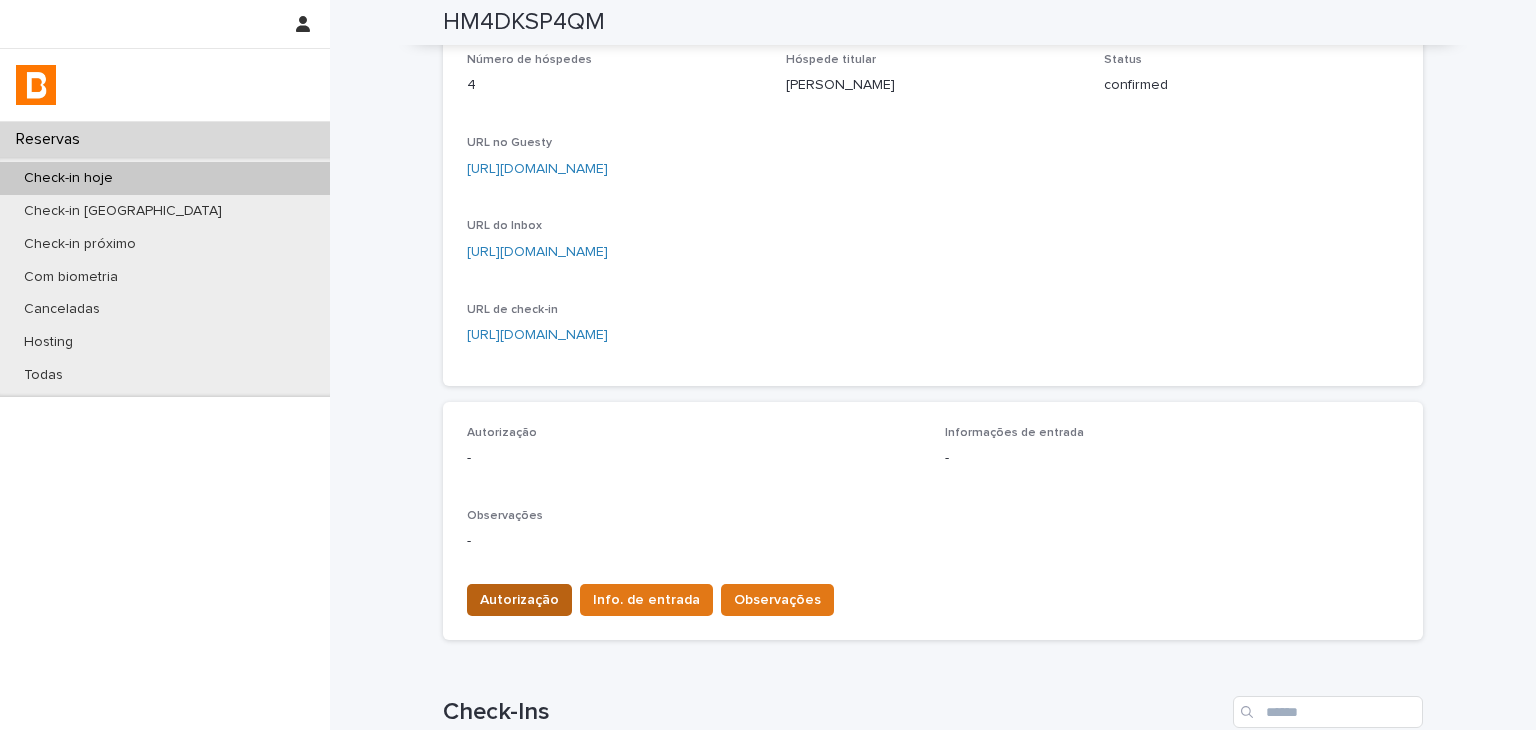 click on "Autorização" at bounding box center [519, 600] 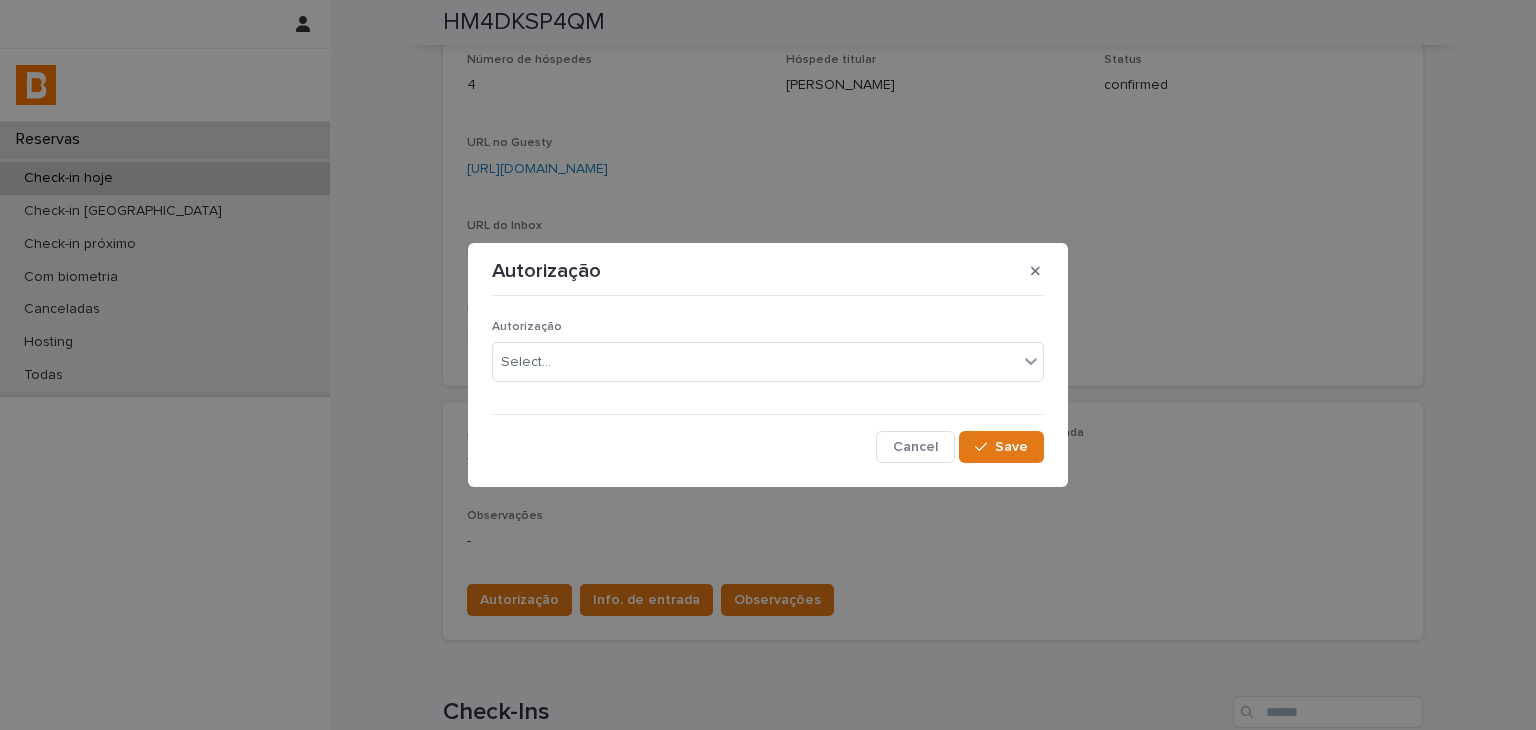 click on "Autorização Select..." at bounding box center (768, 359) 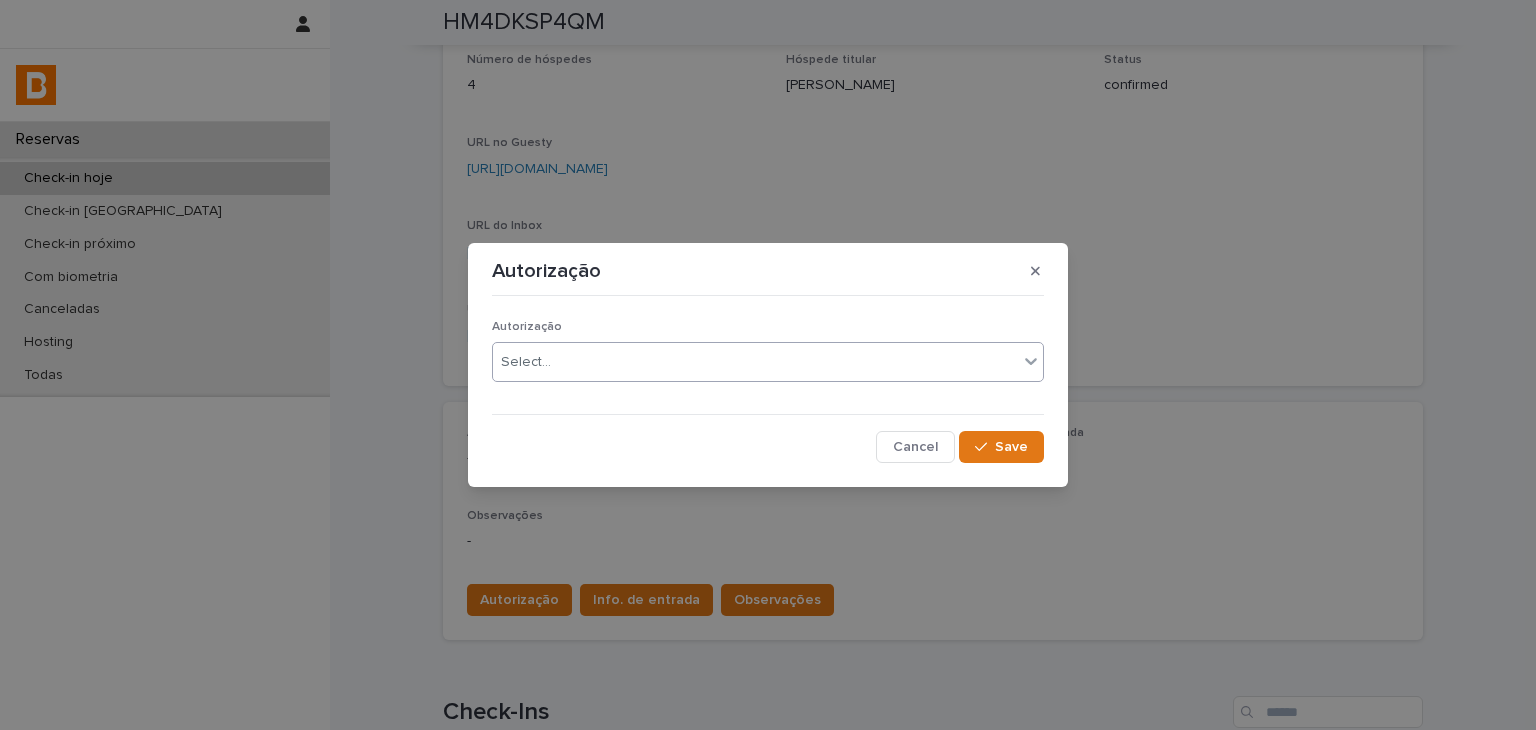 click on "Select..." at bounding box center (755, 362) 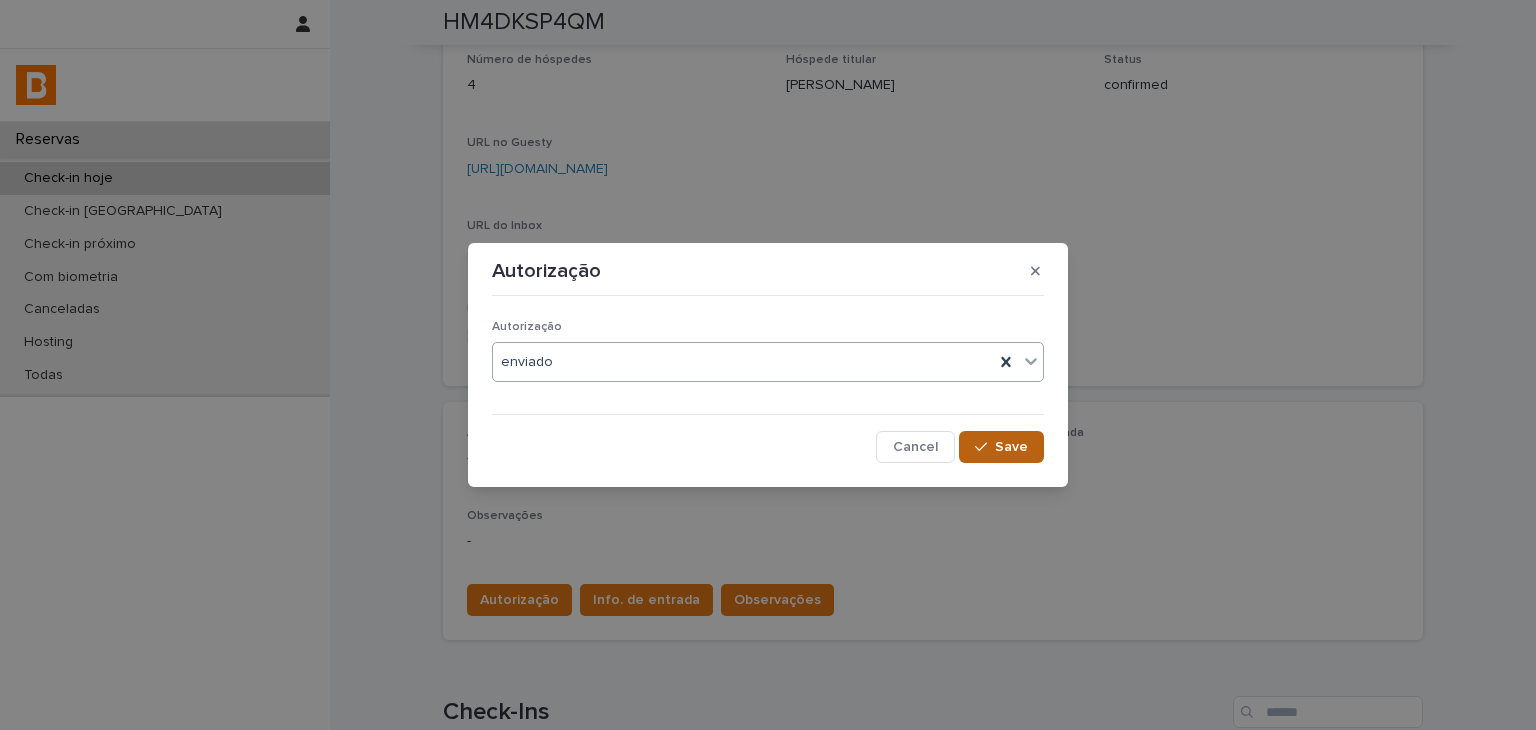 click on "Save" at bounding box center [1011, 447] 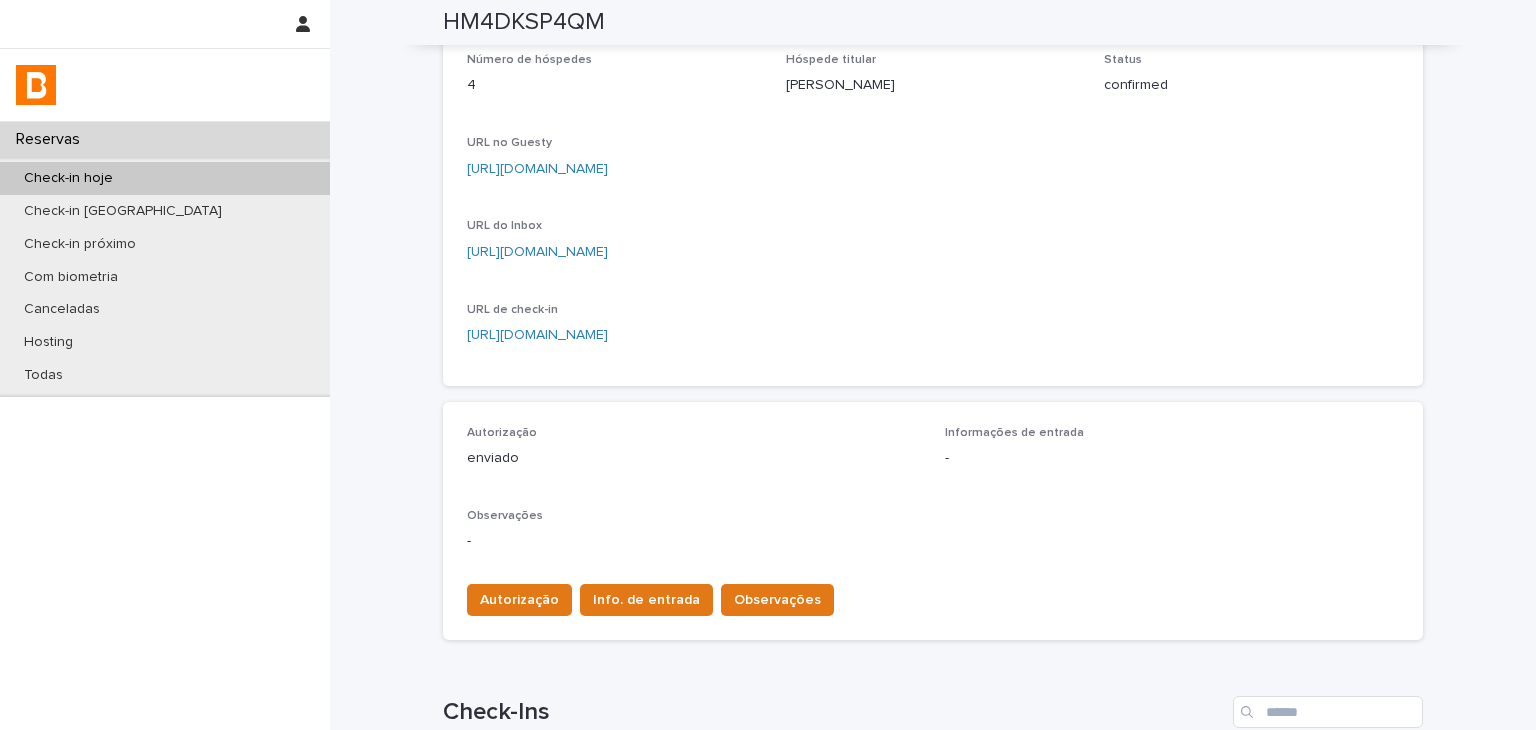 click on "Autorização Info. de entrada Observações" at bounding box center [933, 596] 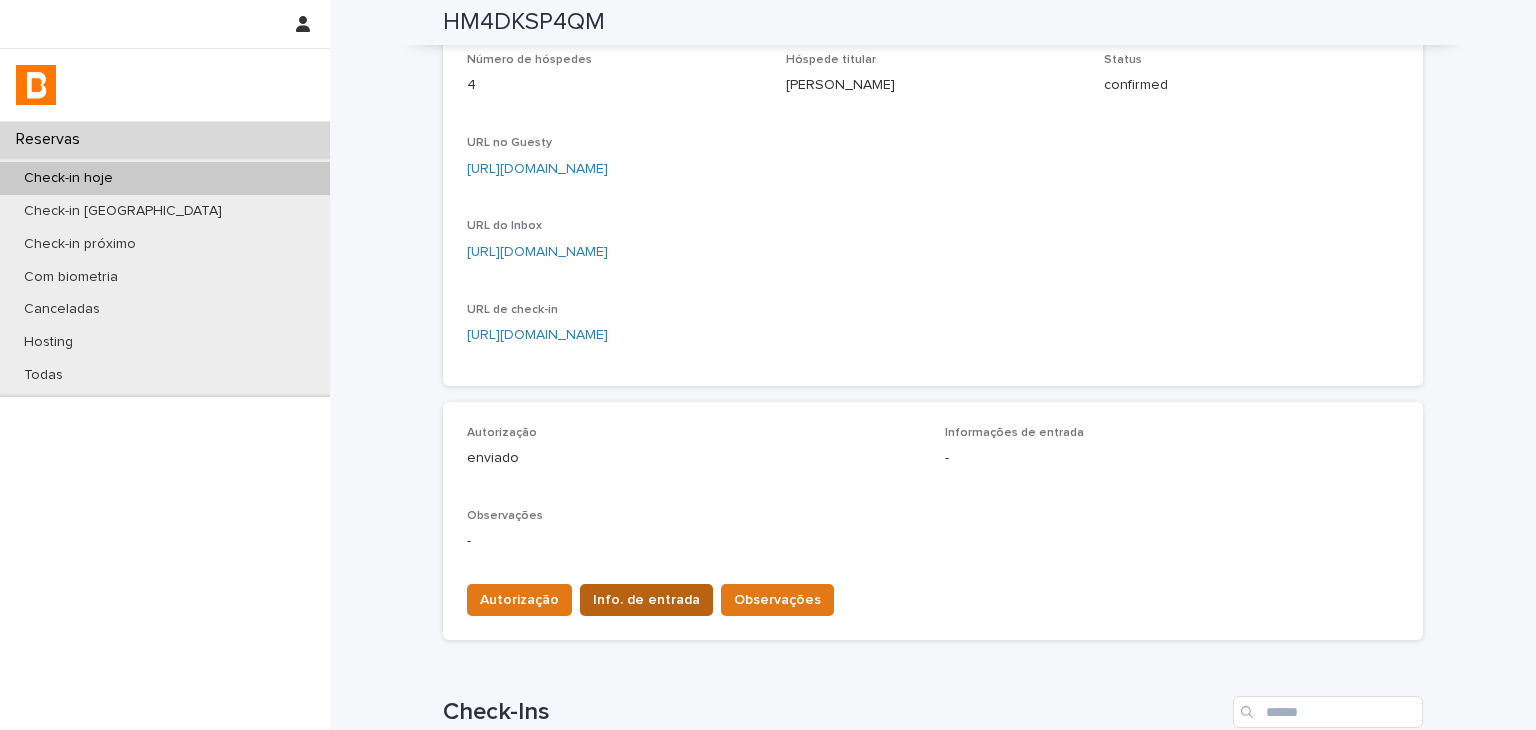 click on "Info. de entrada" at bounding box center [646, 600] 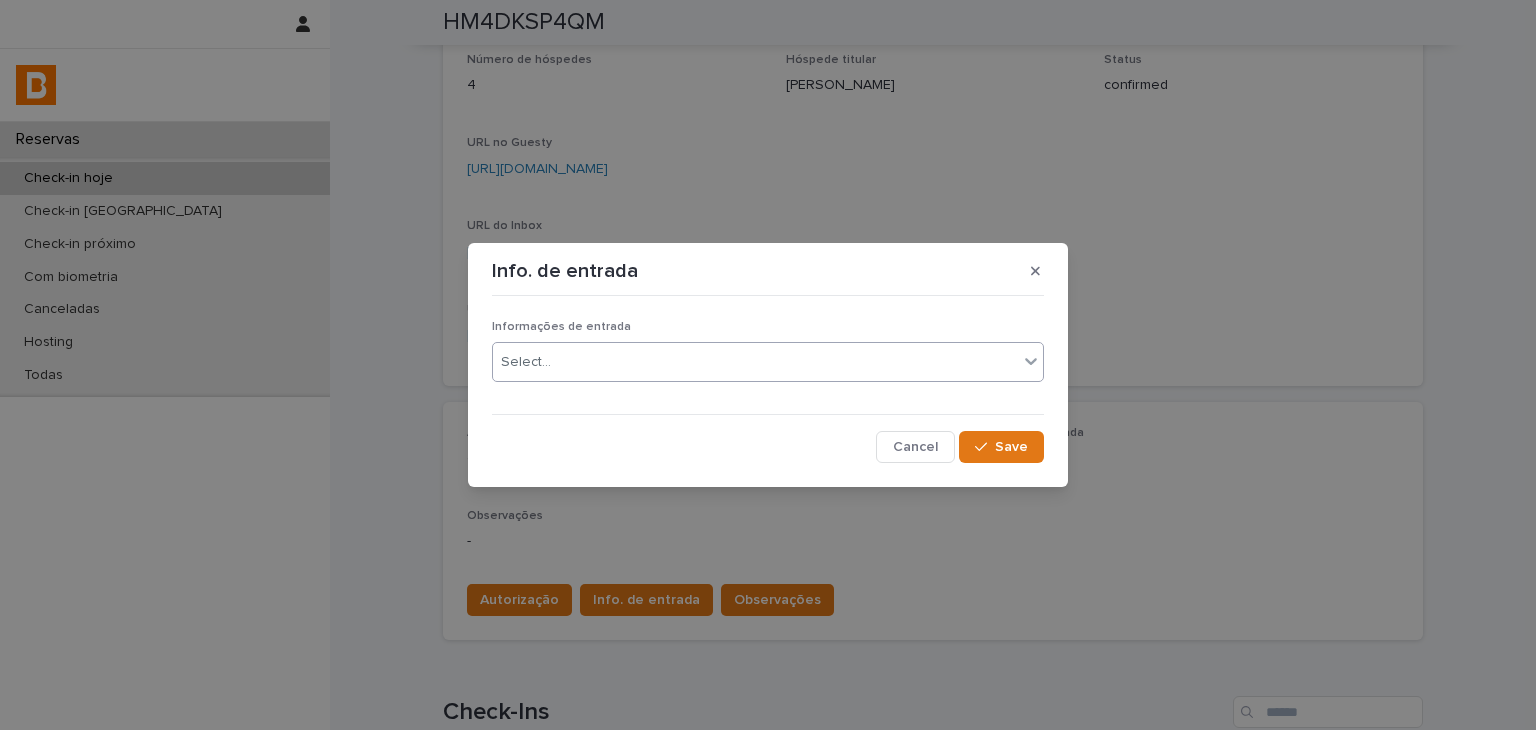 click on "Select..." at bounding box center [755, 362] 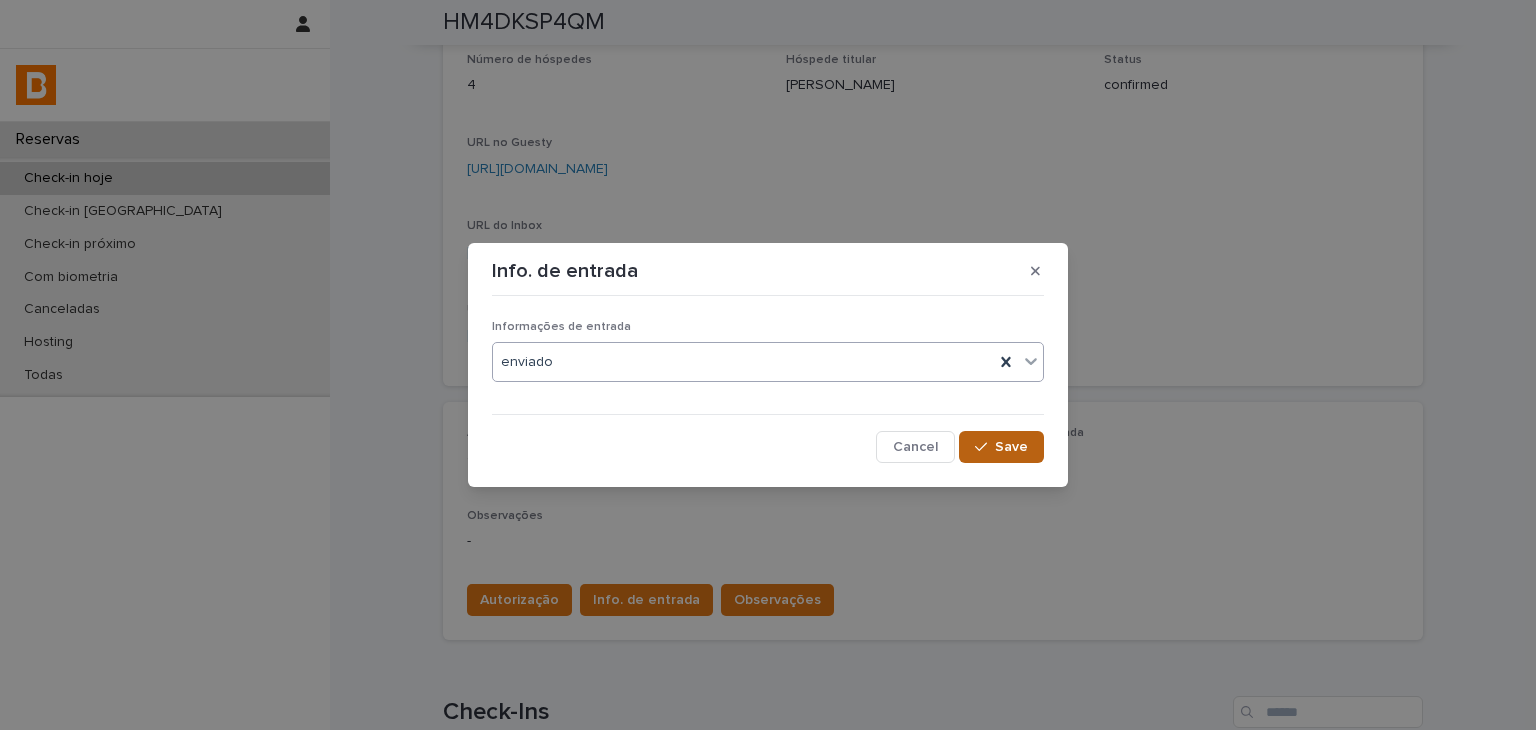 click on "Save" at bounding box center [1001, 447] 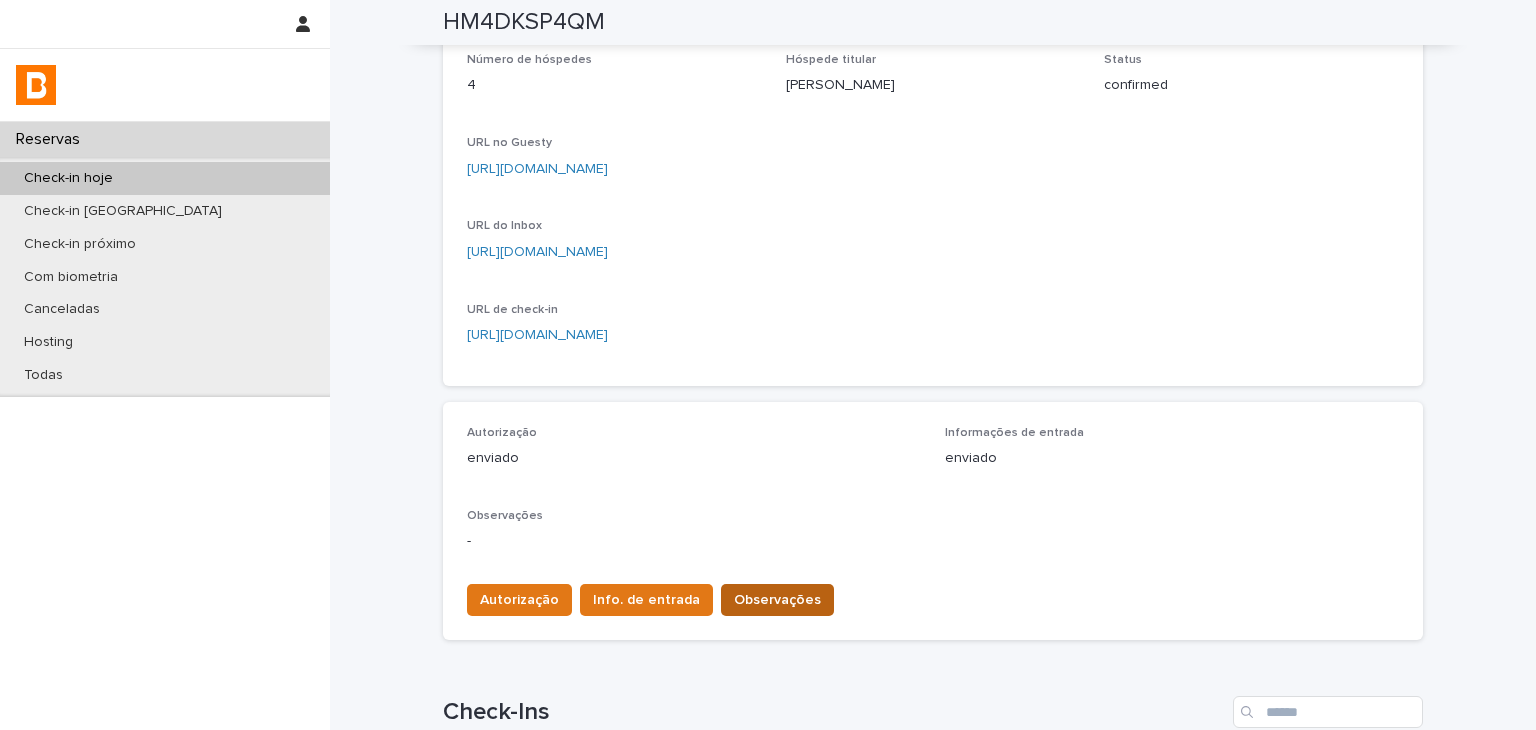 click on "Observações" at bounding box center [777, 600] 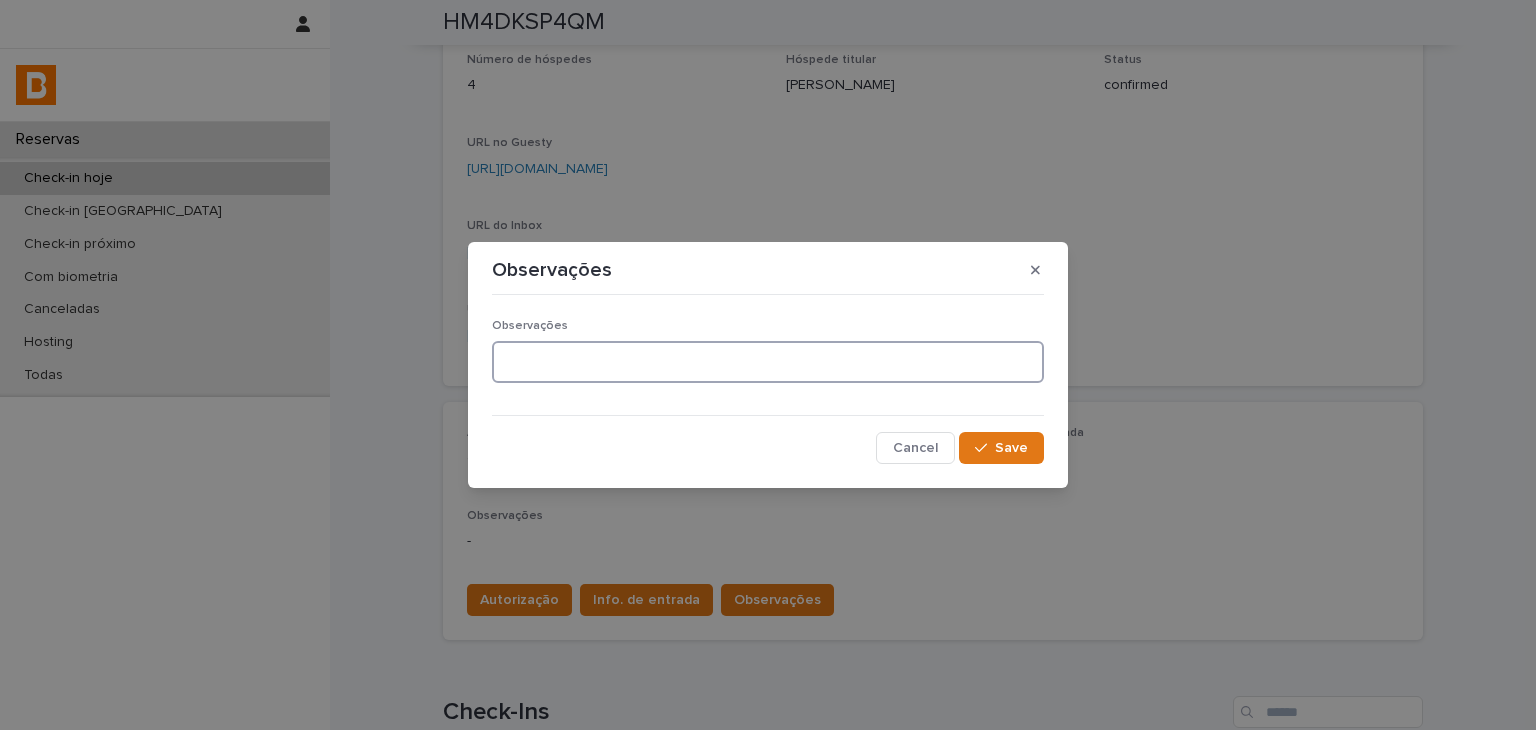 click at bounding box center (768, 362) 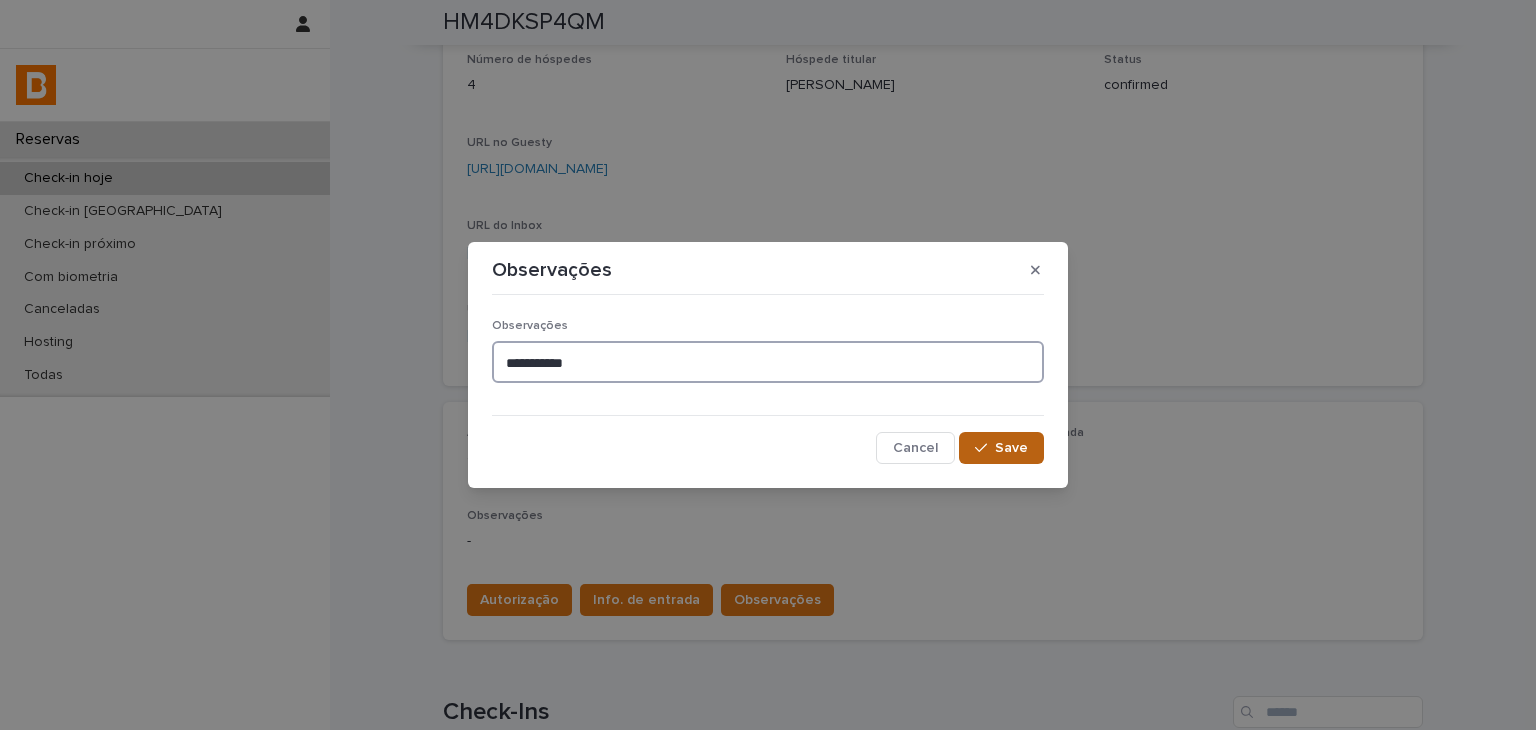 type on "**********" 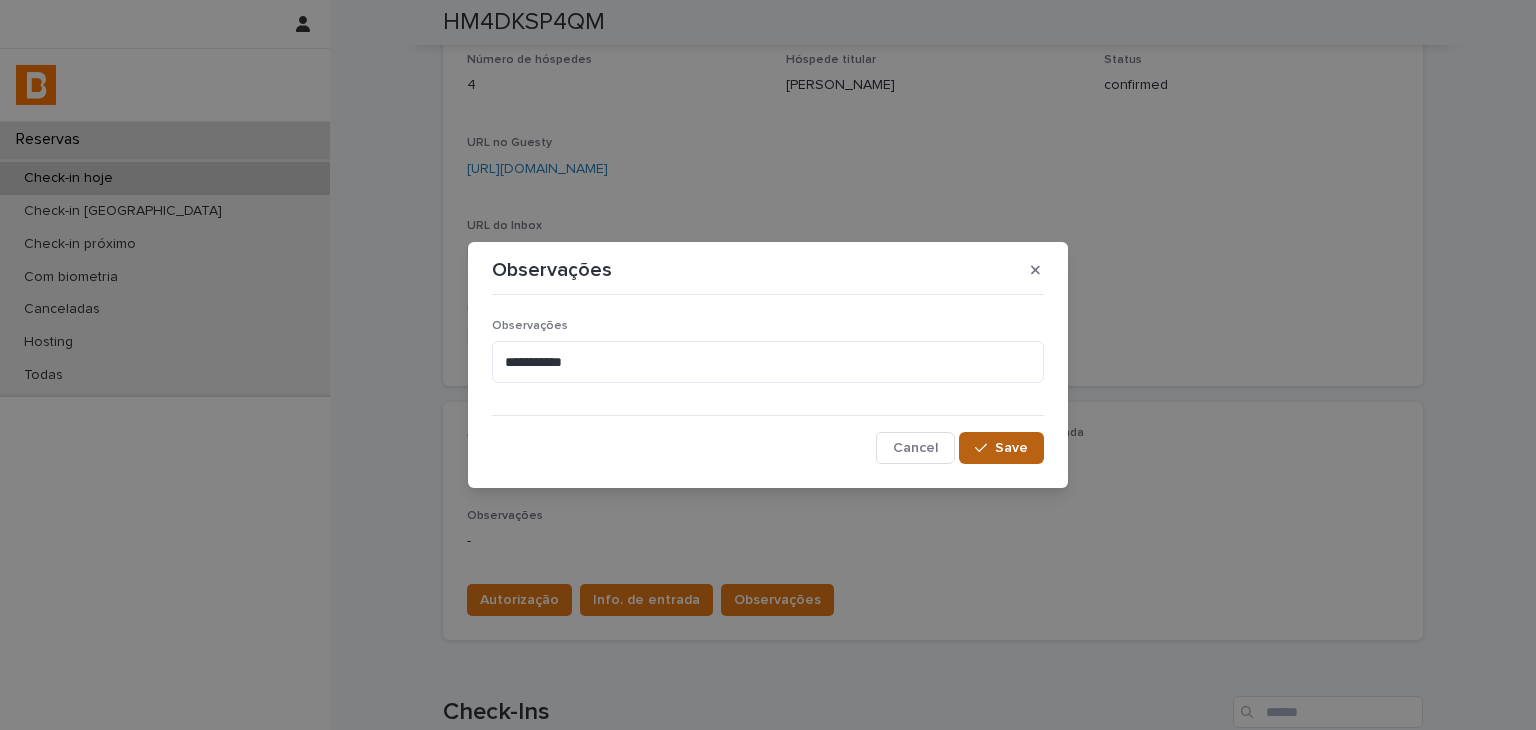 click on "Save" at bounding box center [1001, 448] 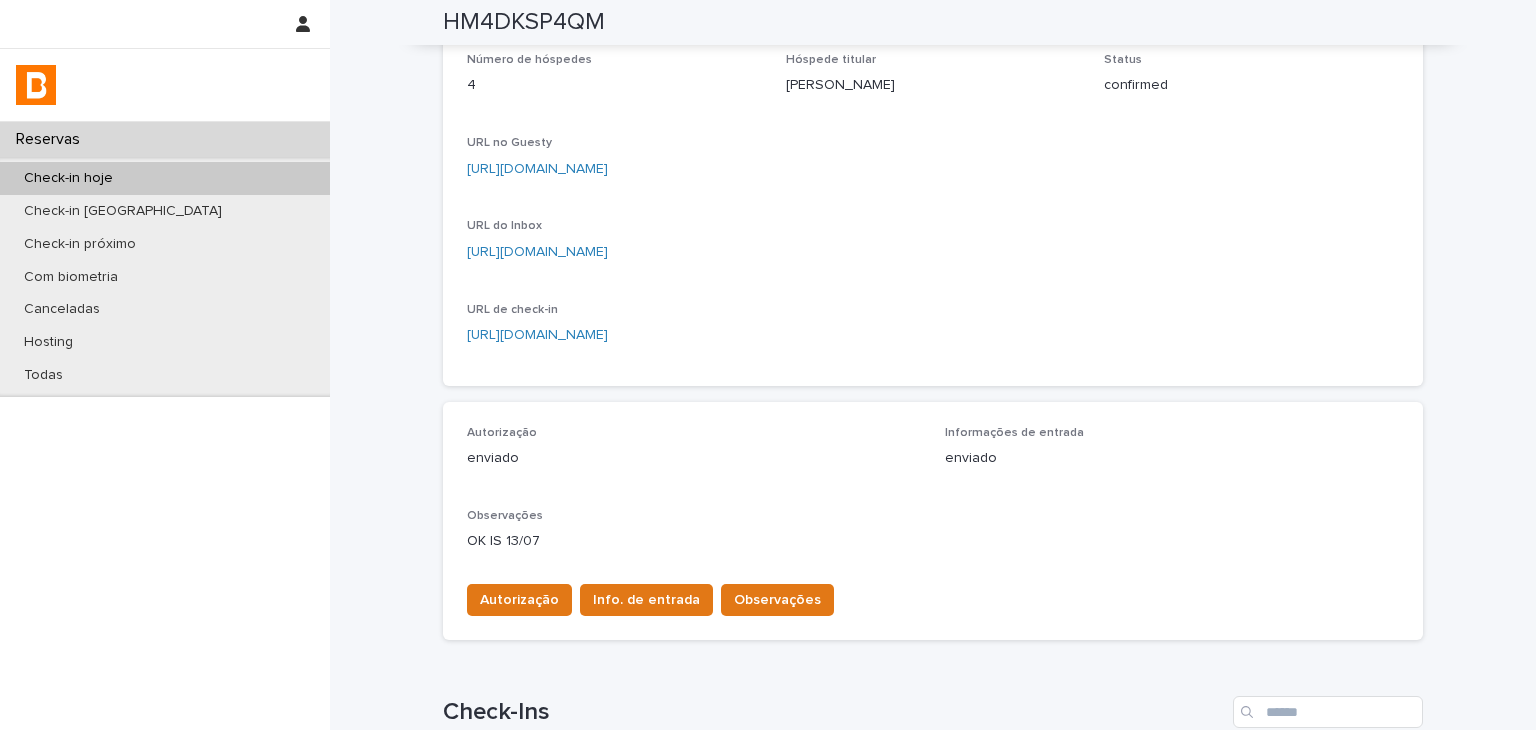 scroll, scrollTop: 0, scrollLeft: 0, axis: both 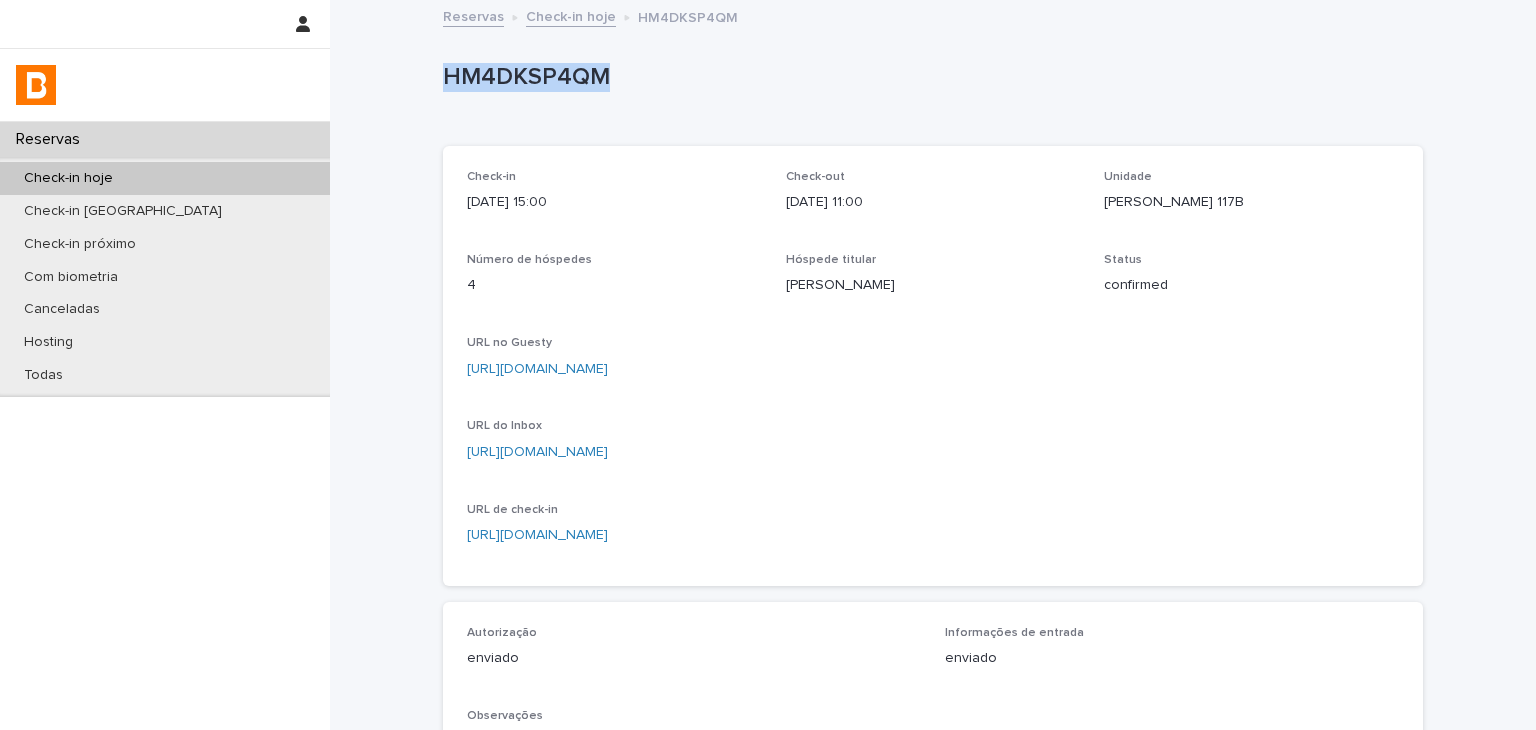 drag, startPoint x: 515, startPoint y: 89, endPoint x: 612, endPoint y: 88, distance: 97.00516 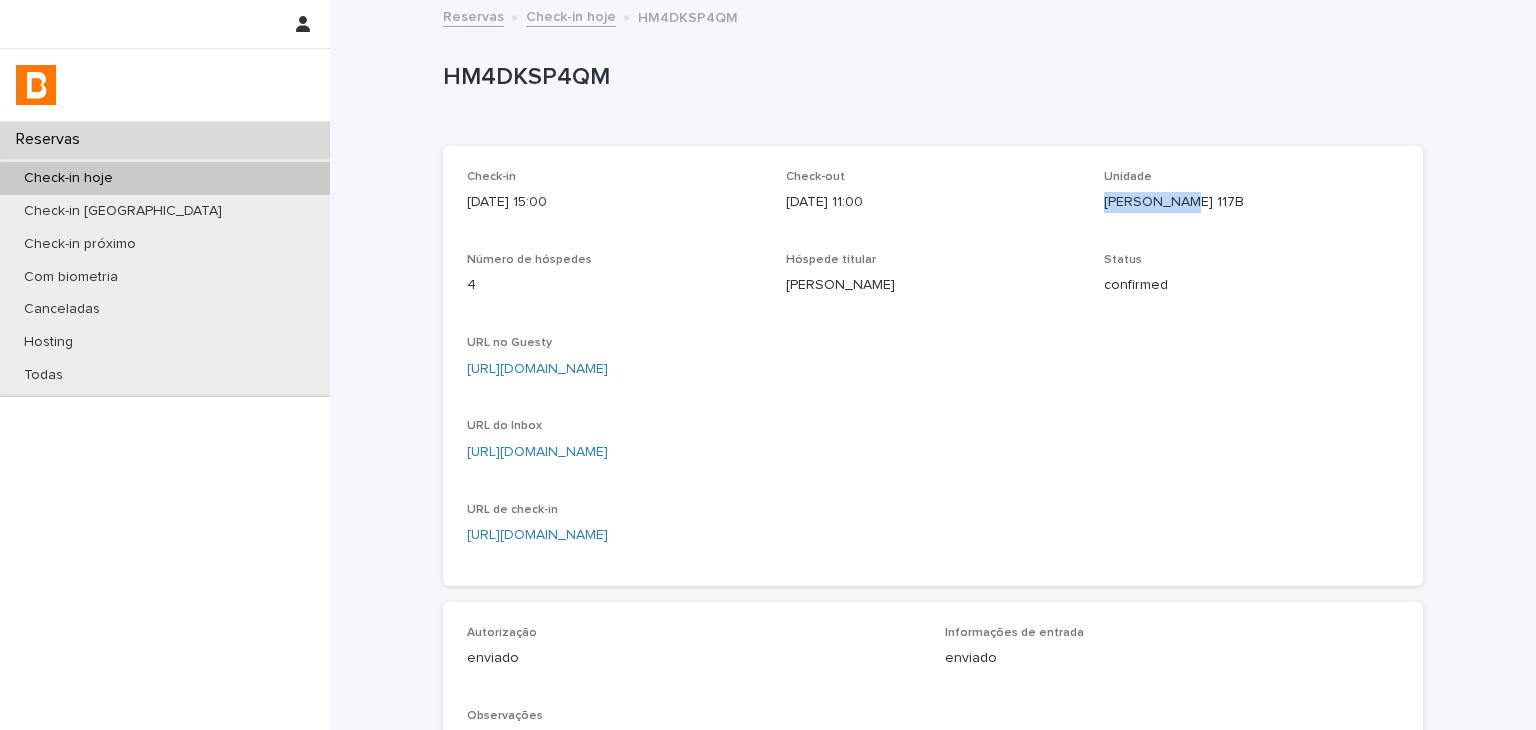 drag, startPoint x: 1092, startPoint y: 202, endPoint x: 1220, endPoint y: 199, distance: 128.03516 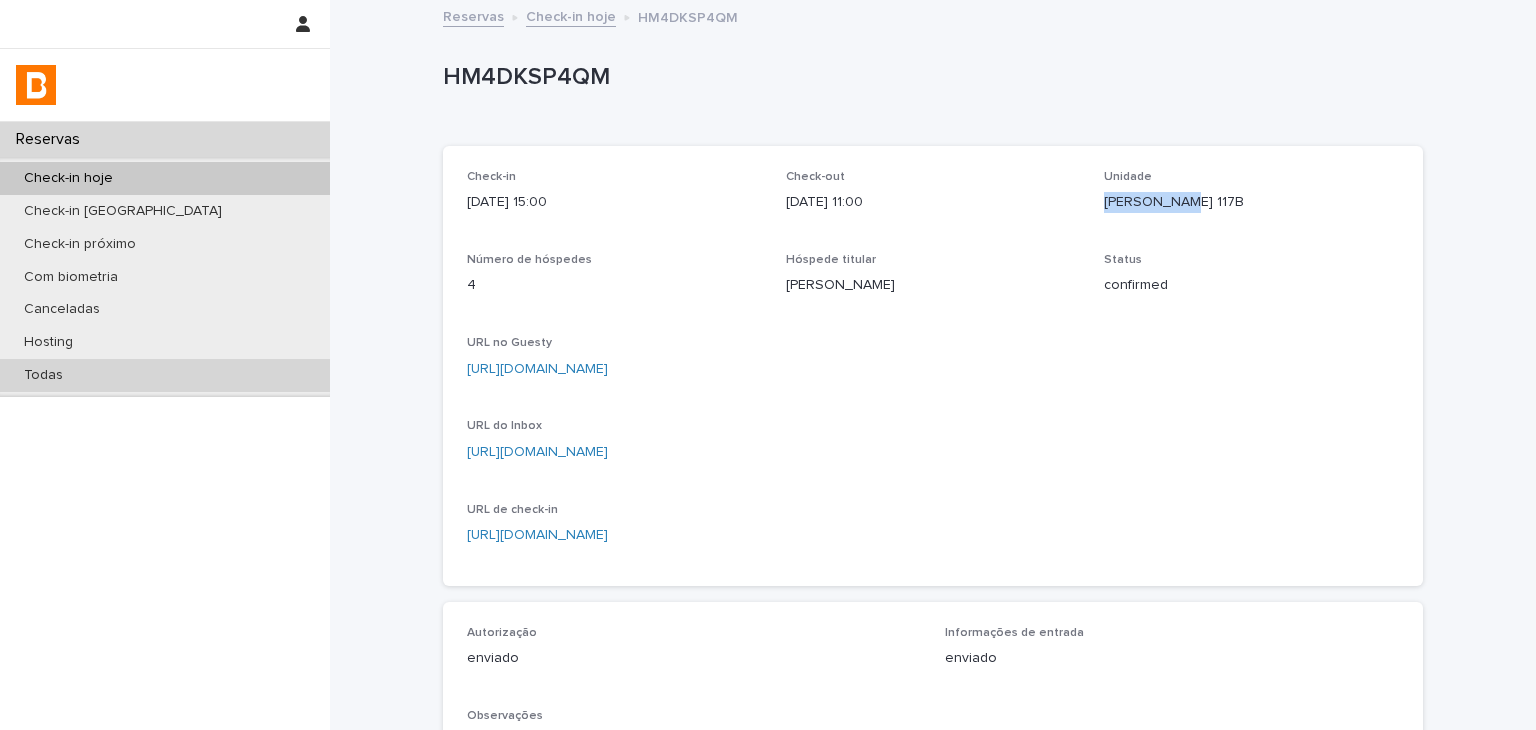 click on "Todas" at bounding box center (165, 375) 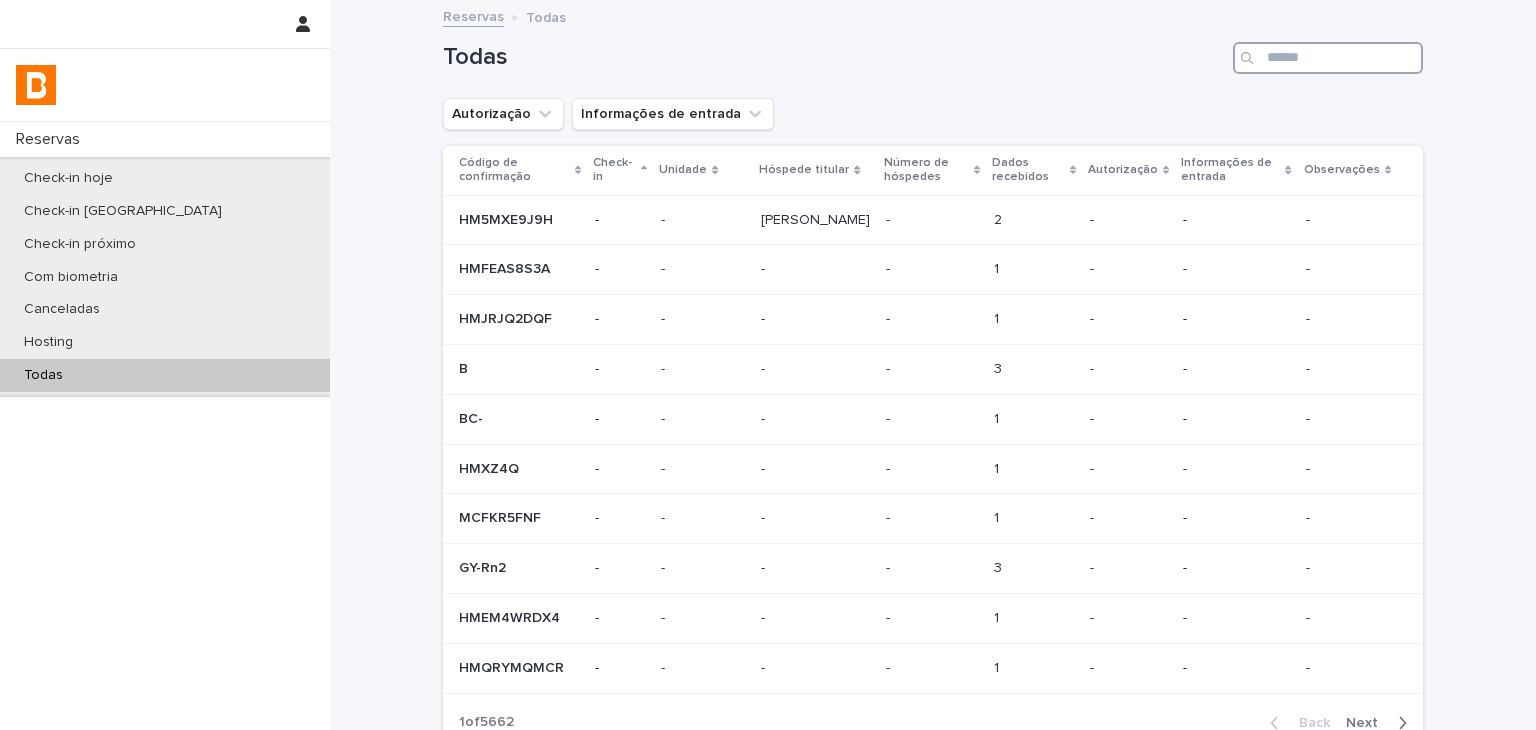 click at bounding box center [1328, 58] 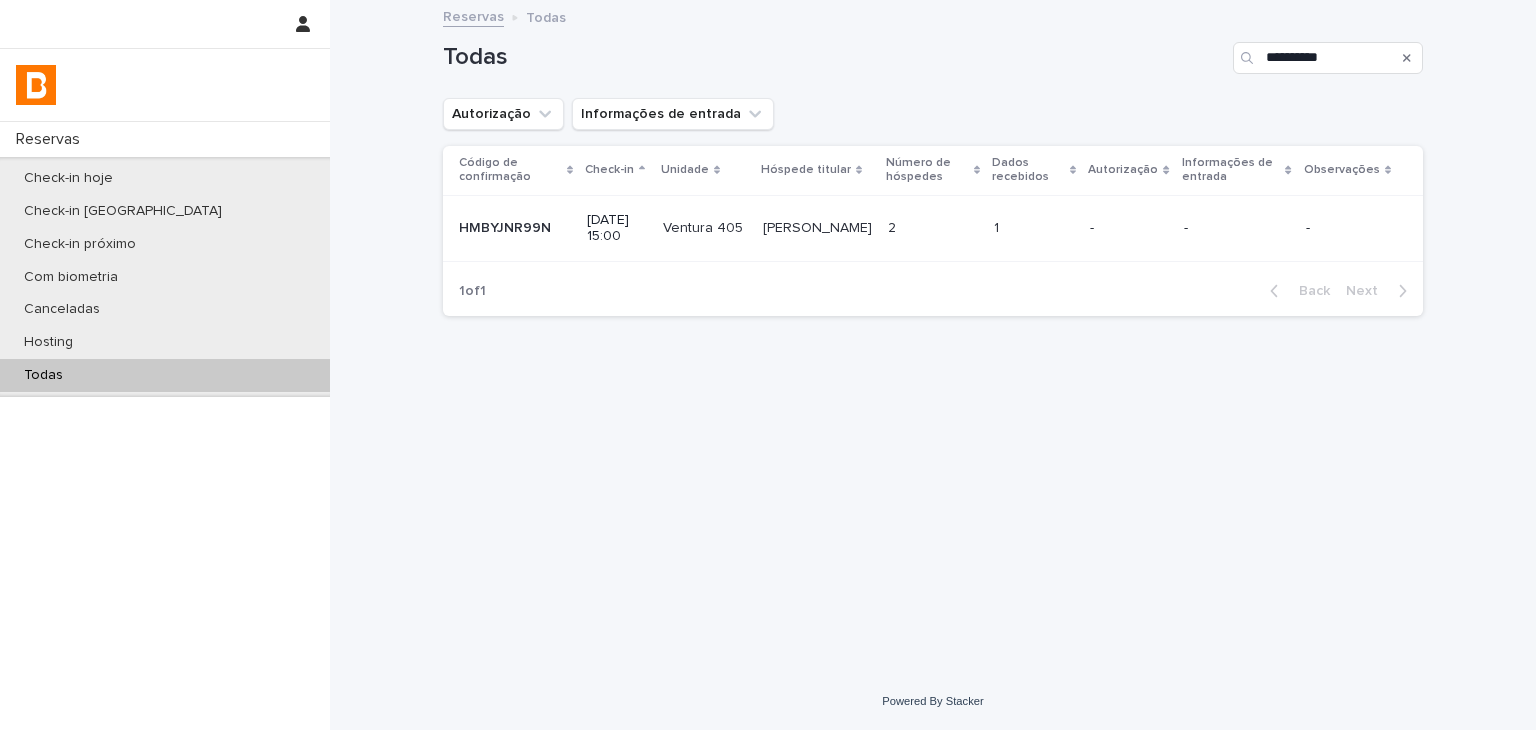 click at bounding box center [1034, 228] 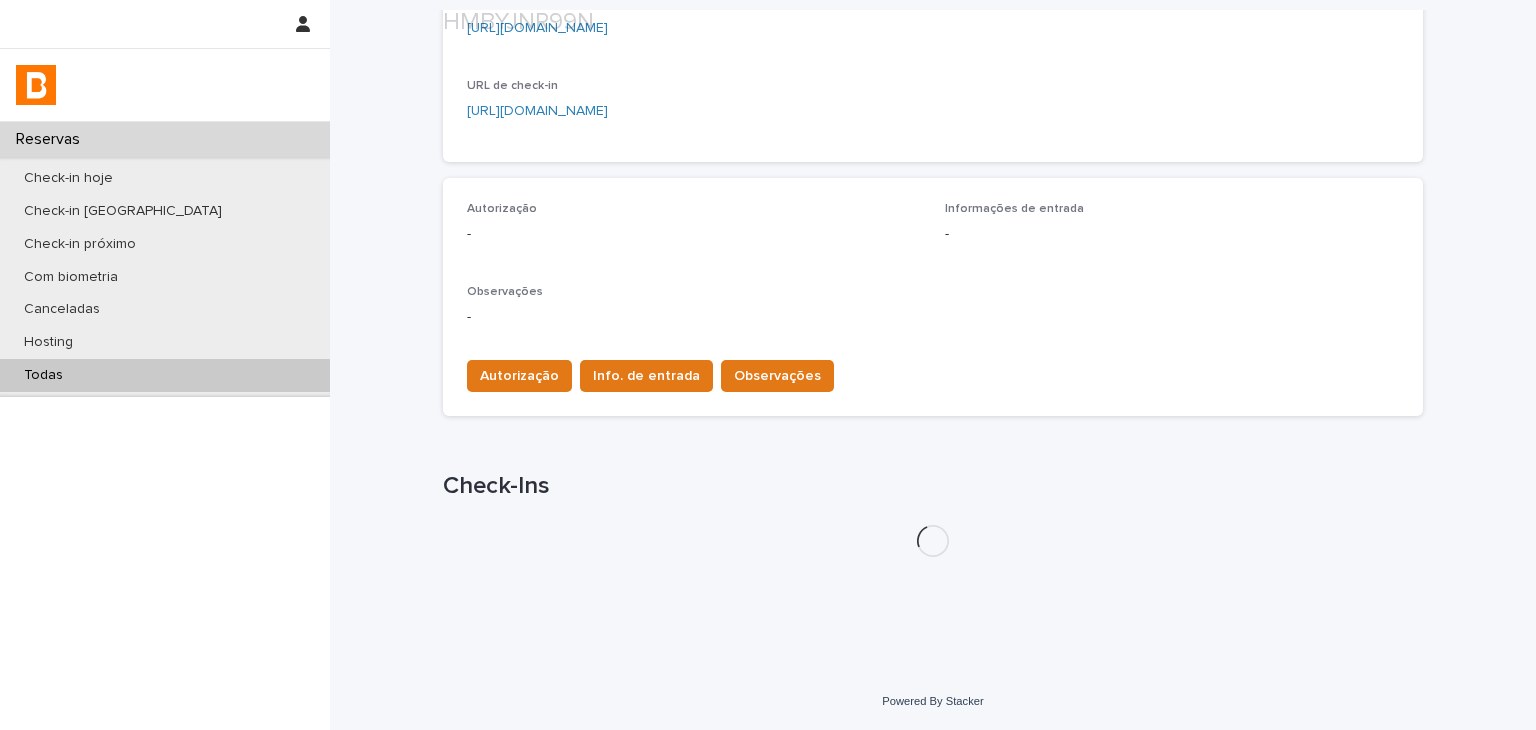 scroll, scrollTop: 478, scrollLeft: 0, axis: vertical 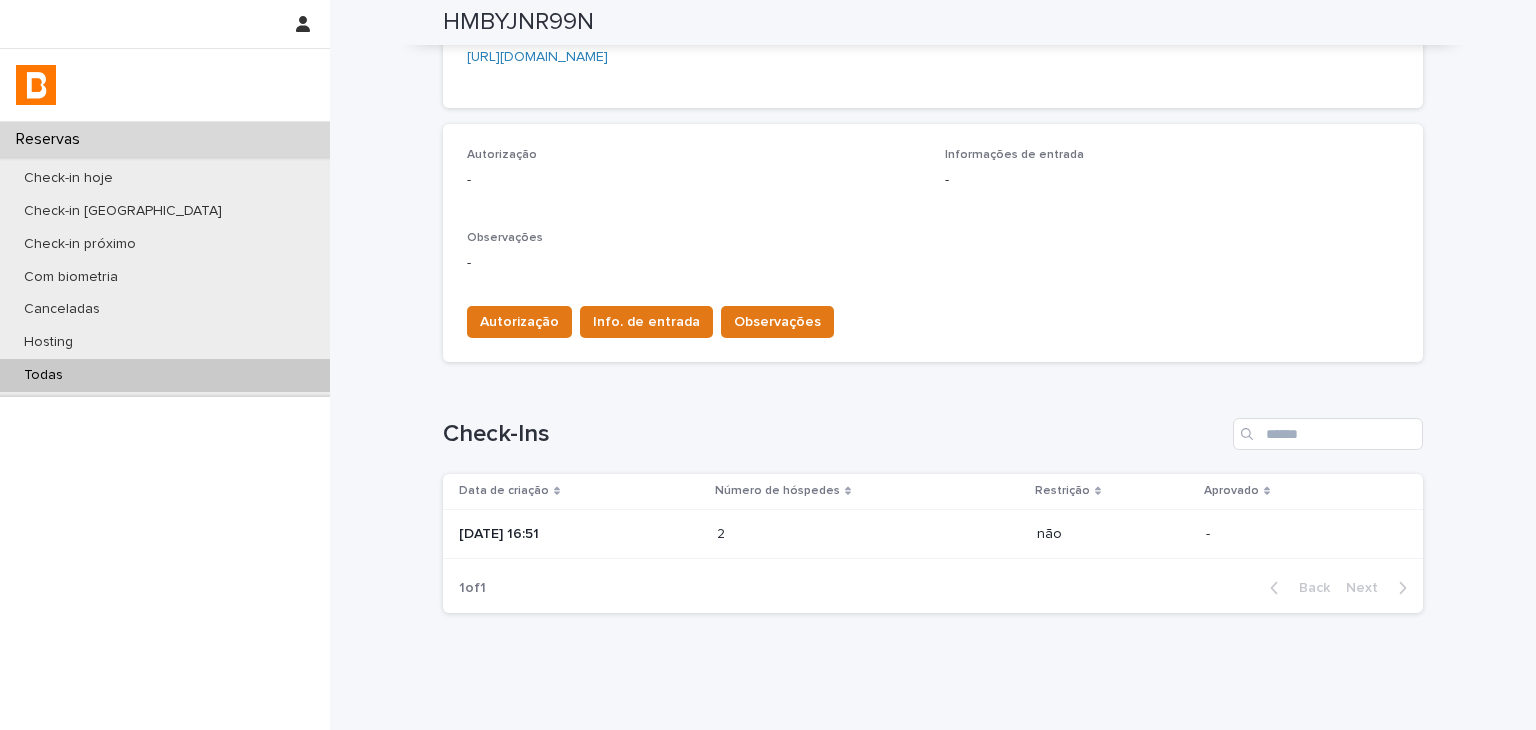 click at bounding box center (804, 534) 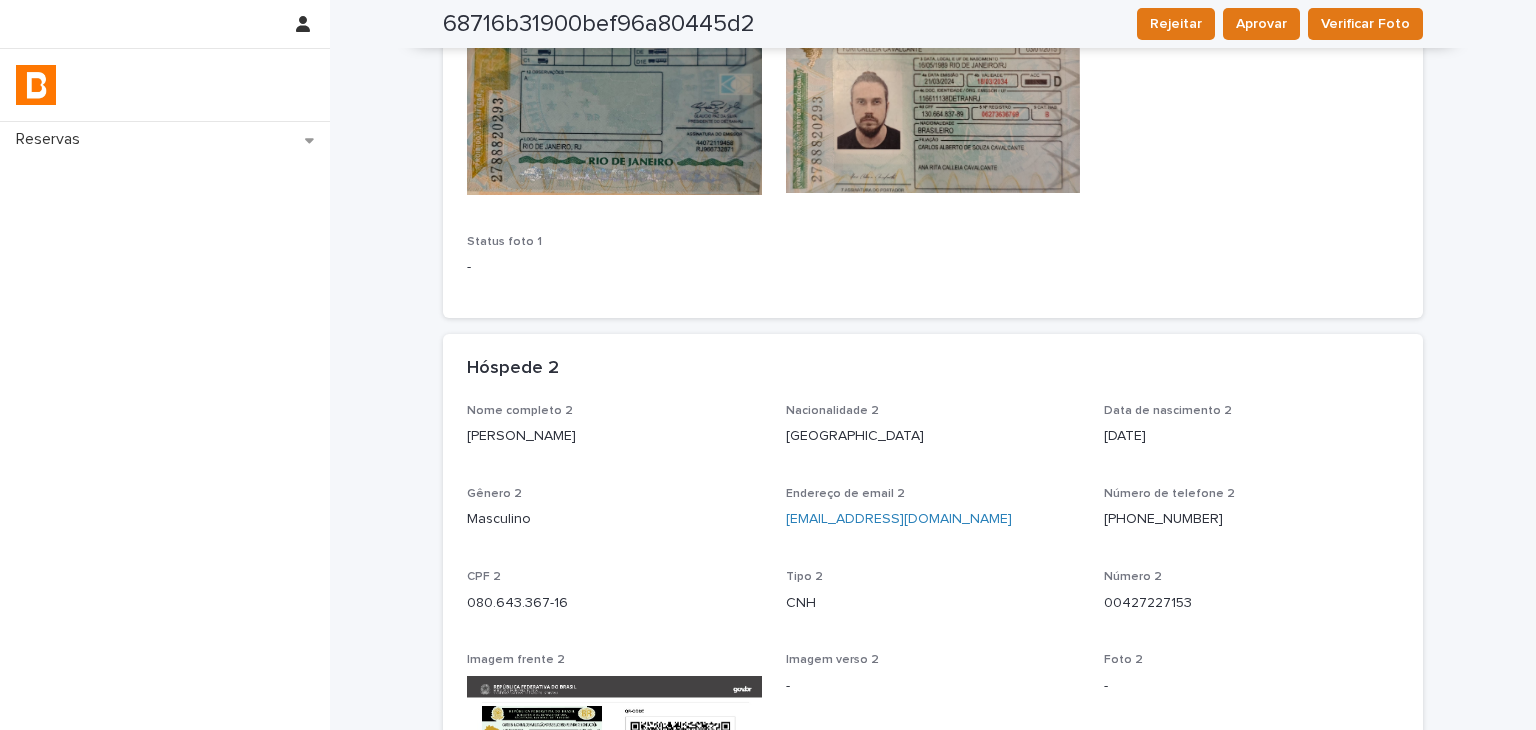 scroll, scrollTop: 1100, scrollLeft: 0, axis: vertical 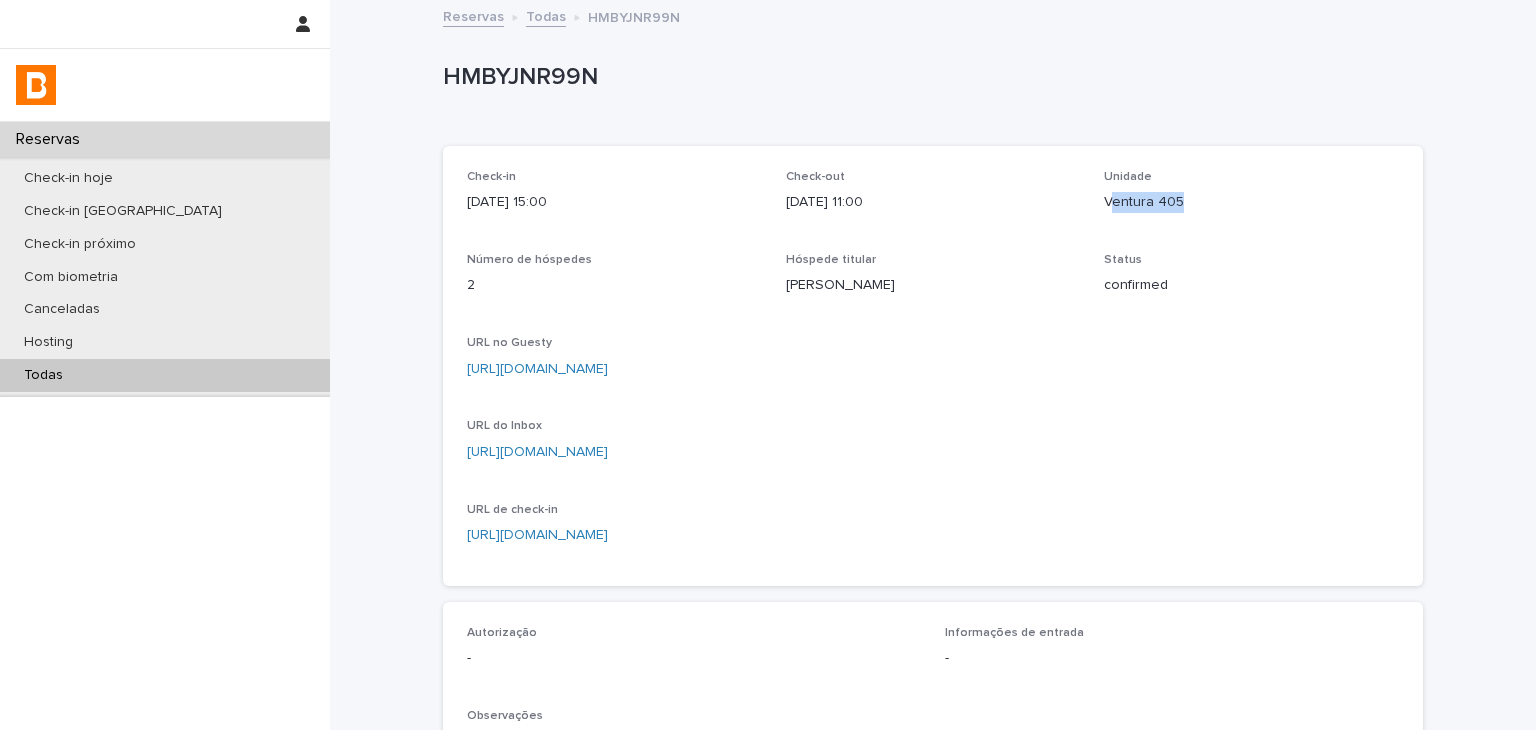 drag, startPoint x: 1105, startPoint y: 201, endPoint x: 1185, endPoint y: 202, distance: 80.00625 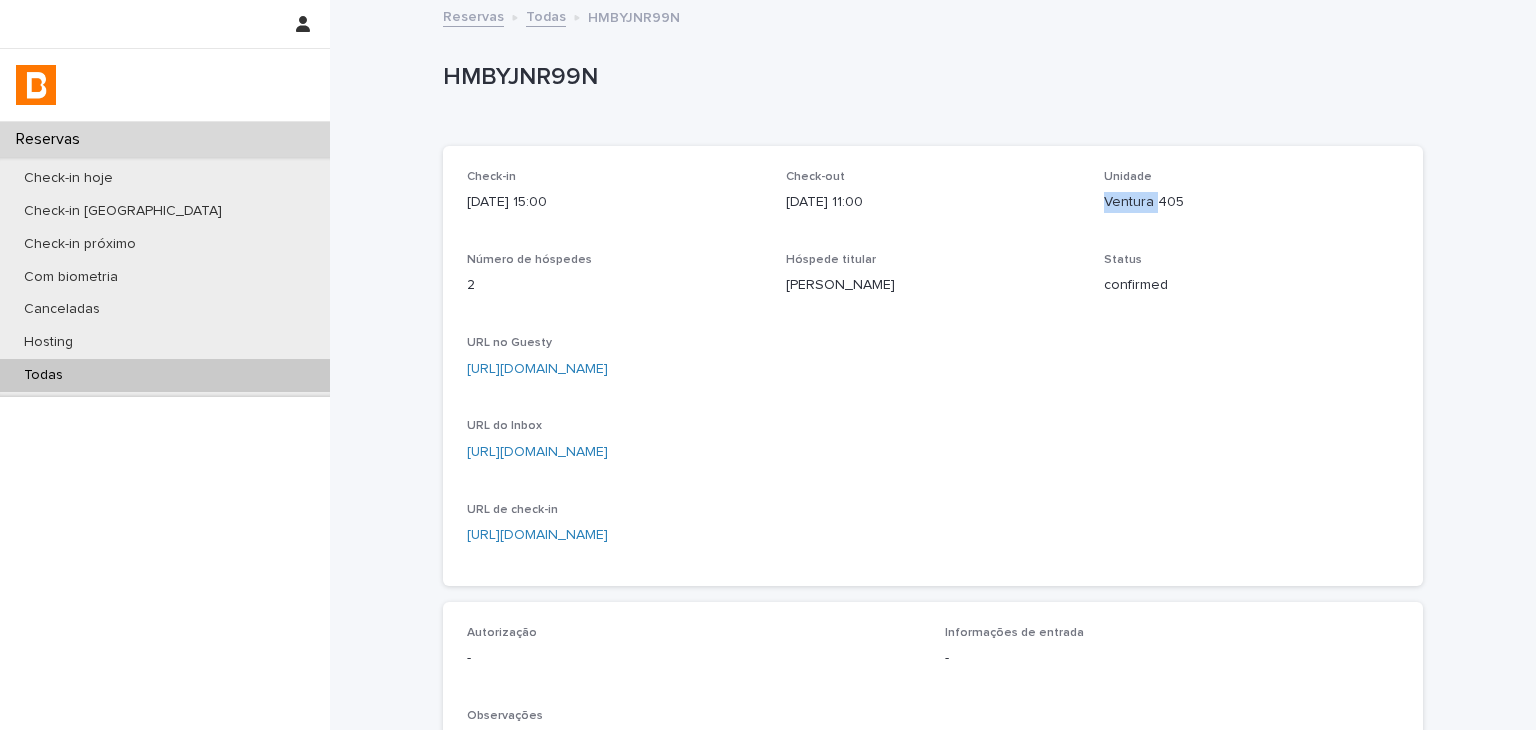 click on "Ventura 405" at bounding box center (1251, 202) 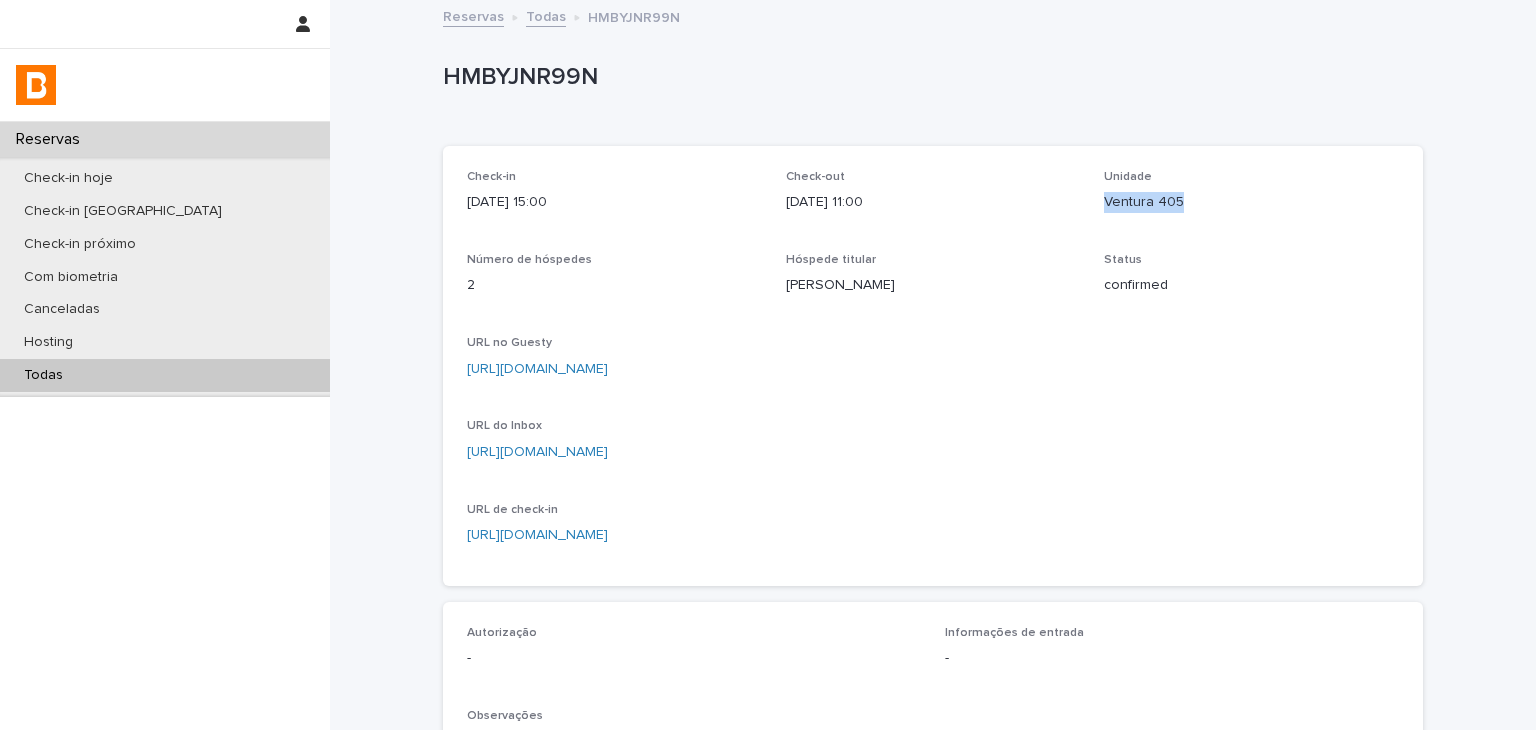 drag, startPoint x: 1127, startPoint y: 195, endPoint x: 1157, endPoint y: 201, distance: 30.594116 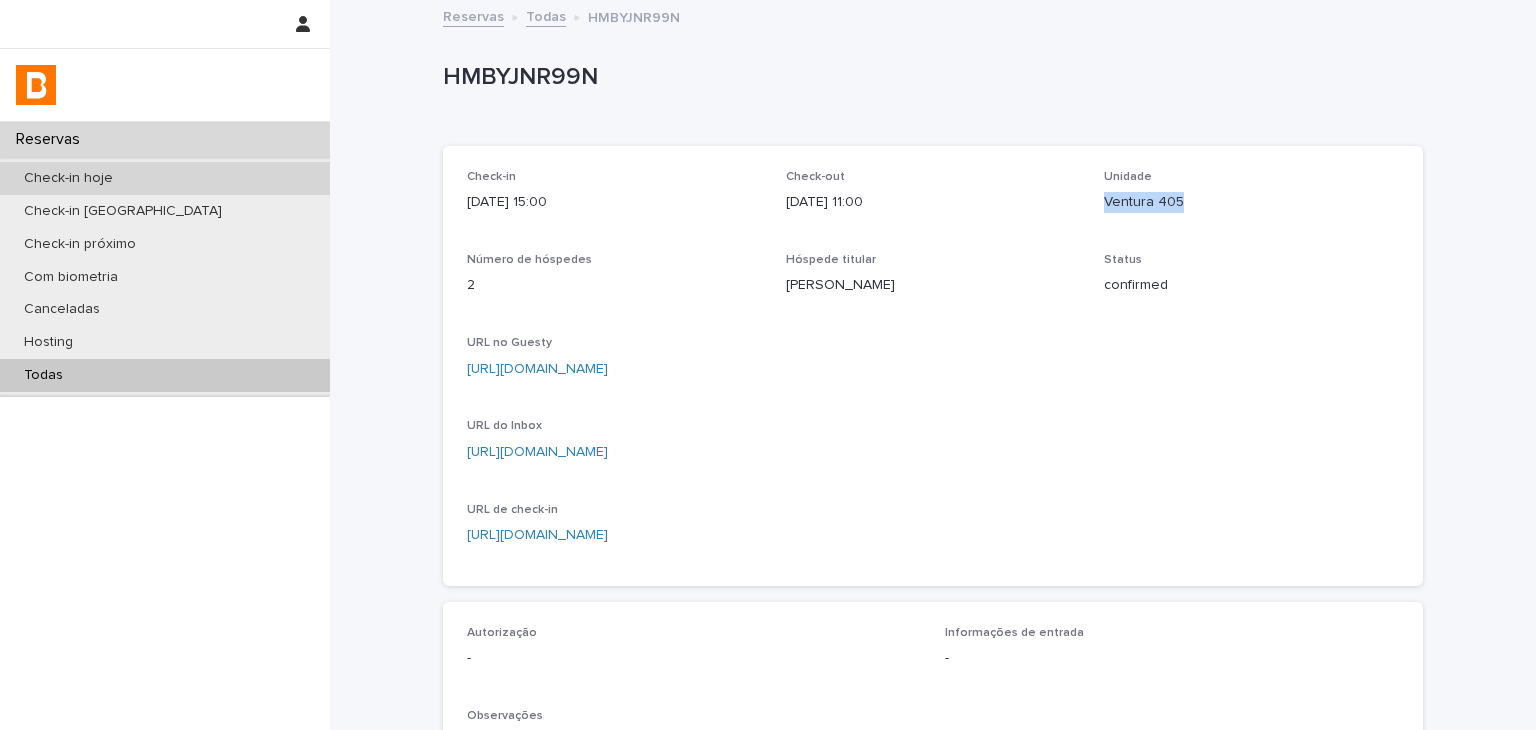 click on "Check-in hoje" at bounding box center (165, 178) 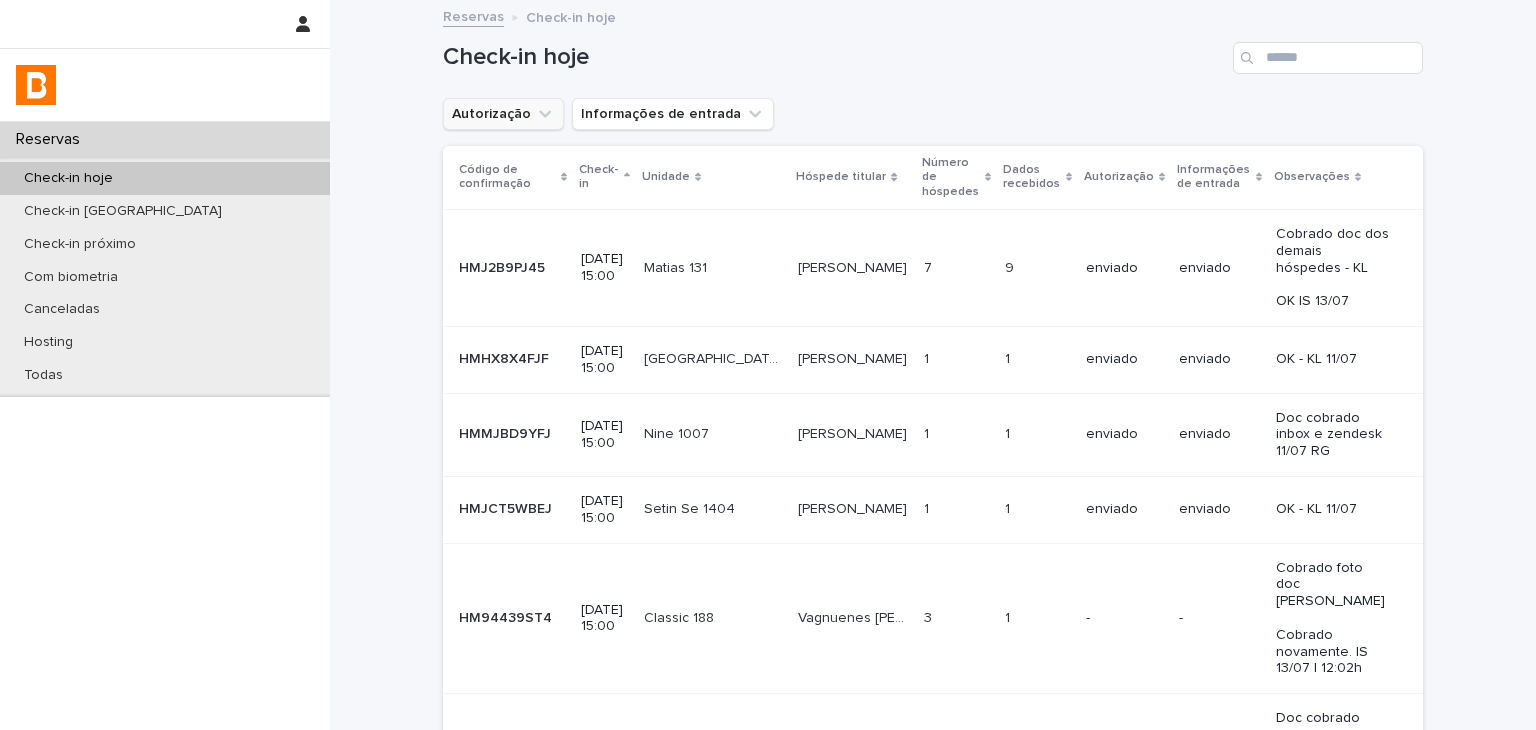 click on "Autorização" at bounding box center (503, 114) 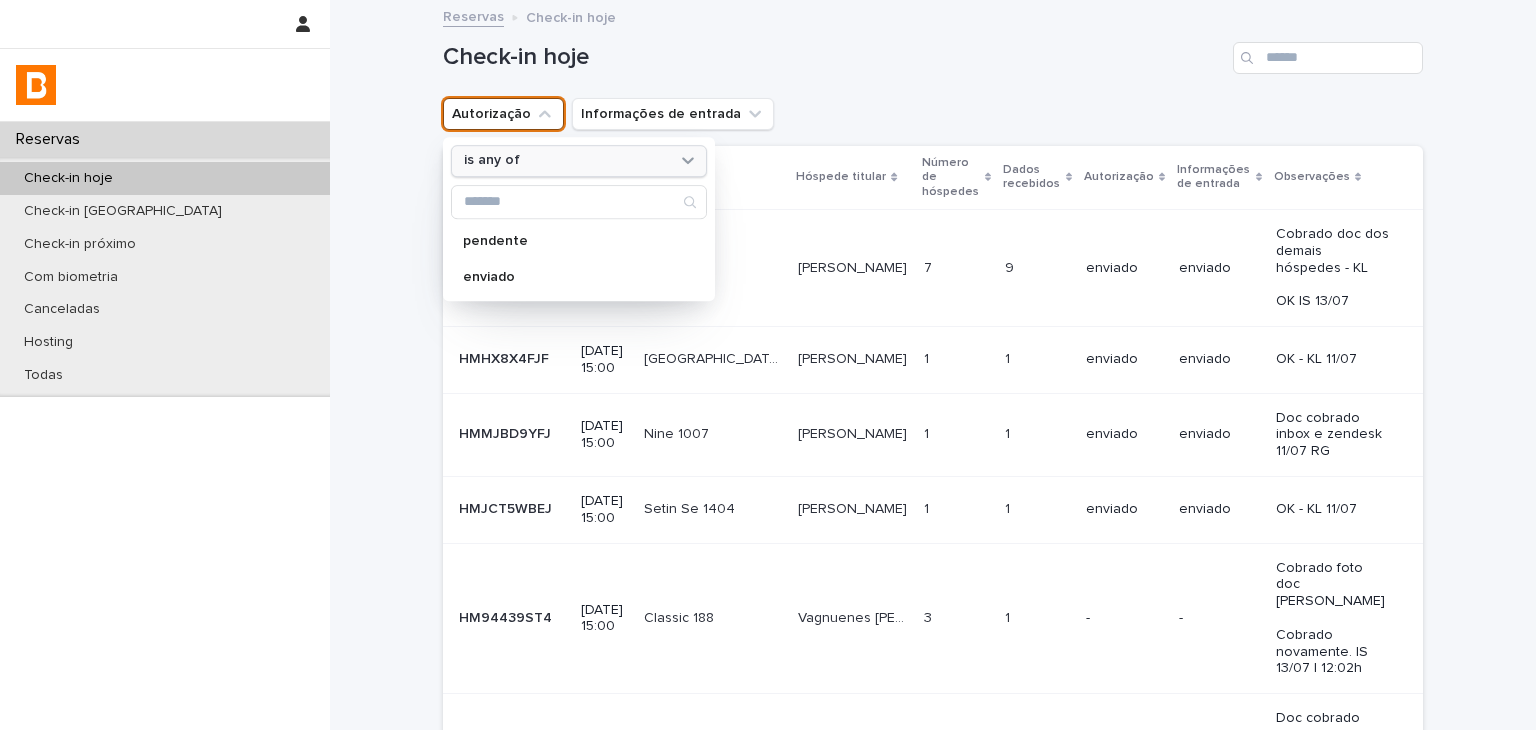 click on "is any of" at bounding box center [579, 161] 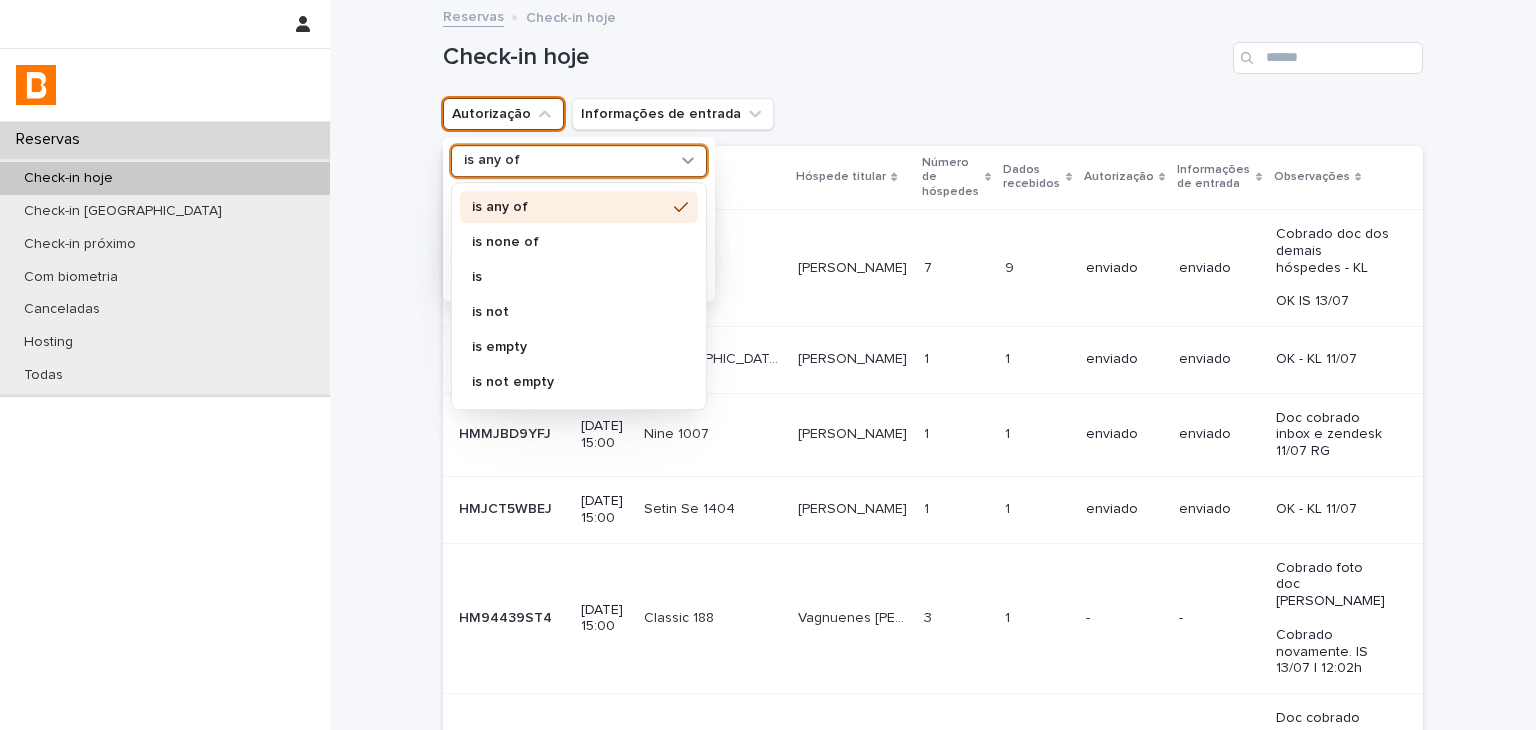 click on "is none of" at bounding box center [579, 242] 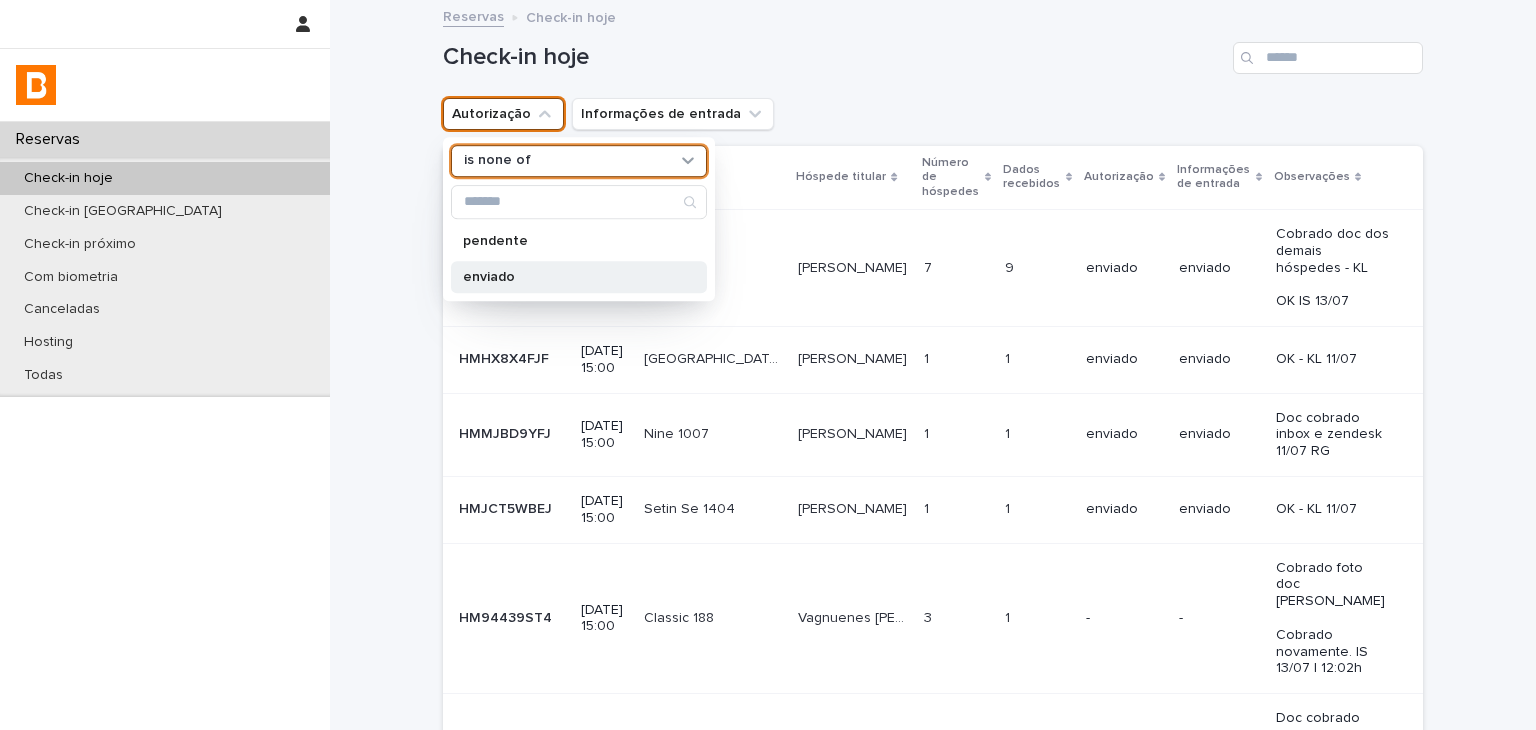 click on "enviado" at bounding box center (579, 277) 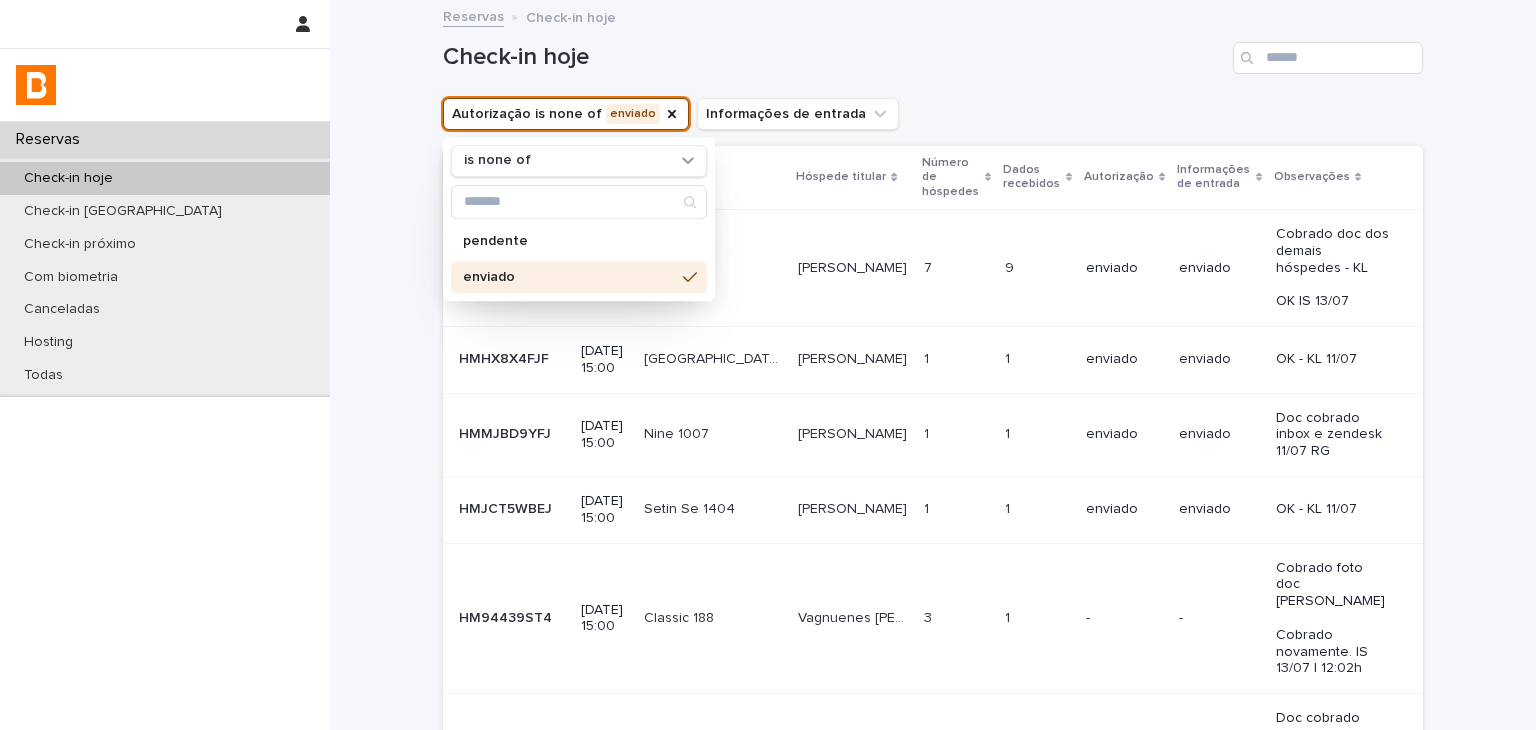 click on "Check-in hoje" at bounding box center (933, 50) 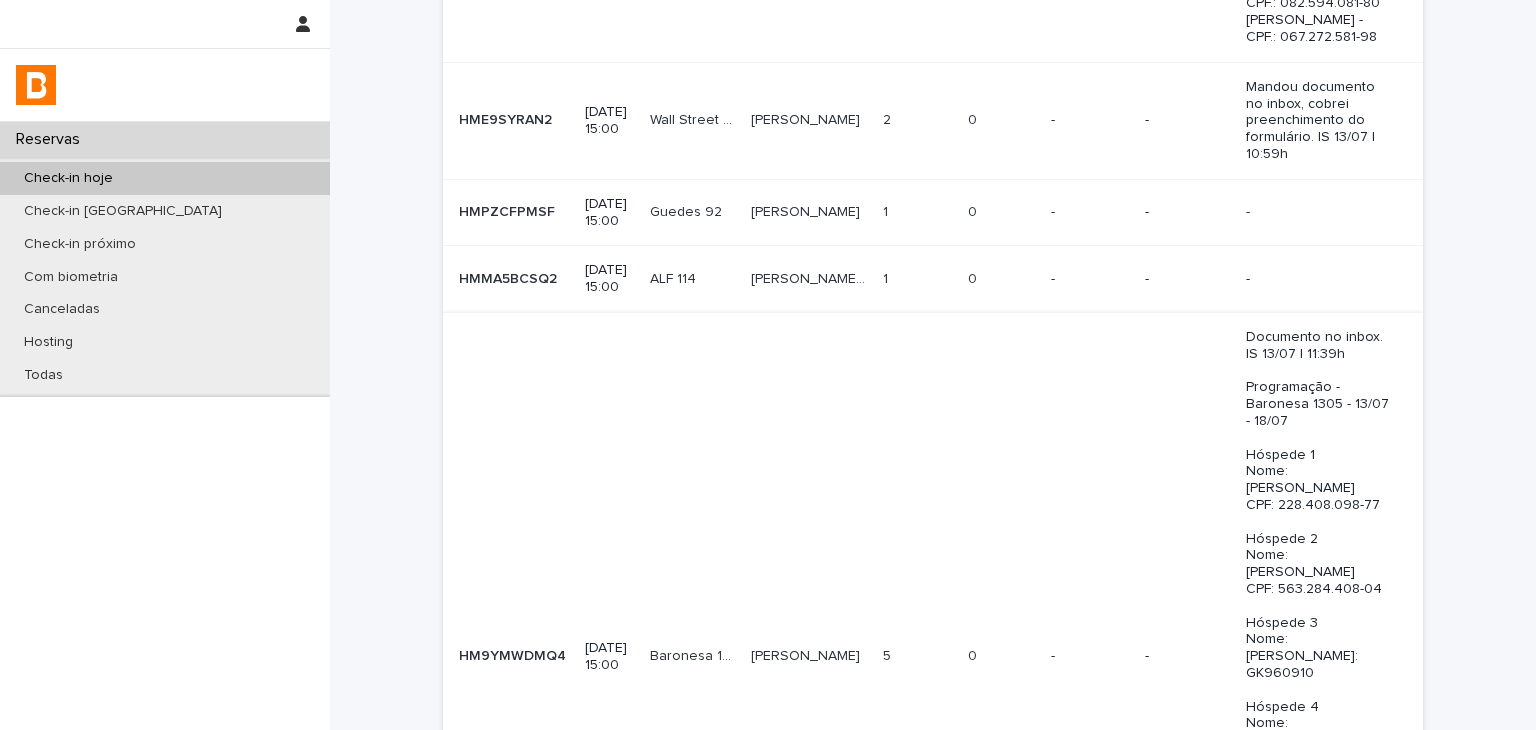 scroll, scrollTop: 1381, scrollLeft: 0, axis: vertical 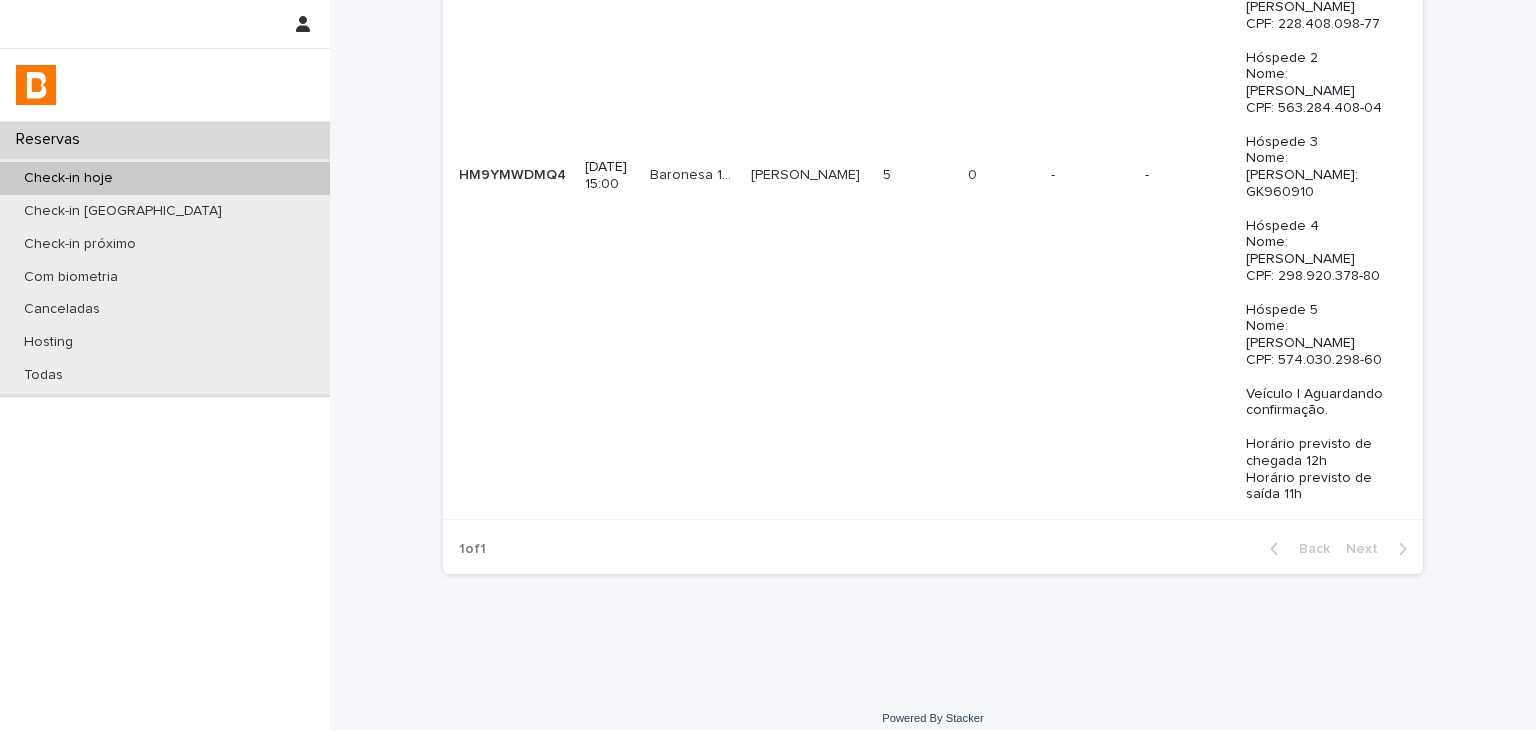 click on "Back Next" at bounding box center (1338, 549) 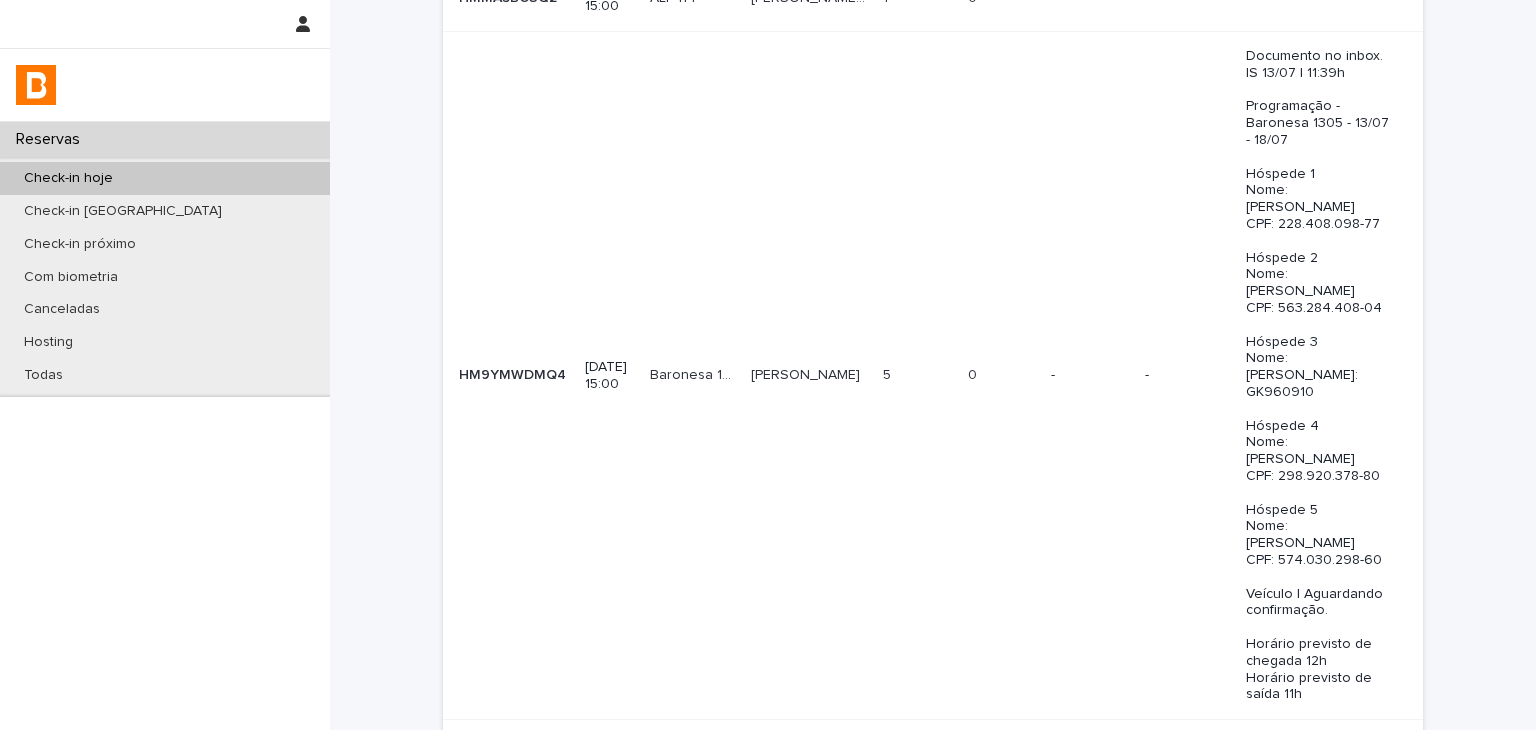 click on "Reservas Check-in hoje Check-in amanhã Check-in próximo Com biometria Canceladas Hosting Todas" at bounding box center [165, 426] 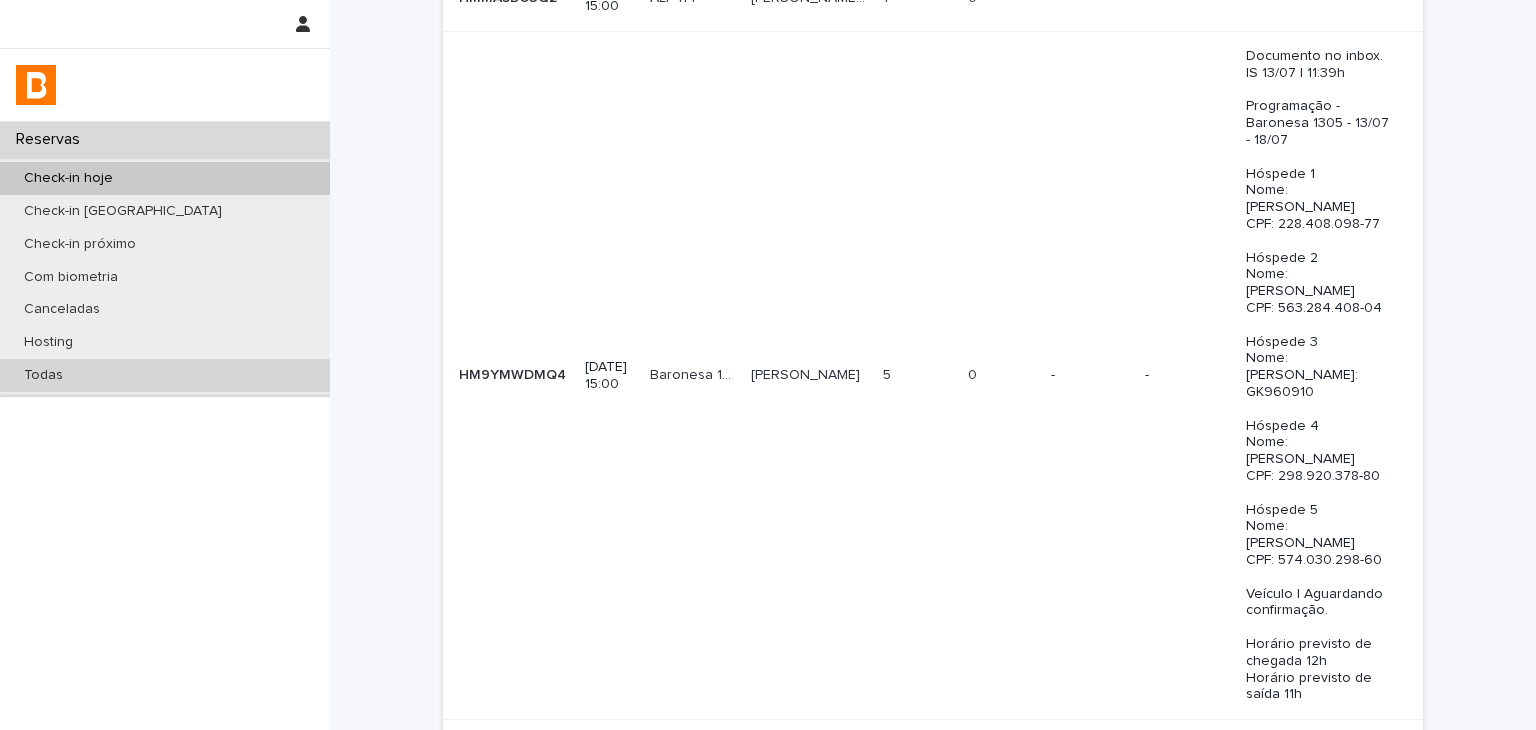click on "Todas" at bounding box center [165, 375] 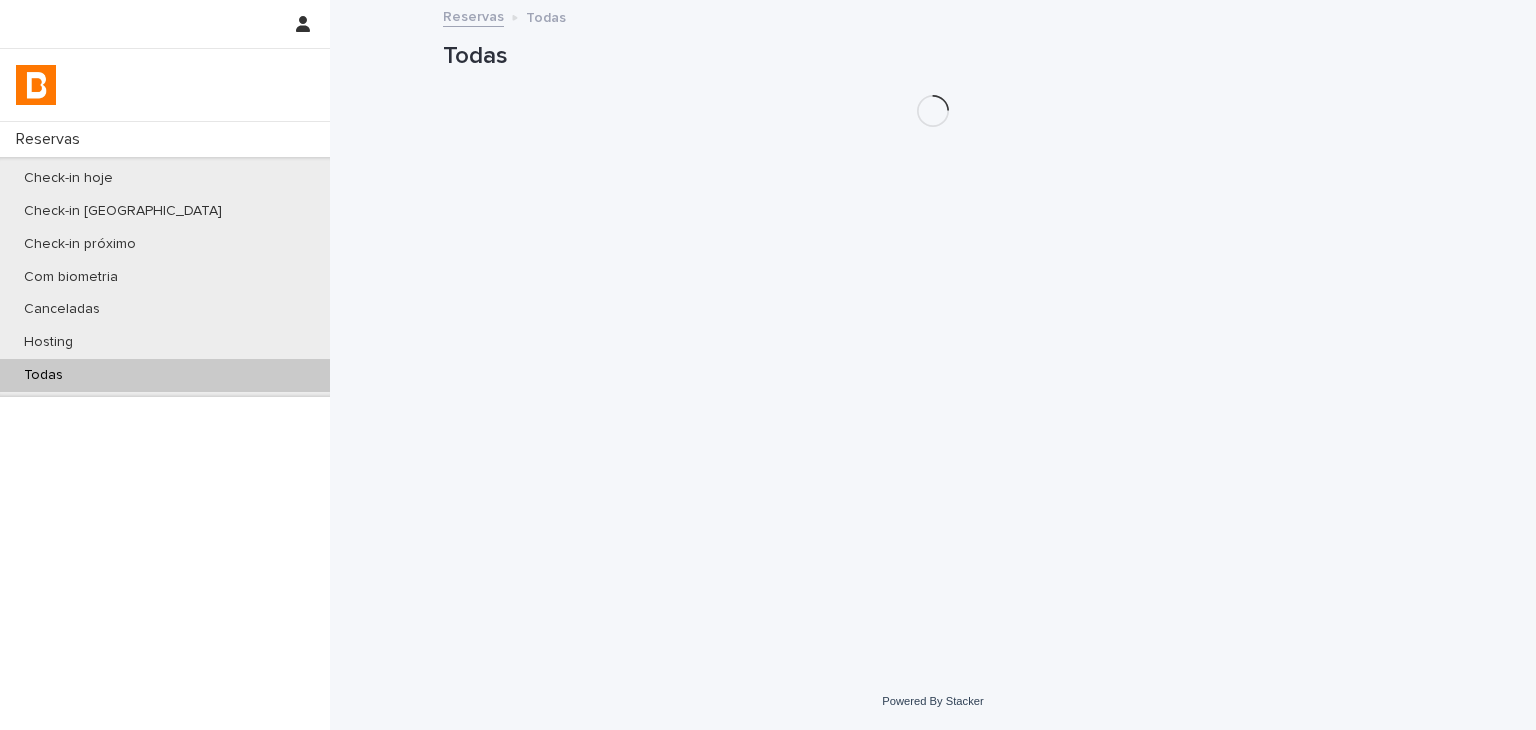 scroll, scrollTop: 0, scrollLeft: 0, axis: both 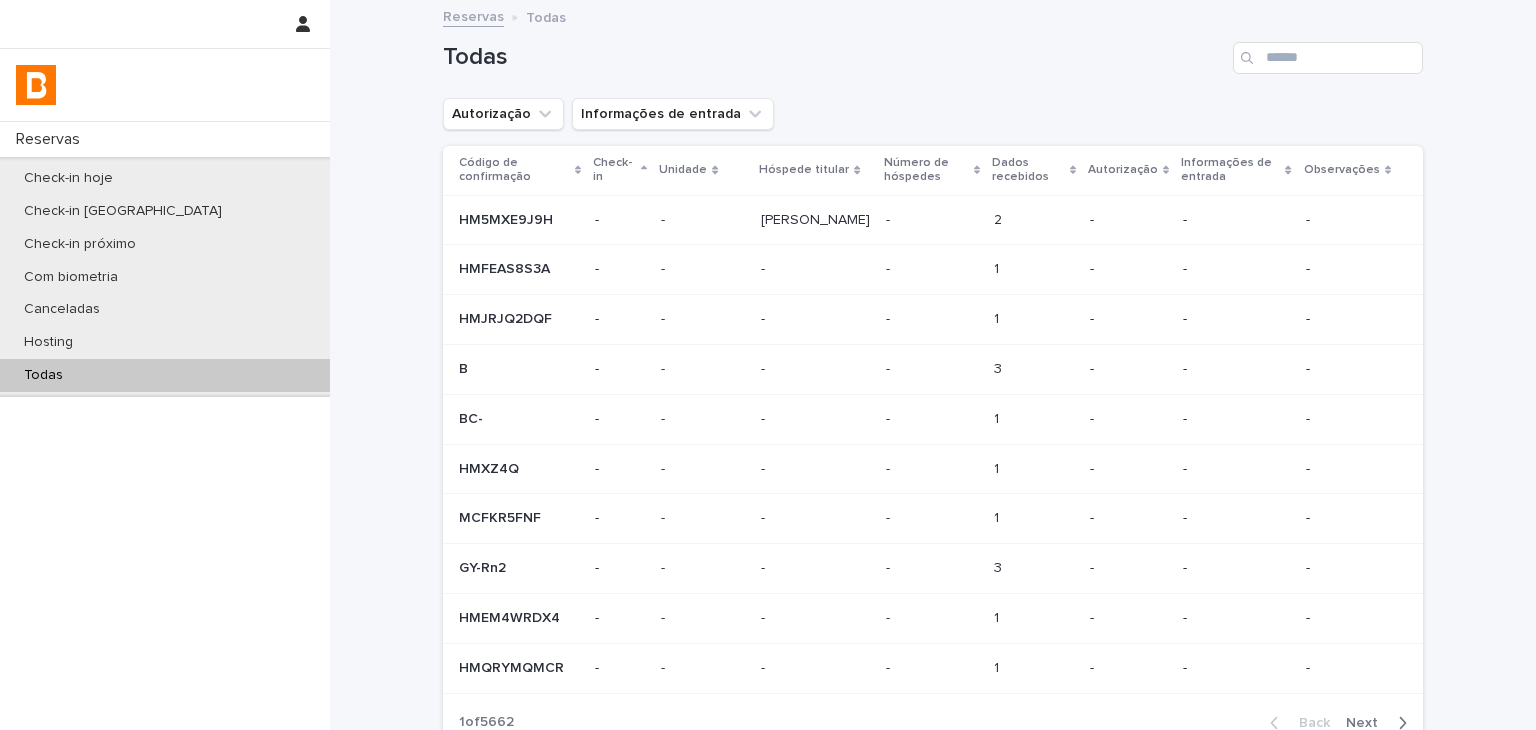 click at bounding box center (1249, 58) 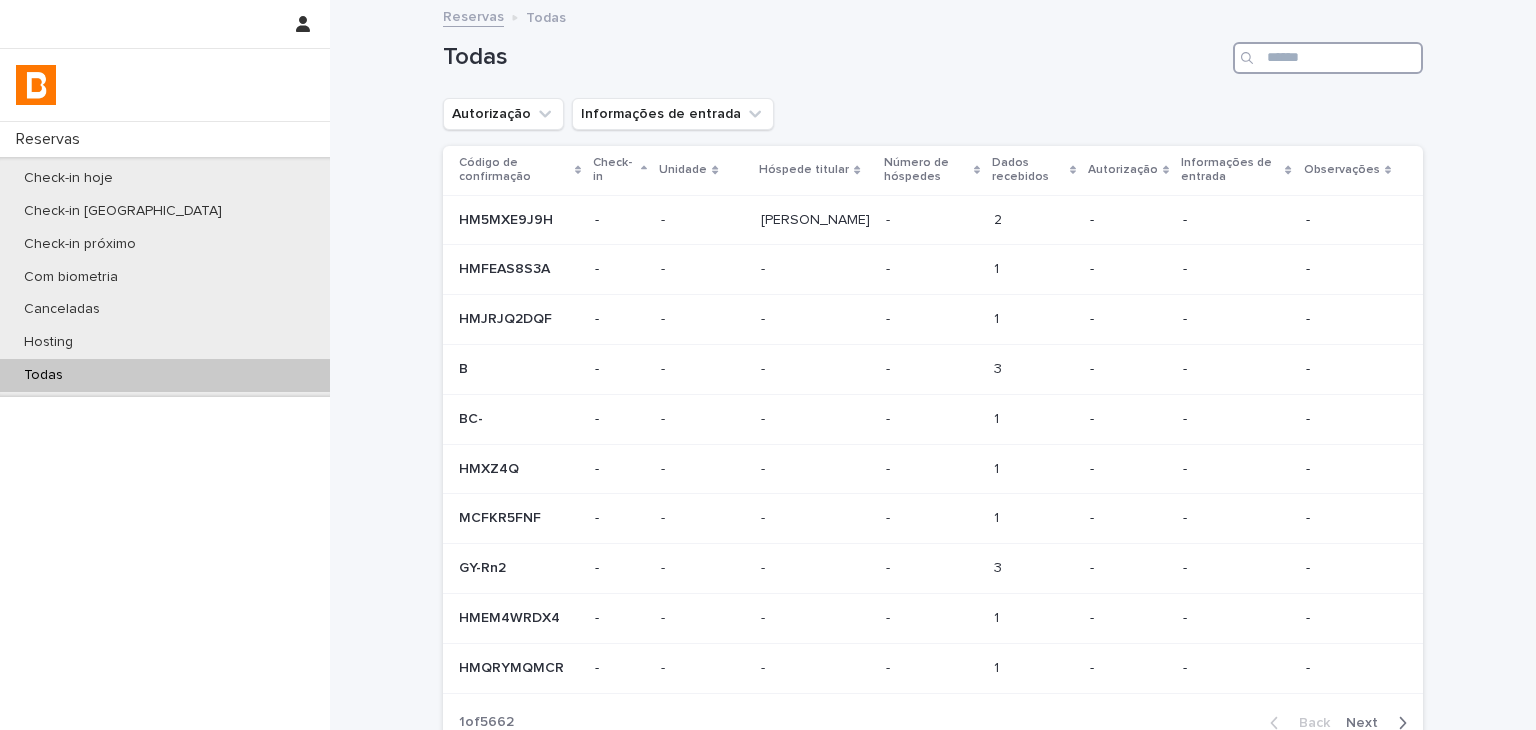 click at bounding box center (1328, 58) 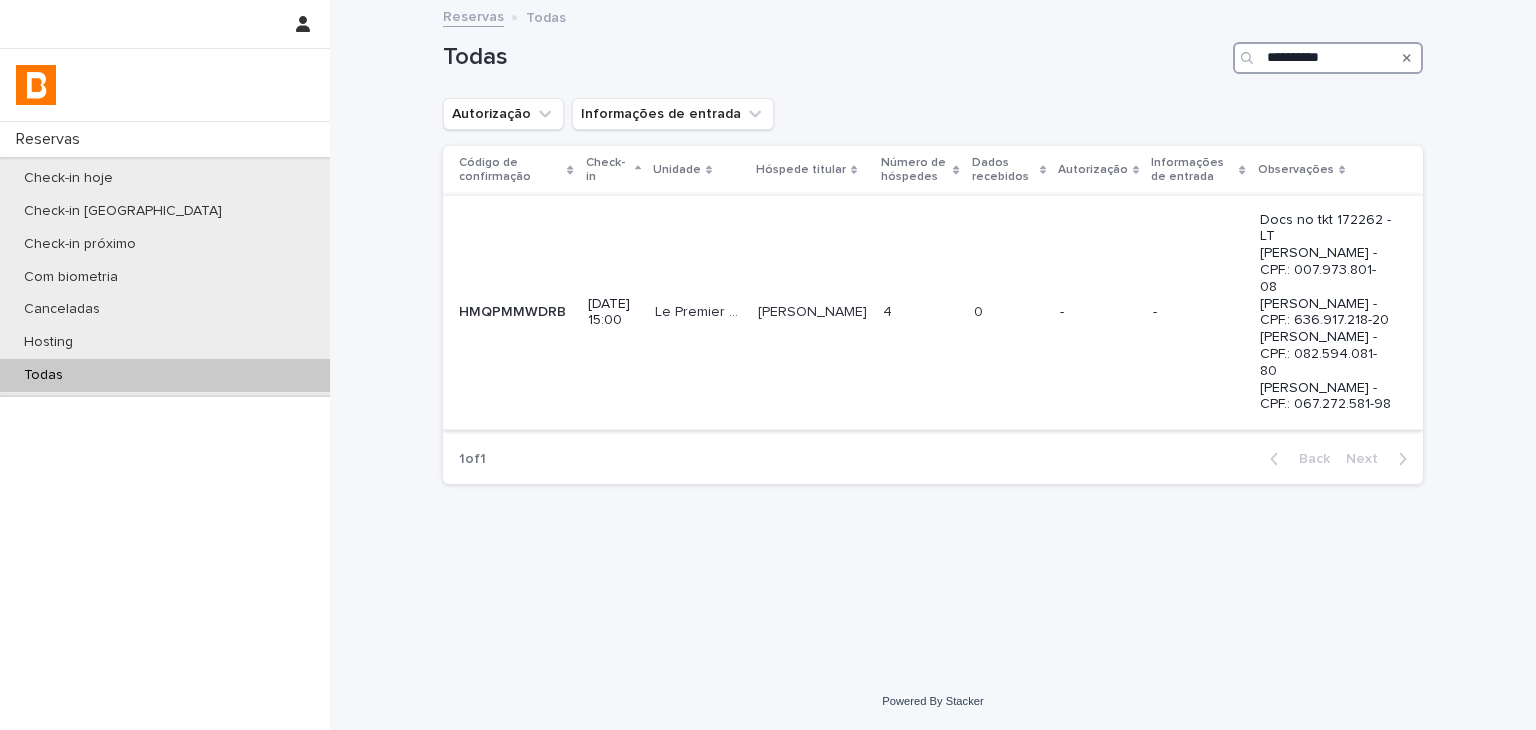 type on "**********" 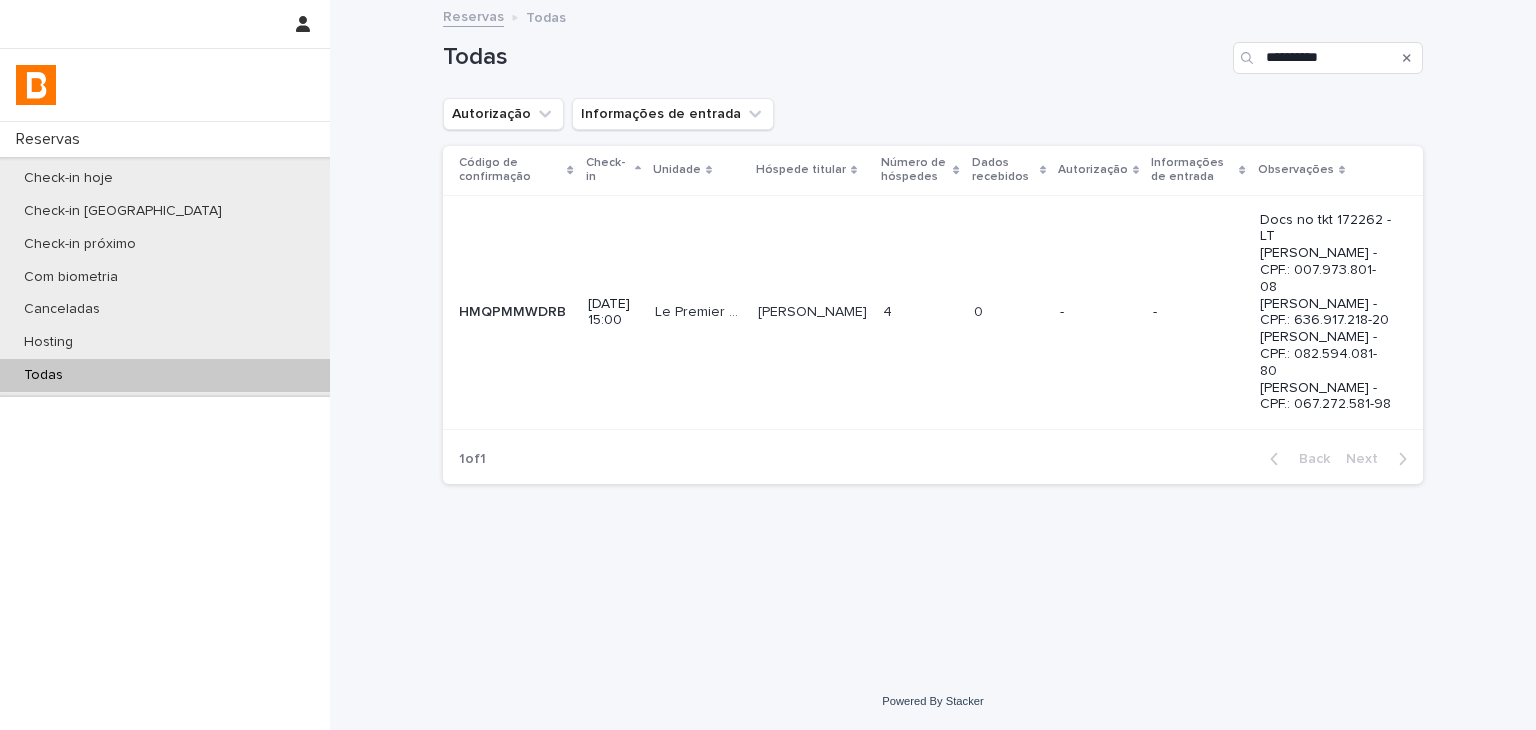 click on "-" at bounding box center [1198, 312] 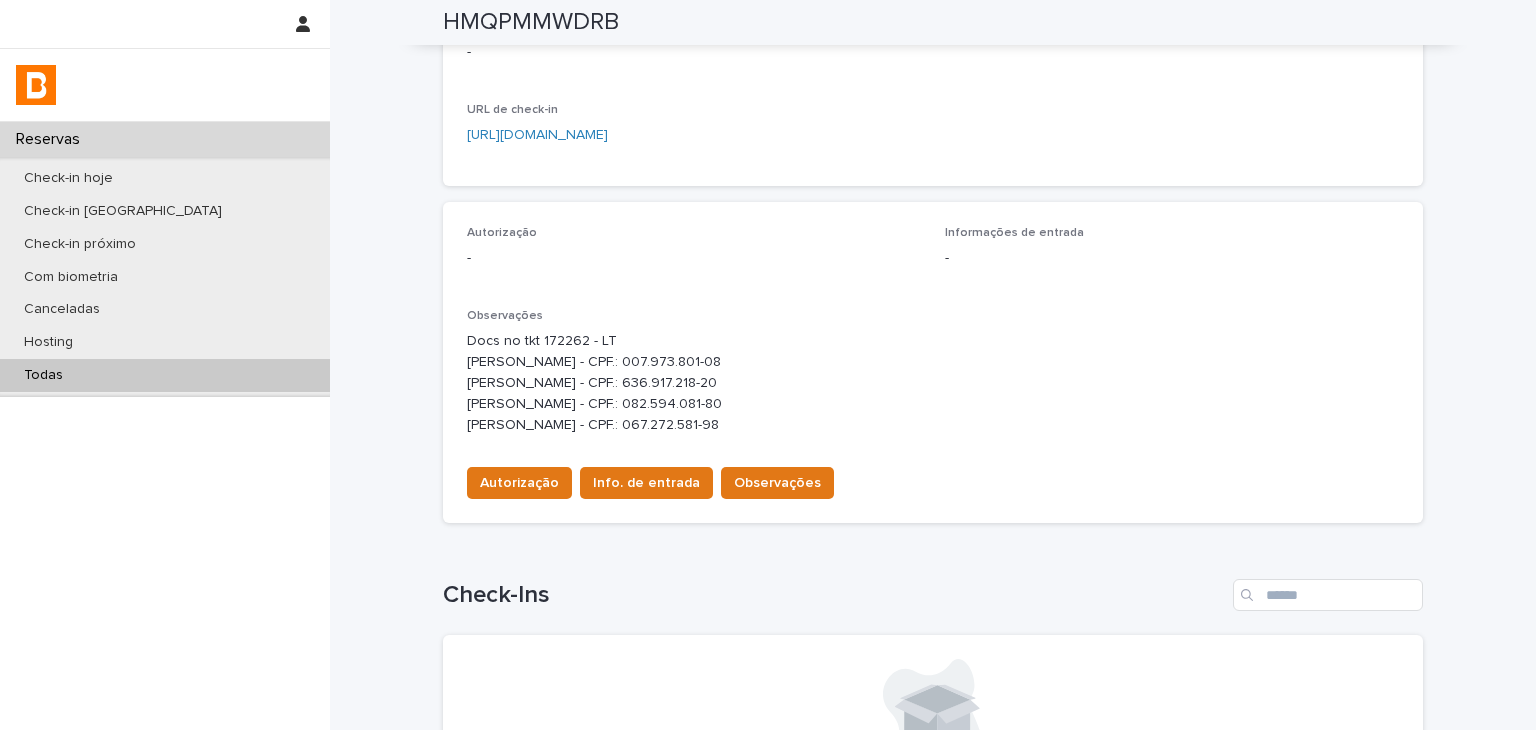 scroll, scrollTop: 0, scrollLeft: 0, axis: both 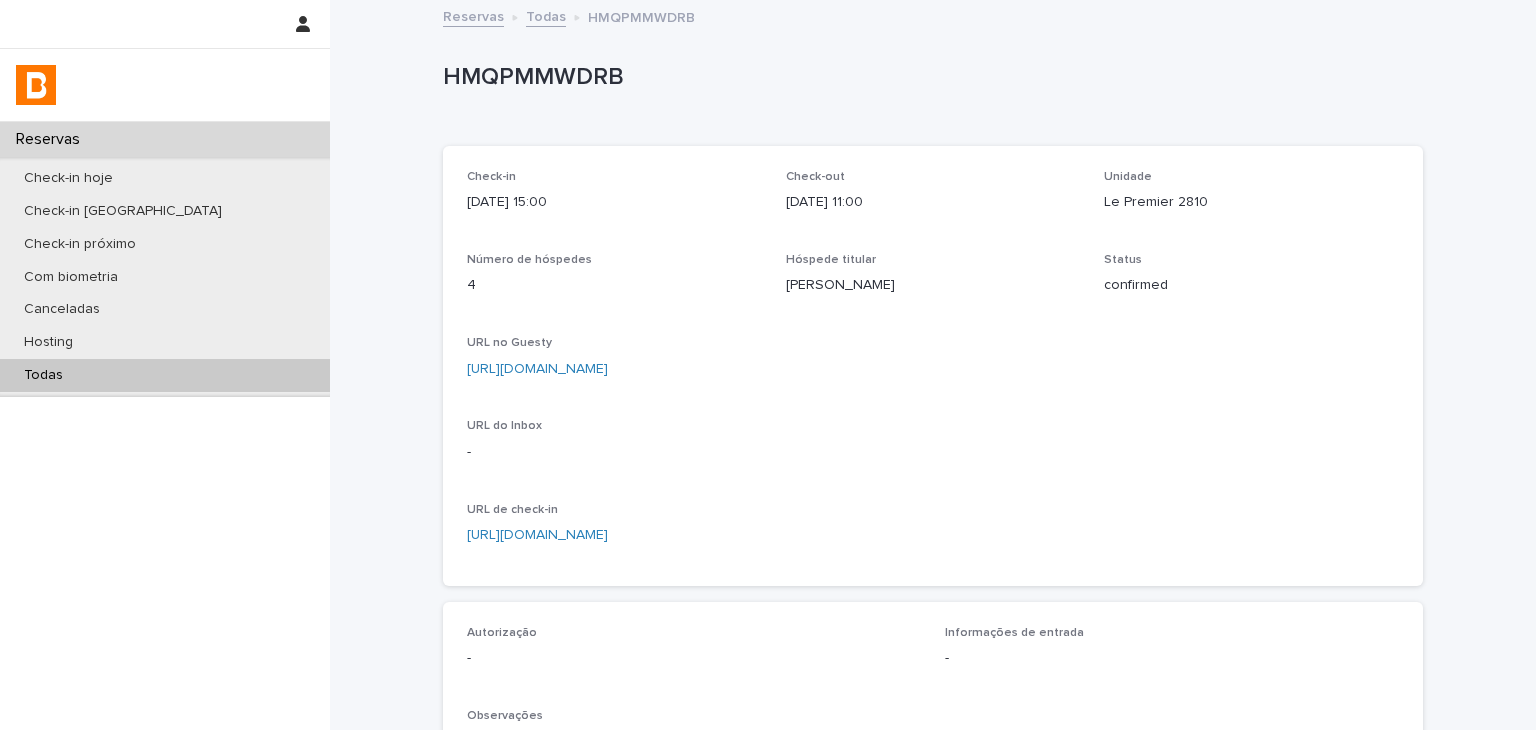 click on "Le Premier 2810" at bounding box center [1251, 200] 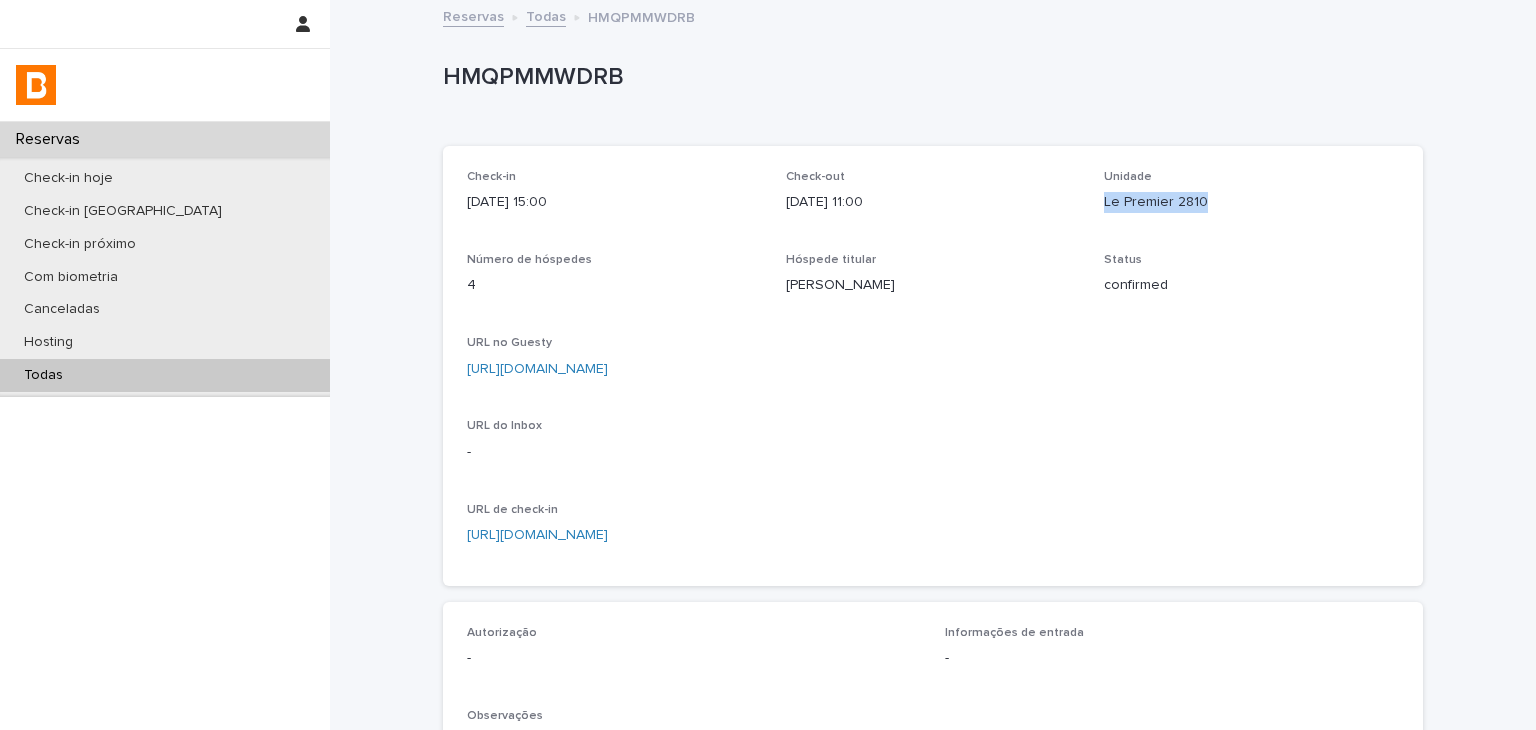 drag, startPoint x: 1101, startPoint y: 201, endPoint x: 1172, endPoint y: 196, distance: 71.17584 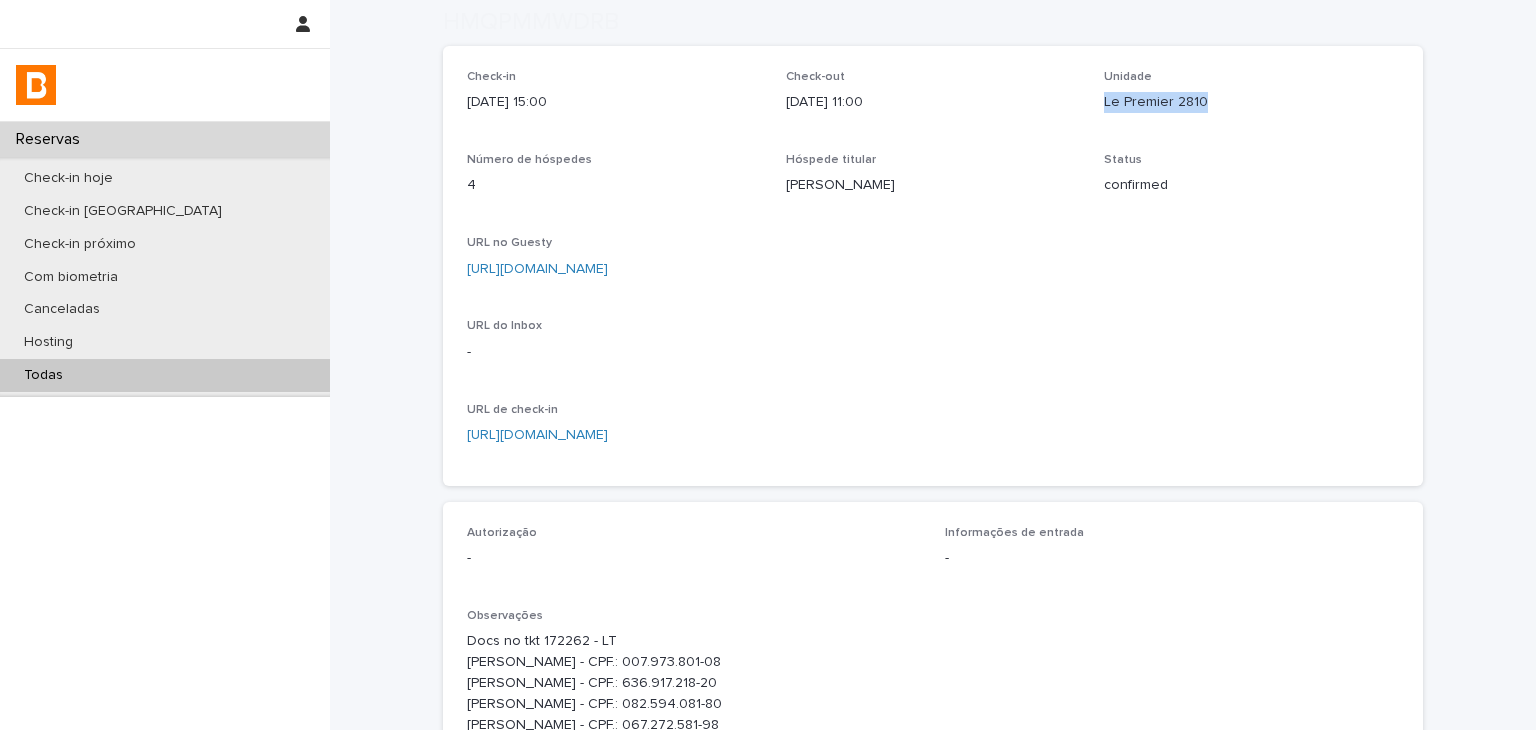 scroll, scrollTop: 300, scrollLeft: 0, axis: vertical 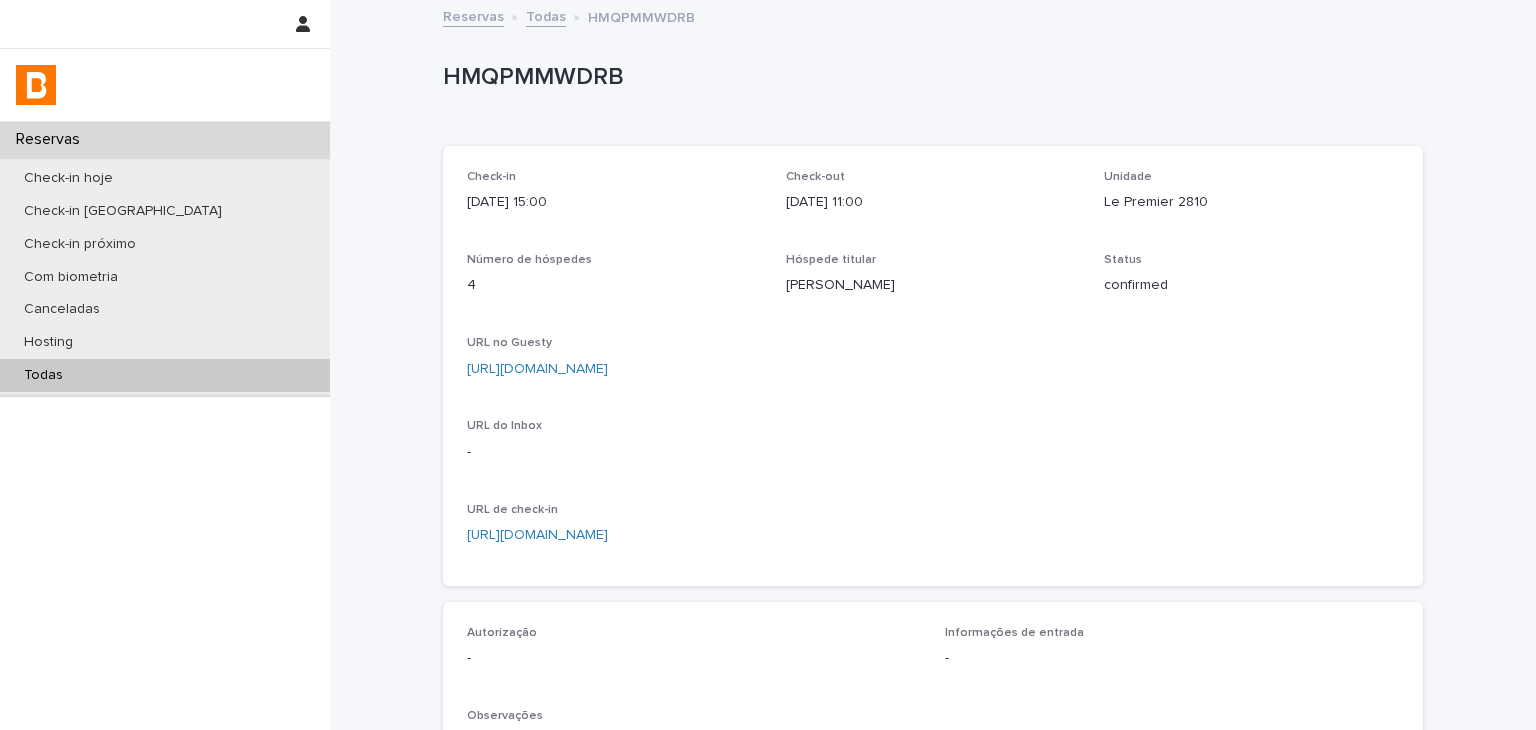 click on "[URL][DOMAIN_NAME]" at bounding box center (933, 367) 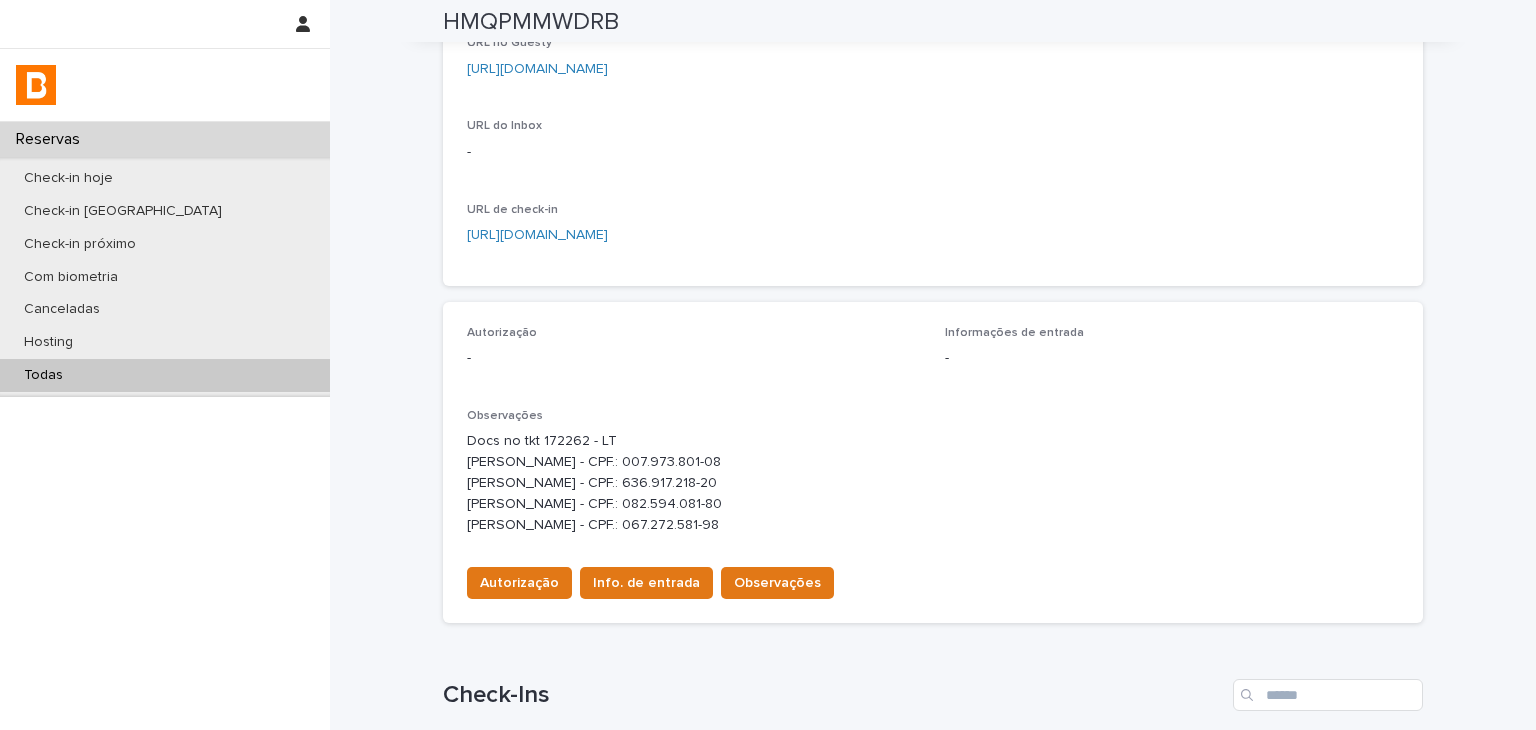 scroll, scrollTop: 0, scrollLeft: 0, axis: both 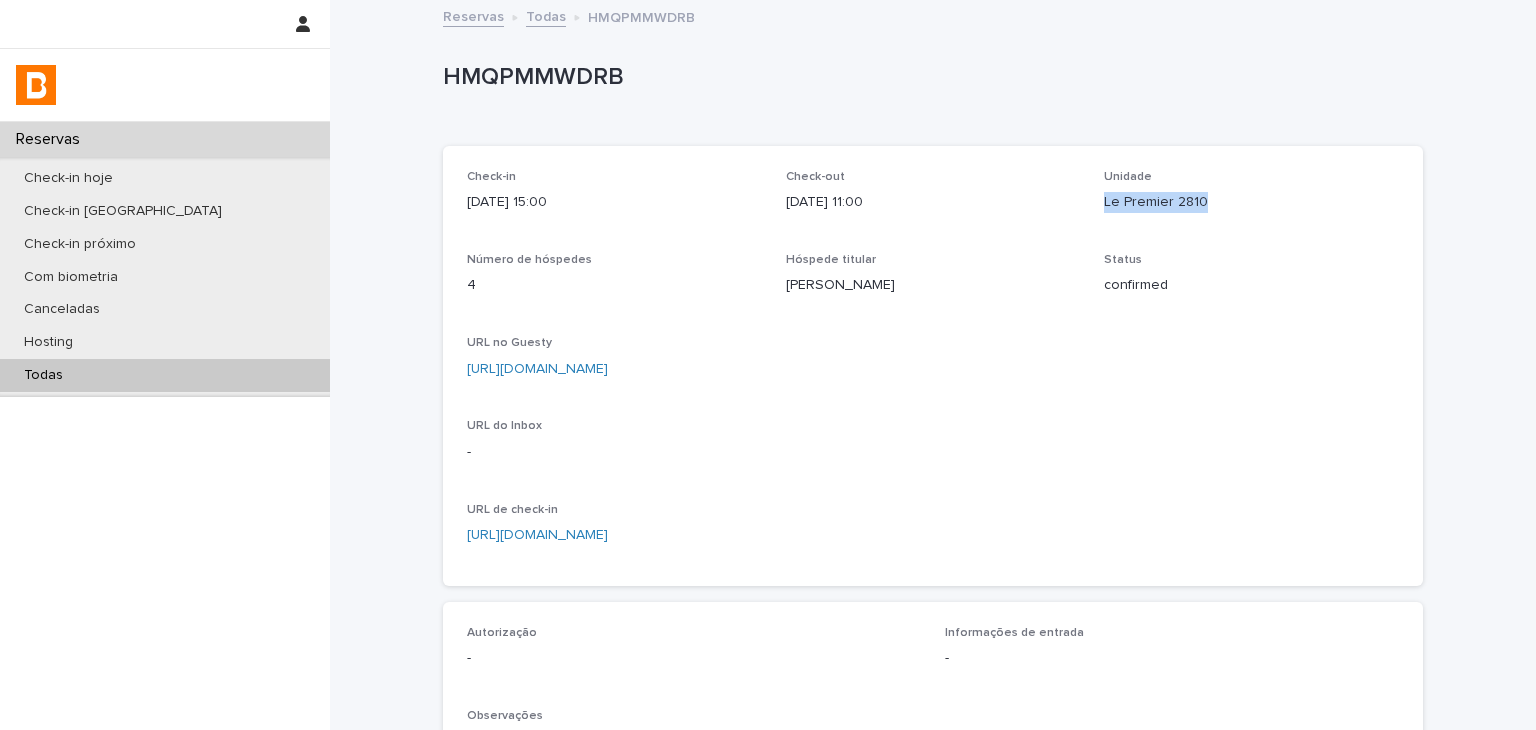 drag, startPoint x: 1096, startPoint y: 199, endPoint x: 1208, endPoint y: 198, distance: 112.00446 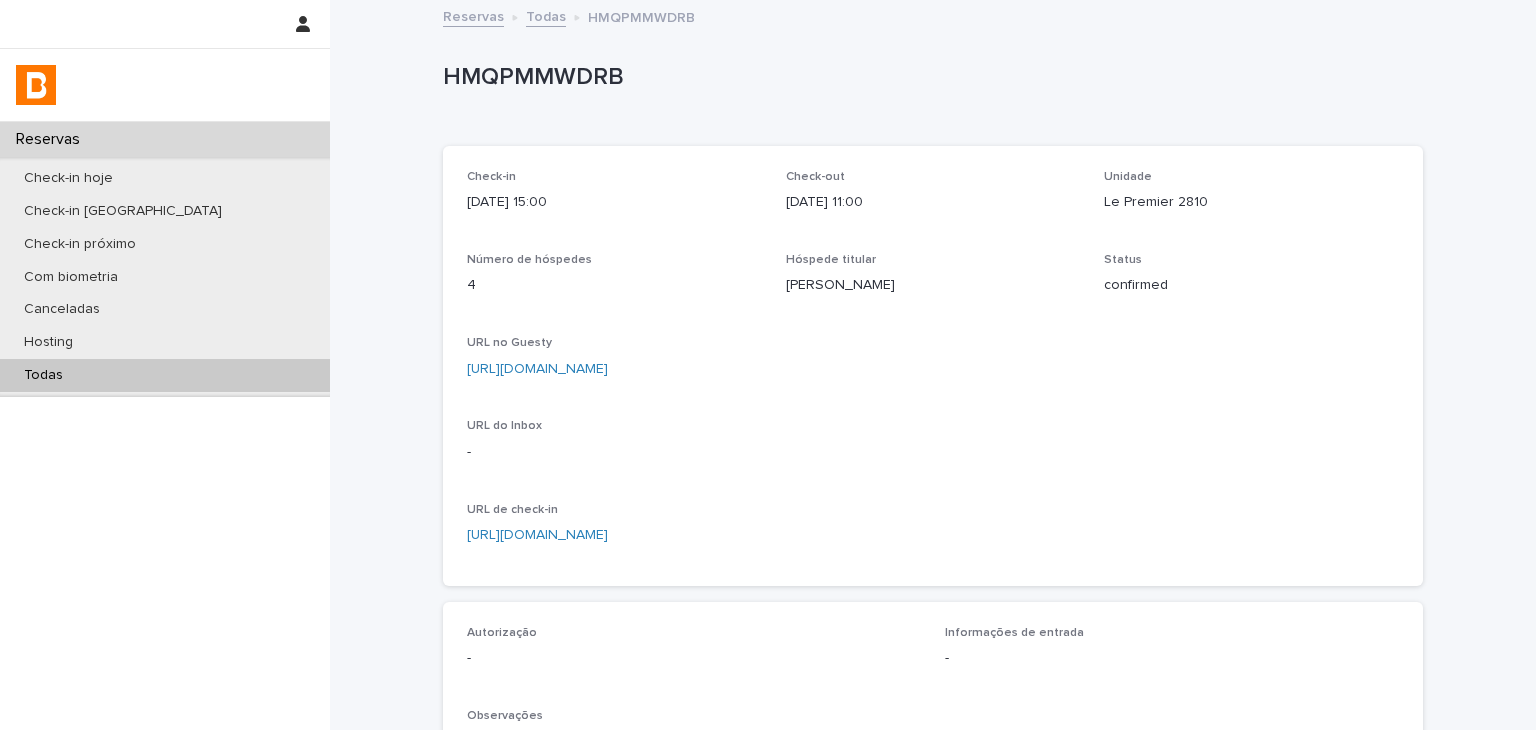 scroll, scrollTop: 500, scrollLeft: 0, axis: vertical 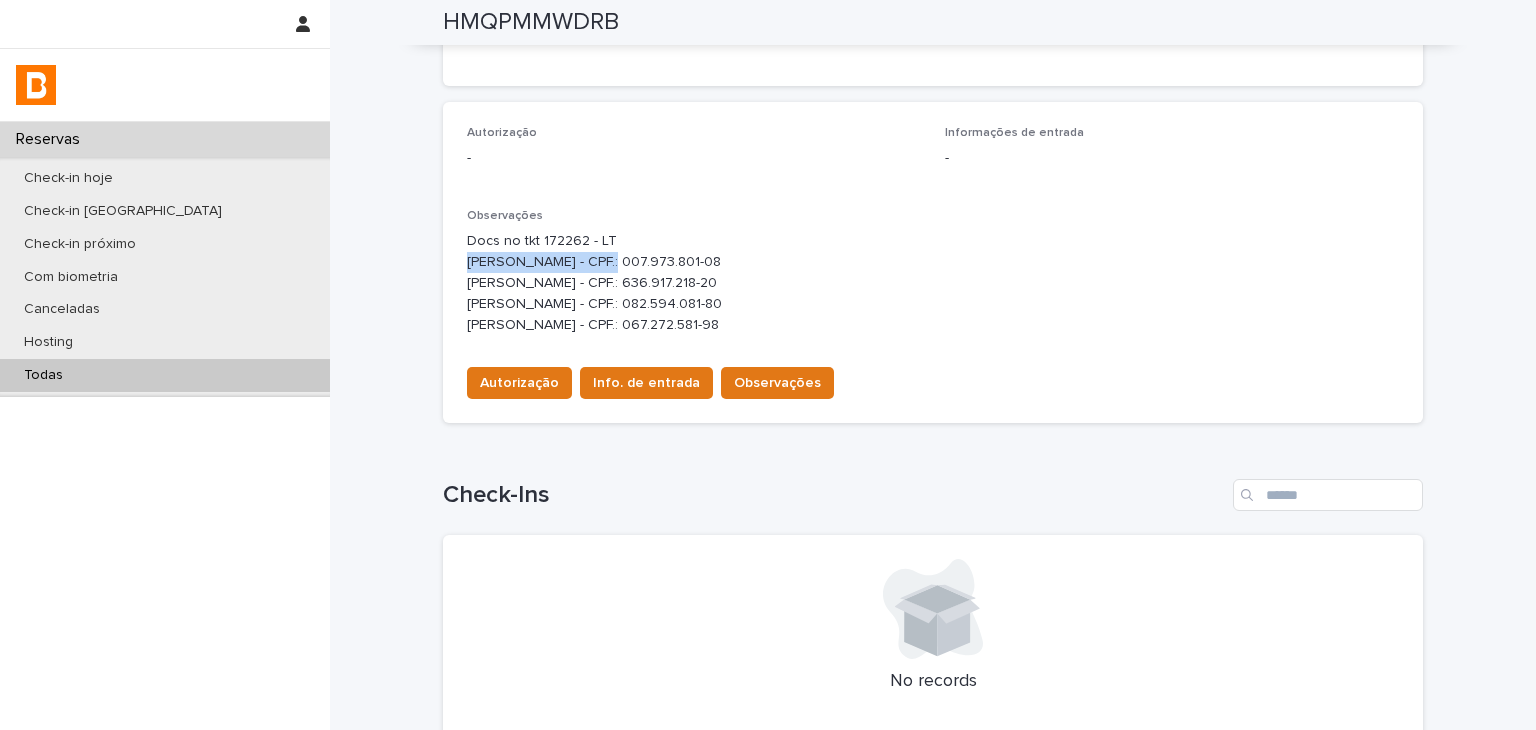 drag, startPoint x: 451, startPoint y: 261, endPoint x: 587, endPoint y: 265, distance: 136.0588 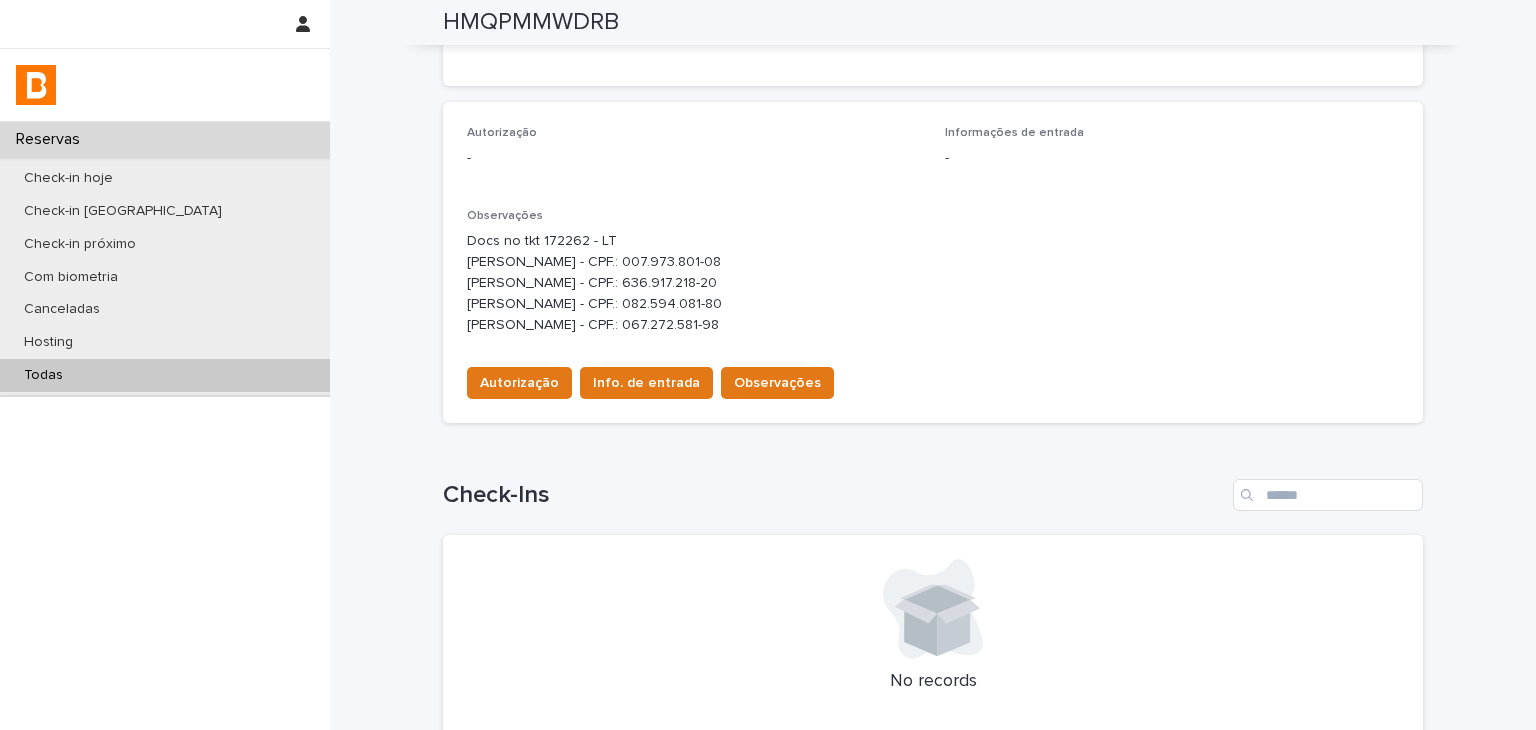 click on "Docs no tkt 172262 - LT
[PERSON_NAME] - CPF.: 007.973.801-08
[PERSON_NAME] - CPF.: 636.917.218-20
[PERSON_NAME] - CPF.: 082.594.081-80
[PERSON_NAME] - CPF.: 067.272.581-98" at bounding box center (933, 283) 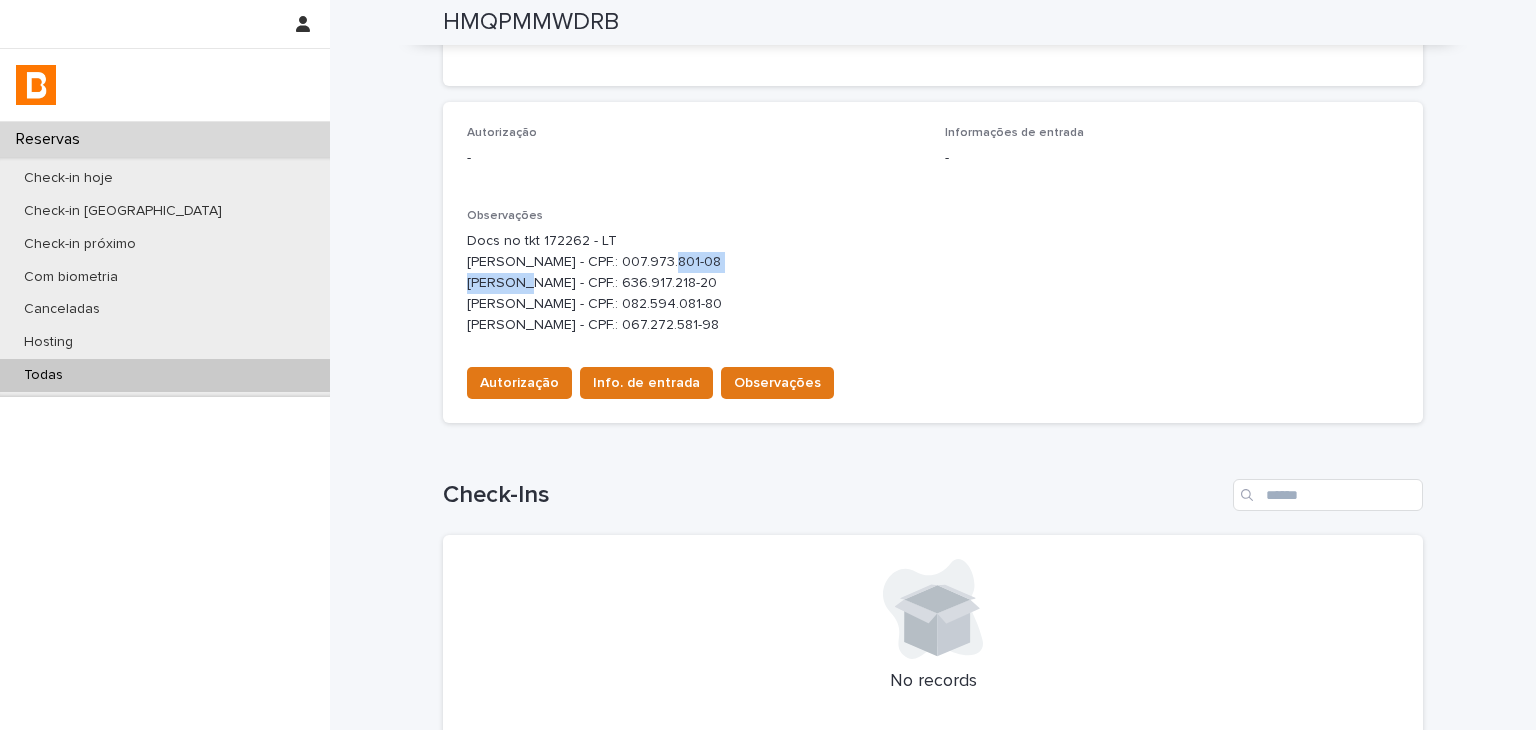 drag, startPoint x: 644, startPoint y: 260, endPoint x: 728, endPoint y: 258, distance: 84.0238 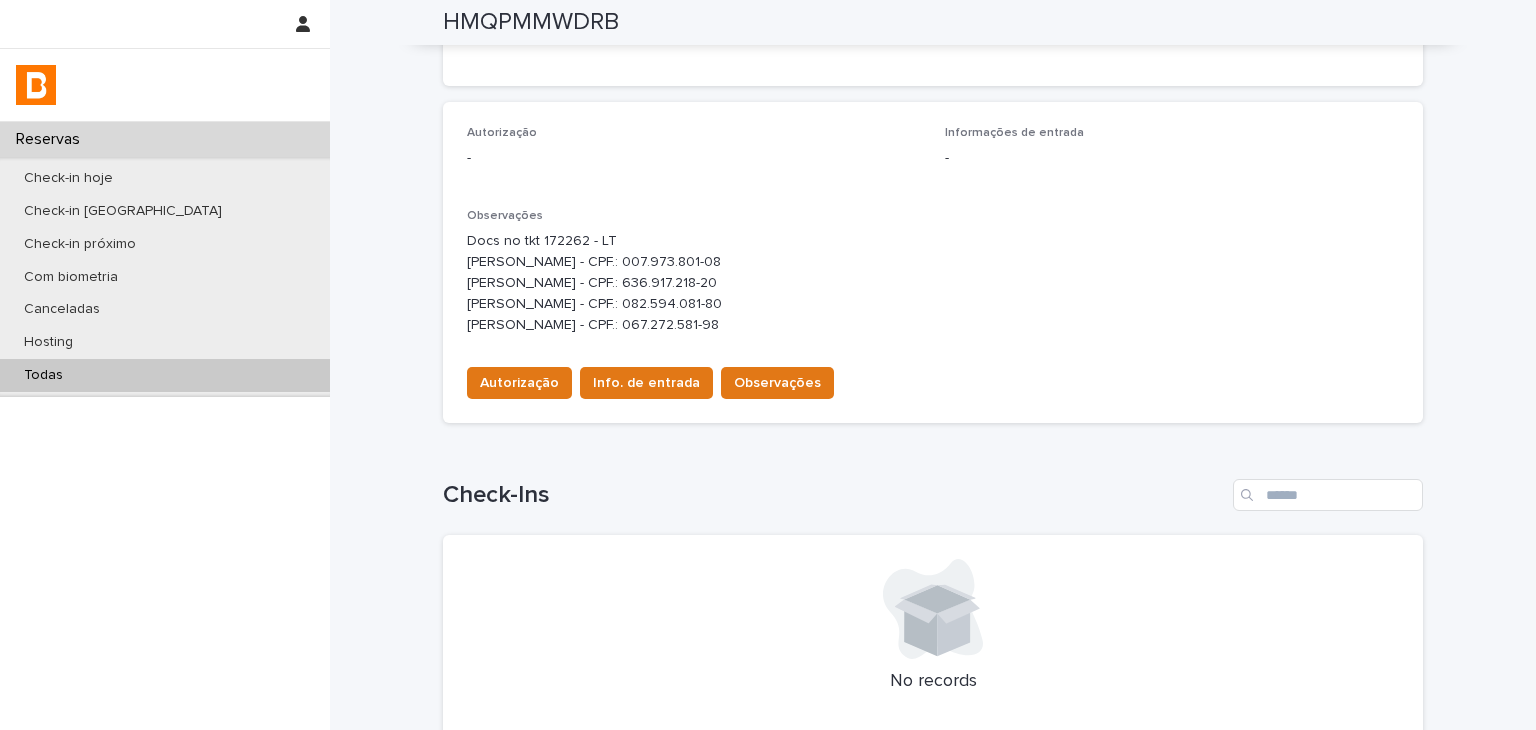 click on "Docs no tkt 172262 - LT
[PERSON_NAME] - CPF.: 007.973.801-08
[PERSON_NAME] - CPF.: 636.917.218-20
[PERSON_NAME] - CPF.: 082.594.081-80
[PERSON_NAME] - CPF.: 067.272.581-98" at bounding box center (933, 283) 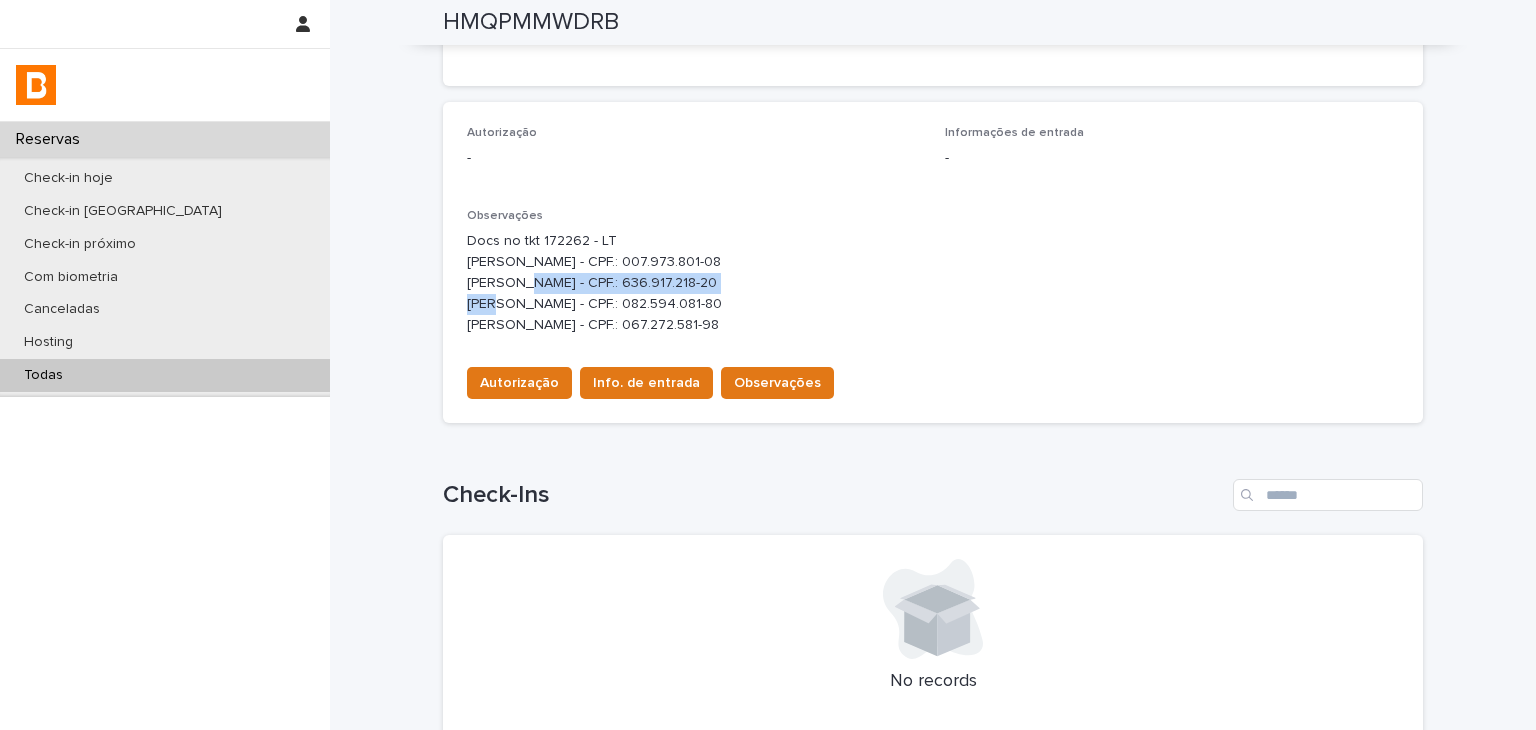 drag, startPoint x: 470, startPoint y: 285, endPoint x: 620, endPoint y: 288, distance: 150.03 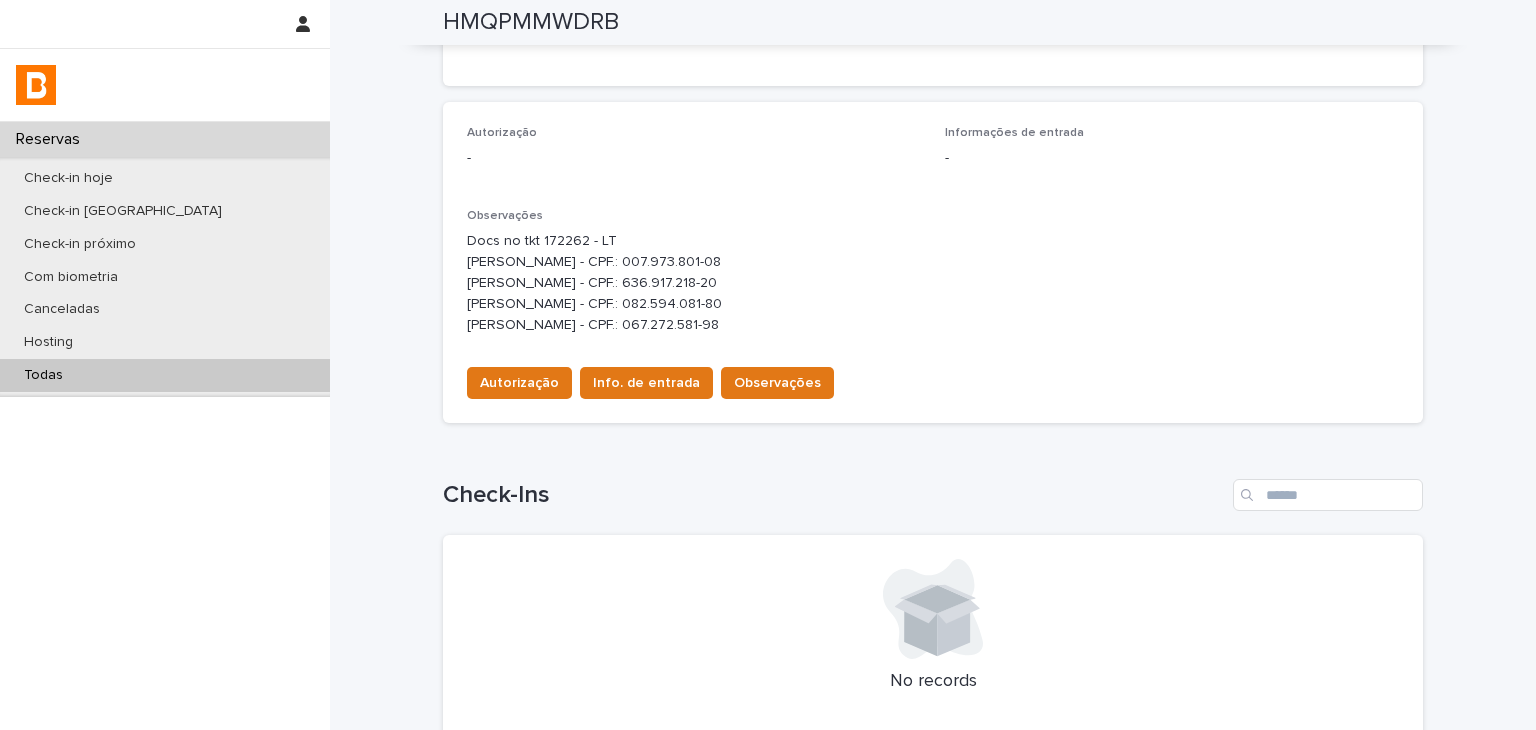 click on "Docs no tkt 172262 - LT
[PERSON_NAME] - CPF.: 007.973.801-08
[PERSON_NAME] - CPF.: 636.917.218-20
[PERSON_NAME] - CPF.: 082.594.081-80
[PERSON_NAME] - CPF.: 067.272.581-98" at bounding box center (933, 283) 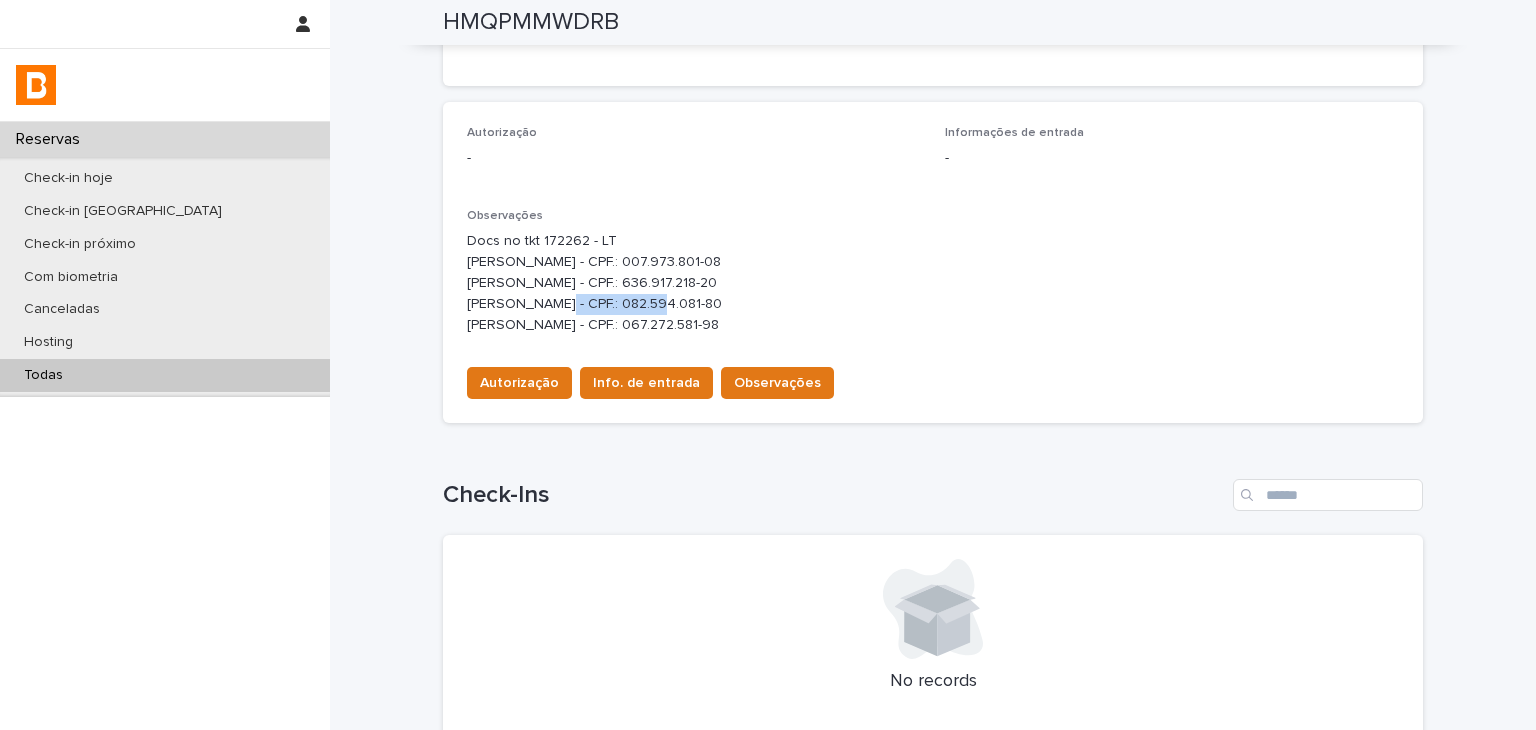 drag, startPoint x: 704, startPoint y: 282, endPoint x: 799, endPoint y: 281, distance: 95.005264 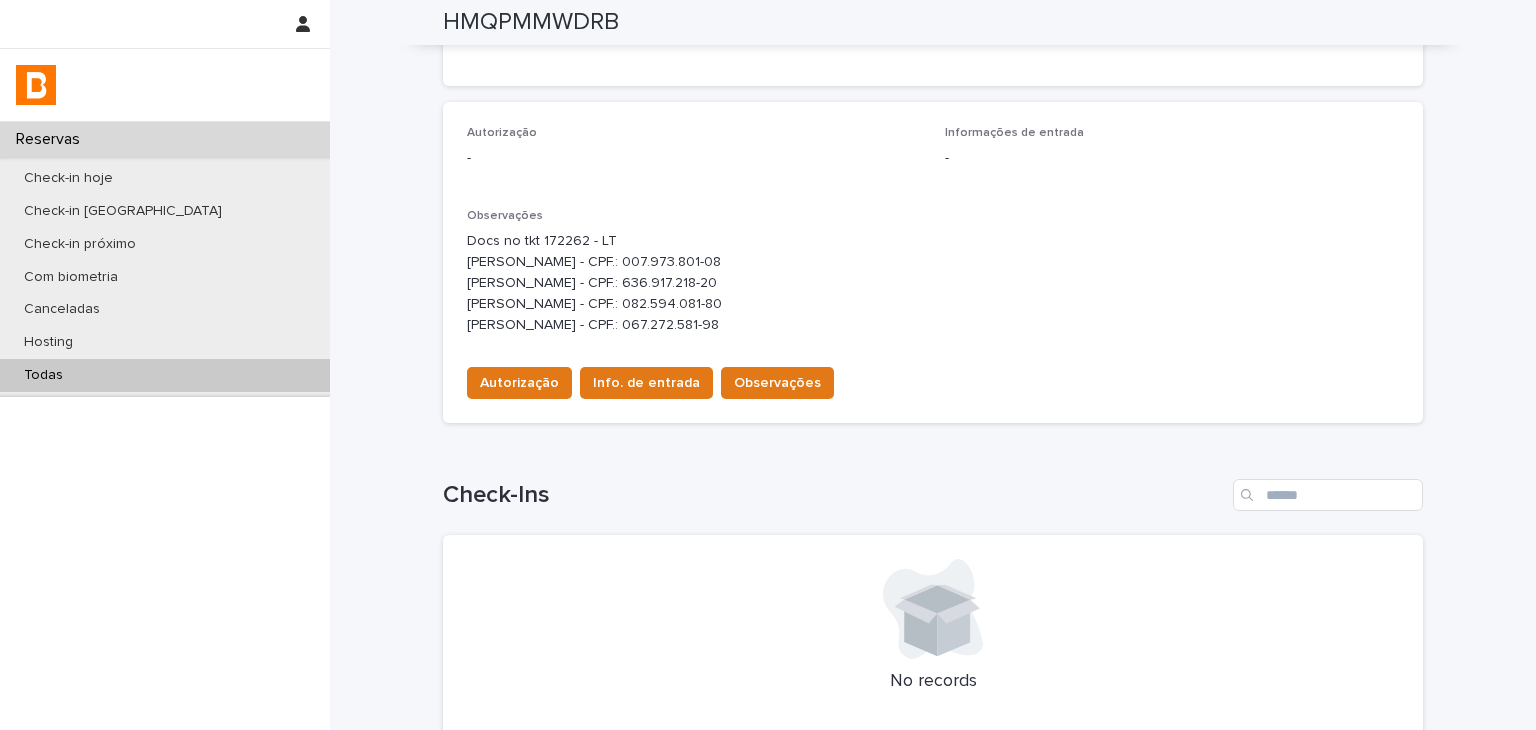 click on "Autorização - Informações de entrada - Observações Docs no tkt 172262 - LT
[PERSON_NAME] - CPF.: 007.973.801-08
[PERSON_NAME] - CPF.: 636.917.218-20
[PERSON_NAME] - CPF.: 082.594.081-80
[PERSON_NAME] - CPF.: 067.272.581-98" at bounding box center [933, 239] 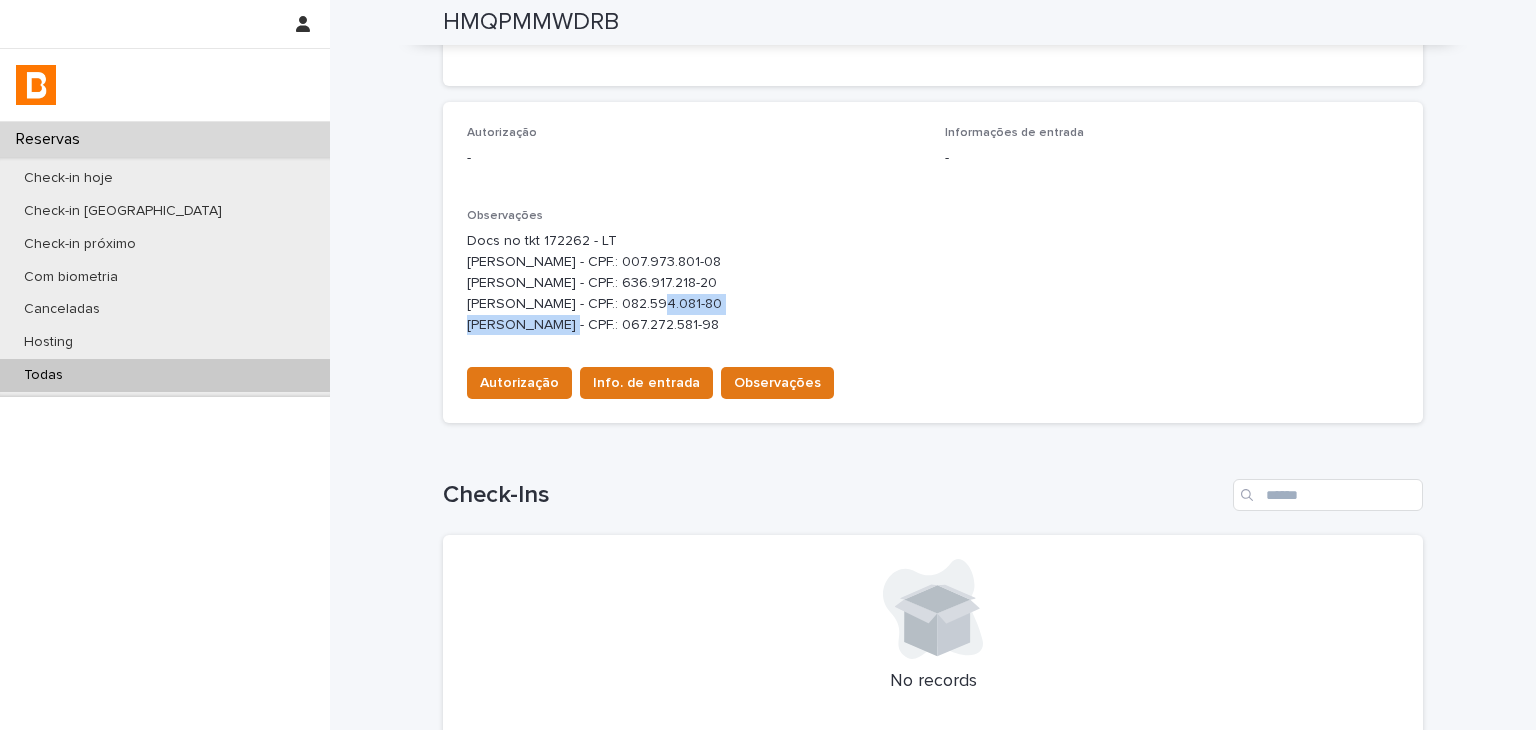 drag, startPoint x: 473, startPoint y: 303, endPoint x: 576, endPoint y: 304, distance: 103.00485 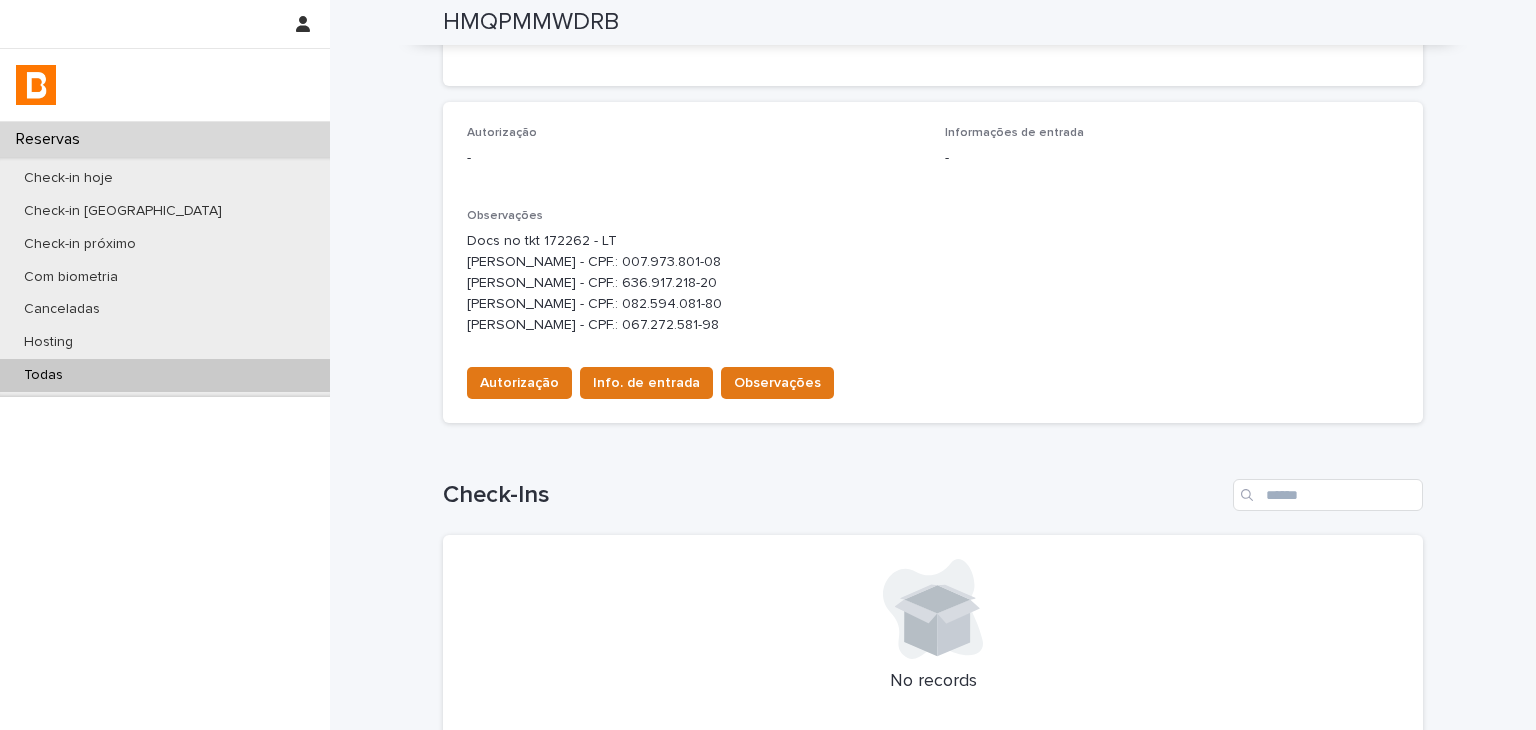 click at bounding box center [933, 731] 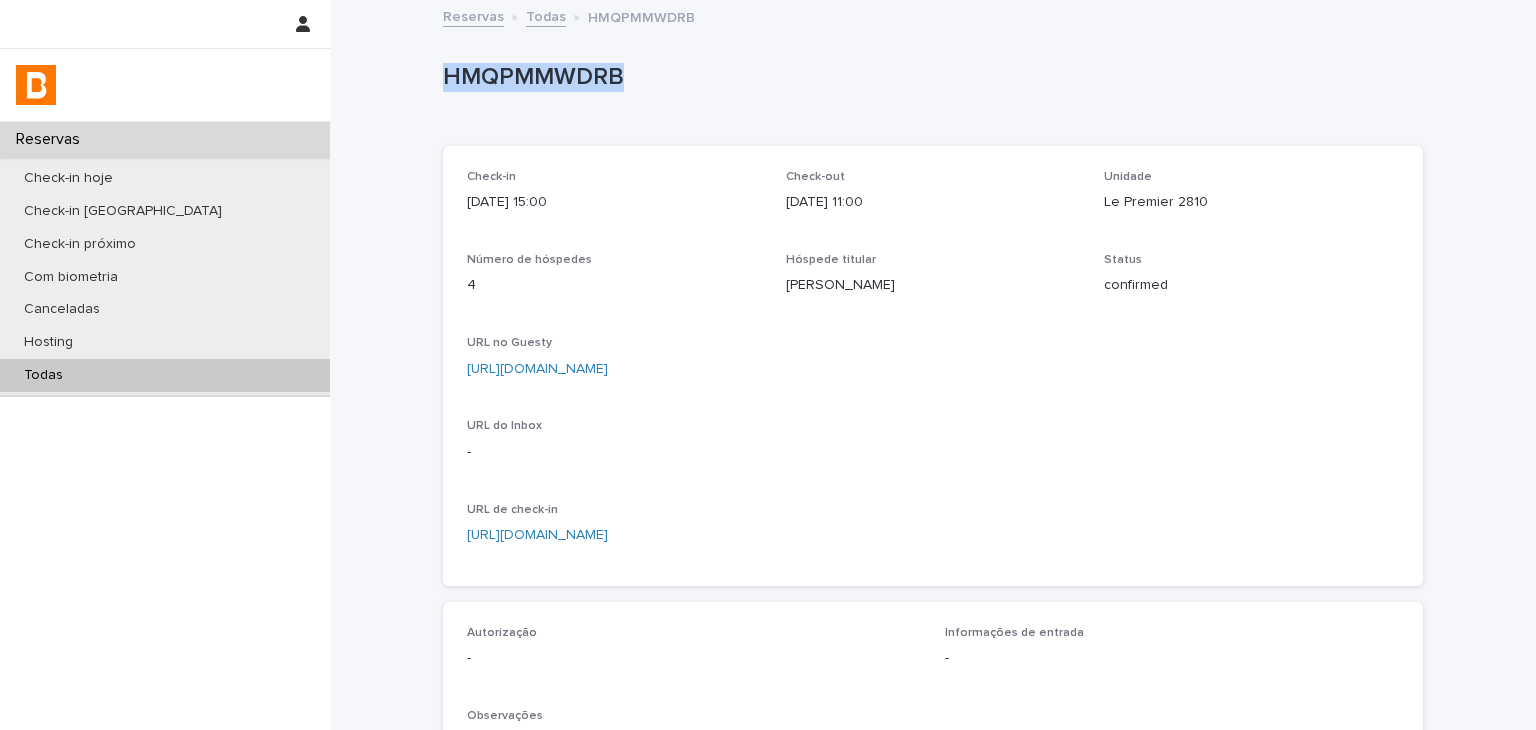 drag, startPoint x: 437, startPoint y: 72, endPoint x: 774, endPoint y: 102, distance: 338.33267 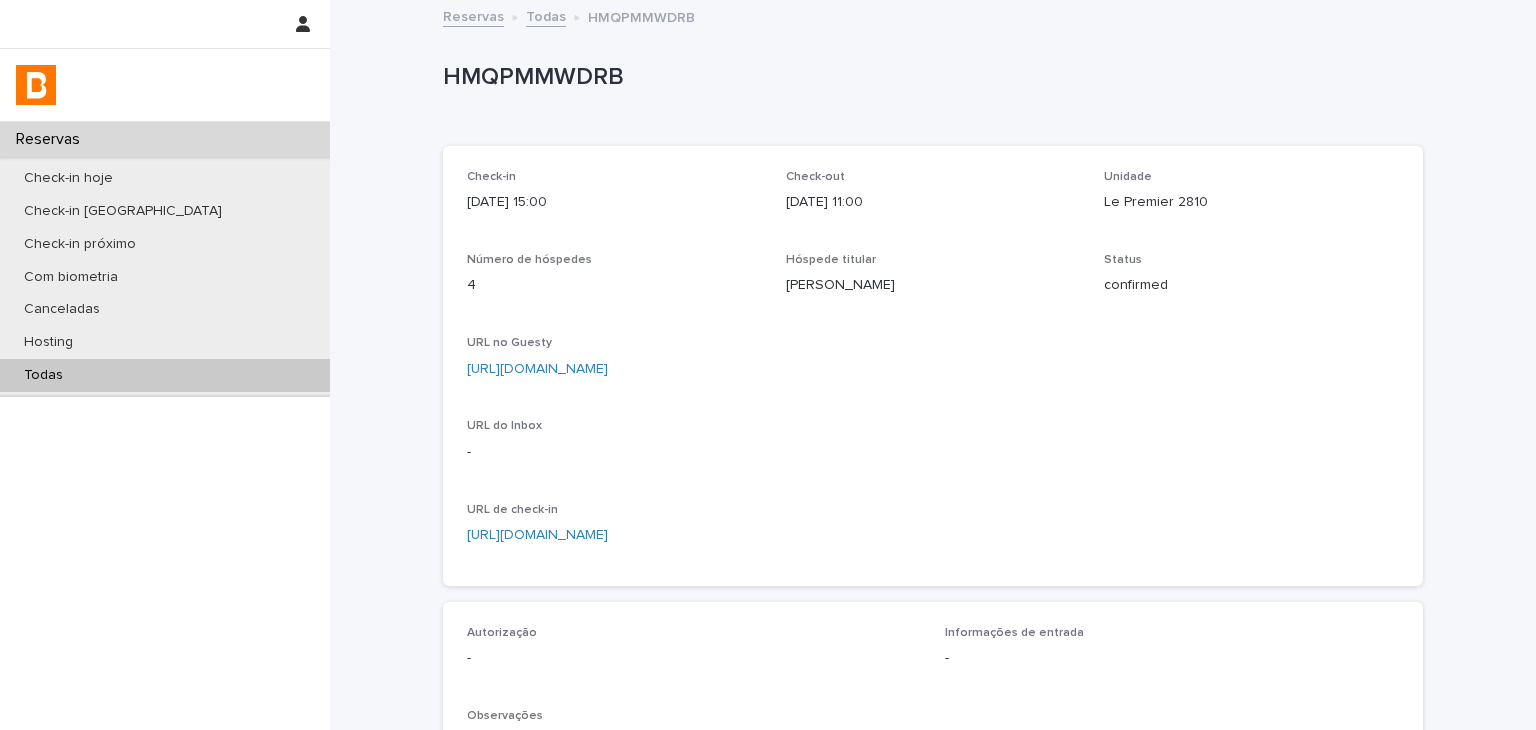 click on "Check-in [DATE] 15:00 Check-out [DATE] 11:00 Unidade Le Premier 2810 Número de hóspedes 4 Hóspede titular [PERSON_NAME] Status confirmed URL no Guesty [URL][DOMAIN_NAME] URL do Inbox - URL de check-in [URL][DOMAIN_NAME]" at bounding box center [933, 366] 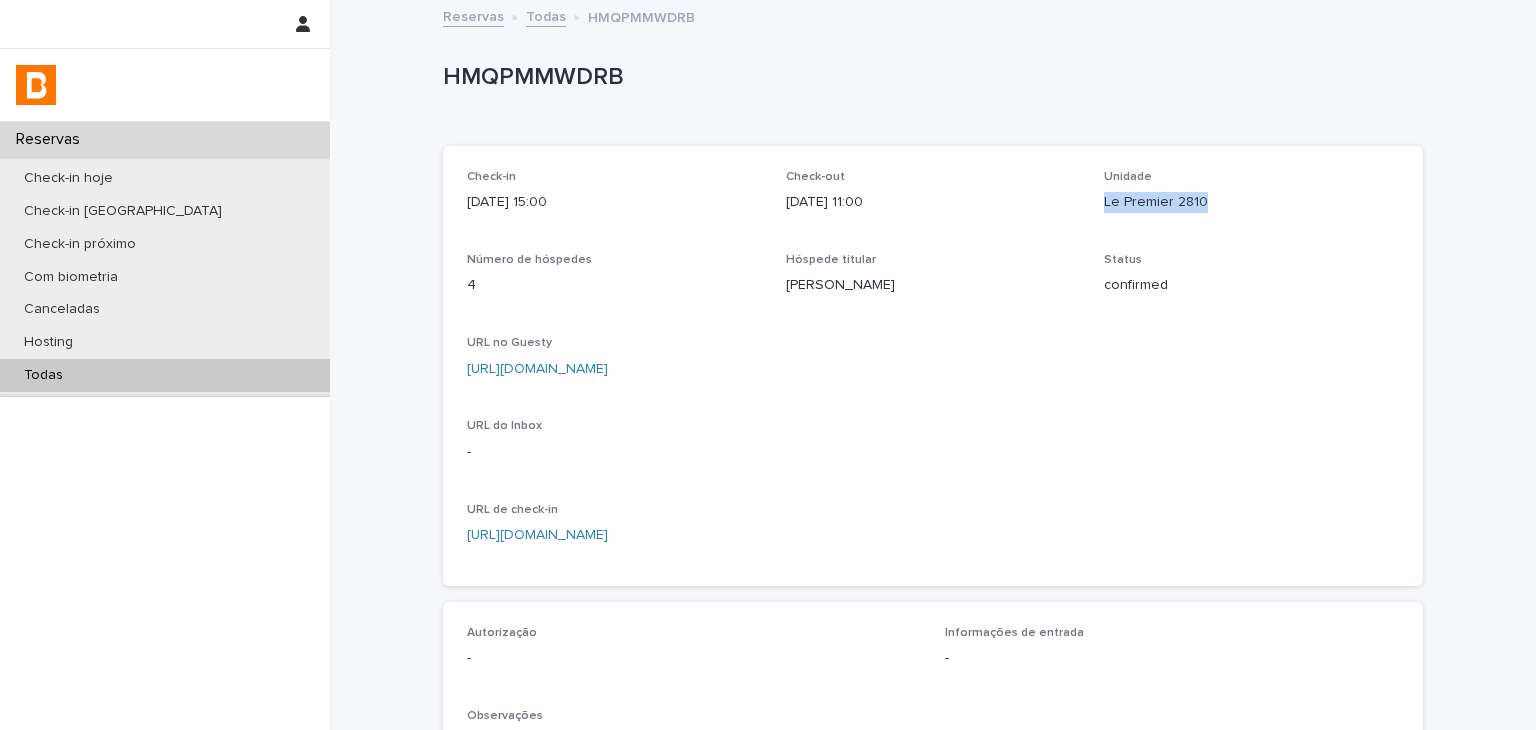 drag, startPoint x: 1089, startPoint y: 207, endPoint x: 1200, endPoint y: 207, distance: 111 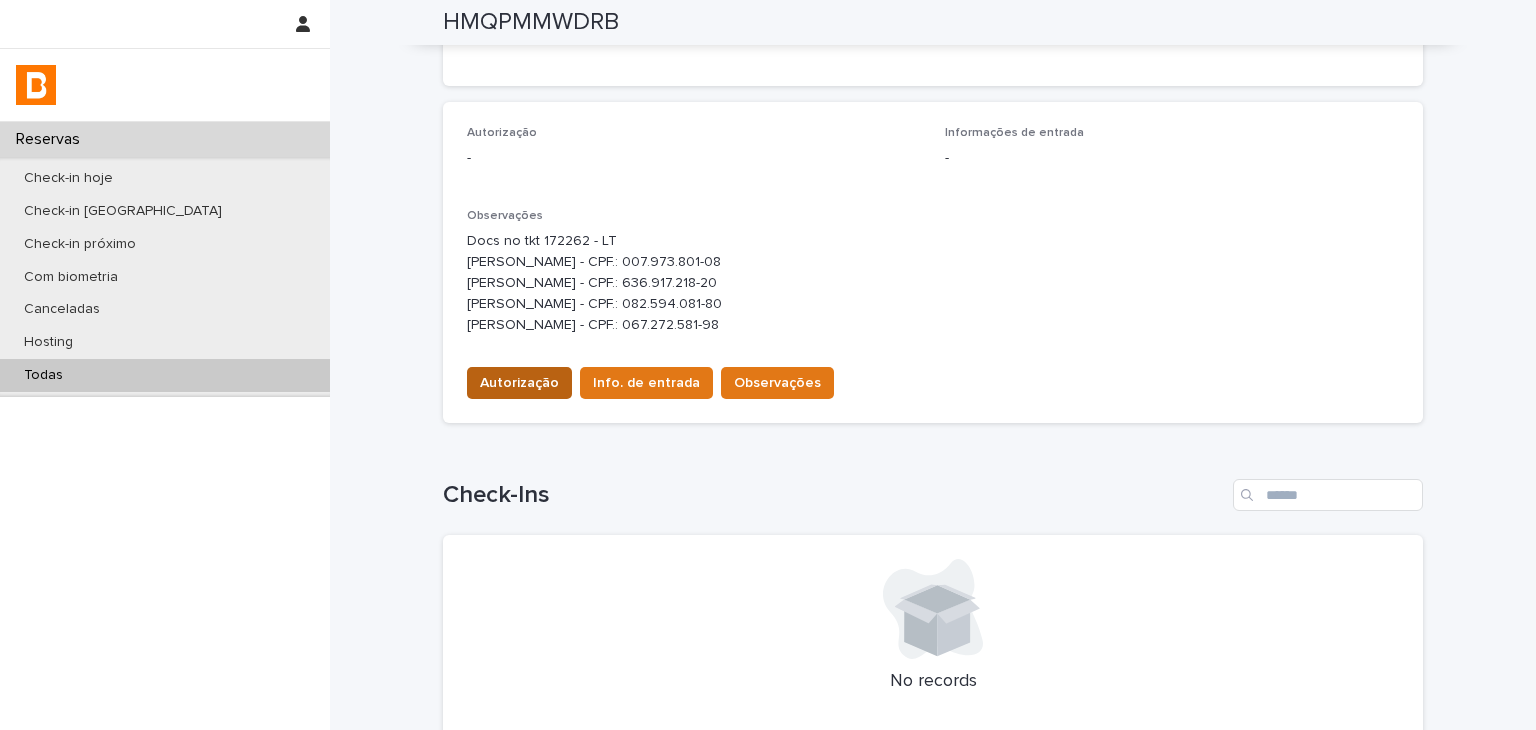 click on "Autorização" at bounding box center (519, 383) 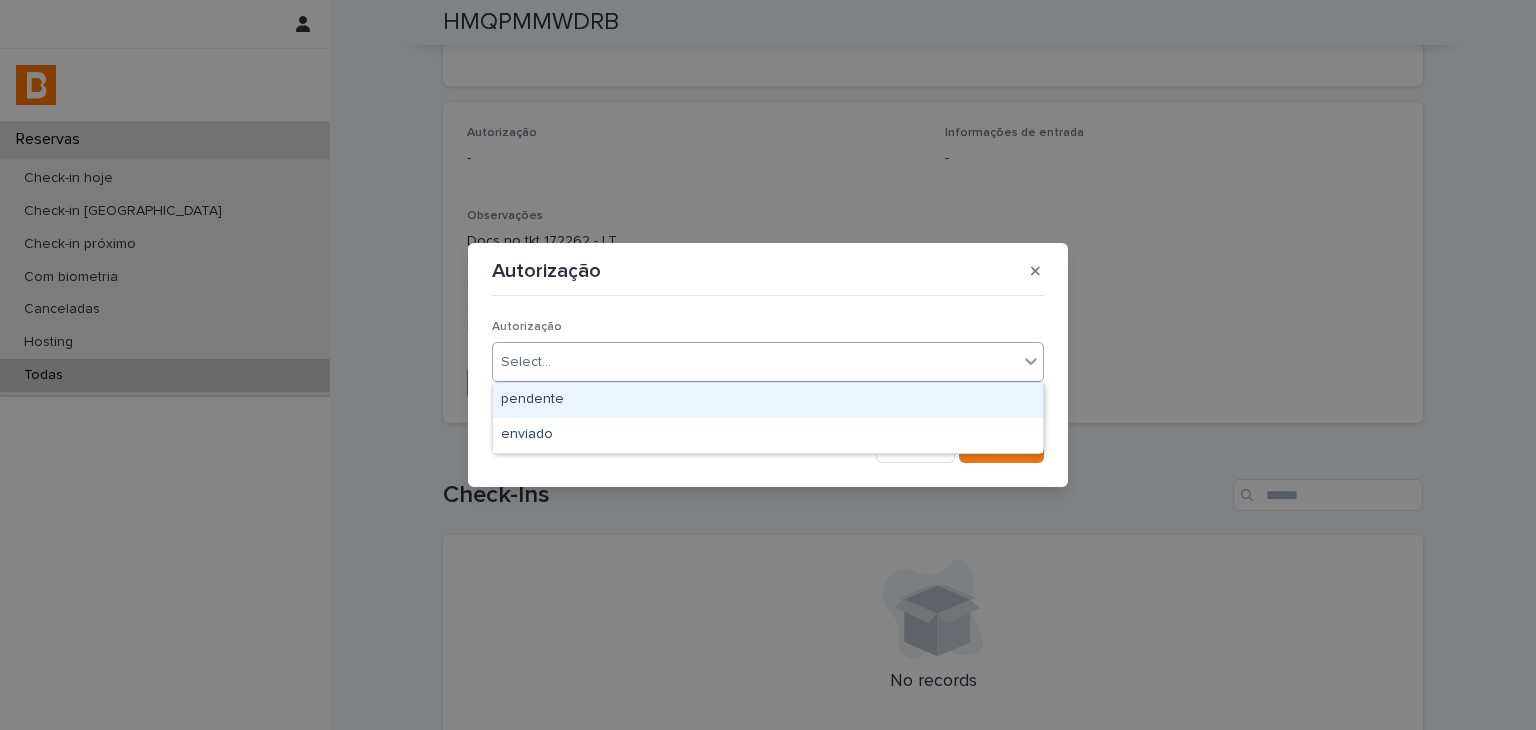 drag, startPoint x: 557, startPoint y: 377, endPoint x: 563, endPoint y: 394, distance: 18.027756 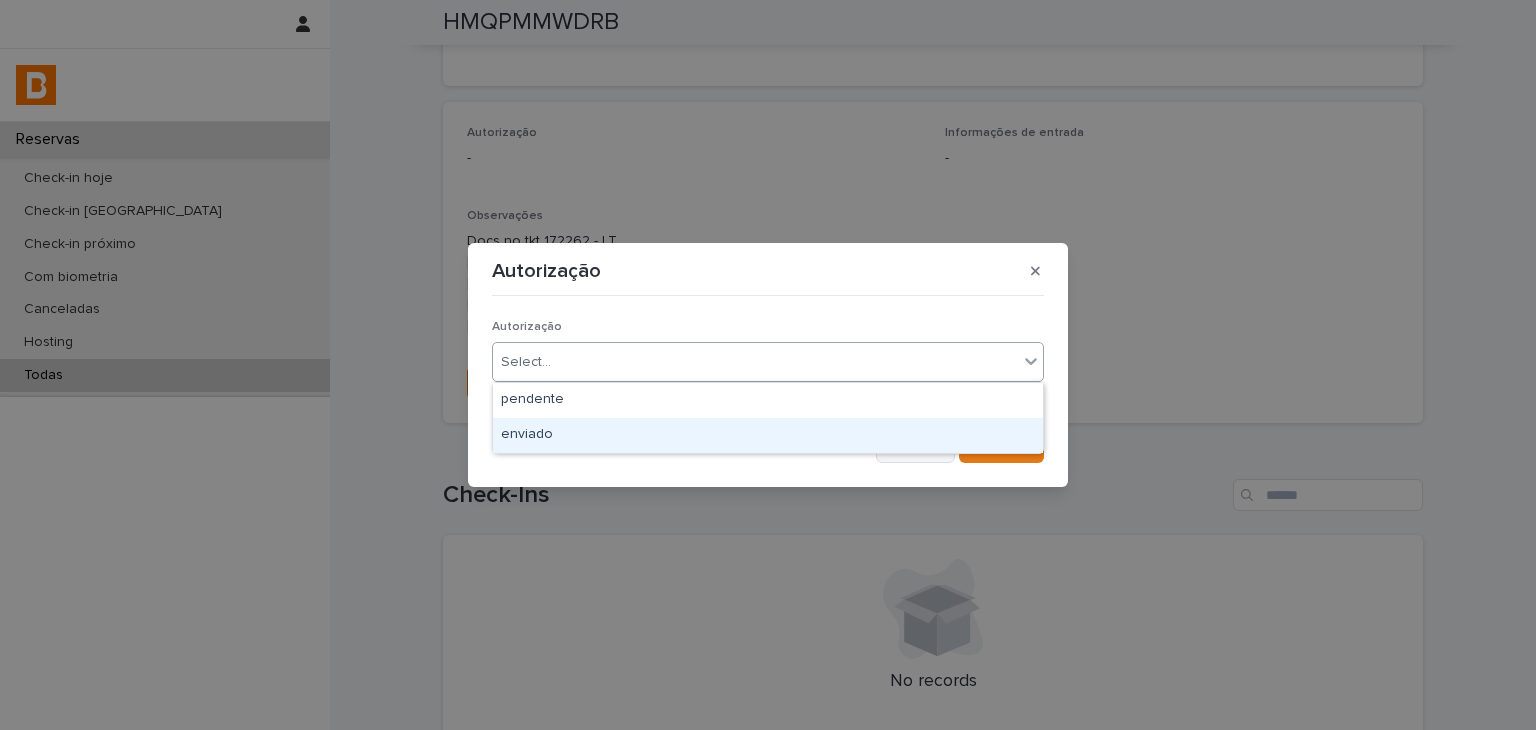 drag, startPoint x: 568, startPoint y: 416, endPoint x: 893, endPoint y: 430, distance: 325.3014 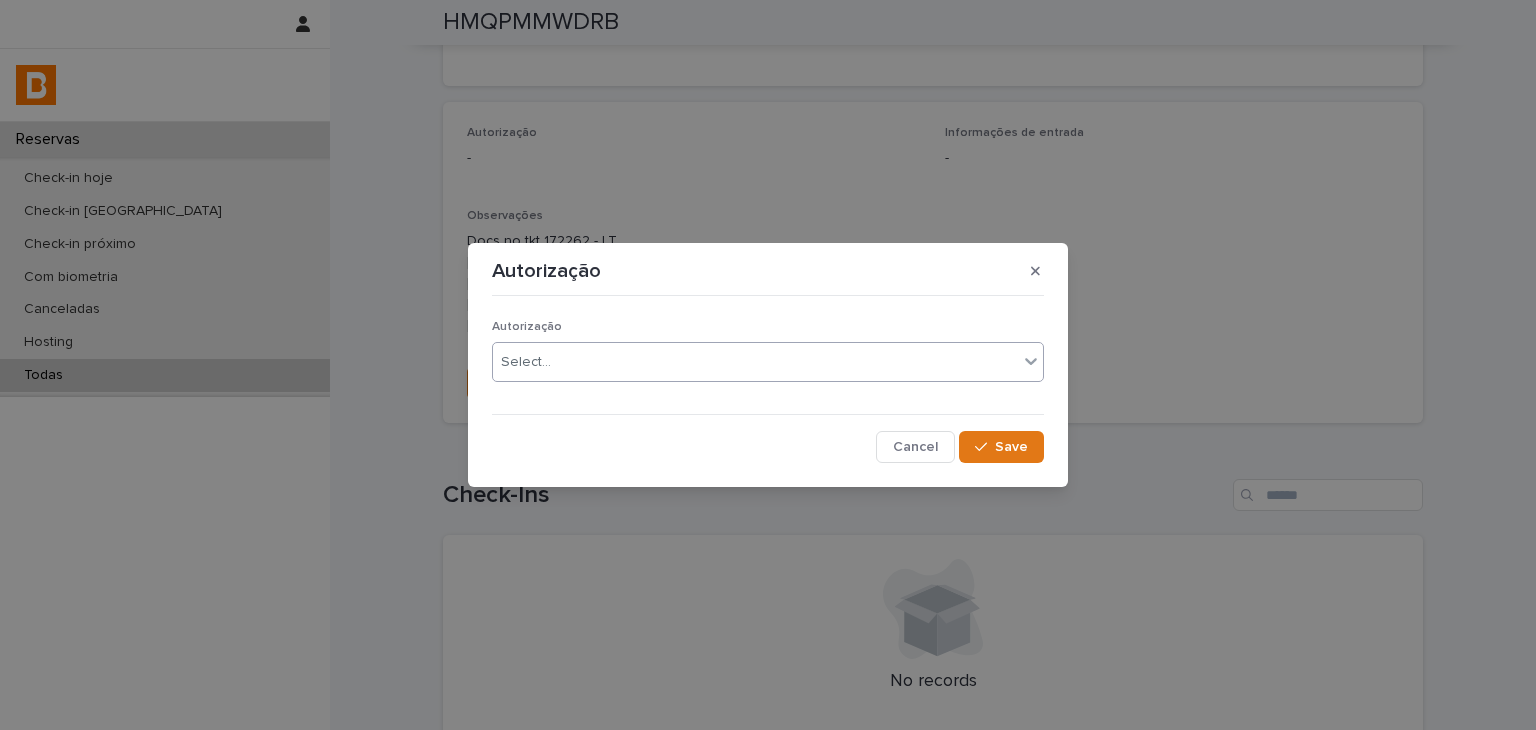 click on "Save" at bounding box center (1001, 447) 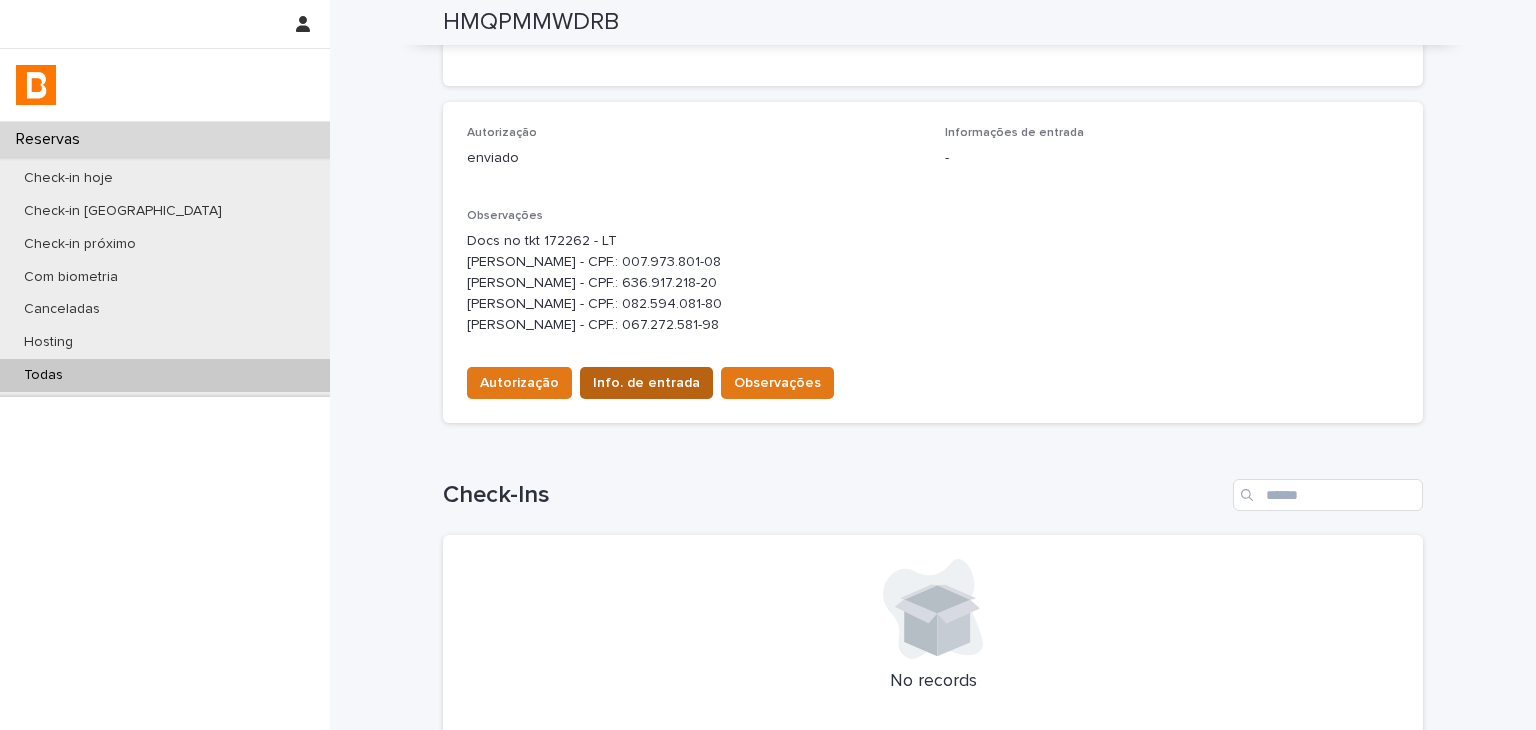 click on "Info. de entrada" at bounding box center [646, 383] 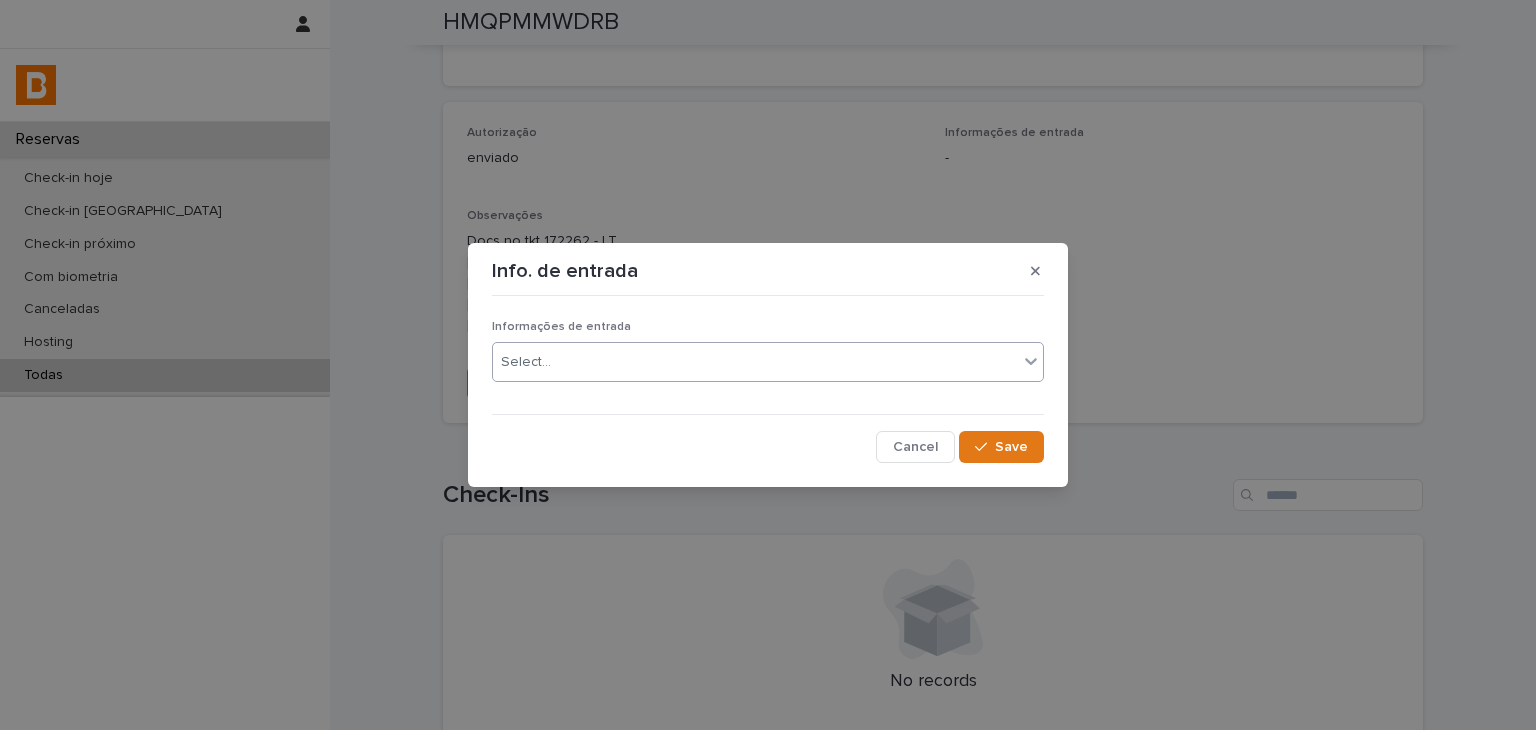 drag, startPoint x: 616, startPoint y: 382, endPoint x: 587, endPoint y: 379, distance: 29.15476 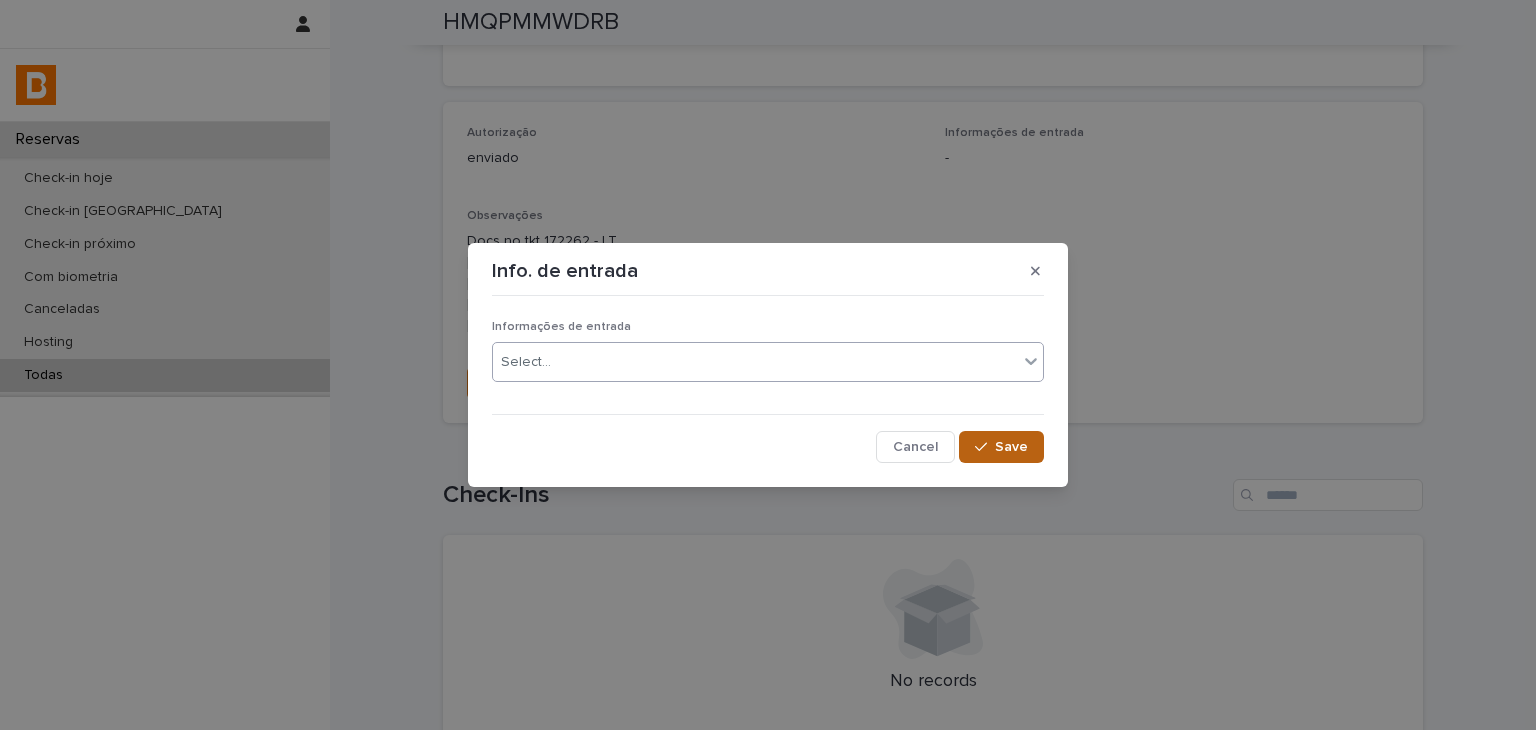 click at bounding box center (985, 447) 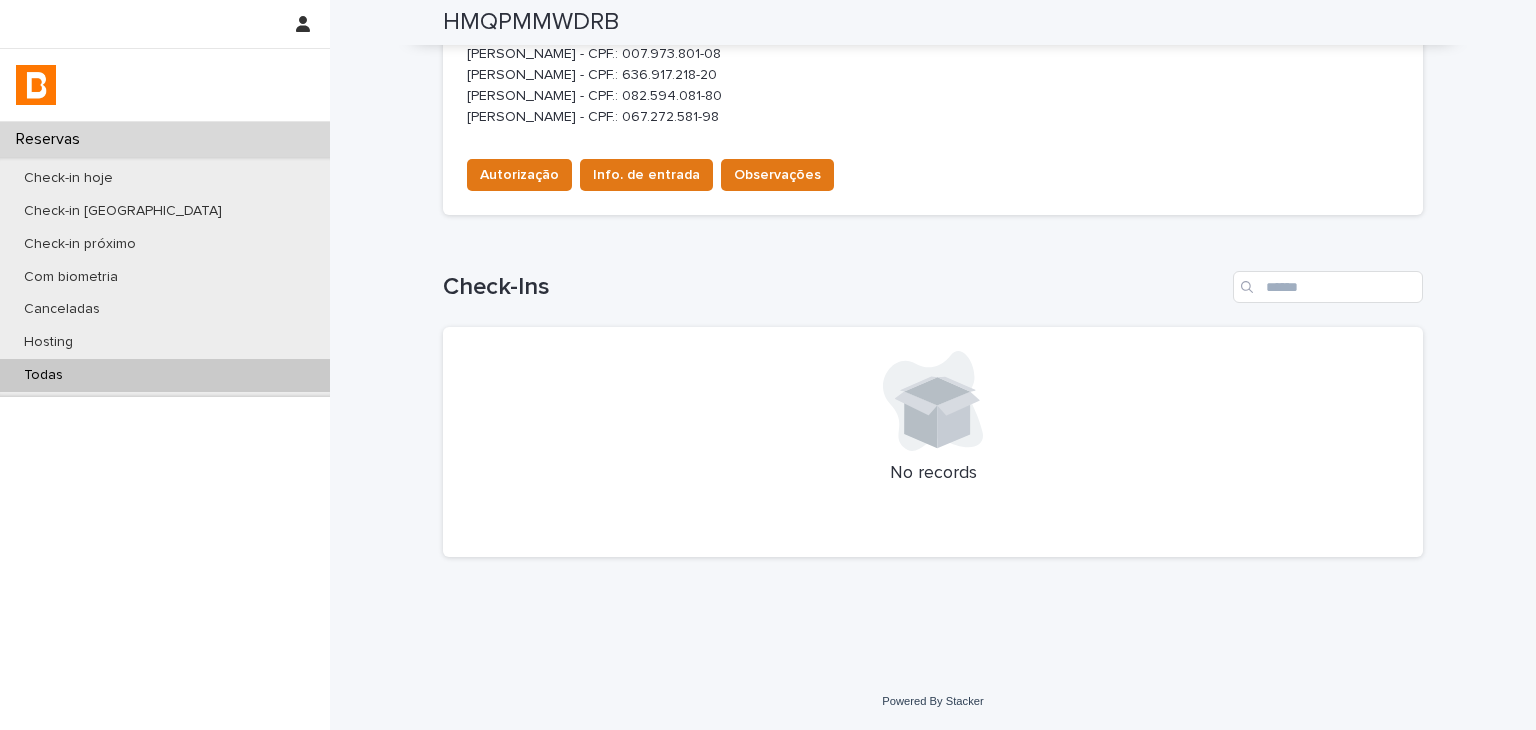 scroll, scrollTop: 308, scrollLeft: 0, axis: vertical 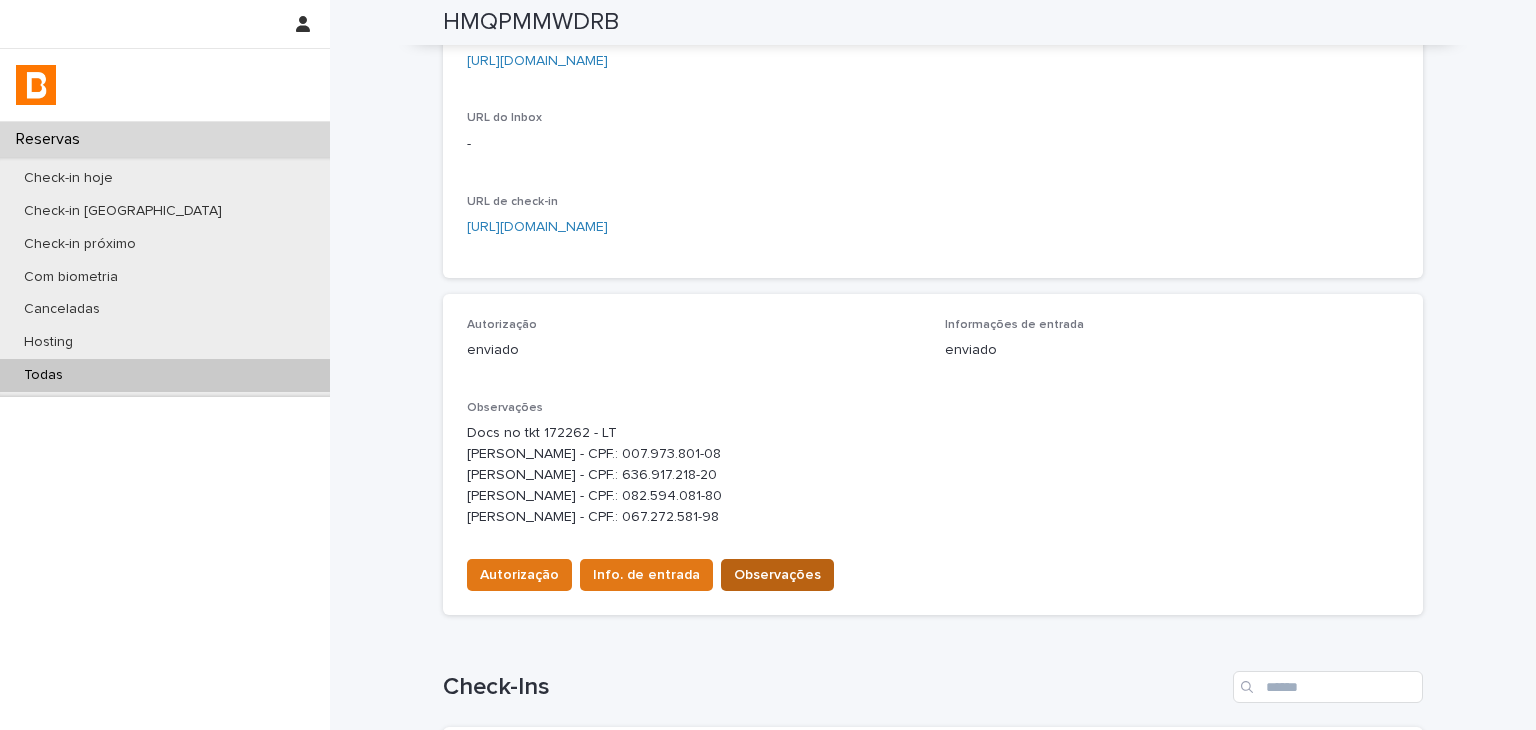 click on "Observações" at bounding box center [777, 575] 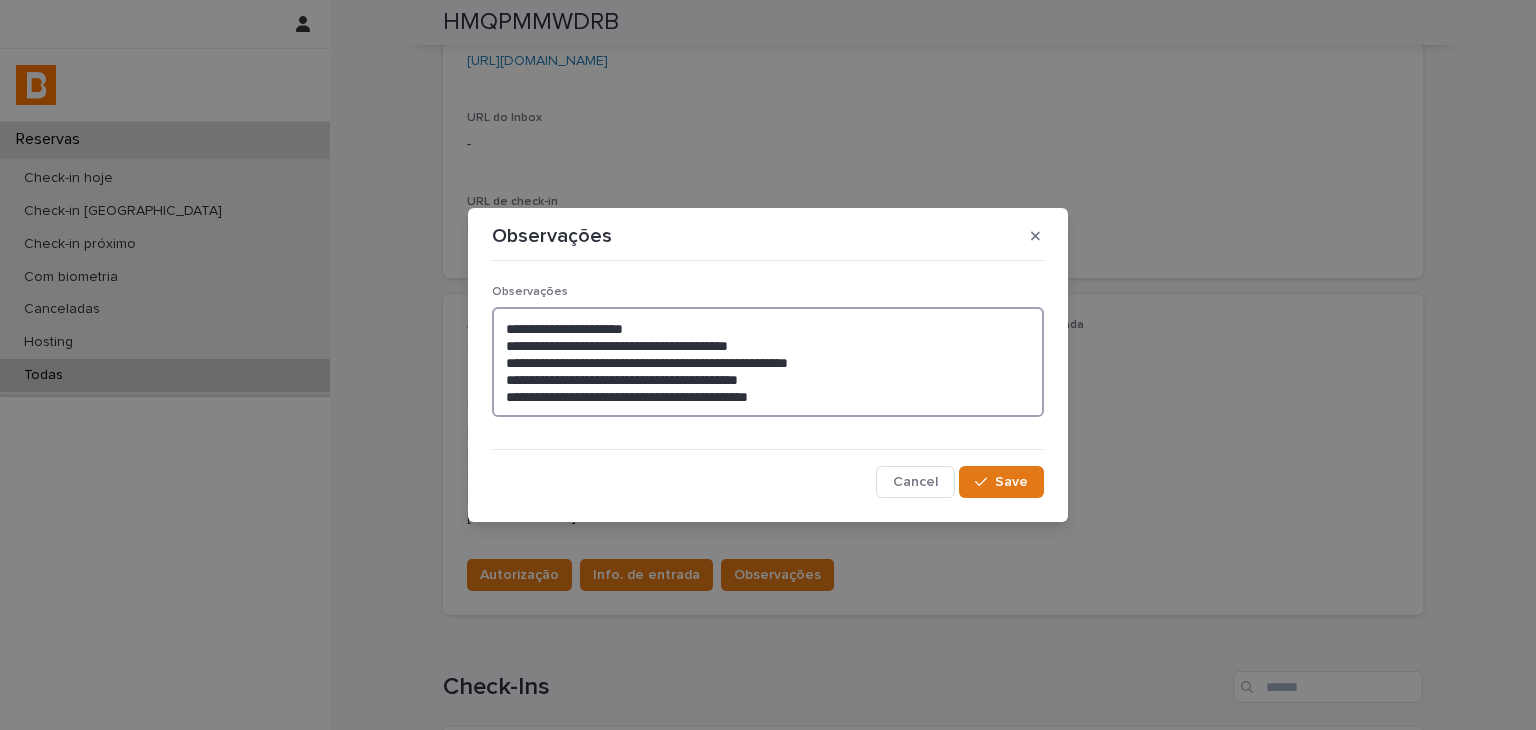 click on "**********" at bounding box center [768, 362] 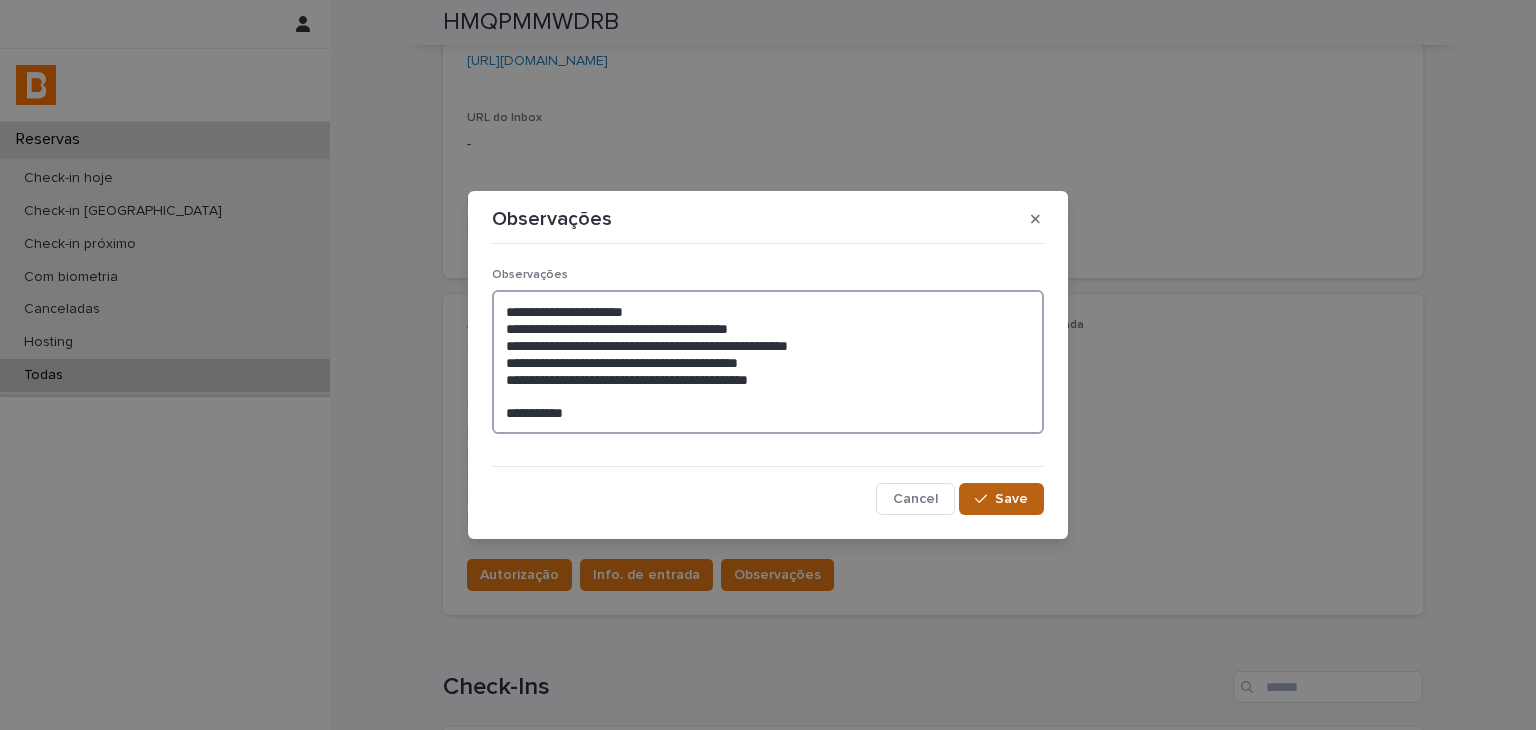 type on "**********" 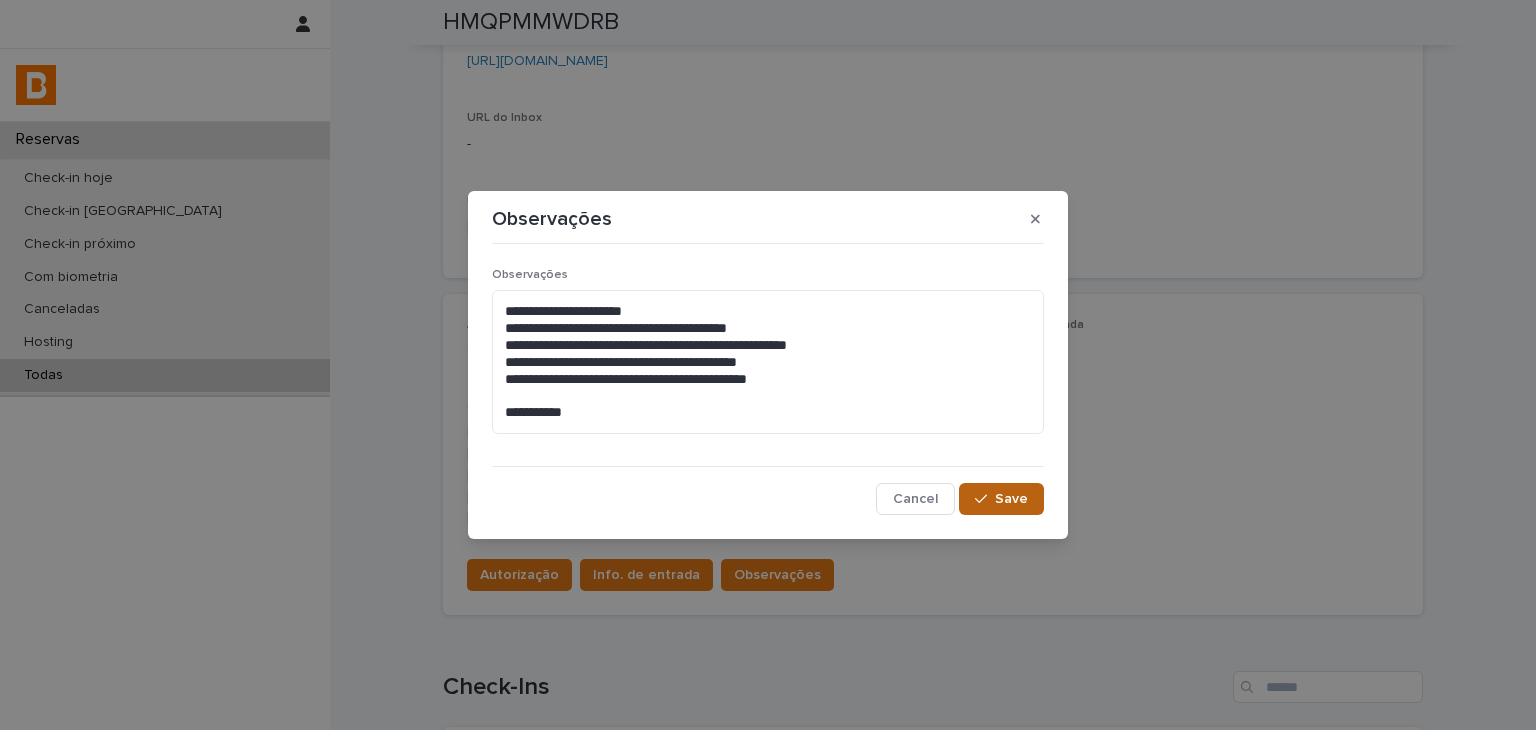 click on "Save" at bounding box center [1011, 499] 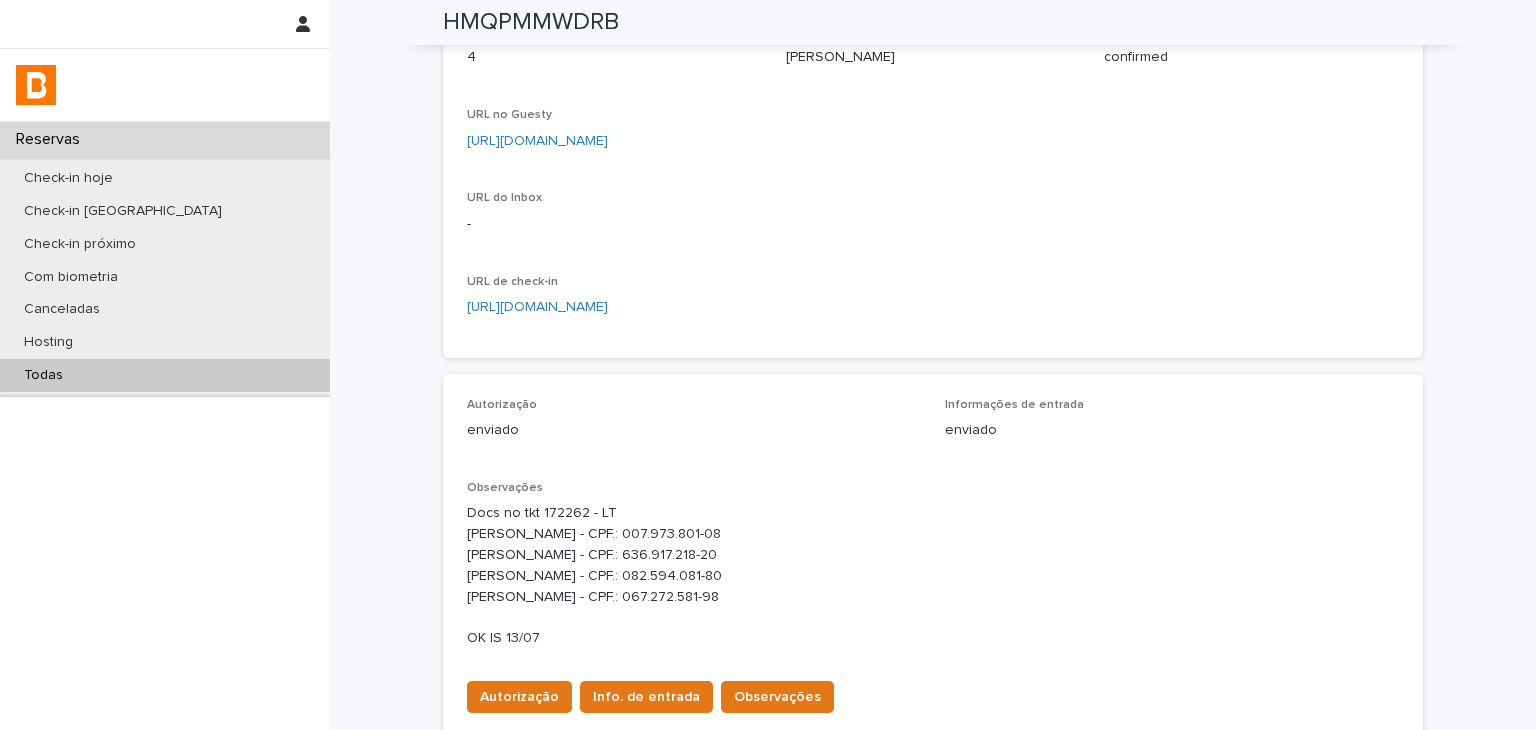 scroll, scrollTop: 0, scrollLeft: 0, axis: both 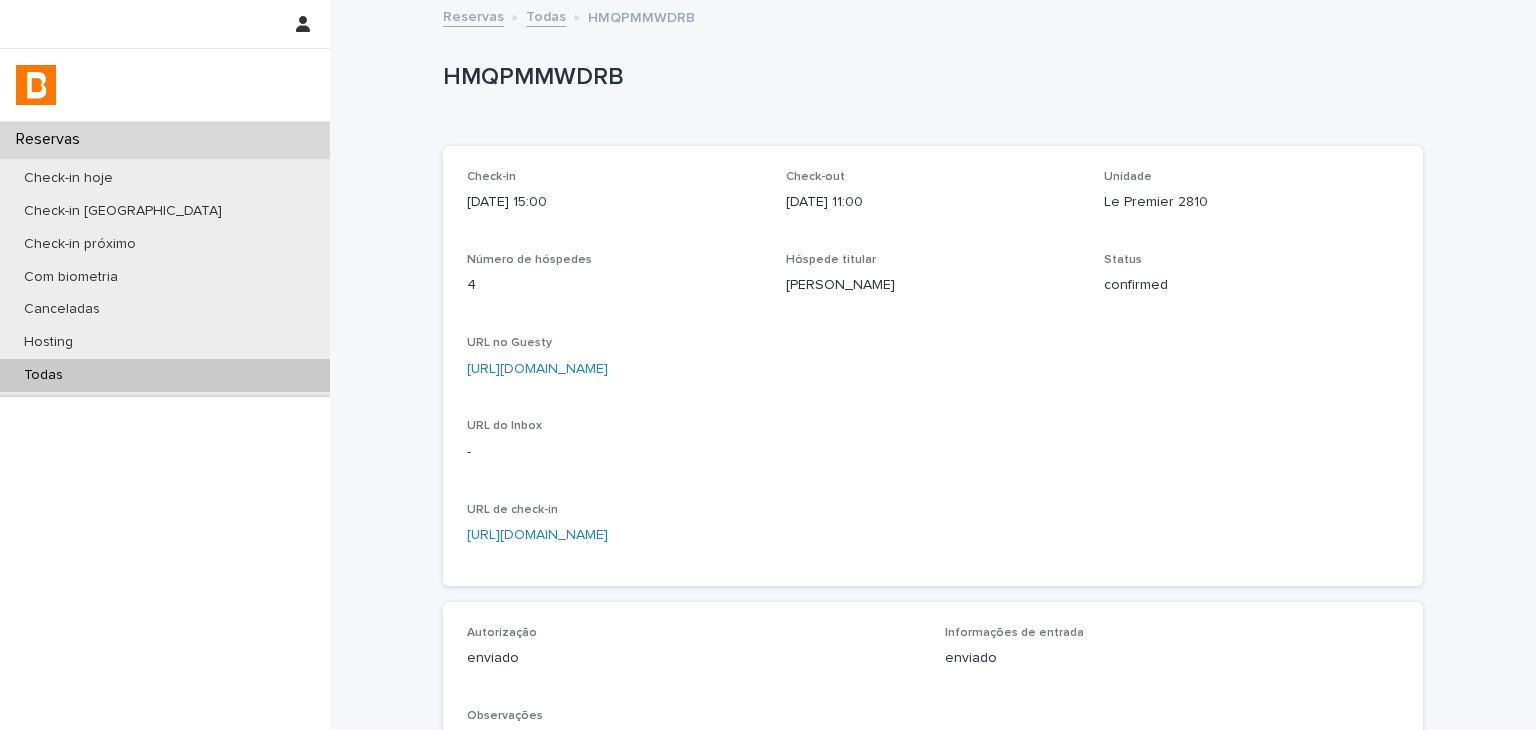 click on "HMQPMMWDRB" at bounding box center [929, 77] 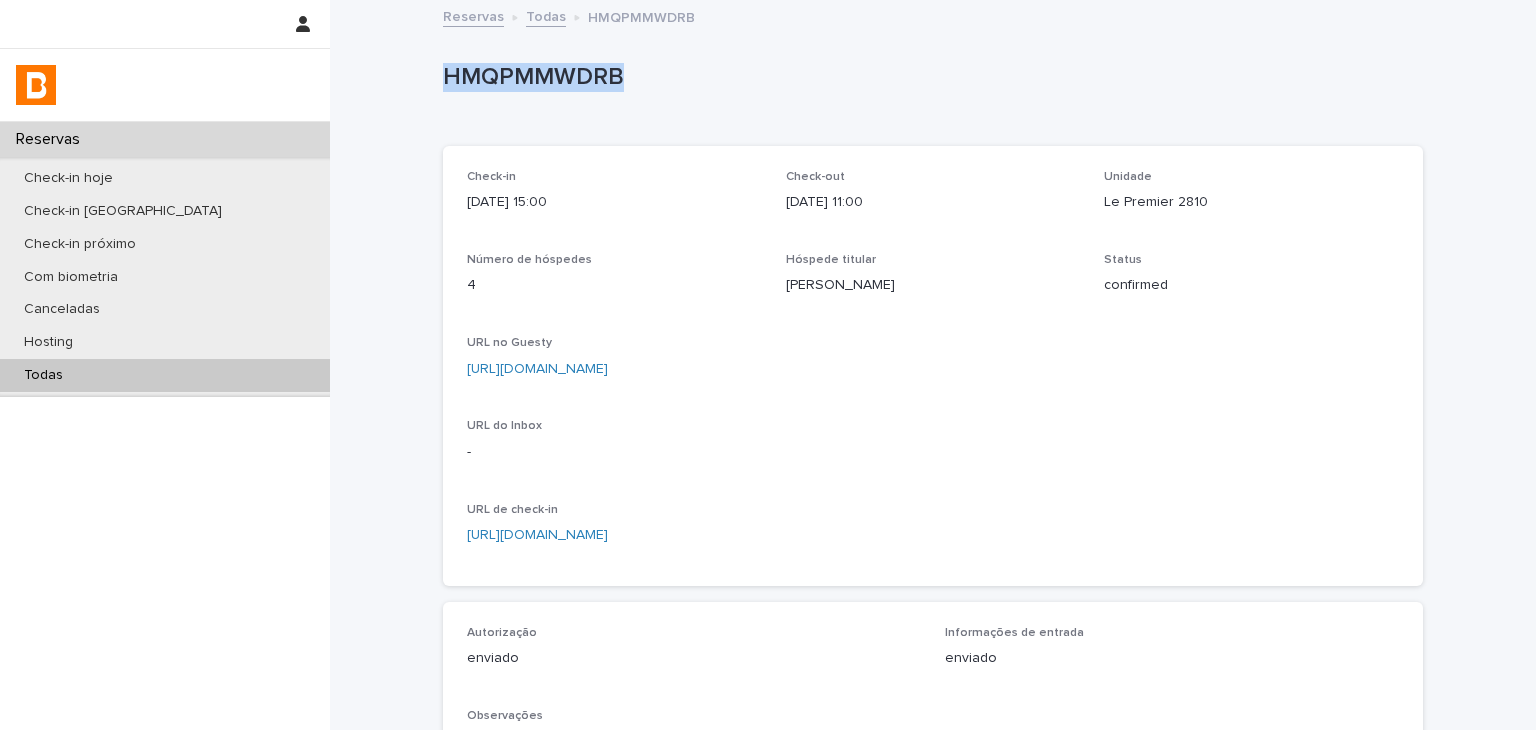 click on "HMQPMMWDRB" at bounding box center [929, 77] 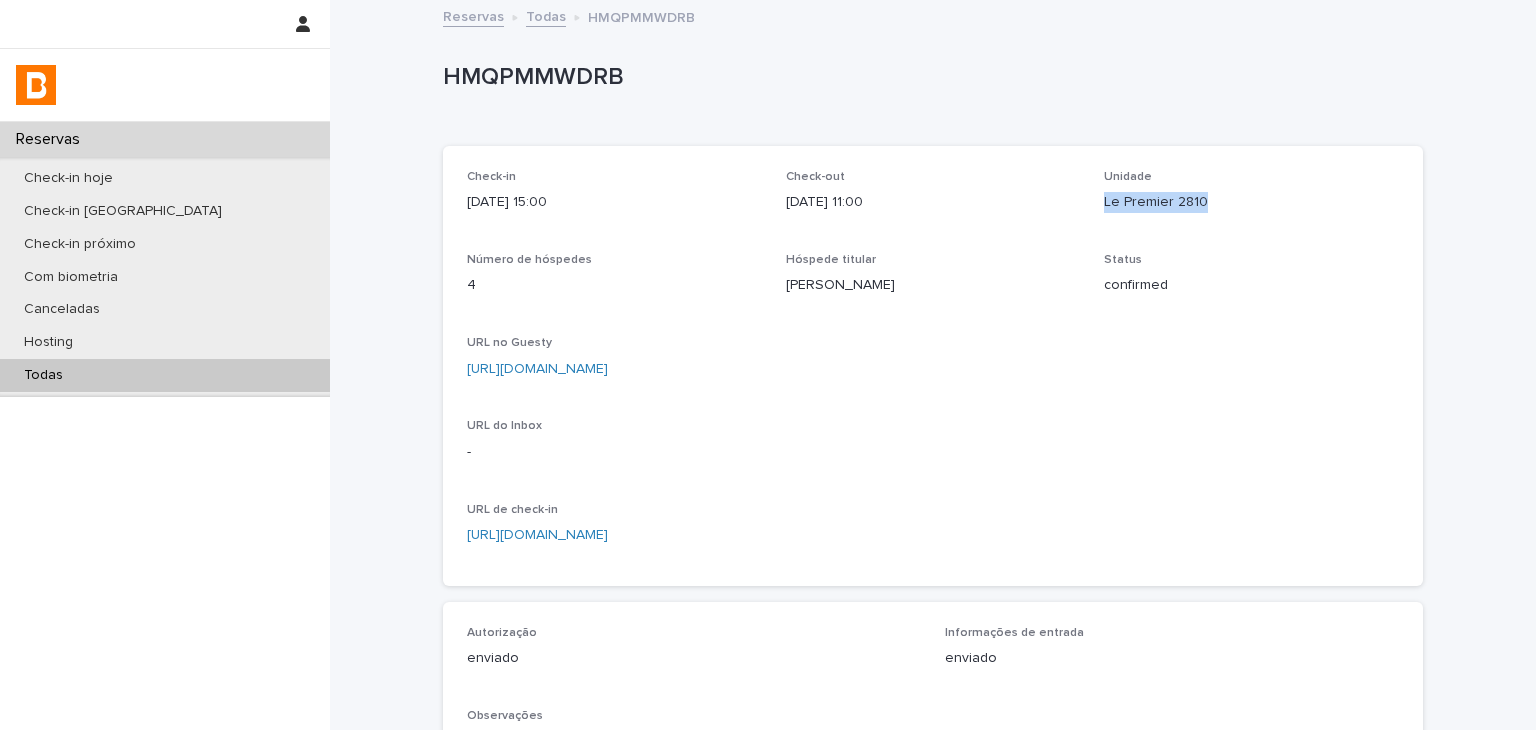 drag, startPoint x: 1109, startPoint y: 205, endPoint x: 1241, endPoint y: 206, distance: 132.00378 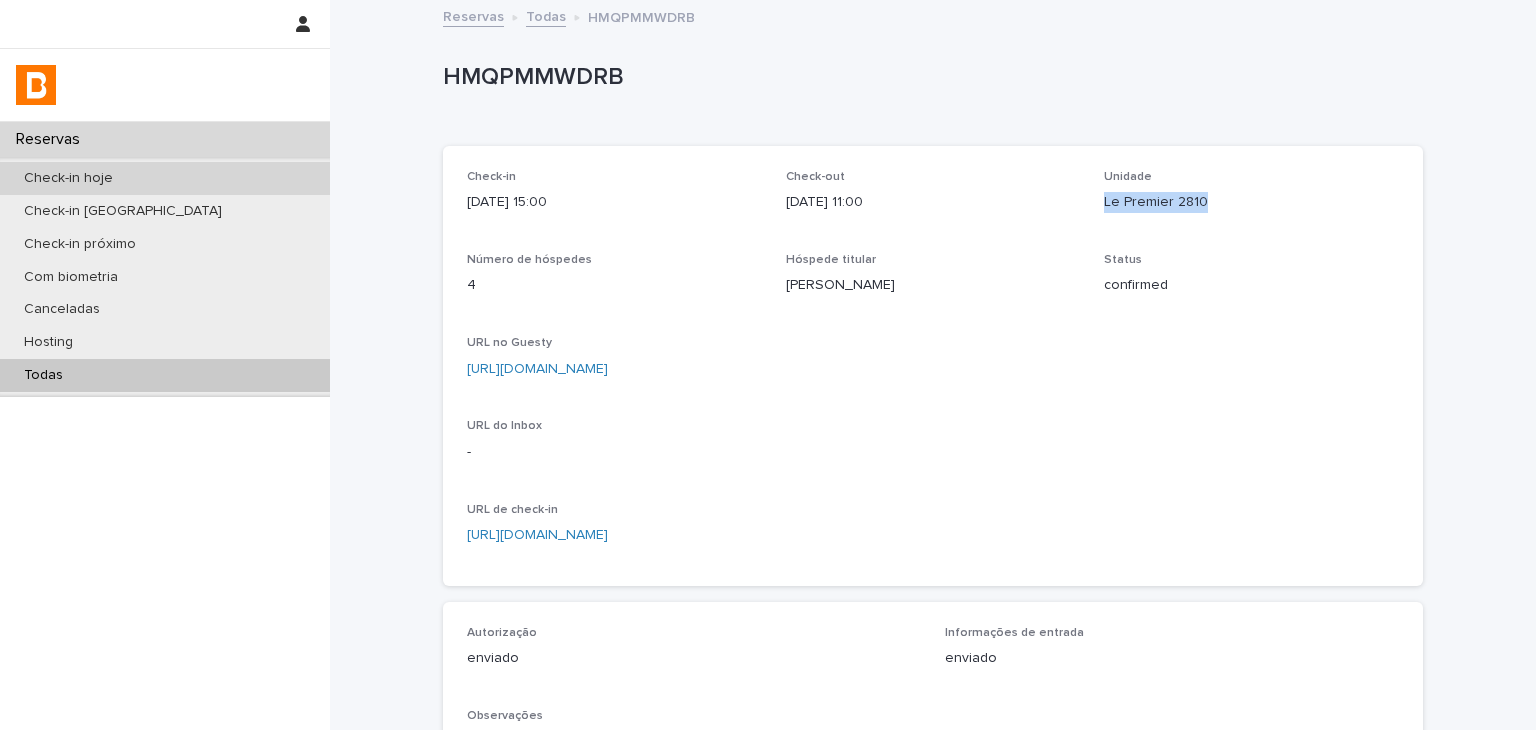 click on "Check-in hoje" at bounding box center (165, 178) 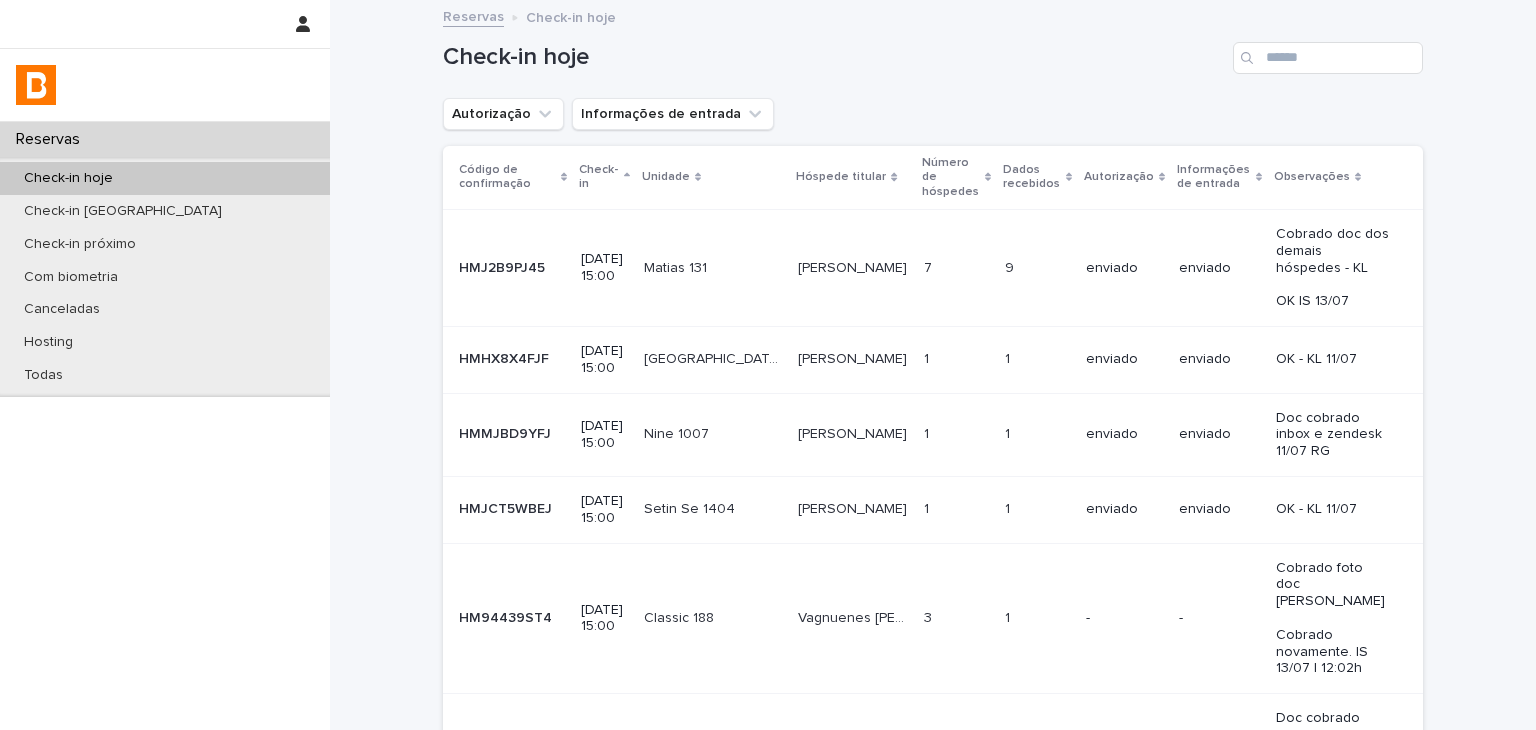 click 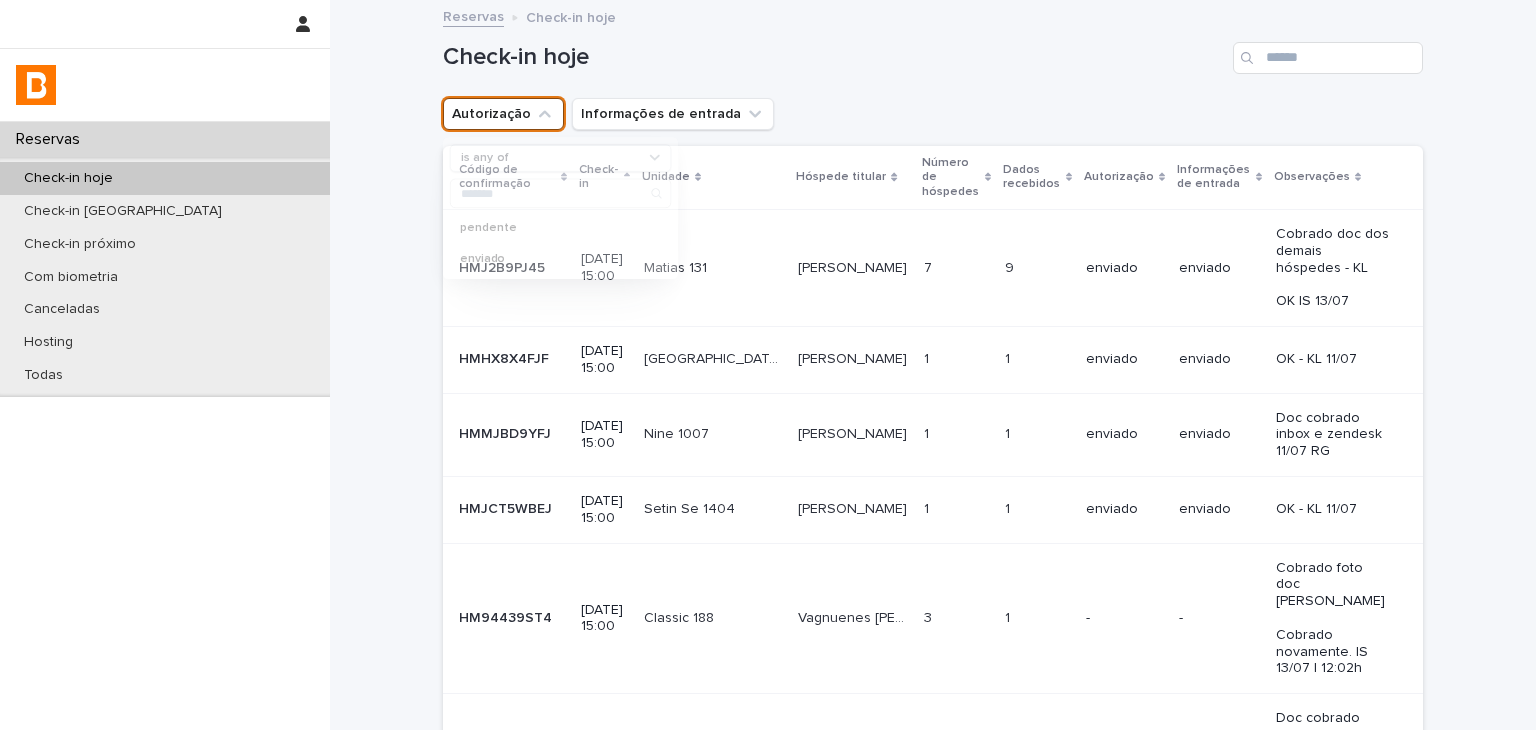 click on "is any of" at bounding box center (560, 158) 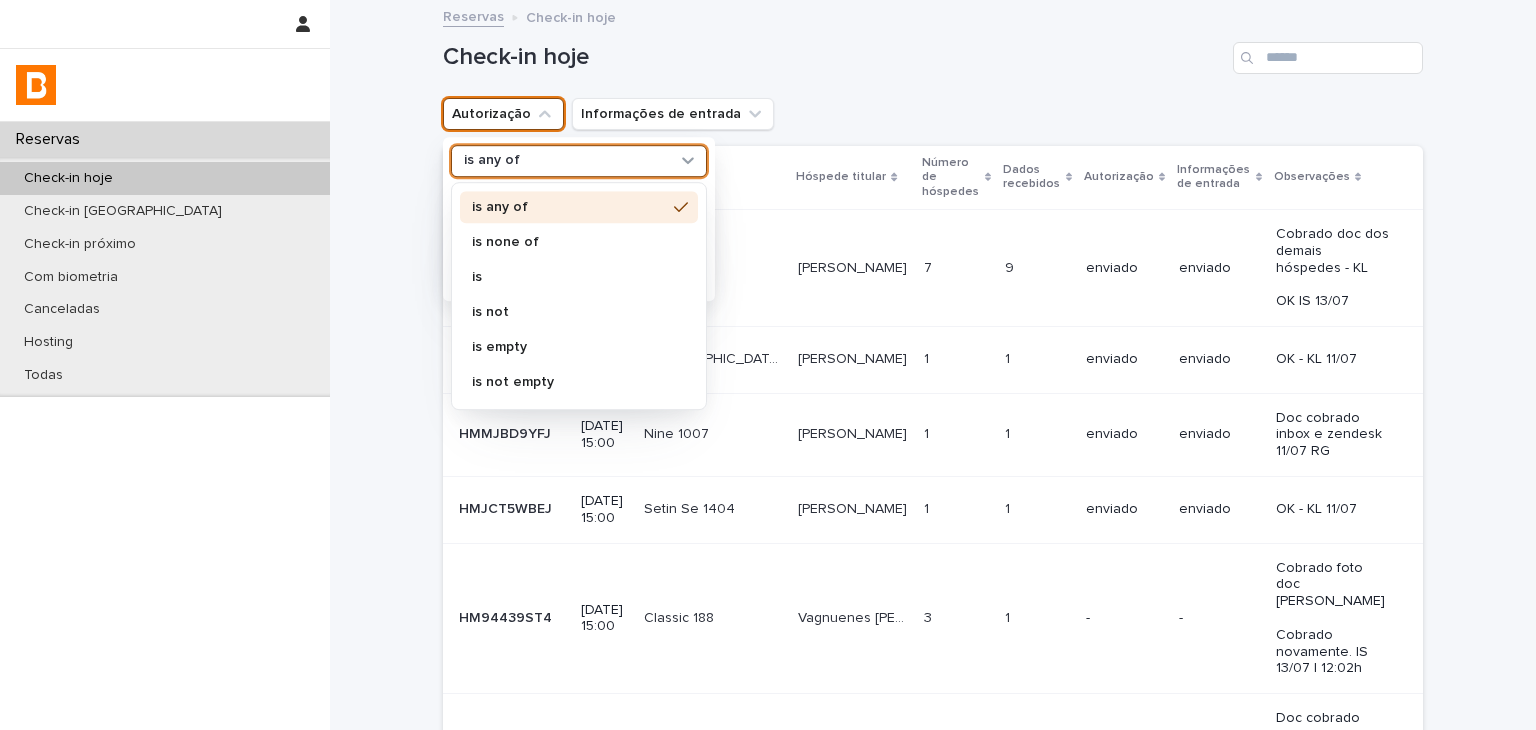 click on "is none of" at bounding box center [569, 242] 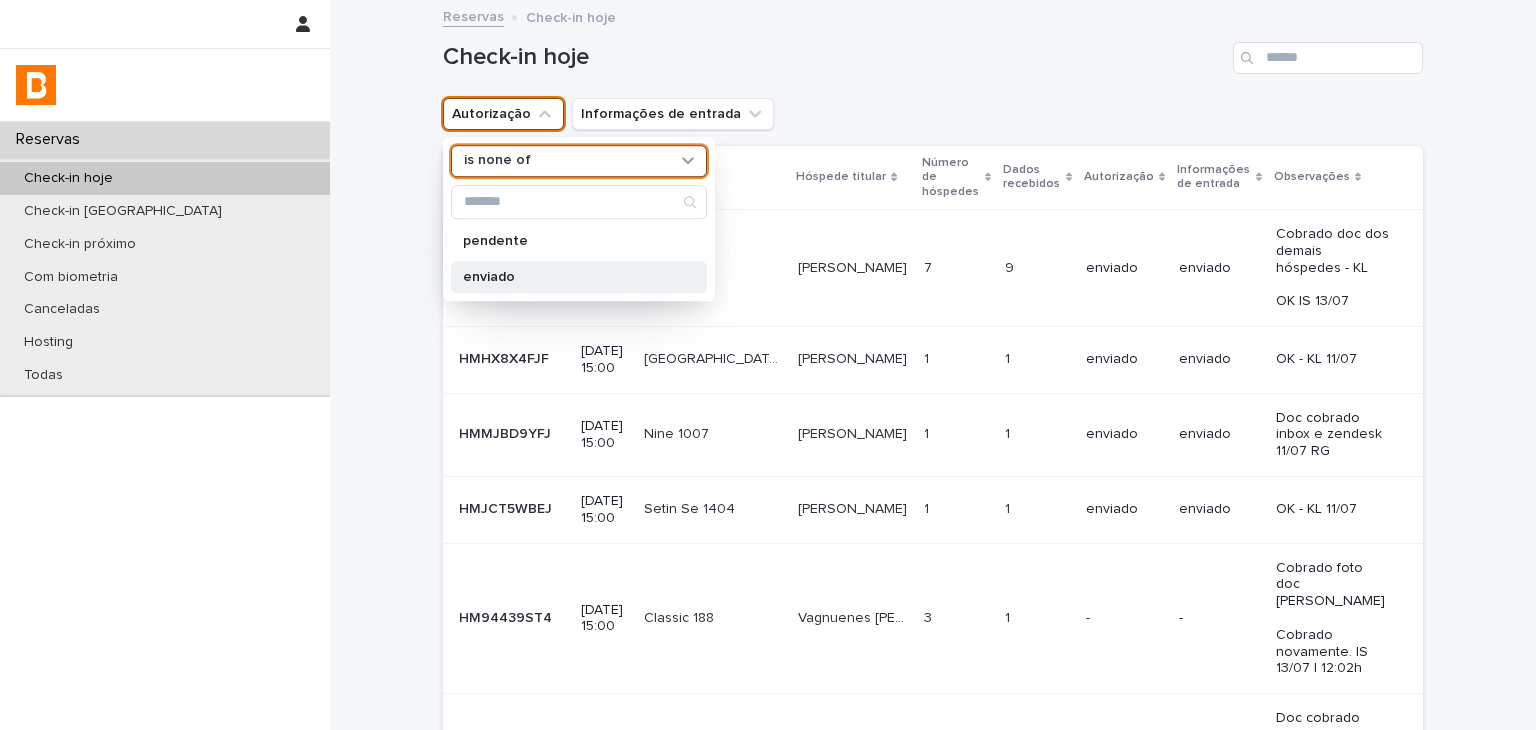 drag, startPoint x: 500, startPoint y: 265, endPoint x: 588, endPoint y: 255, distance: 88.56636 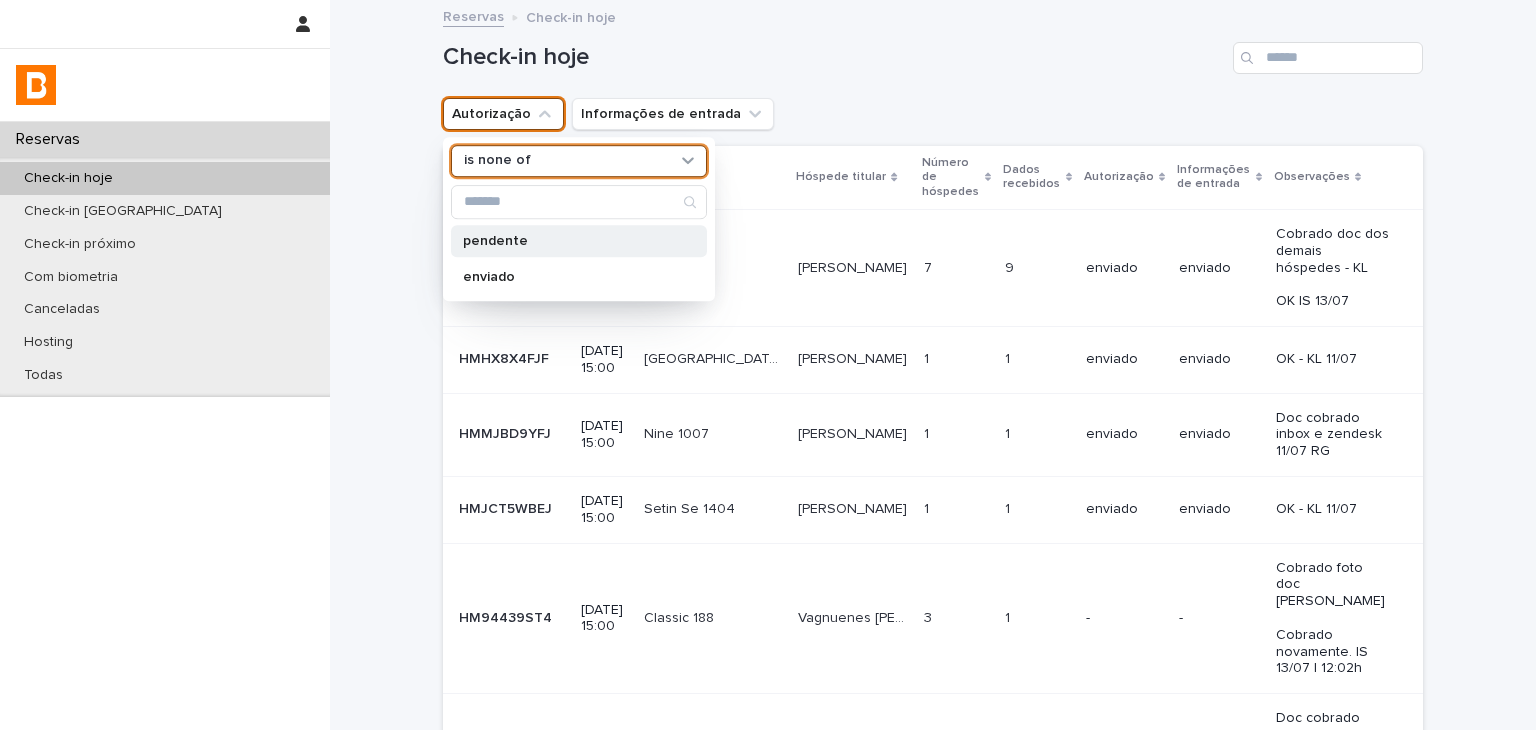 click on "enviado" at bounding box center [579, 277] 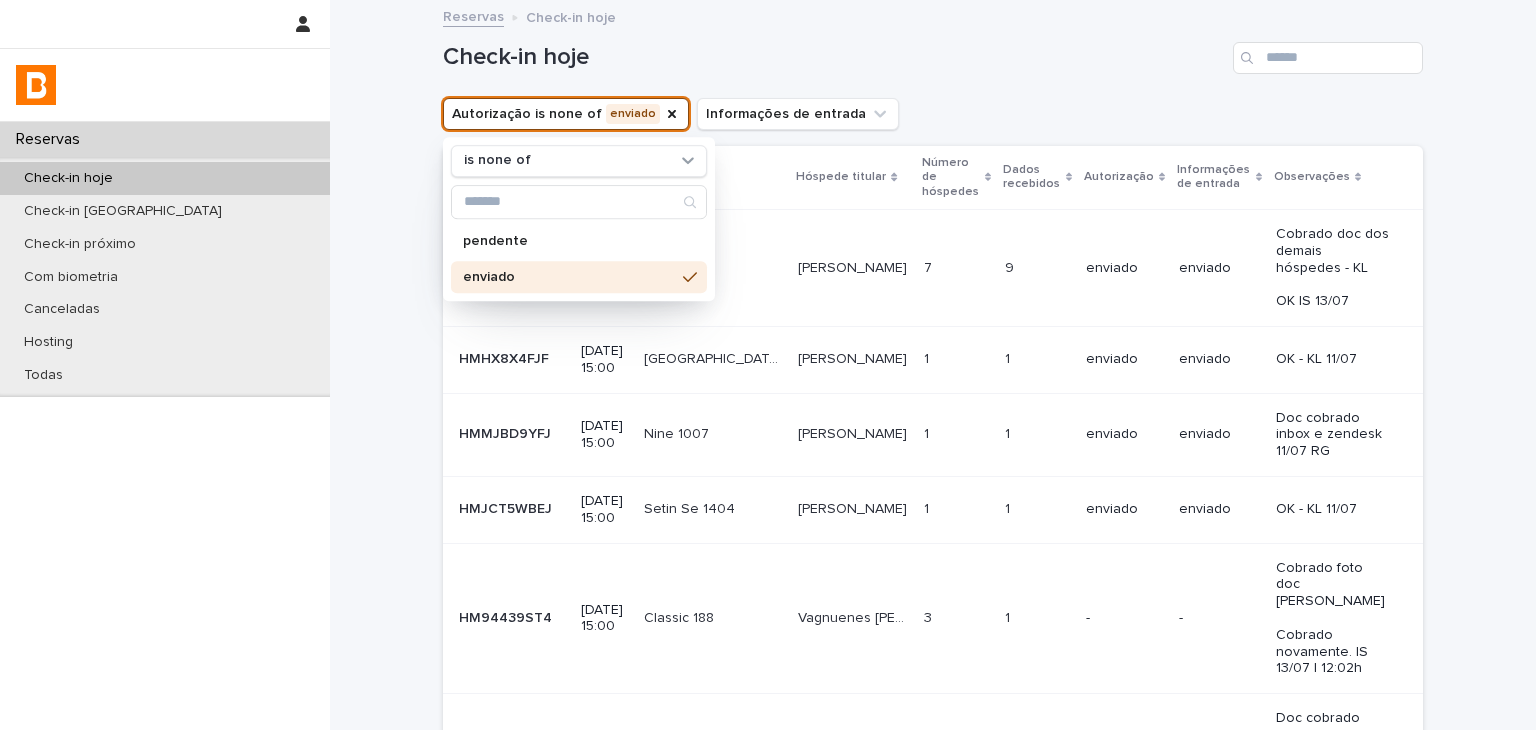click on "Autorização is none of enviado is none of pendente enviado Informações de entrada" at bounding box center (933, 114) 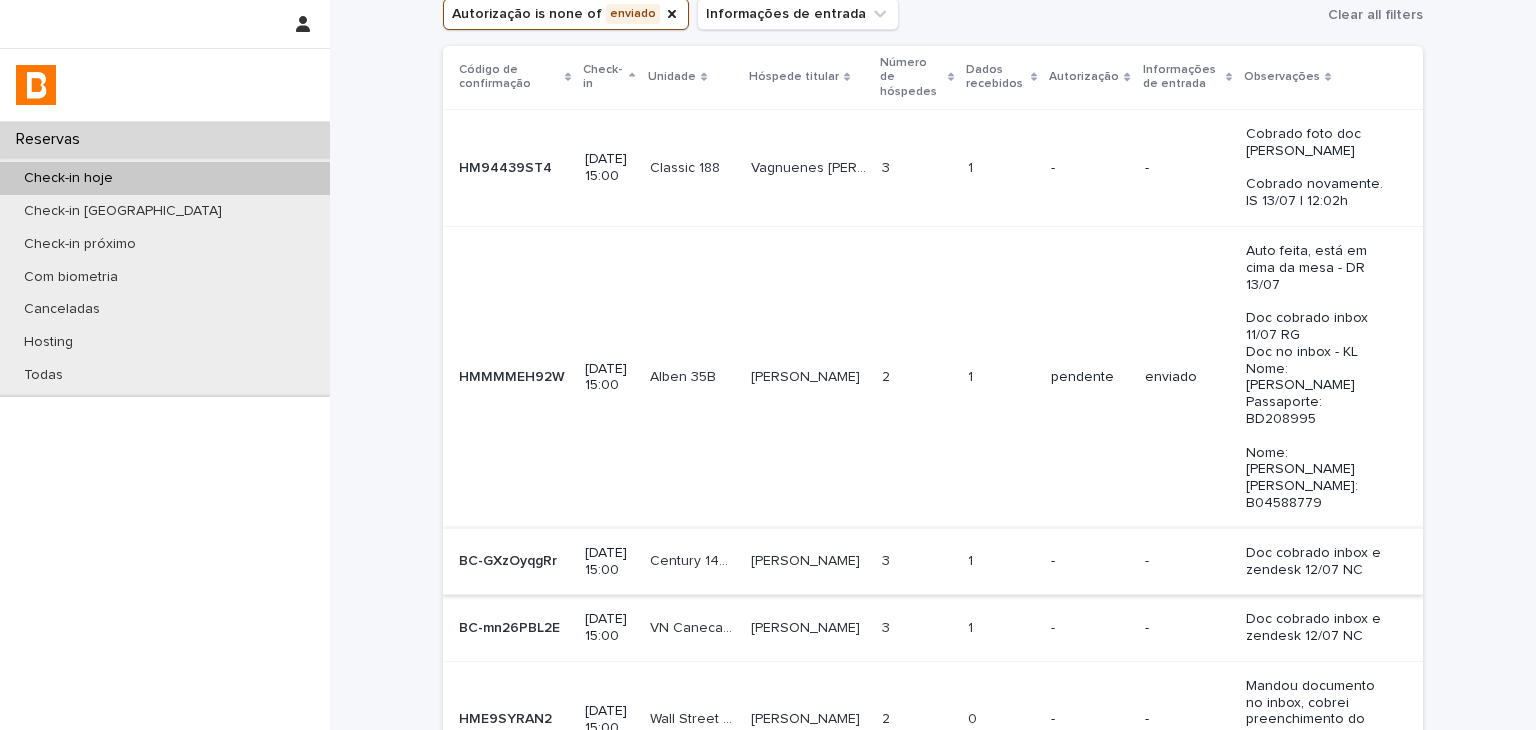 scroll, scrollTop: 300, scrollLeft: 0, axis: vertical 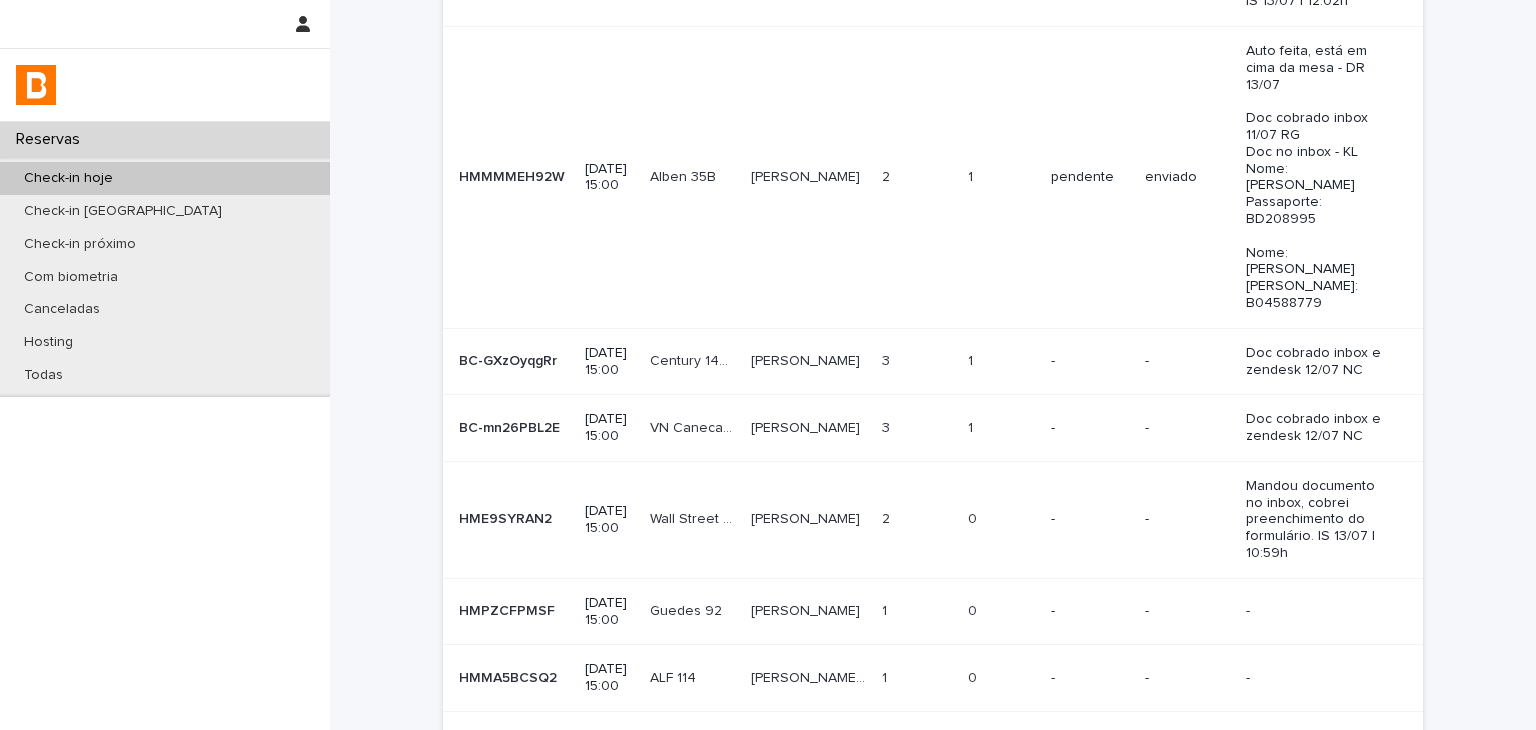 click on "-" at bounding box center (1089, 428) 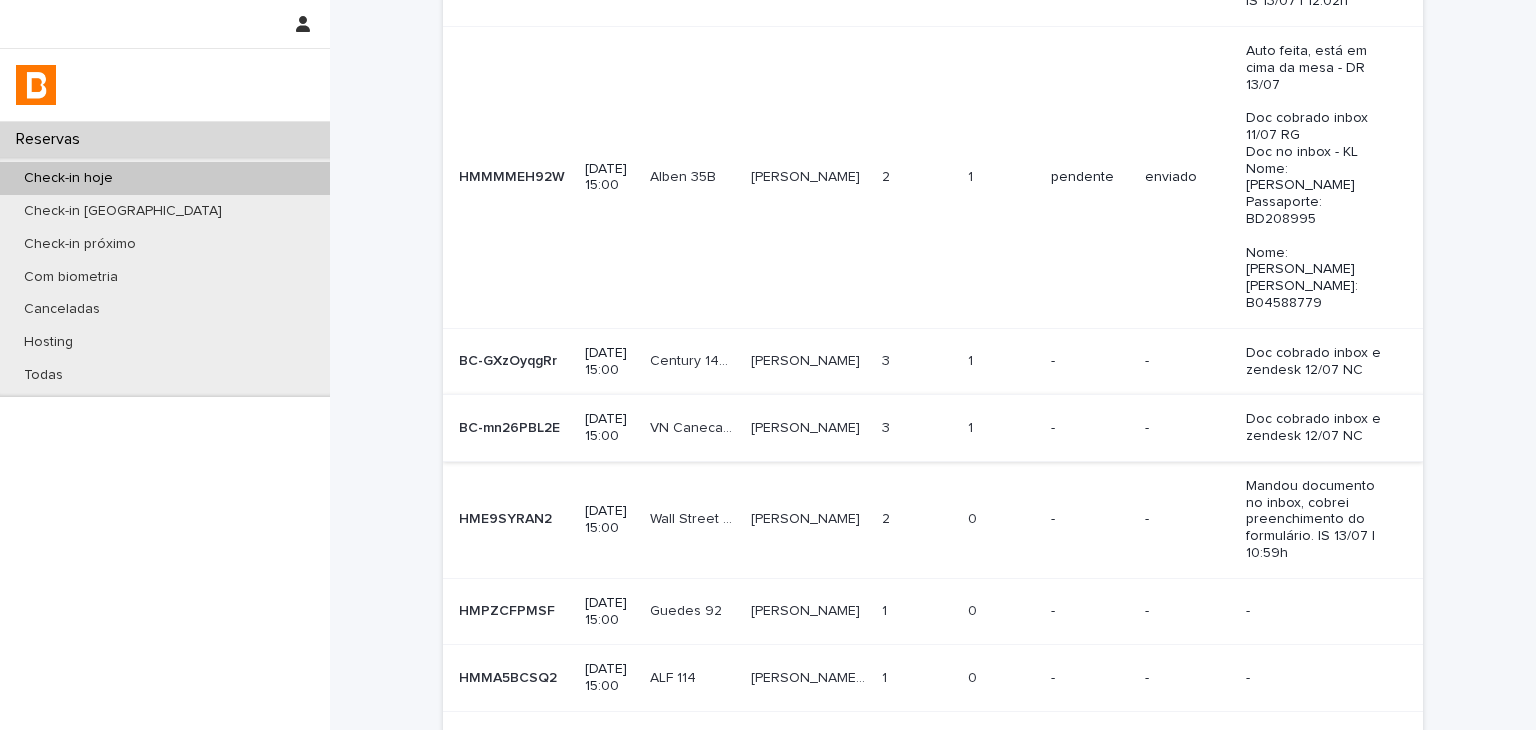 scroll, scrollTop: 0, scrollLeft: 0, axis: both 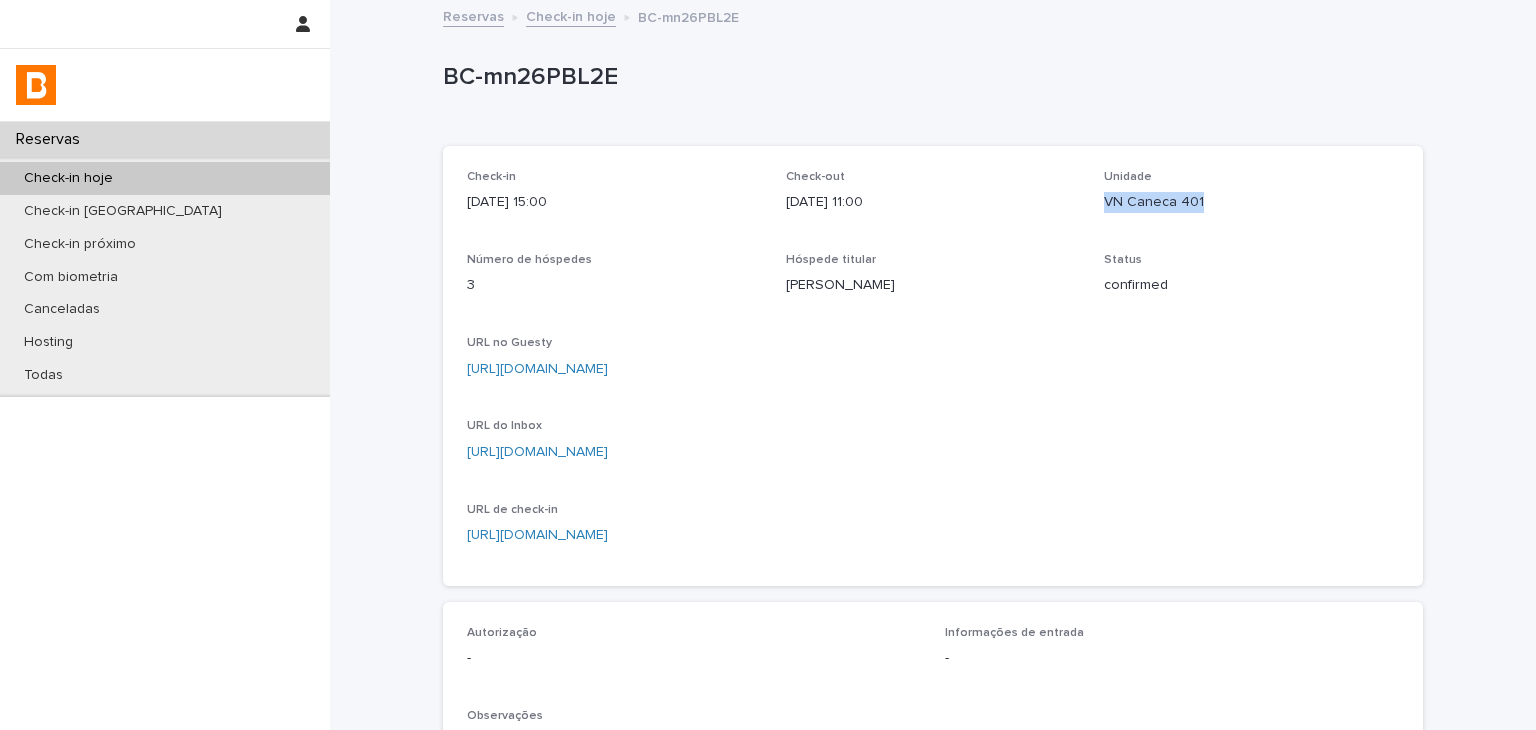 drag, startPoint x: 1128, startPoint y: 209, endPoint x: 1236, endPoint y: 205, distance: 108.07405 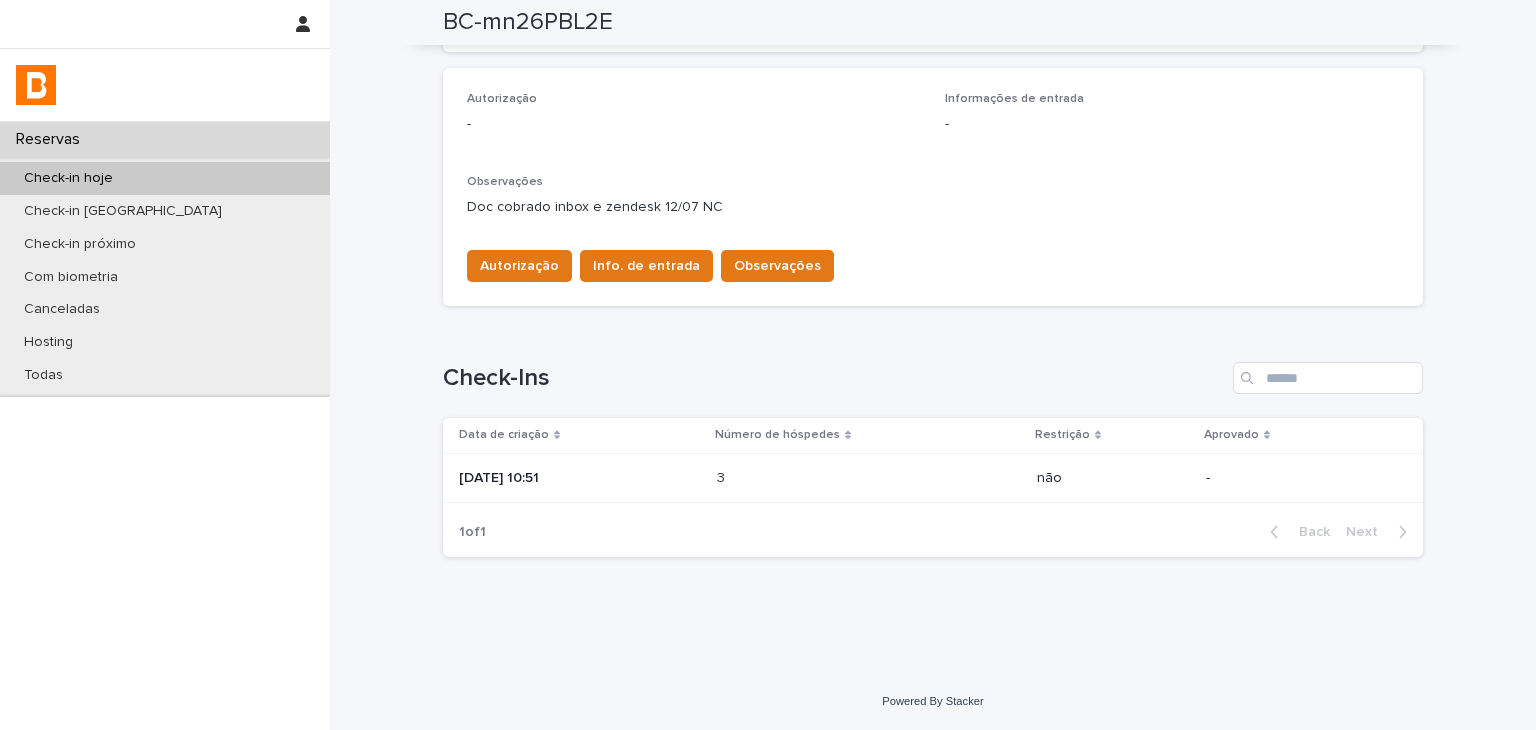 click on "Número de hóspedes" at bounding box center [869, 435] 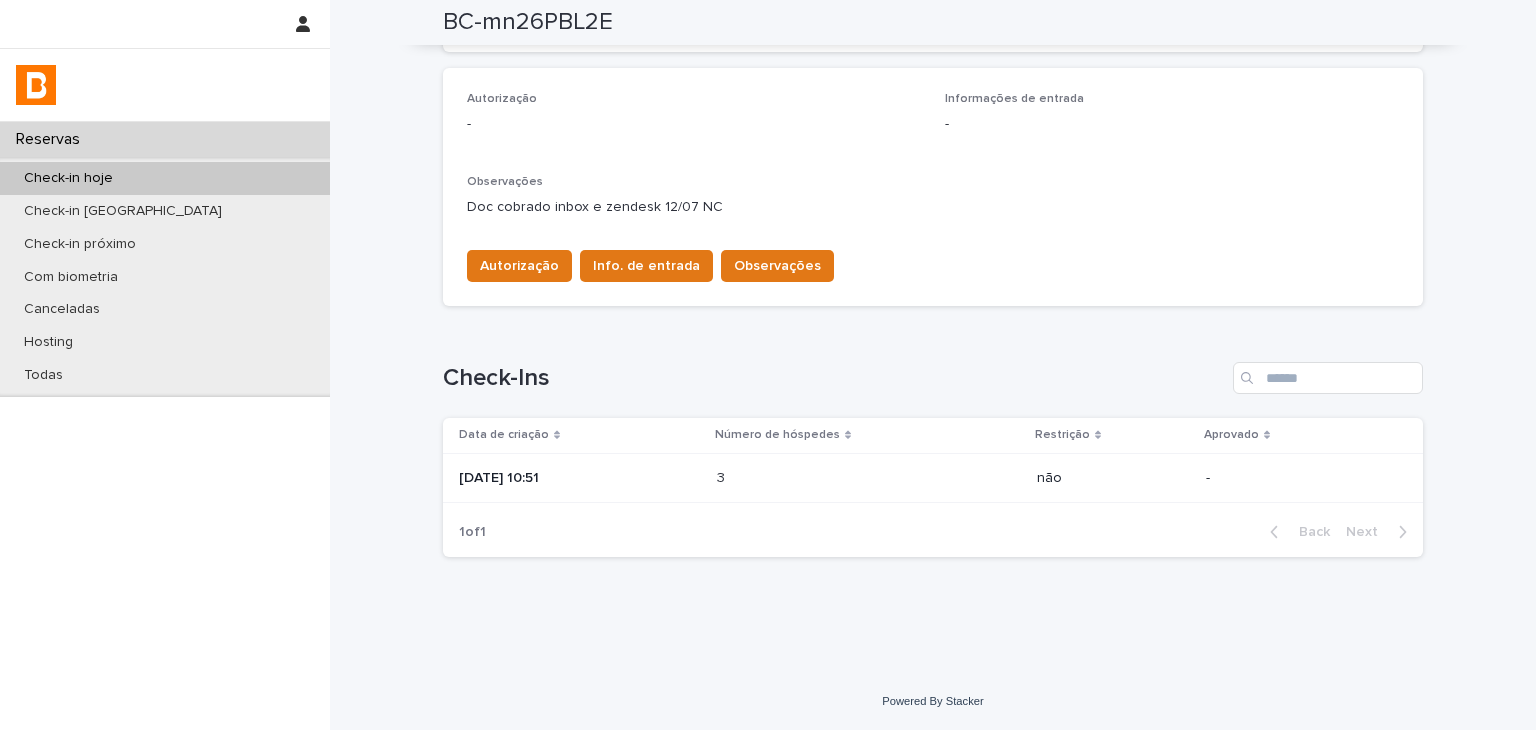 click on "3 3" at bounding box center (869, 478) 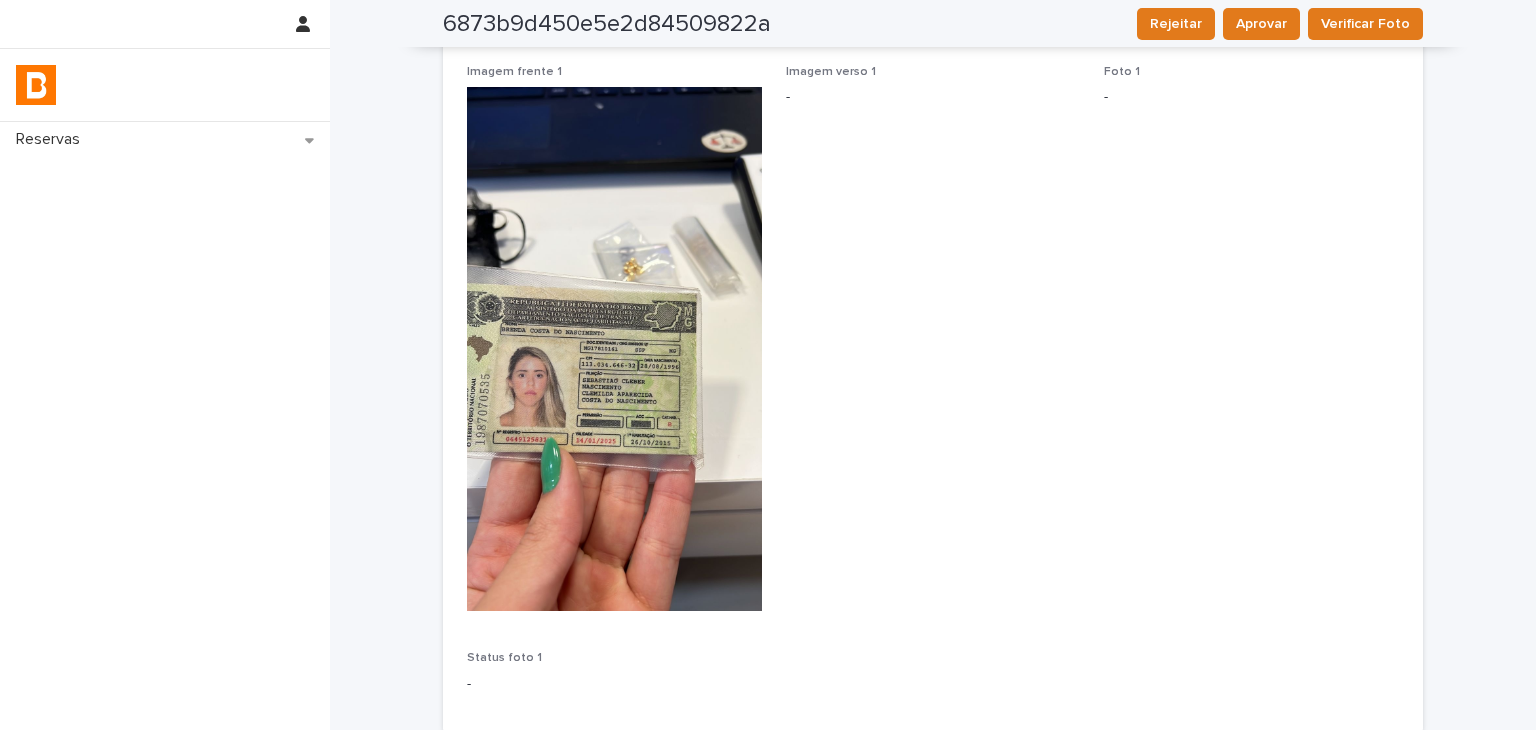 scroll, scrollTop: 0, scrollLeft: 0, axis: both 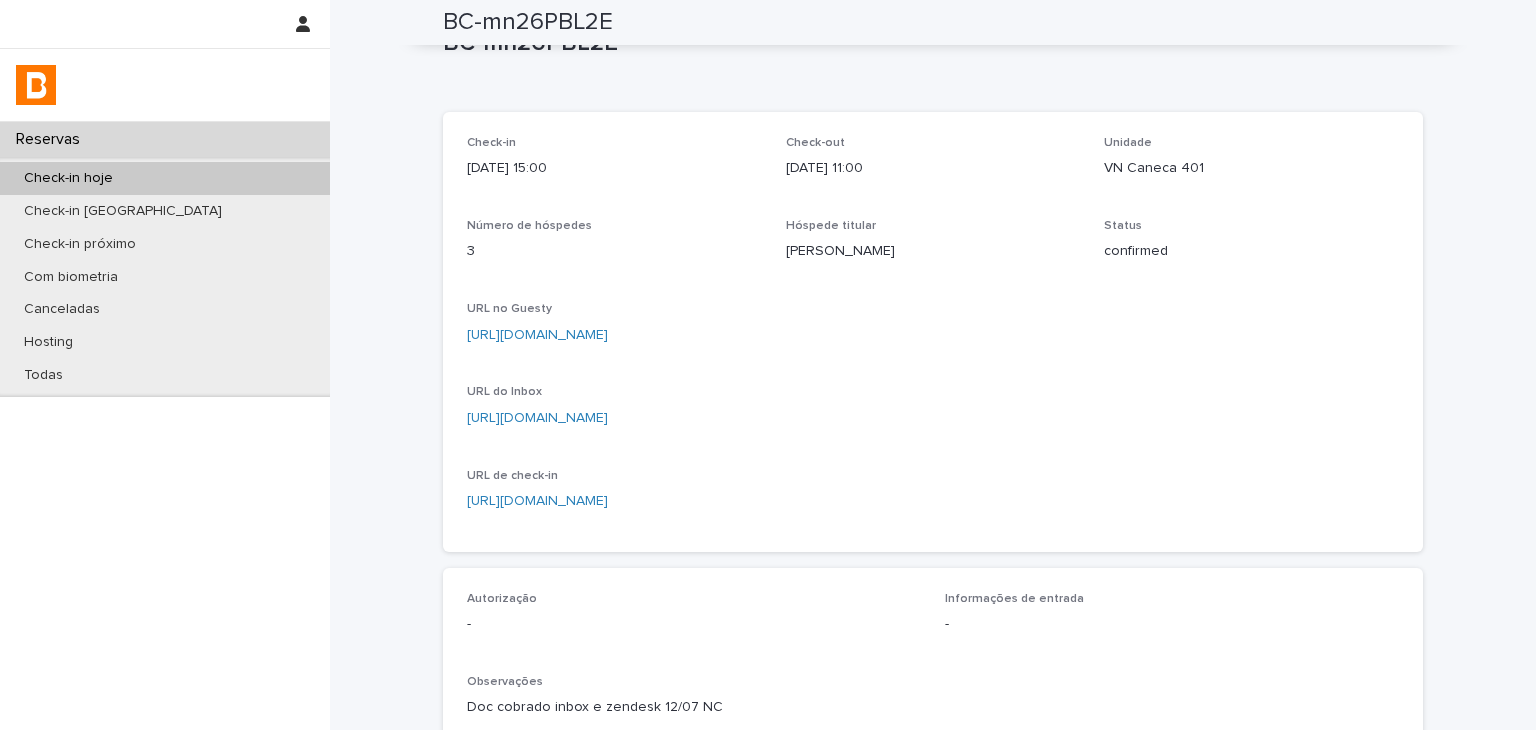 click on "[URL][DOMAIN_NAME]" at bounding box center (933, 335) 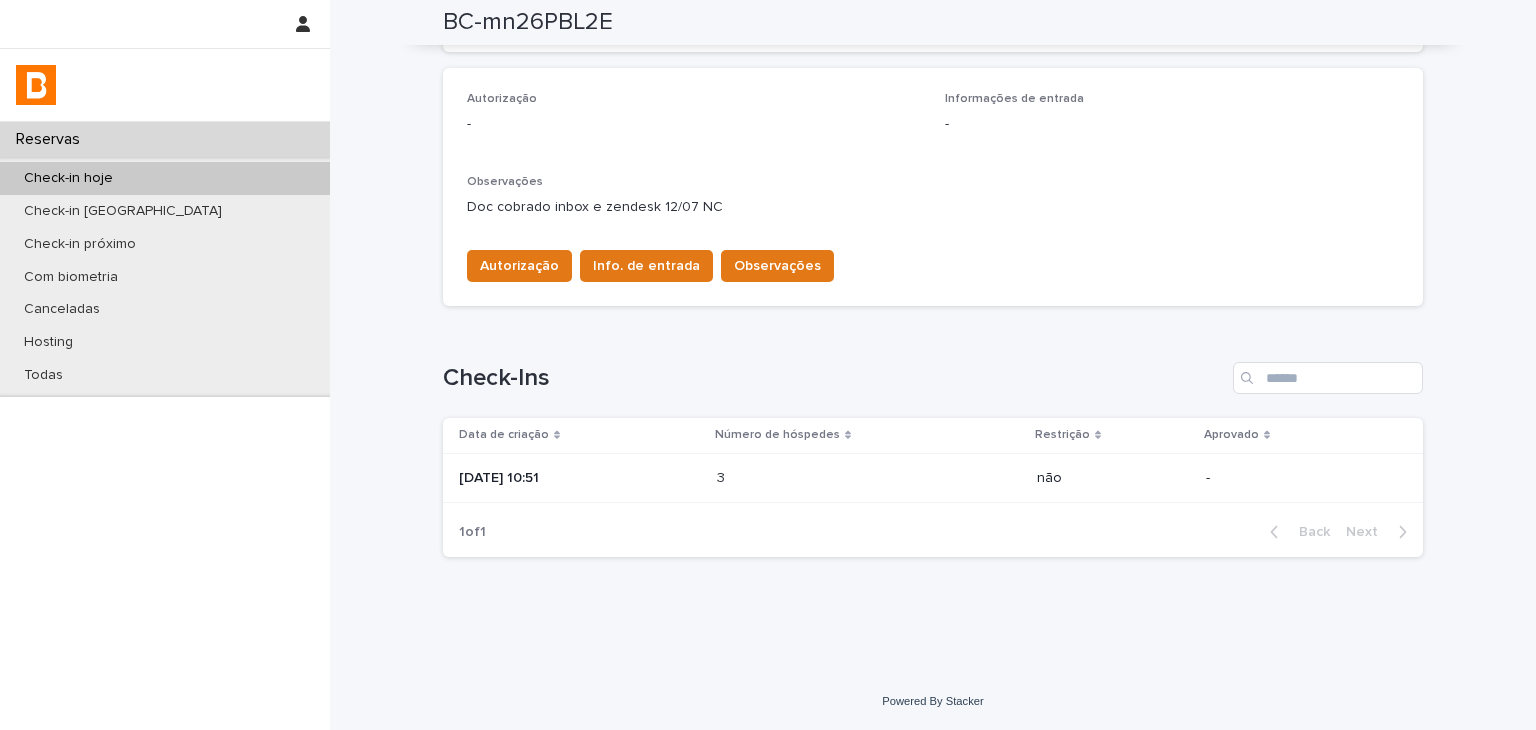 scroll, scrollTop: 34, scrollLeft: 0, axis: vertical 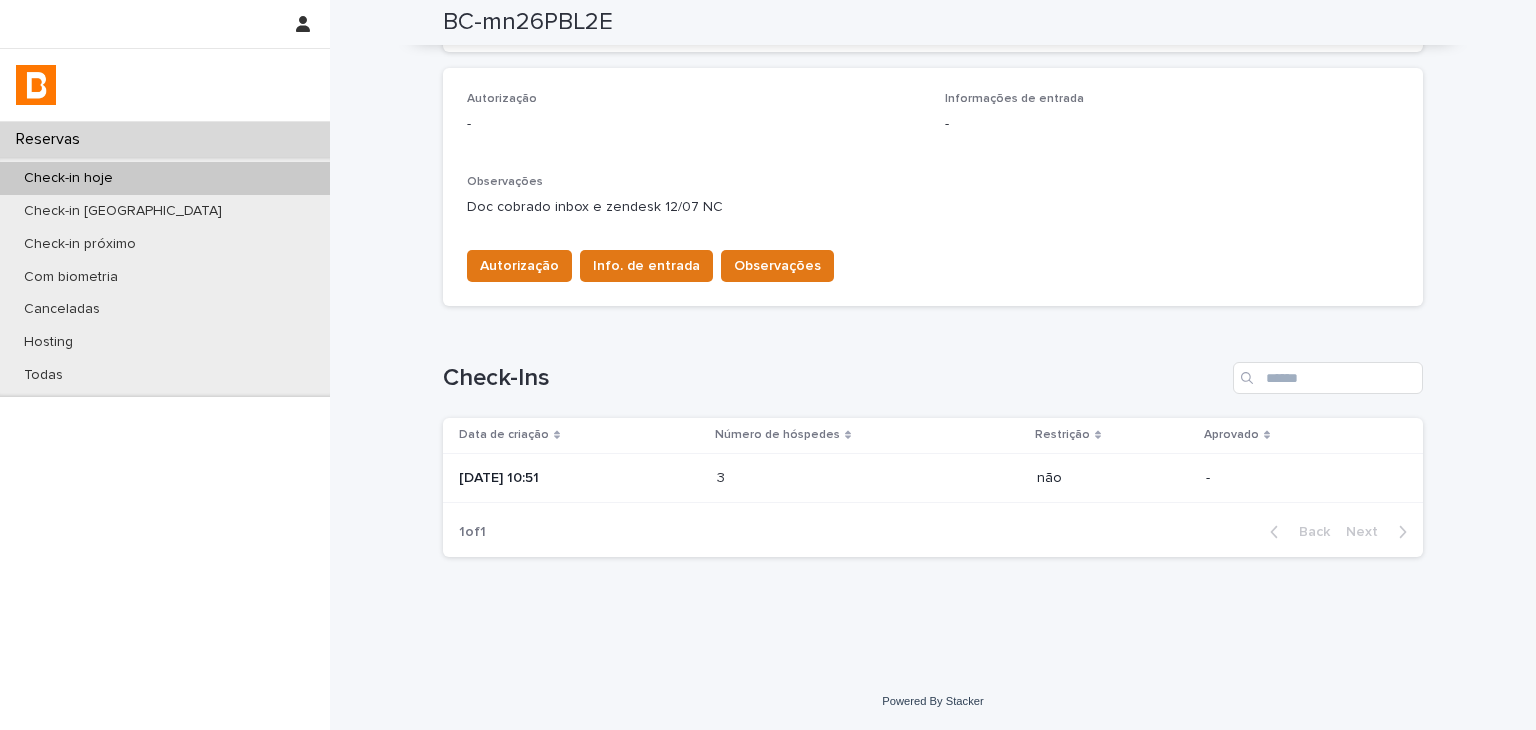 click on "3 3" at bounding box center [869, 478] 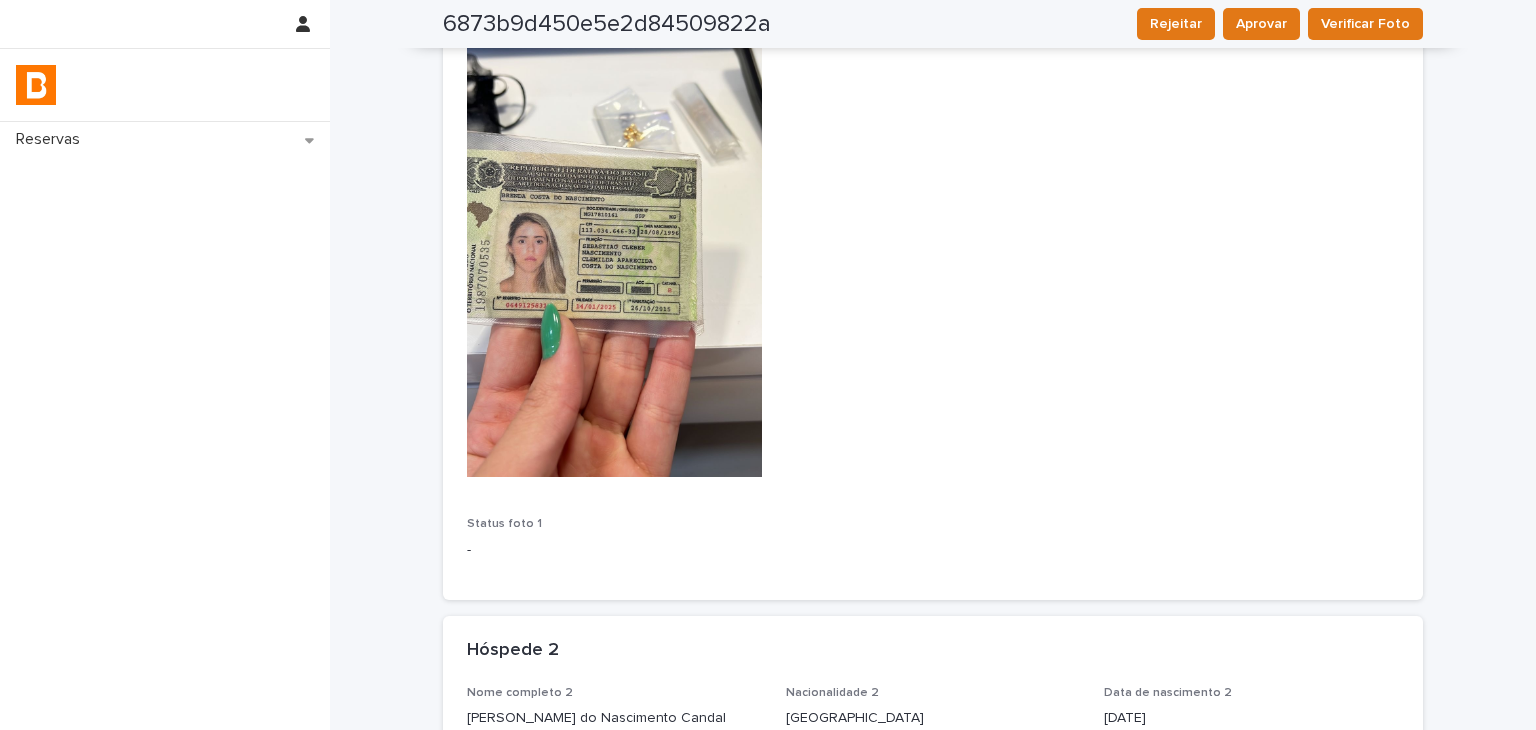scroll, scrollTop: 1, scrollLeft: 0, axis: vertical 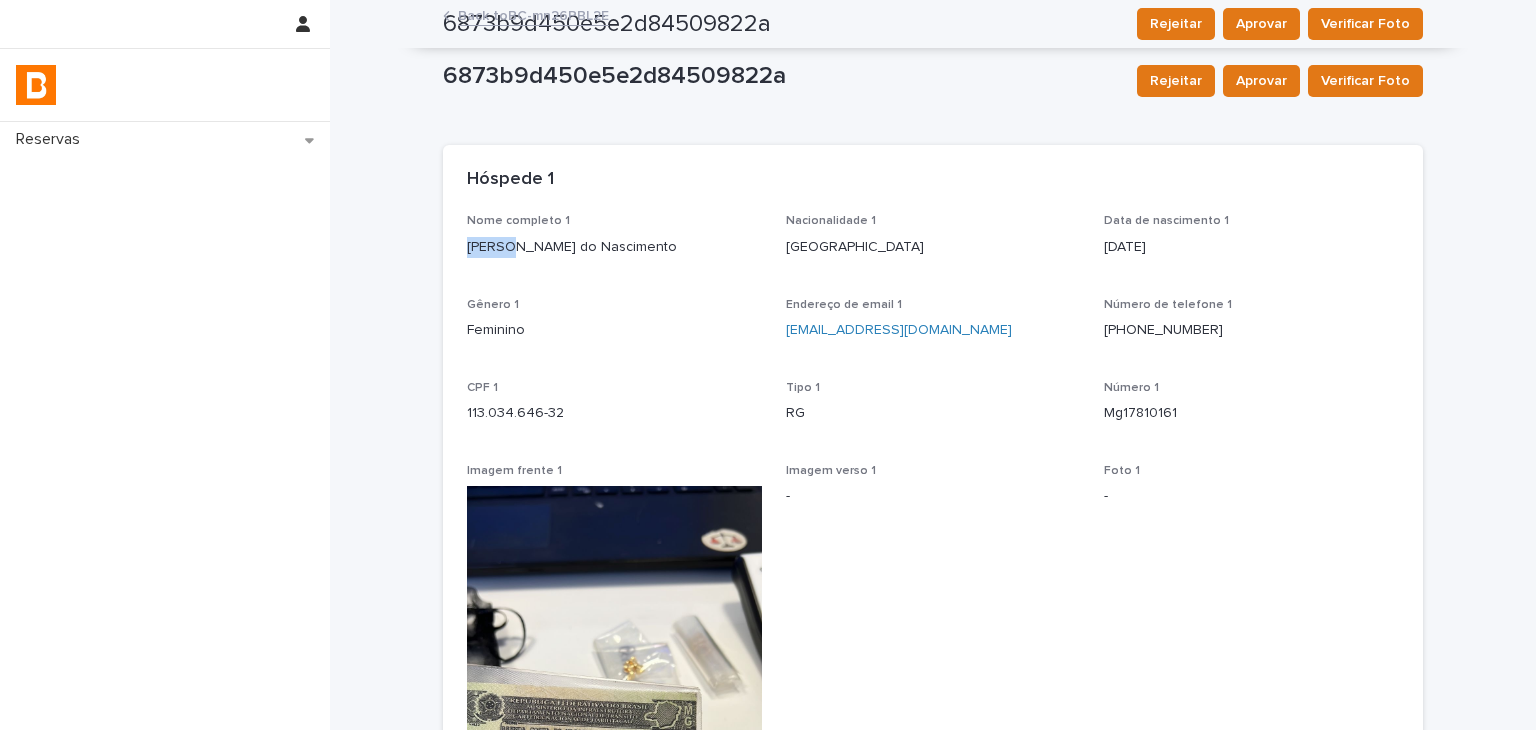 drag, startPoint x: 458, startPoint y: 253, endPoint x: 536, endPoint y: 233, distance: 80.523285 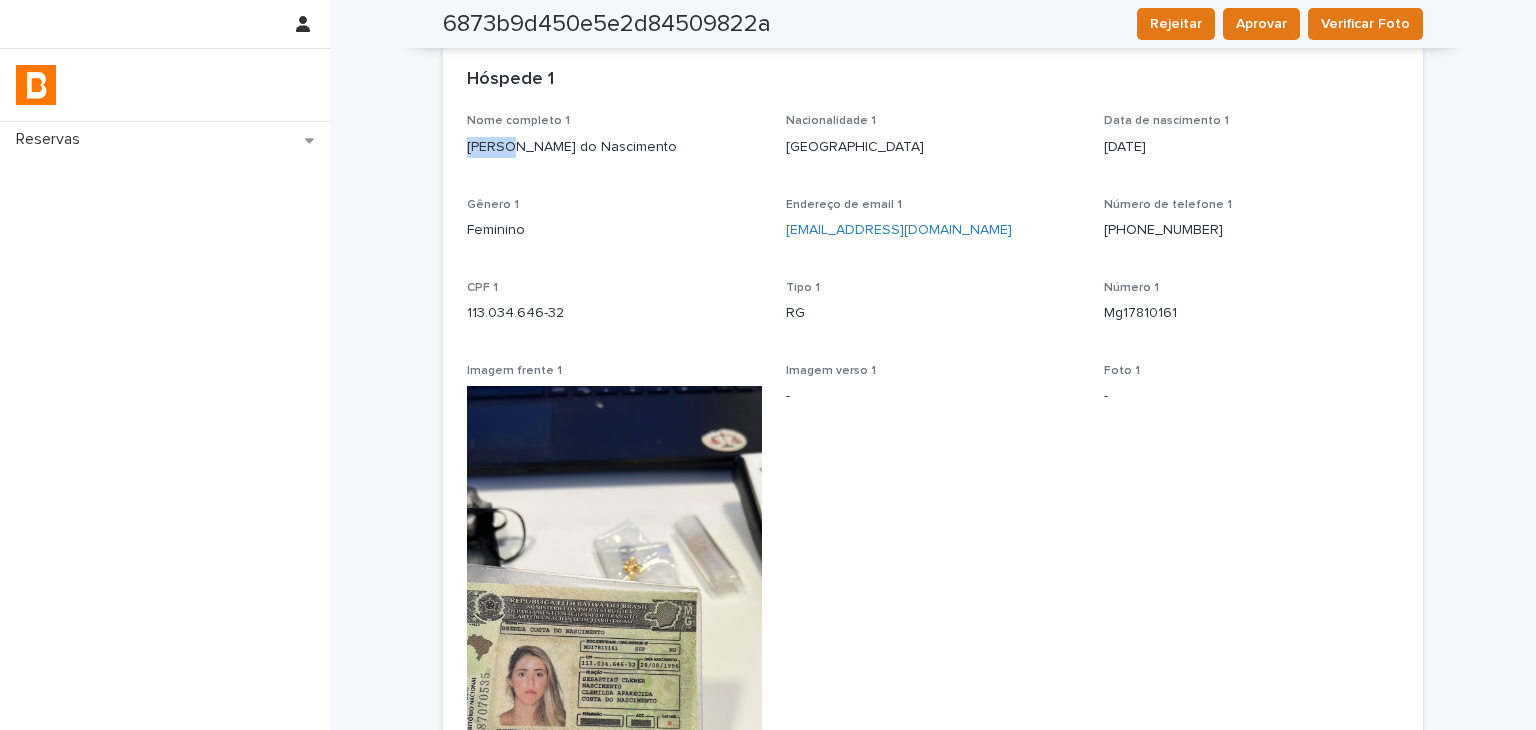 click on "[PERSON_NAME] do Nascimento" at bounding box center (614, 147) 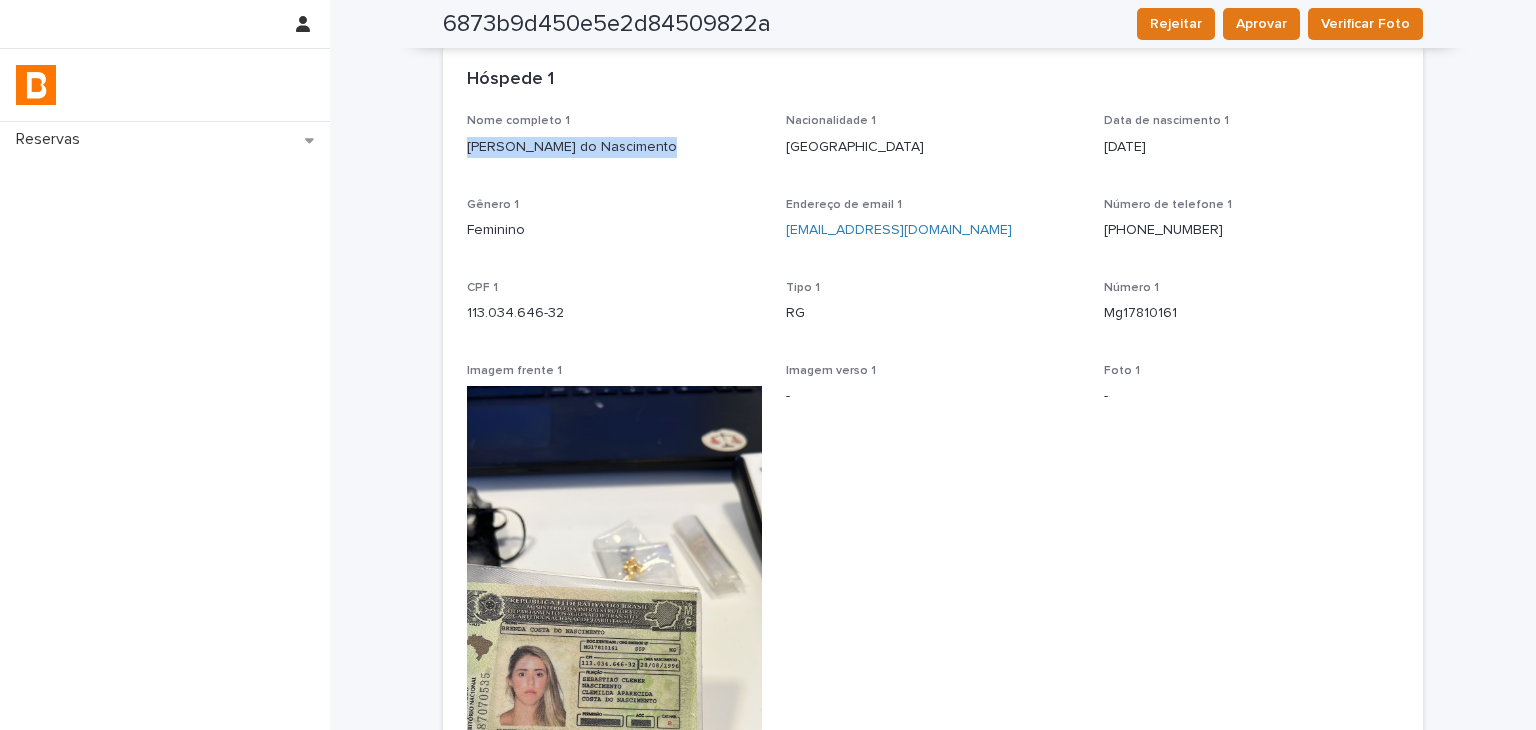 drag, startPoint x: 481, startPoint y: 148, endPoint x: 715, endPoint y: 20, distance: 266.72083 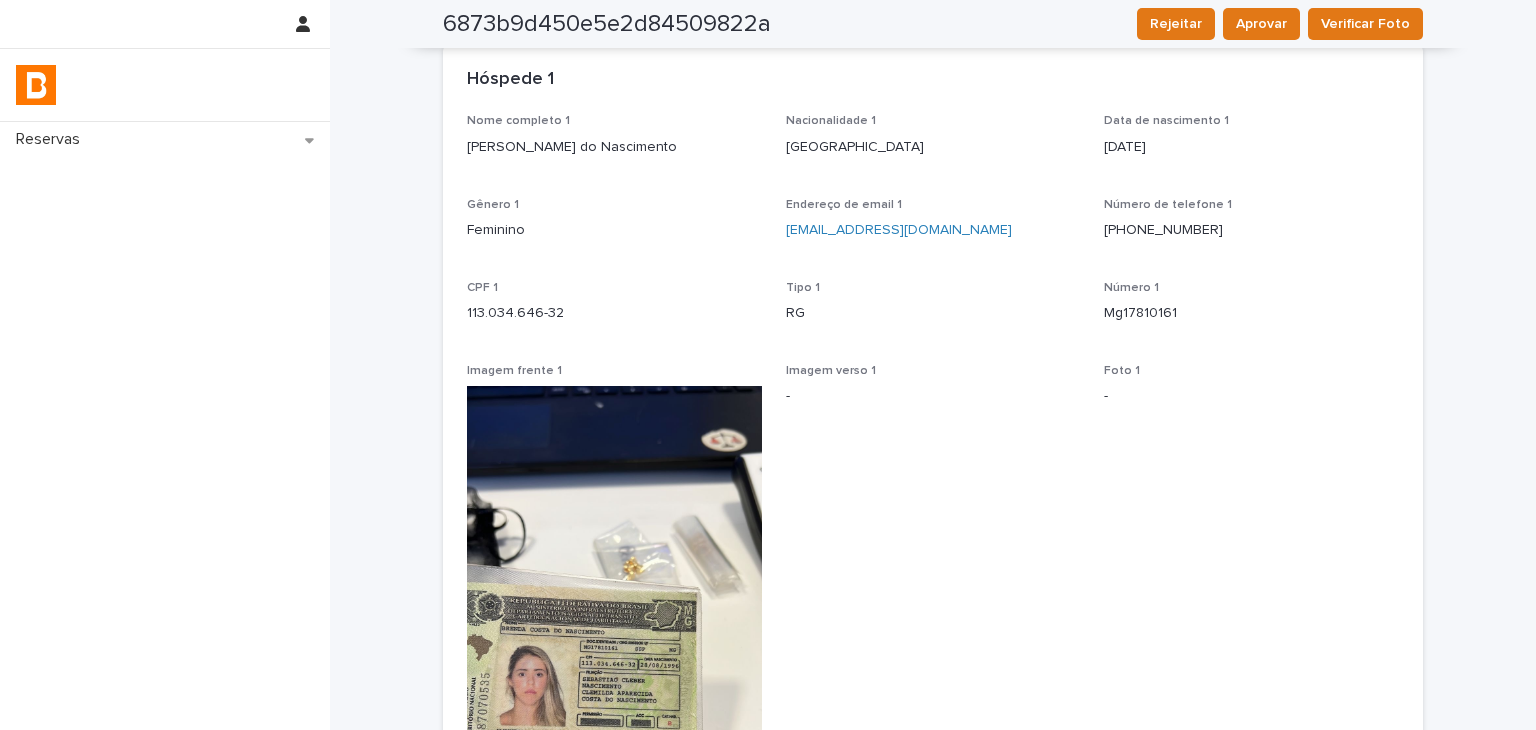 drag, startPoint x: 479, startPoint y: 313, endPoint x: 637, endPoint y: 297, distance: 158.80806 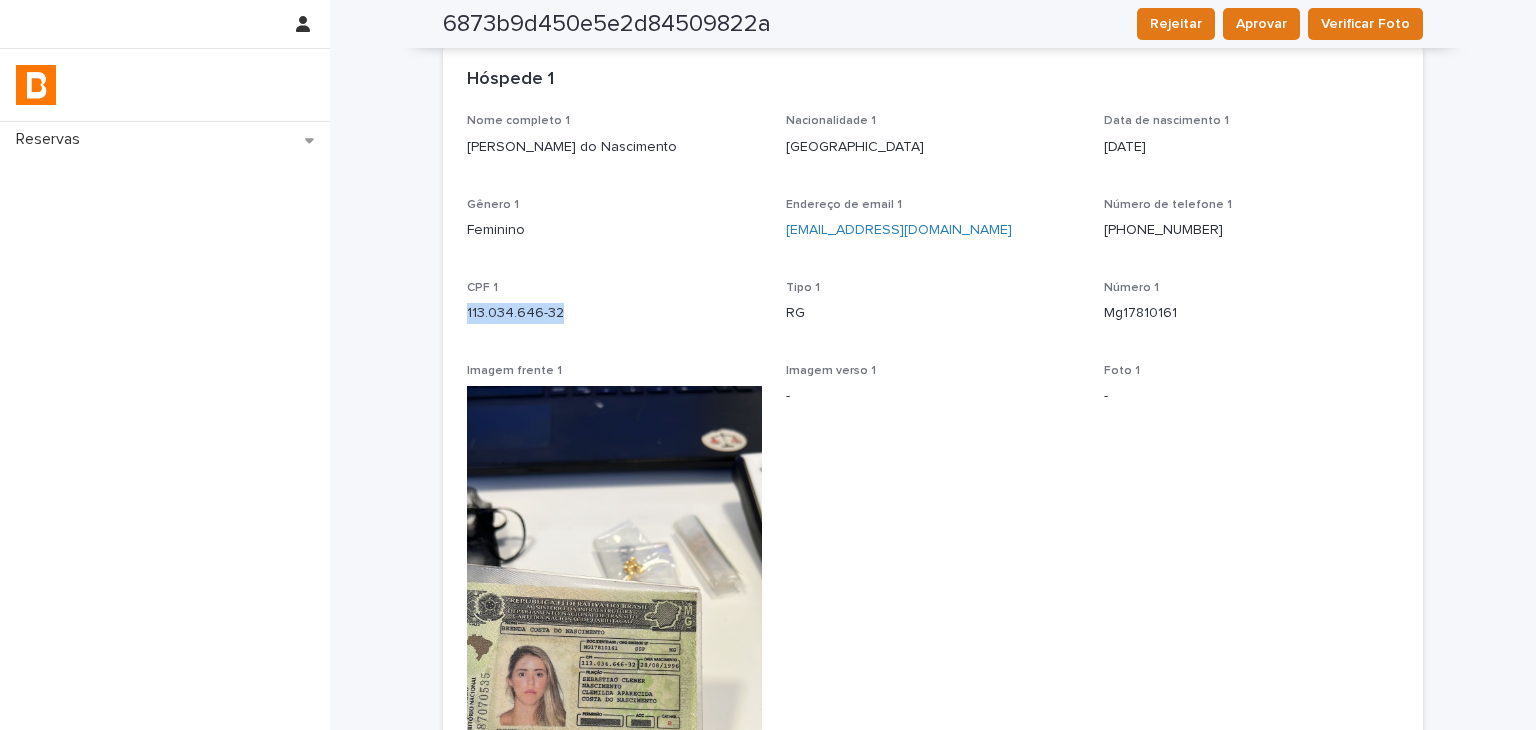 drag, startPoint x: 464, startPoint y: 311, endPoint x: 552, endPoint y: 302, distance: 88.45903 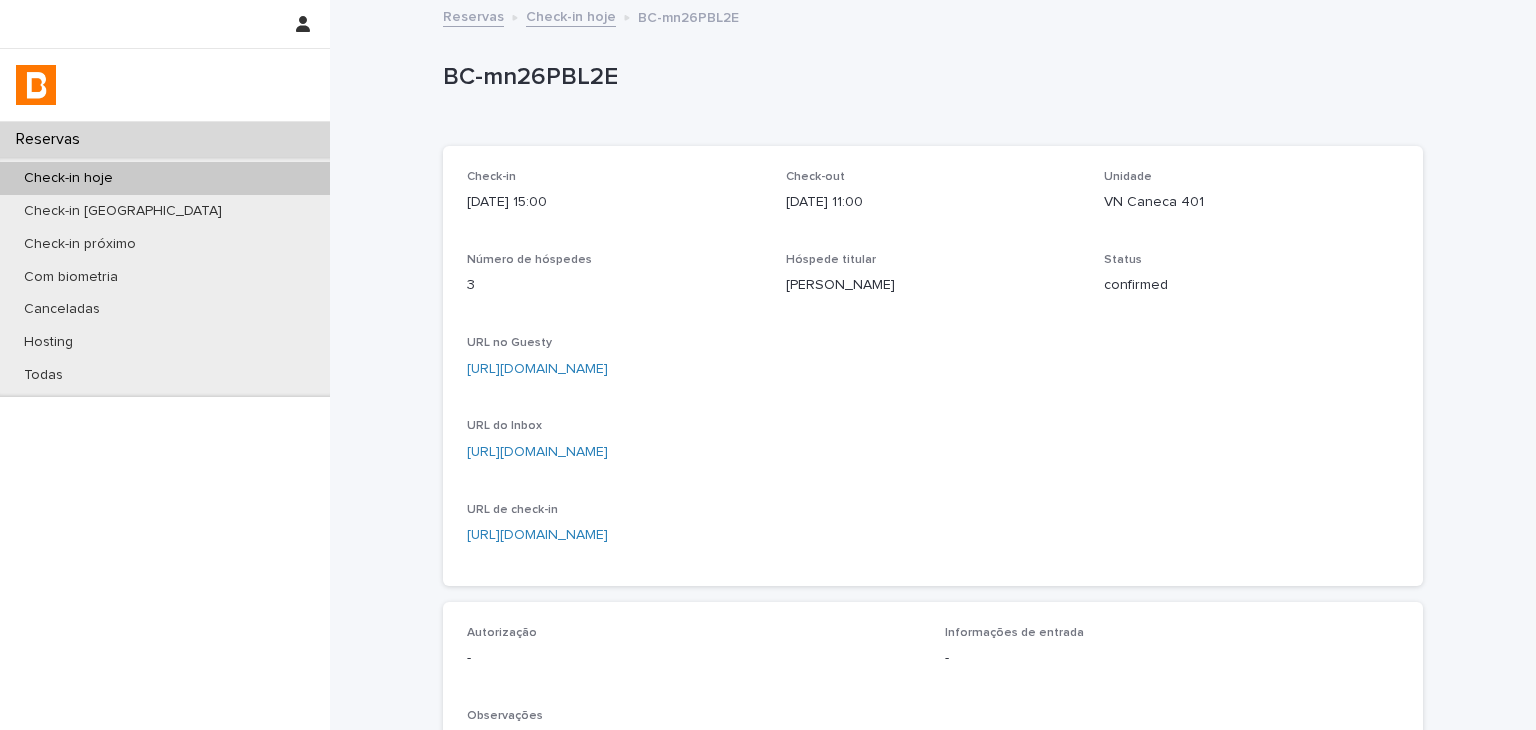 scroll, scrollTop: 500, scrollLeft: 0, axis: vertical 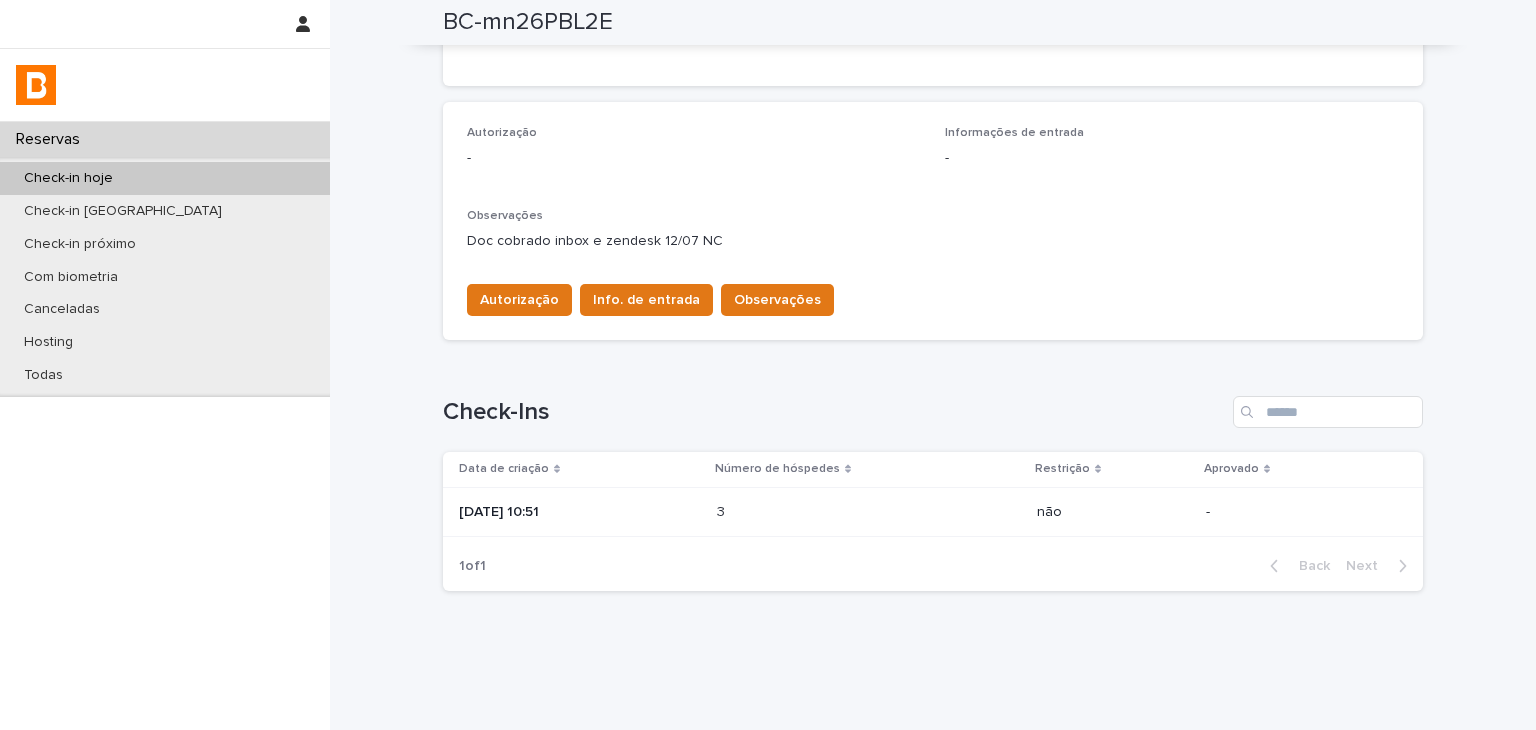 click at bounding box center [804, 512] 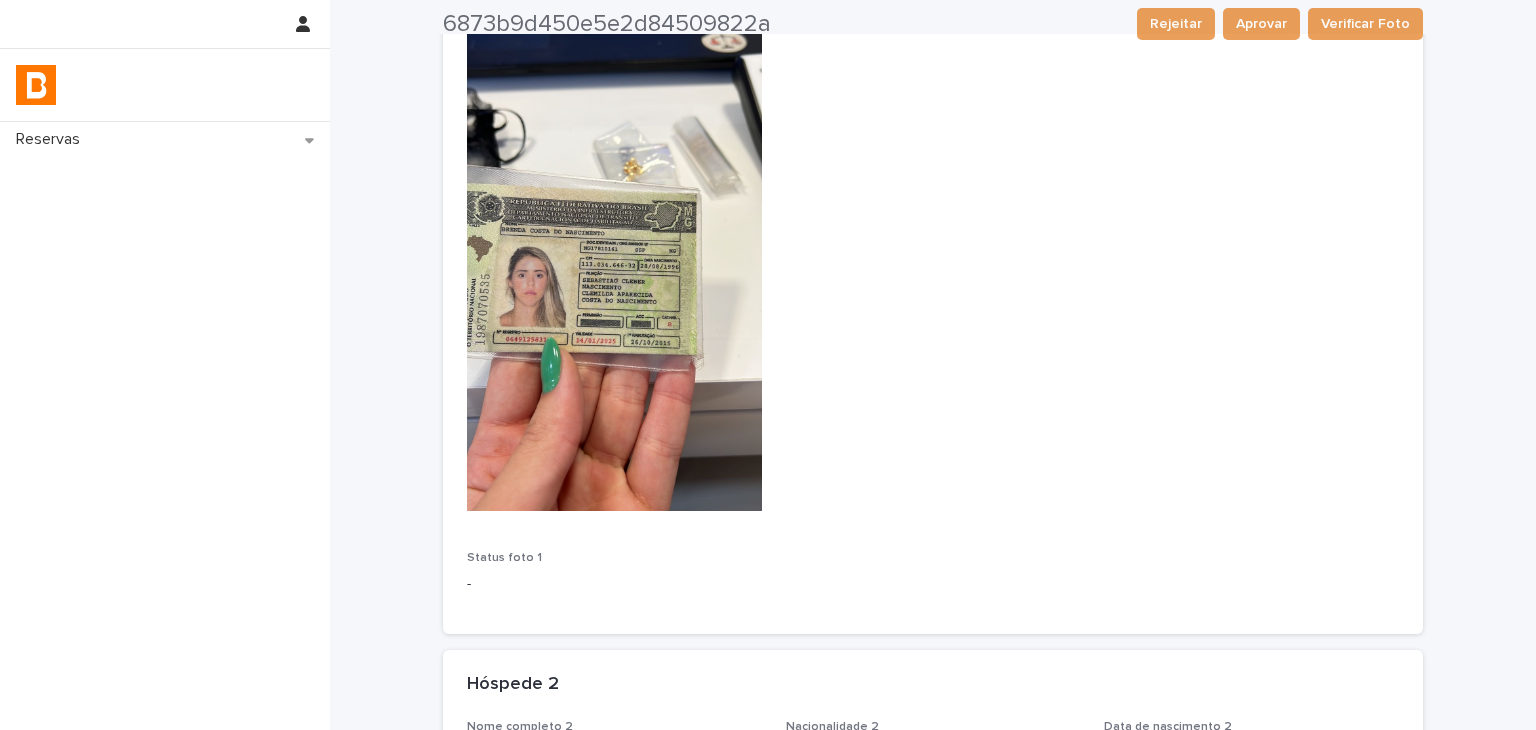 scroll, scrollTop: 900, scrollLeft: 0, axis: vertical 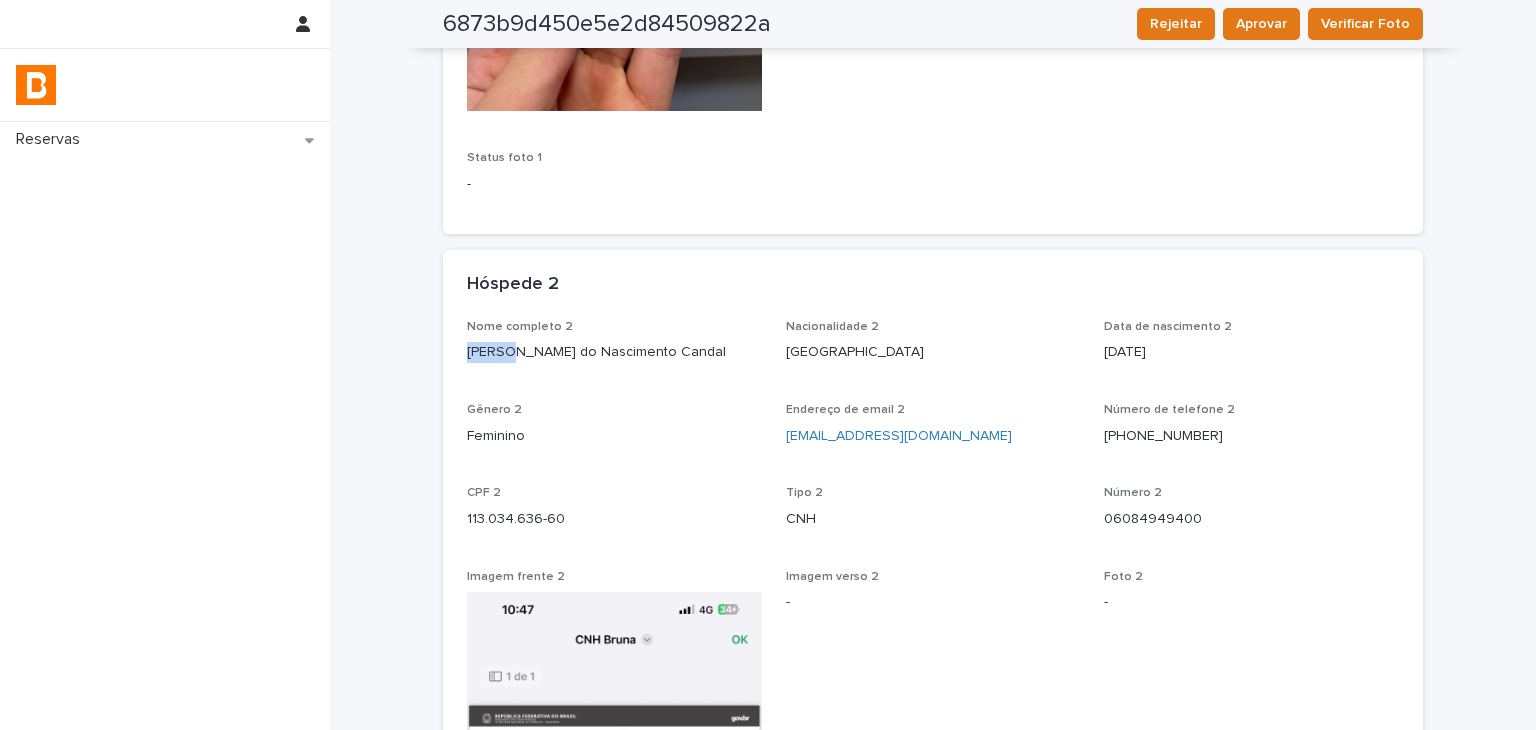 click on "Nome completo 2 [PERSON_NAME] do Nascimento Candal  Nacionalidade 2 [DEMOGRAPHIC_DATA] Data de nascimento 2 [DEMOGRAPHIC_DATA] Gênero 2 Feminino Endereço de email 2 [EMAIL_ADDRESS][DOMAIN_NAME] Número de telefone [PHONE_NUMBER] CPF 2 113.034.636-60 Tipo 2 CNH Número 2 06084949400 Imagem frente 2 Imagem verso 2 - Foto 2 - Status foto 2 -" at bounding box center [933, 836] 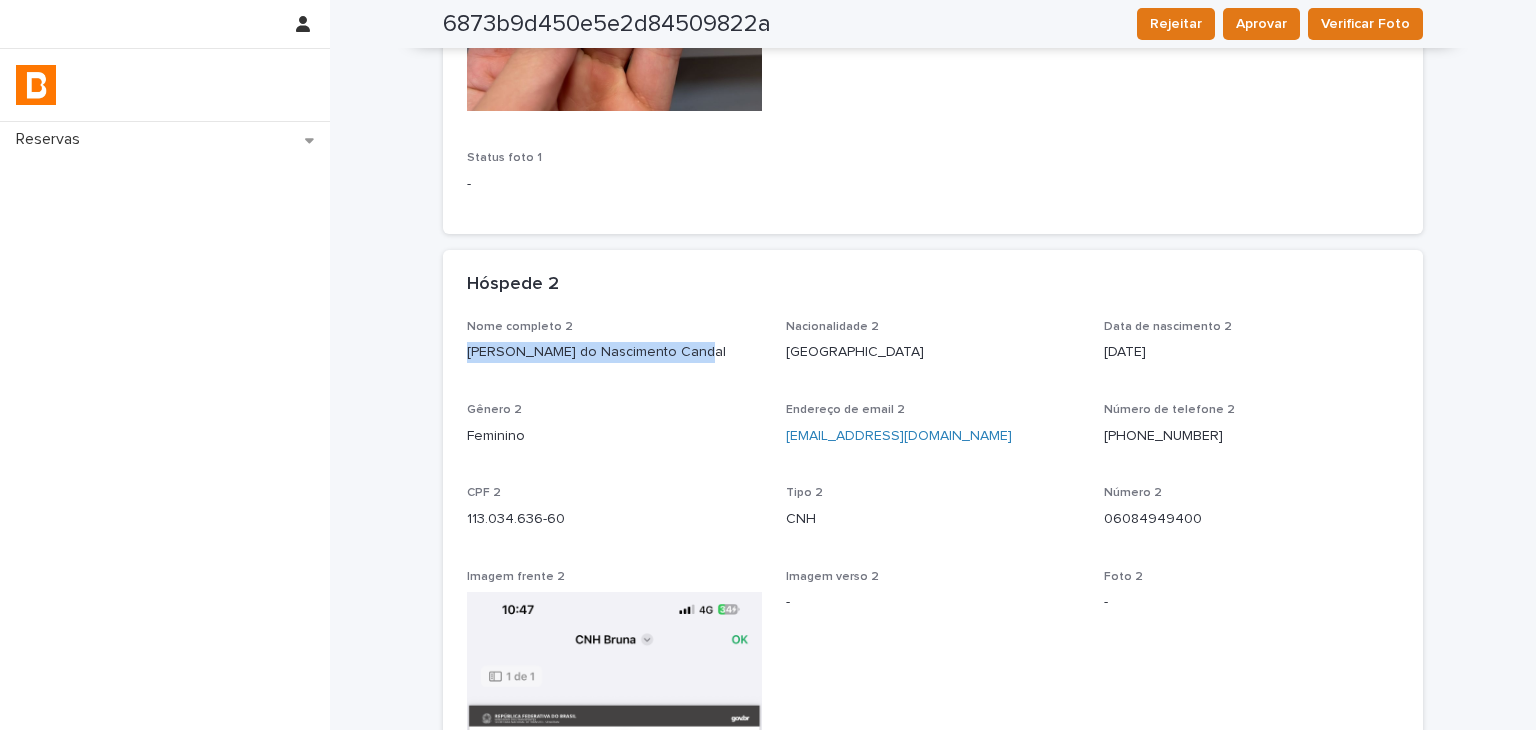drag, startPoint x: 457, startPoint y: 352, endPoint x: 658, endPoint y: 351, distance: 201.00249 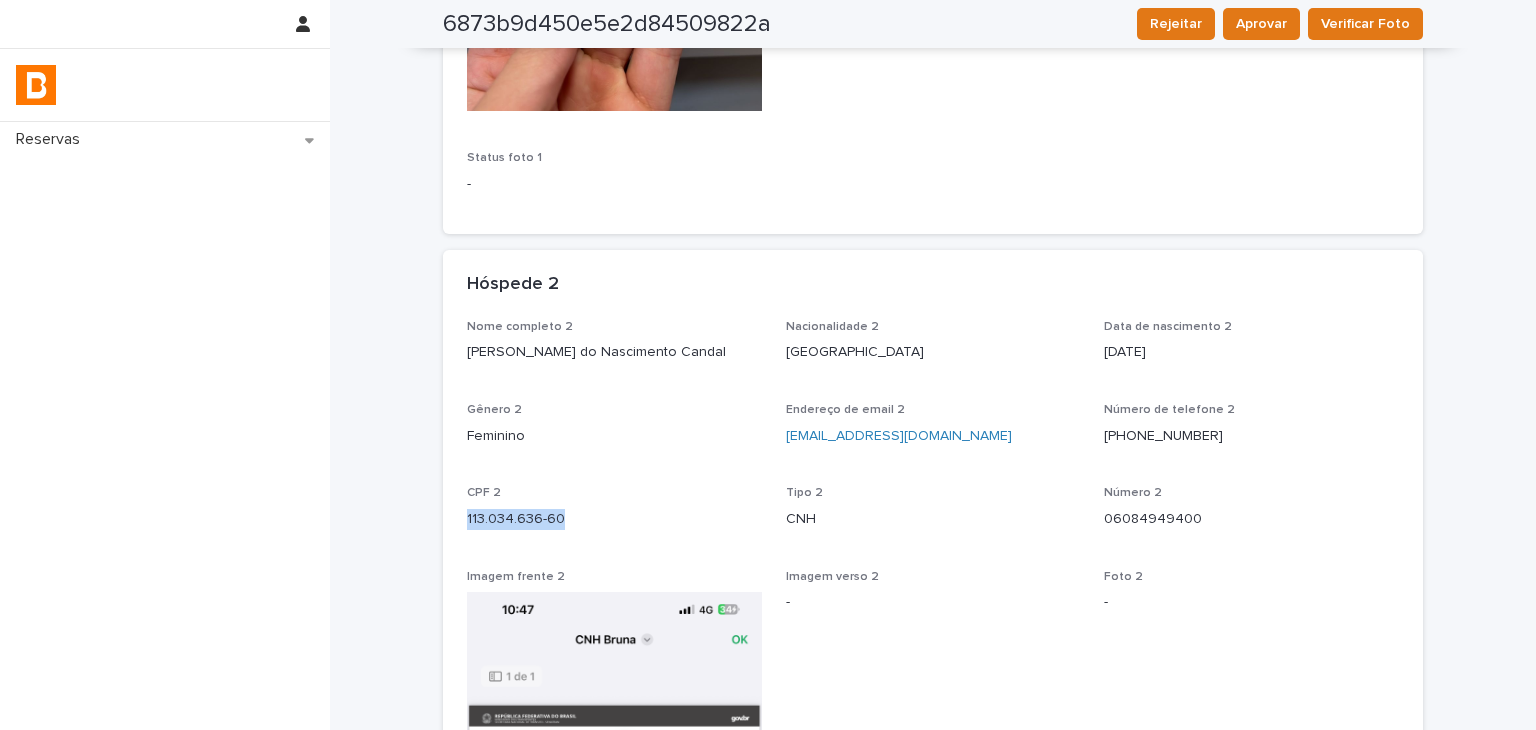 drag, startPoint x: 485, startPoint y: 524, endPoint x: 588, endPoint y: 516, distance: 103.31021 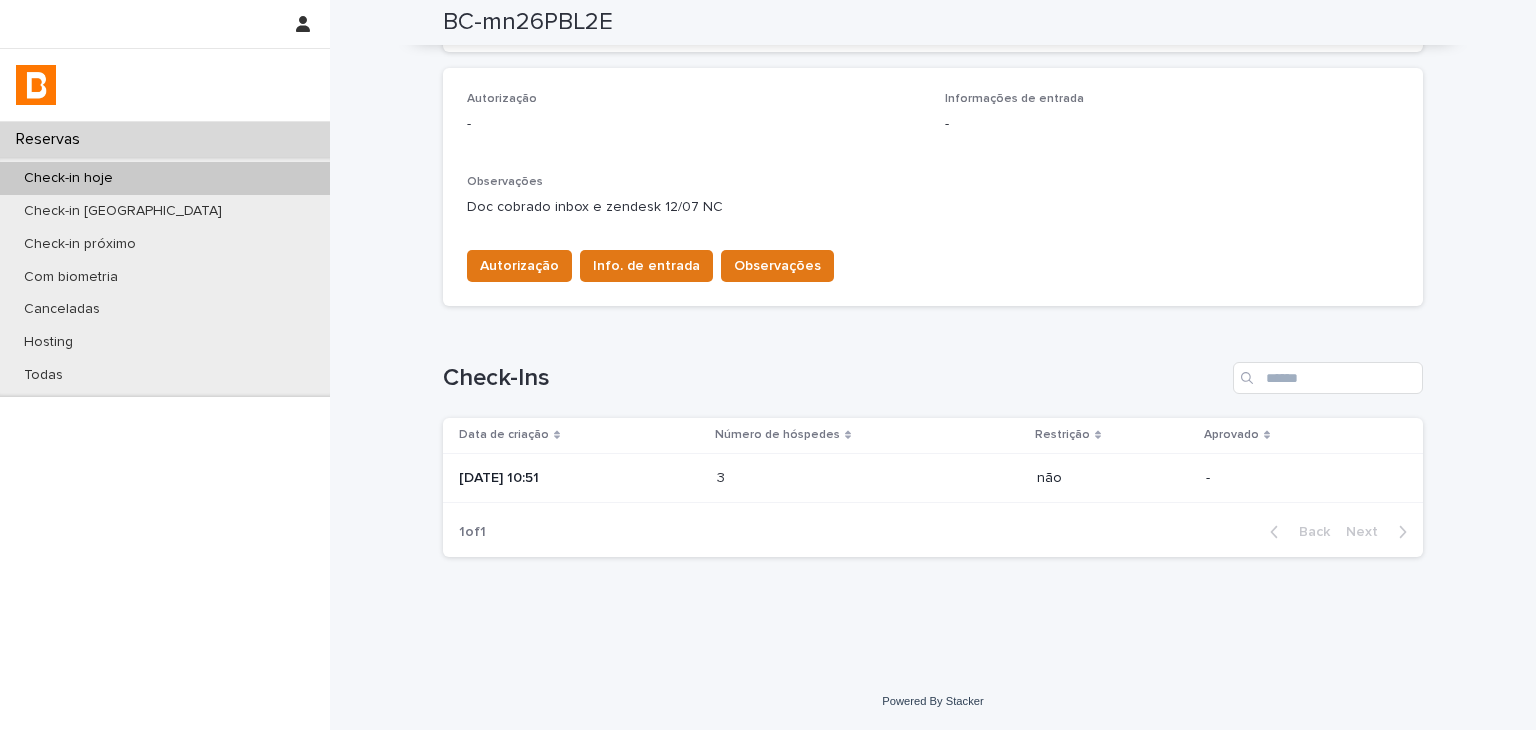 scroll, scrollTop: 0, scrollLeft: 0, axis: both 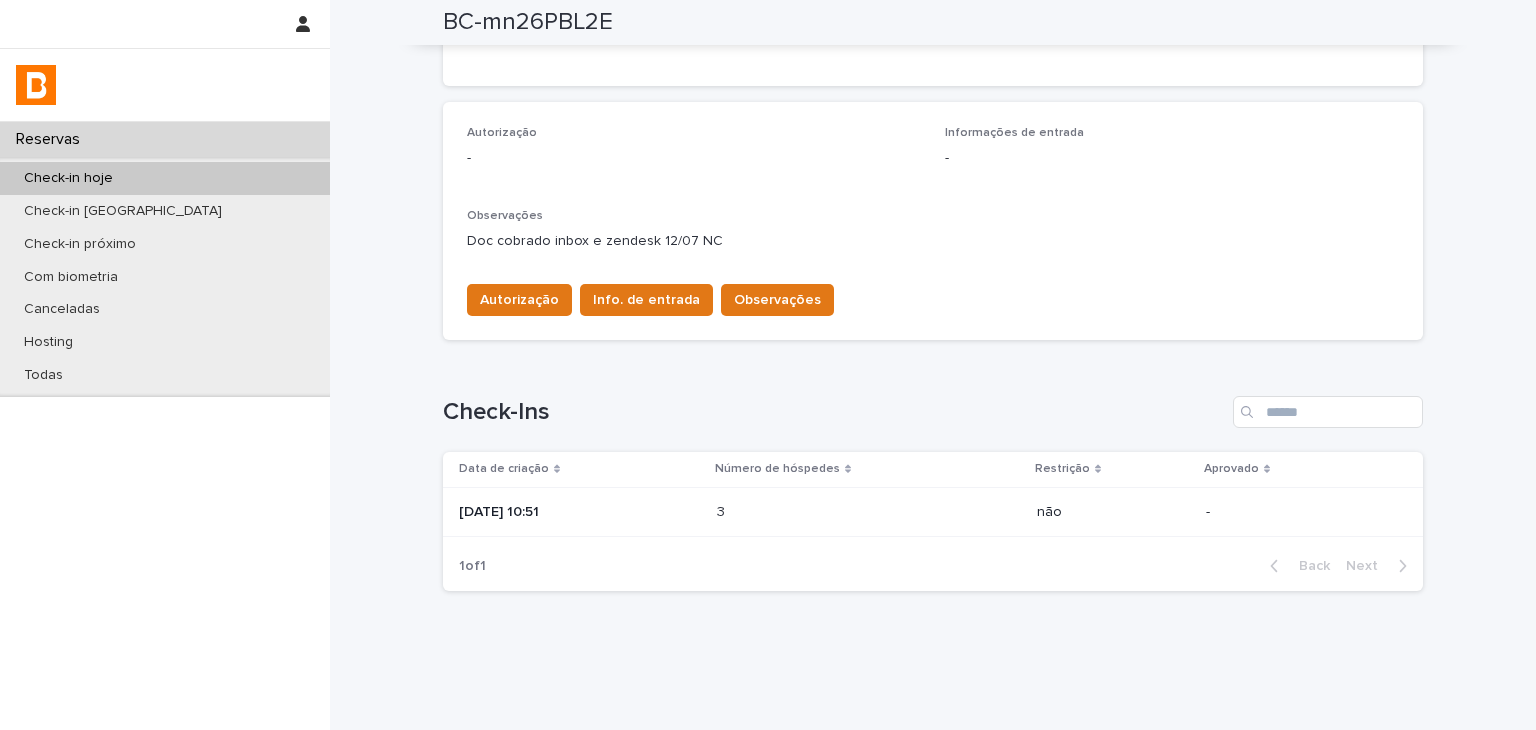 click at bounding box center [804, 512] 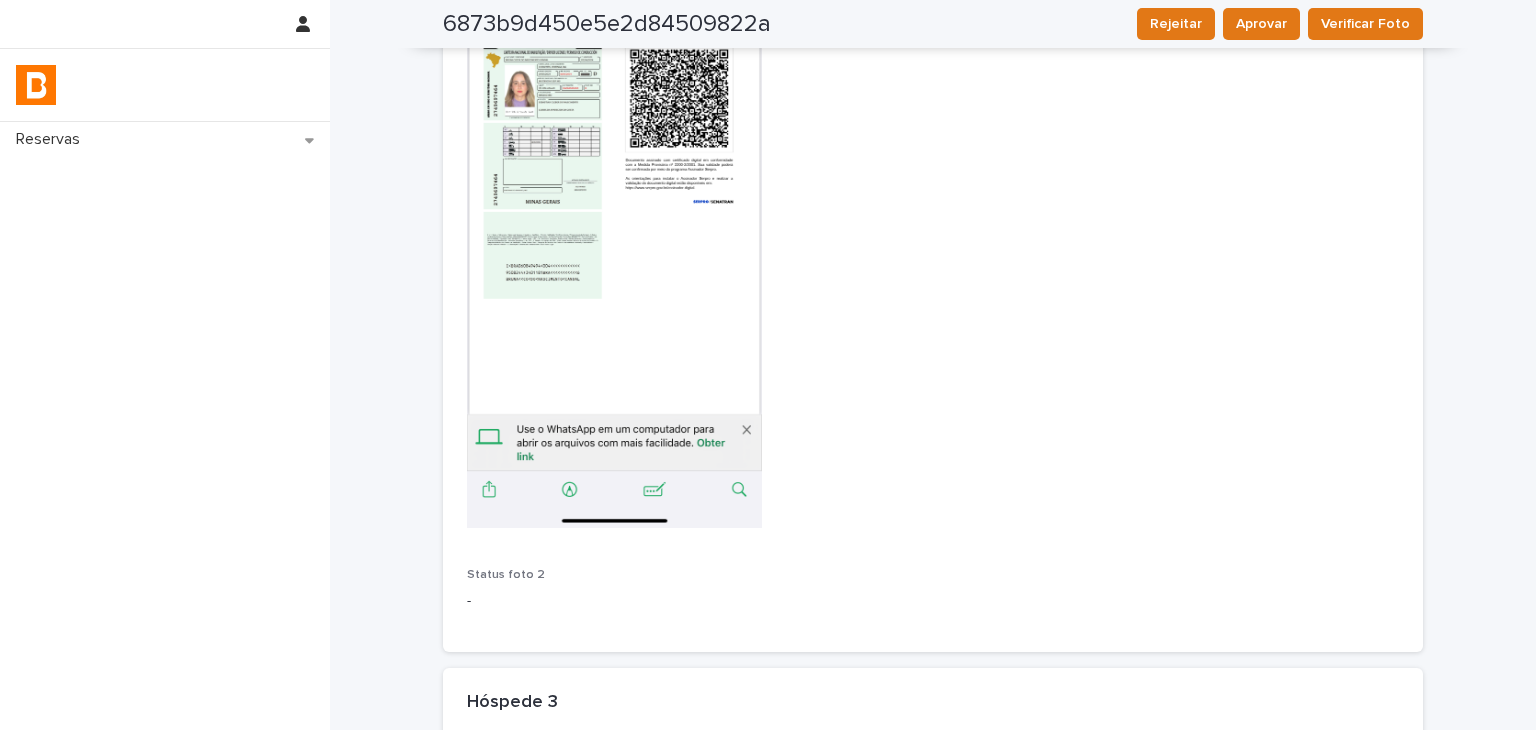 scroll, scrollTop: 2001, scrollLeft: 0, axis: vertical 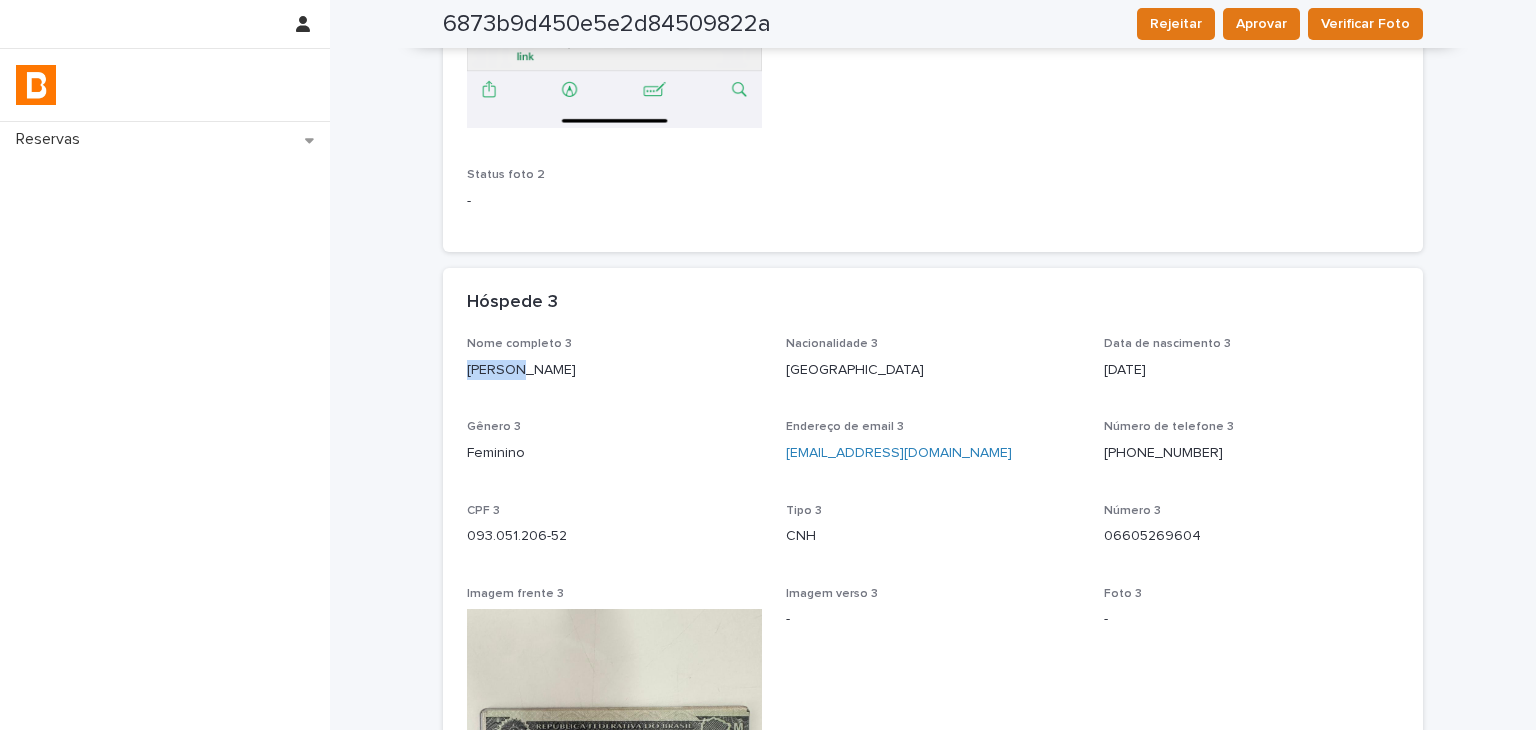drag, startPoint x: 461, startPoint y: 375, endPoint x: 504, endPoint y: 379, distance: 43.185646 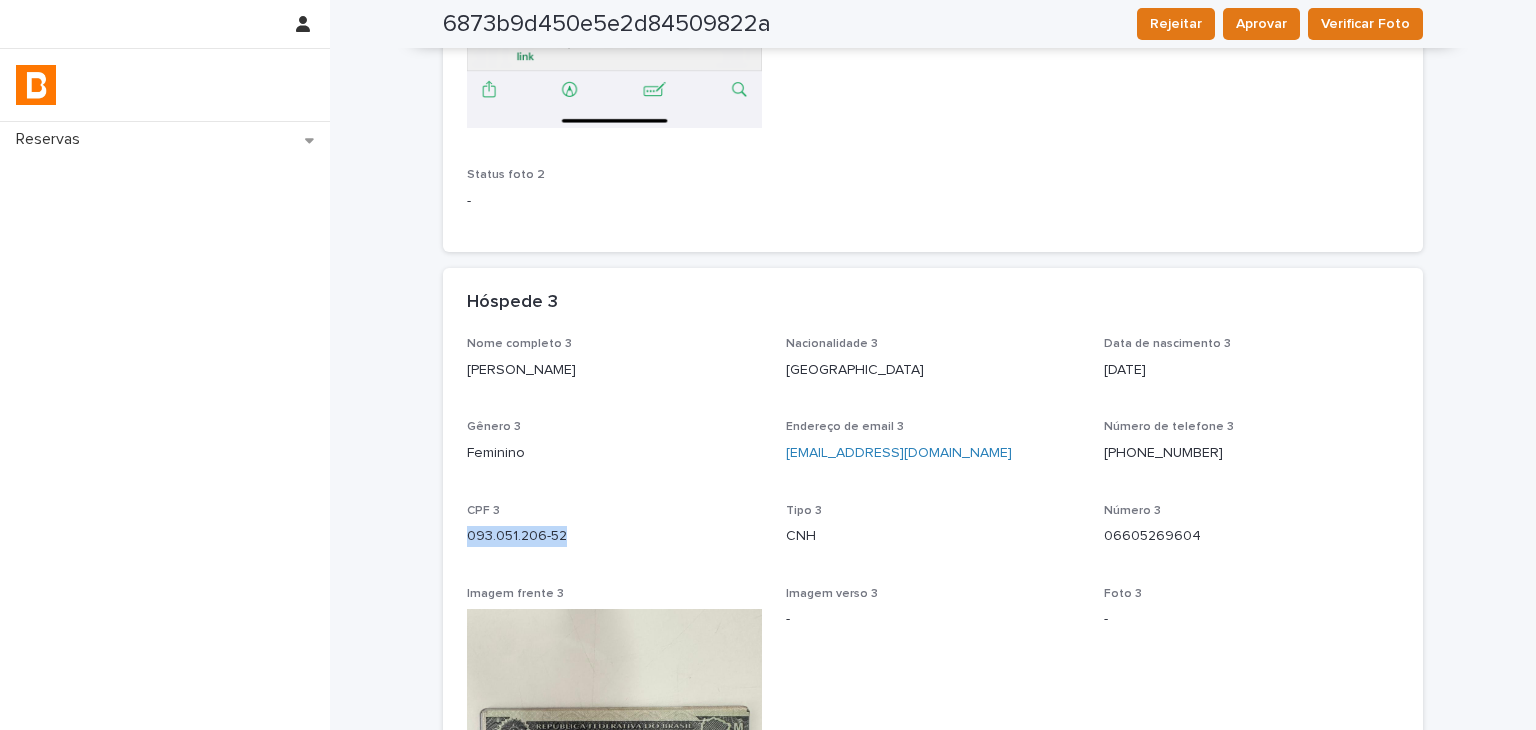 drag, startPoint x: 456, startPoint y: 533, endPoint x: 623, endPoint y: 541, distance: 167.19151 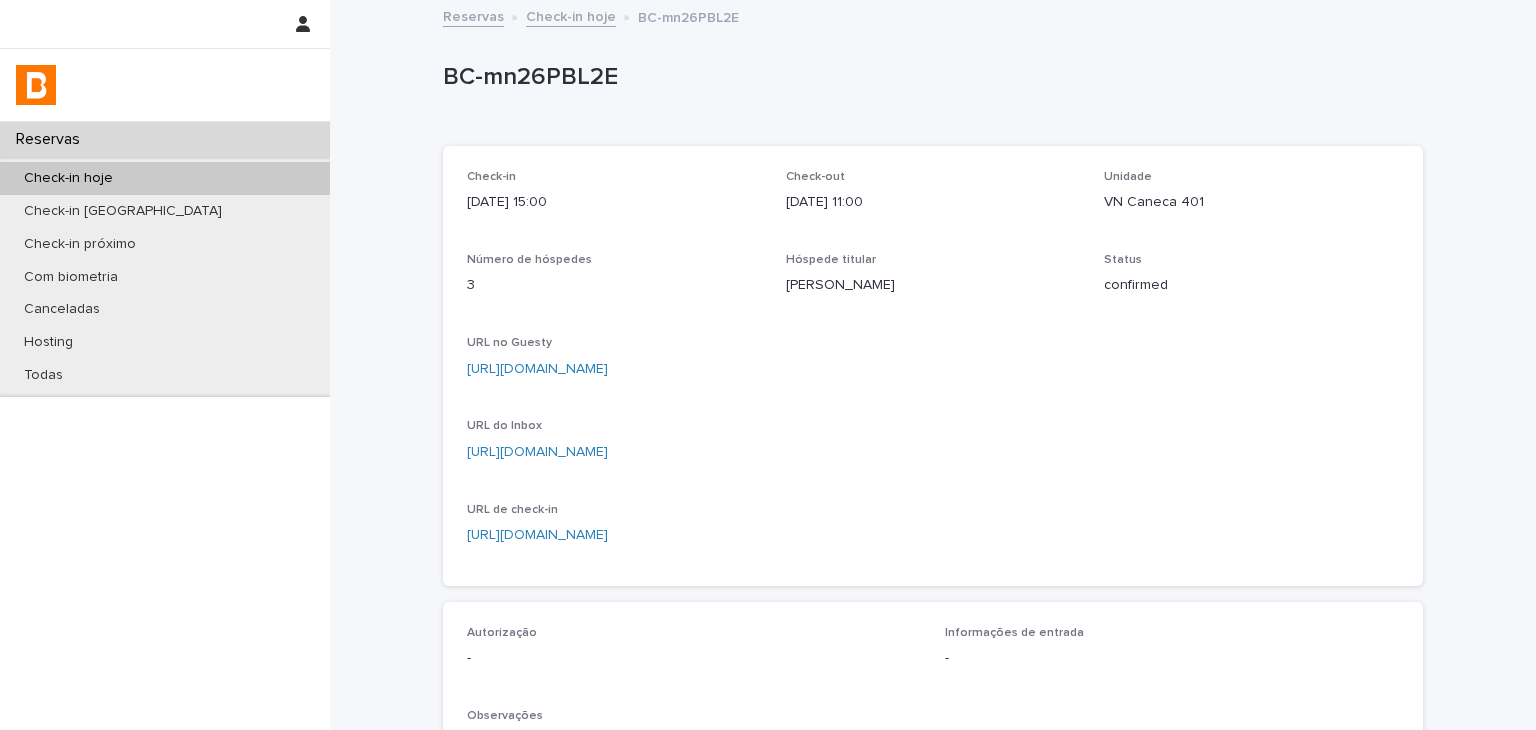 scroll, scrollTop: 500, scrollLeft: 0, axis: vertical 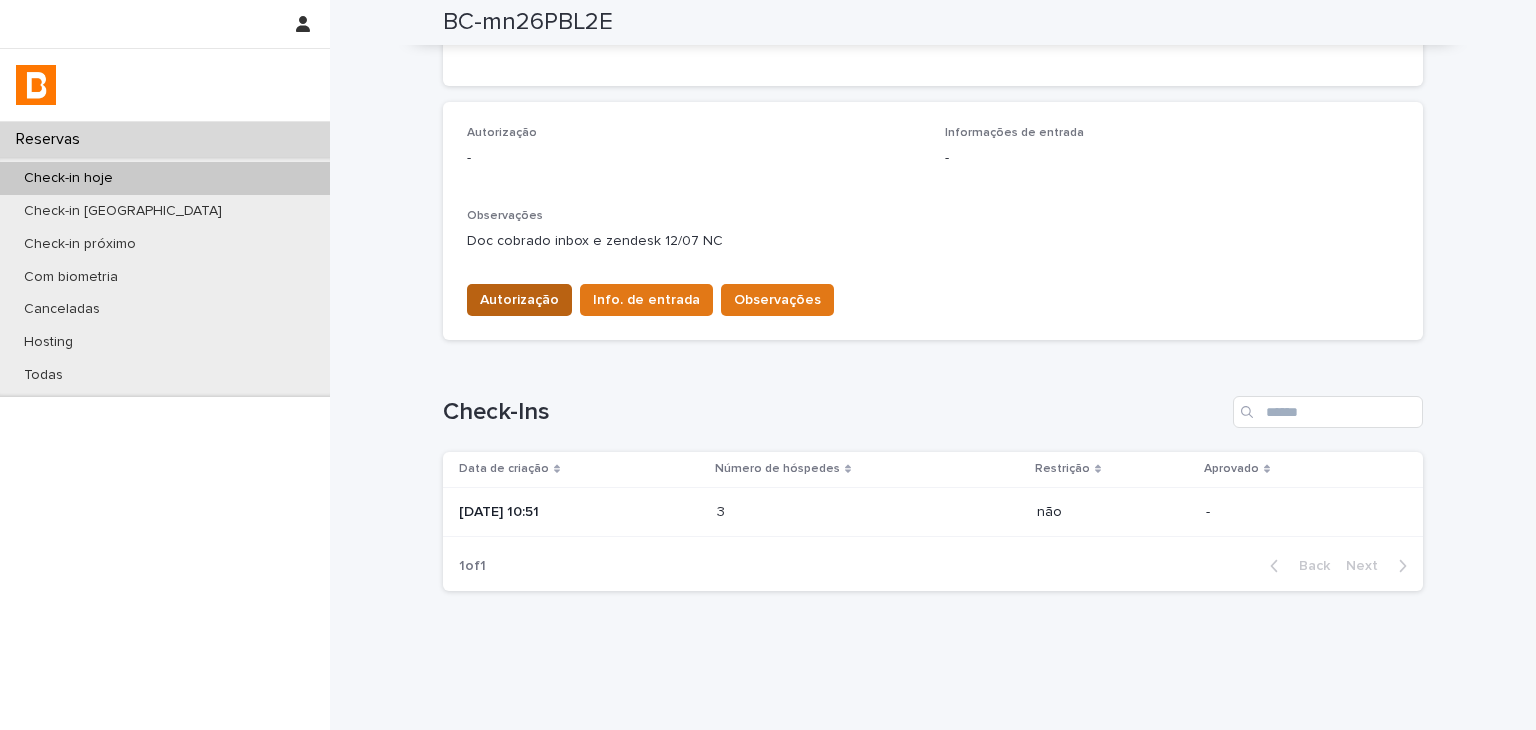click on "Autorização" at bounding box center (519, 300) 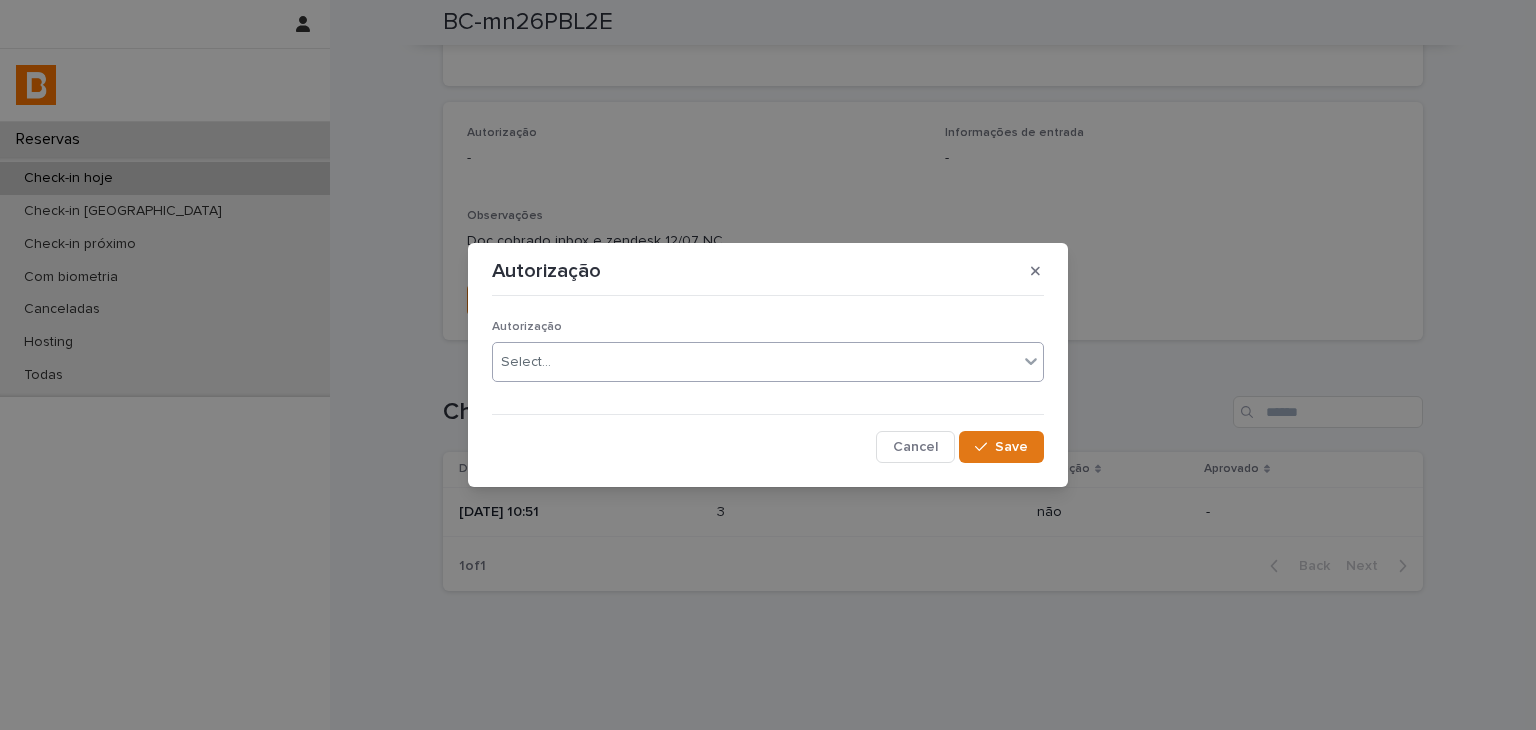 click on "Select..." at bounding box center (526, 362) 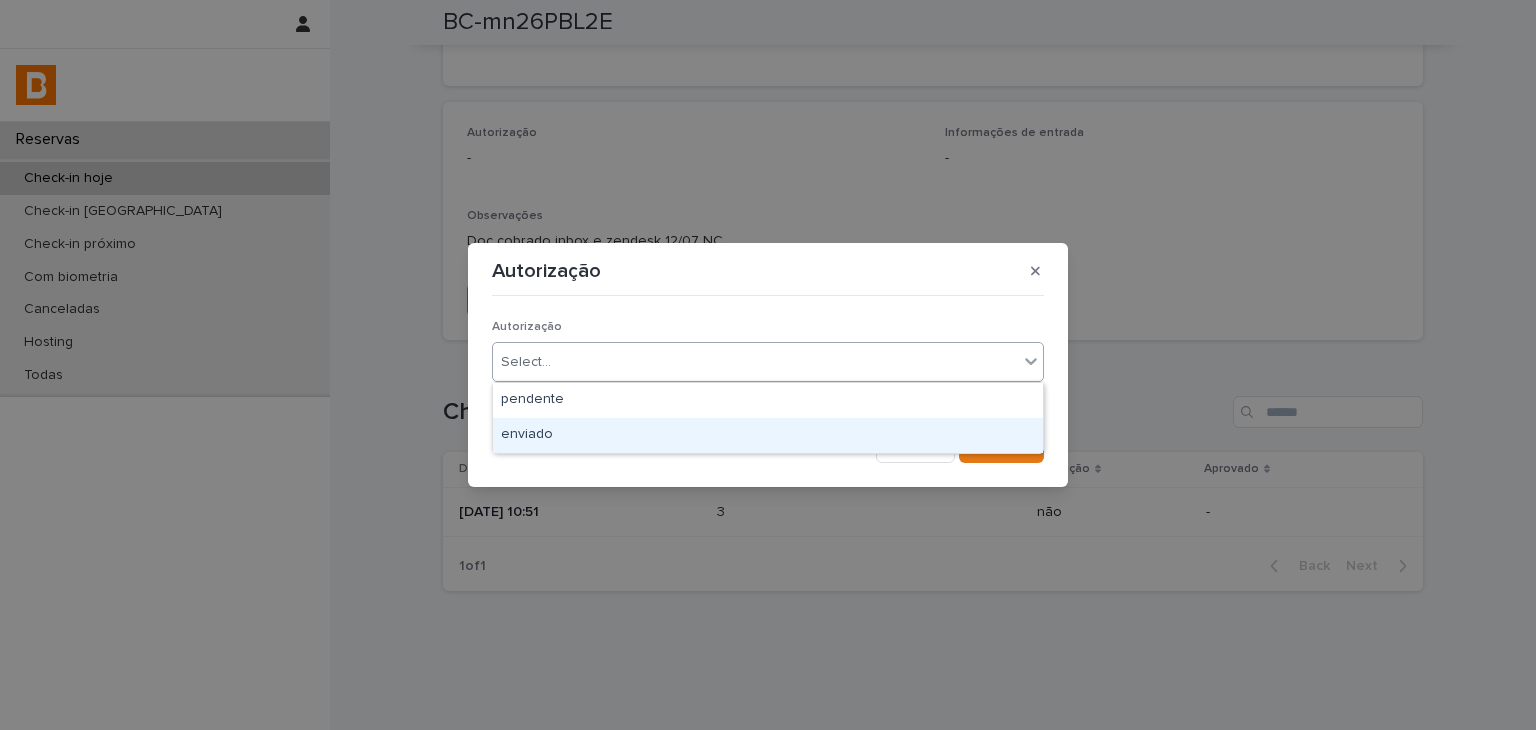 click on "enviado" at bounding box center (768, 435) 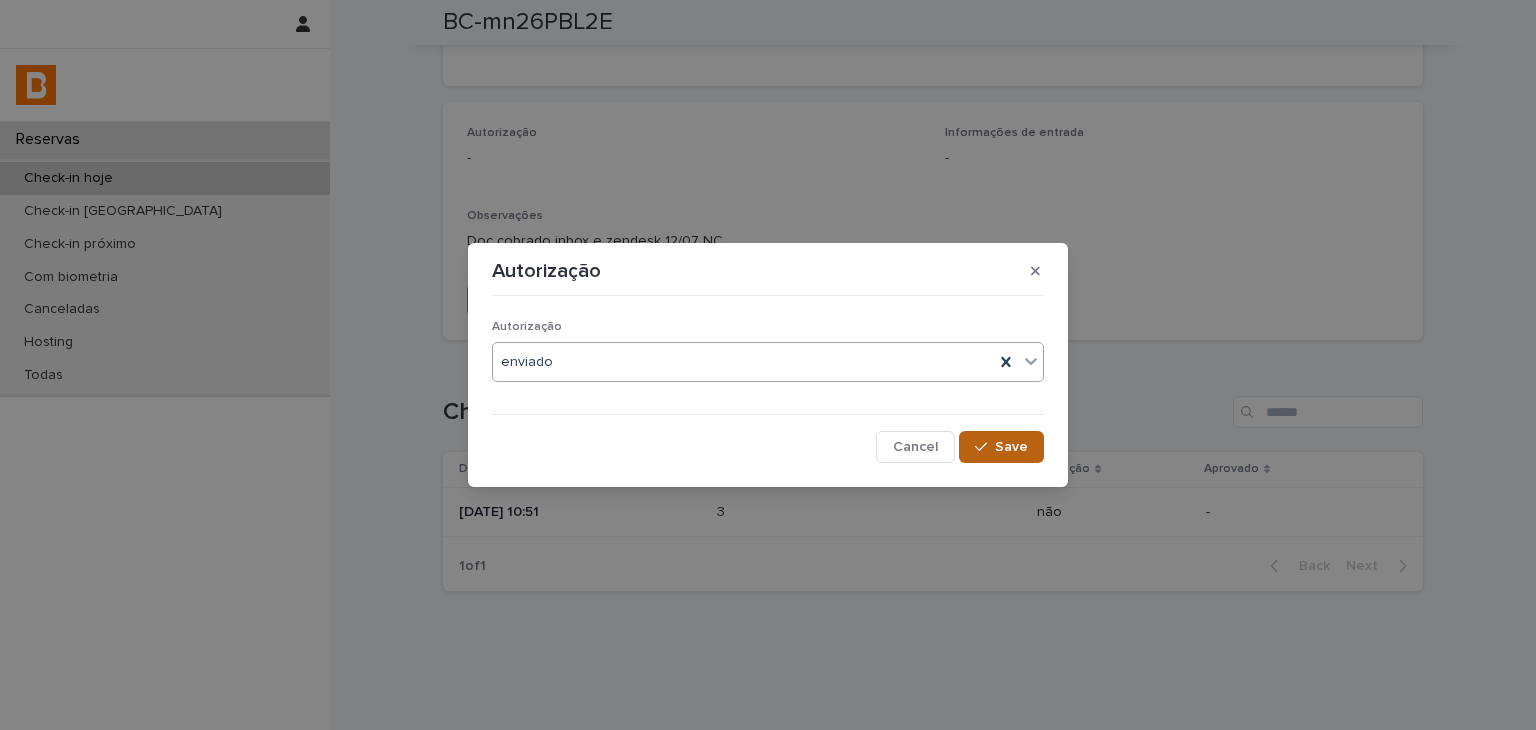 click on "Save" at bounding box center [1011, 447] 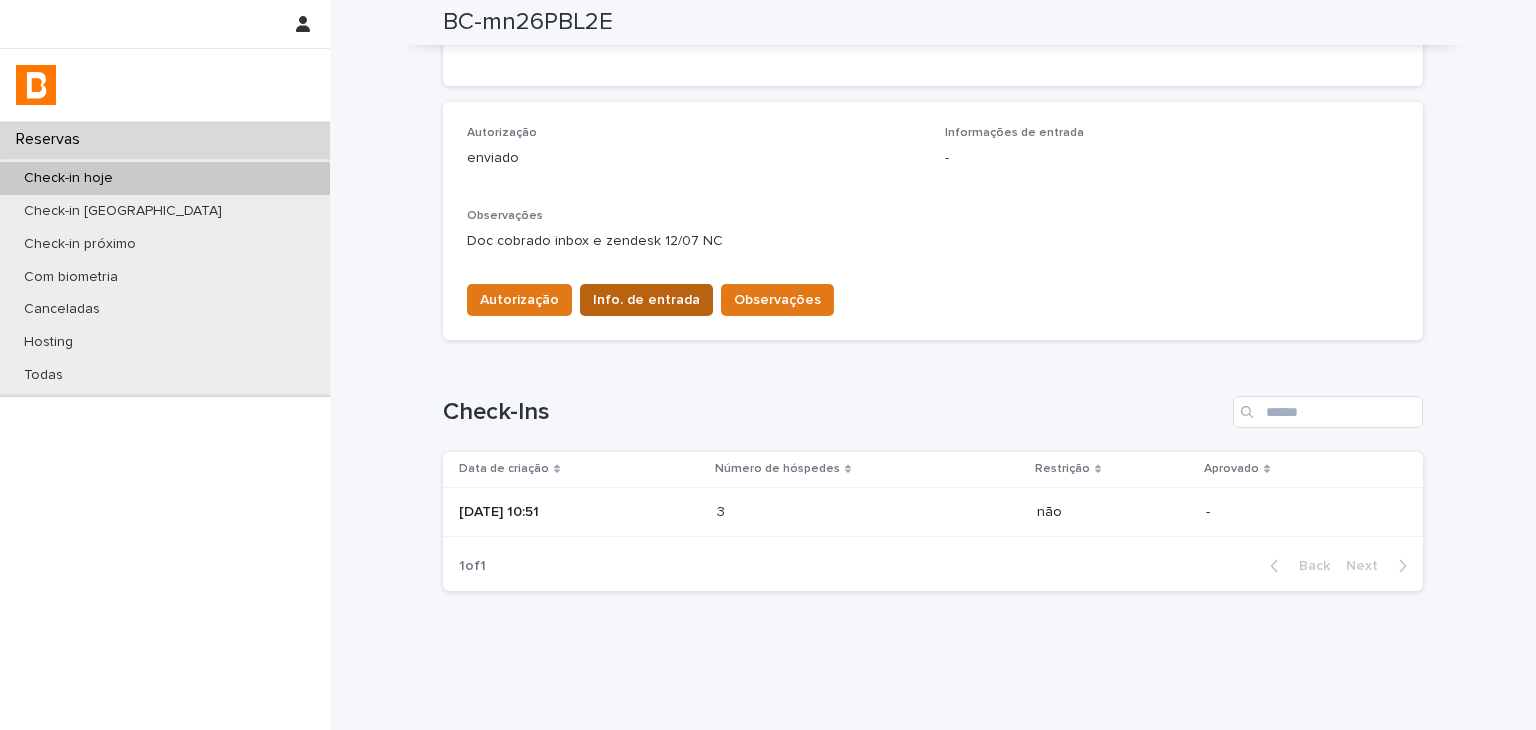 click on "Info. de entrada" at bounding box center (646, 300) 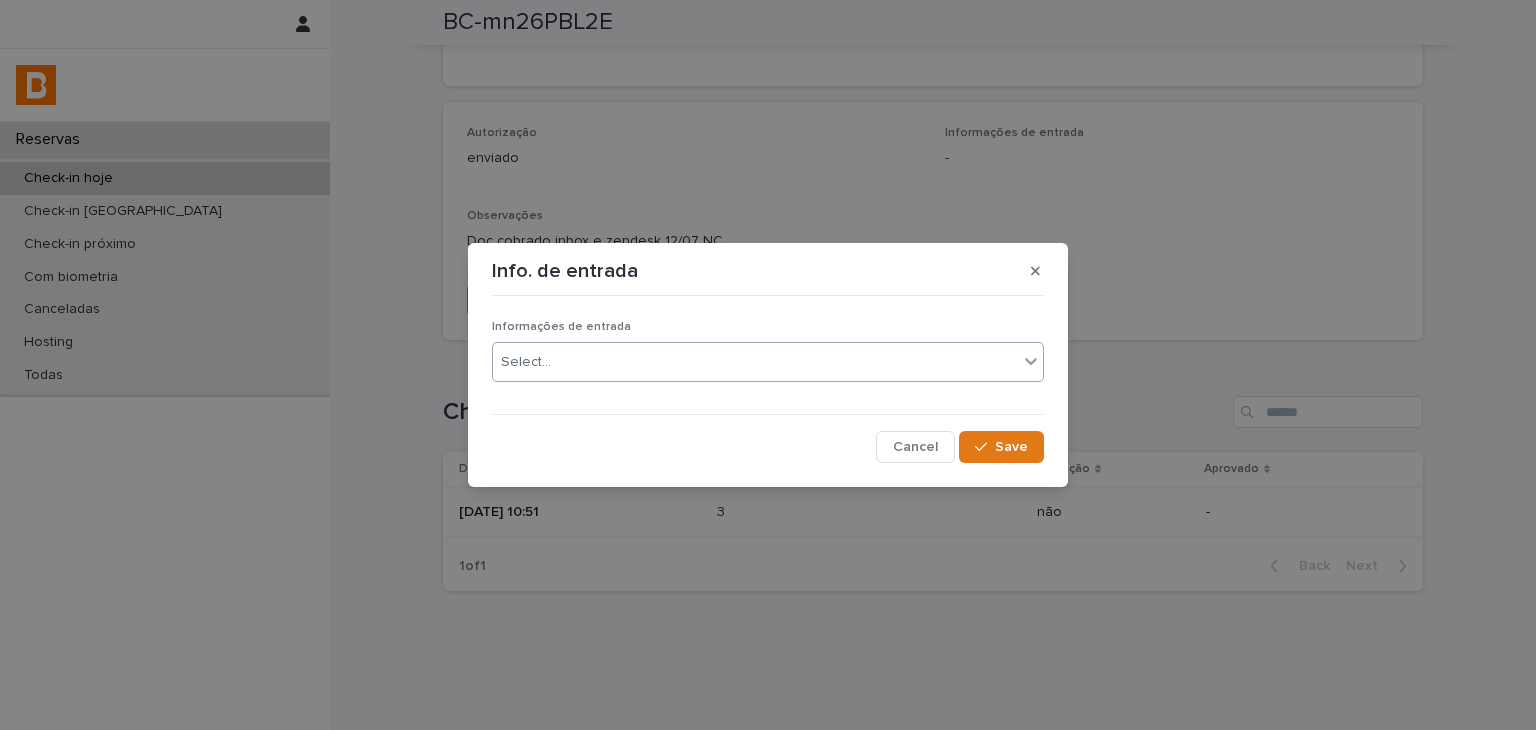 click on "Select..." at bounding box center [768, 362] 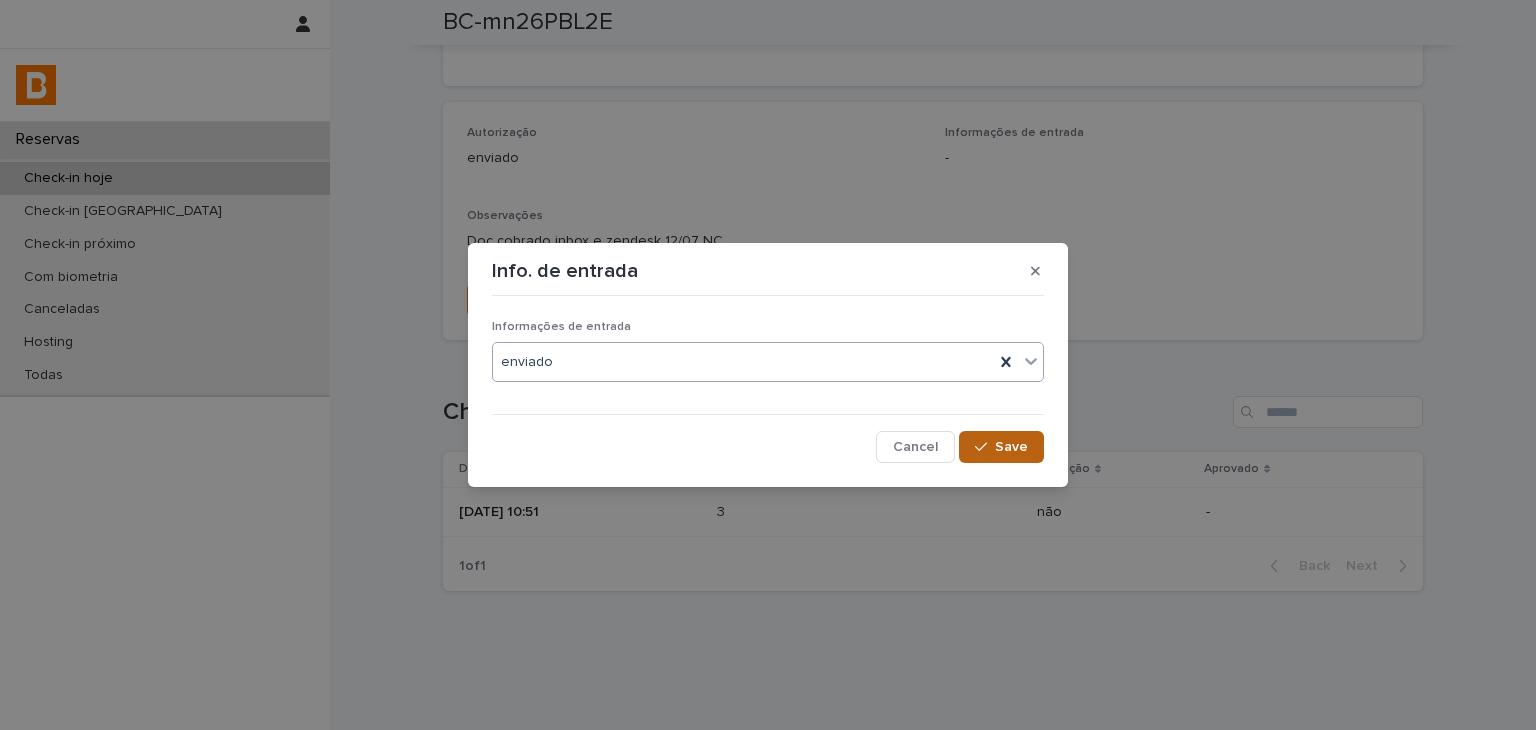 click on "Save" at bounding box center (1001, 447) 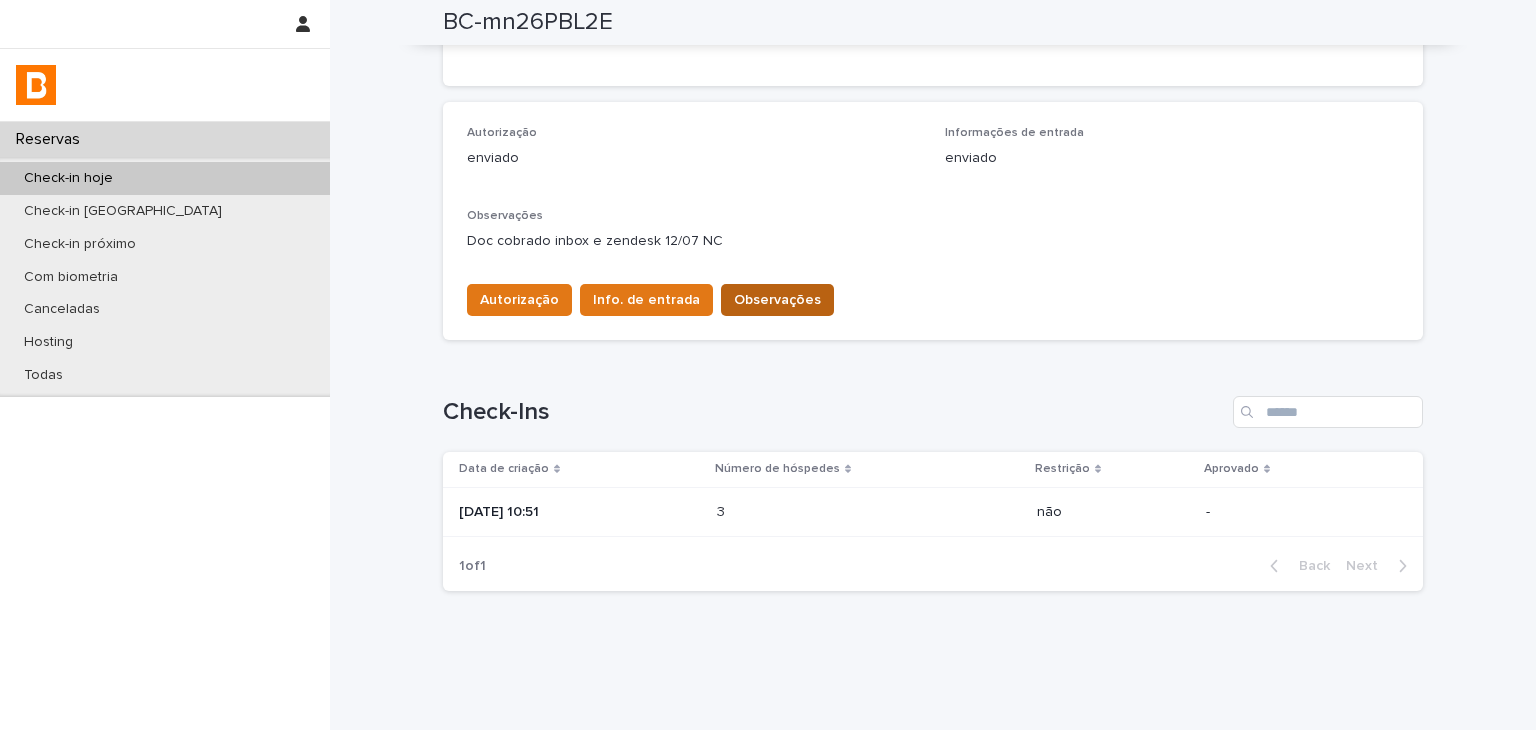 click on "Observações" at bounding box center [777, 300] 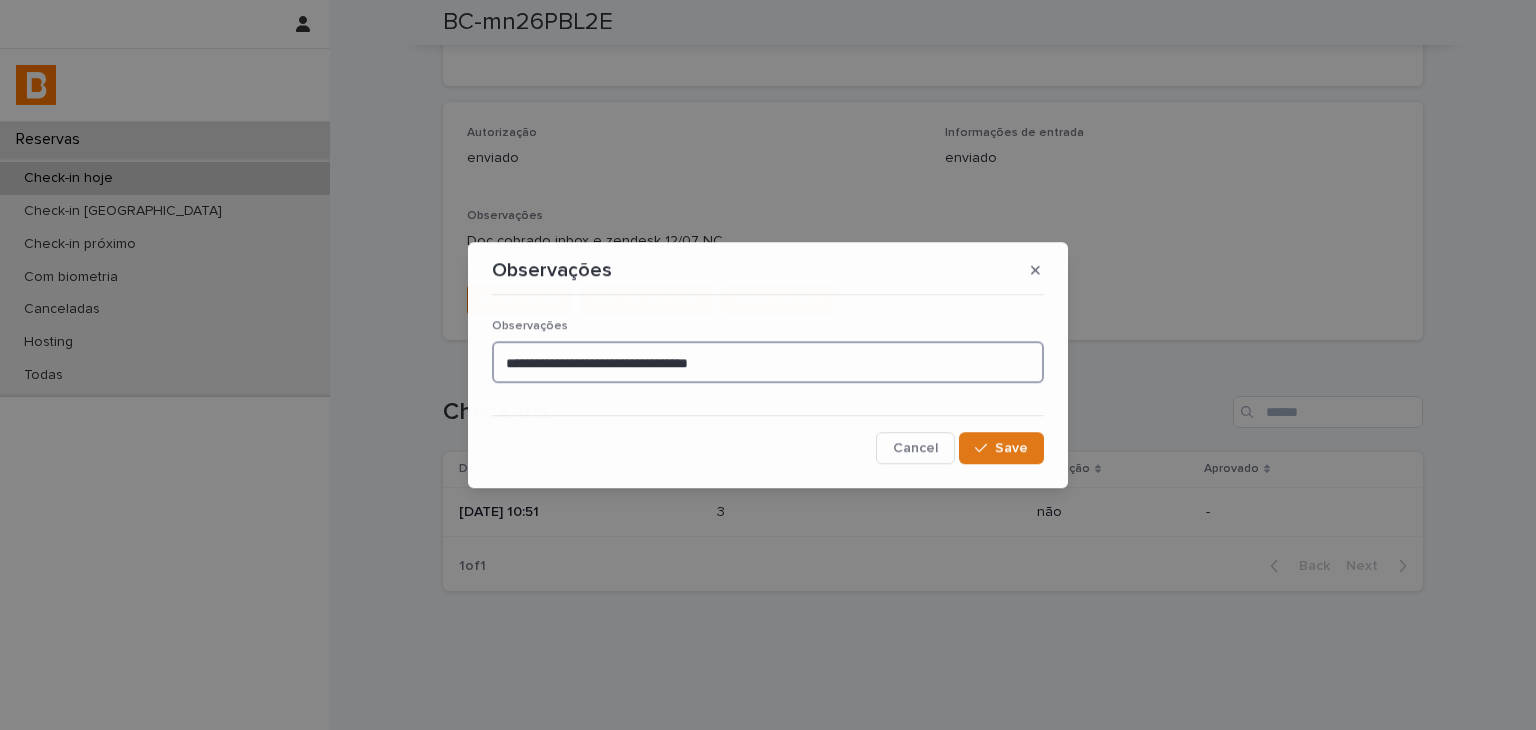 click on "**********" at bounding box center [768, 362] 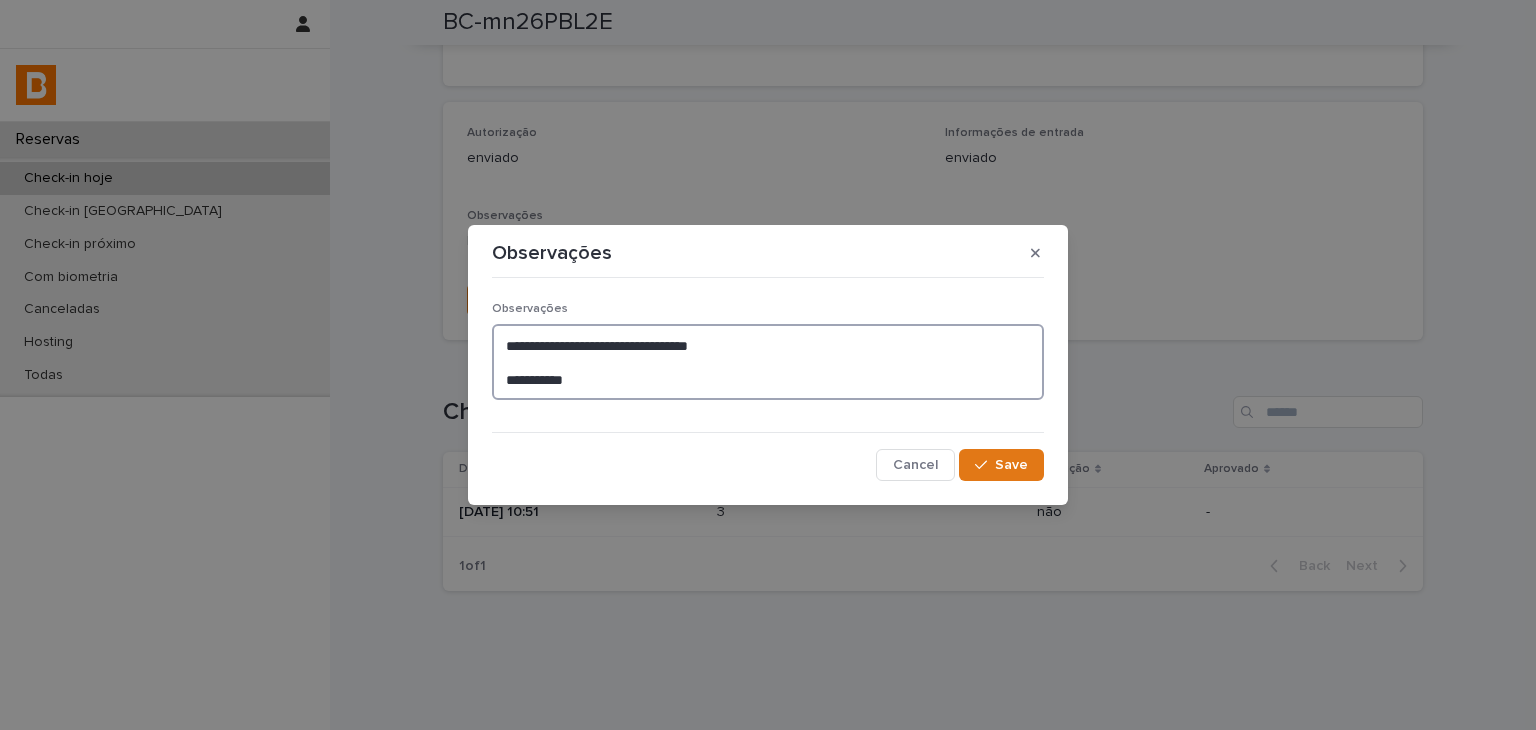 type on "**********" 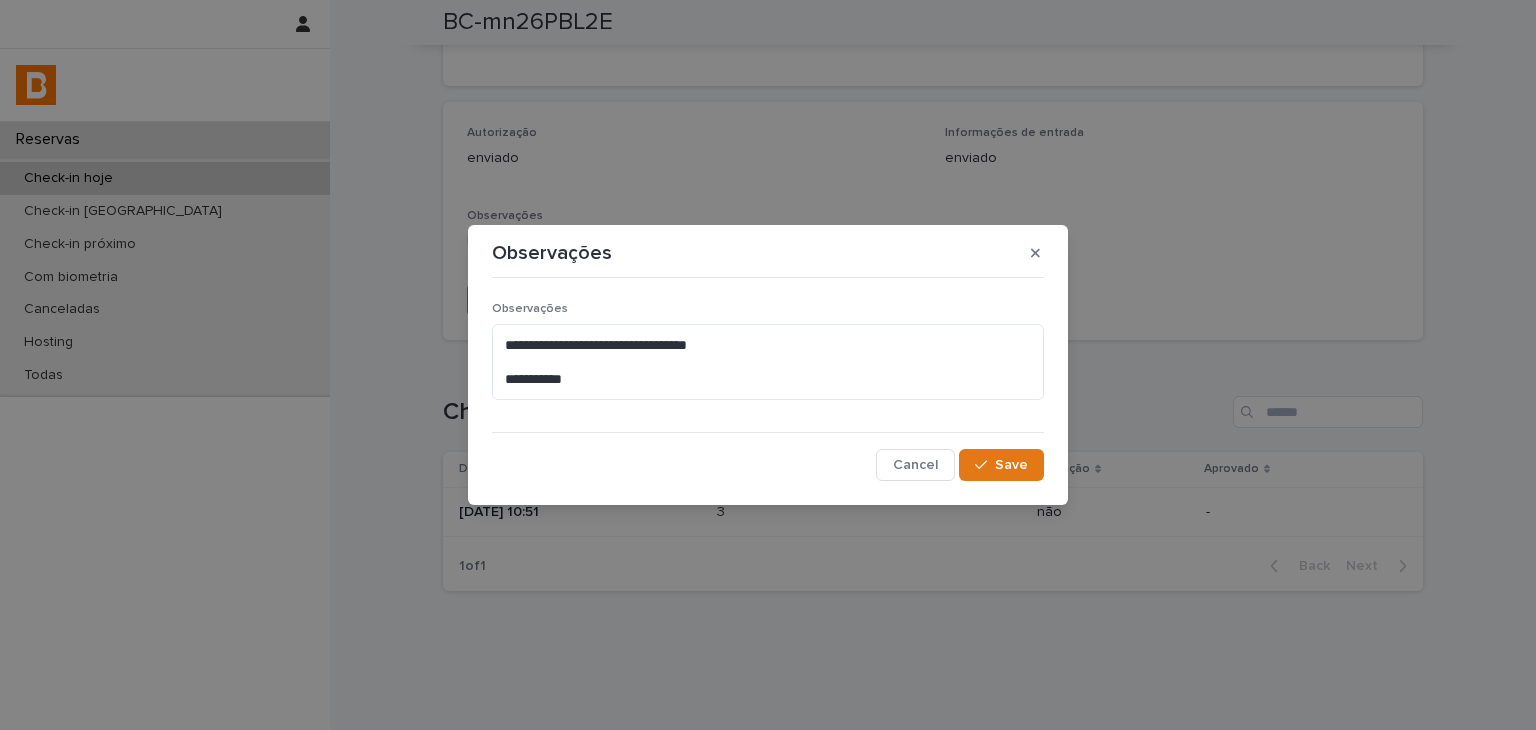 click on "**********" at bounding box center [768, 365] 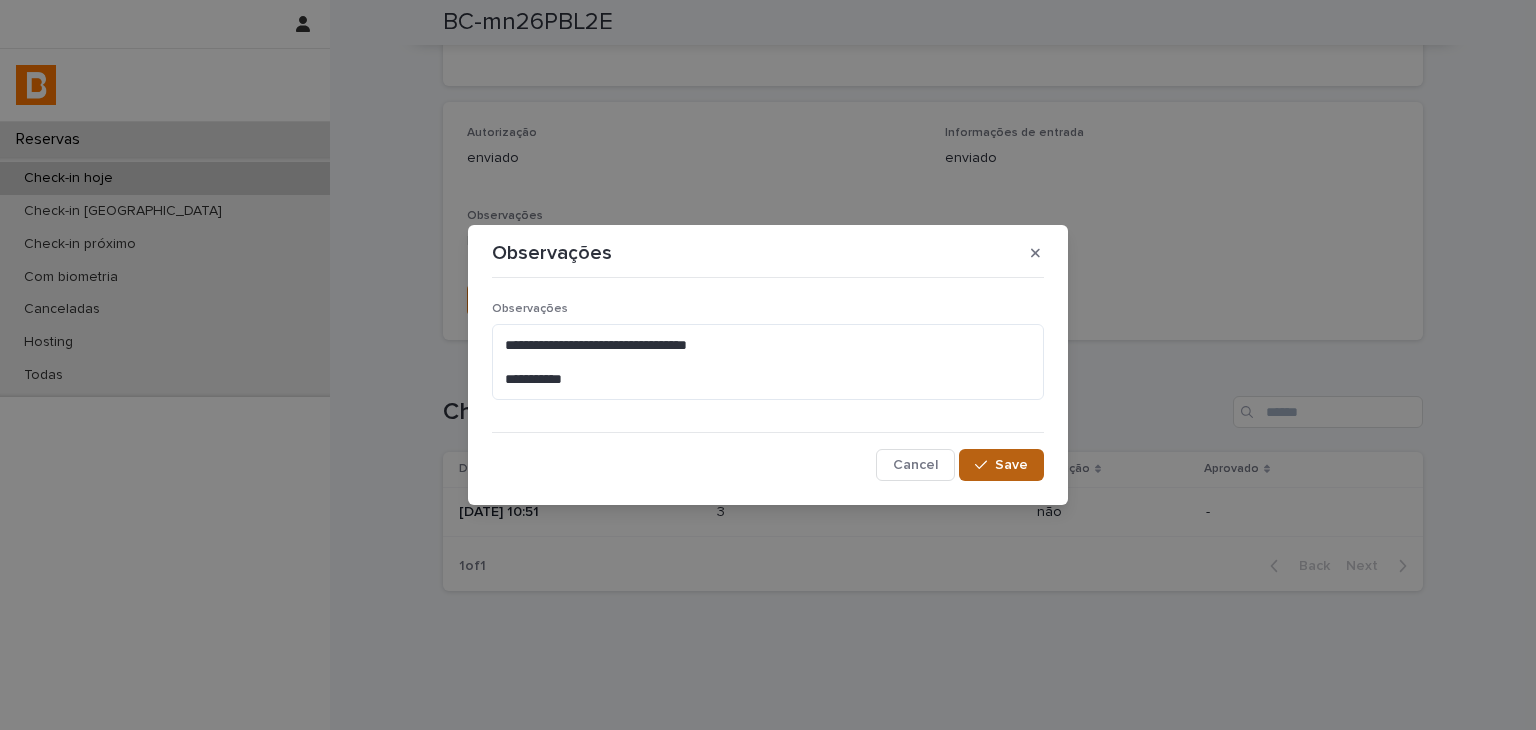 drag, startPoint x: 1013, startPoint y: 461, endPoint x: 1004, endPoint y: 467, distance: 10.816654 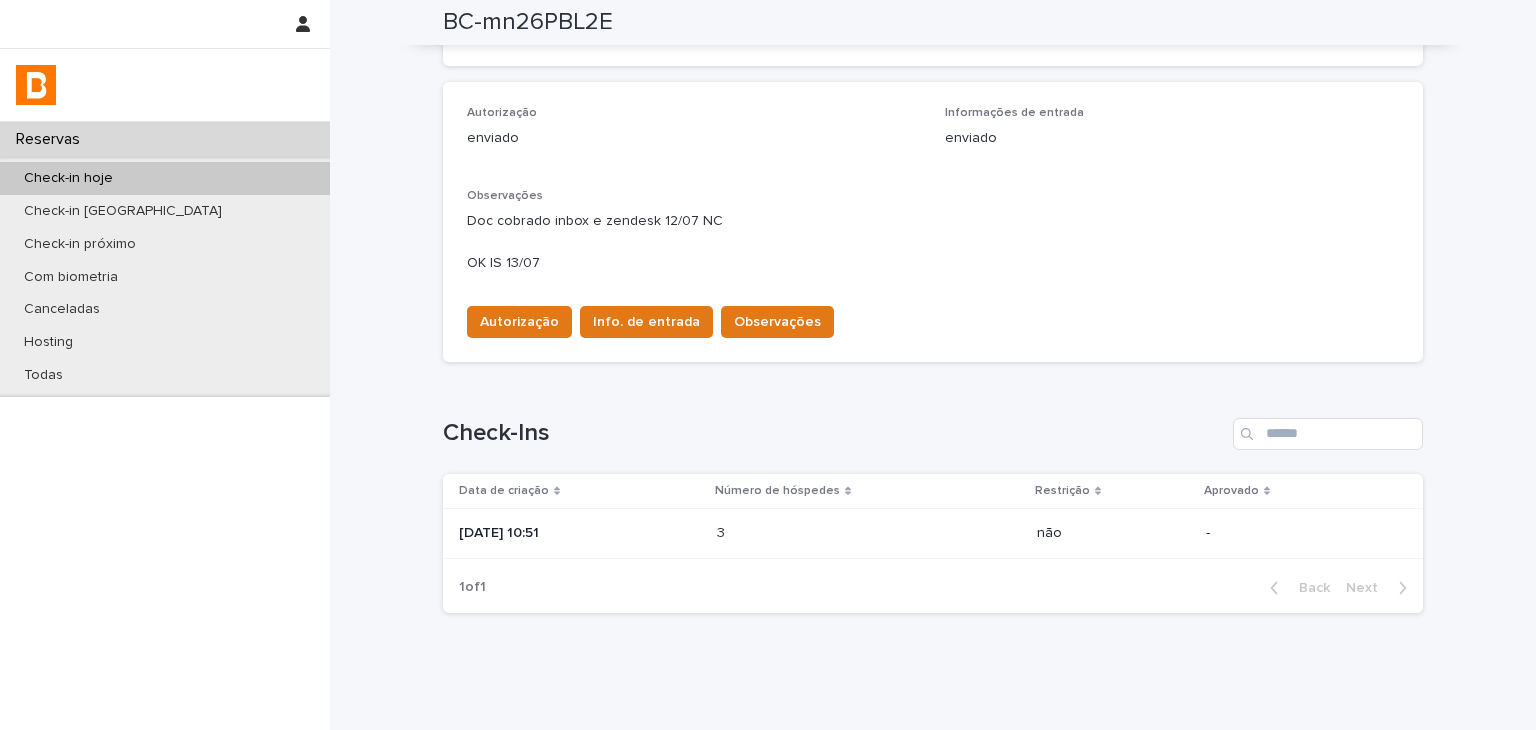 scroll, scrollTop: 0, scrollLeft: 0, axis: both 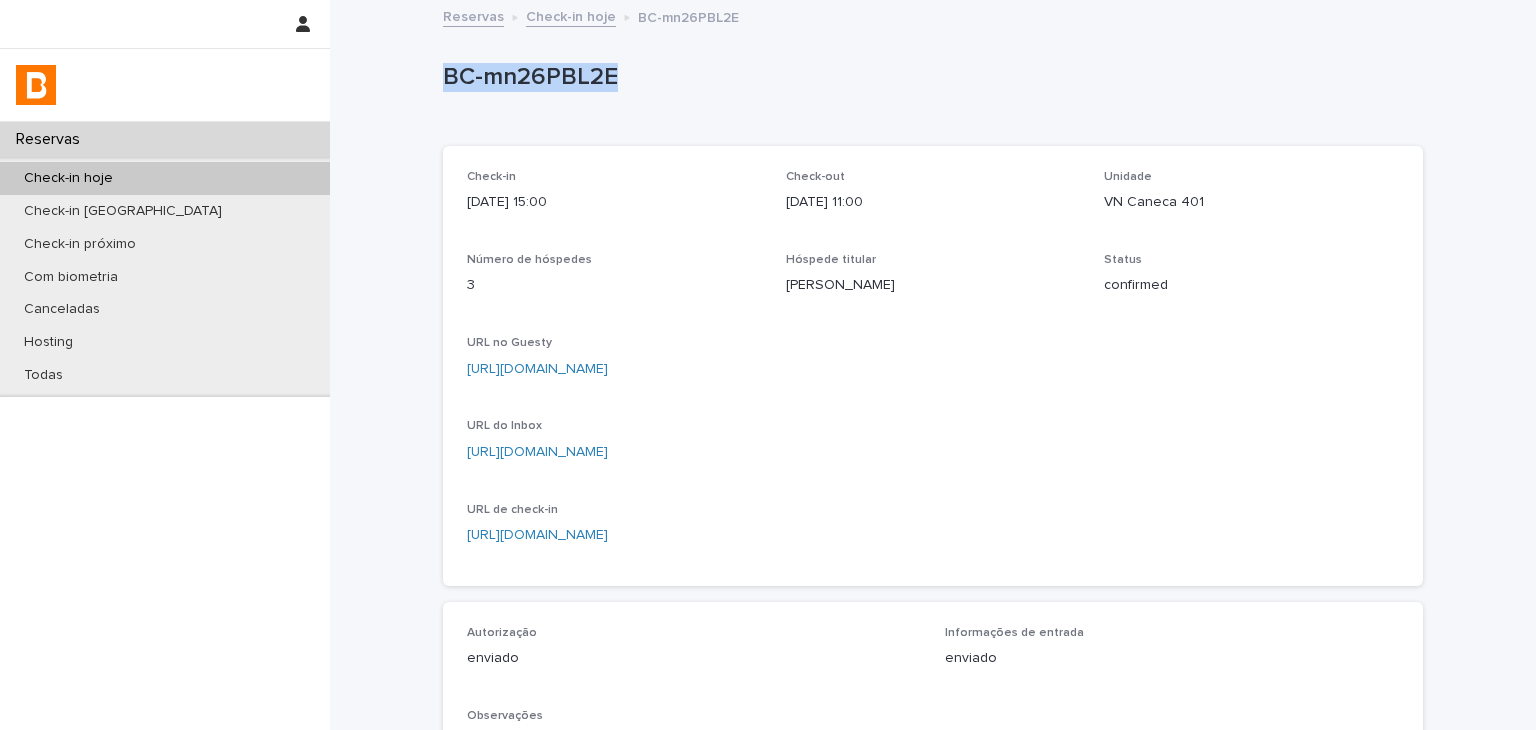 drag, startPoint x: 427, startPoint y: 76, endPoint x: 629, endPoint y: 87, distance: 202.29929 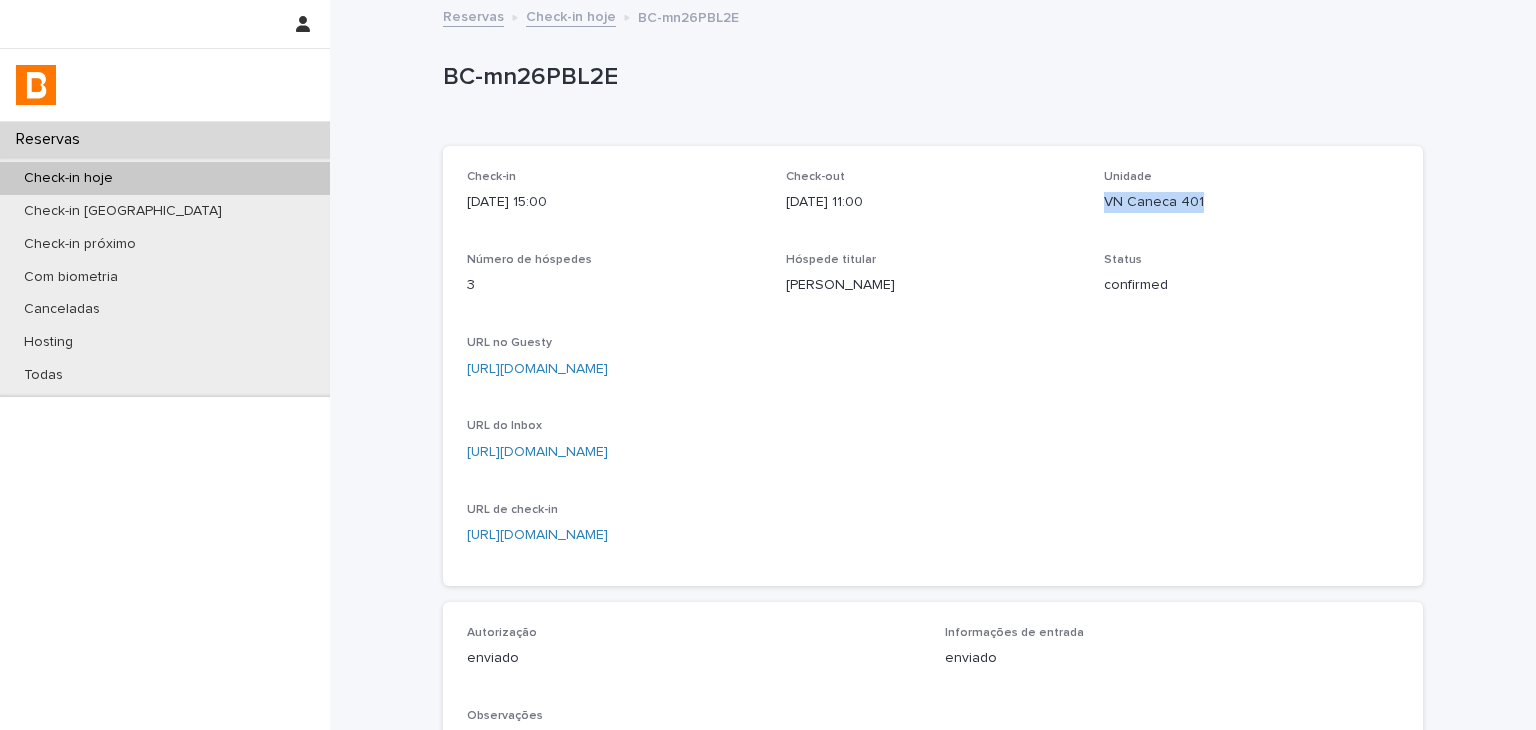 drag, startPoint x: 1097, startPoint y: 201, endPoint x: 1200, endPoint y: 202, distance: 103.00485 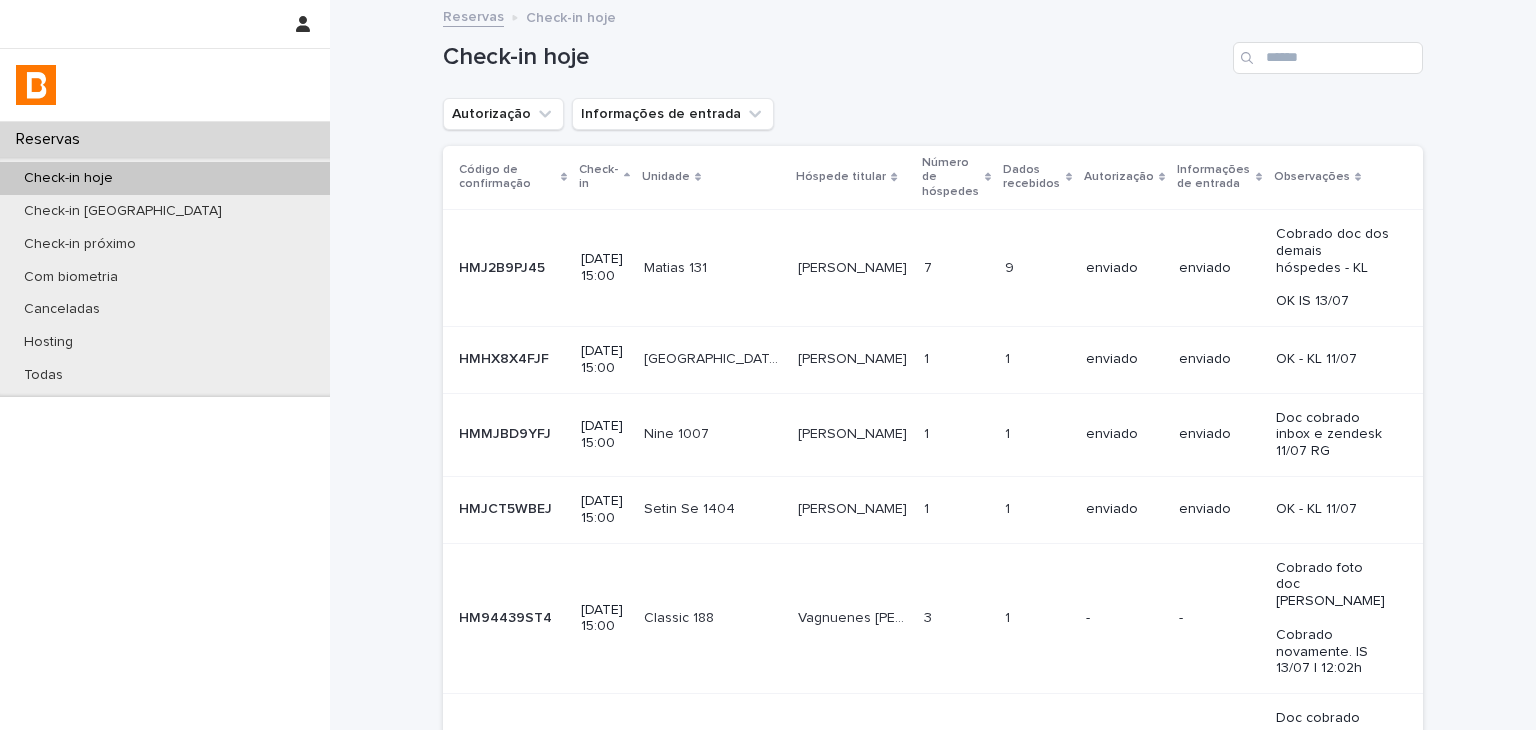 click on "Autorização Informações de entrada" at bounding box center (608, 114) 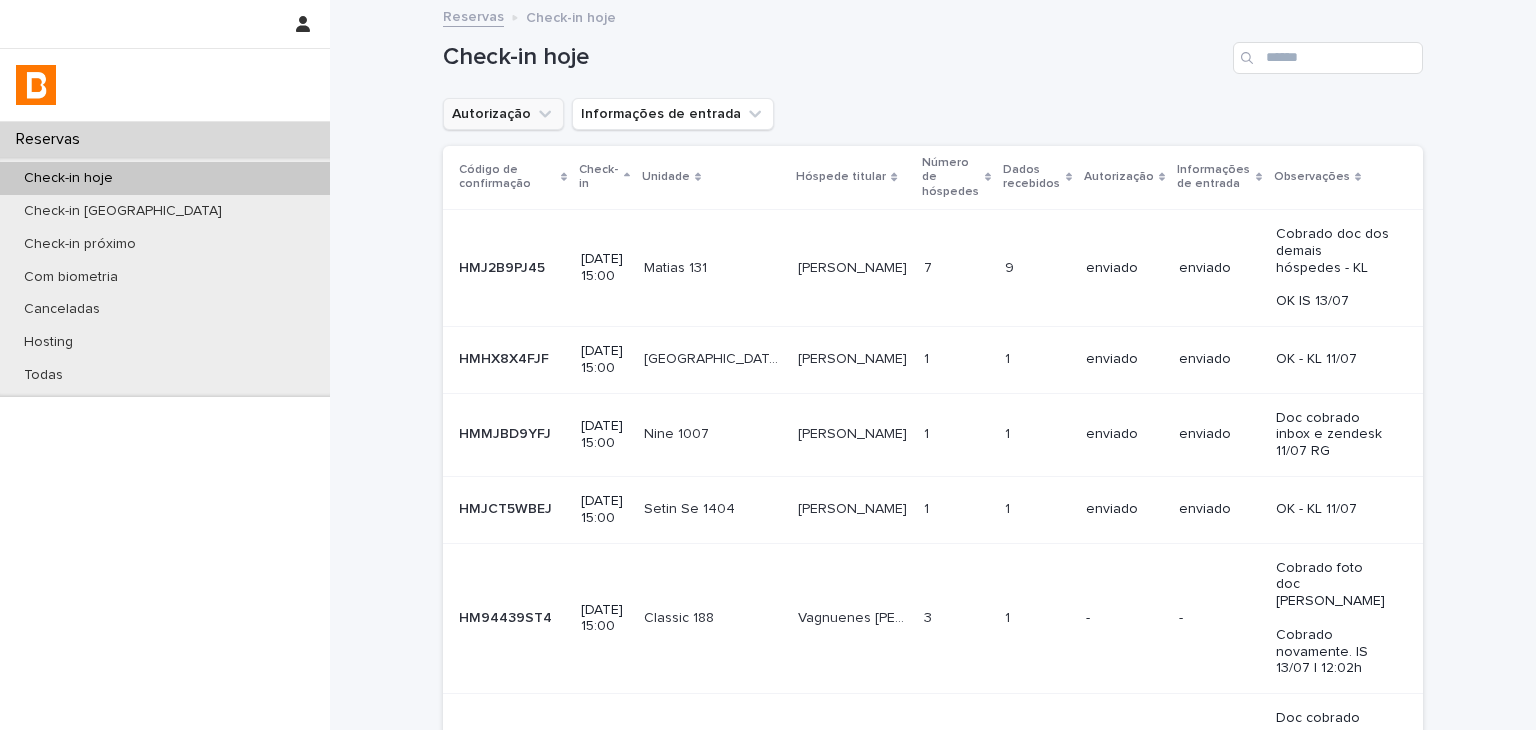 click on "Autorização" at bounding box center (503, 114) 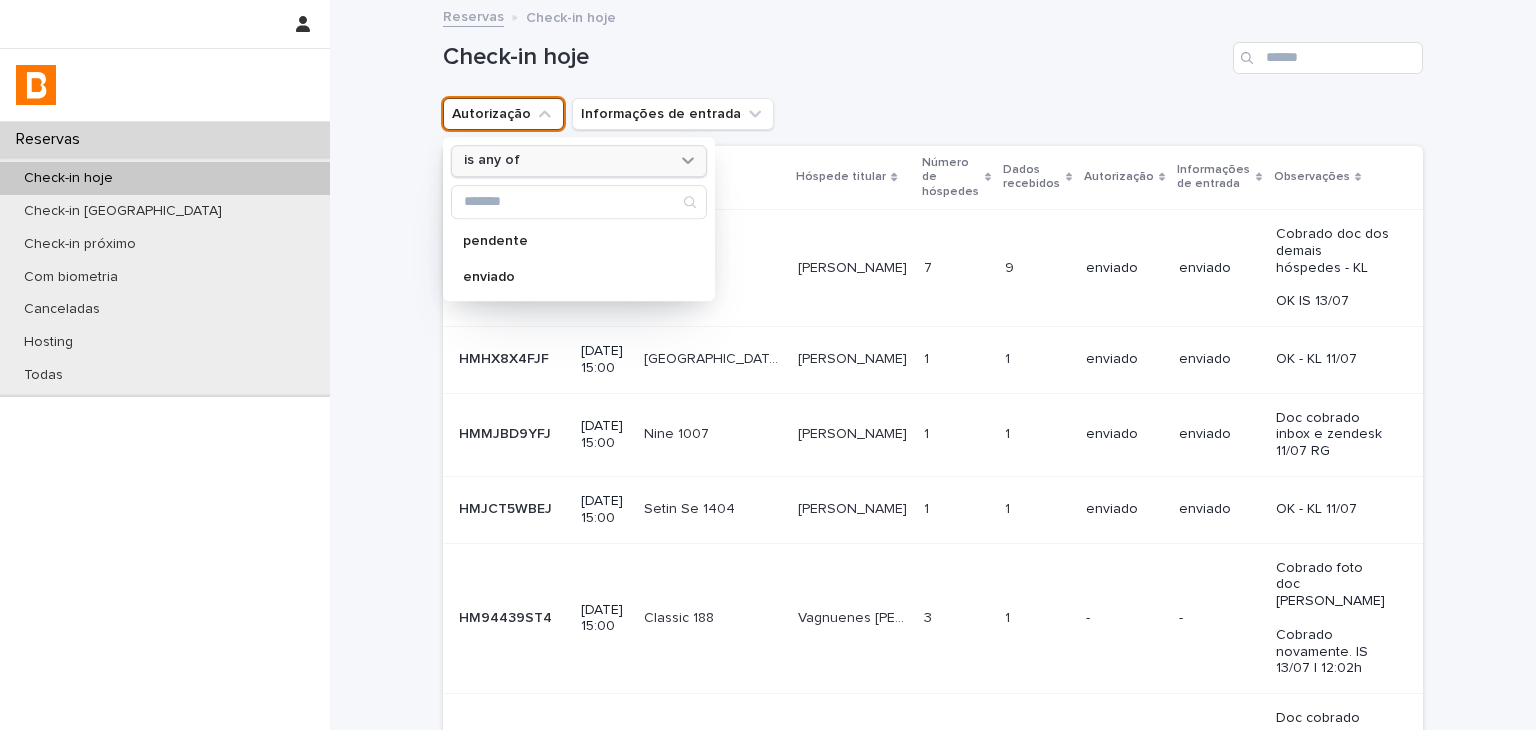 click on "is any of" at bounding box center [566, 161] 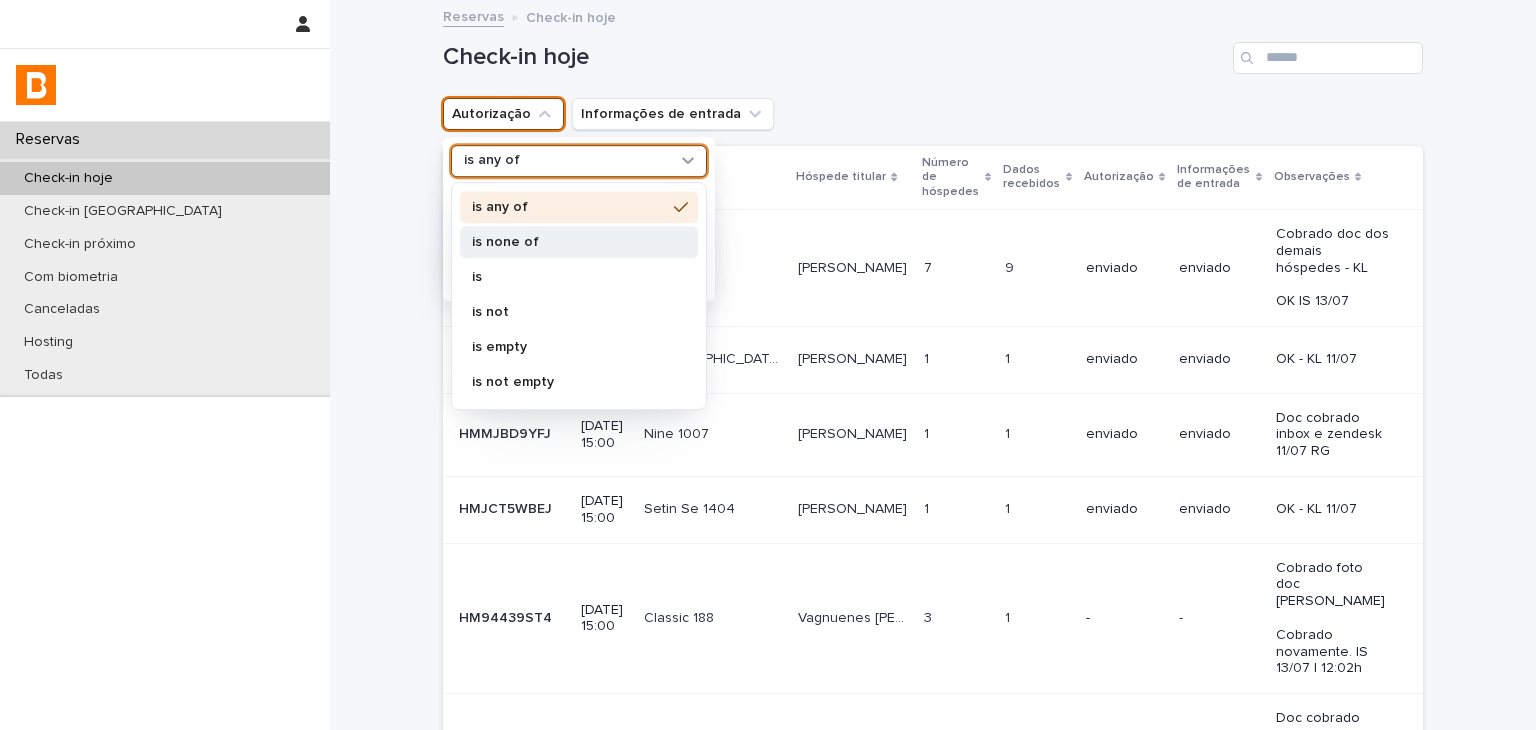 click on "is none of" at bounding box center (579, 242) 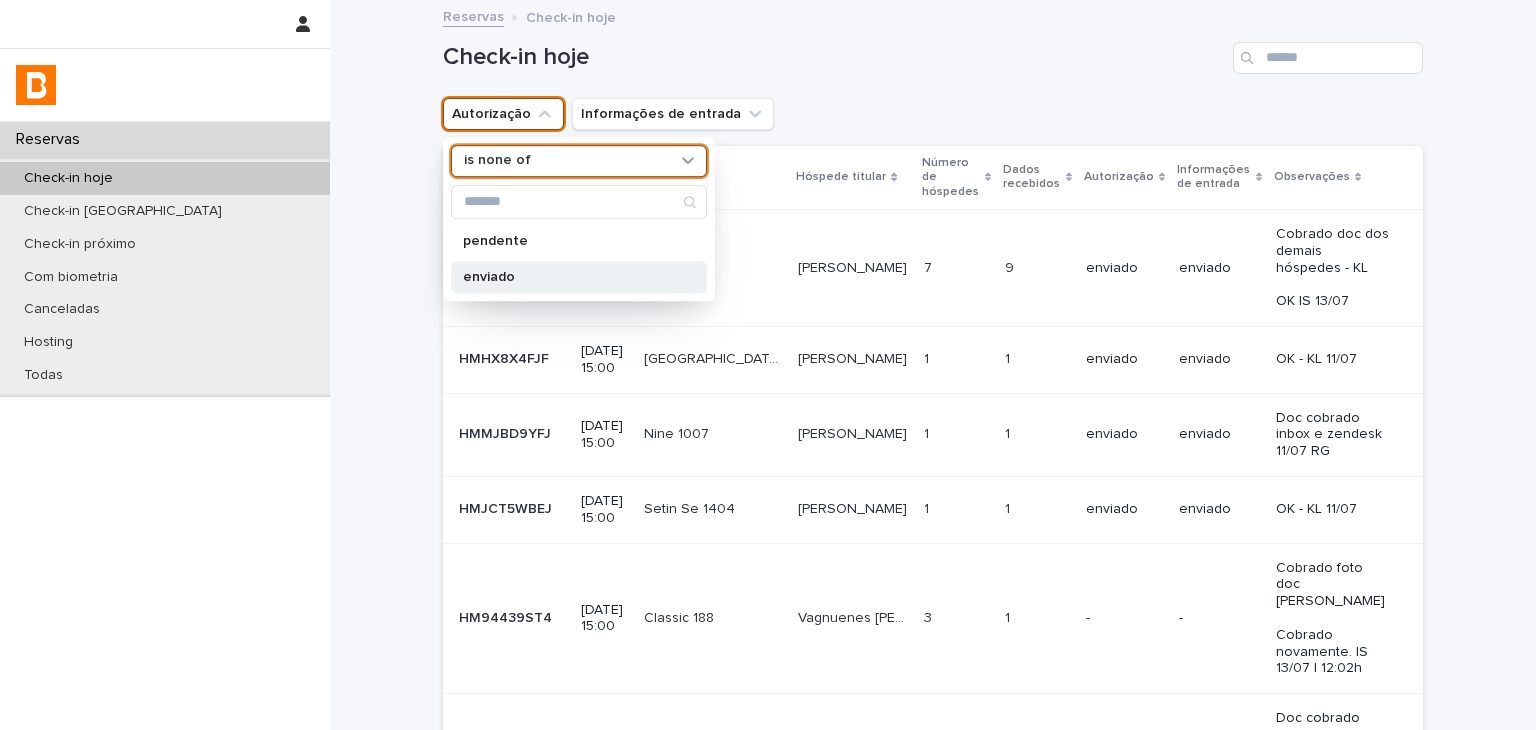 click on "enviado" at bounding box center [579, 277] 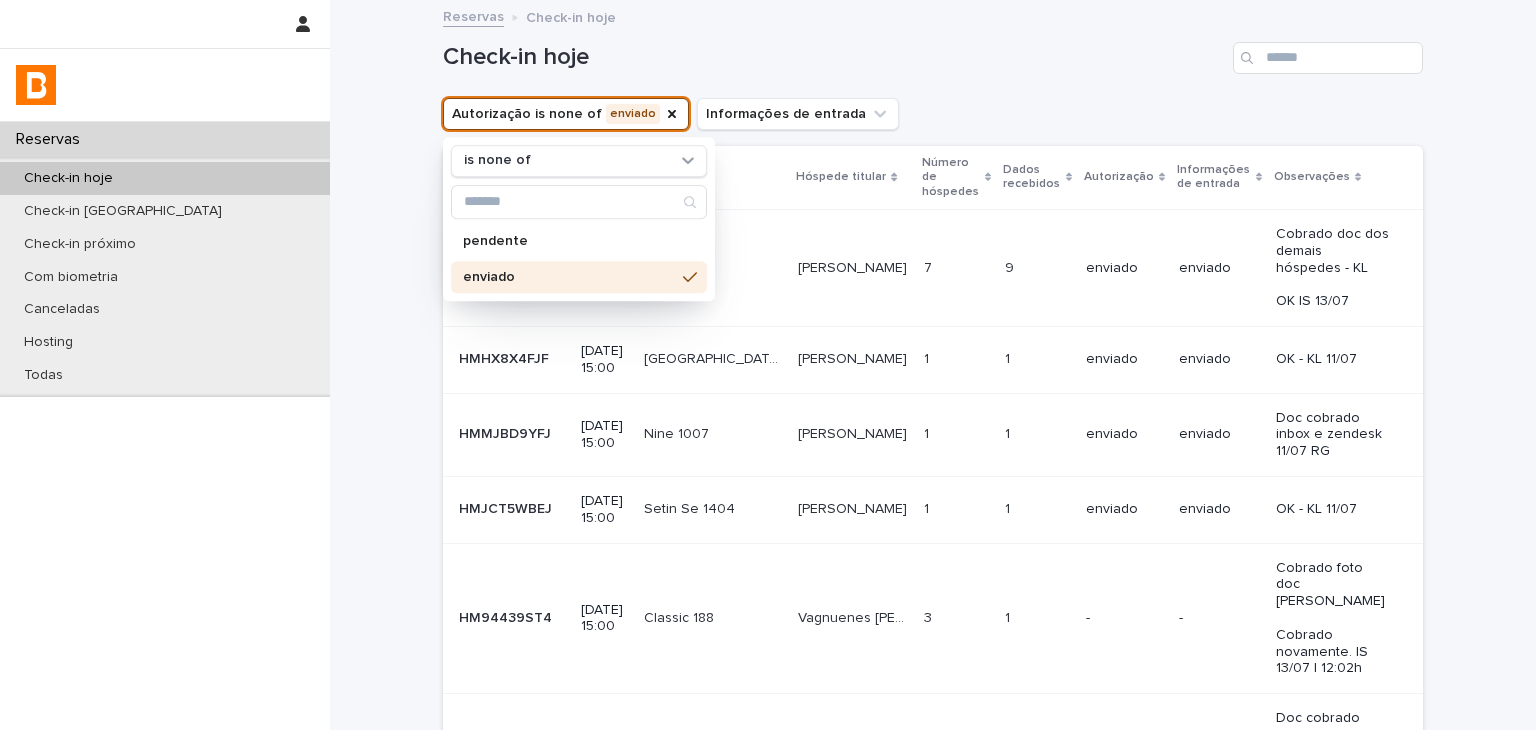 click on "Check-in hoje" at bounding box center [834, 57] 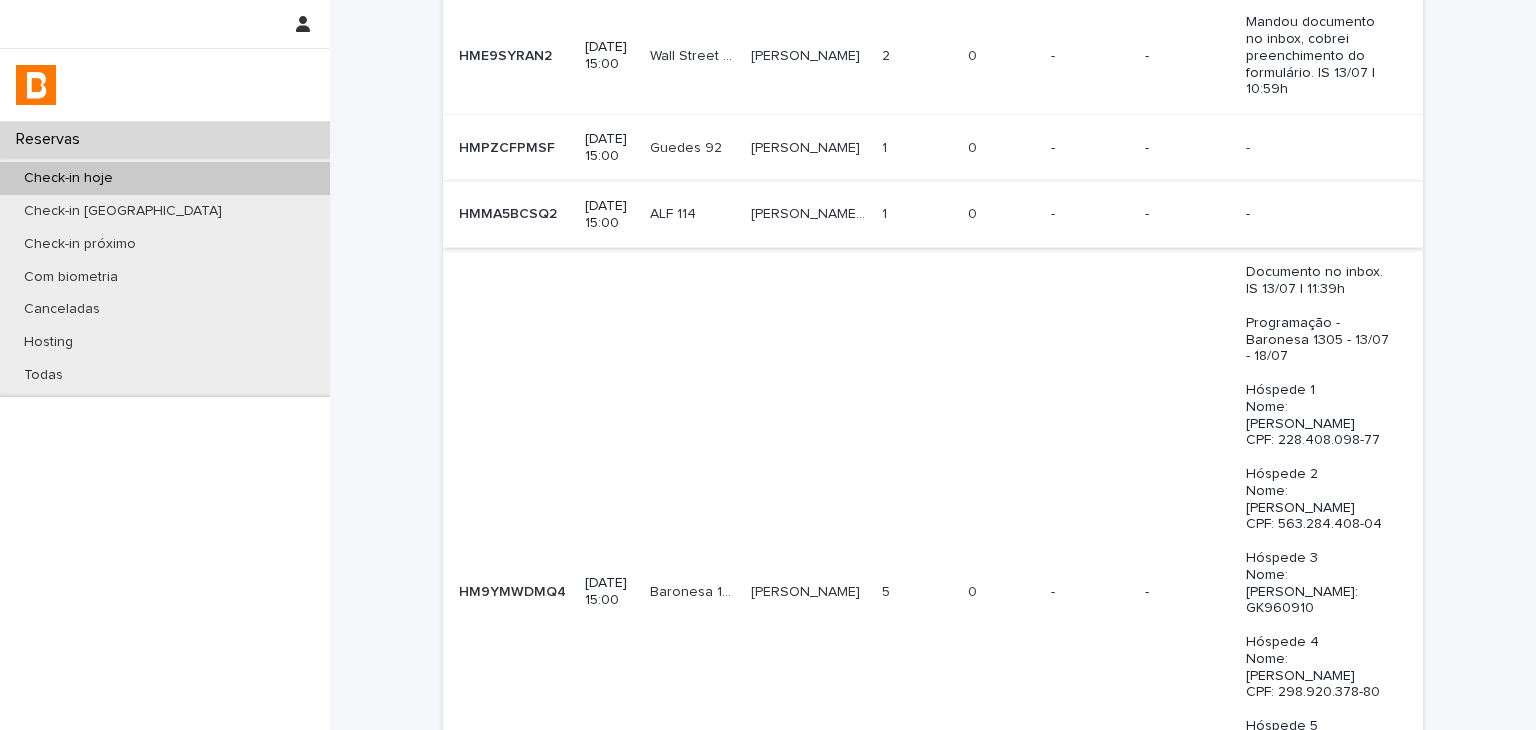 scroll, scrollTop: 597, scrollLeft: 0, axis: vertical 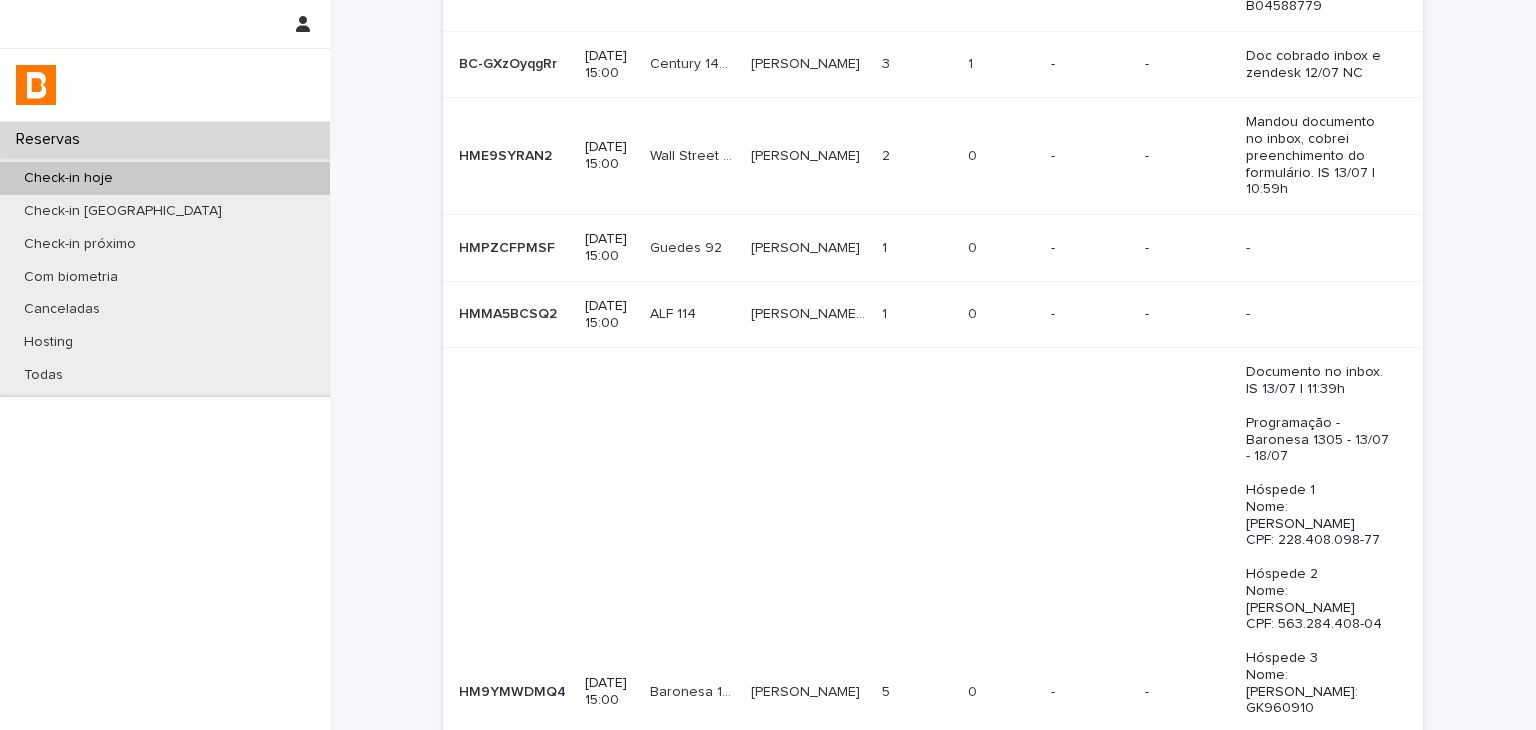 click on "0" at bounding box center [974, 312] 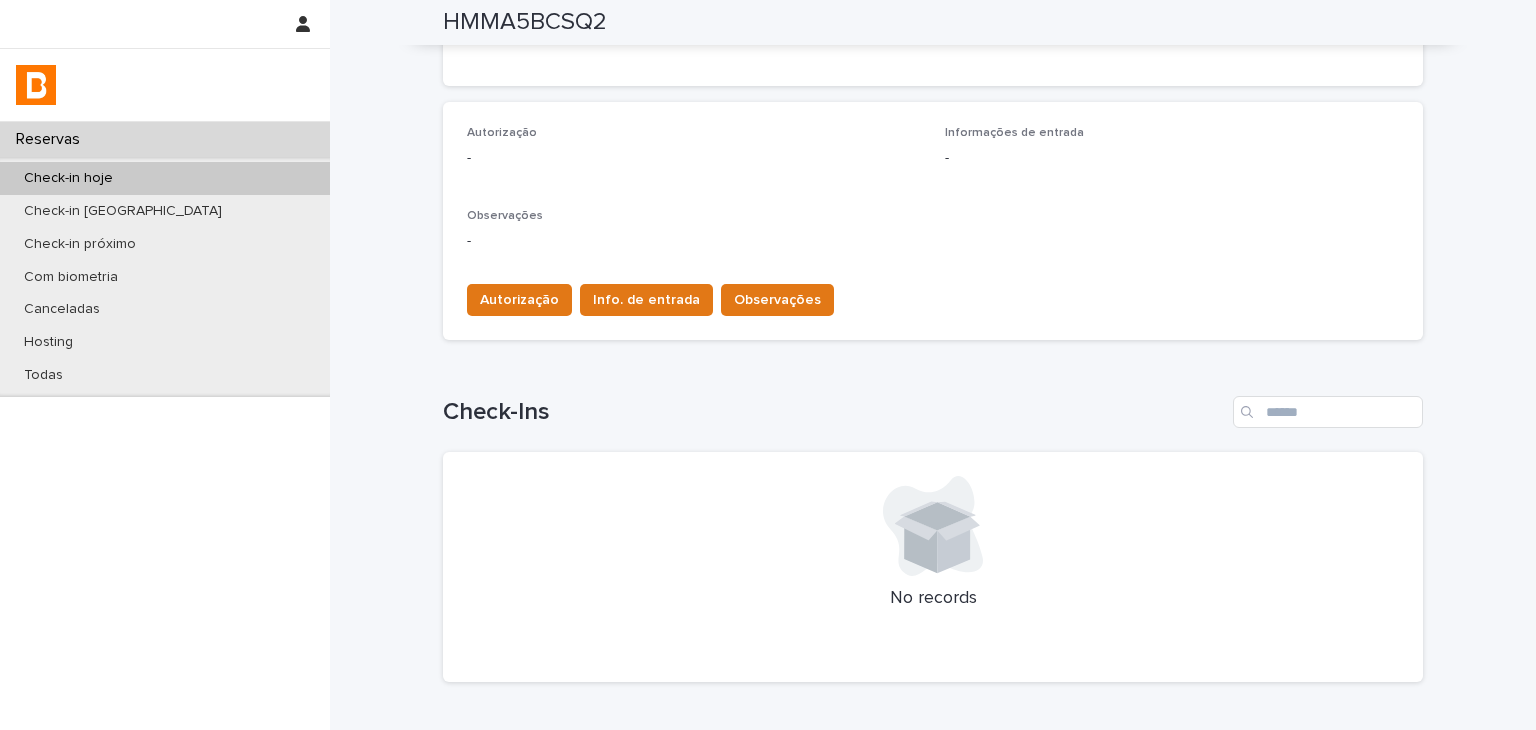 scroll, scrollTop: 100, scrollLeft: 0, axis: vertical 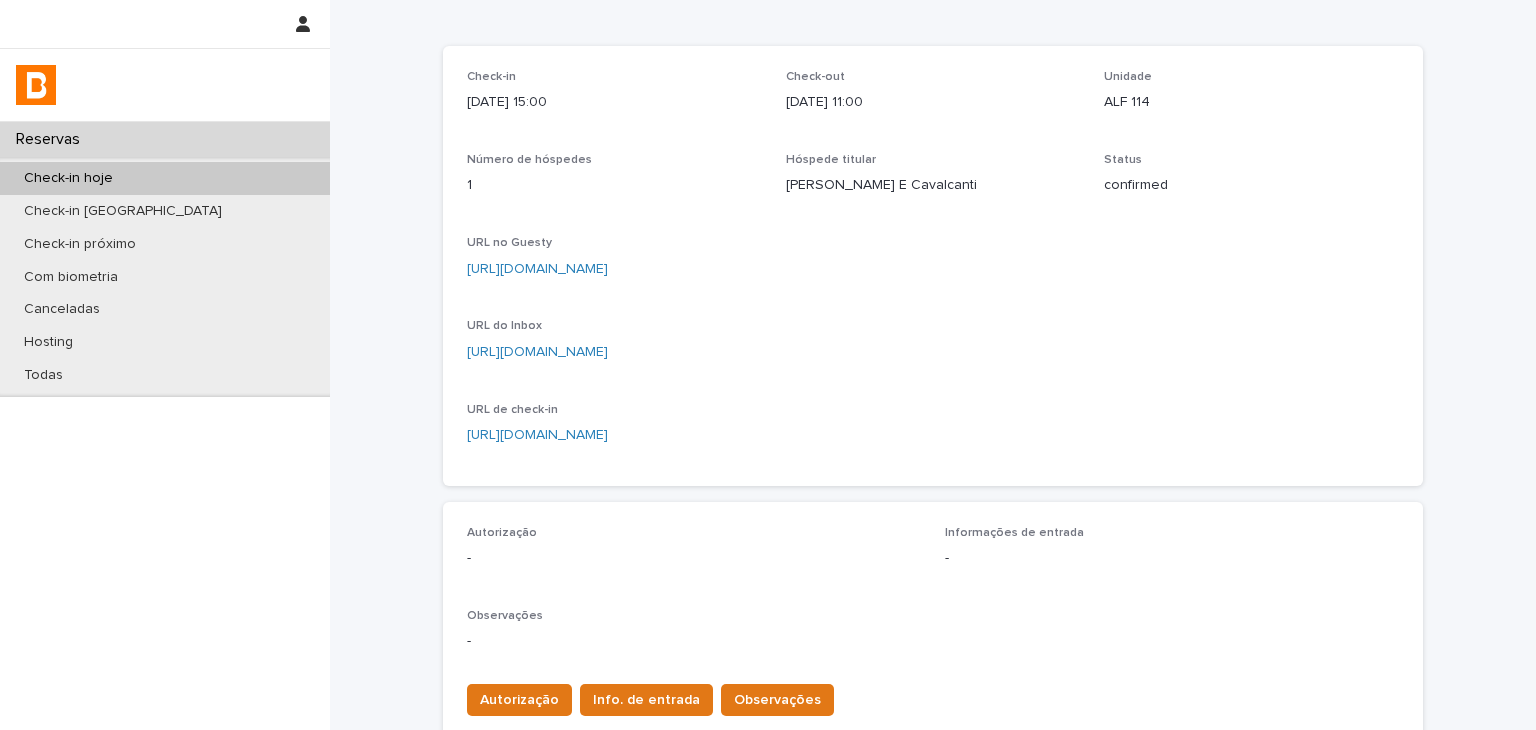 click on "[URL][DOMAIN_NAME]" at bounding box center [537, 269] 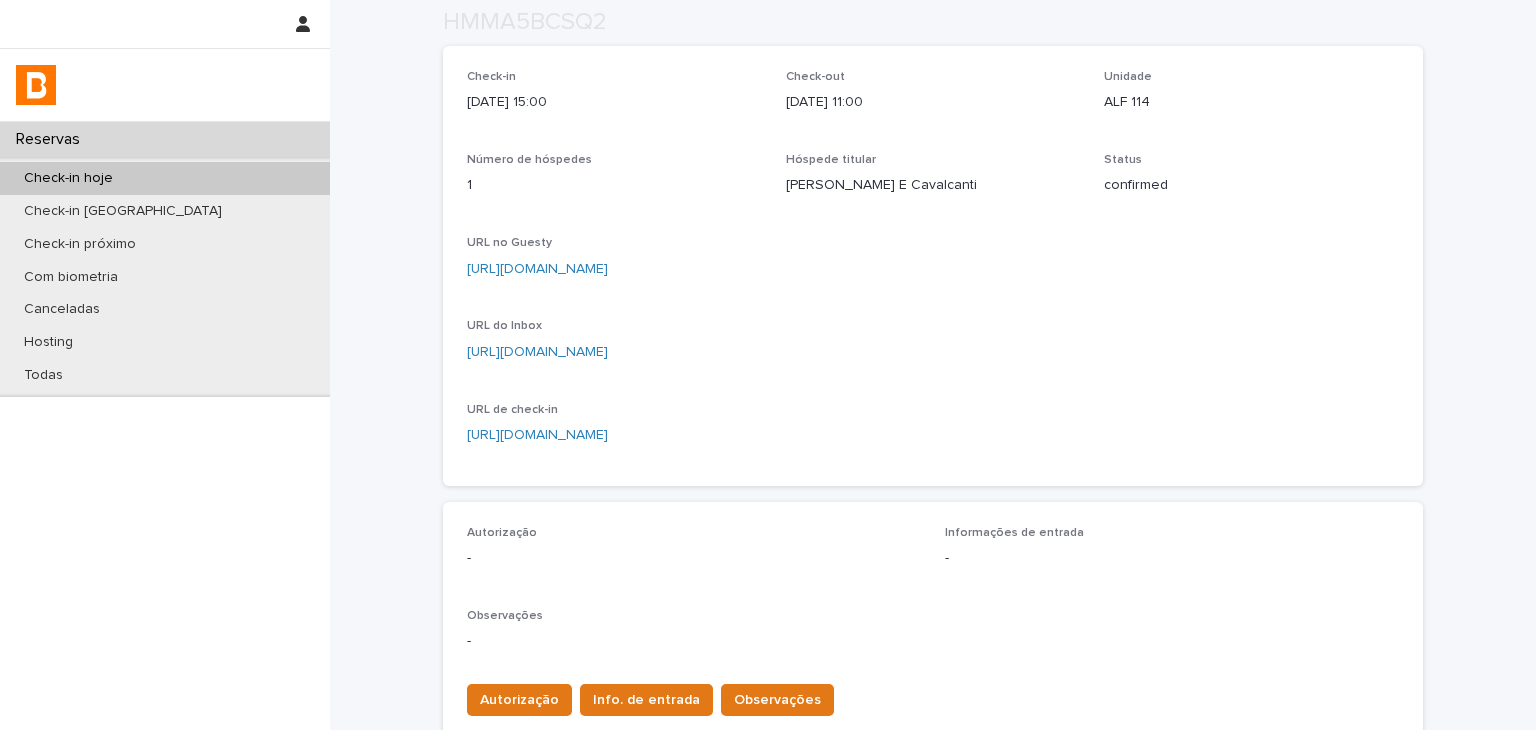 scroll, scrollTop: 600, scrollLeft: 0, axis: vertical 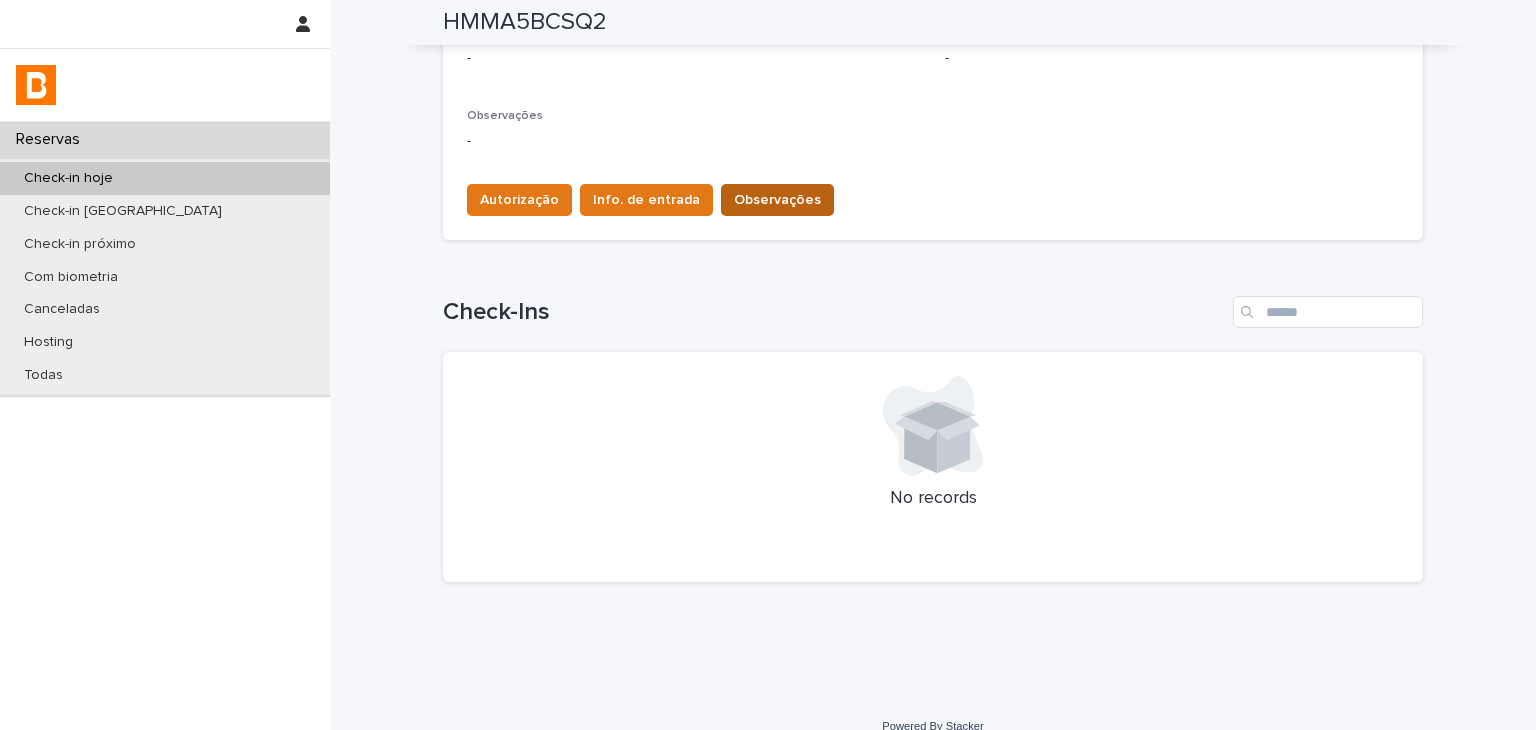 click on "Observações" at bounding box center [777, 200] 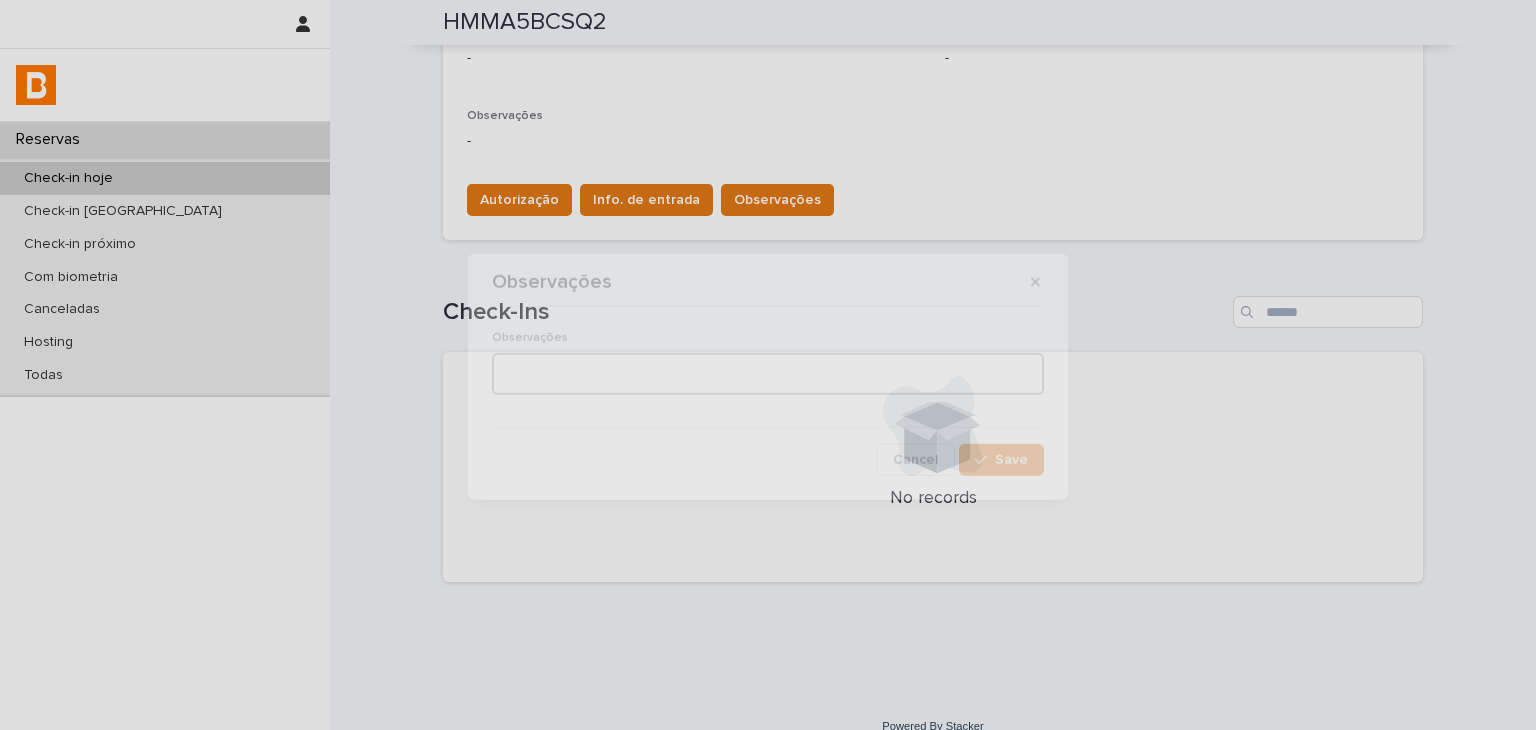 click at bounding box center [768, 374] 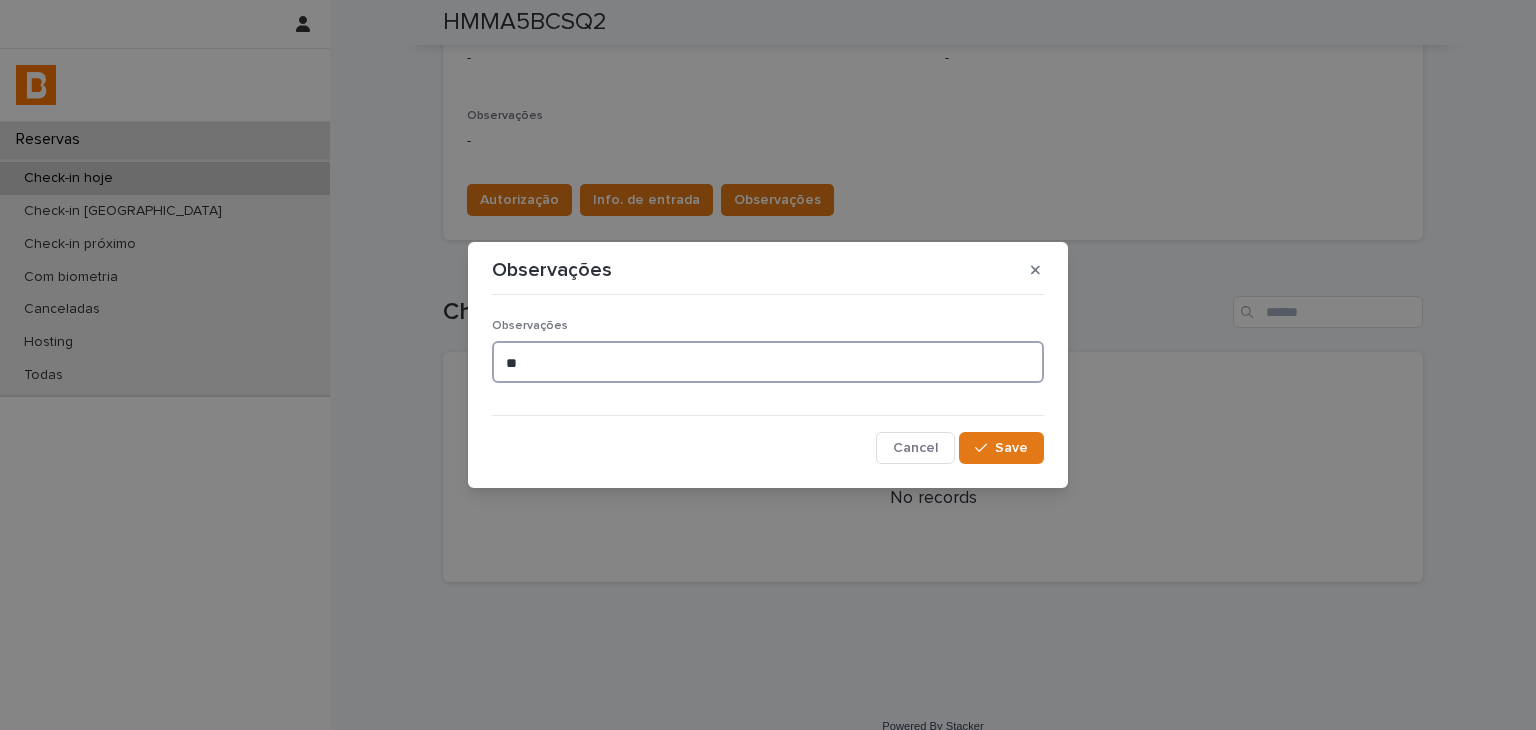 type on "*" 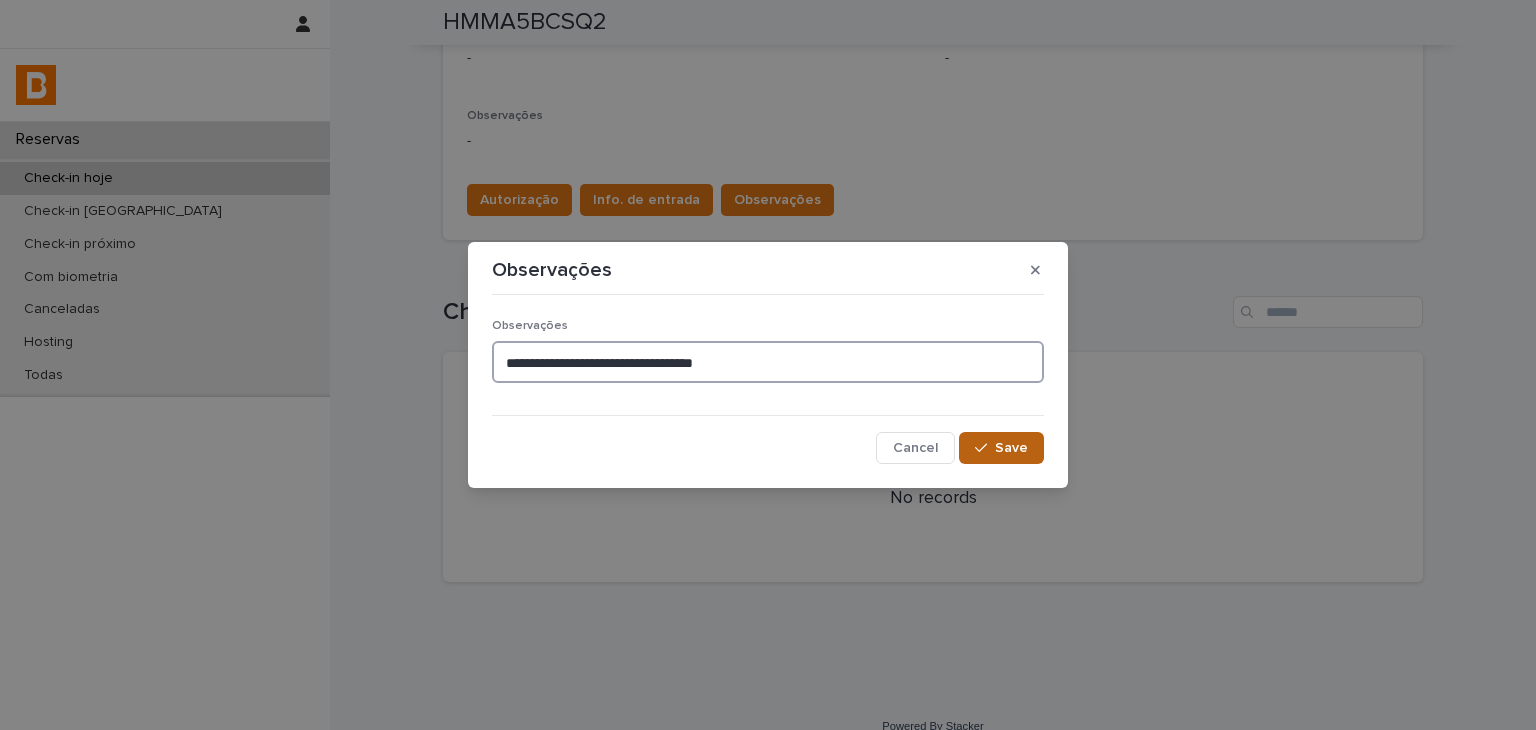 type on "**********" 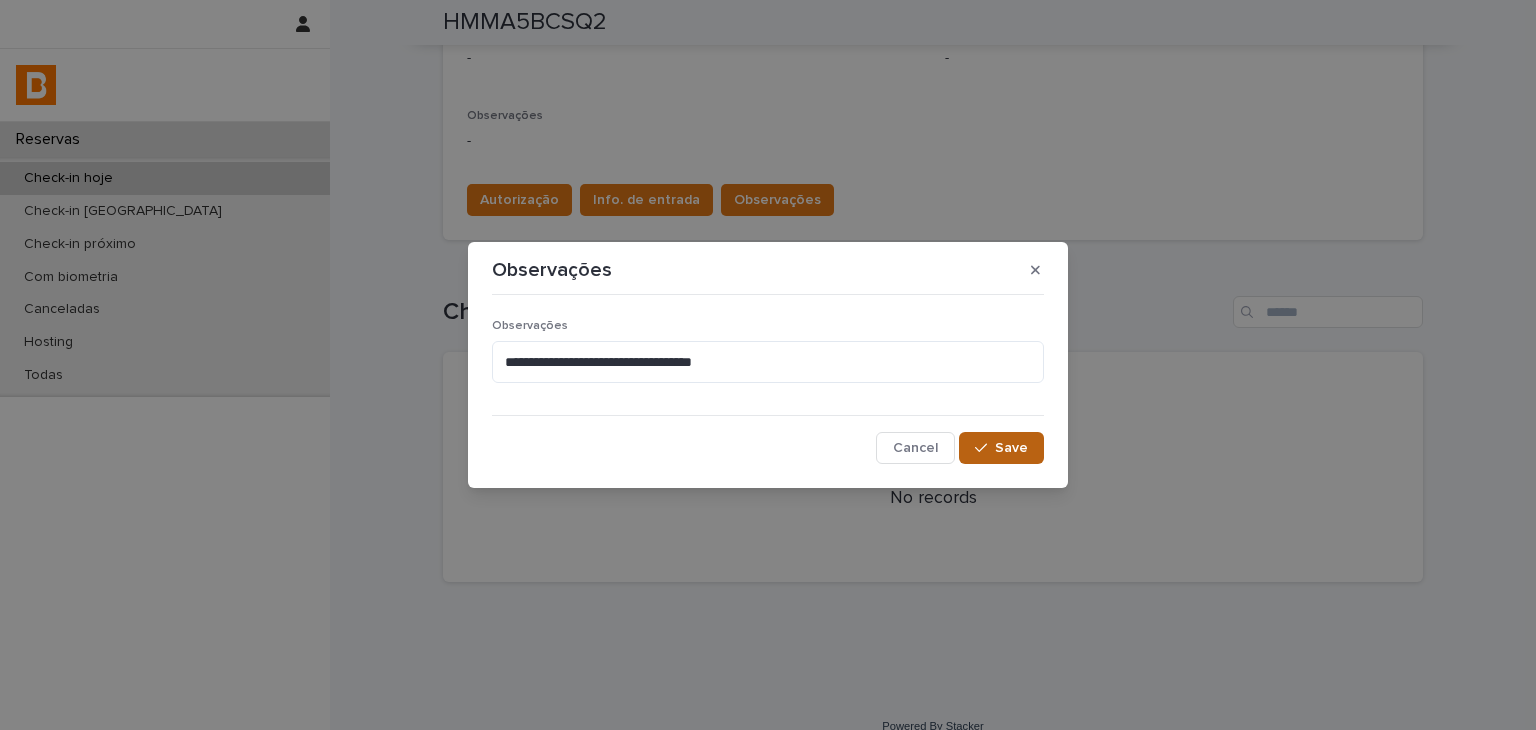click on "Save" at bounding box center [1011, 448] 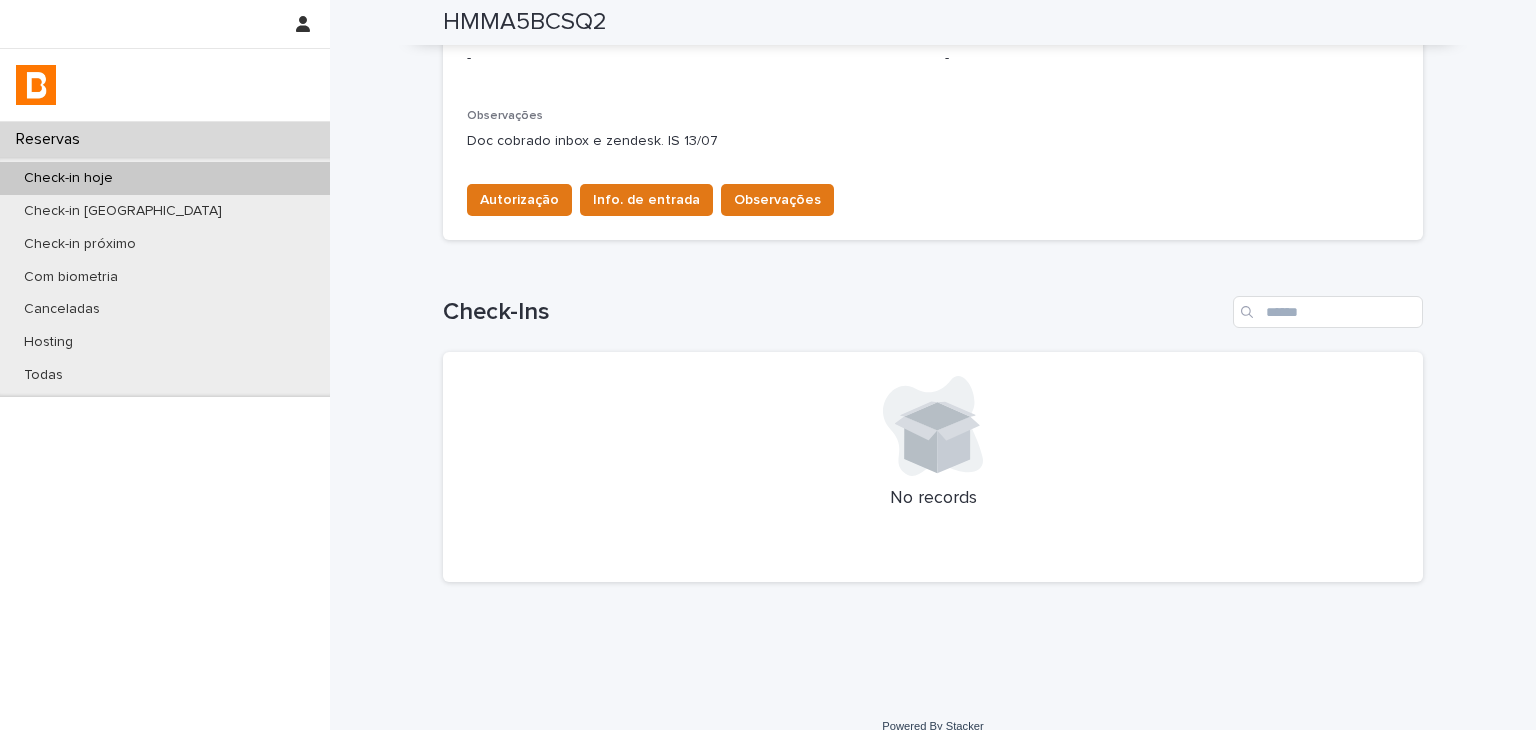 scroll, scrollTop: 0, scrollLeft: 0, axis: both 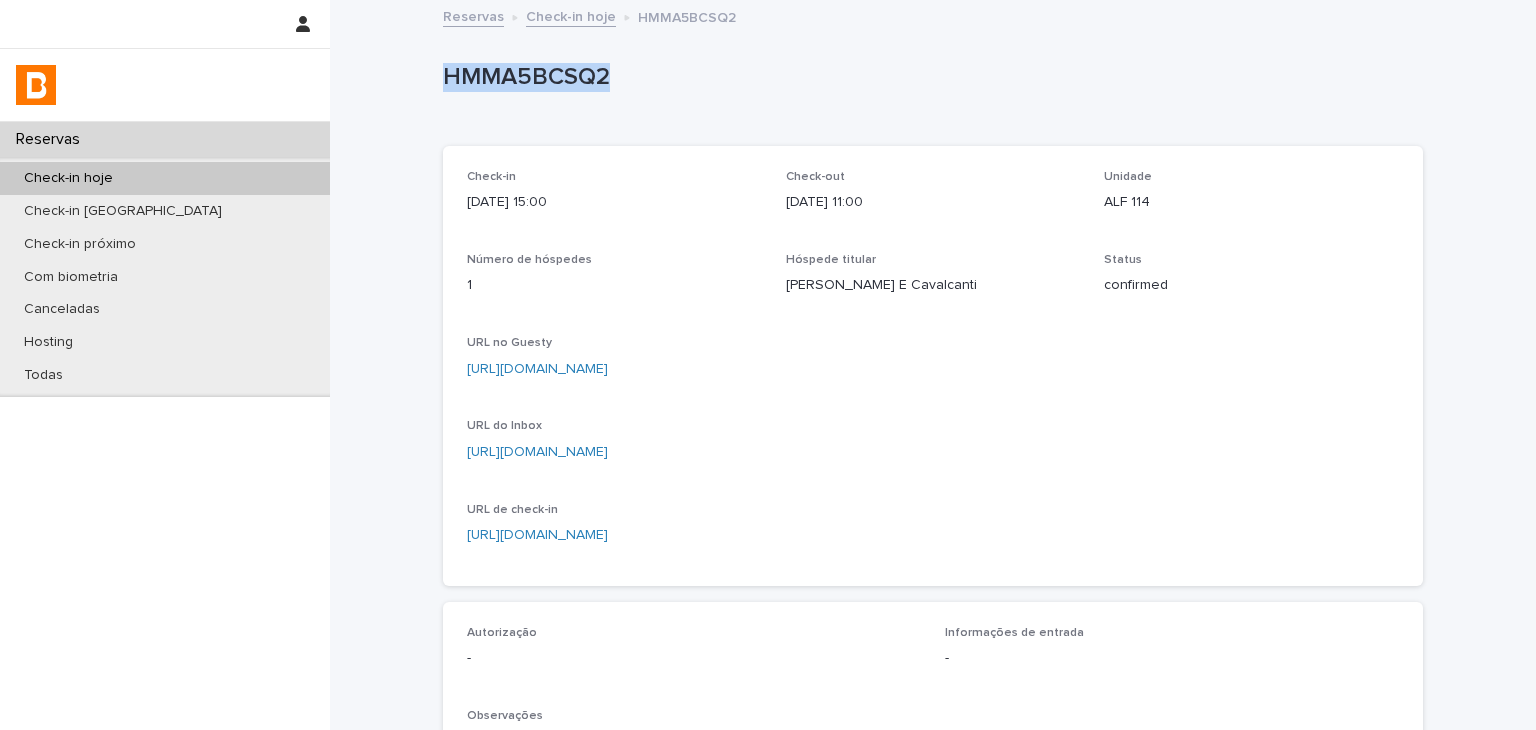drag, startPoint x: 509, startPoint y: 77, endPoint x: 655, endPoint y: 74, distance: 146.03082 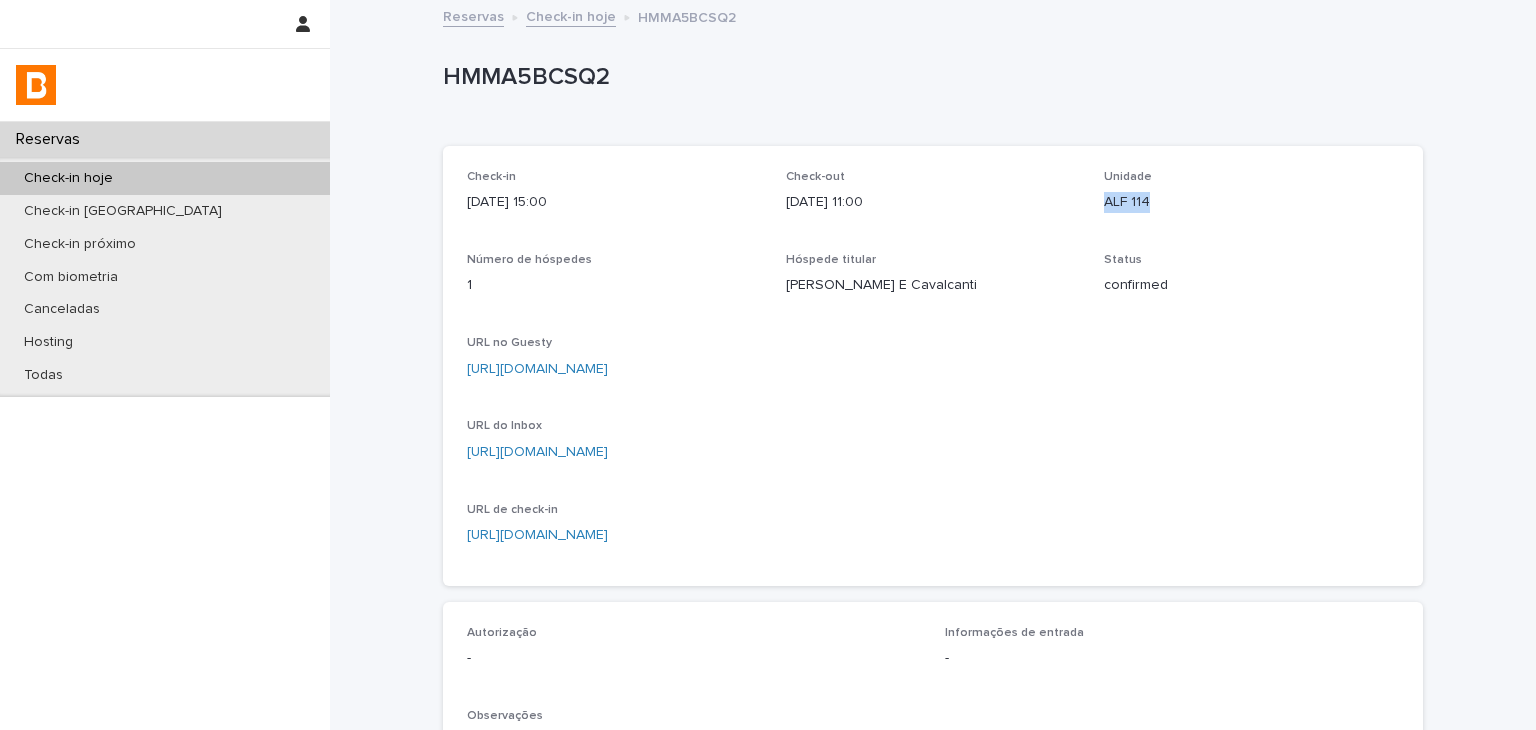 click on "ALF 114" at bounding box center [1251, 202] 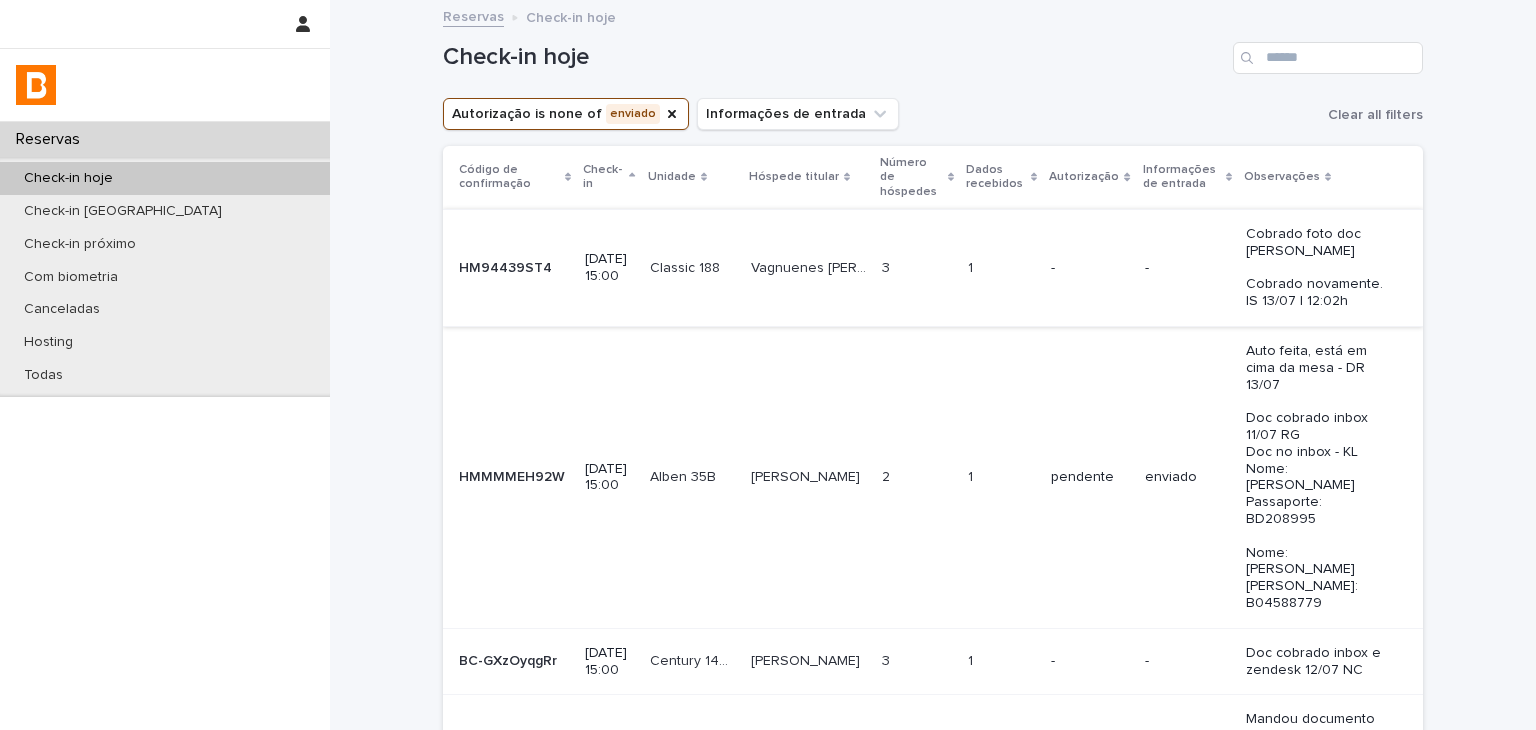 scroll, scrollTop: 100, scrollLeft: 0, axis: vertical 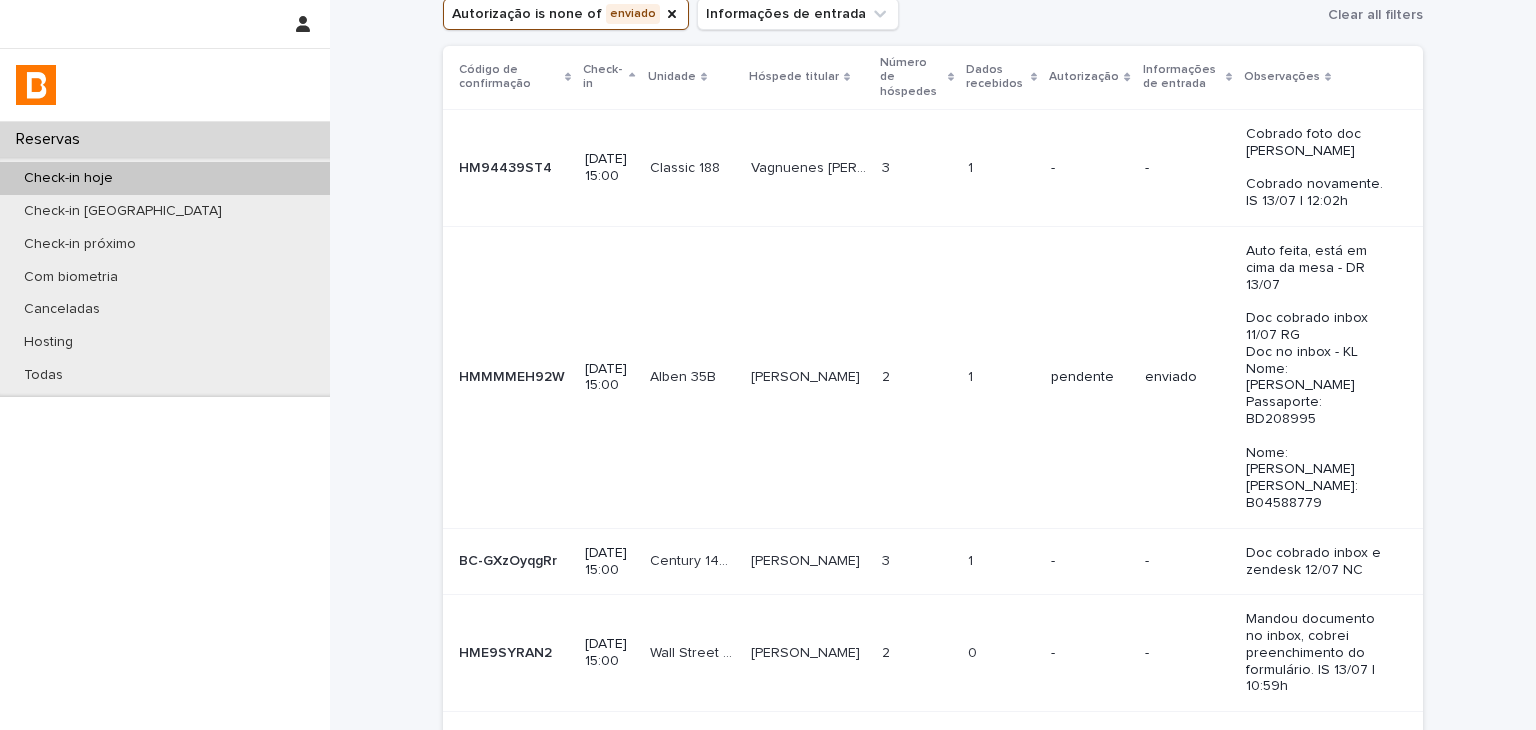 click on "-" at bounding box center (1089, 561) 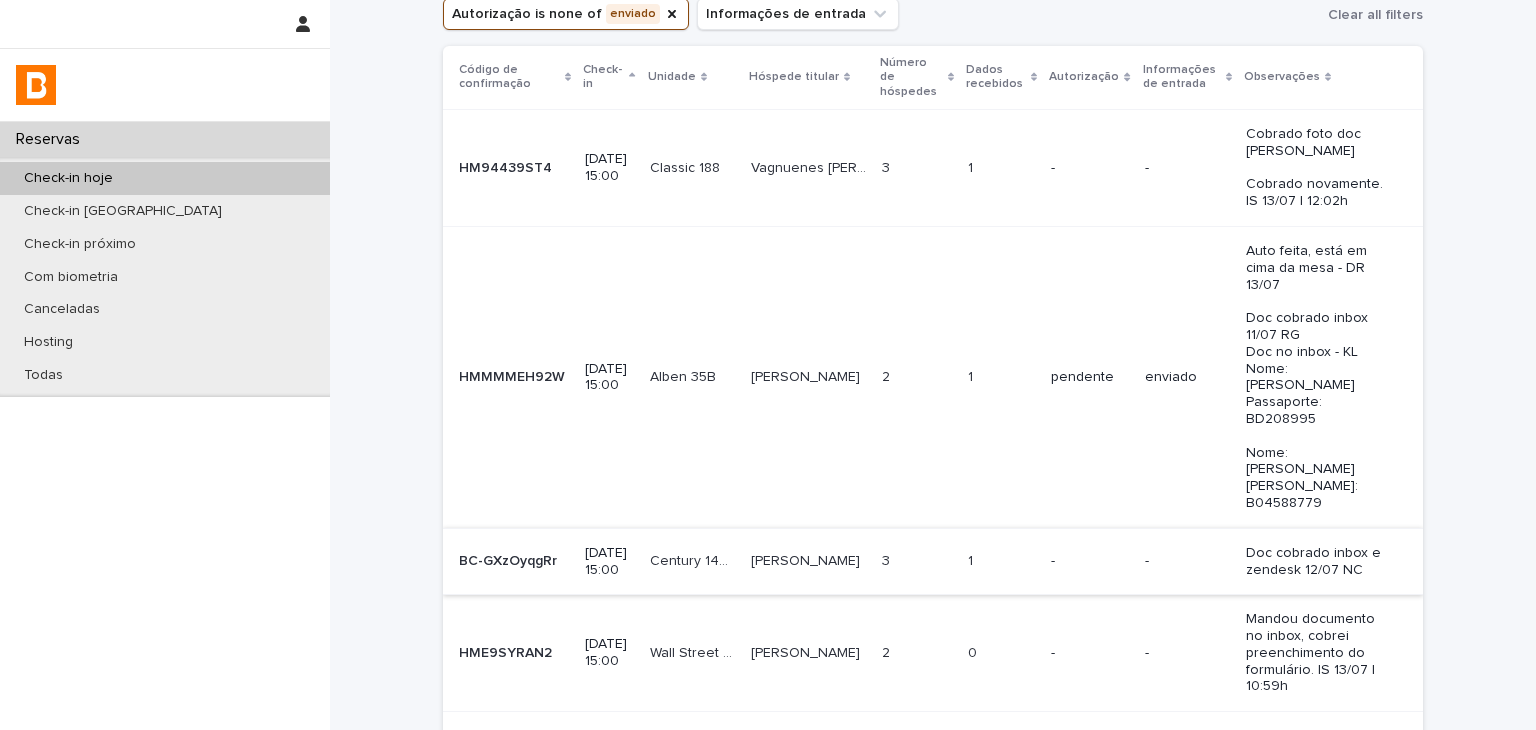 scroll, scrollTop: 0, scrollLeft: 0, axis: both 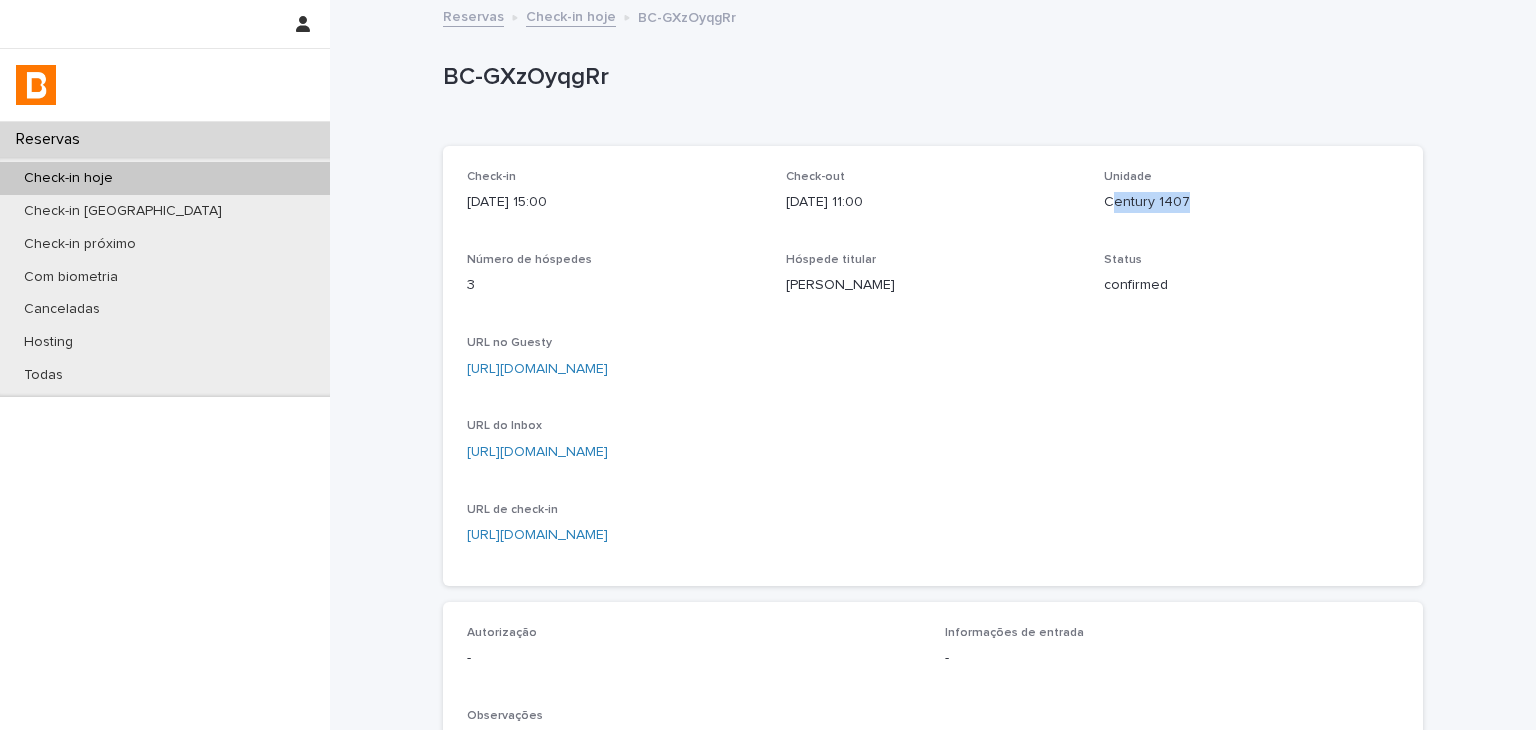drag, startPoint x: 1104, startPoint y: 207, endPoint x: 1188, endPoint y: 205, distance: 84.0238 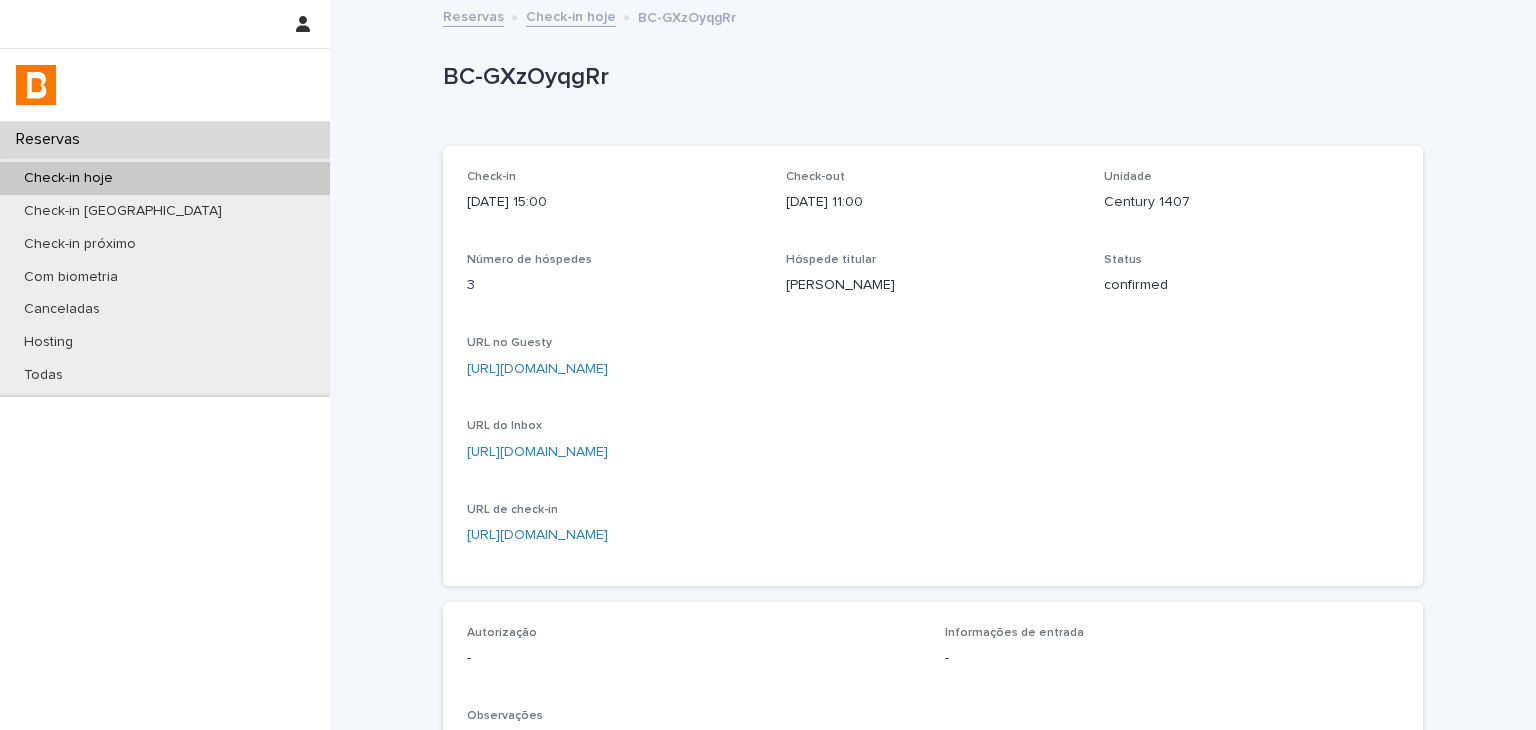 click on "Check-in [DATE] 15:00 Check-out [DATE] 11:00 Unidade Century 1407 Número de hóspedes 3 Hóspede titular [PERSON_NAME] Status confirmed URL no Guesty [URL][DOMAIN_NAME] URL do Inbox [URL][DOMAIN_NAME] URL de check-in [URL][DOMAIN_NAME]" at bounding box center [933, 366] 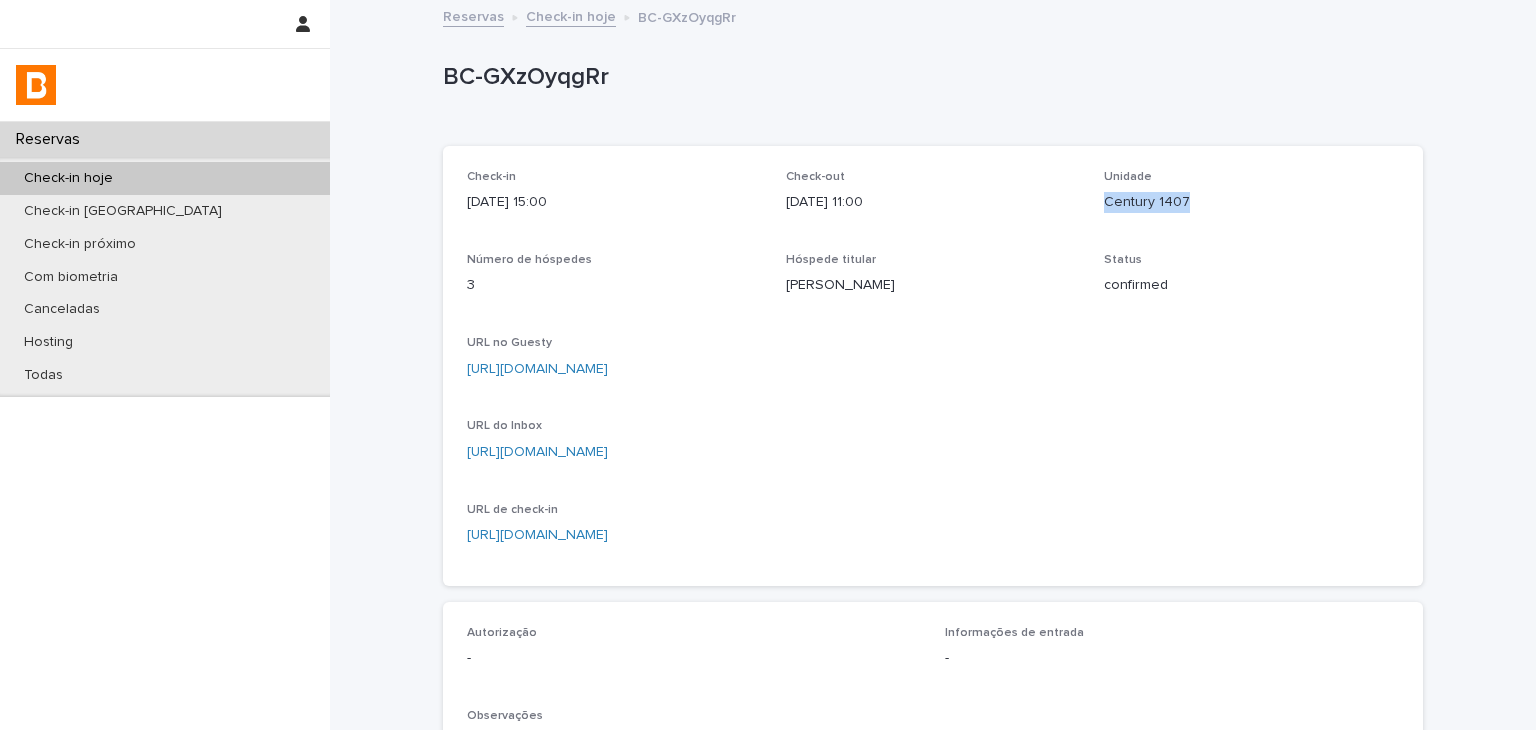 drag, startPoint x: 1092, startPoint y: 201, endPoint x: 1168, endPoint y: 205, distance: 76.105194 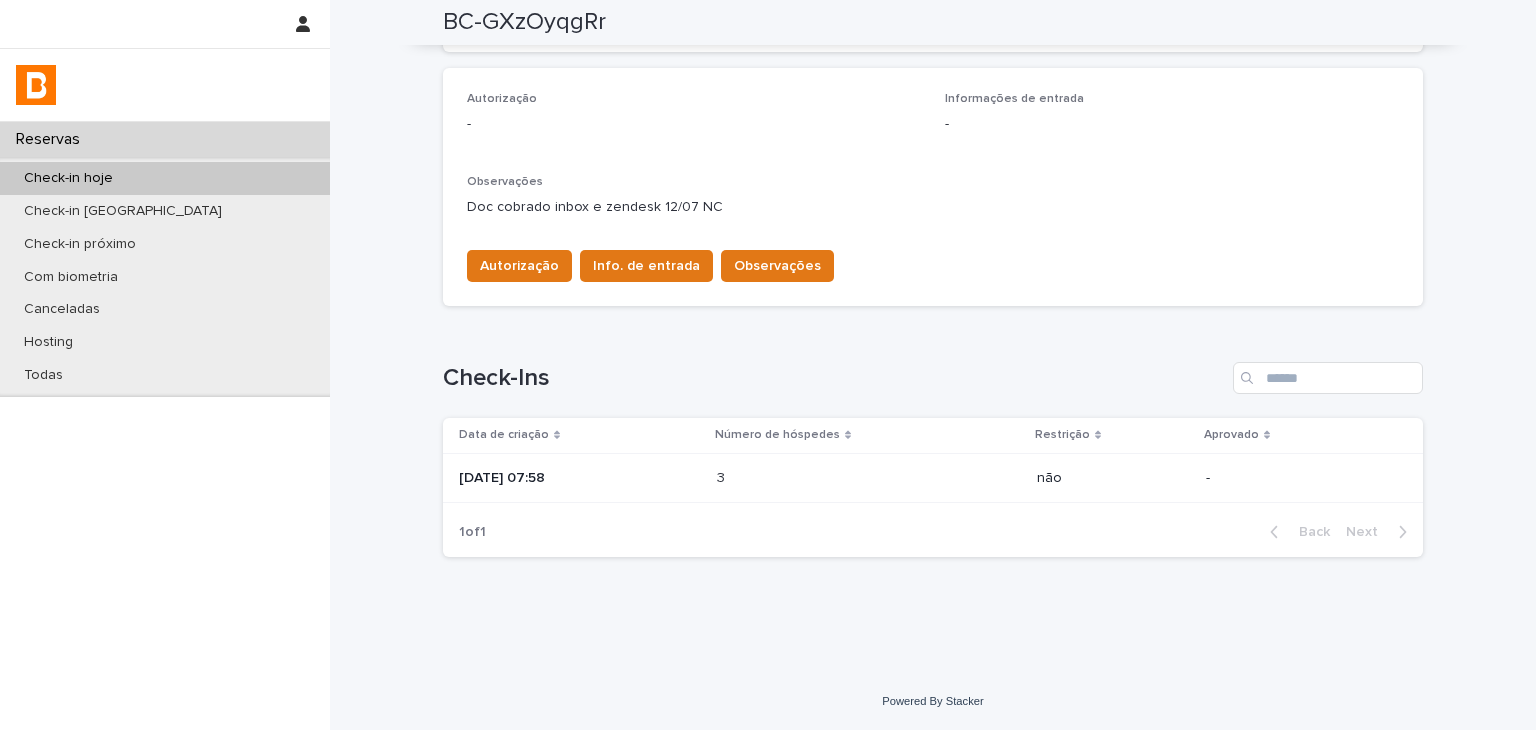 click on "[DATE] 07:58" at bounding box center [576, 478] 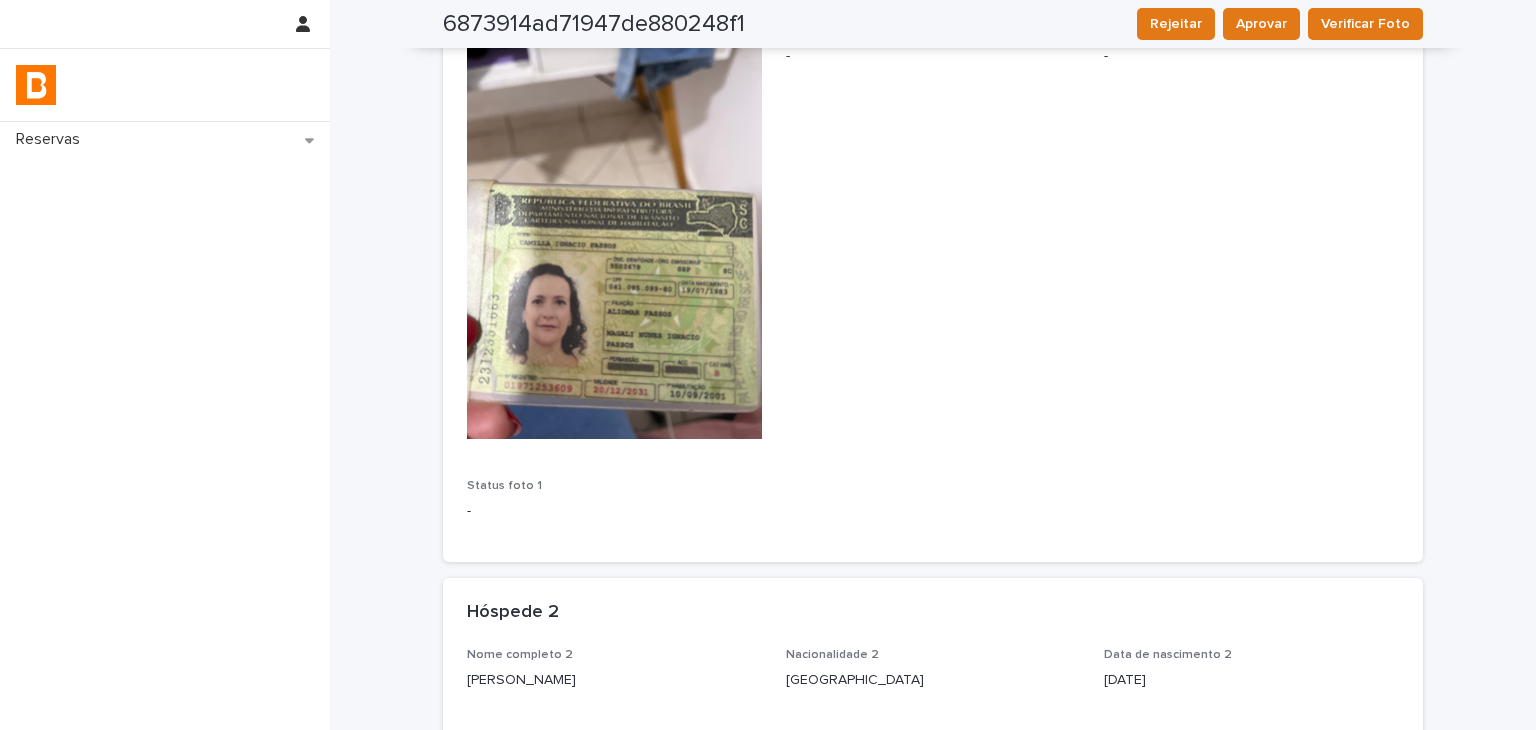 scroll, scrollTop: 0, scrollLeft: 0, axis: both 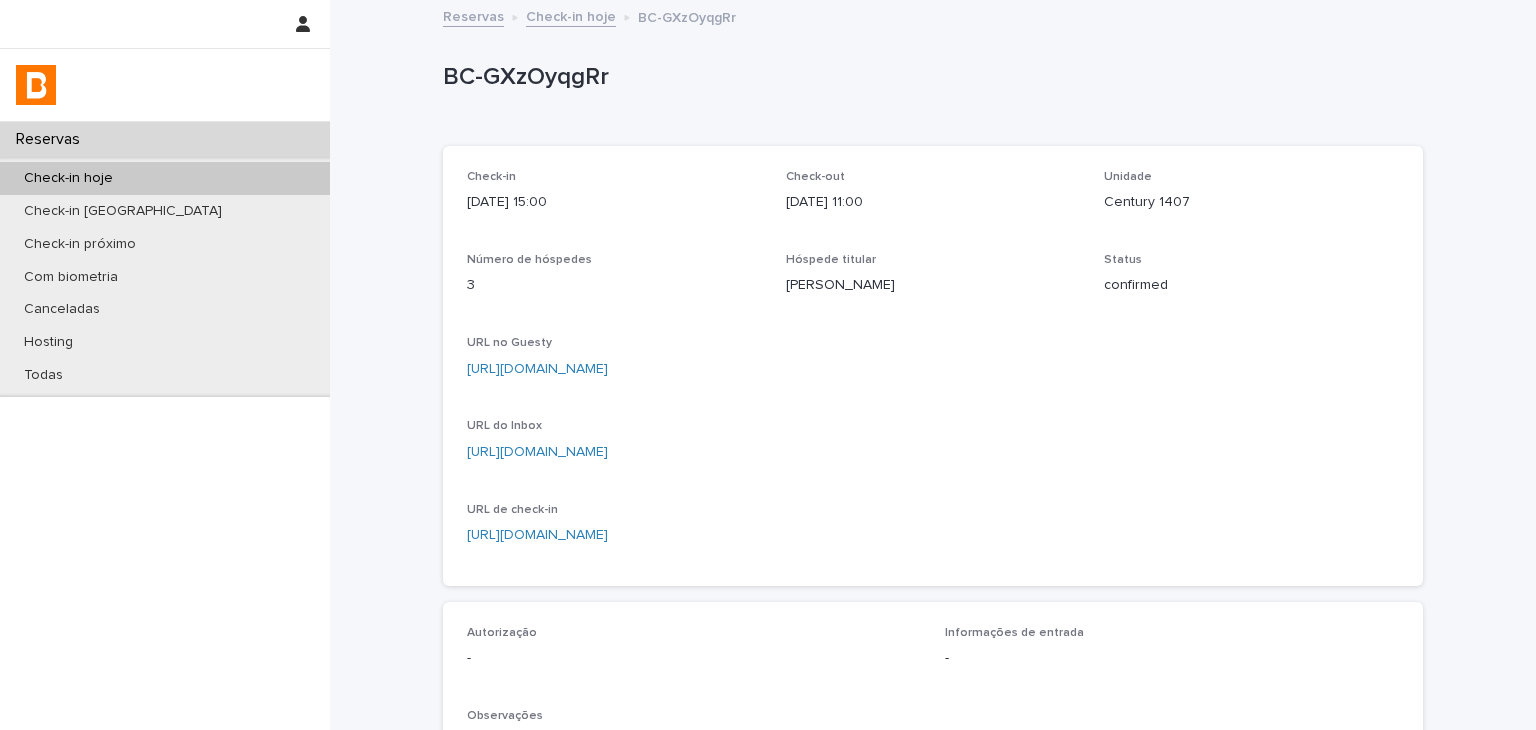 click on "[URL][DOMAIN_NAME]" at bounding box center [537, 369] 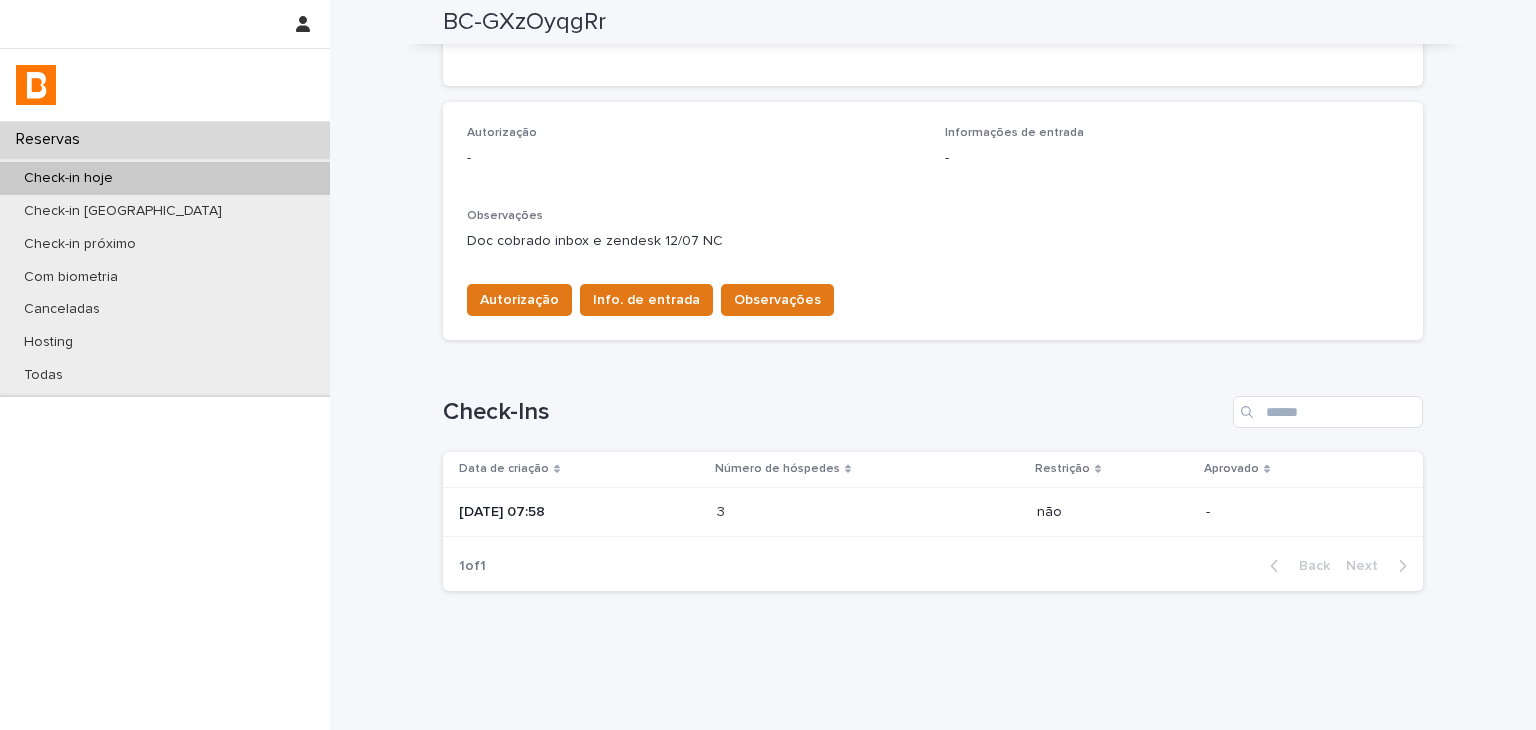click on "3 3" at bounding box center (869, 512) 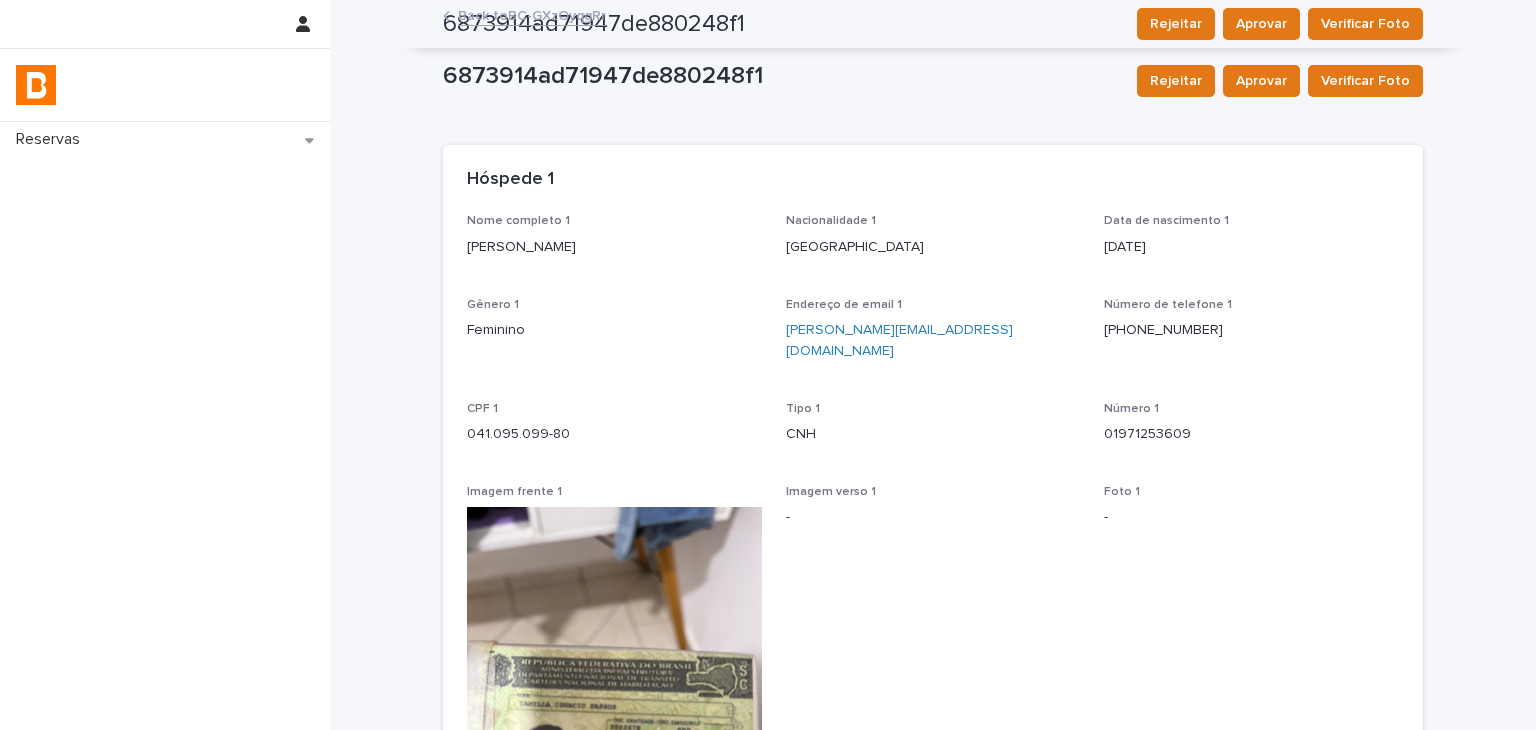 scroll, scrollTop: 601, scrollLeft: 0, axis: vertical 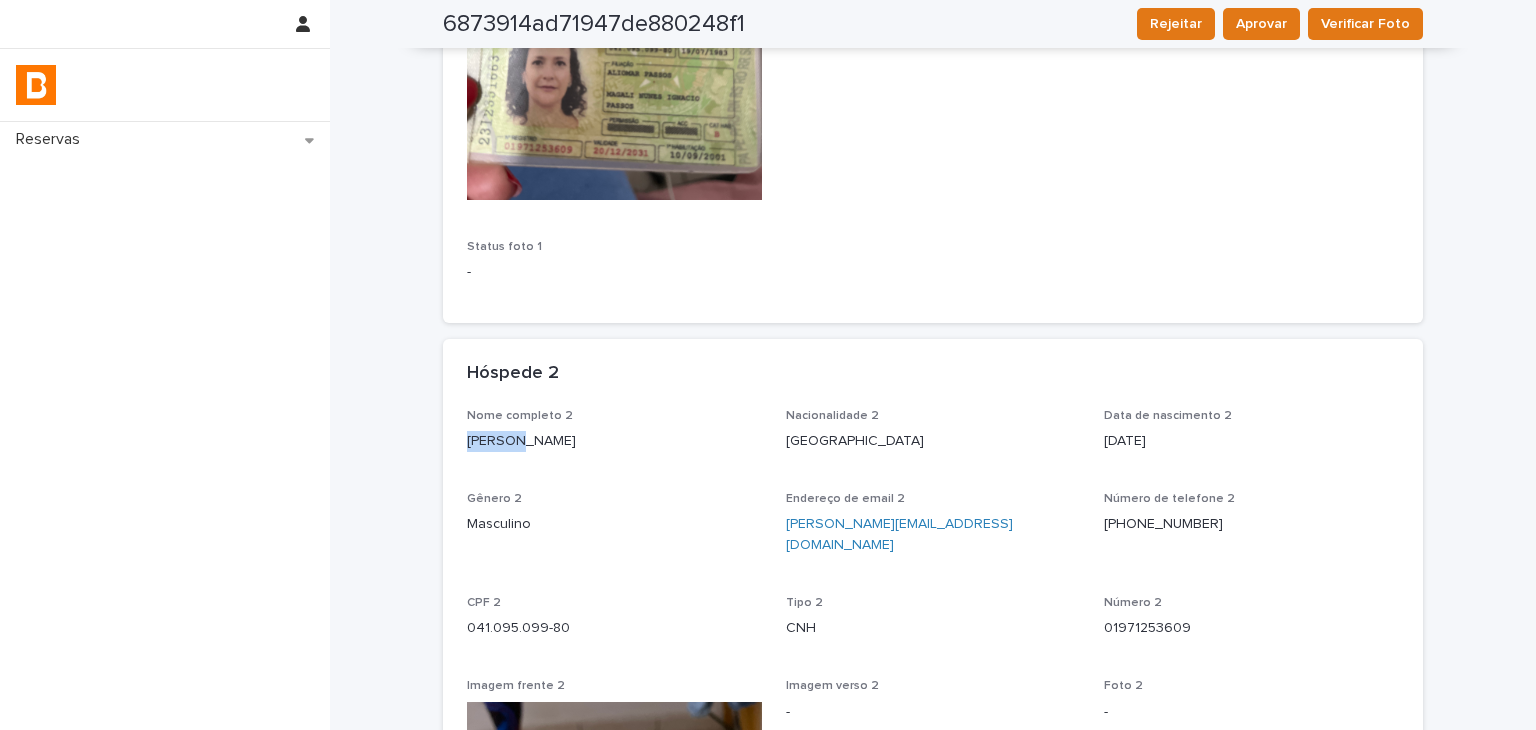drag, startPoint x: 448, startPoint y: 419, endPoint x: 501, endPoint y: 427, distance: 53.600372 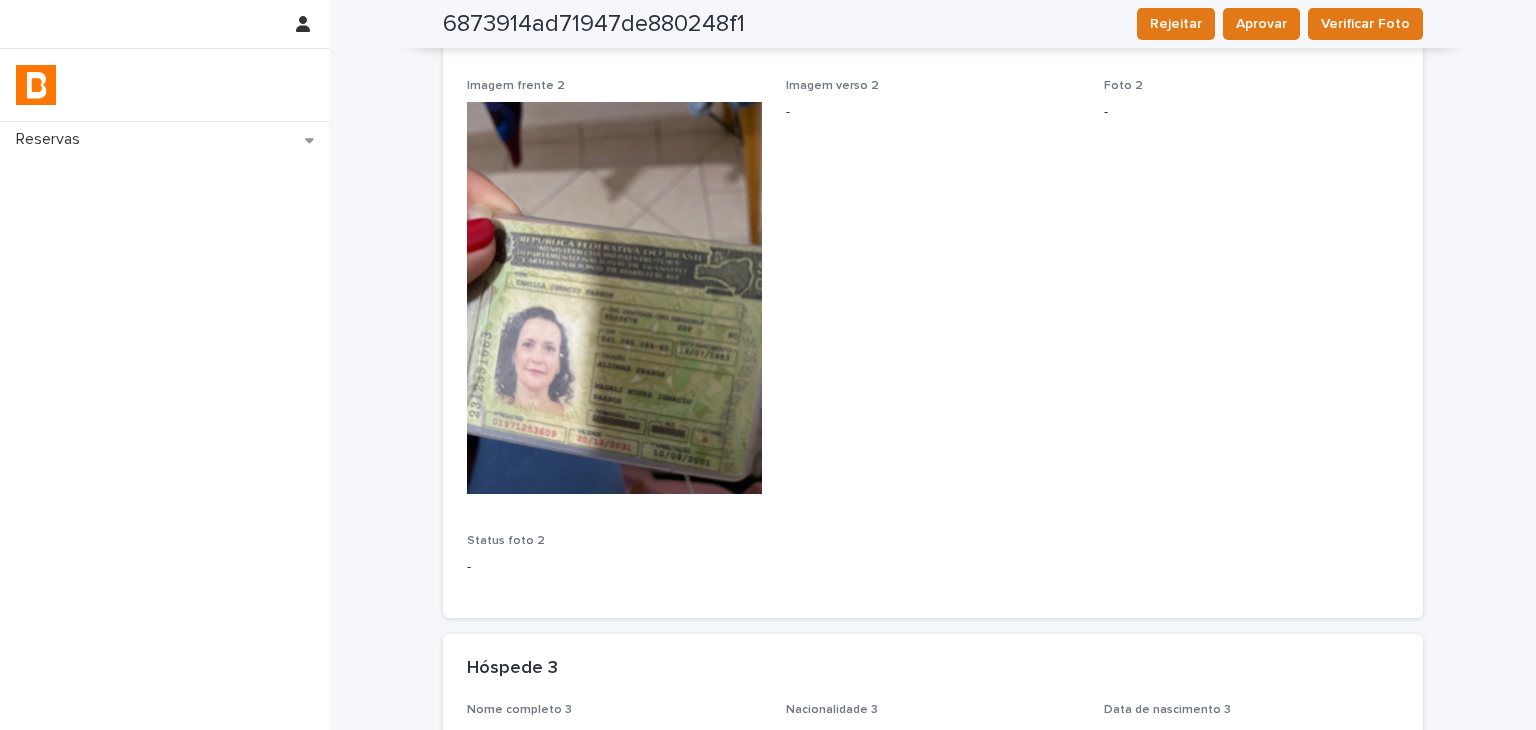 scroll, scrollTop: 1701, scrollLeft: 0, axis: vertical 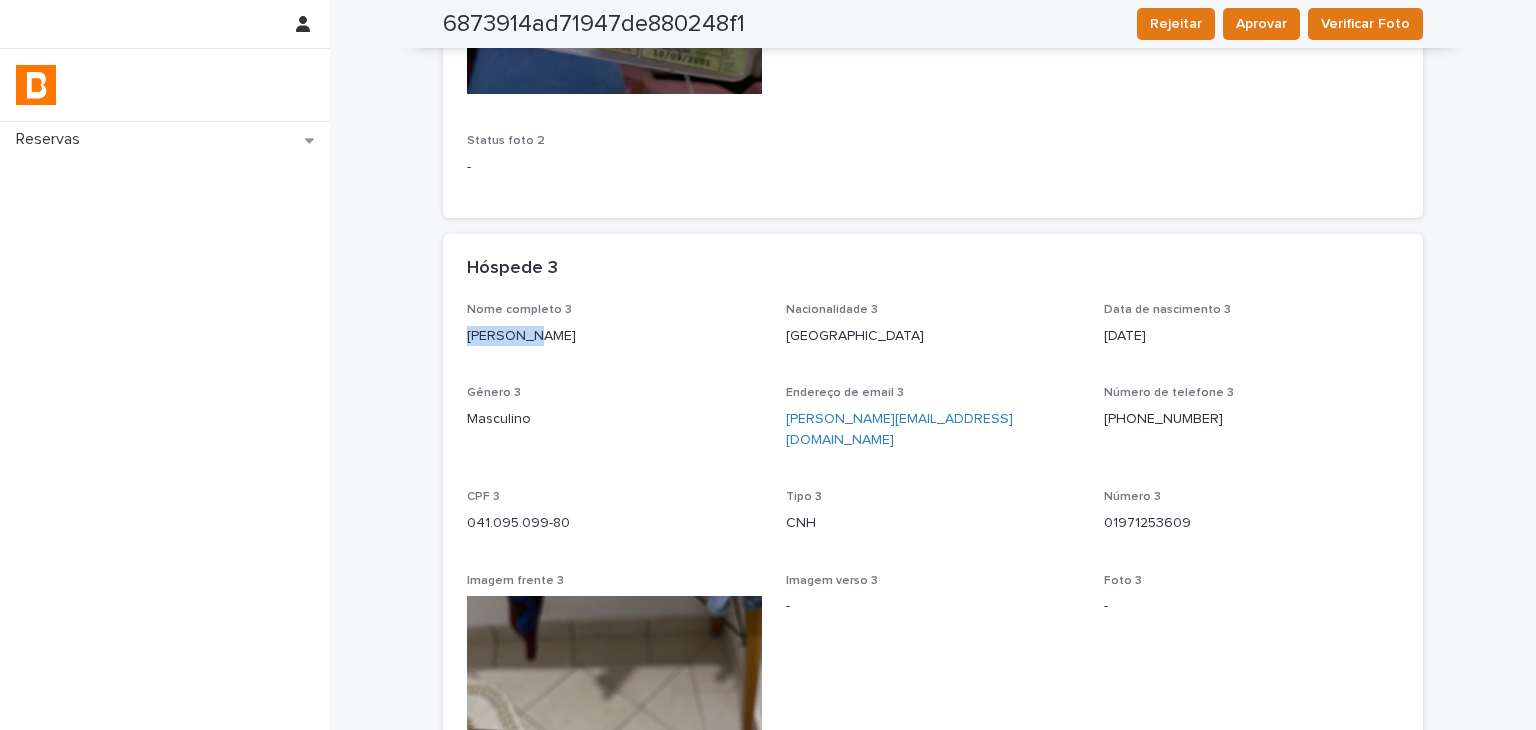 drag, startPoint x: 460, startPoint y: 297, endPoint x: 517, endPoint y: 297, distance: 57 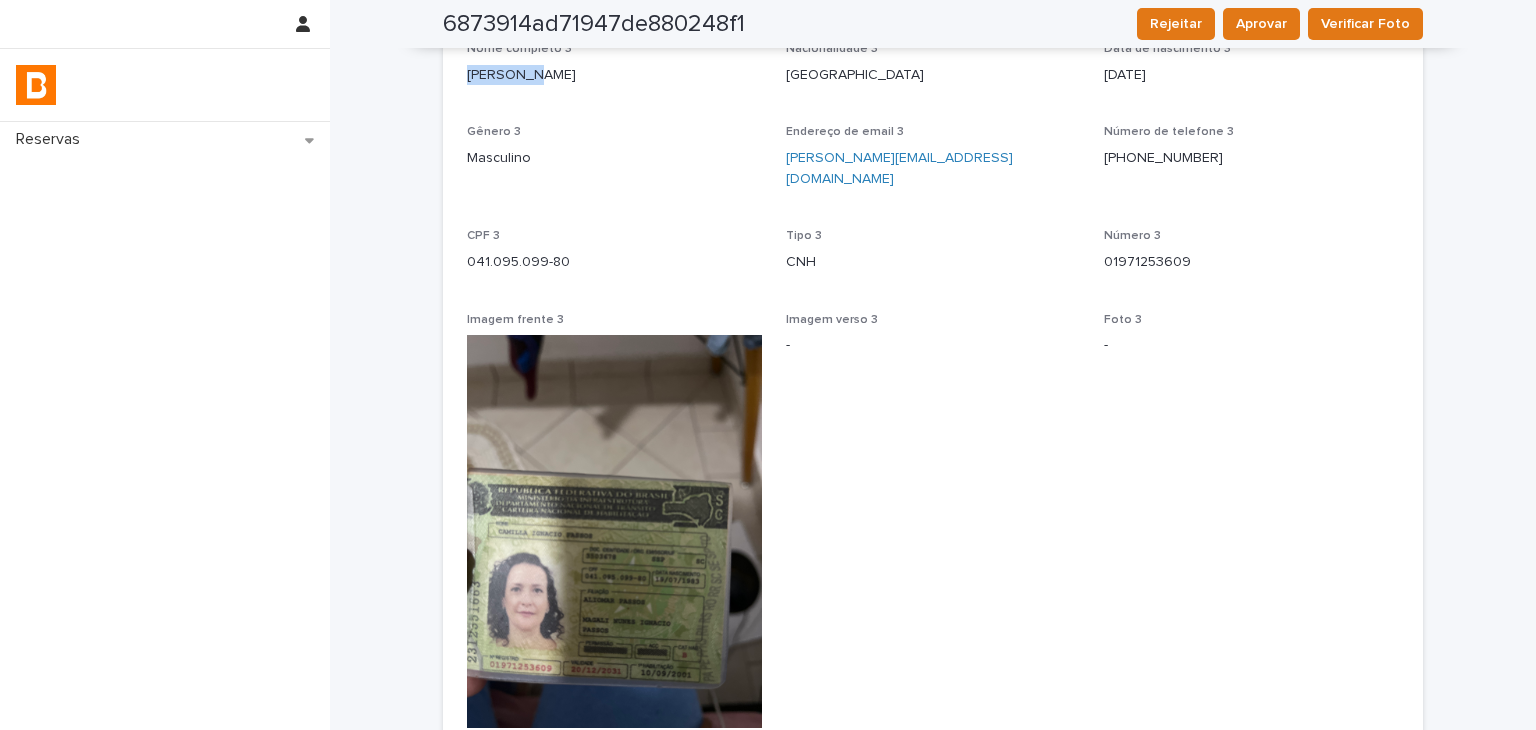 scroll, scrollTop: 2362, scrollLeft: 0, axis: vertical 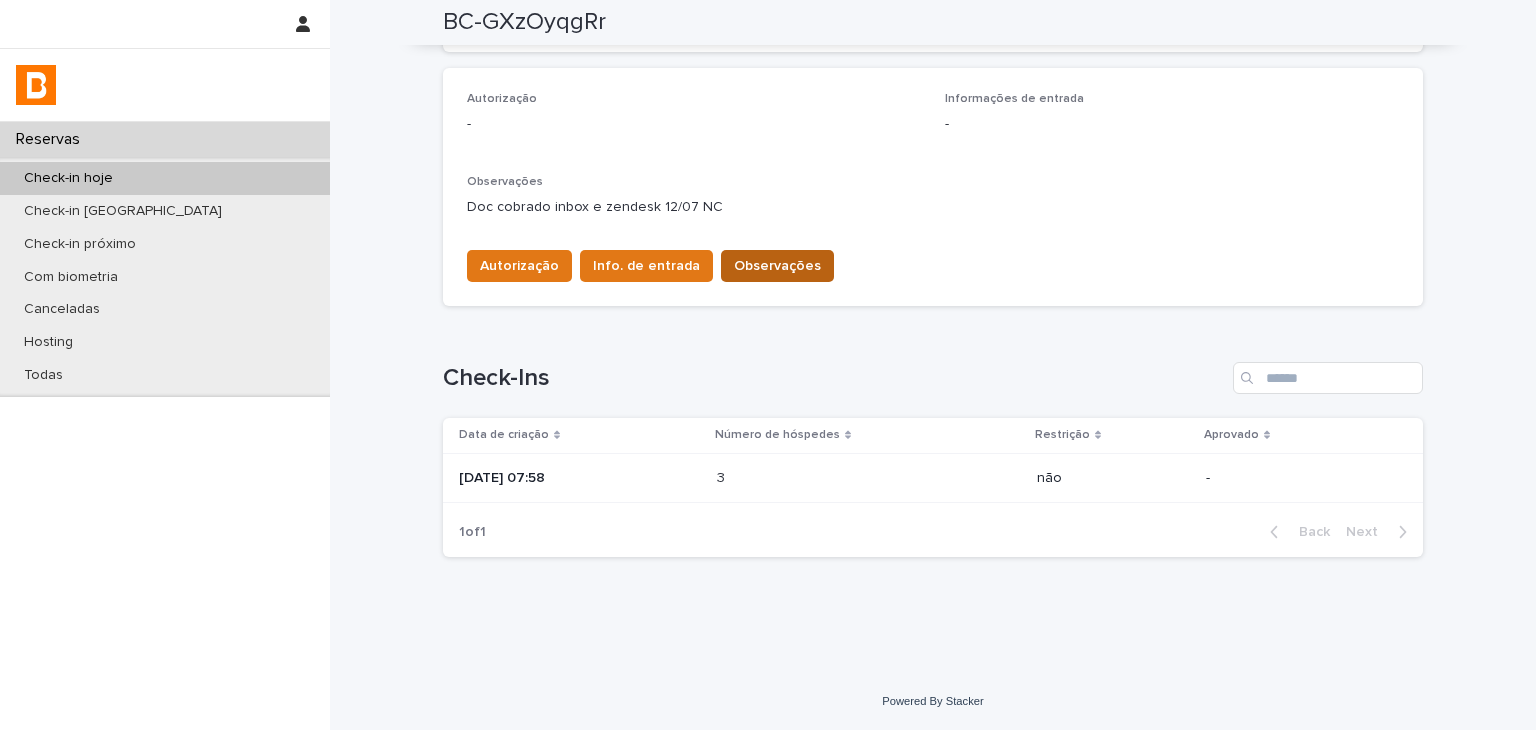 click on "Observações" at bounding box center (777, 266) 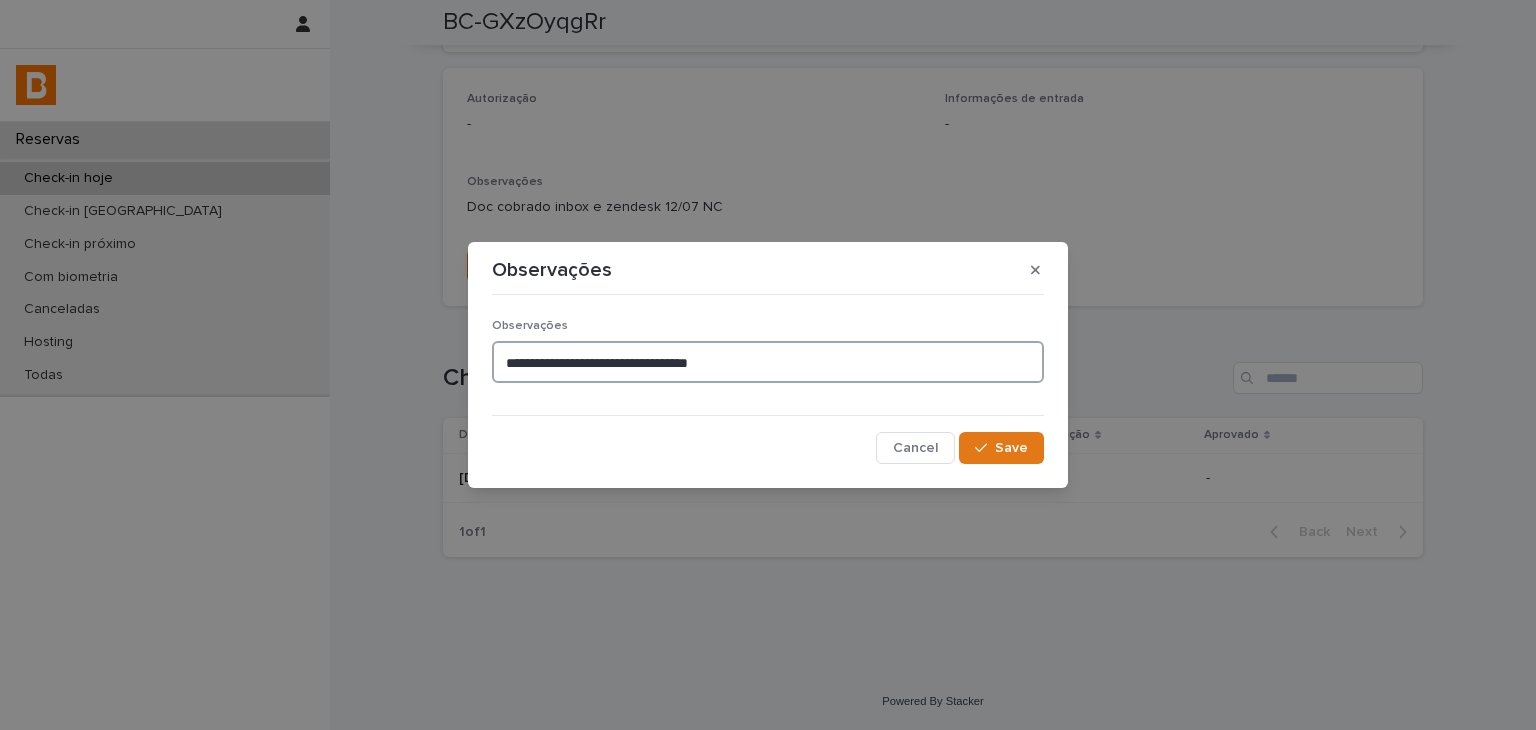 drag, startPoint x: 419, startPoint y: 337, endPoint x: 364, endPoint y: 335, distance: 55.03635 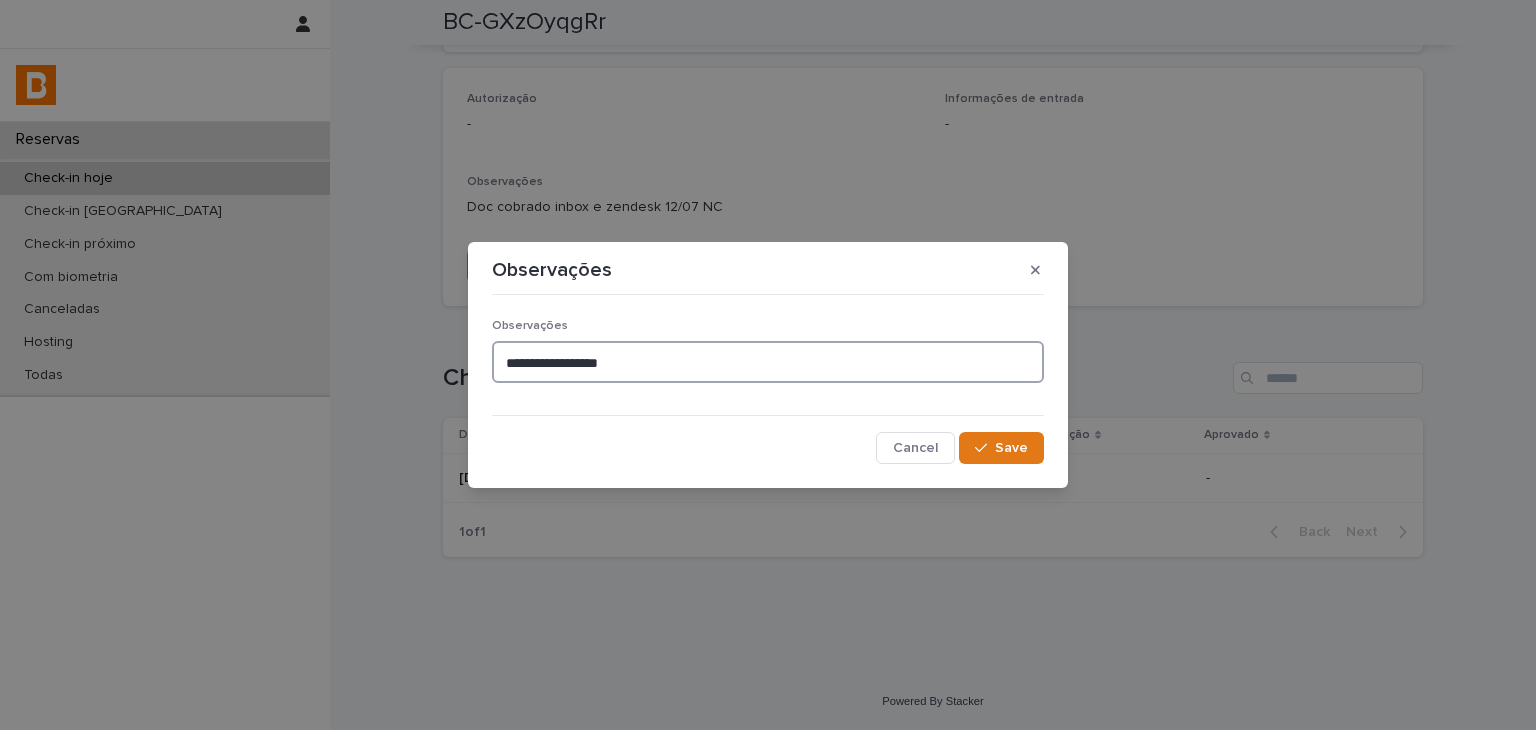 paste on "**********" 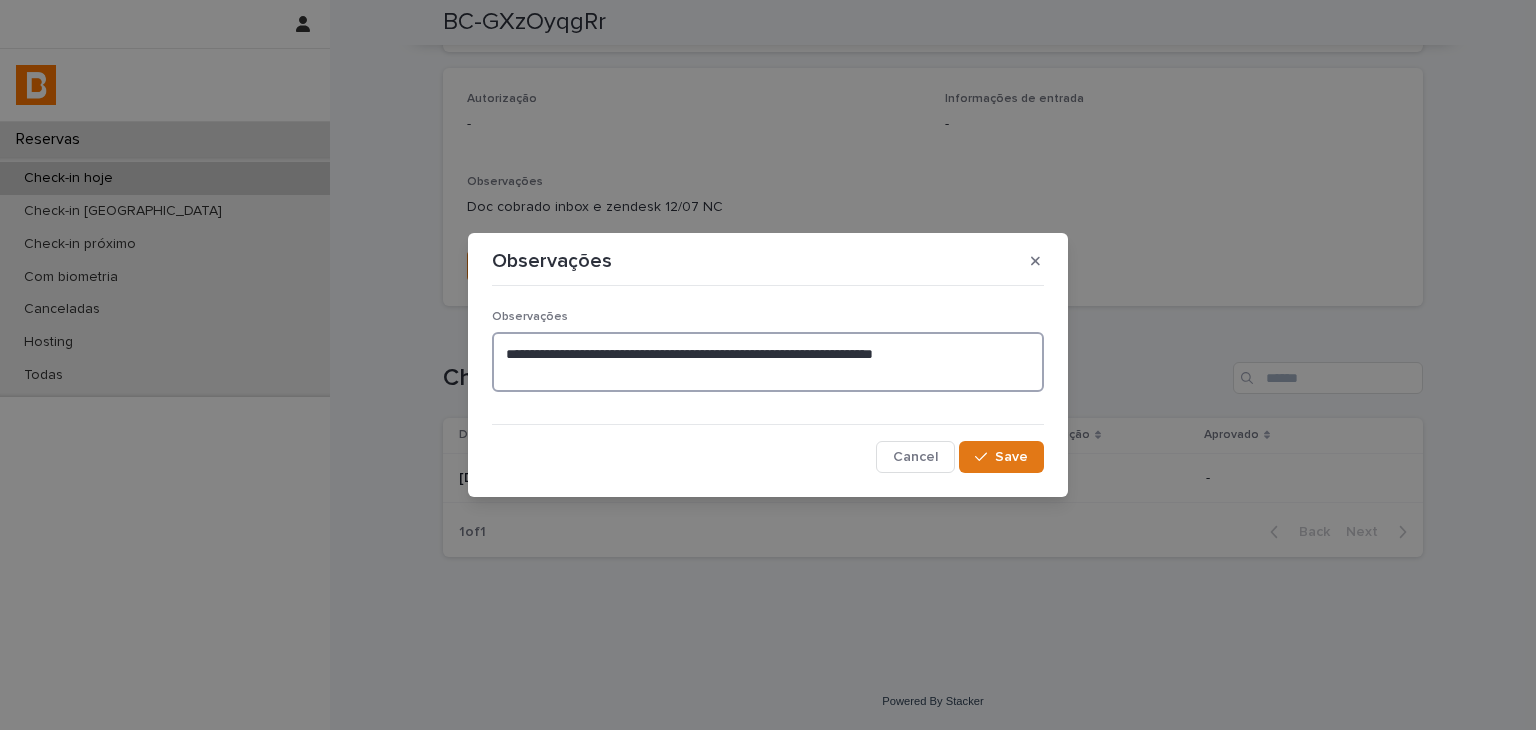 drag, startPoint x: 872, startPoint y: 354, endPoint x: 633, endPoint y: 345, distance: 239.1694 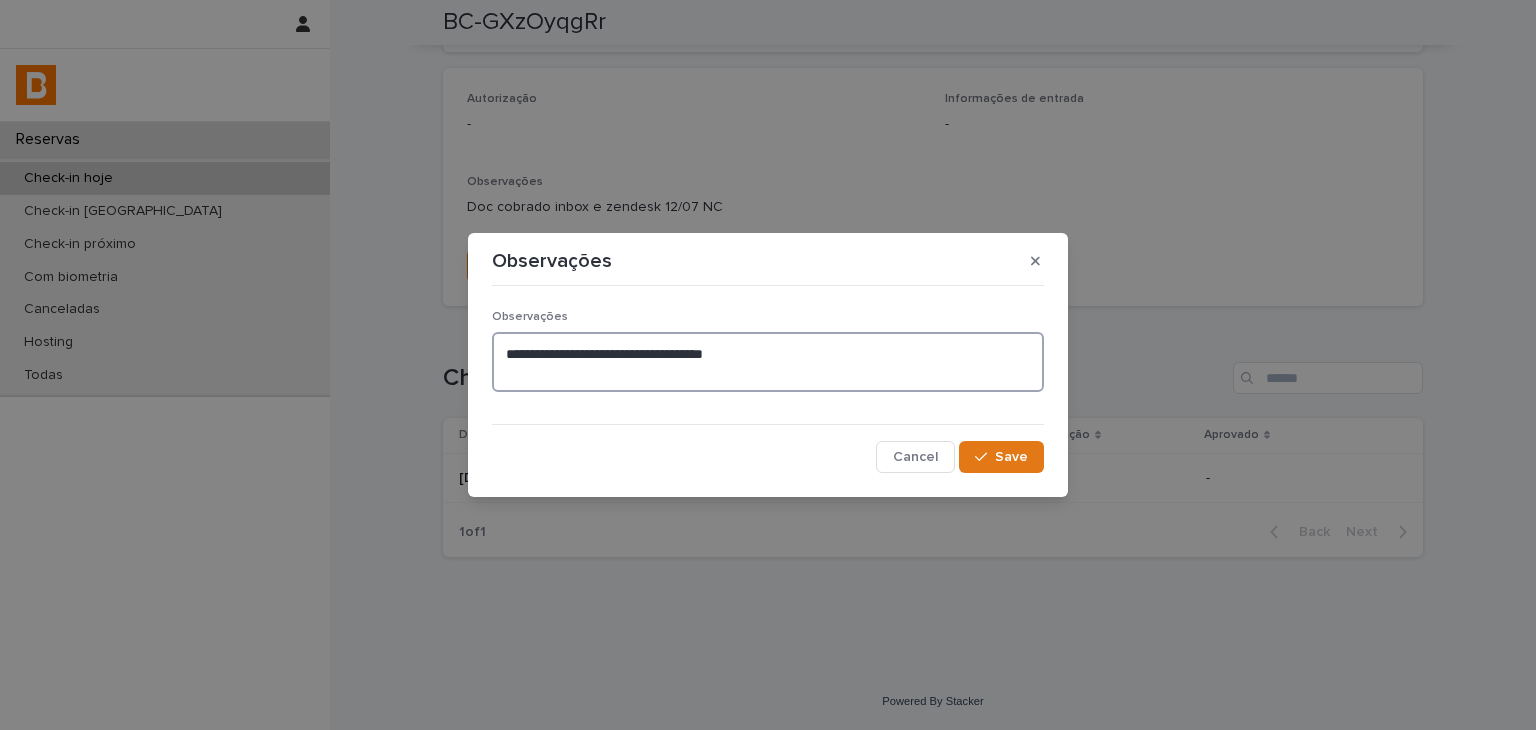 click on "**********" at bounding box center [768, 362] 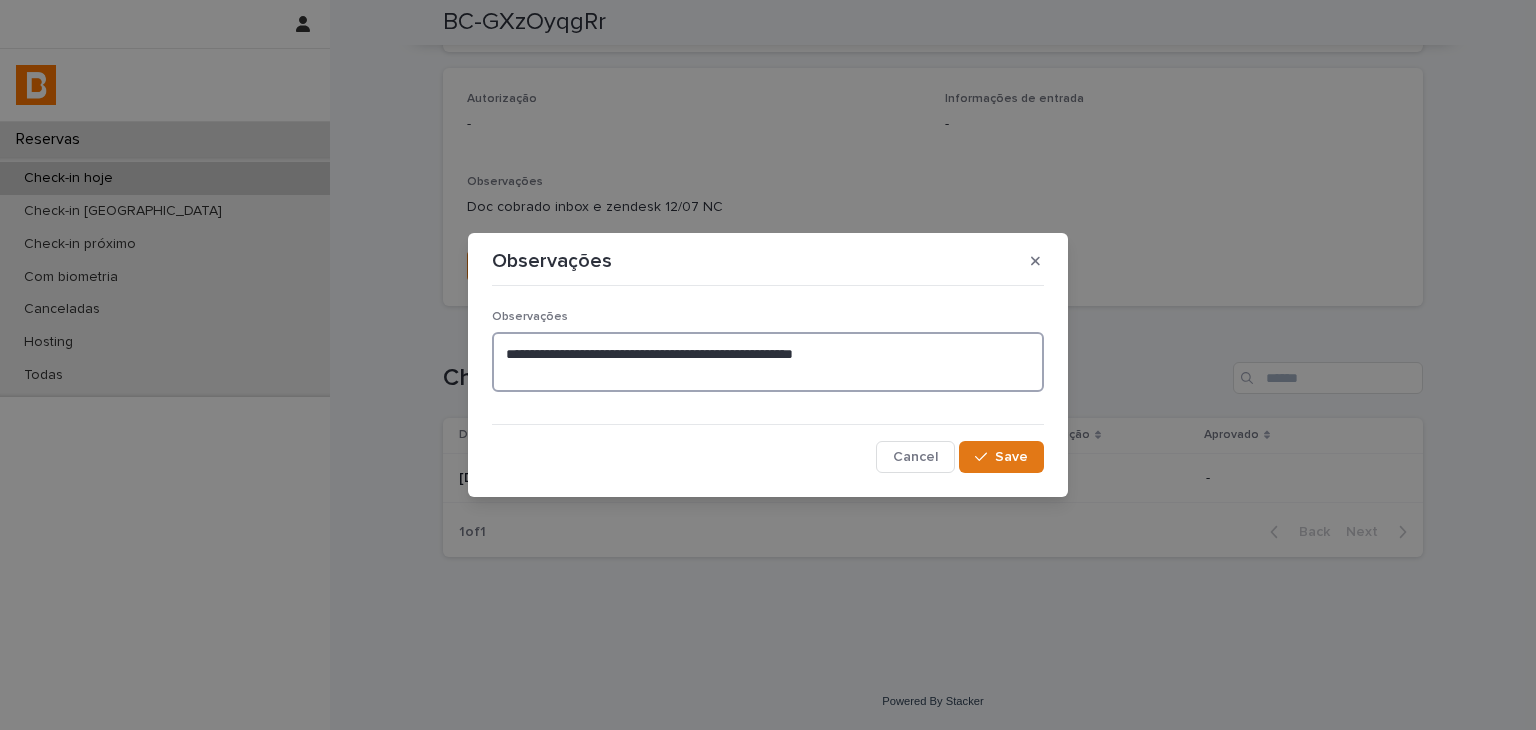 click on "**********" at bounding box center (768, 362) 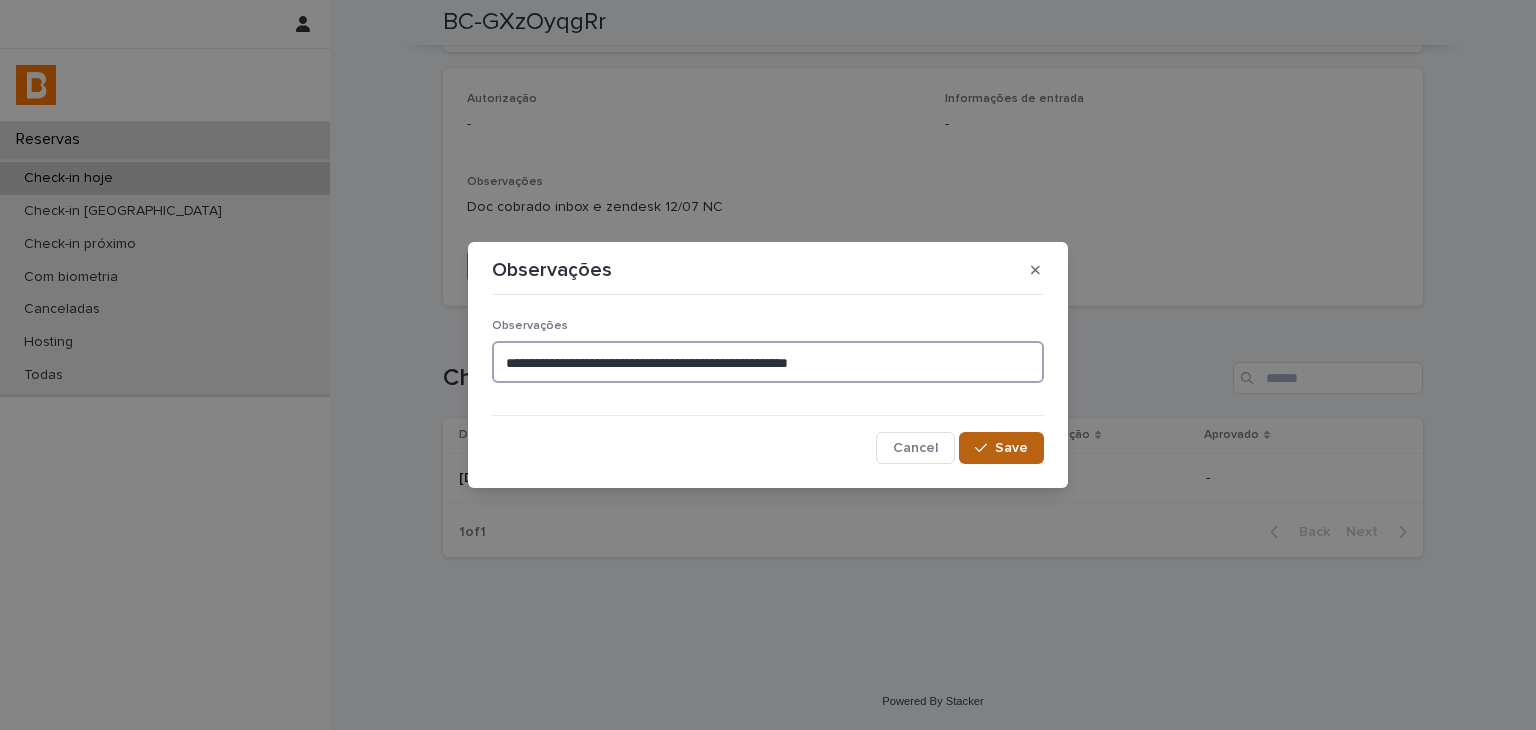 type on "**********" 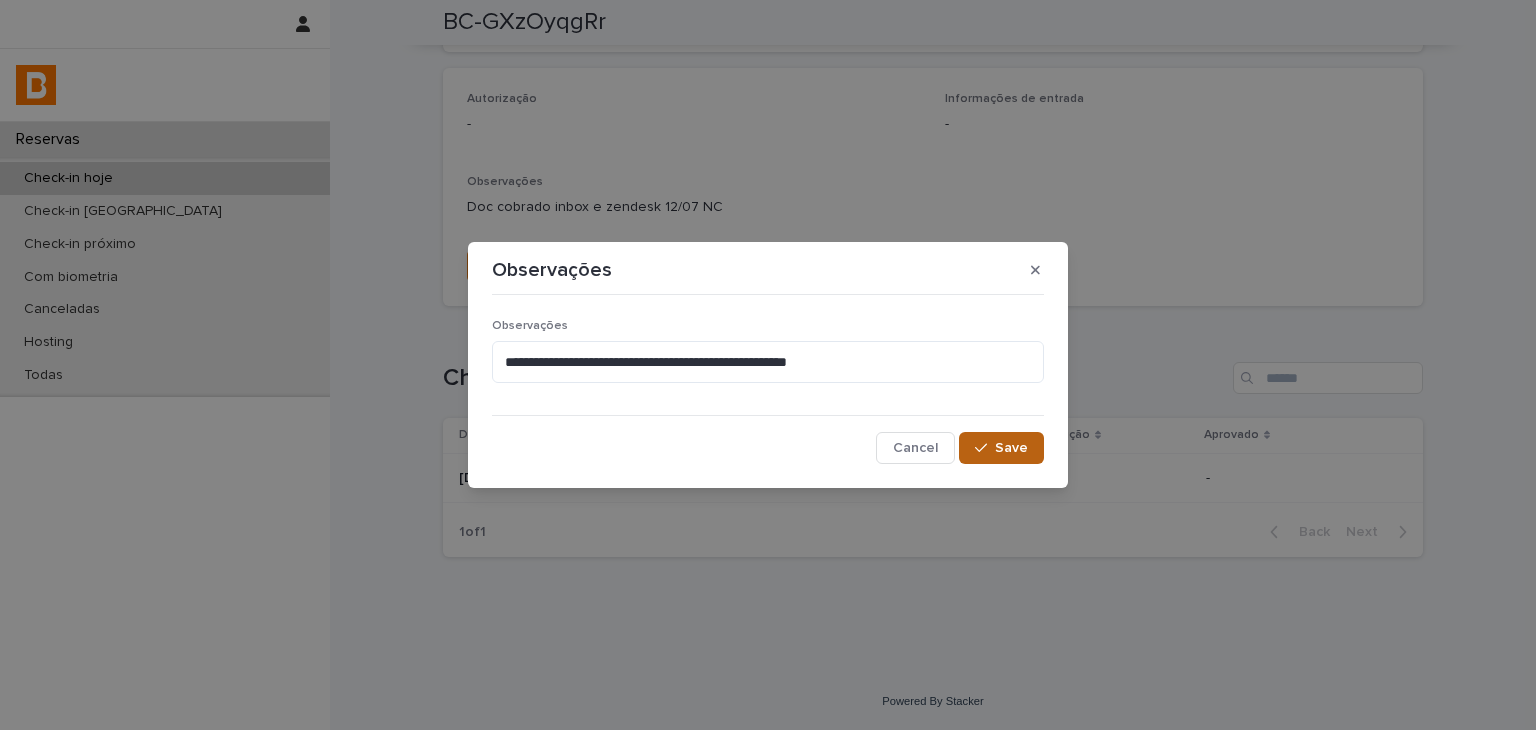 click on "Save" at bounding box center [1011, 448] 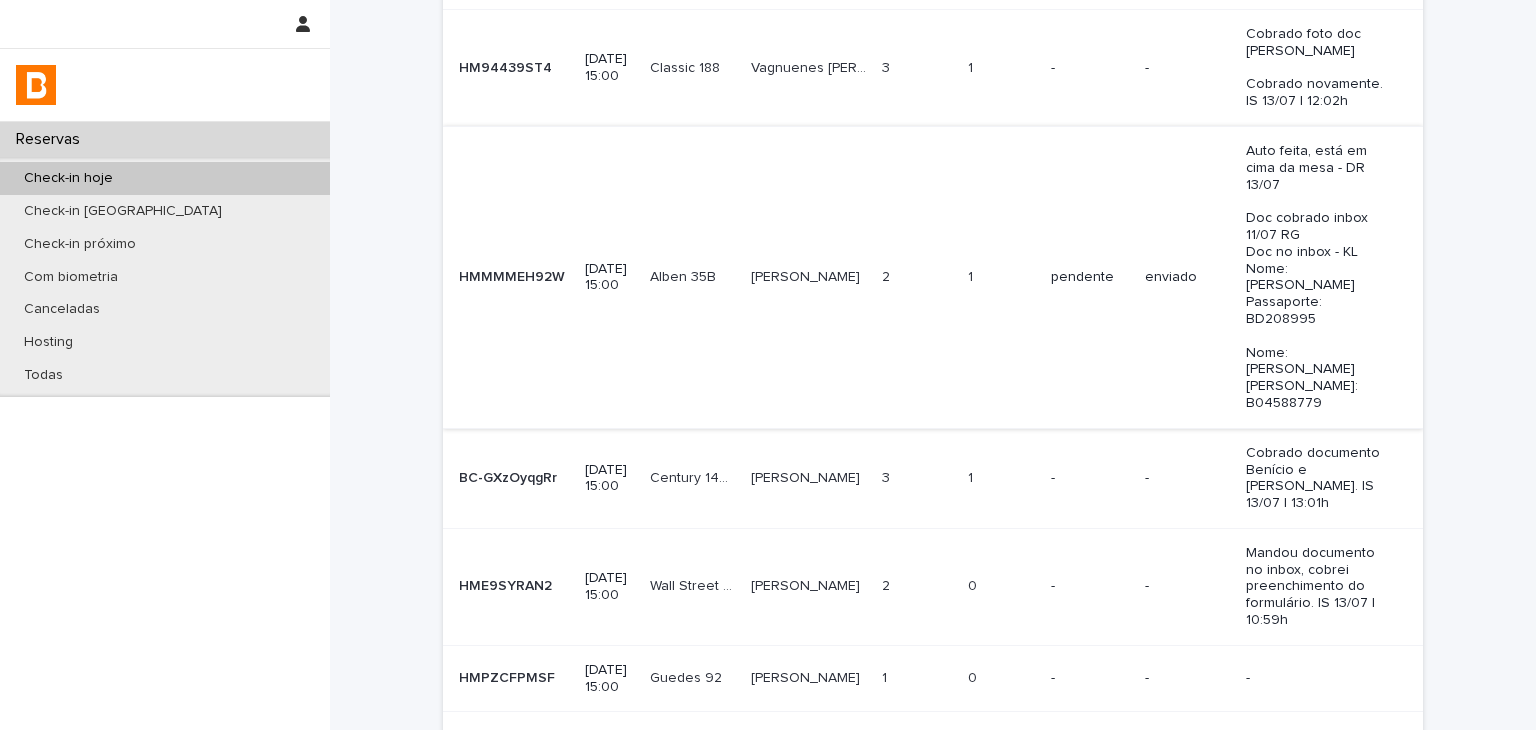 scroll, scrollTop: 300, scrollLeft: 0, axis: vertical 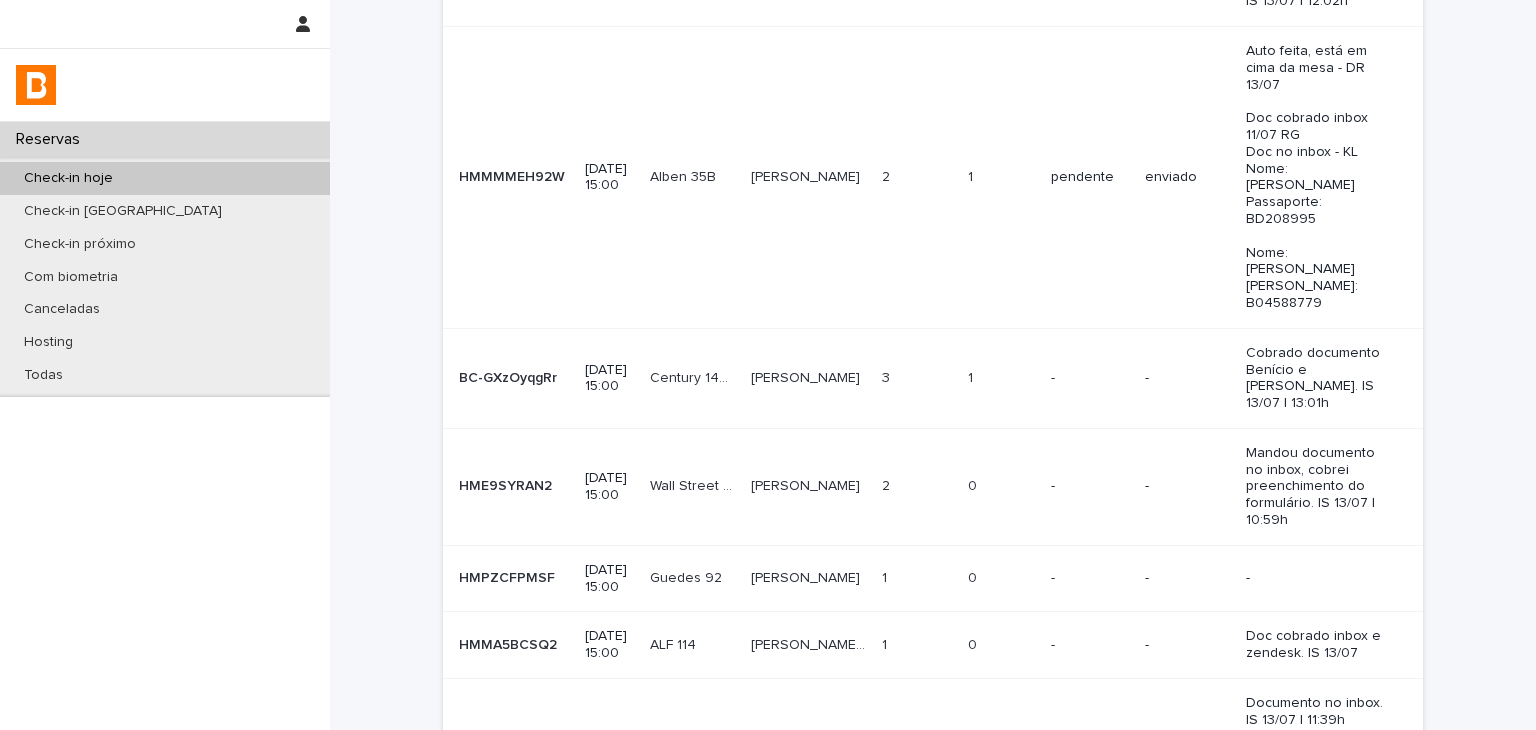 click at bounding box center (1001, 578) 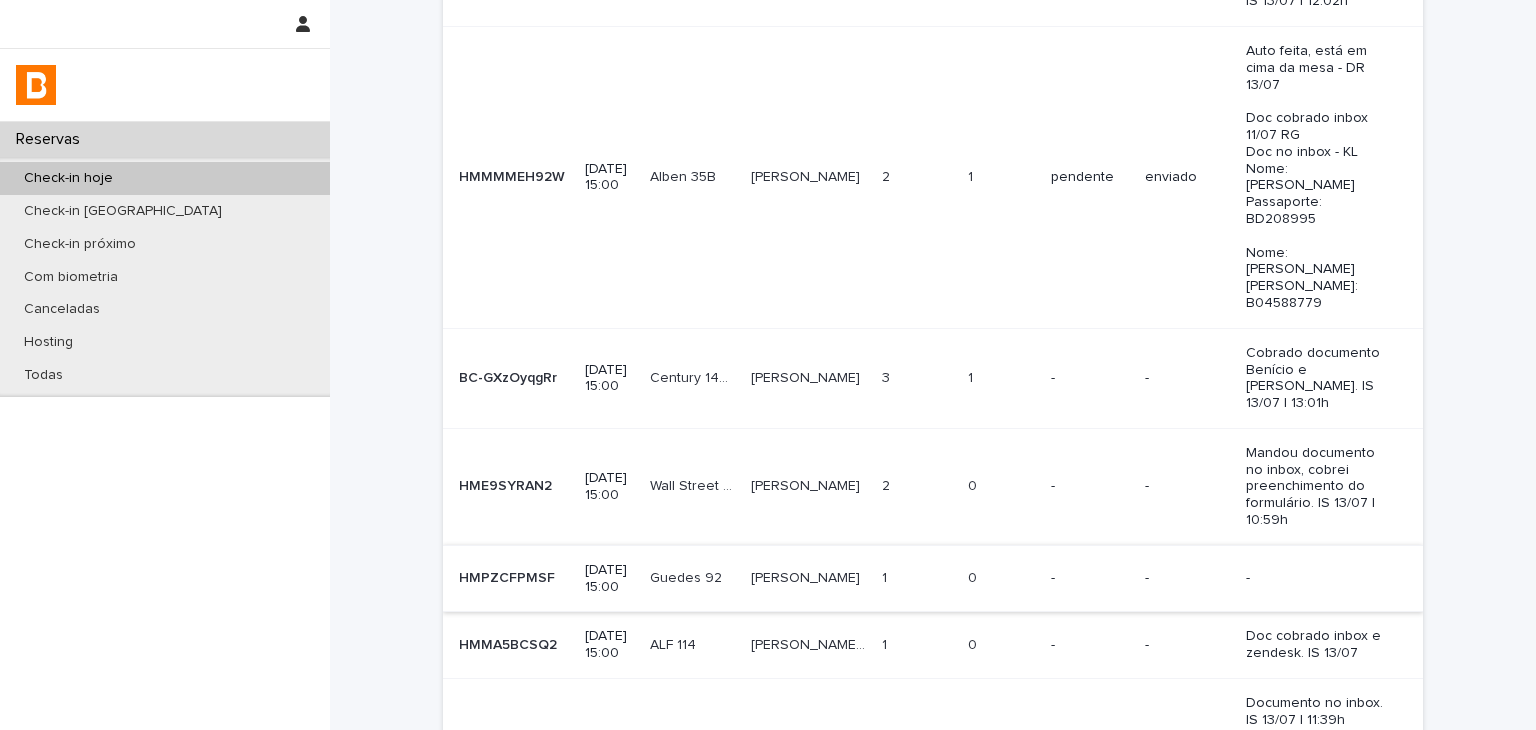 scroll, scrollTop: 0, scrollLeft: 0, axis: both 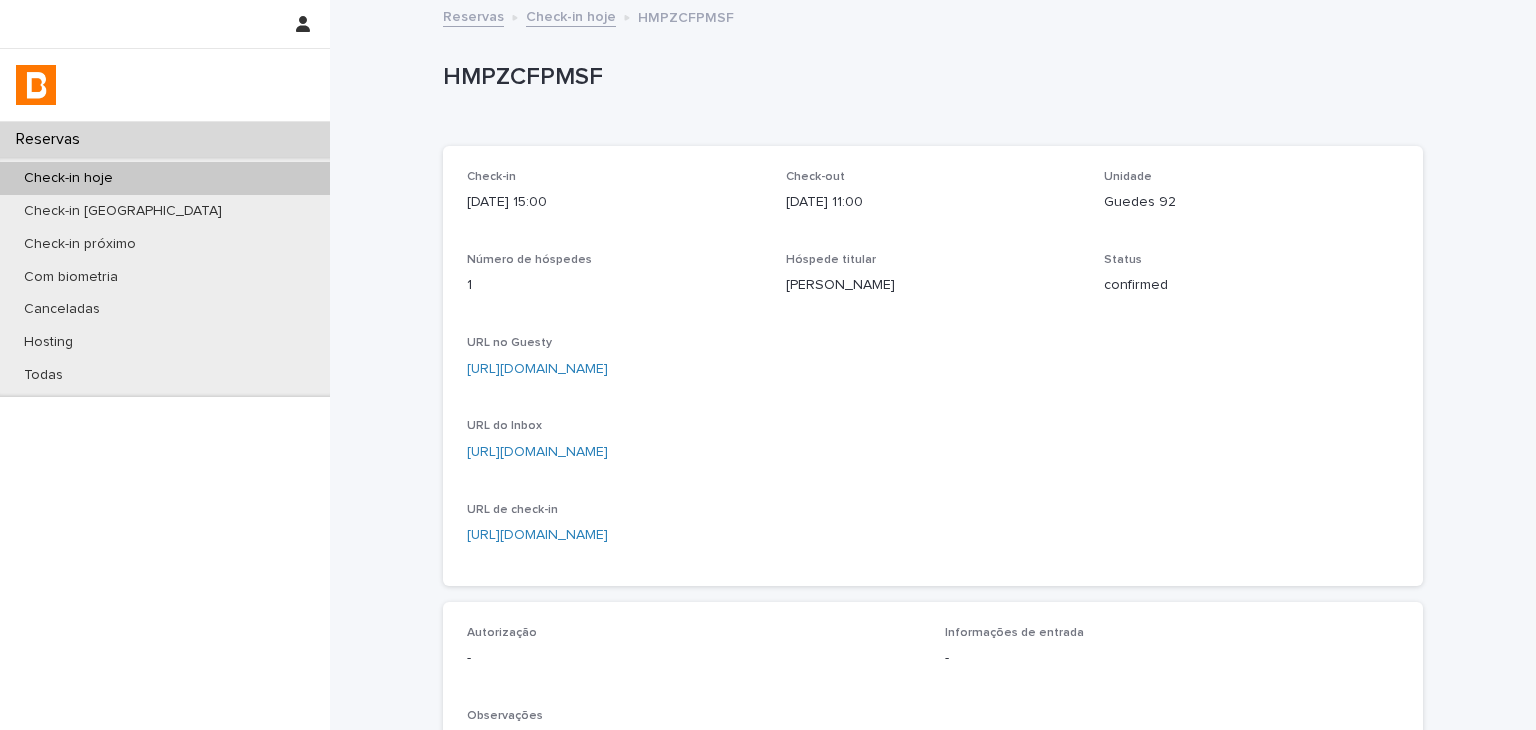 click on "[URL][DOMAIN_NAME]" at bounding box center (537, 369) 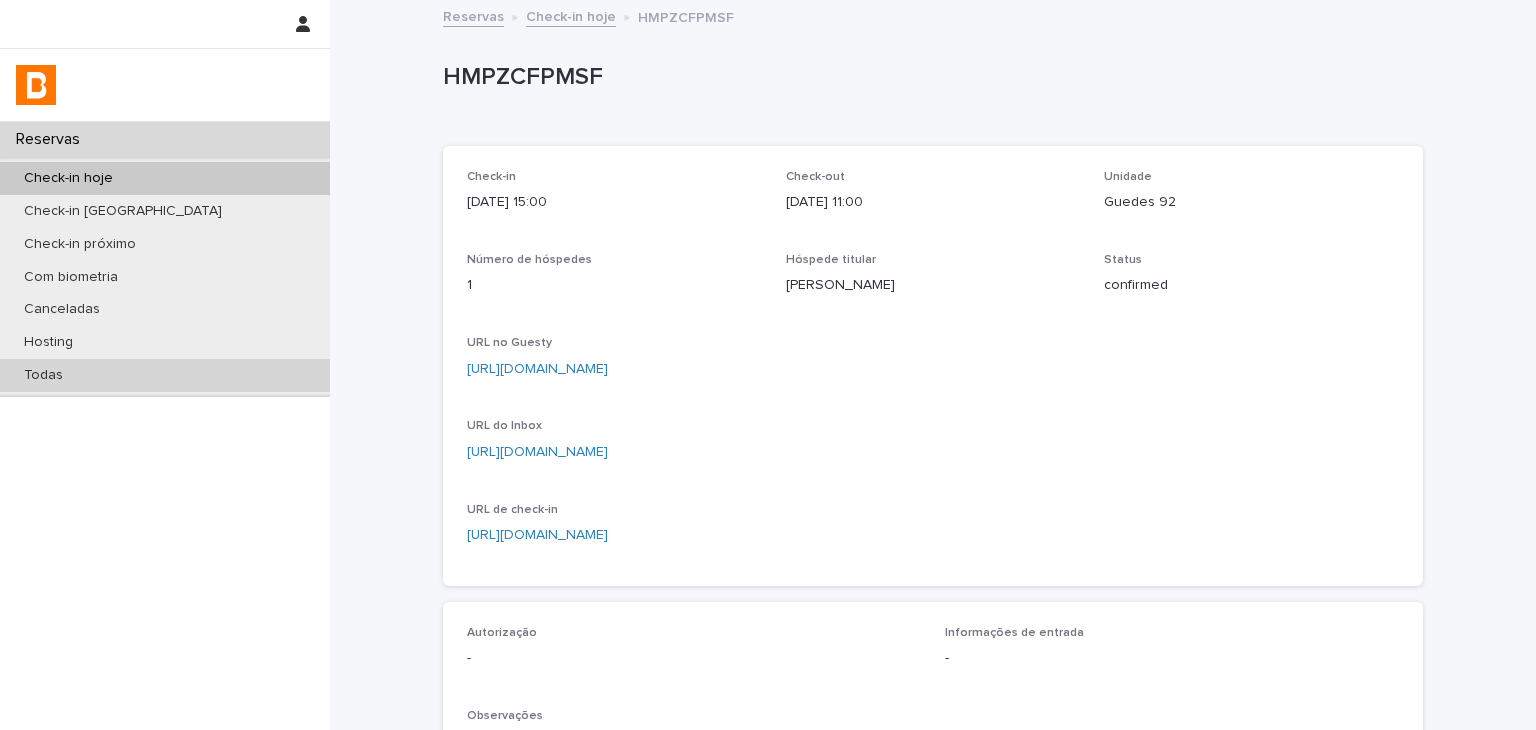 click on "Todas" at bounding box center [165, 375] 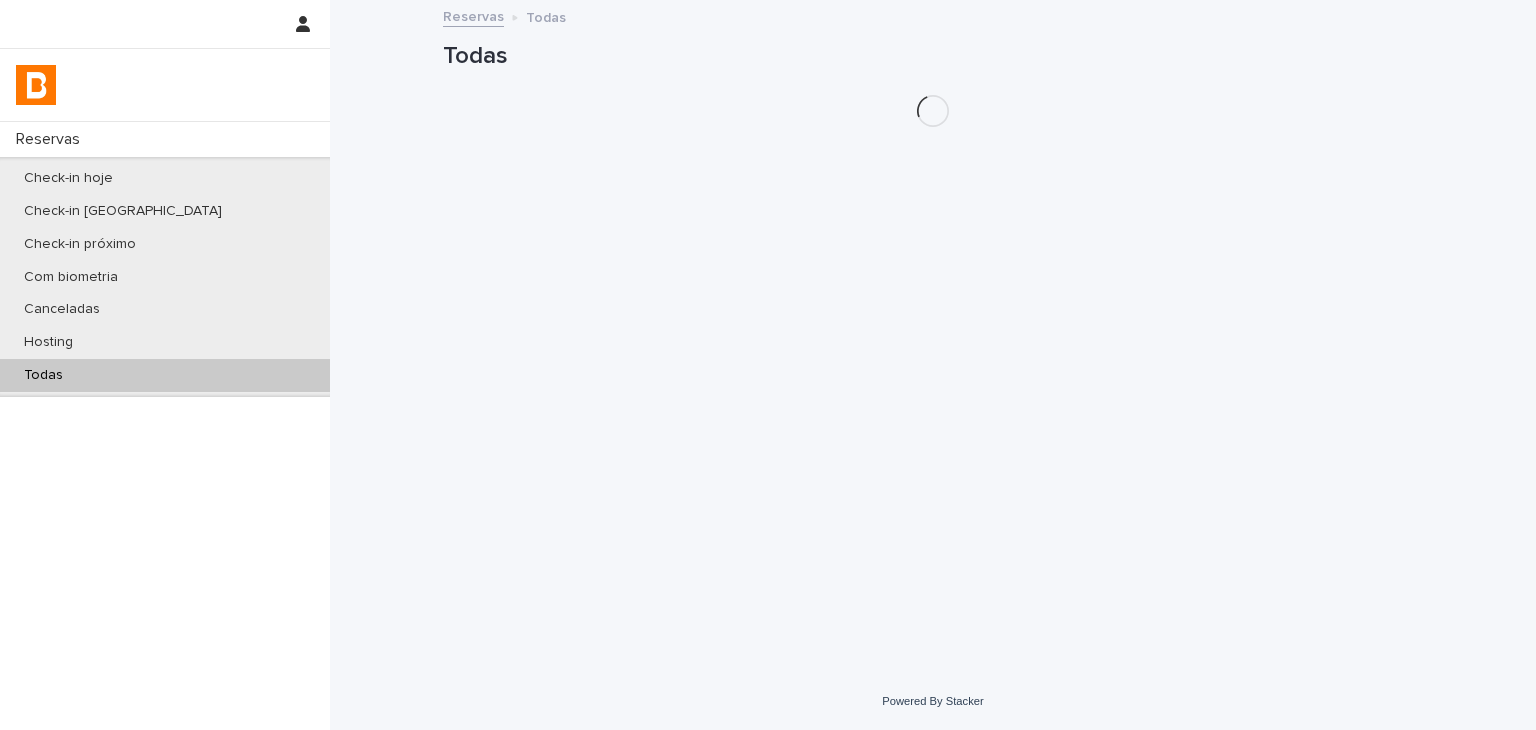 click on "Todas" at bounding box center [165, 375] 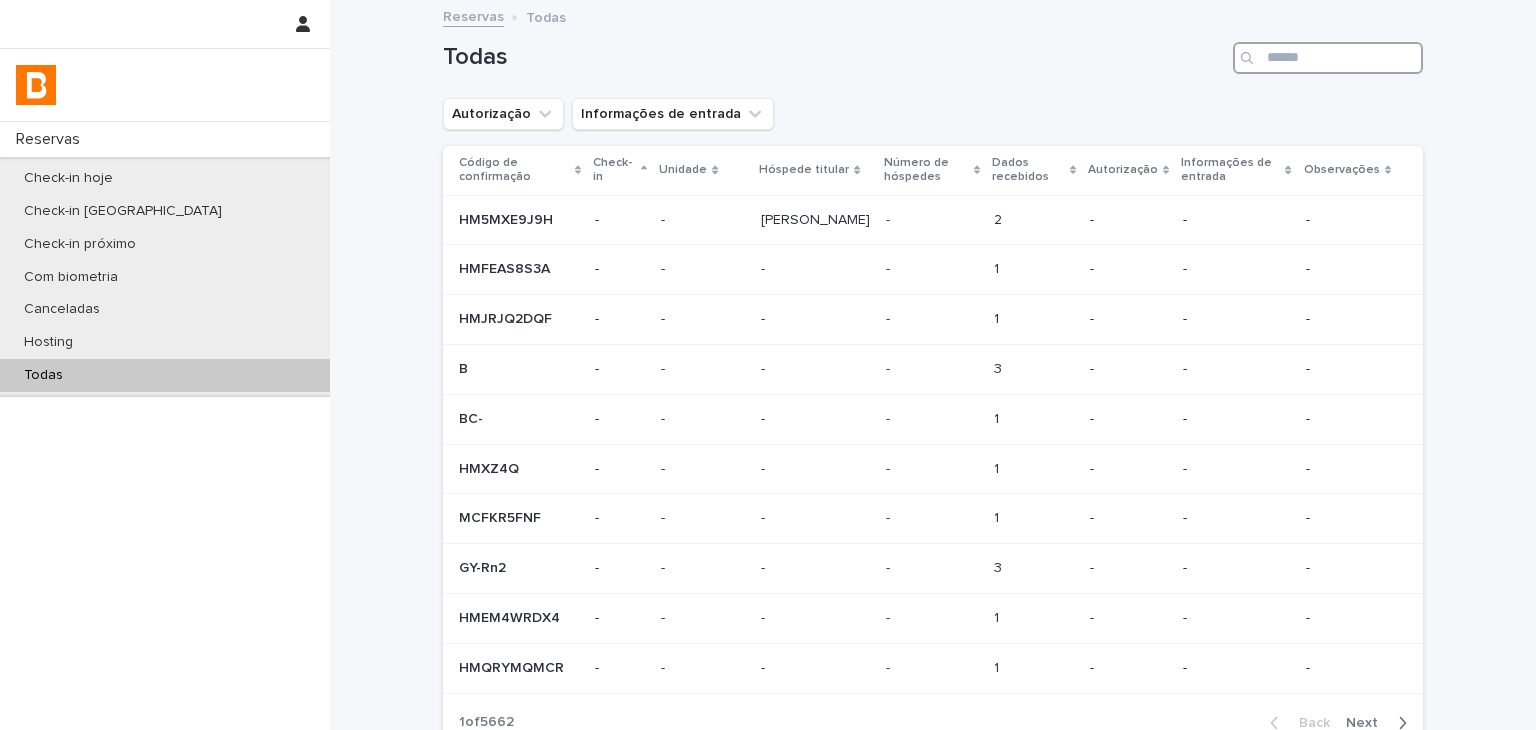 click at bounding box center [1328, 58] 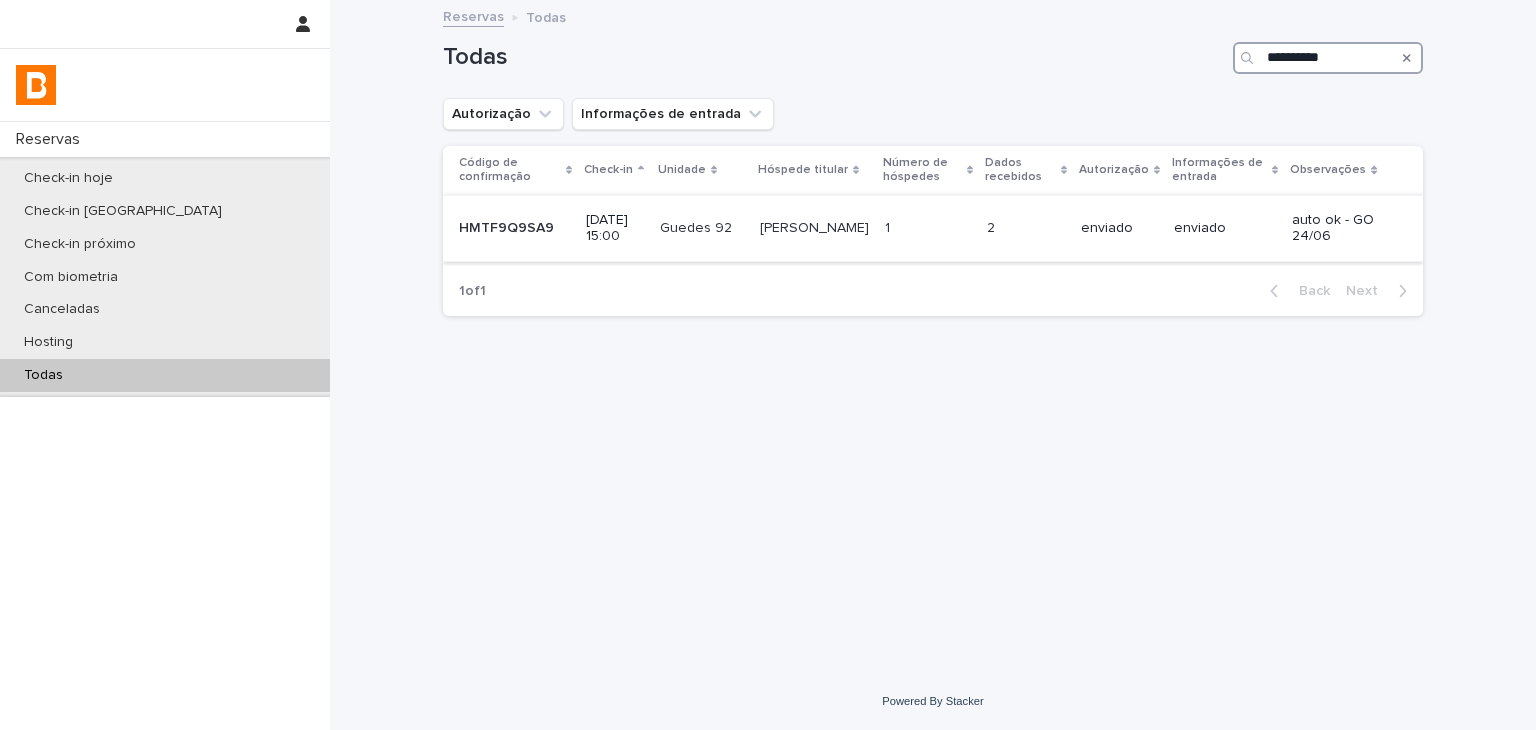 type on "**********" 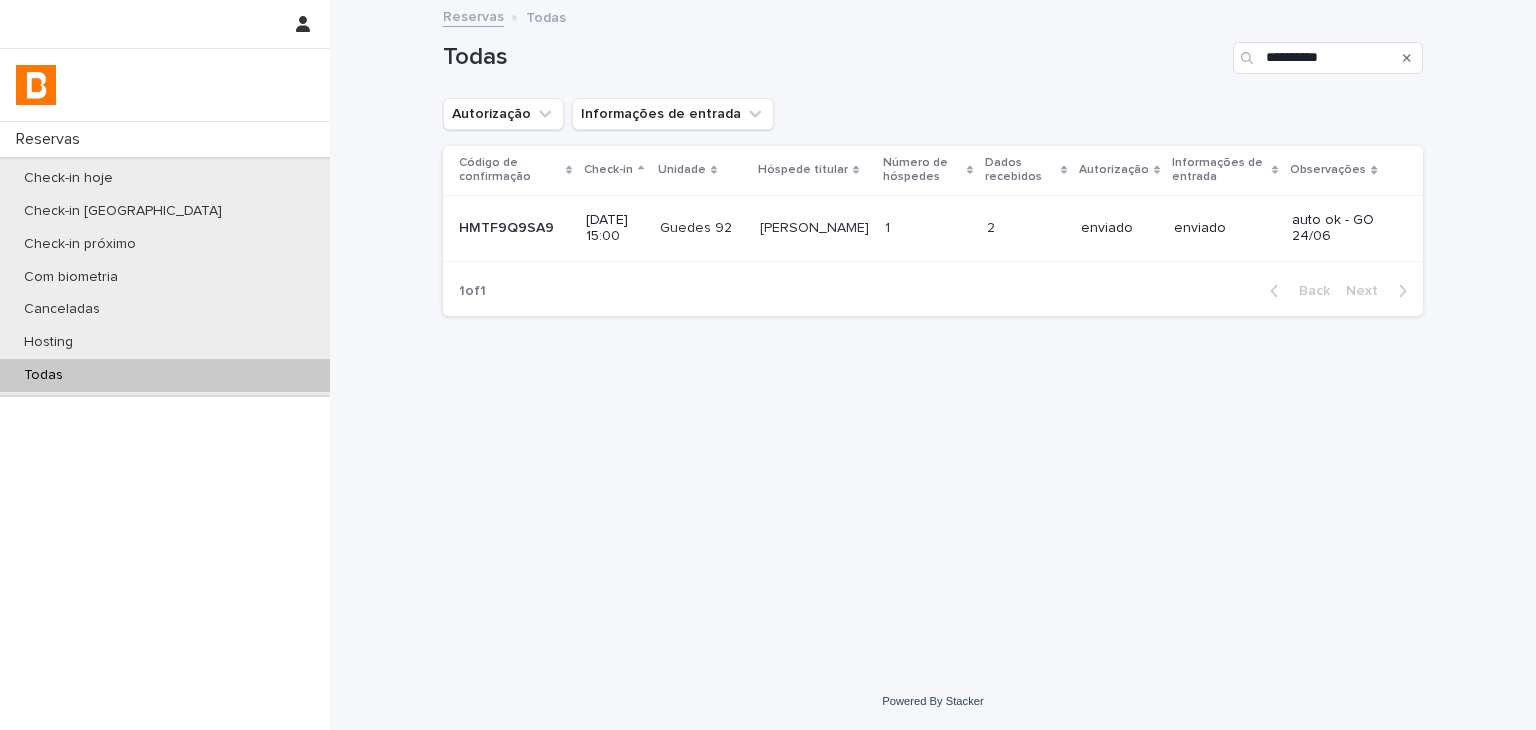 click on "enviado" at bounding box center [1225, 228] 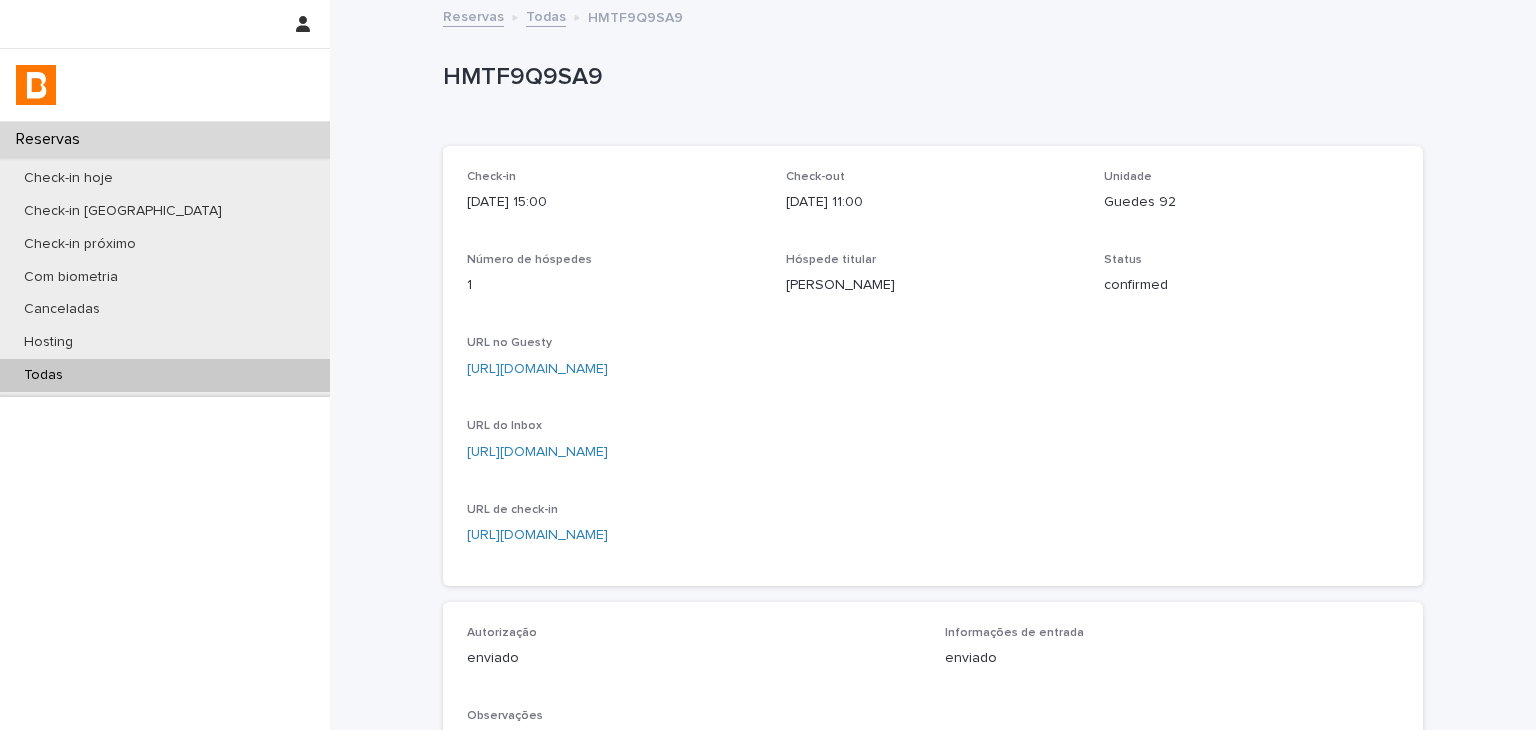 scroll, scrollTop: 400, scrollLeft: 0, axis: vertical 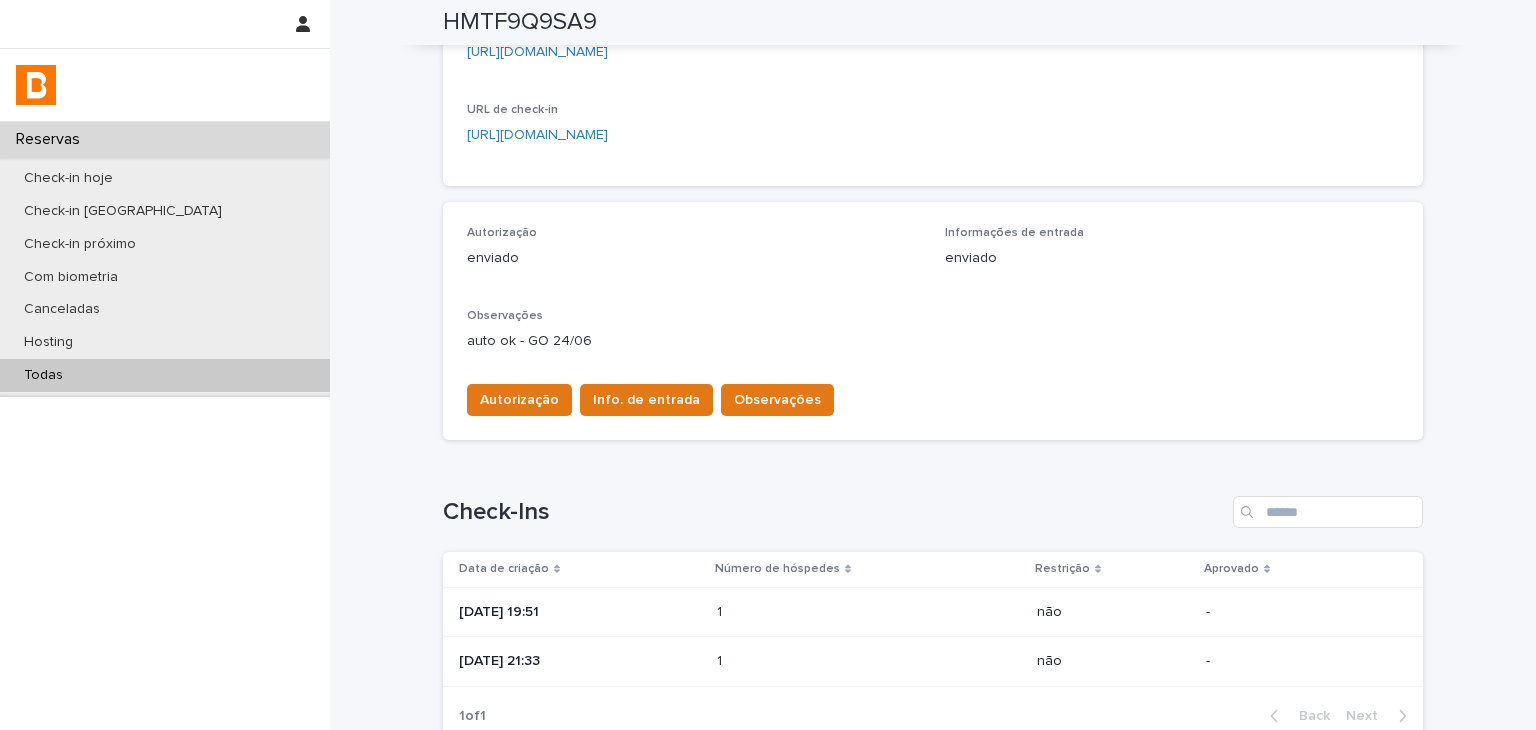 click on "1 1" at bounding box center (869, 612) 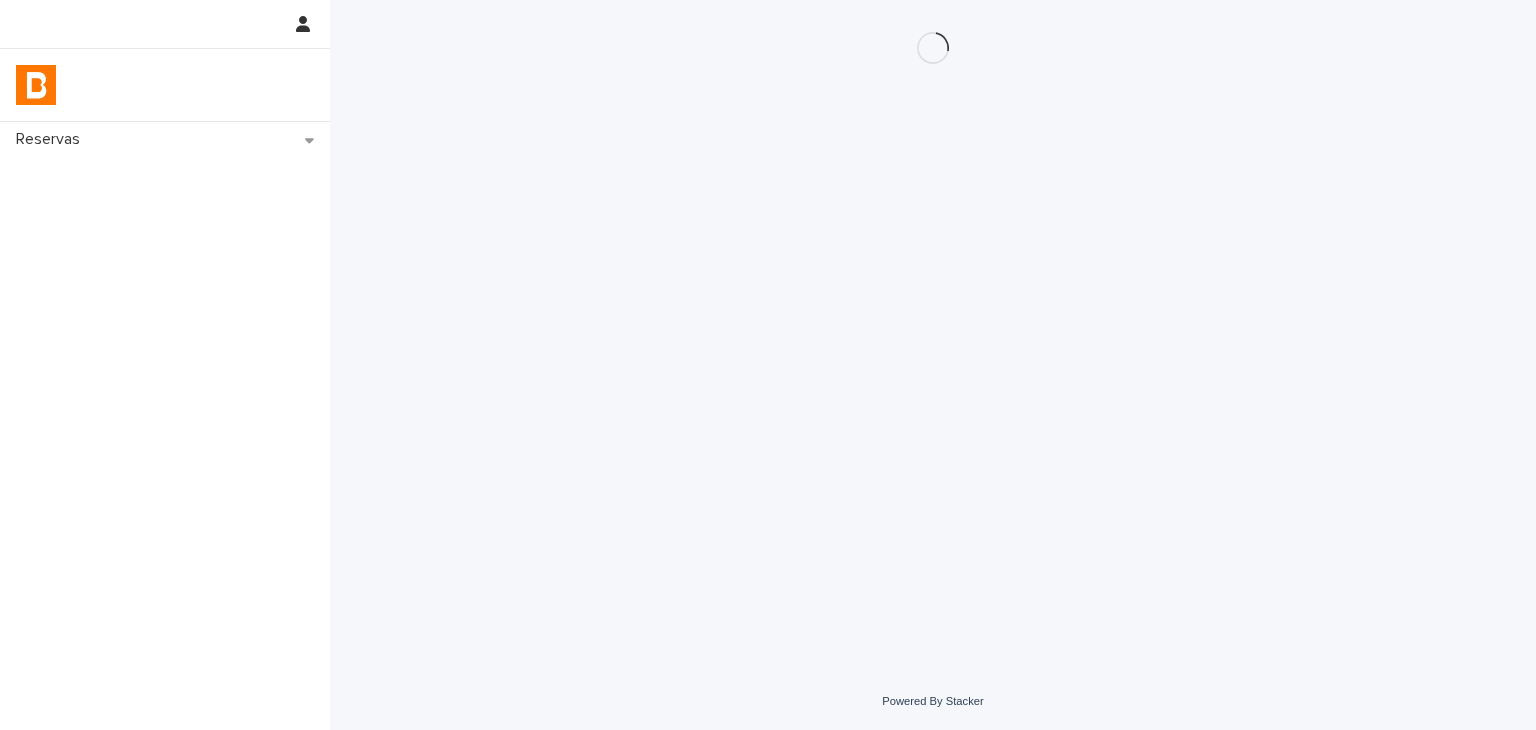 scroll, scrollTop: 0, scrollLeft: 0, axis: both 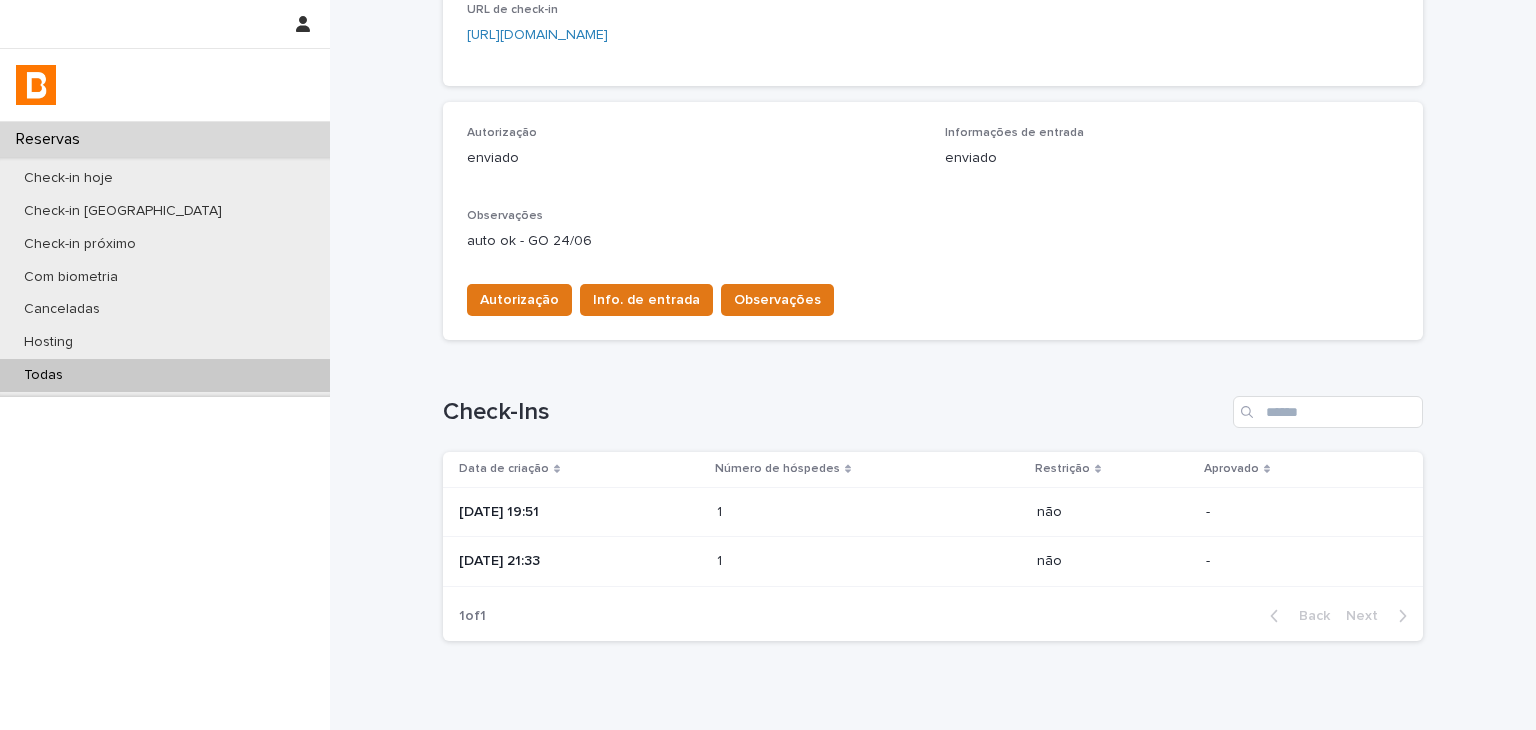 click on "1 1" at bounding box center [869, 562] 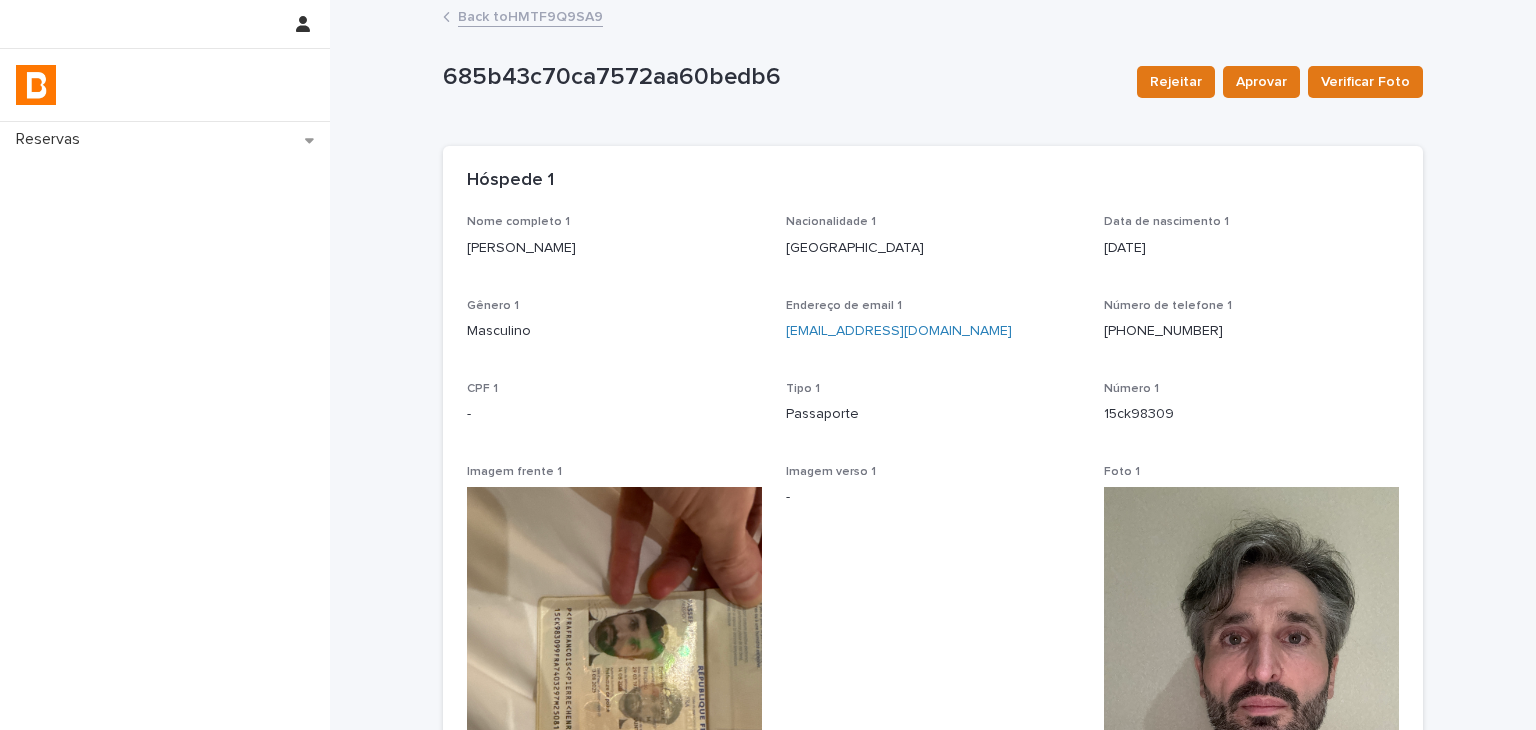 scroll, scrollTop: 500, scrollLeft: 0, axis: vertical 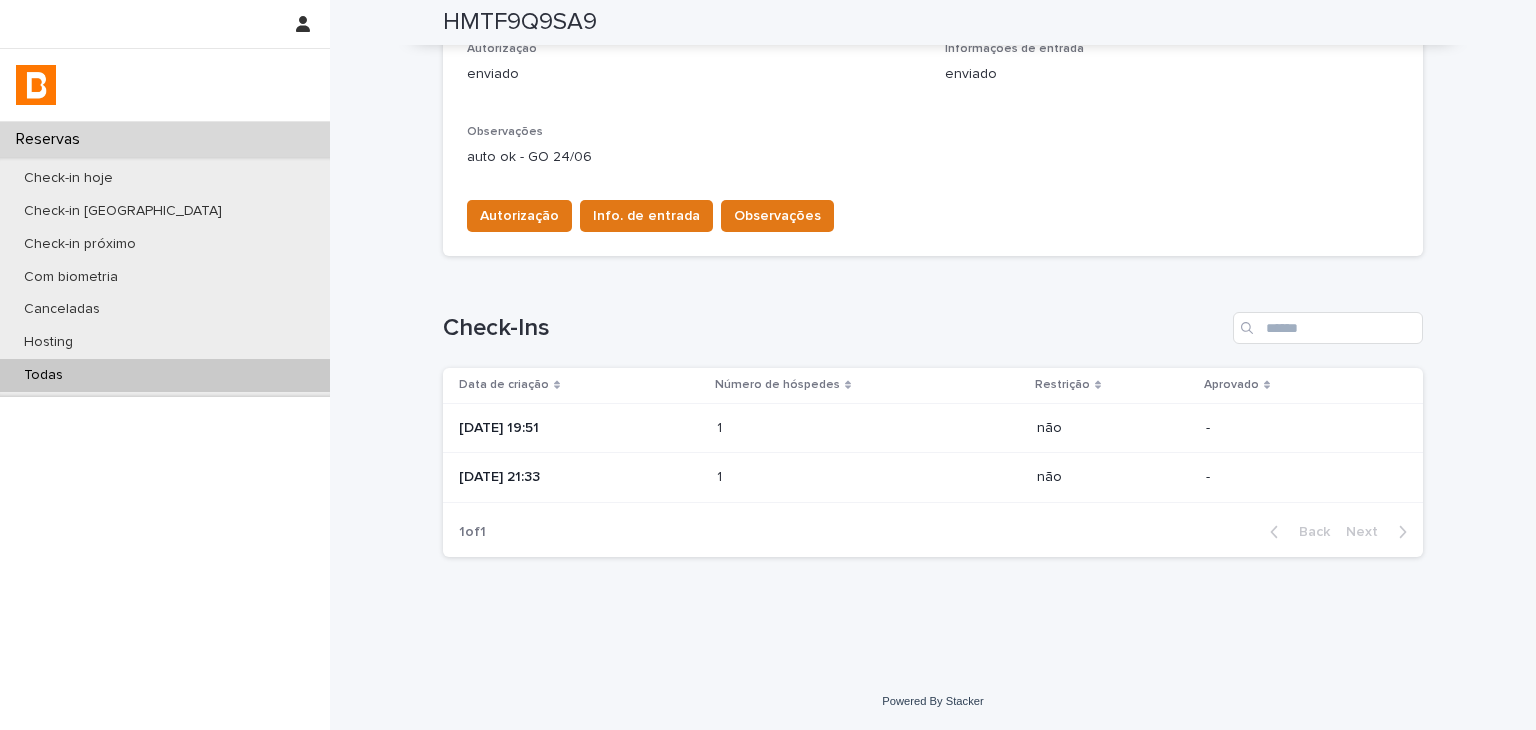 click on "1 1" at bounding box center [869, 428] 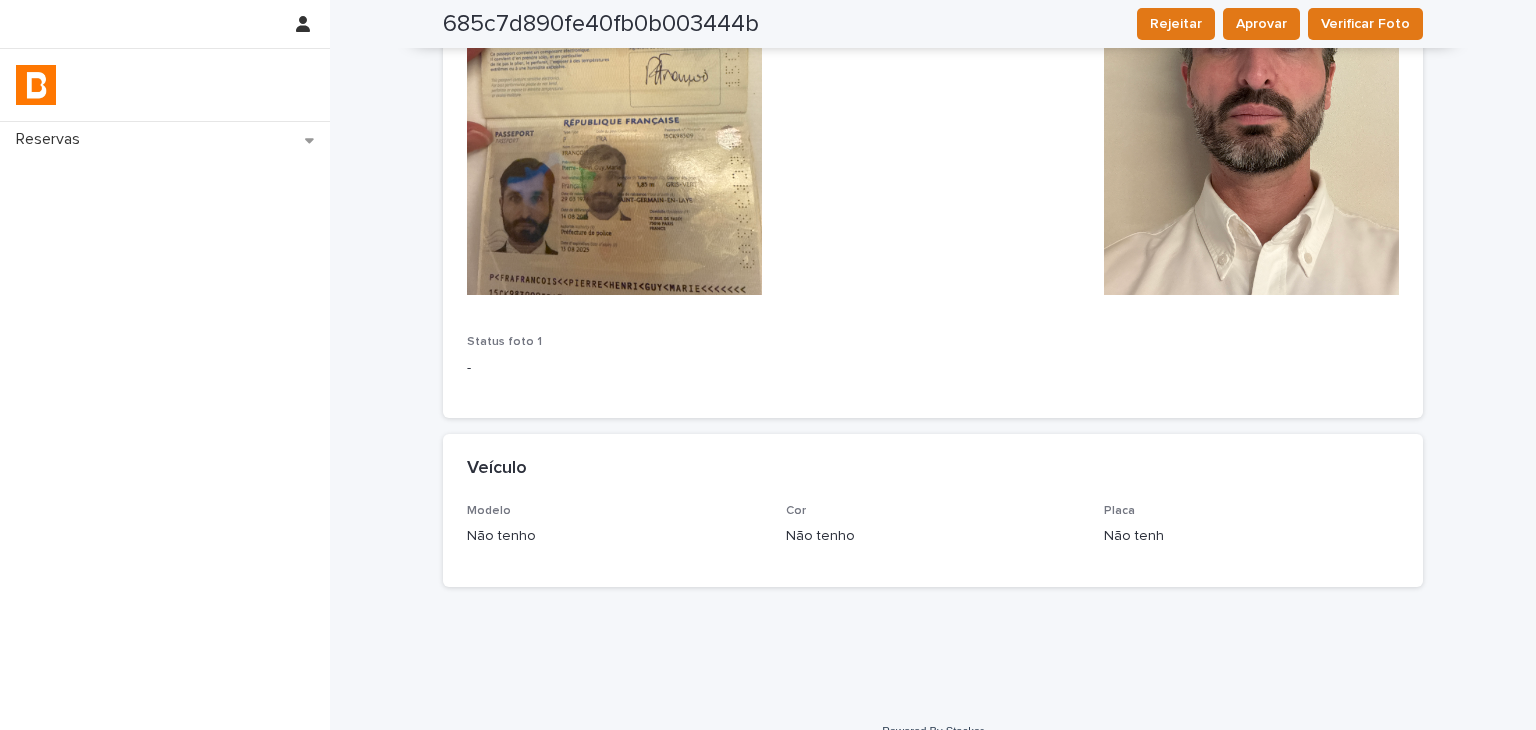 scroll, scrollTop: 85, scrollLeft: 0, axis: vertical 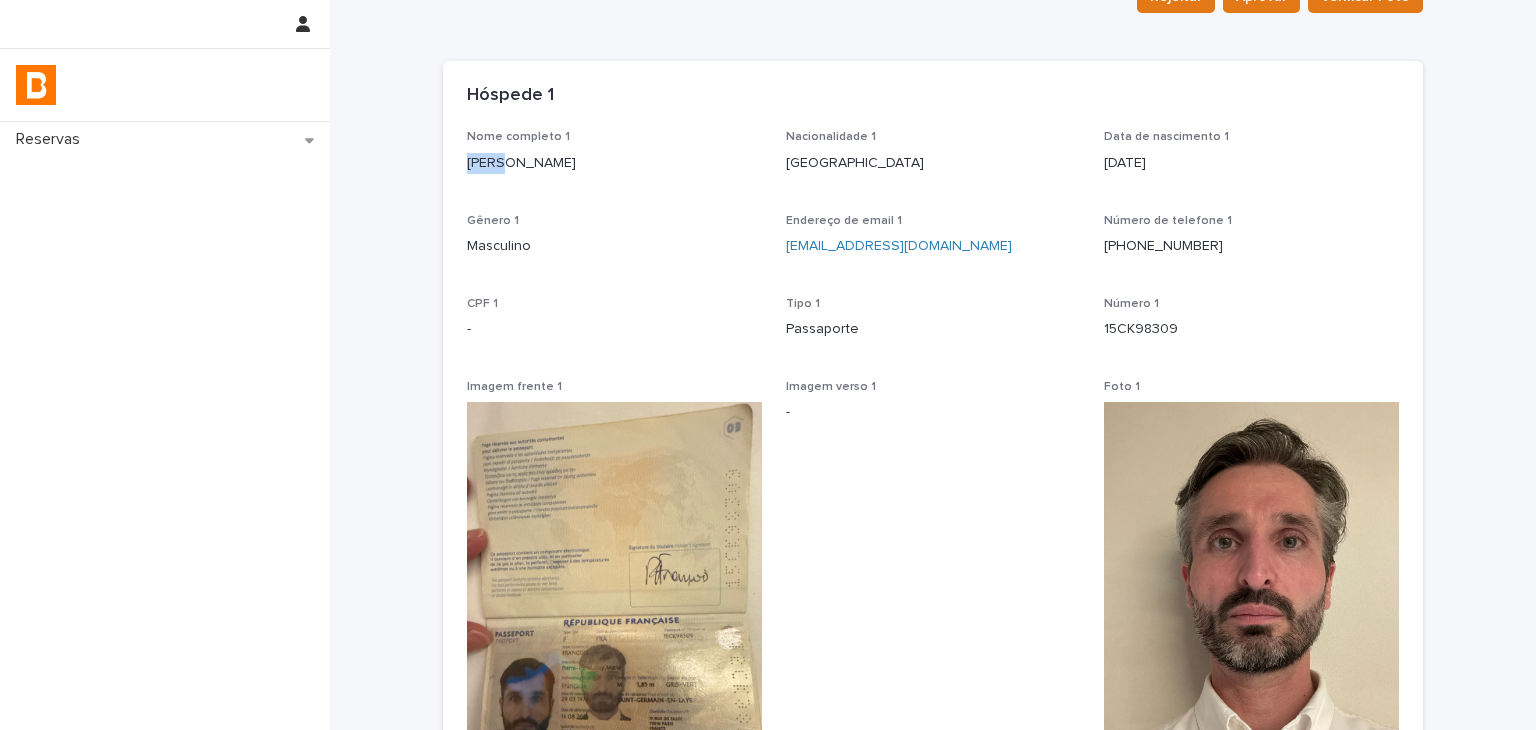 drag, startPoint x: 474, startPoint y: 168, endPoint x: 492, endPoint y: 168, distance: 18 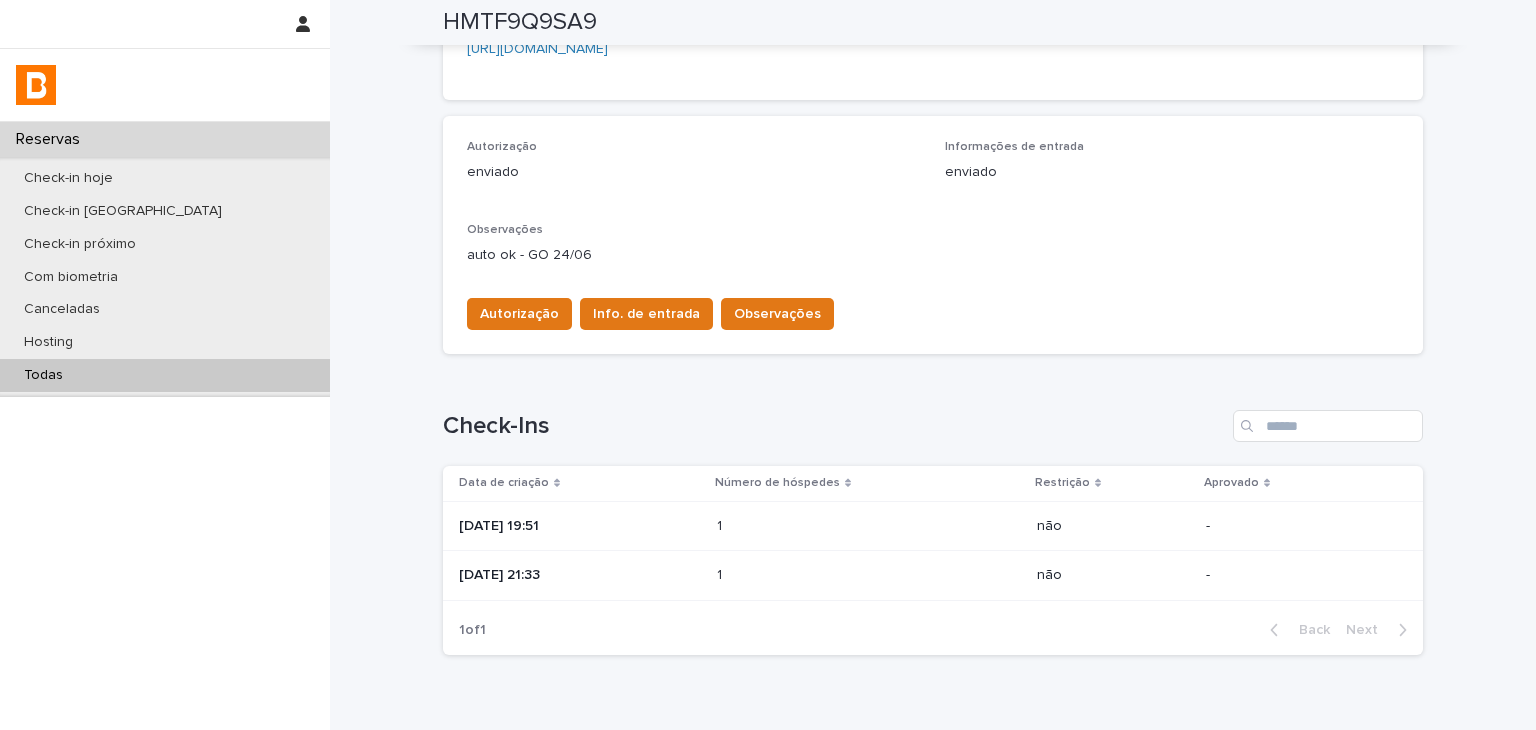 scroll, scrollTop: 0, scrollLeft: 0, axis: both 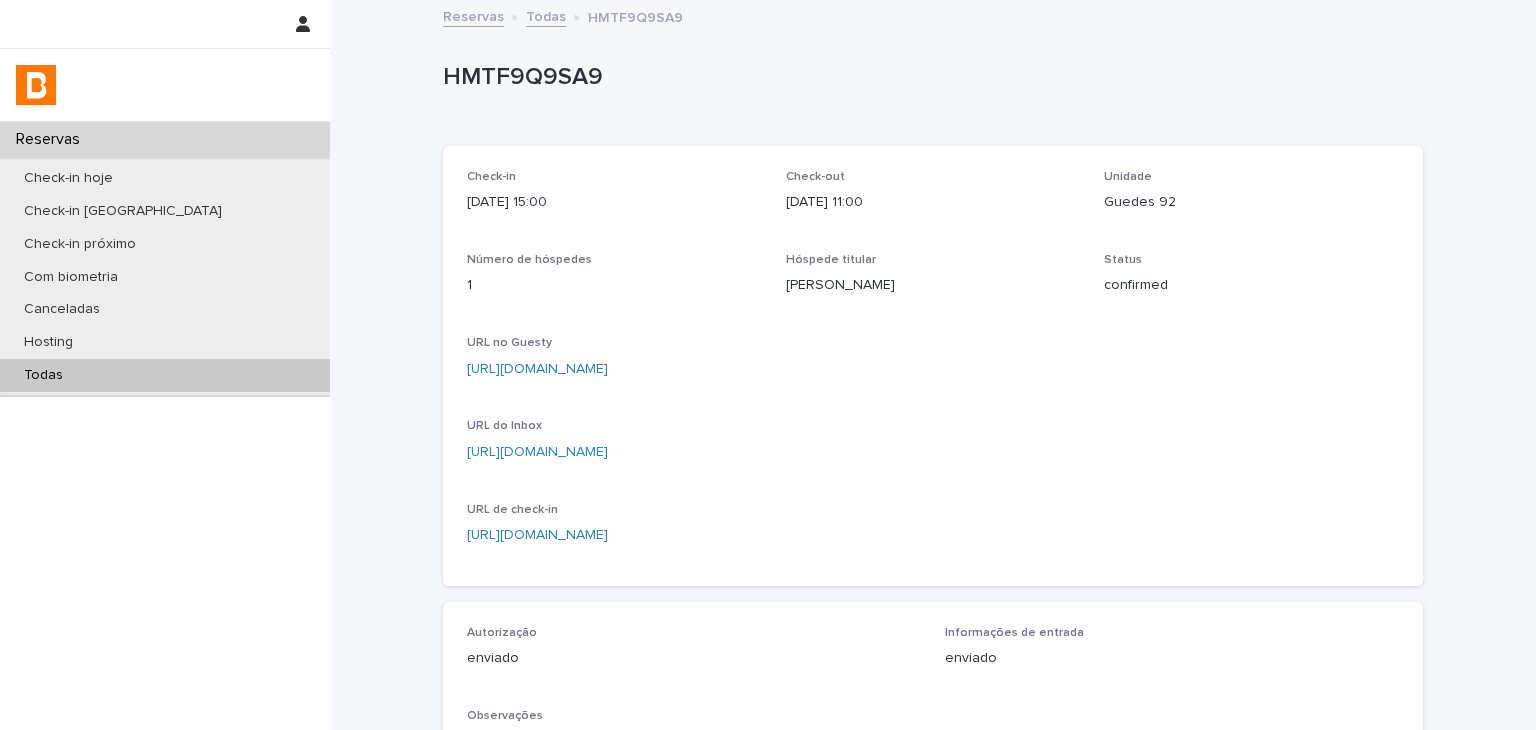 click on "Check-in [DATE] 15:00 Check-out [DATE] 11:00 Unidade Guedes 92 Número de hóspedes 1 Hóspede titular [PERSON_NAME] Neta Status confirmed URL no Guesty [URL][DOMAIN_NAME] URL do Inbox [URL][DOMAIN_NAME] URL de check-in [URL][DOMAIN_NAME]" at bounding box center (933, 366) 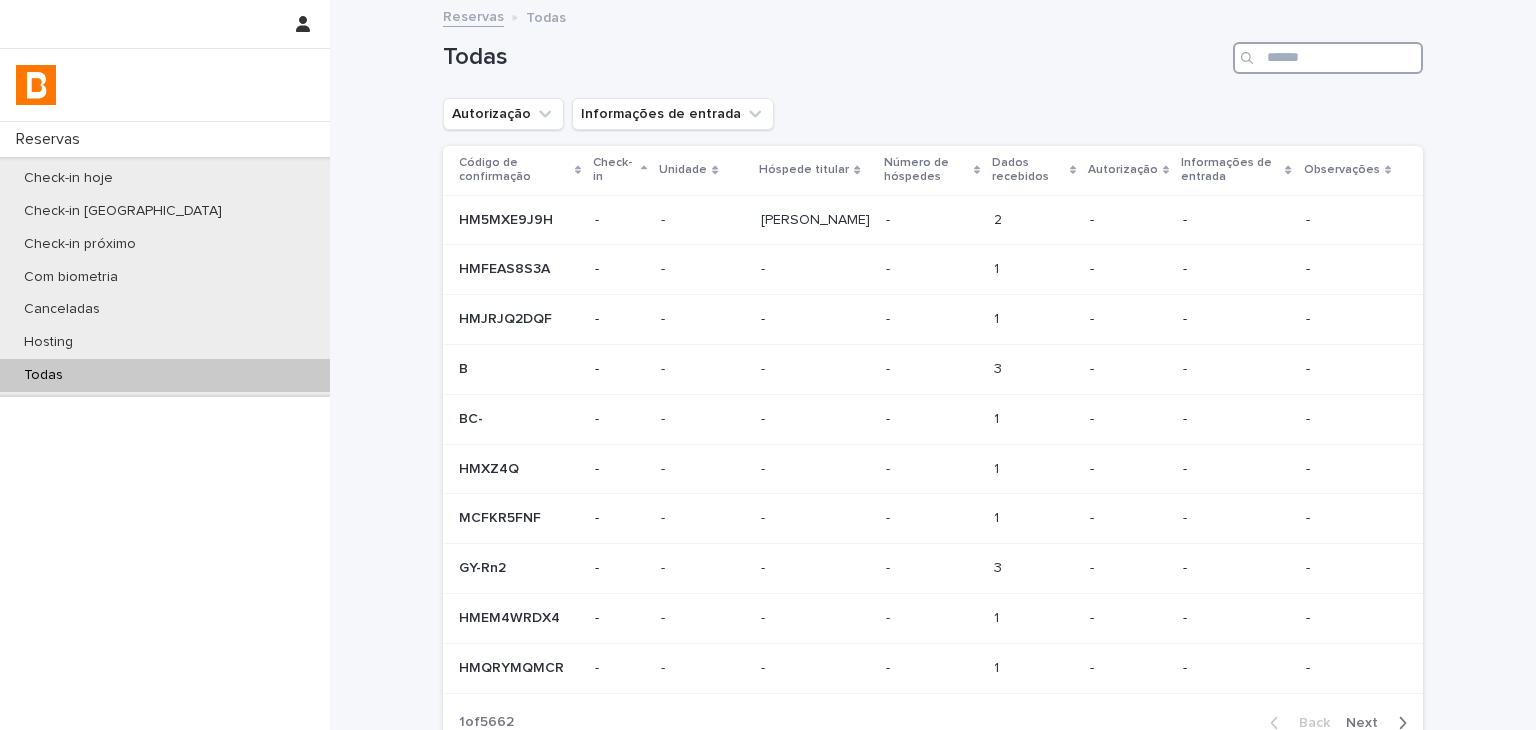 click at bounding box center (1328, 58) 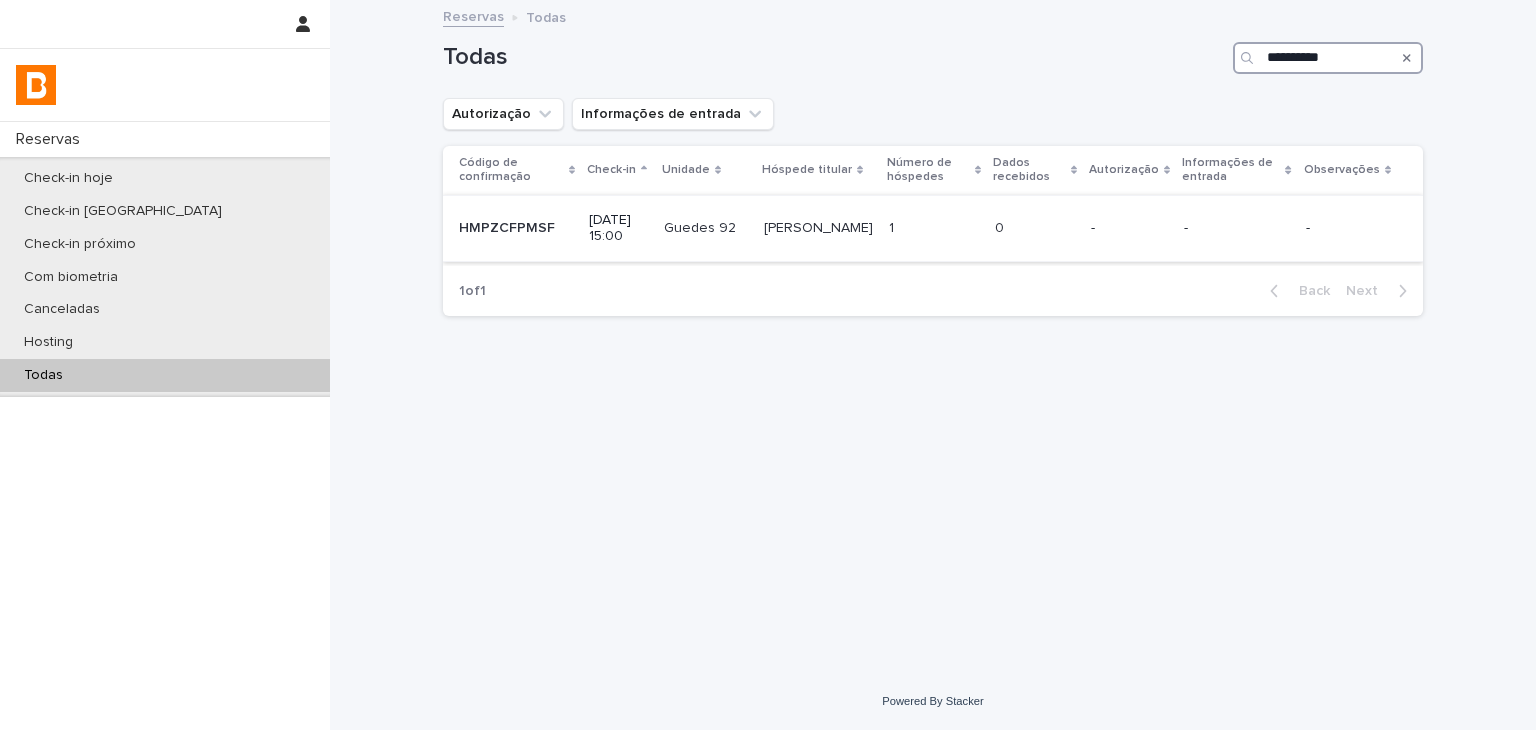 type on "**********" 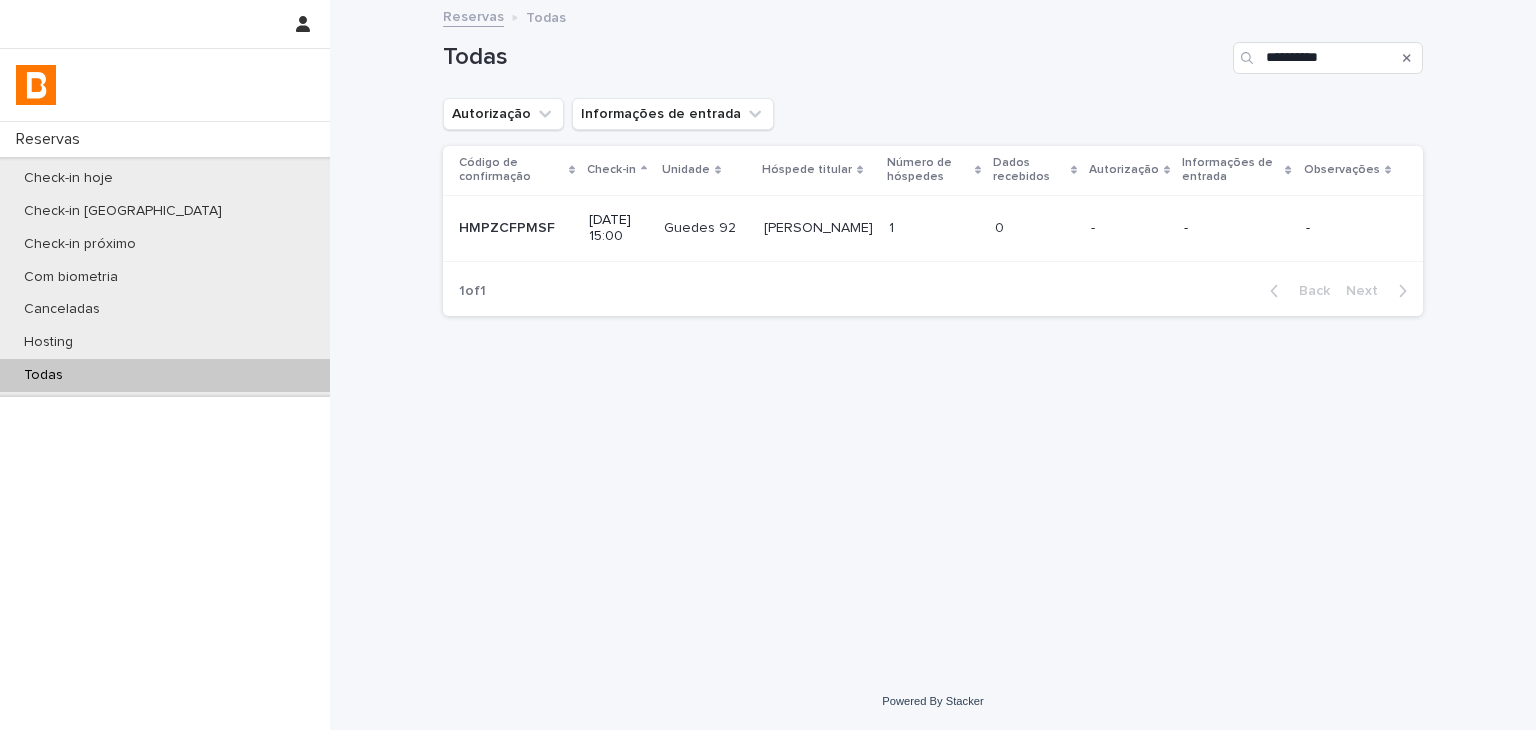 click at bounding box center [1035, 228] 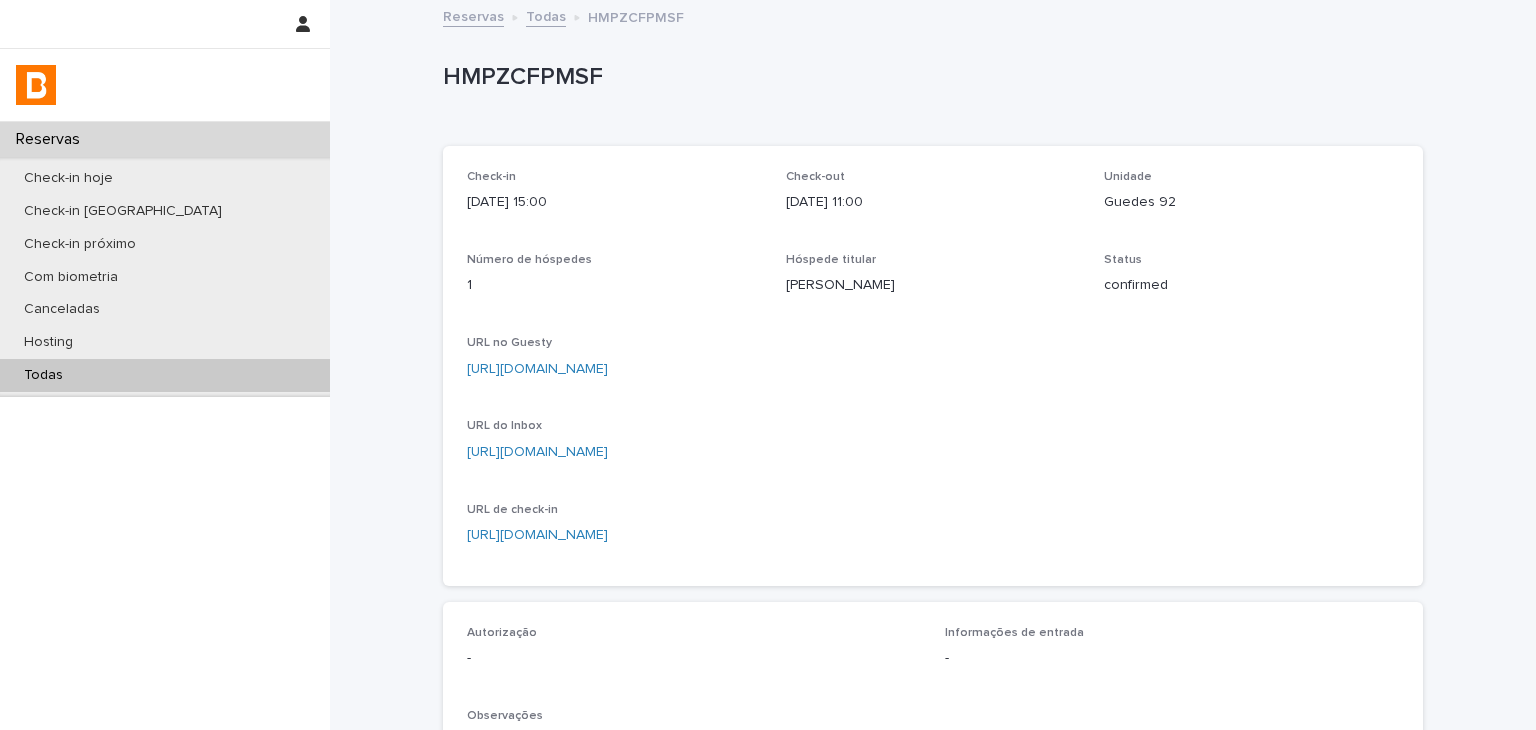 scroll, scrollTop: 300, scrollLeft: 0, axis: vertical 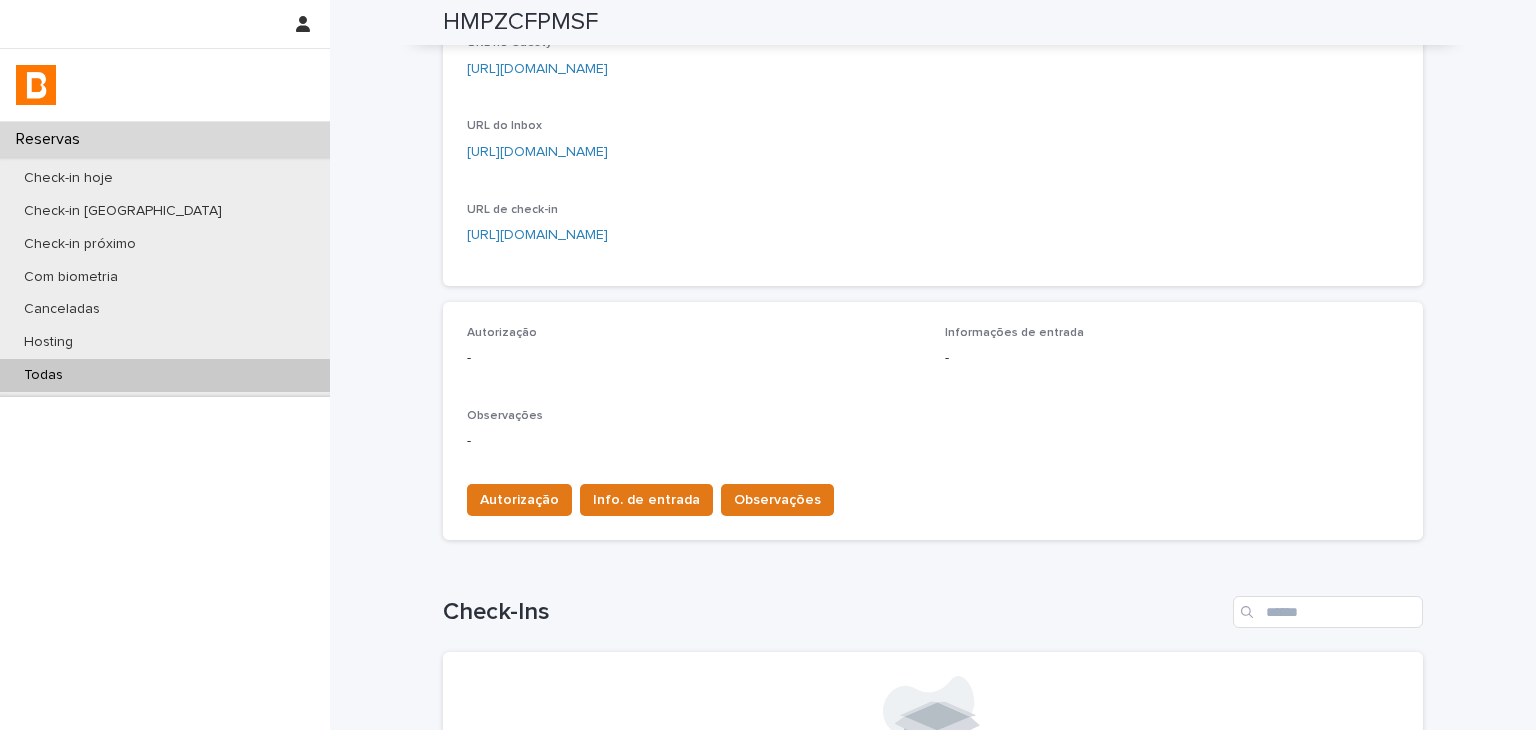click on "Observações -" at bounding box center [933, 438] 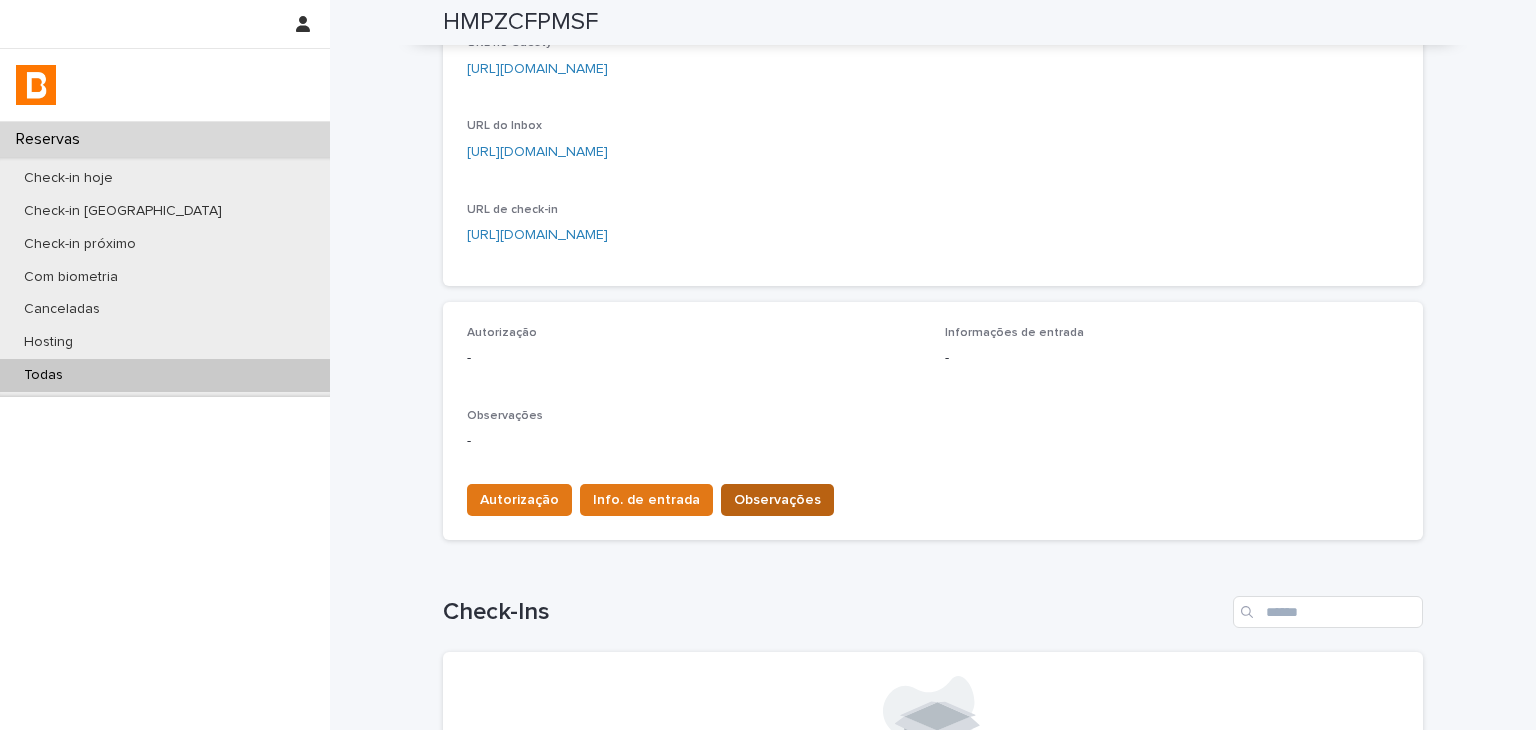 click on "Observações" at bounding box center (777, 500) 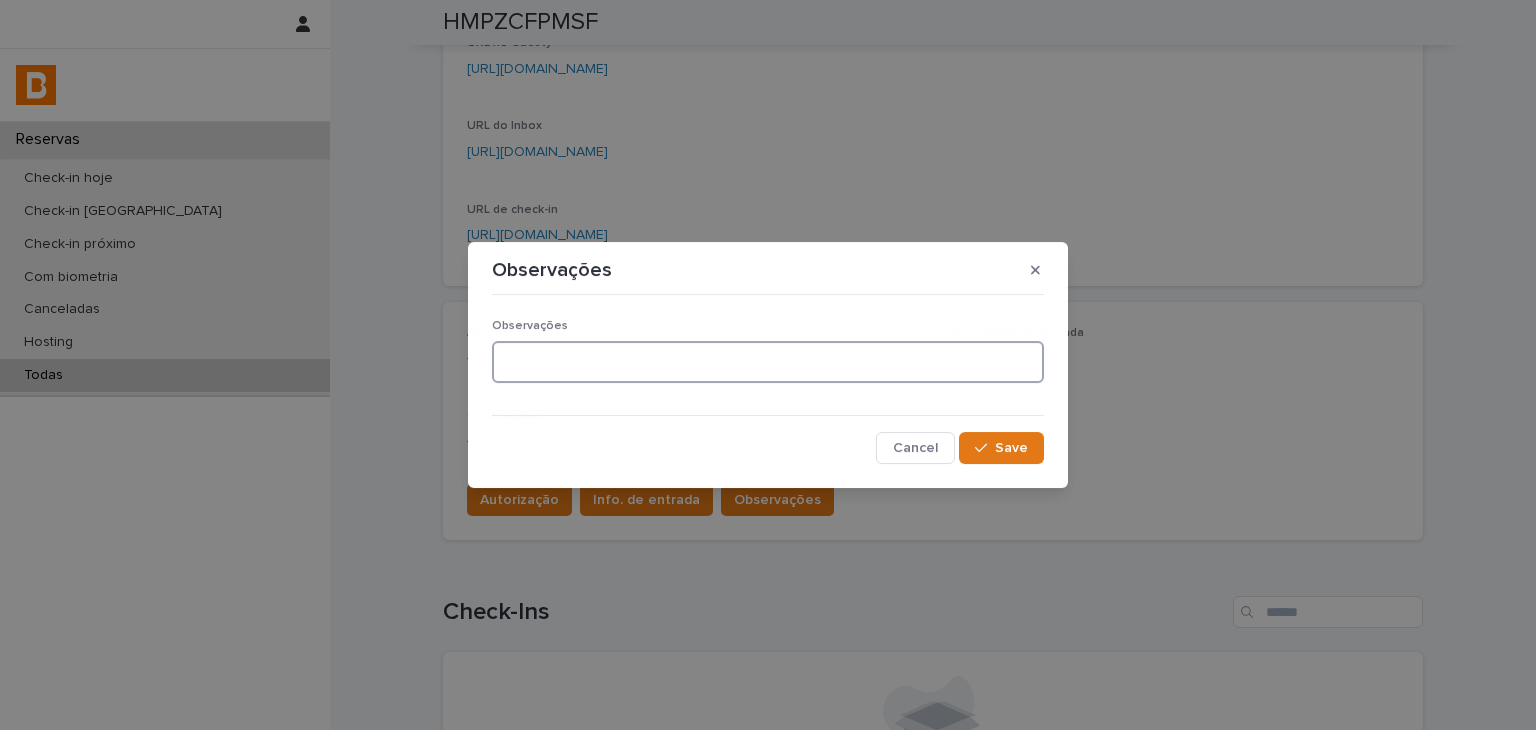 click at bounding box center [768, 362] 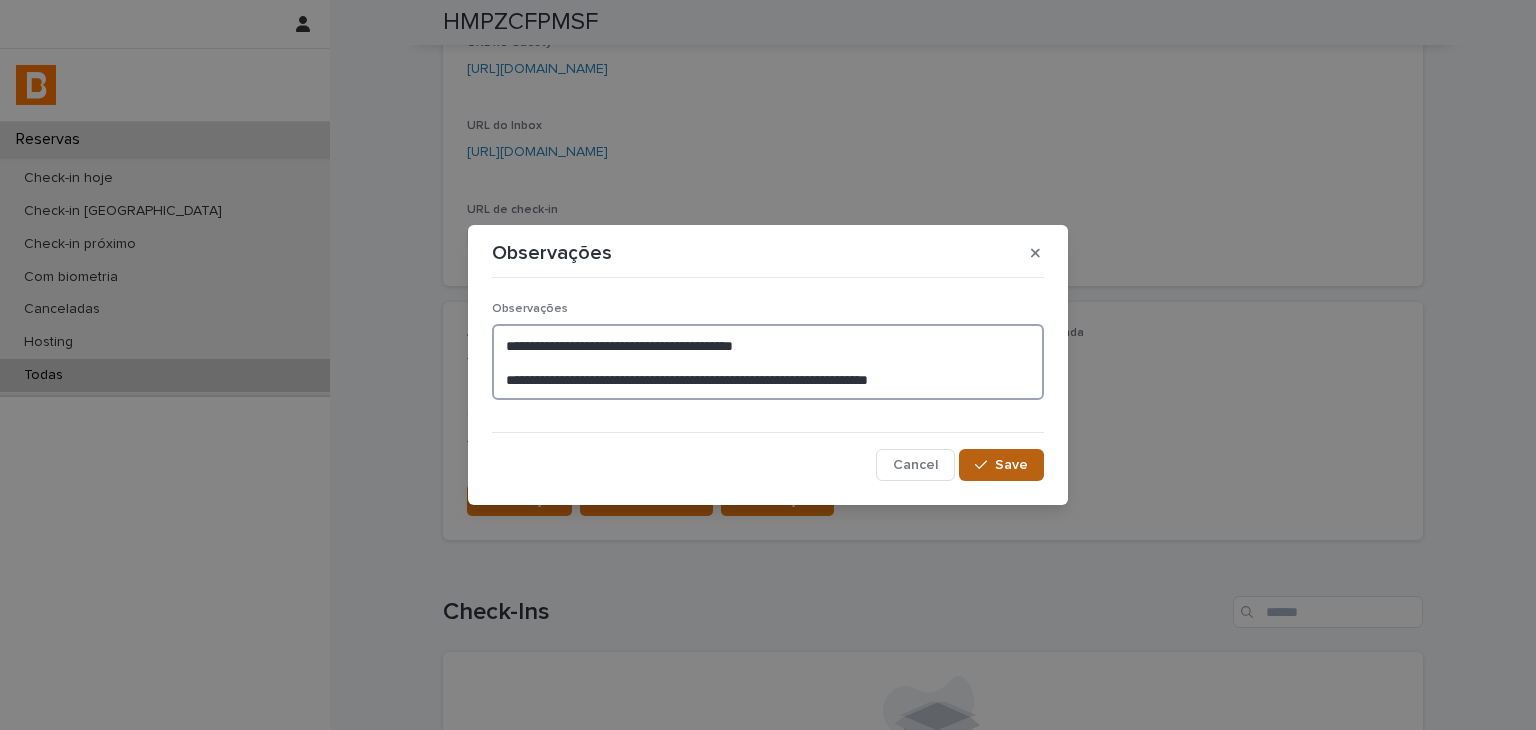 type on "**********" 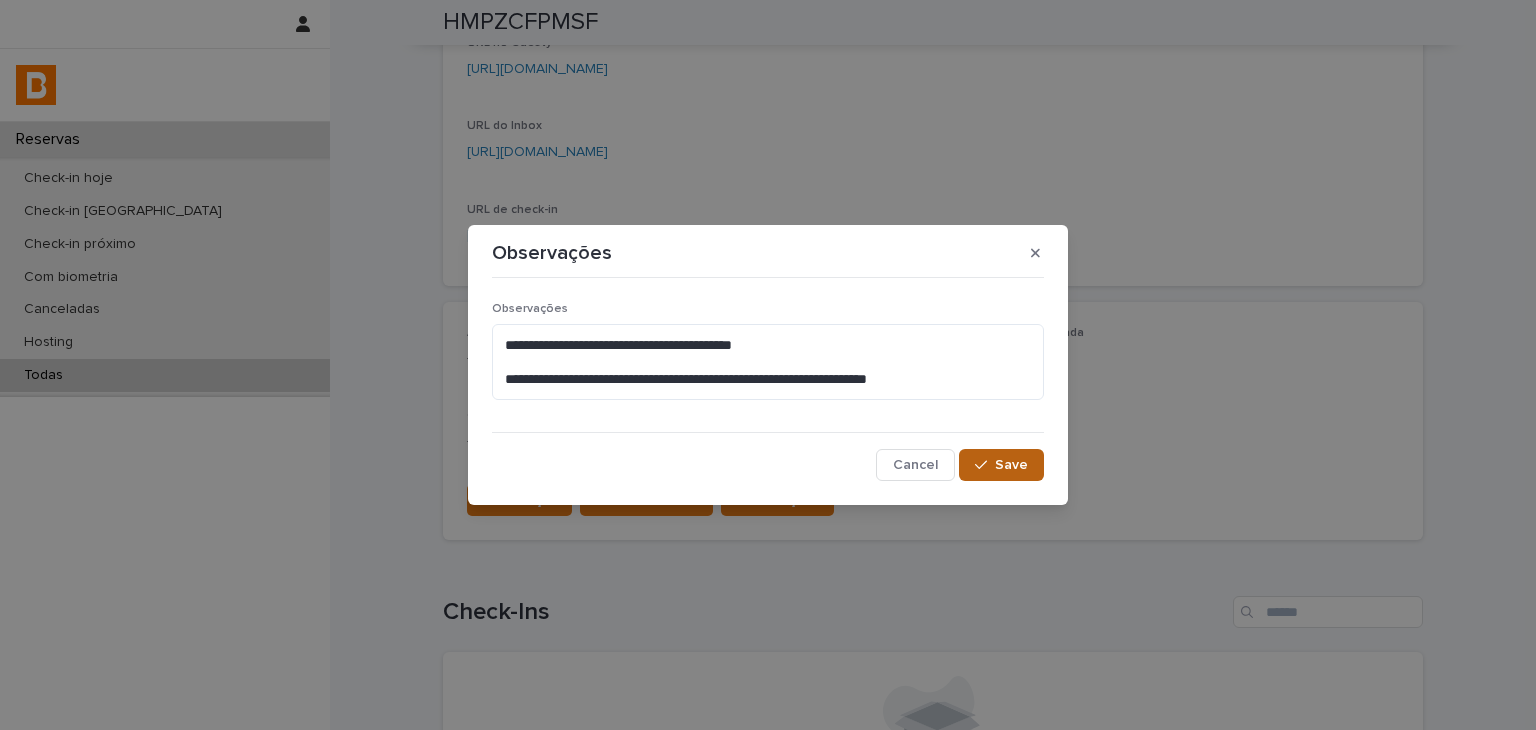 click on "Save" at bounding box center [1001, 465] 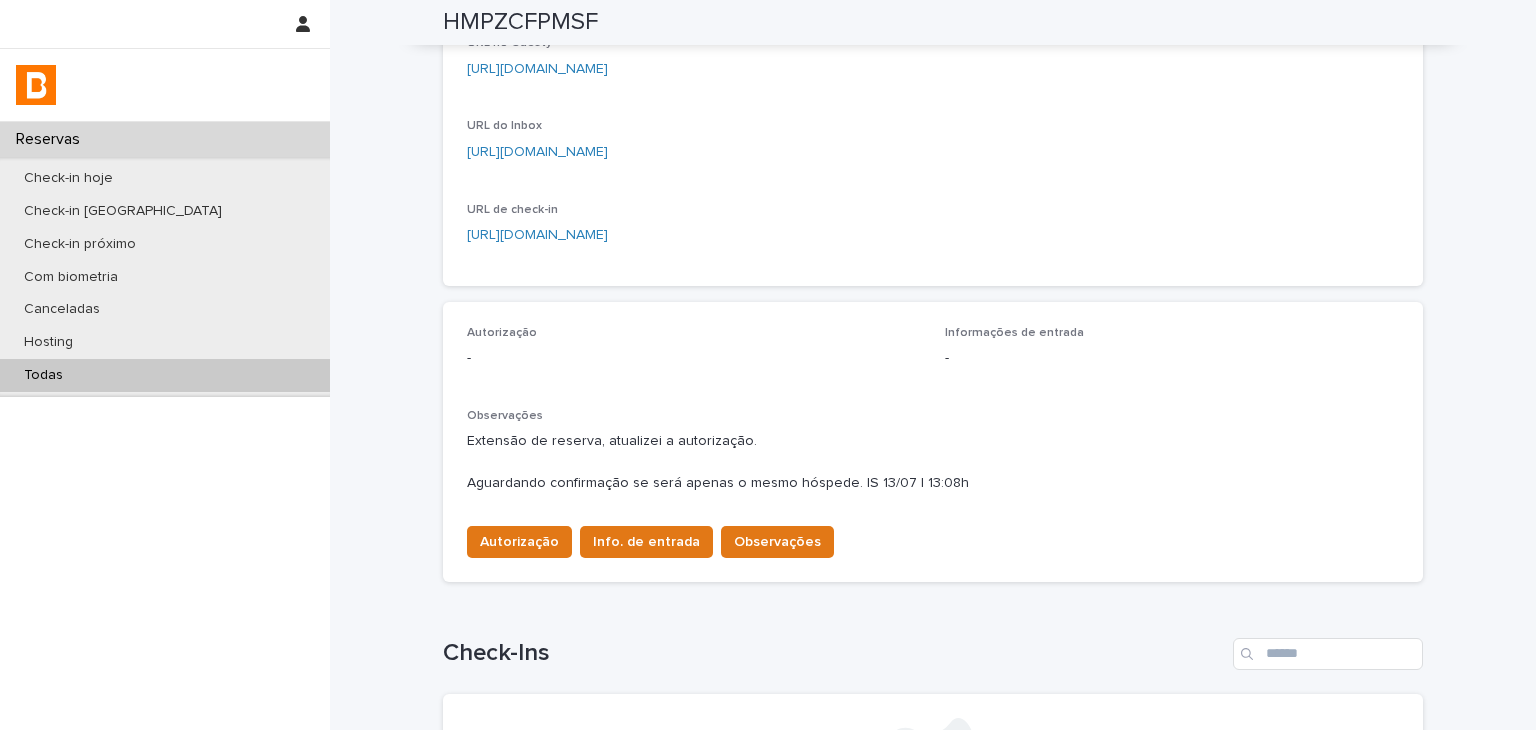 scroll, scrollTop: 320, scrollLeft: 0, axis: vertical 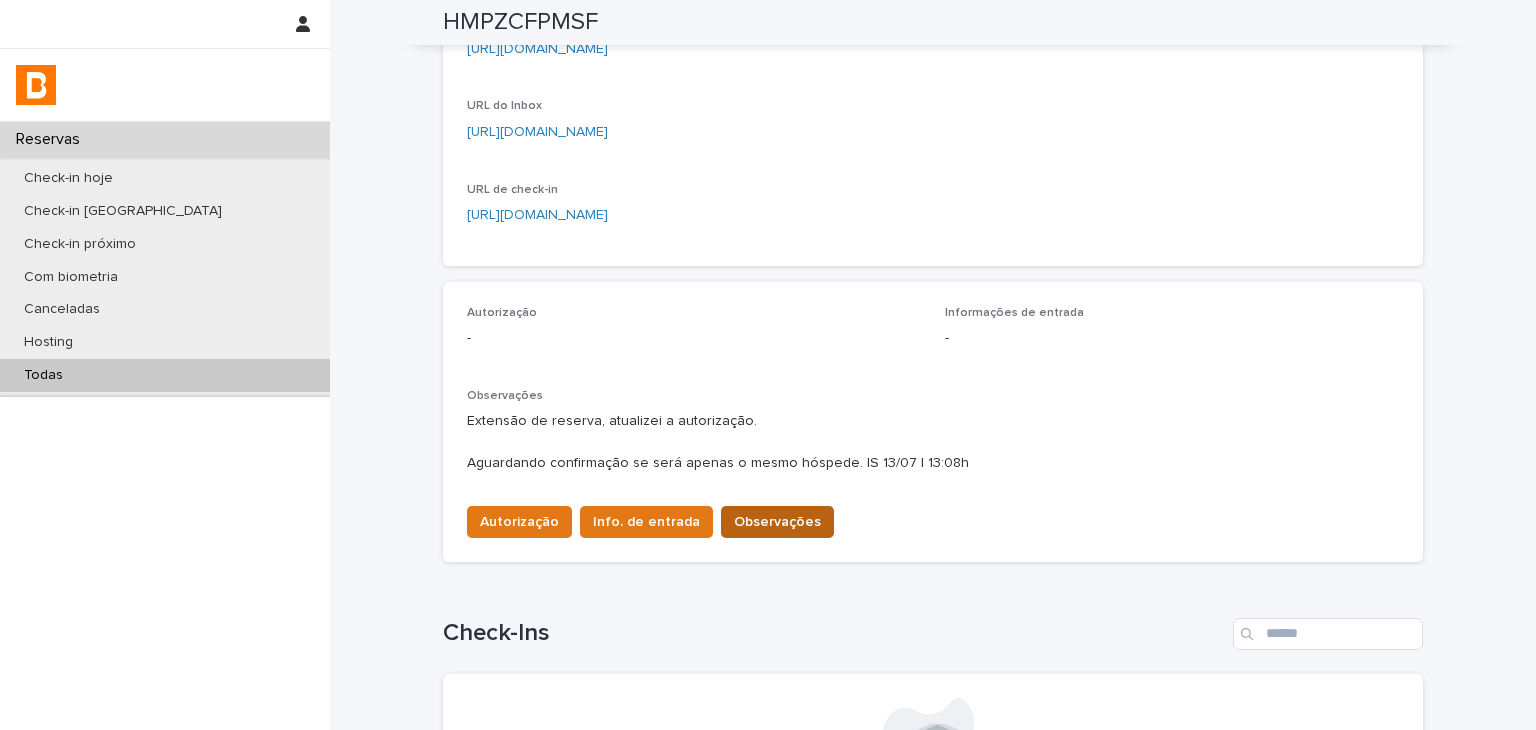 click on "Observações" at bounding box center [777, 522] 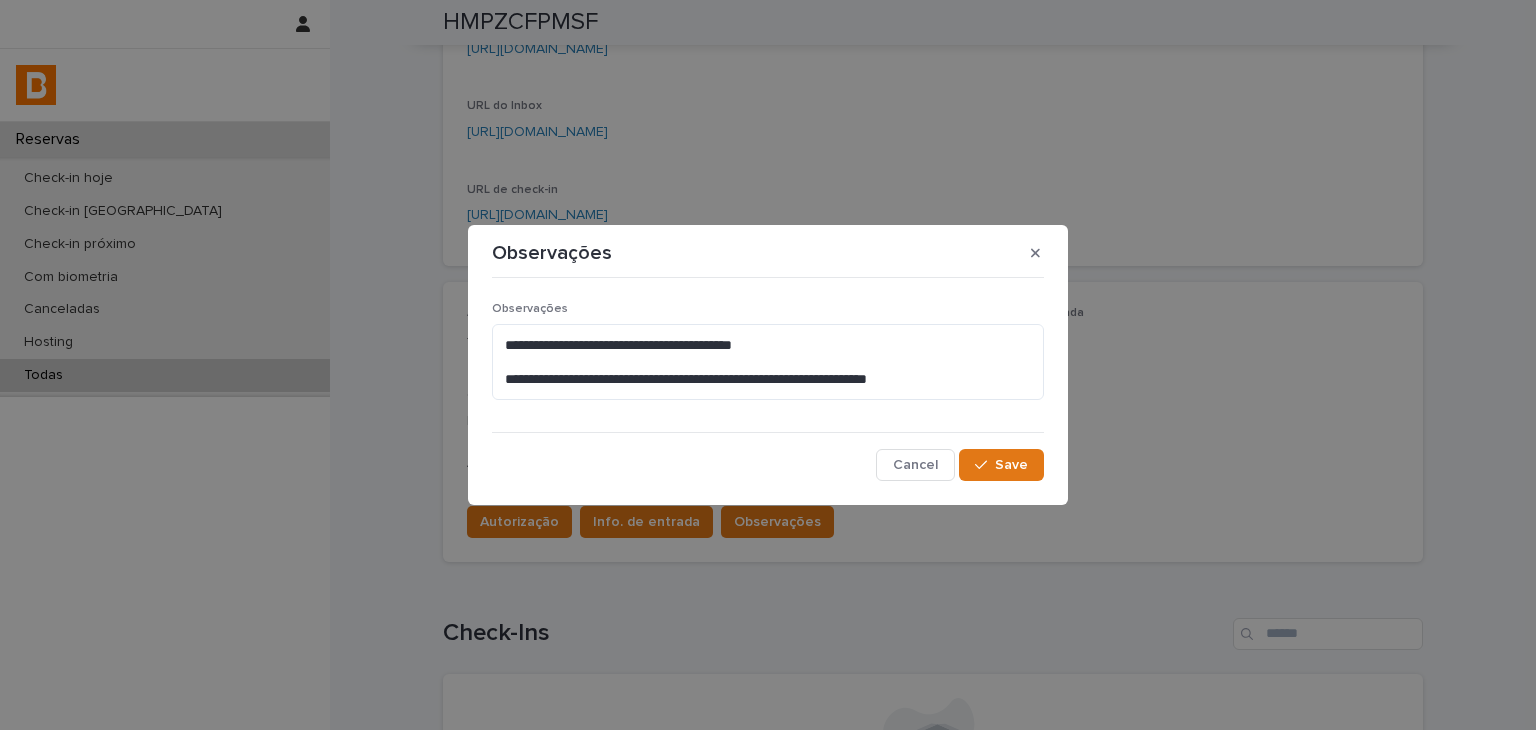 click on "**********" at bounding box center [768, 365] 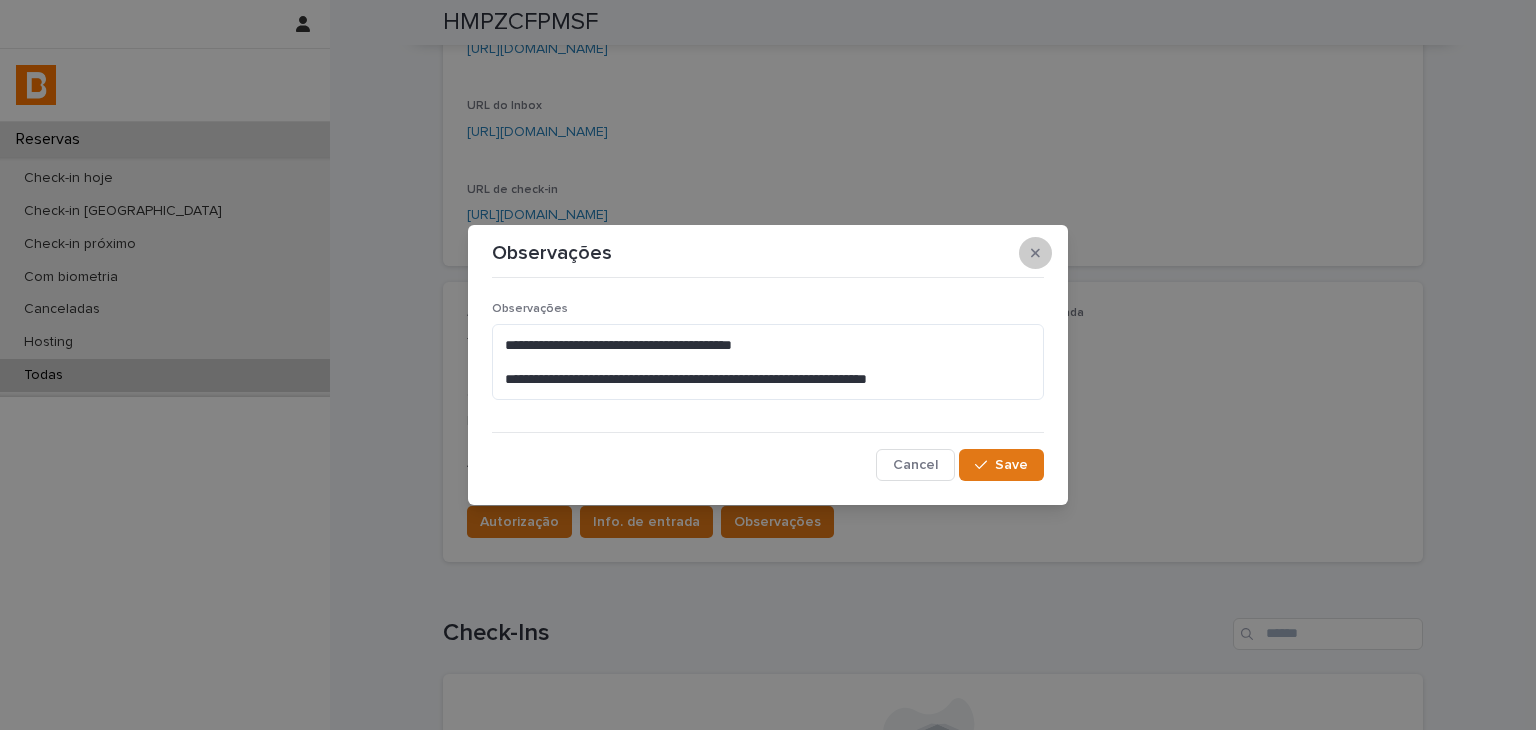 click at bounding box center [1035, 253] 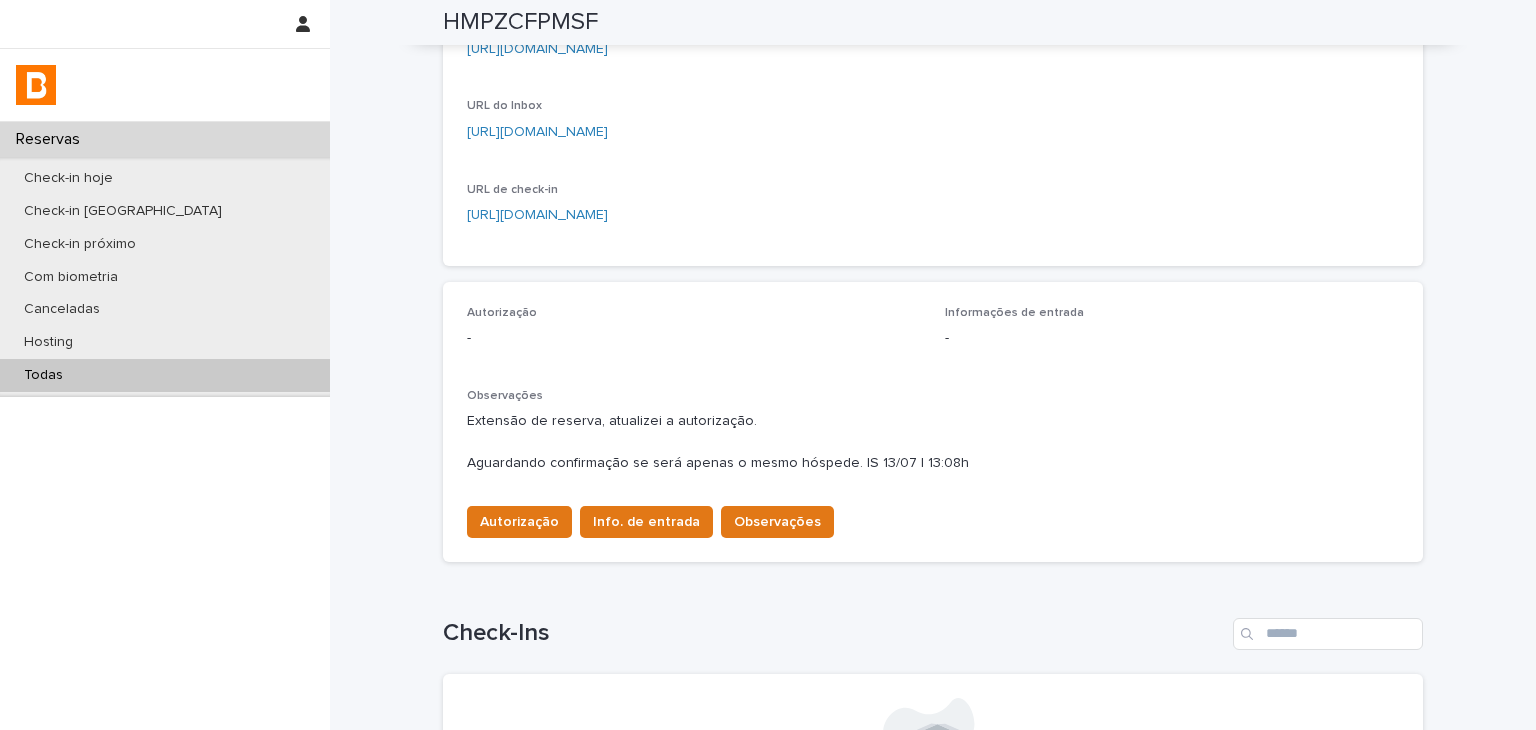 click on "Todas" at bounding box center [165, 375] 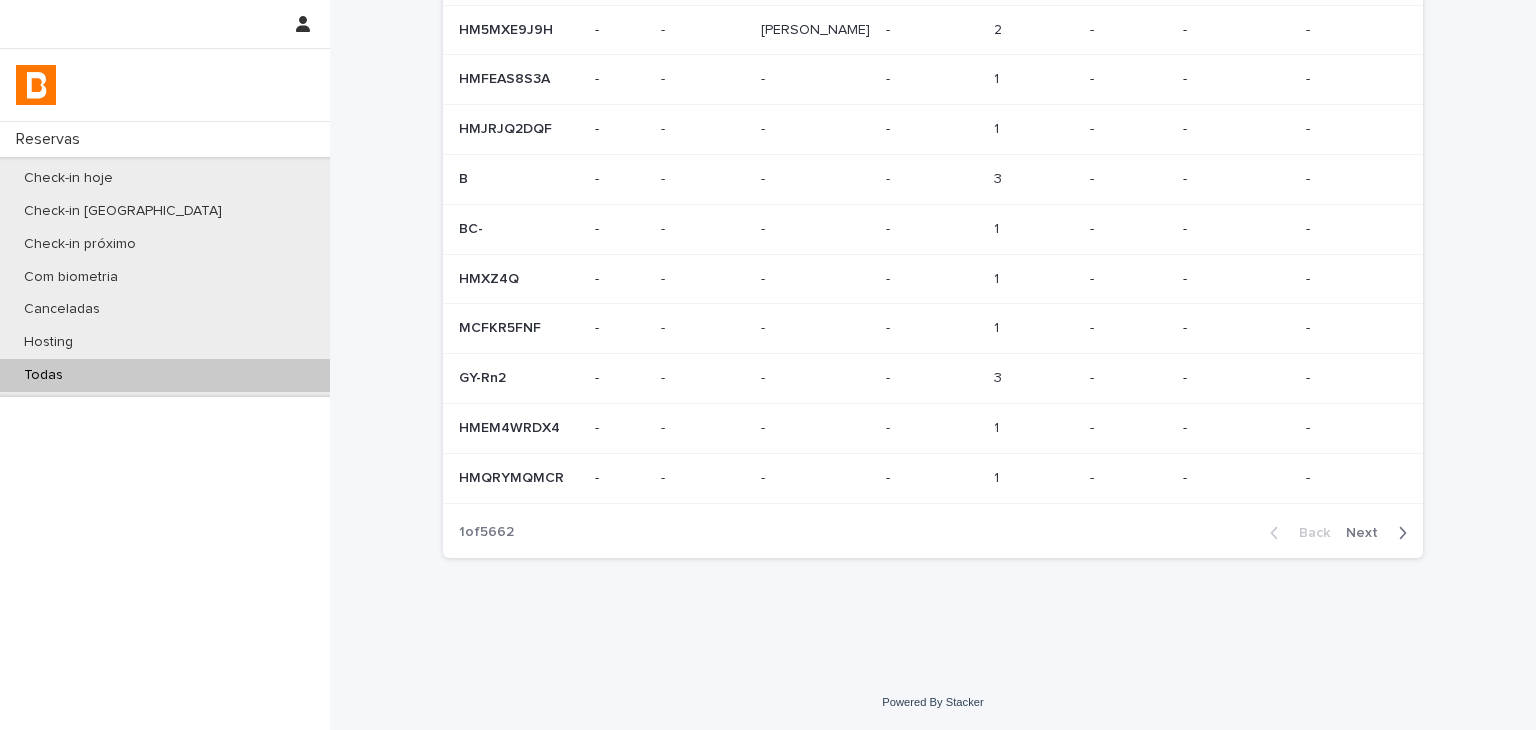 scroll, scrollTop: 0, scrollLeft: 0, axis: both 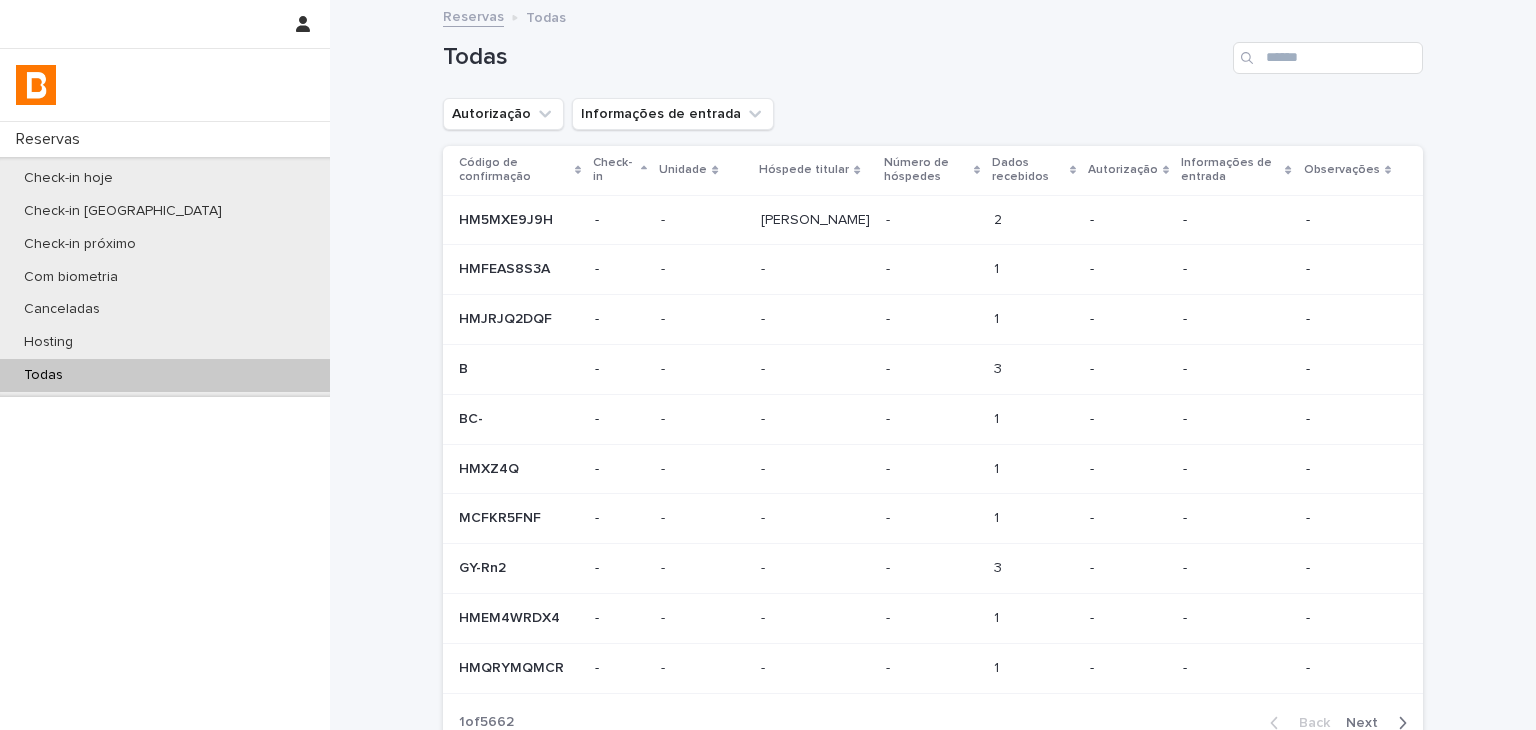 click on "Todas" at bounding box center (165, 375) 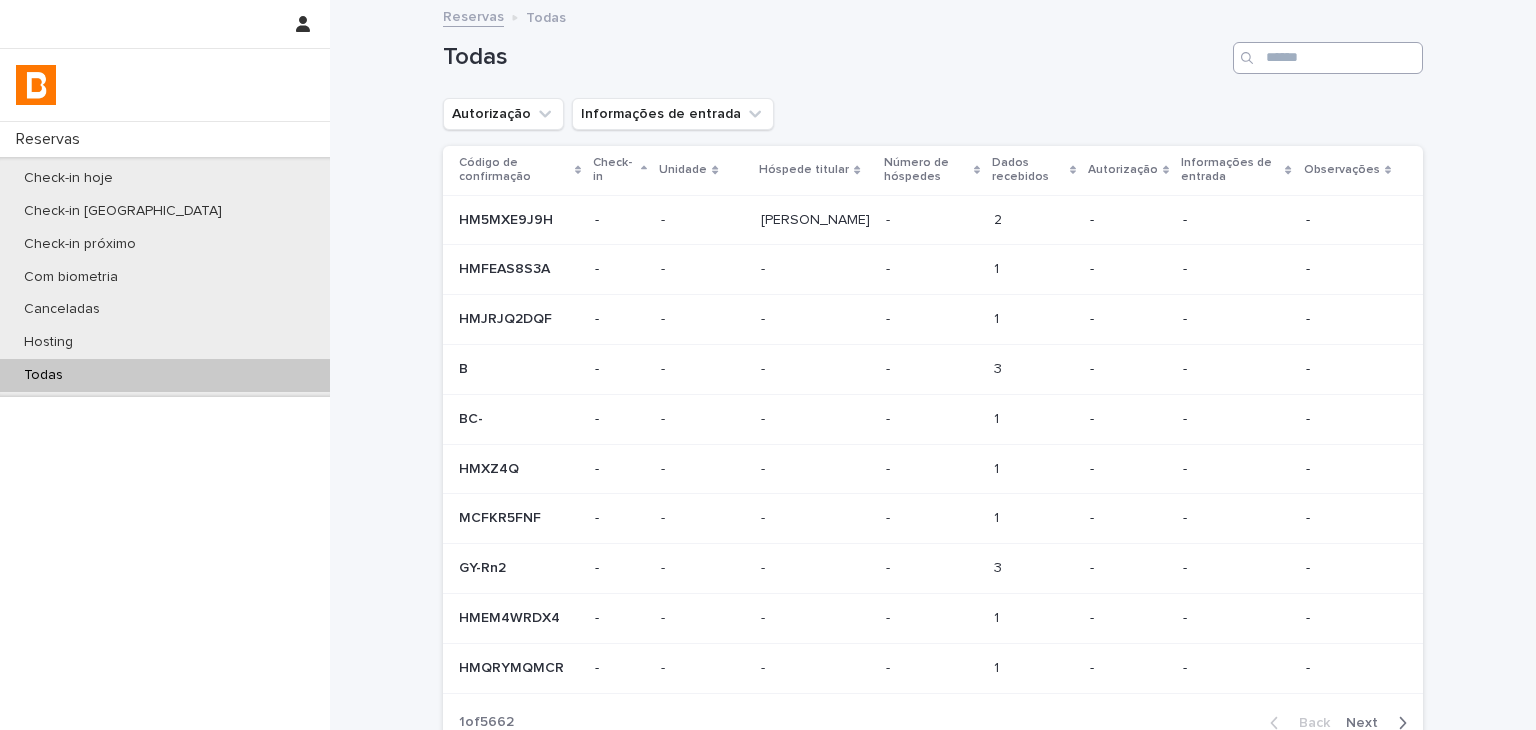 drag, startPoint x: 1328, startPoint y: 40, endPoint x: 1328, endPoint y: 51, distance: 11 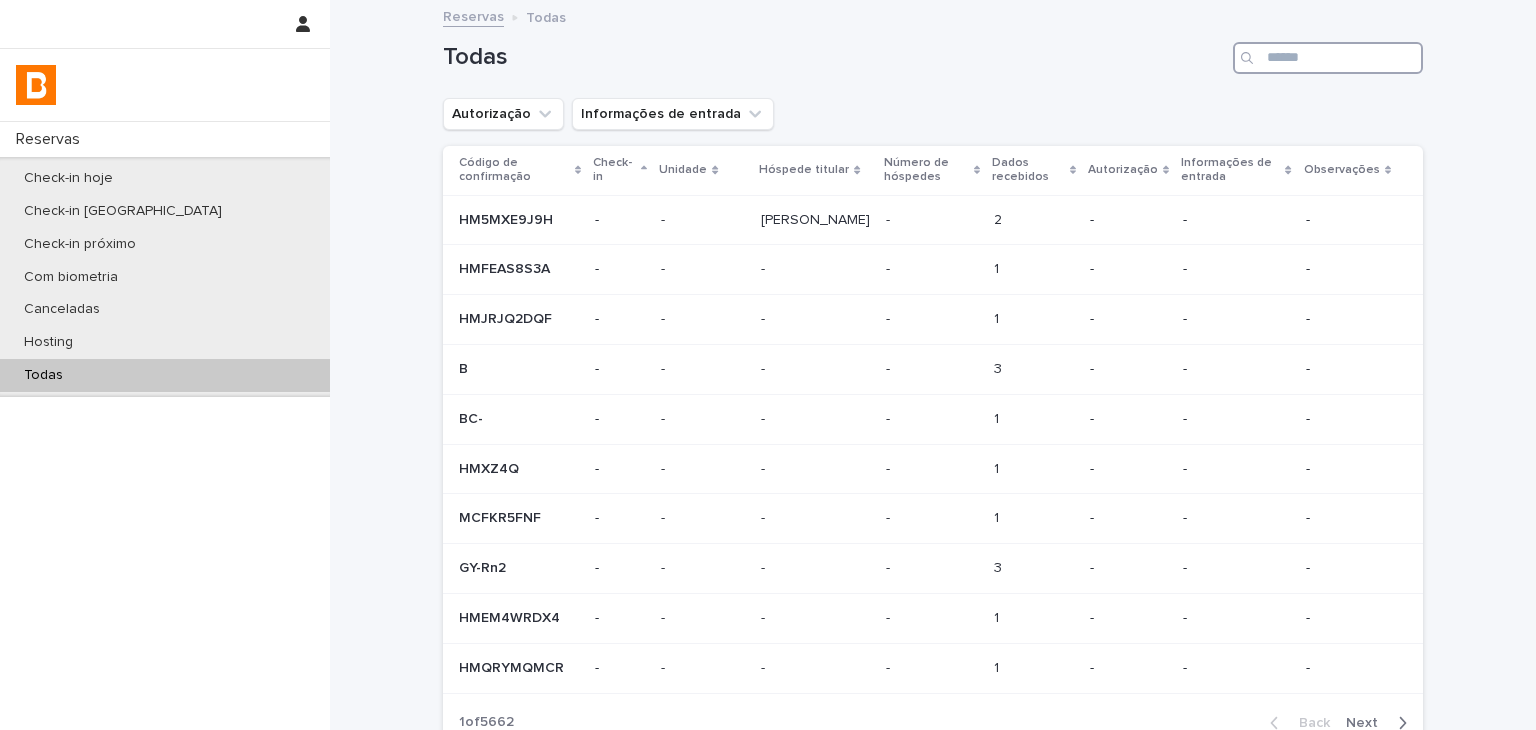 click at bounding box center [1328, 58] 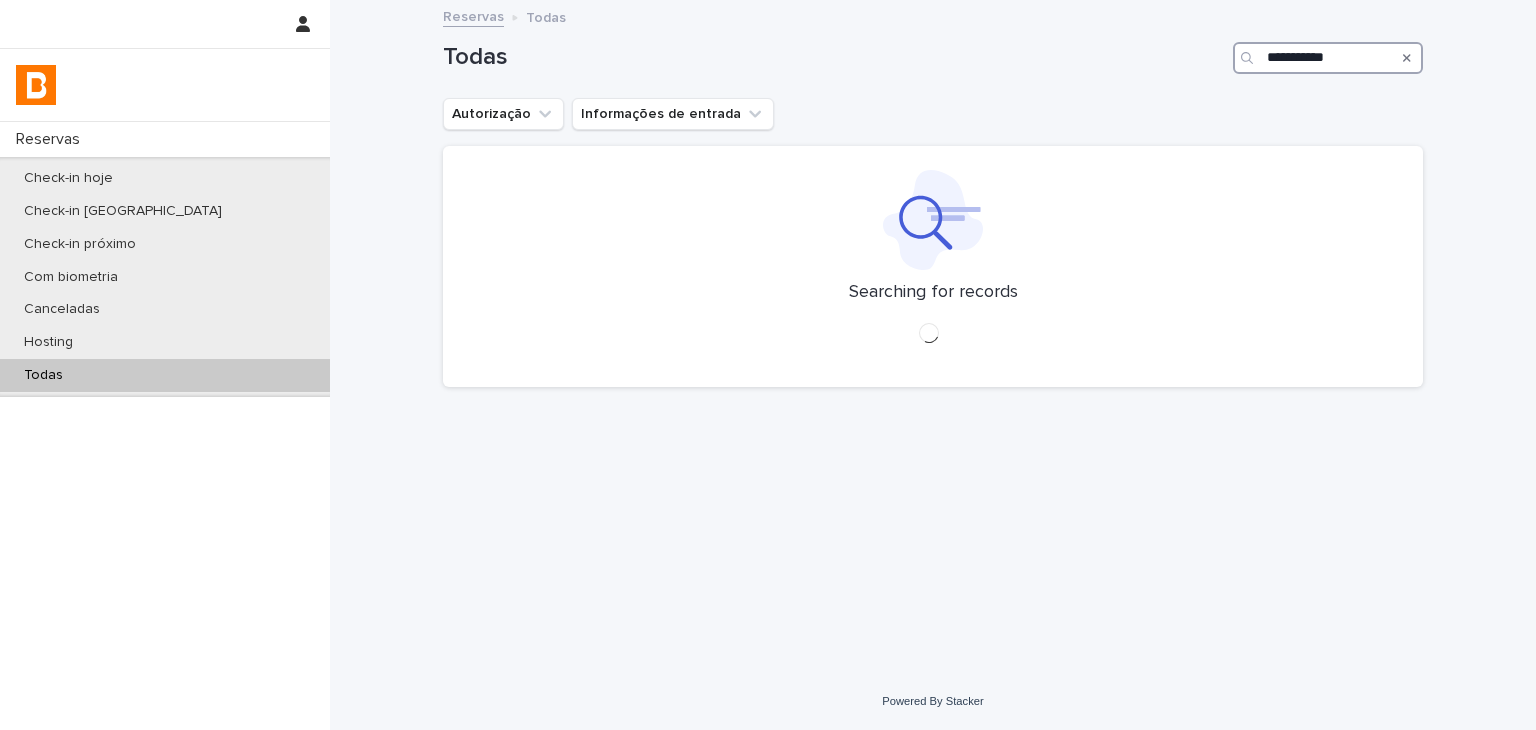 type on "**********" 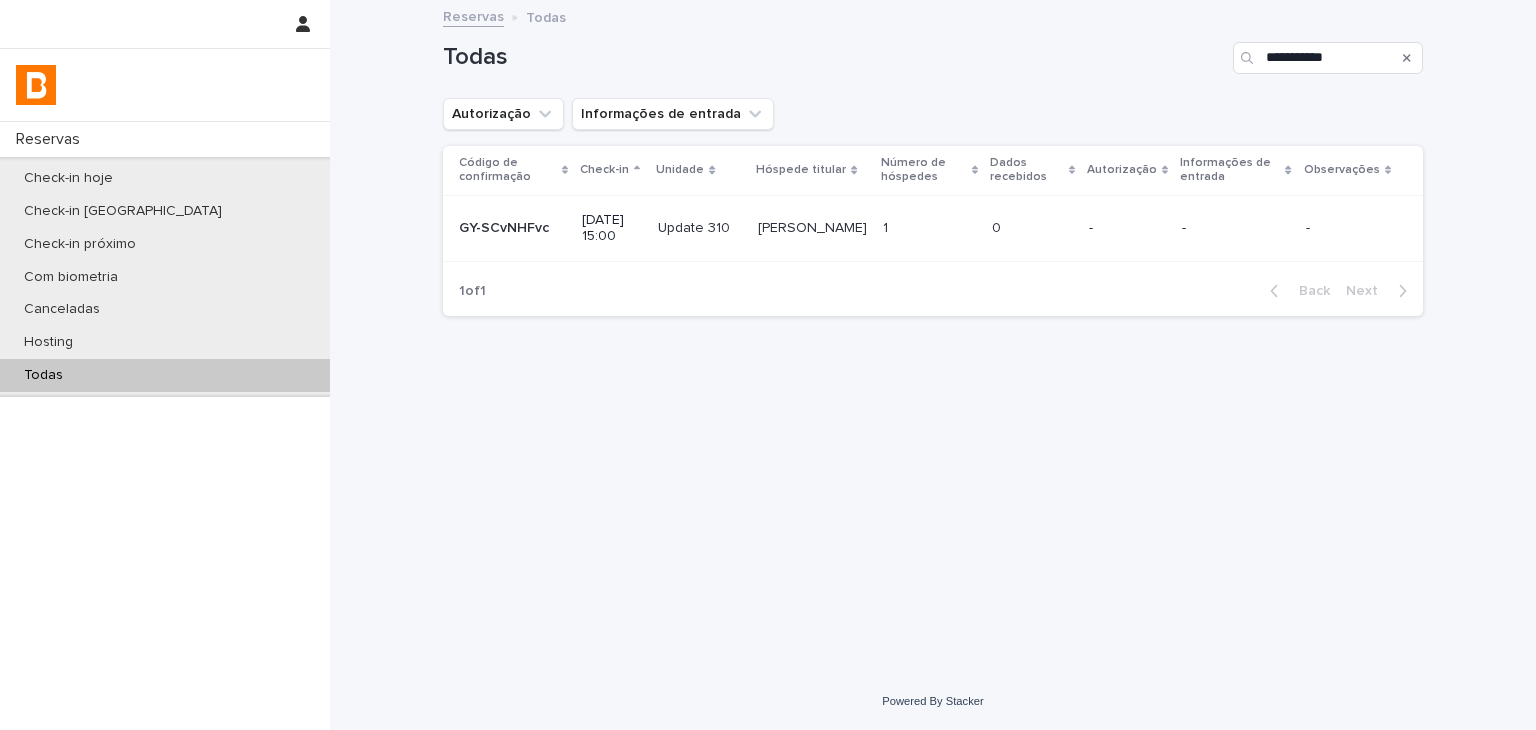 click on "1 1" at bounding box center (929, 228) 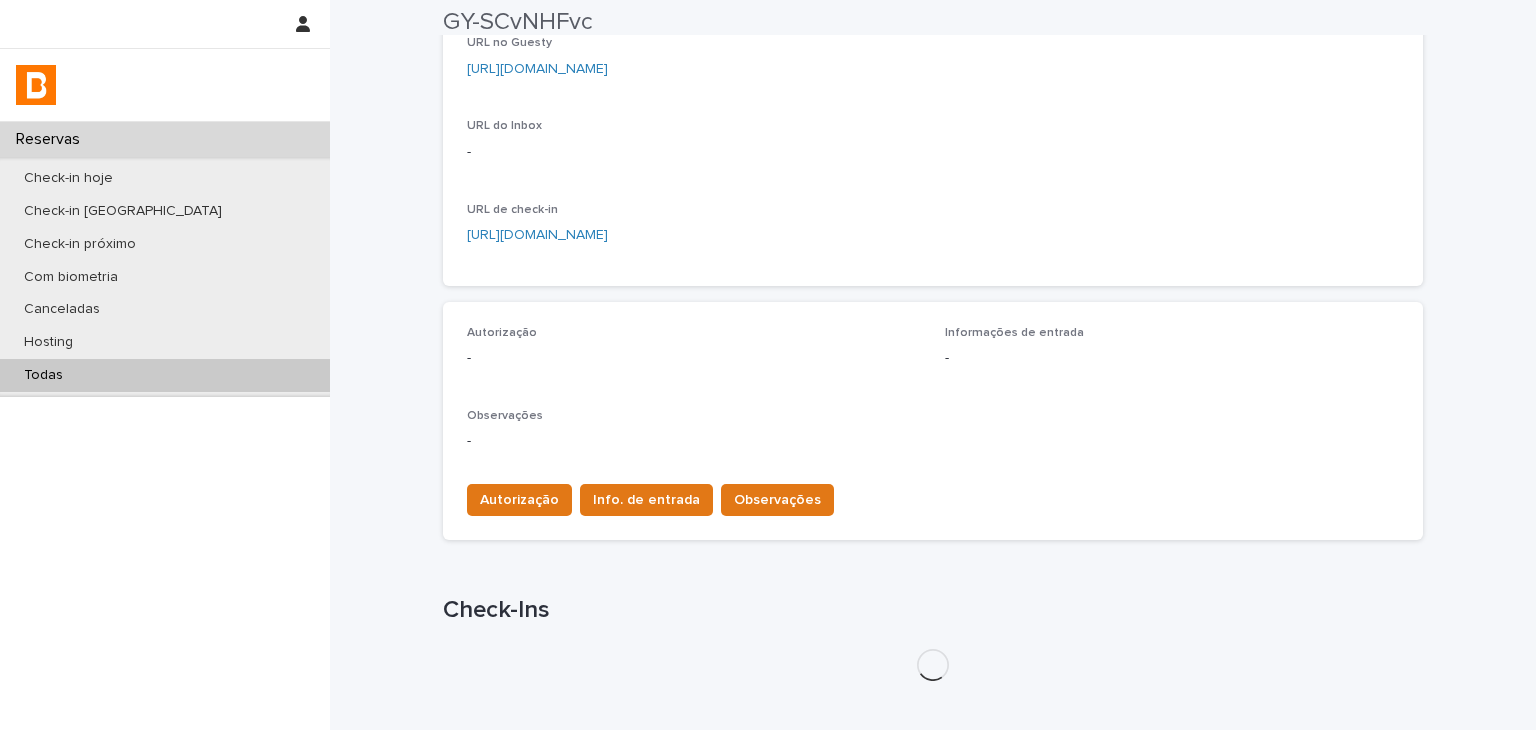 scroll, scrollTop: 400, scrollLeft: 0, axis: vertical 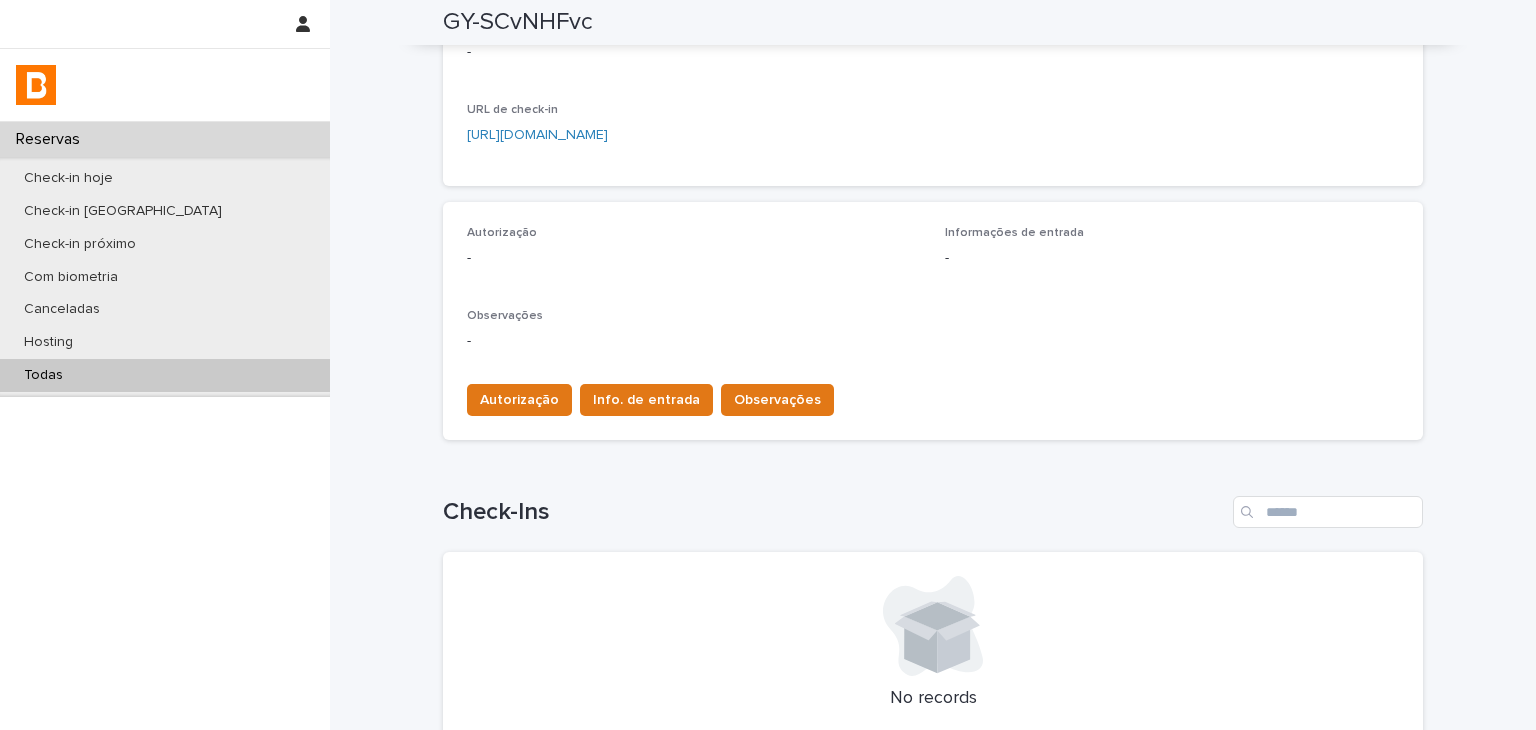 click on "Autorização Info. de entrada Observações" at bounding box center (933, 396) 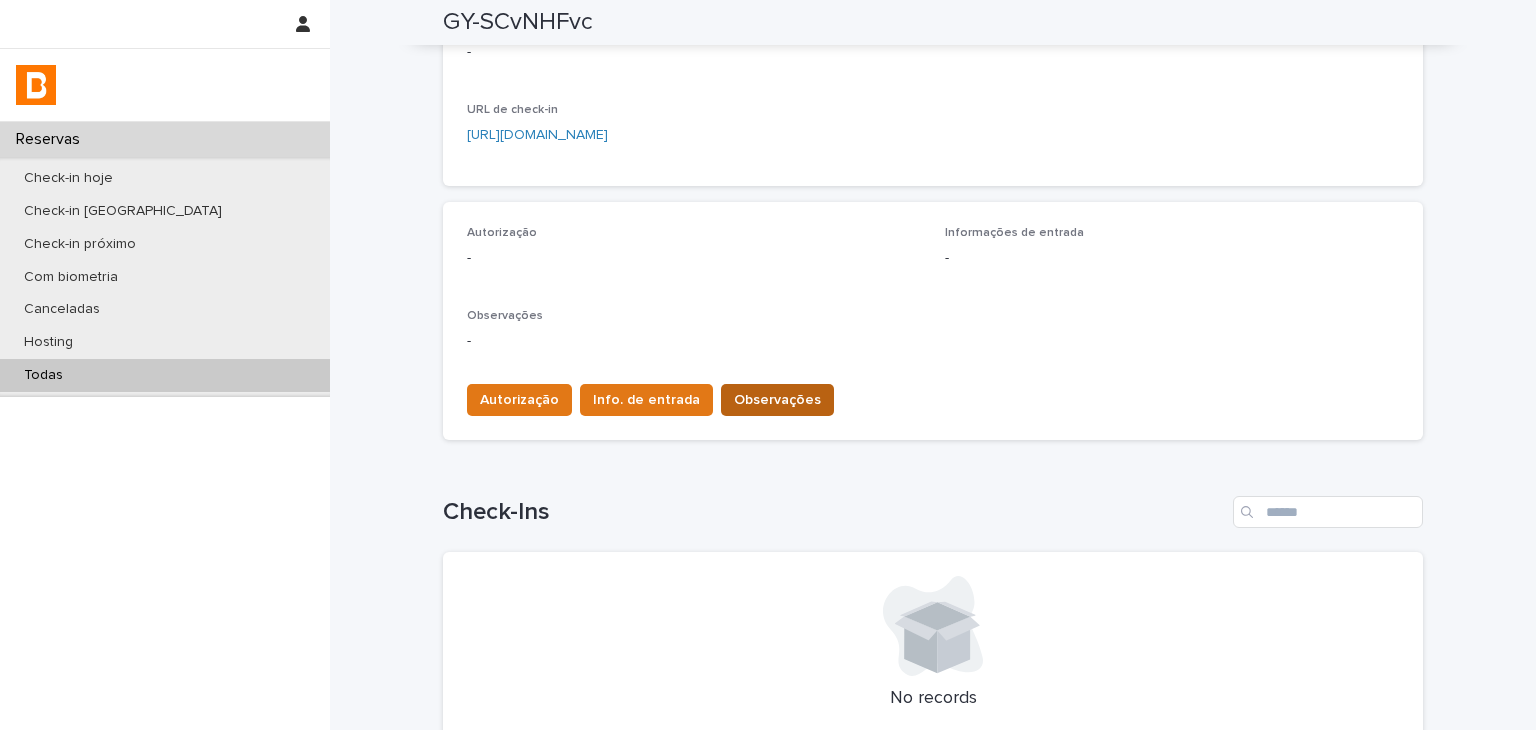 click on "Observações" at bounding box center [777, 400] 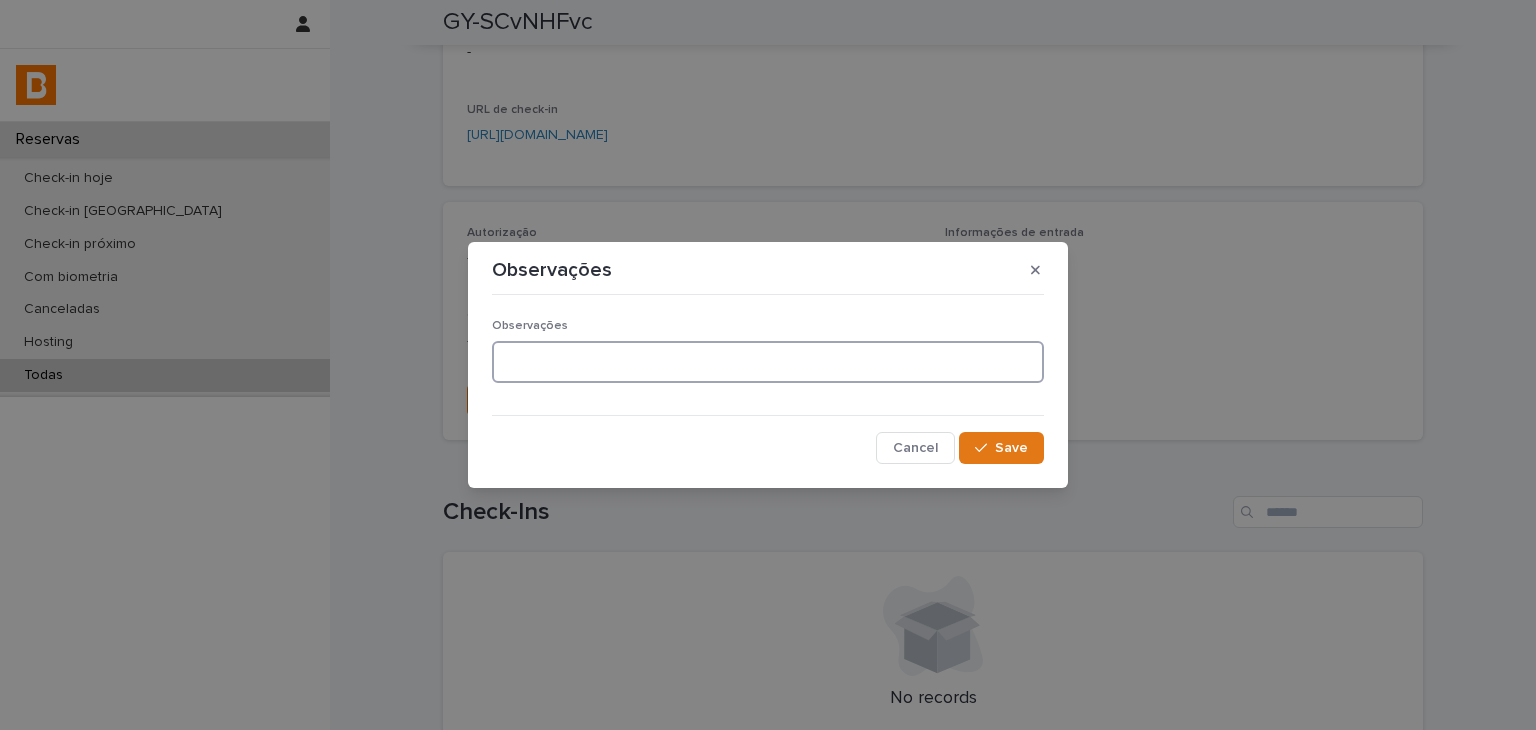 click at bounding box center (768, 362) 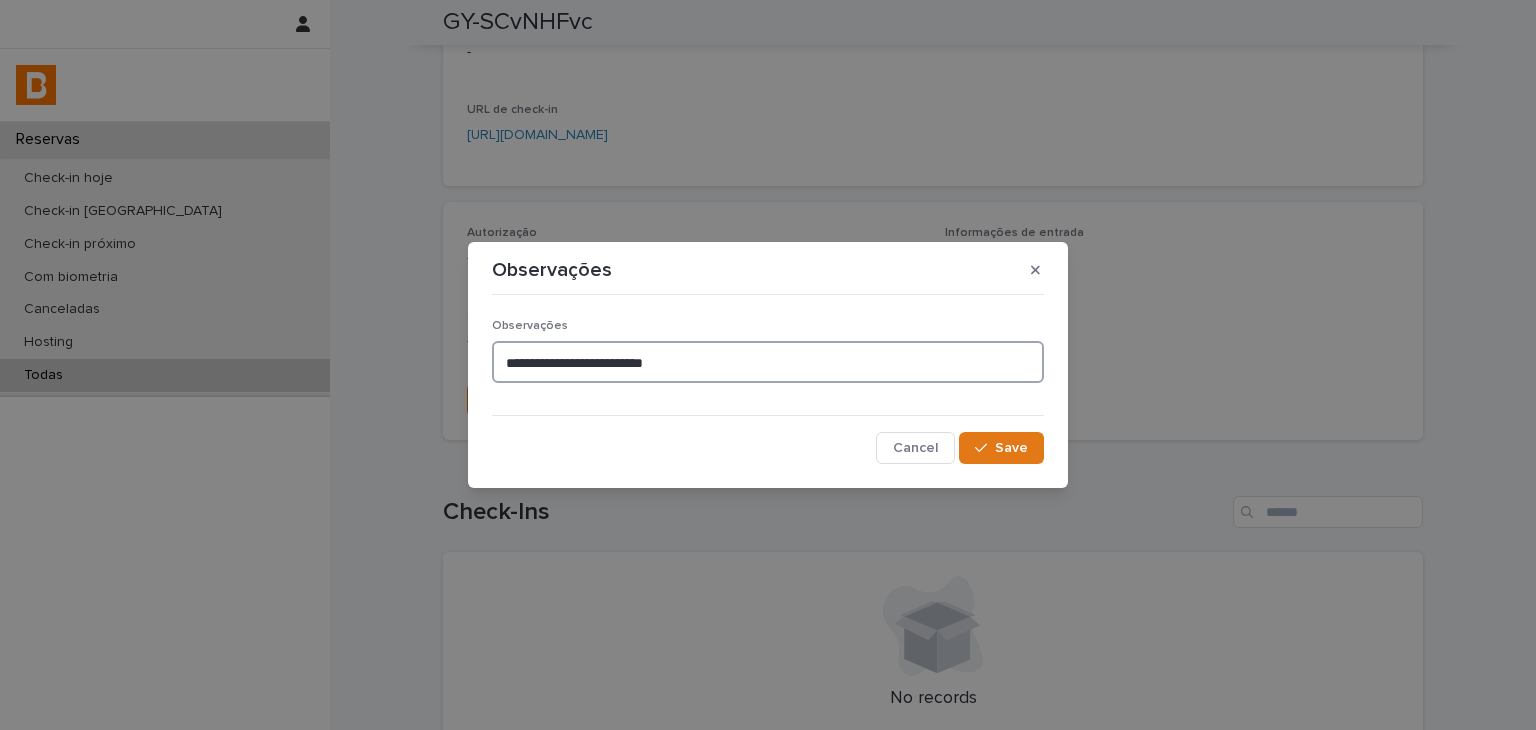 click on "**********" at bounding box center (768, 362) 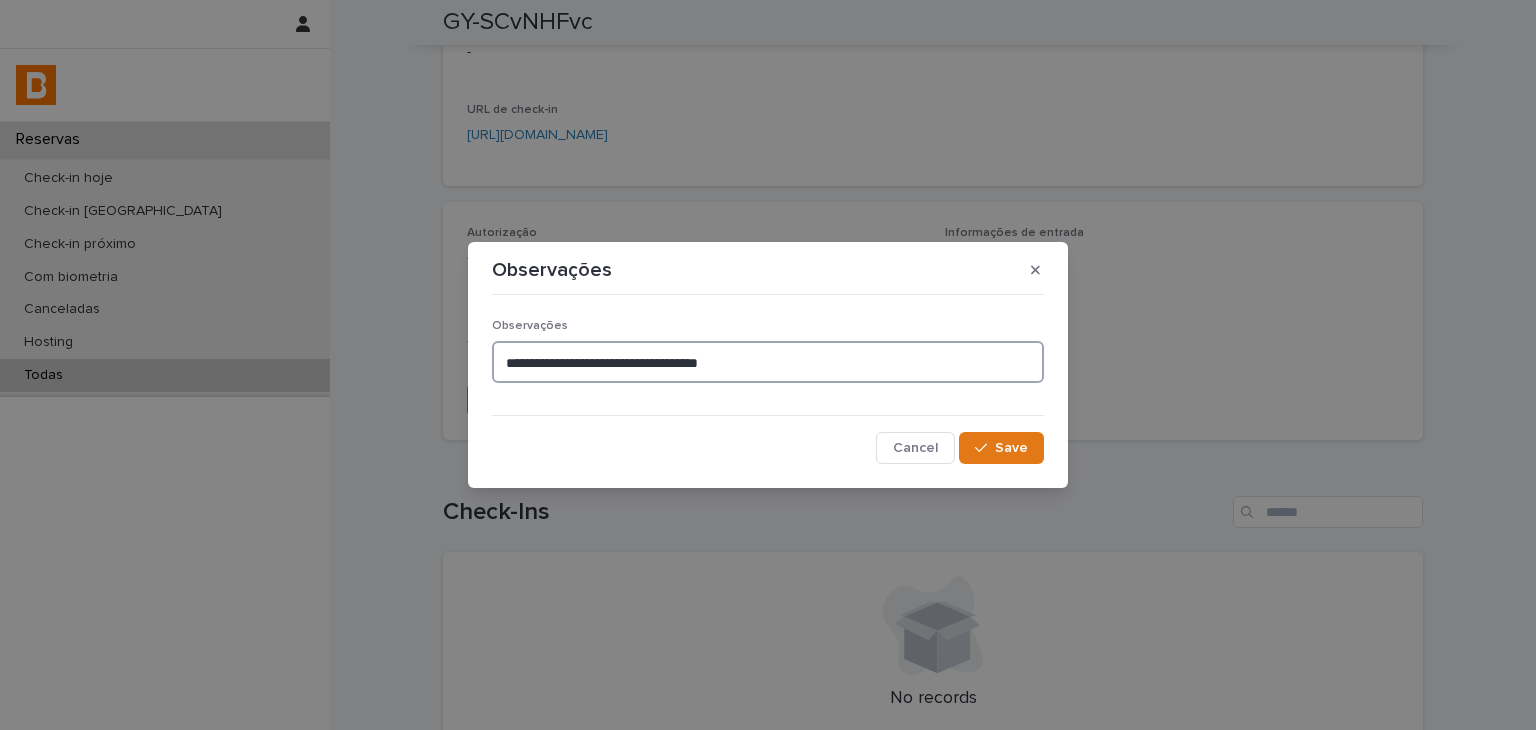 click on "**********" at bounding box center [768, 362] 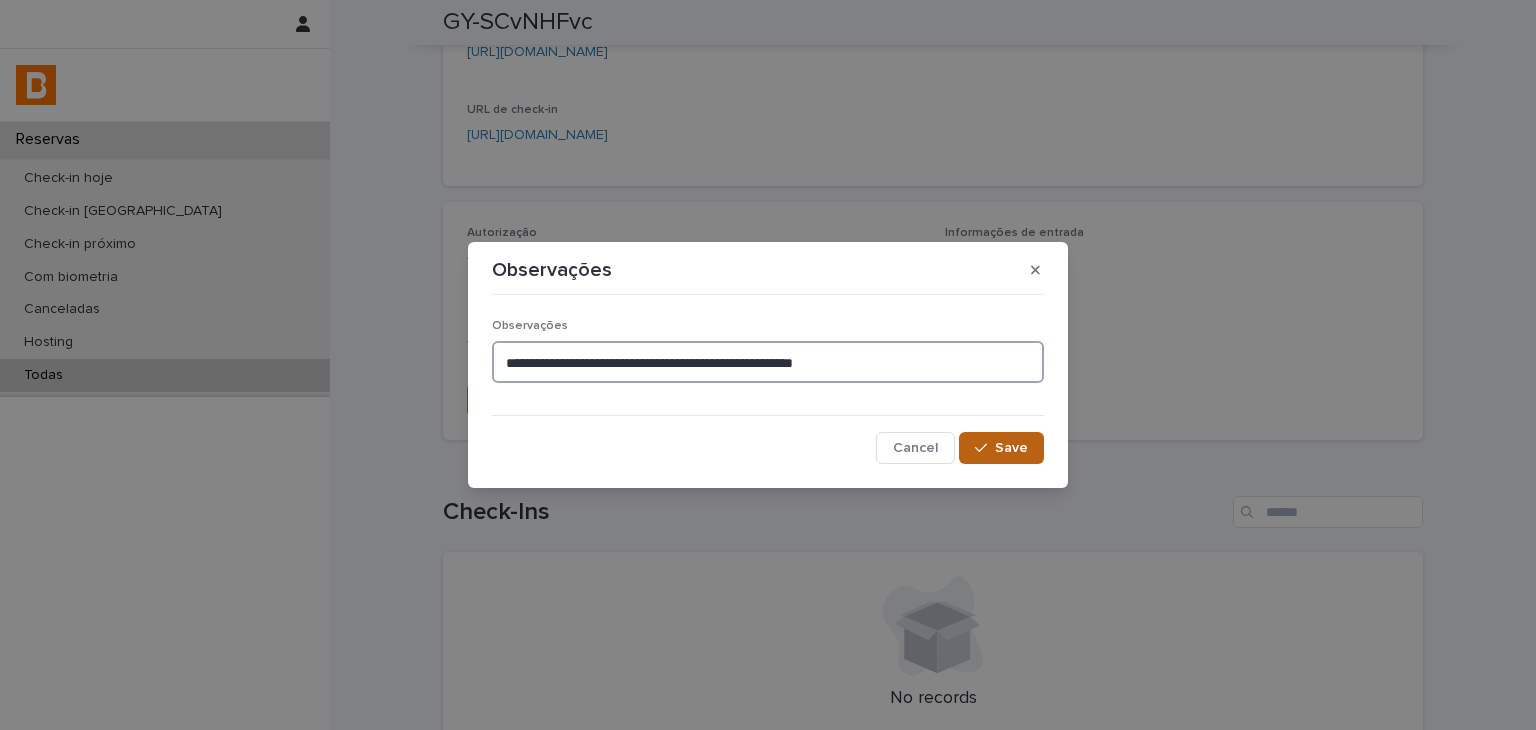 type on "**********" 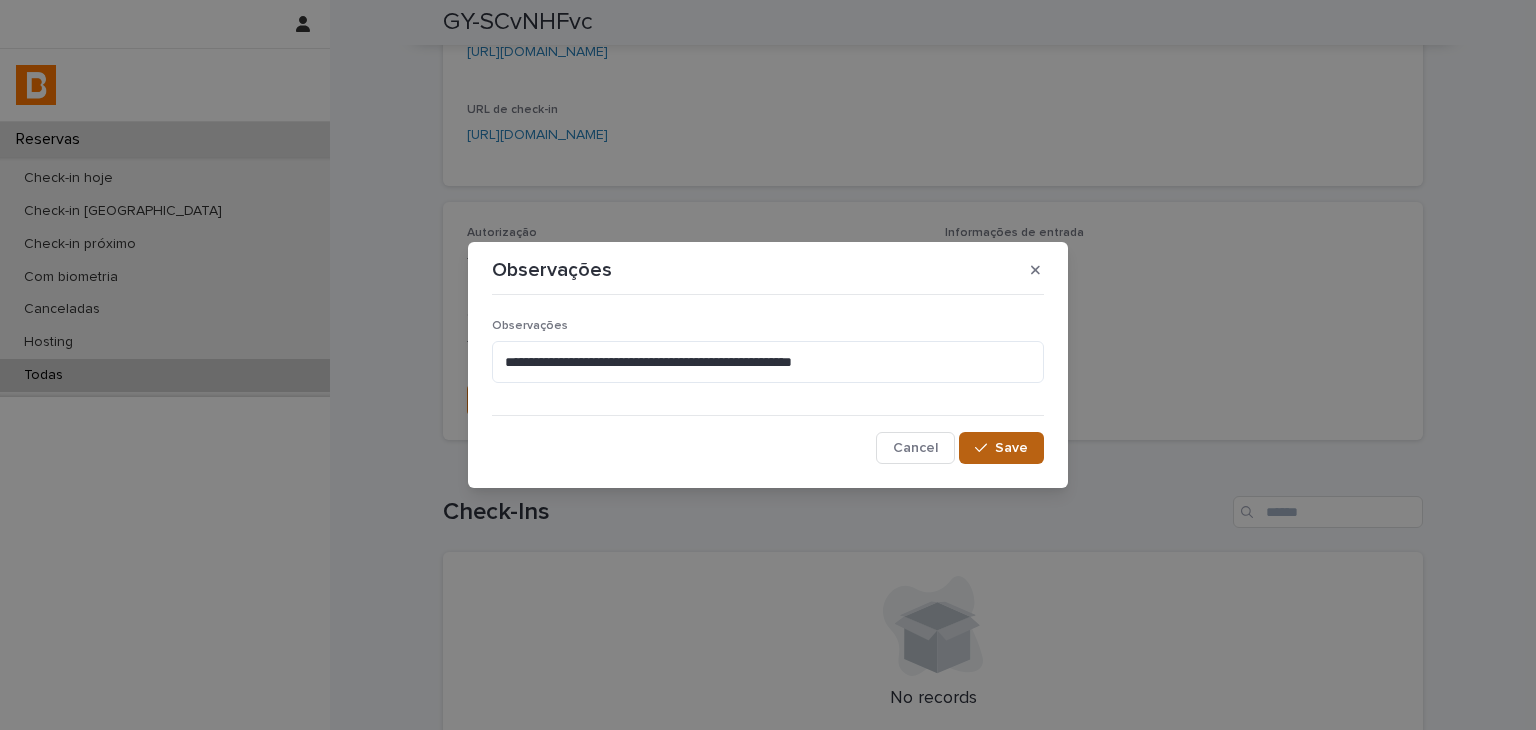 click on "Save" at bounding box center [1001, 448] 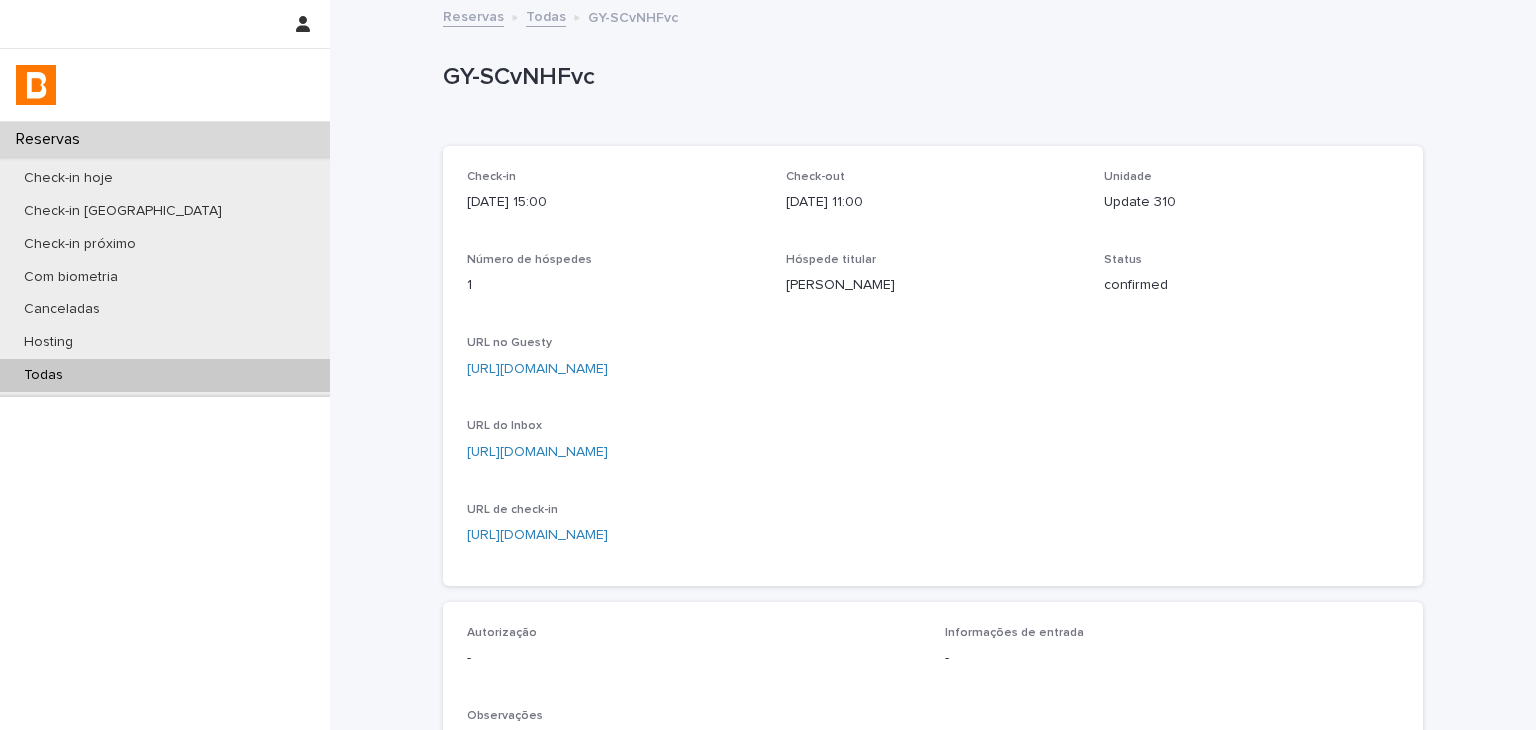 scroll, scrollTop: 100, scrollLeft: 0, axis: vertical 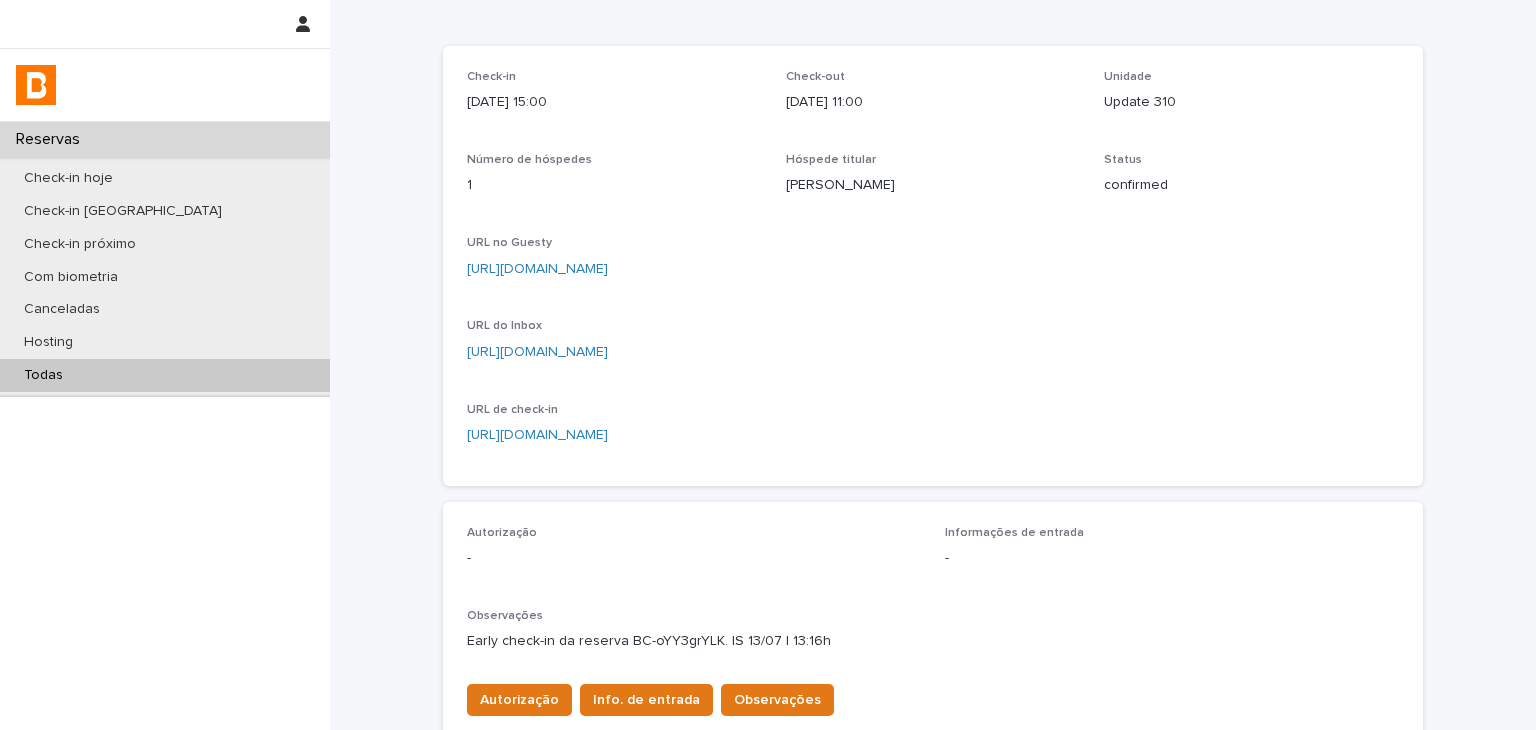 click on "Todas" at bounding box center (165, 375) 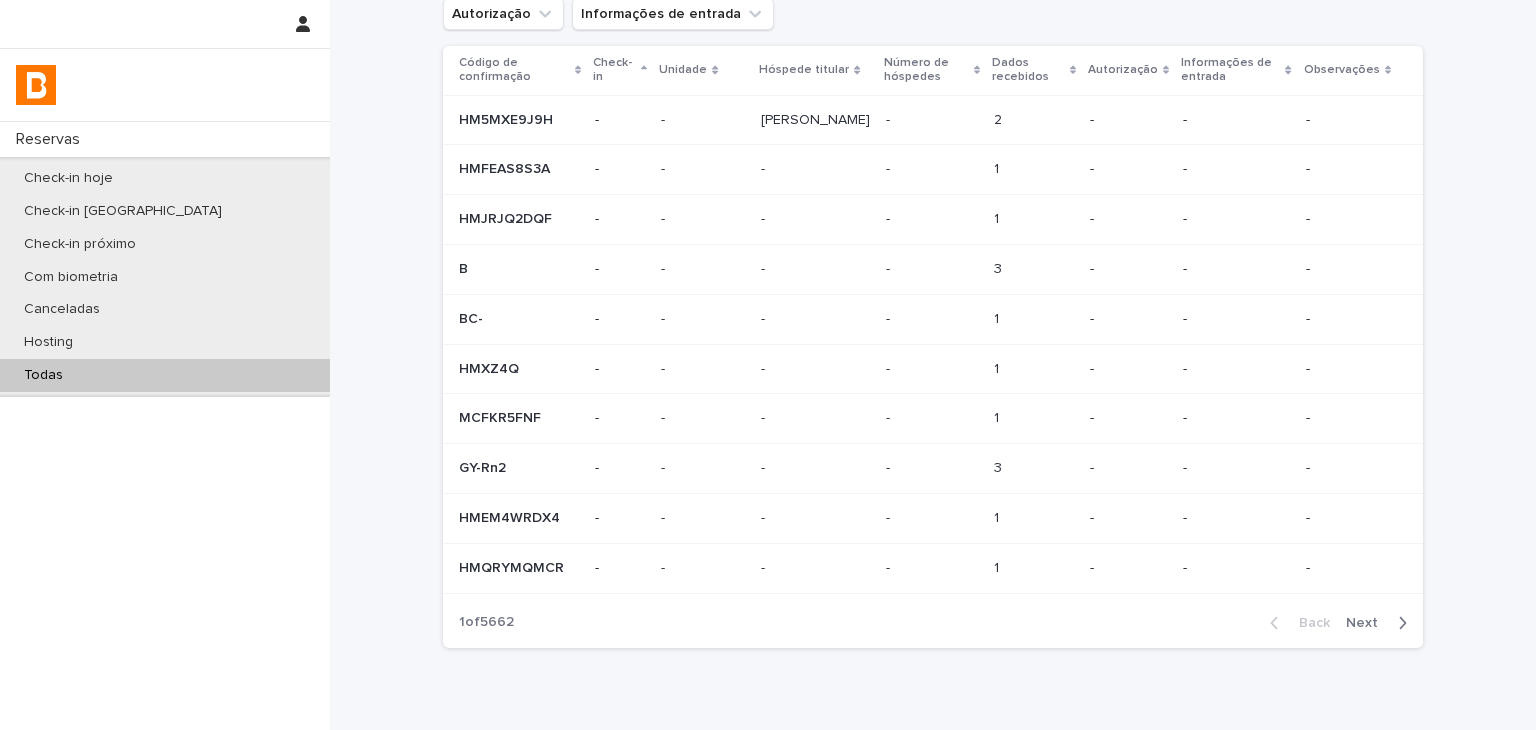 scroll, scrollTop: 0, scrollLeft: 0, axis: both 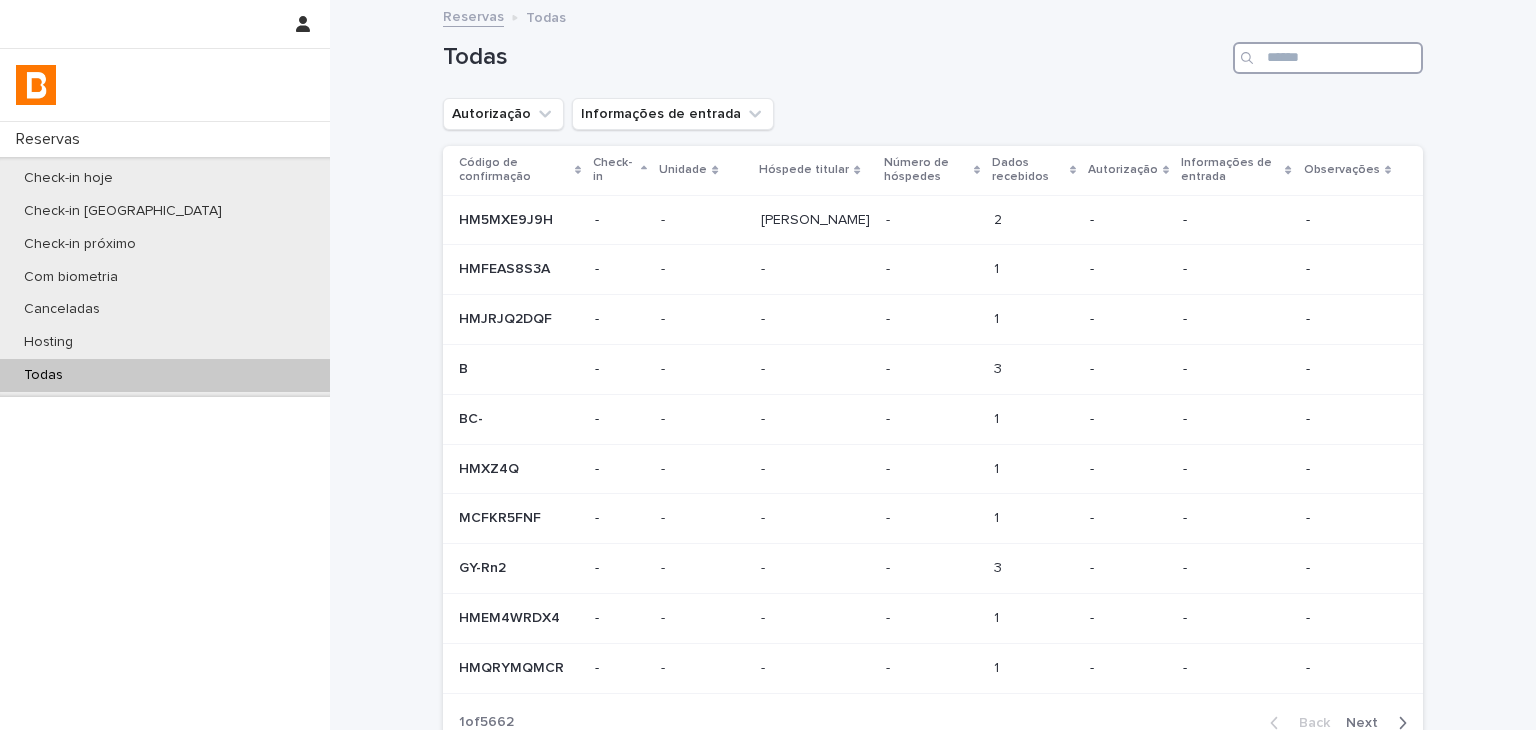 click at bounding box center (1328, 58) 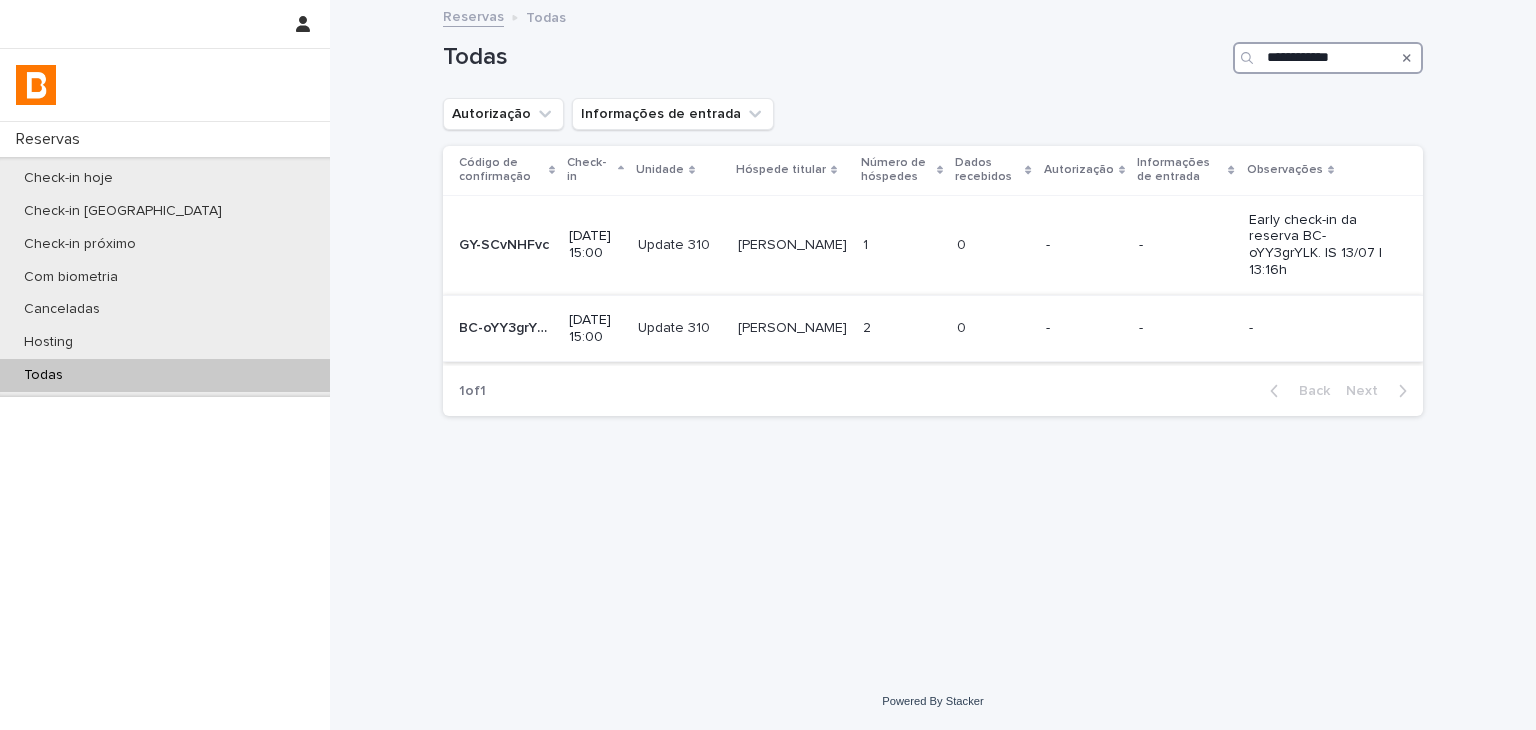 type on "**********" 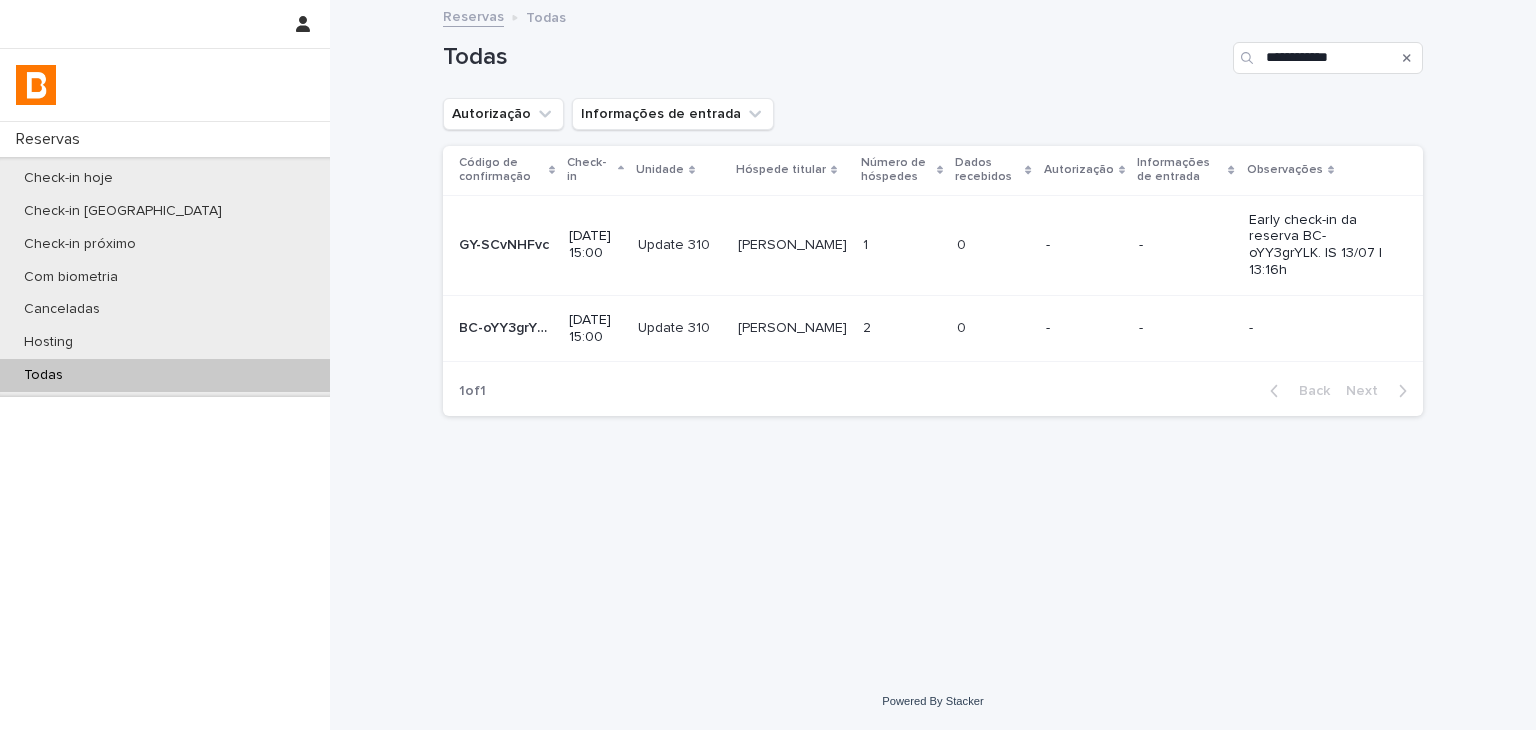 click at bounding box center (993, 328) 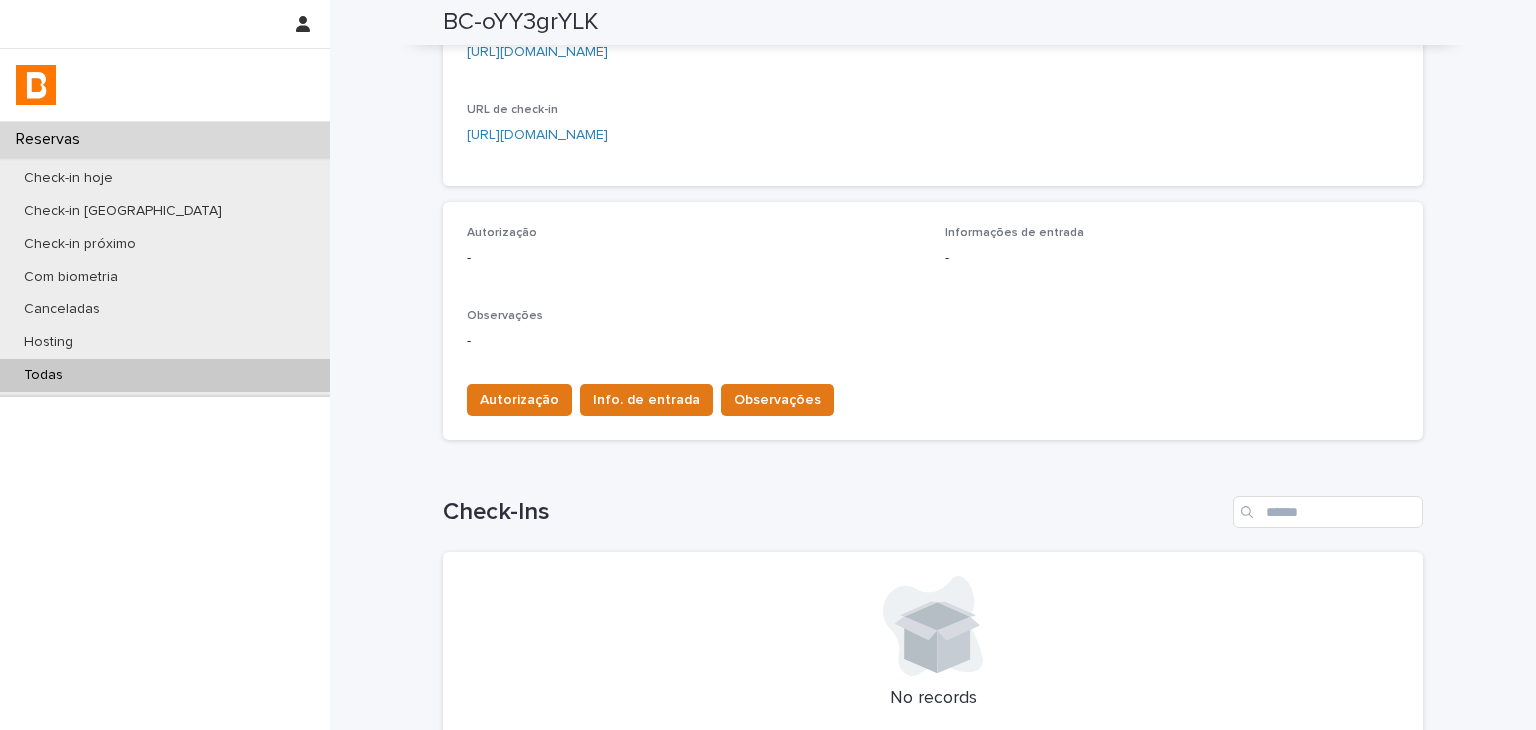 scroll, scrollTop: 500, scrollLeft: 0, axis: vertical 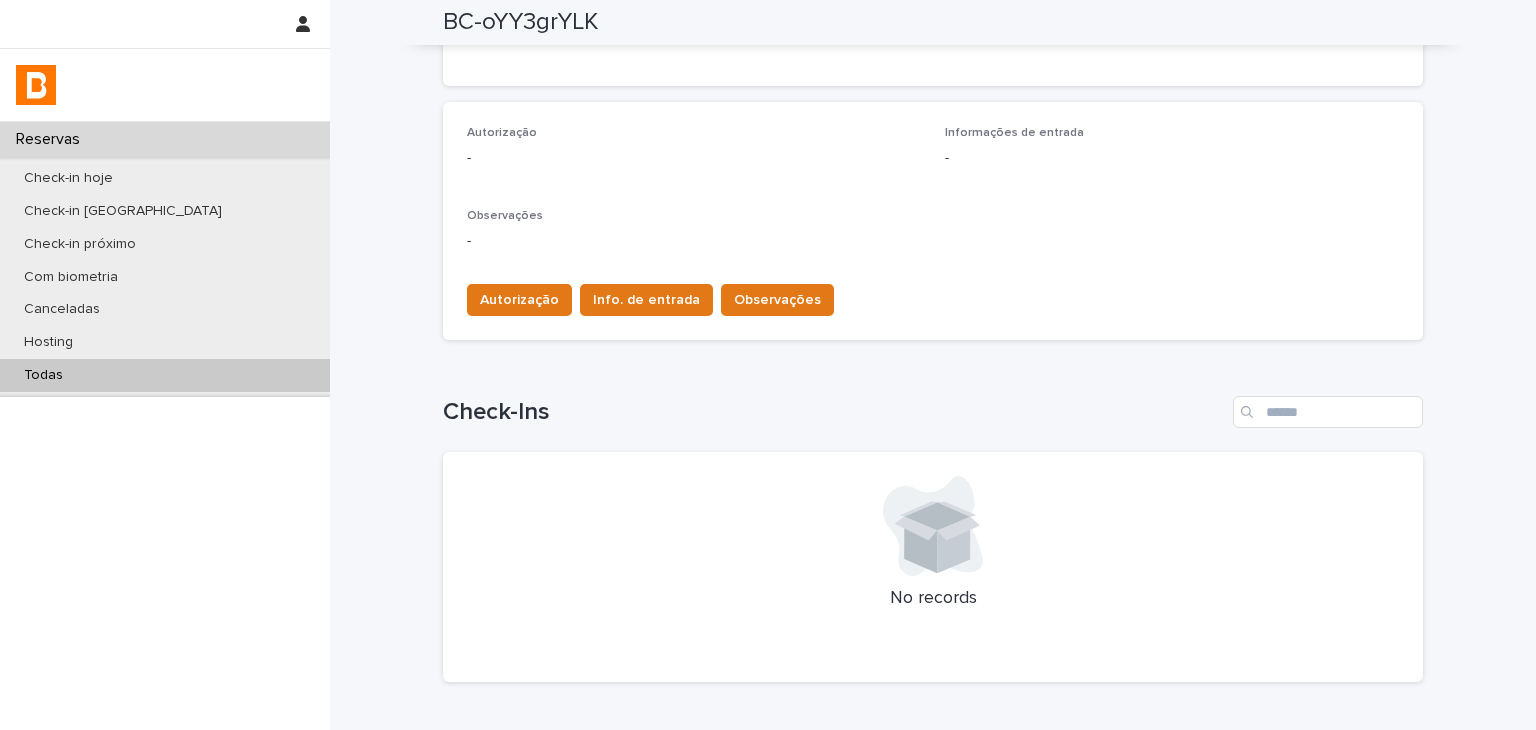 click on "Loading... Saving… Check-Ins No records" at bounding box center [933, 527] 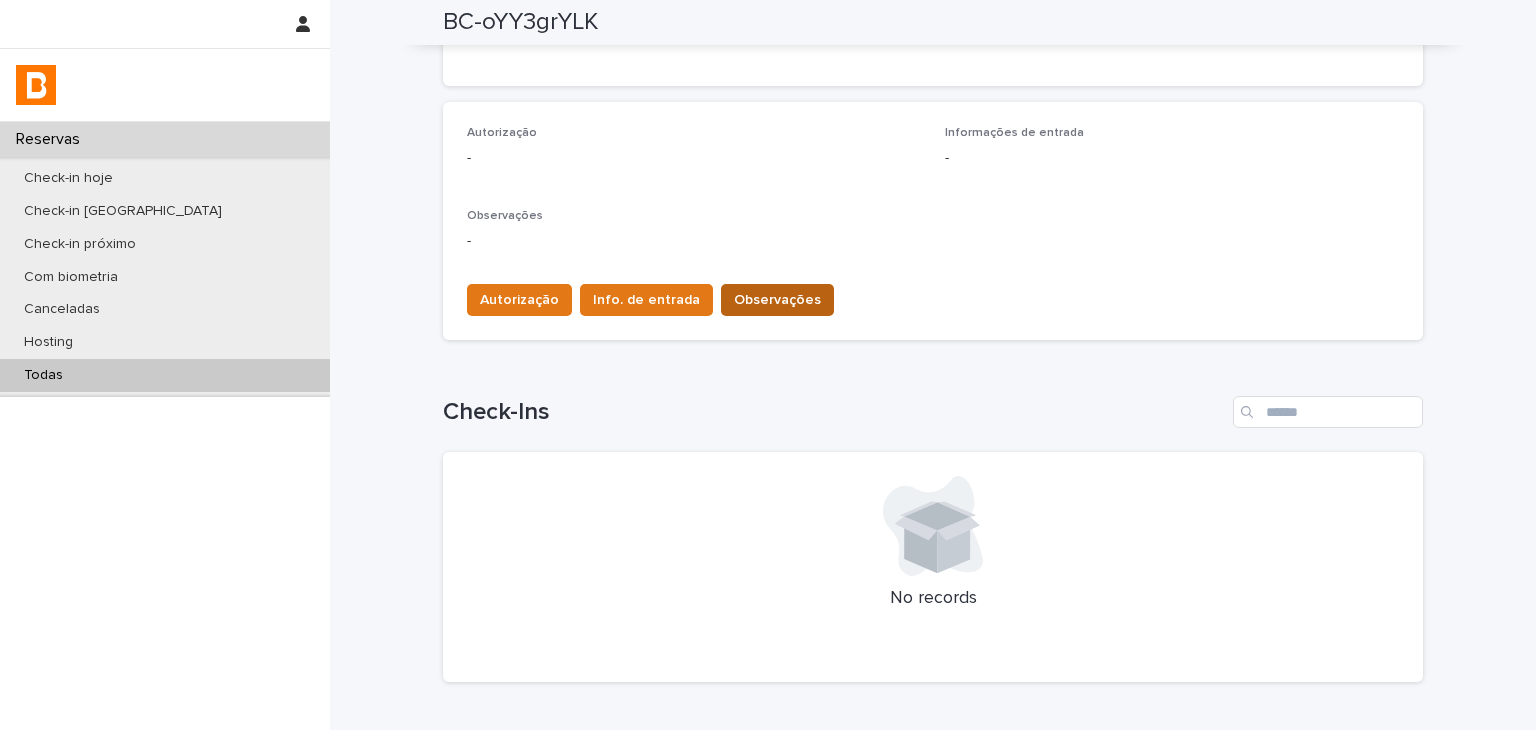 click on "Observações" at bounding box center (777, 300) 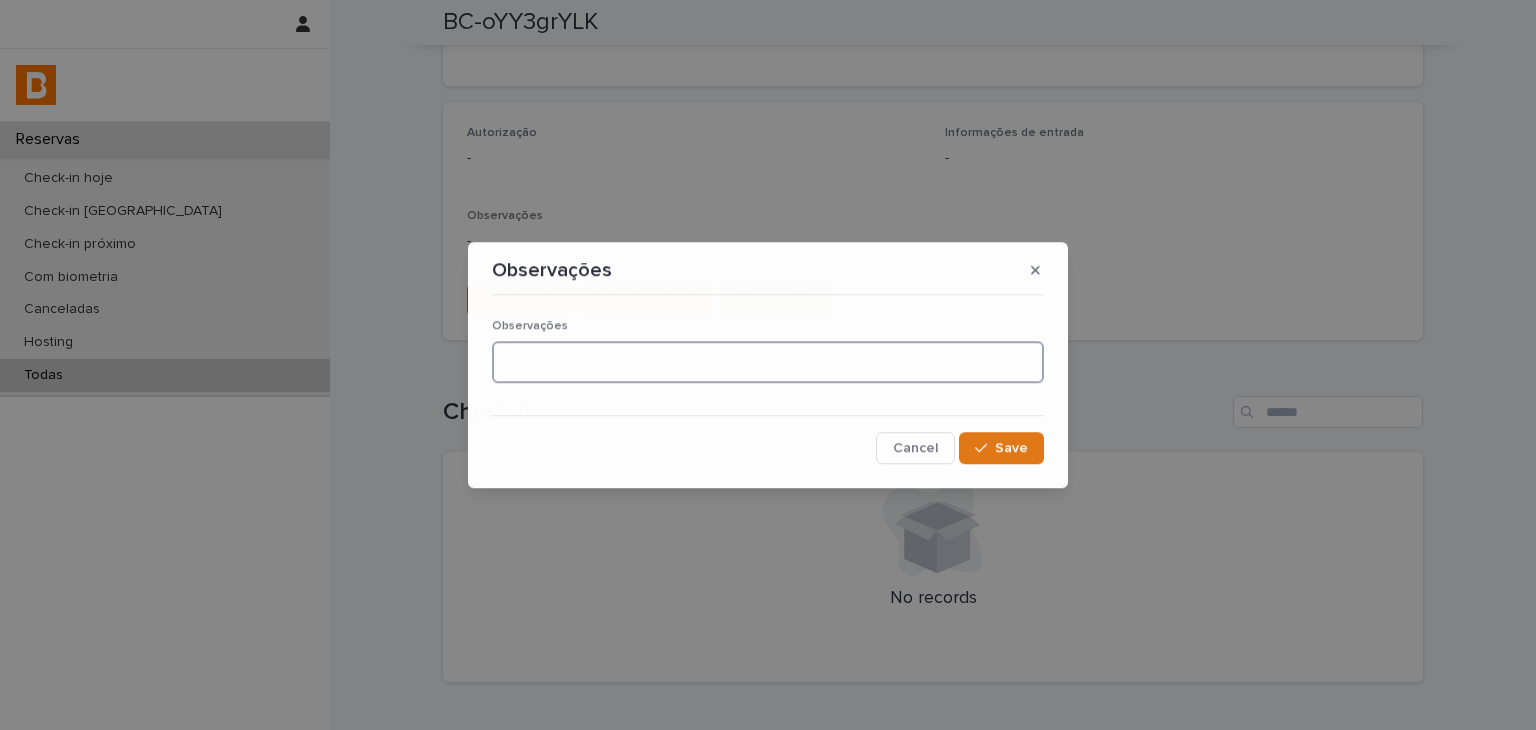 click at bounding box center [768, 362] 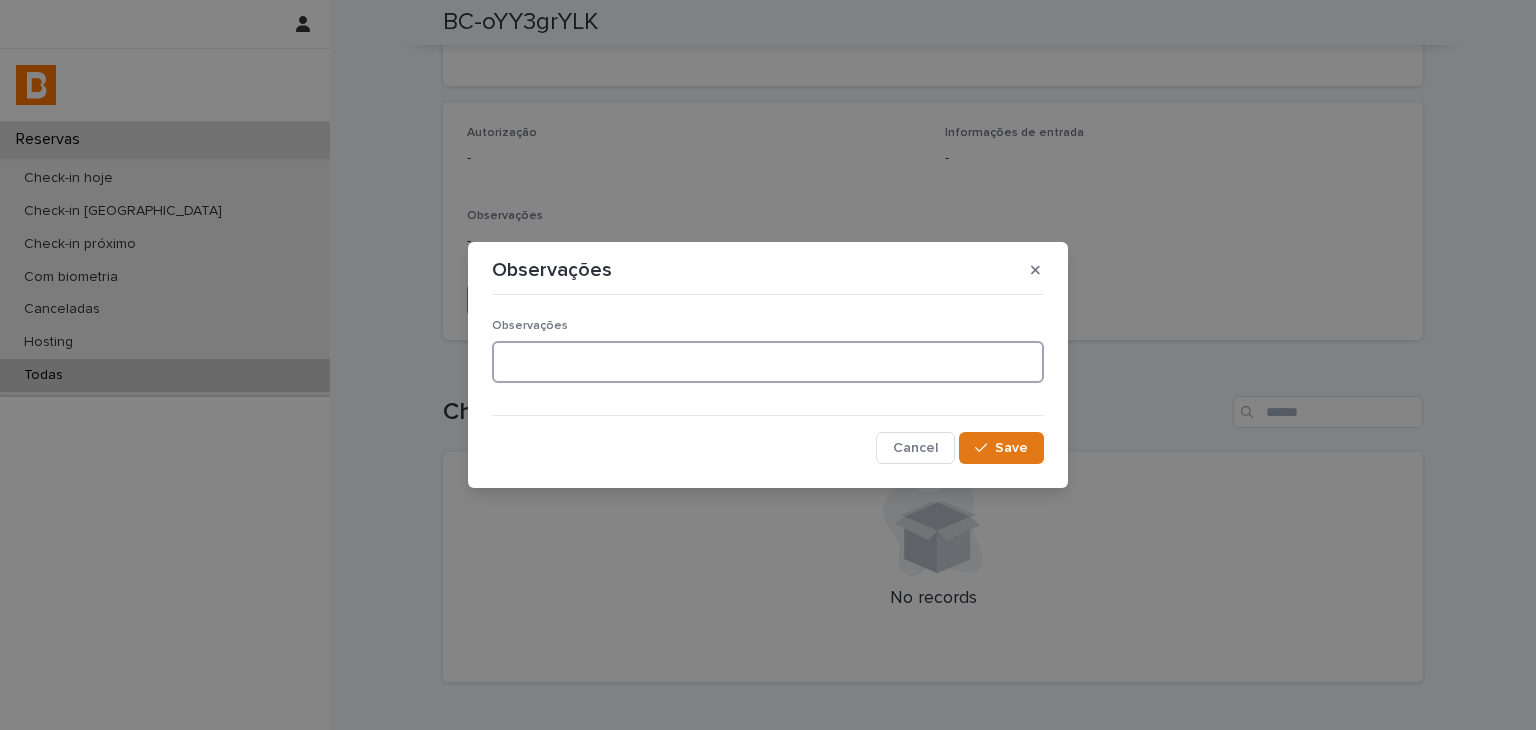 paste on "**********" 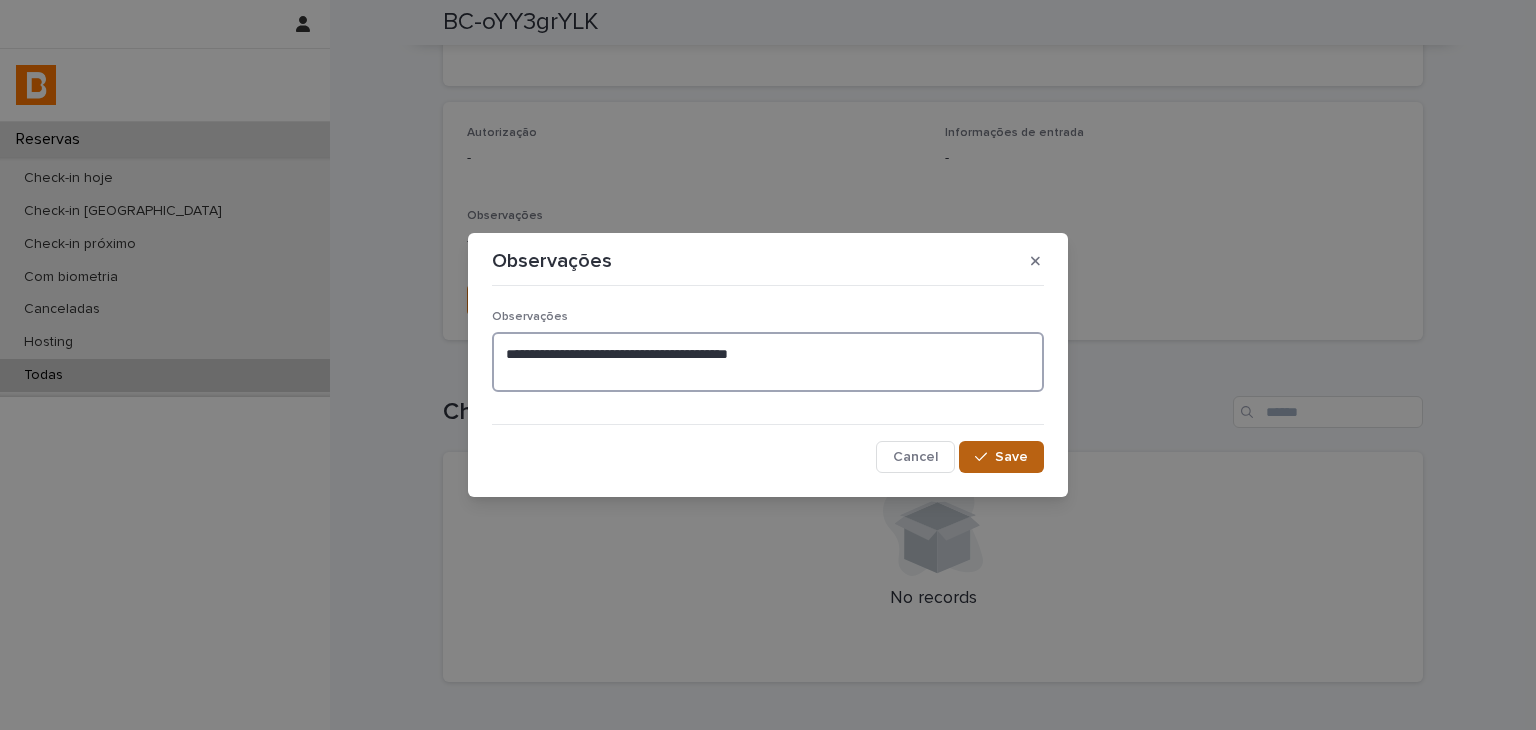 type on "**********" 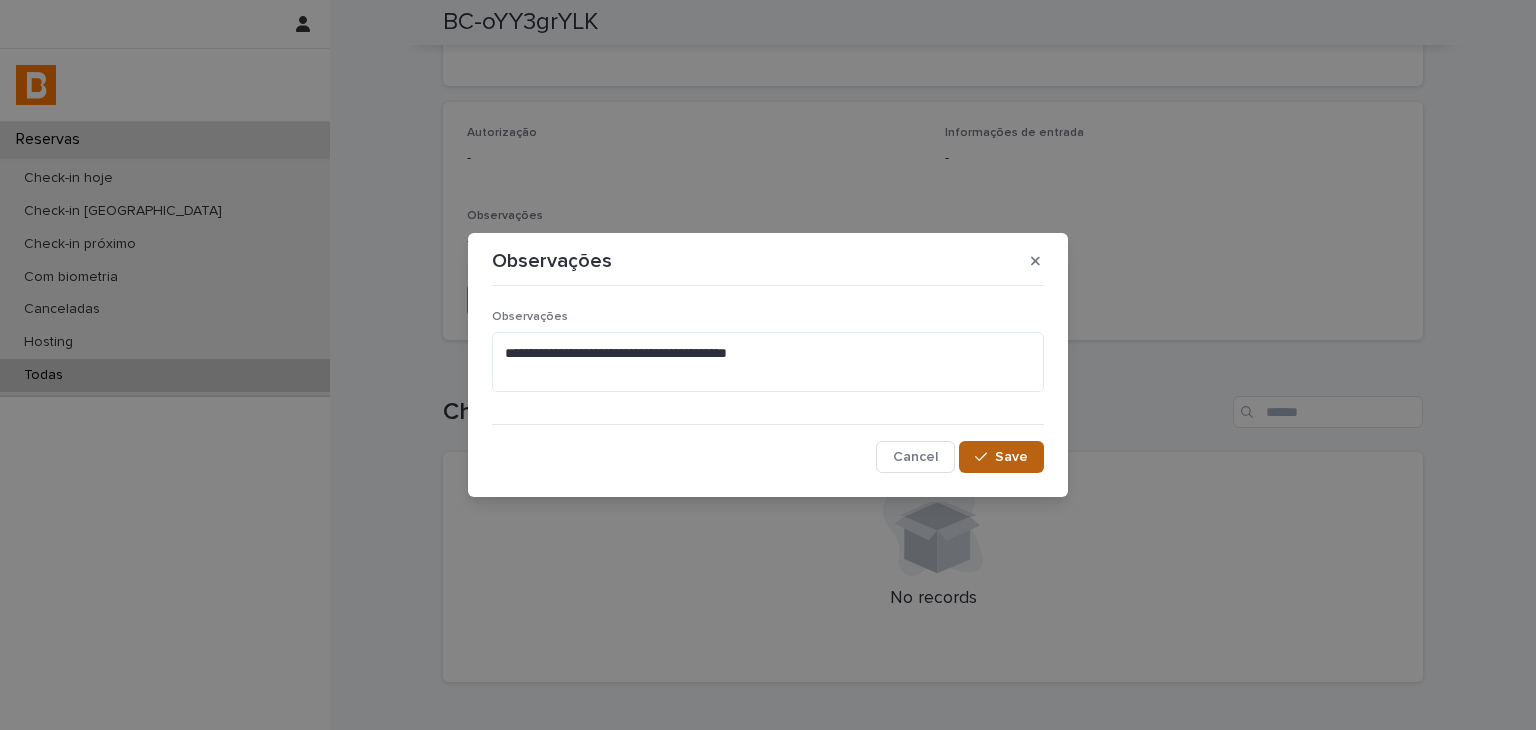 click on "Save" at bounding box center [1001, 457] 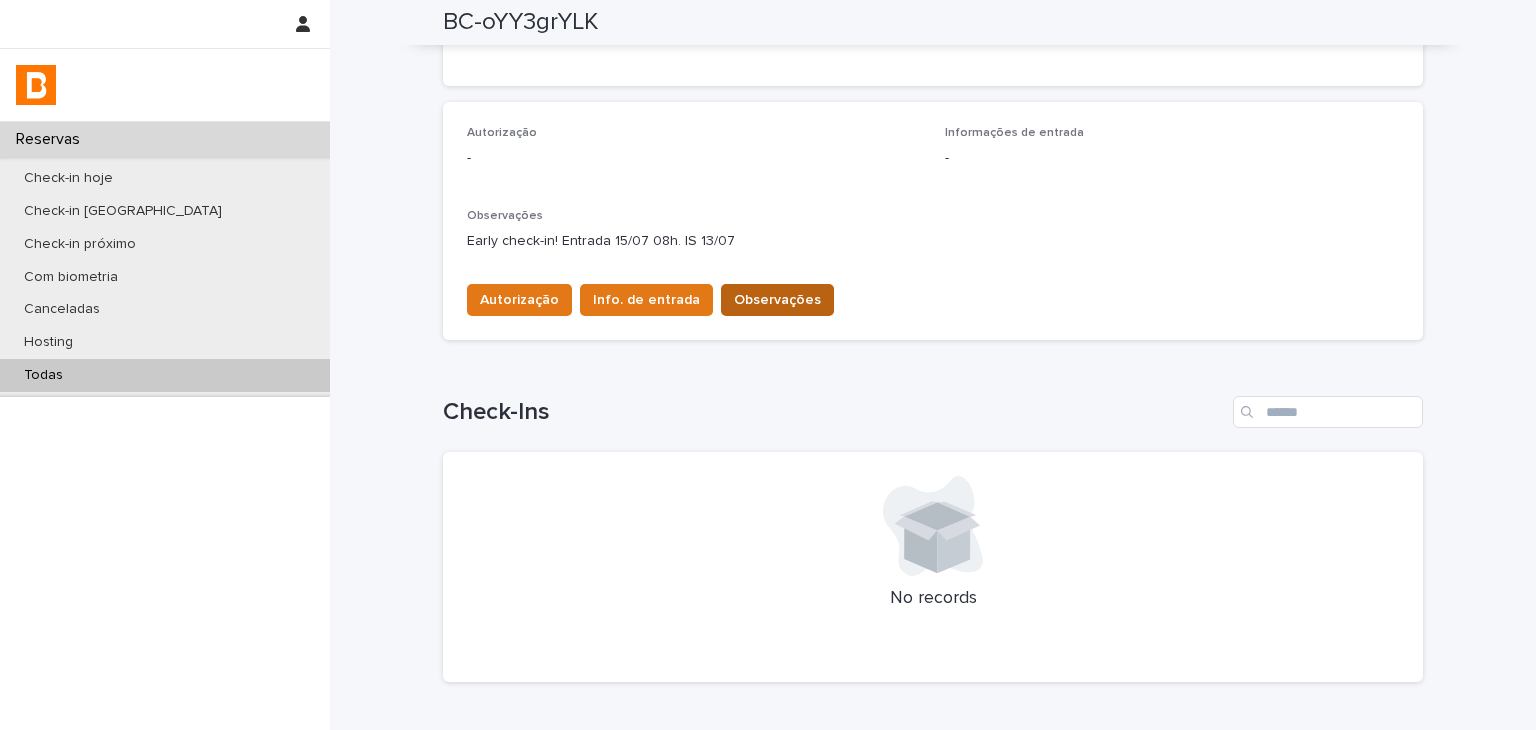 click on "Observações" at bounding box center (777, 300) 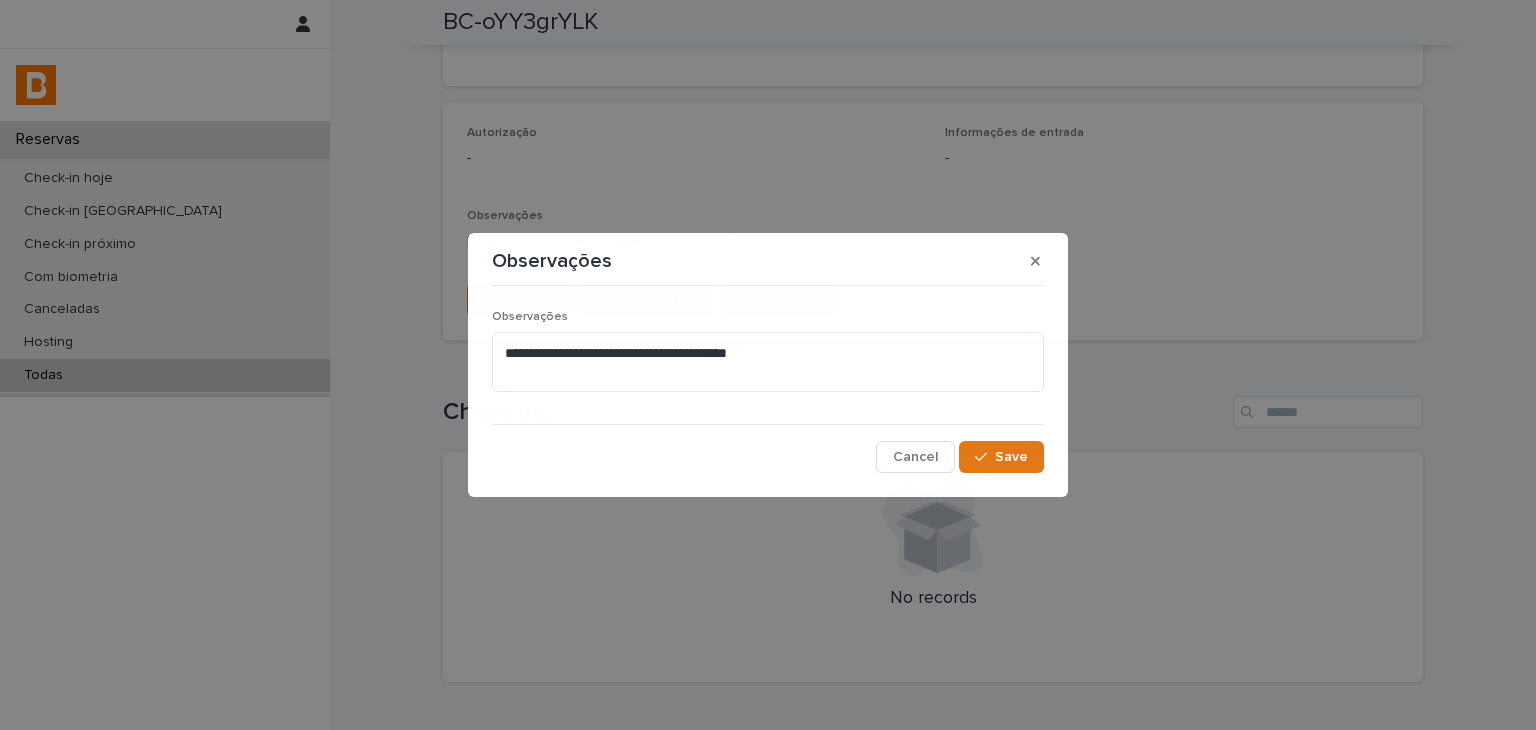 click on "**********" at bounding box center (768, 383) 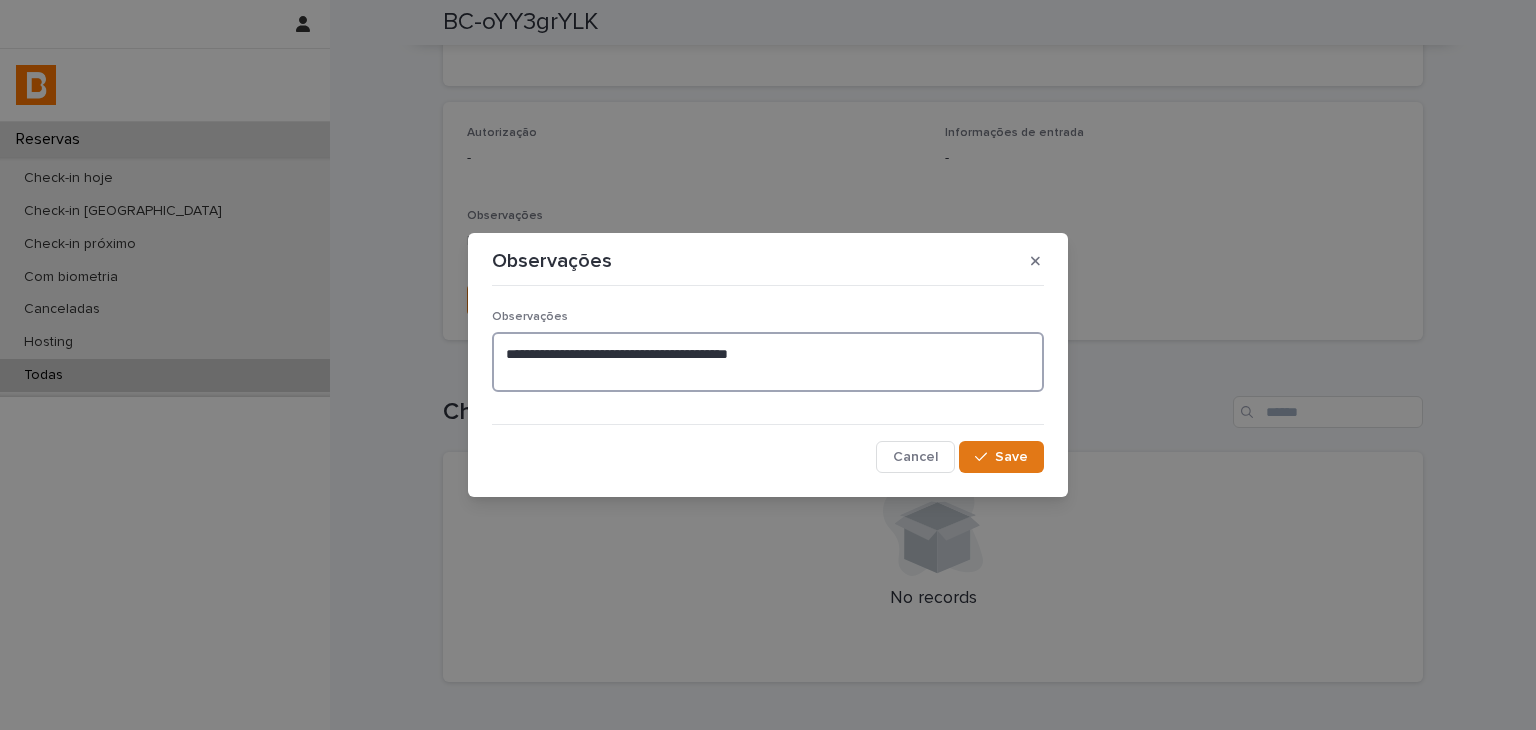 click on "**********" at bounding box center [768, 362] 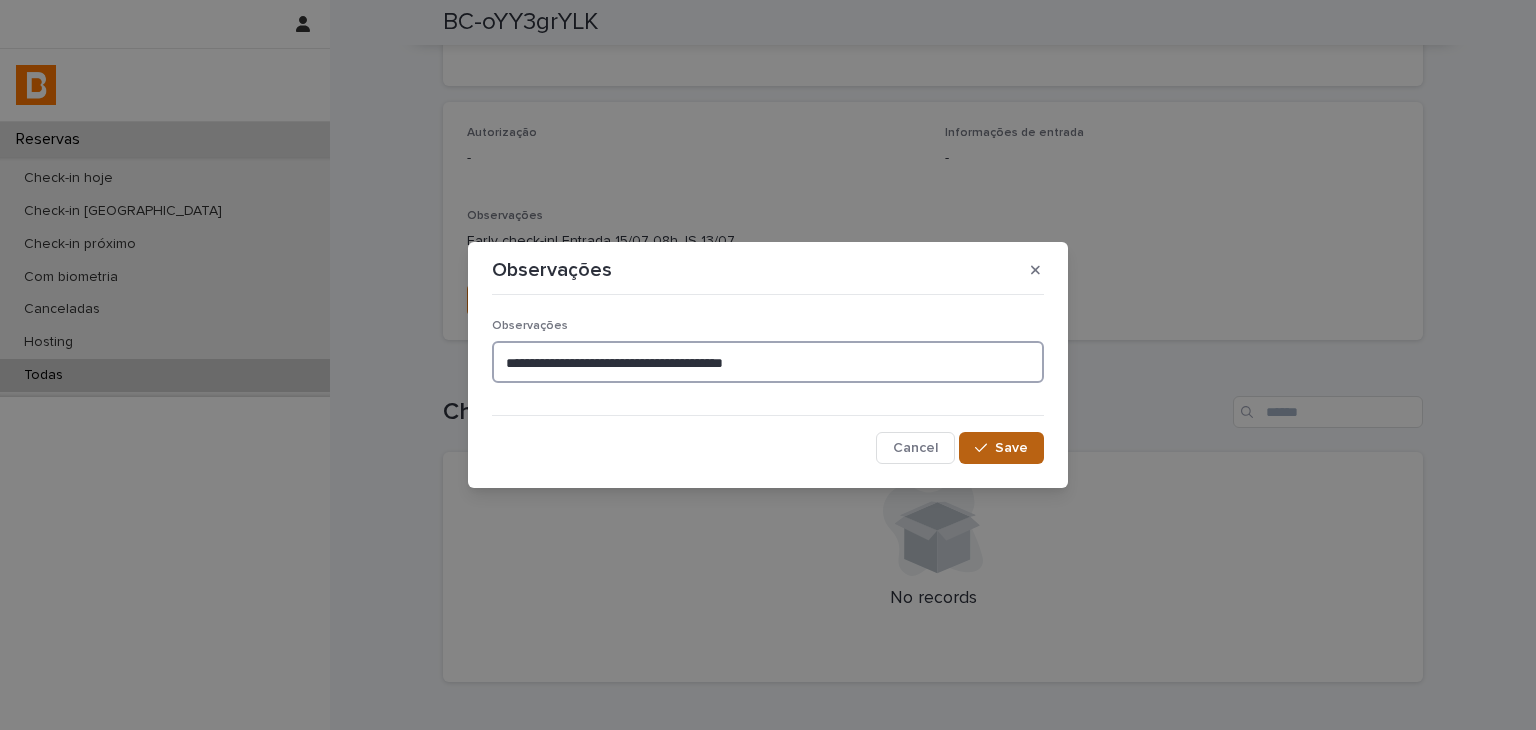 type on "**********" 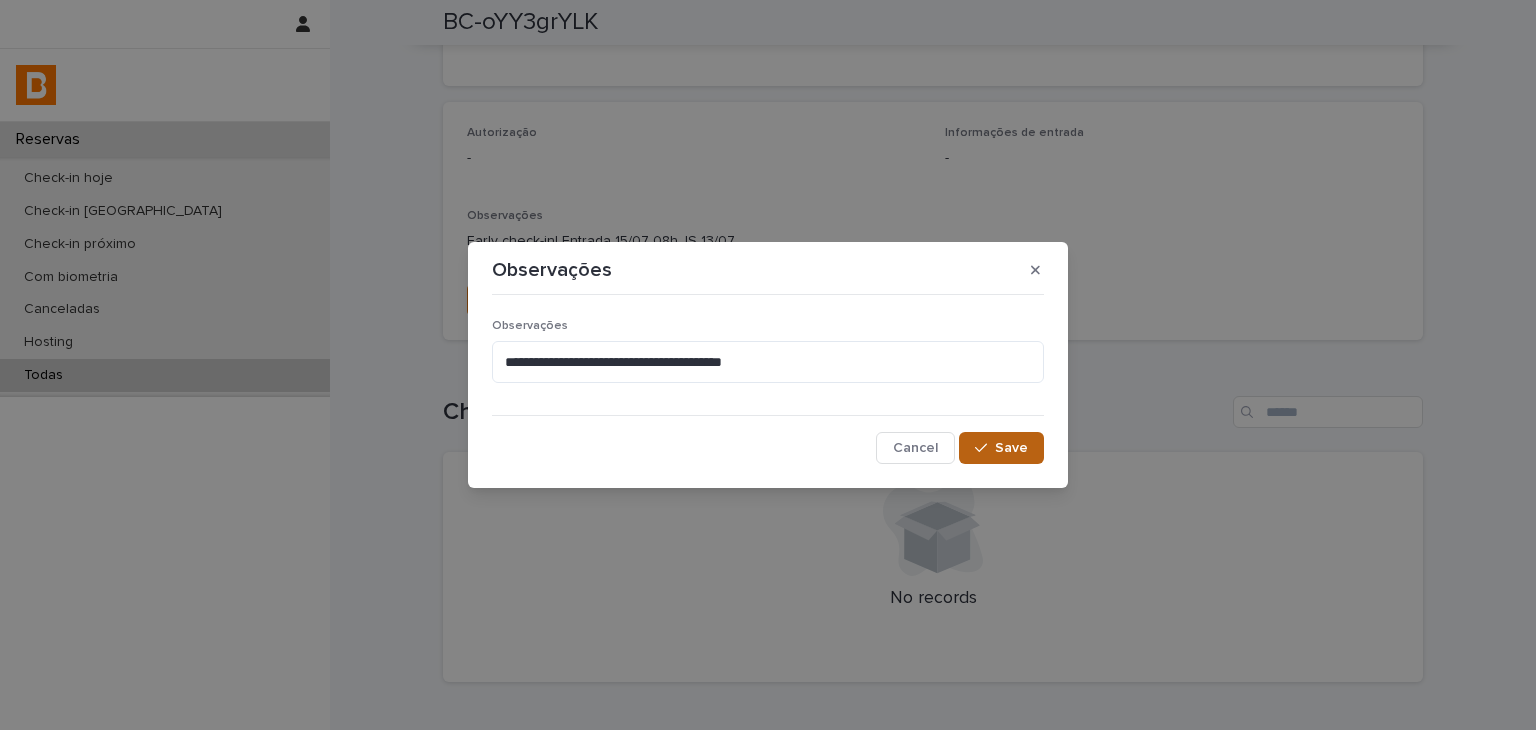 click on "Save" at bounding box center (1001, 448) 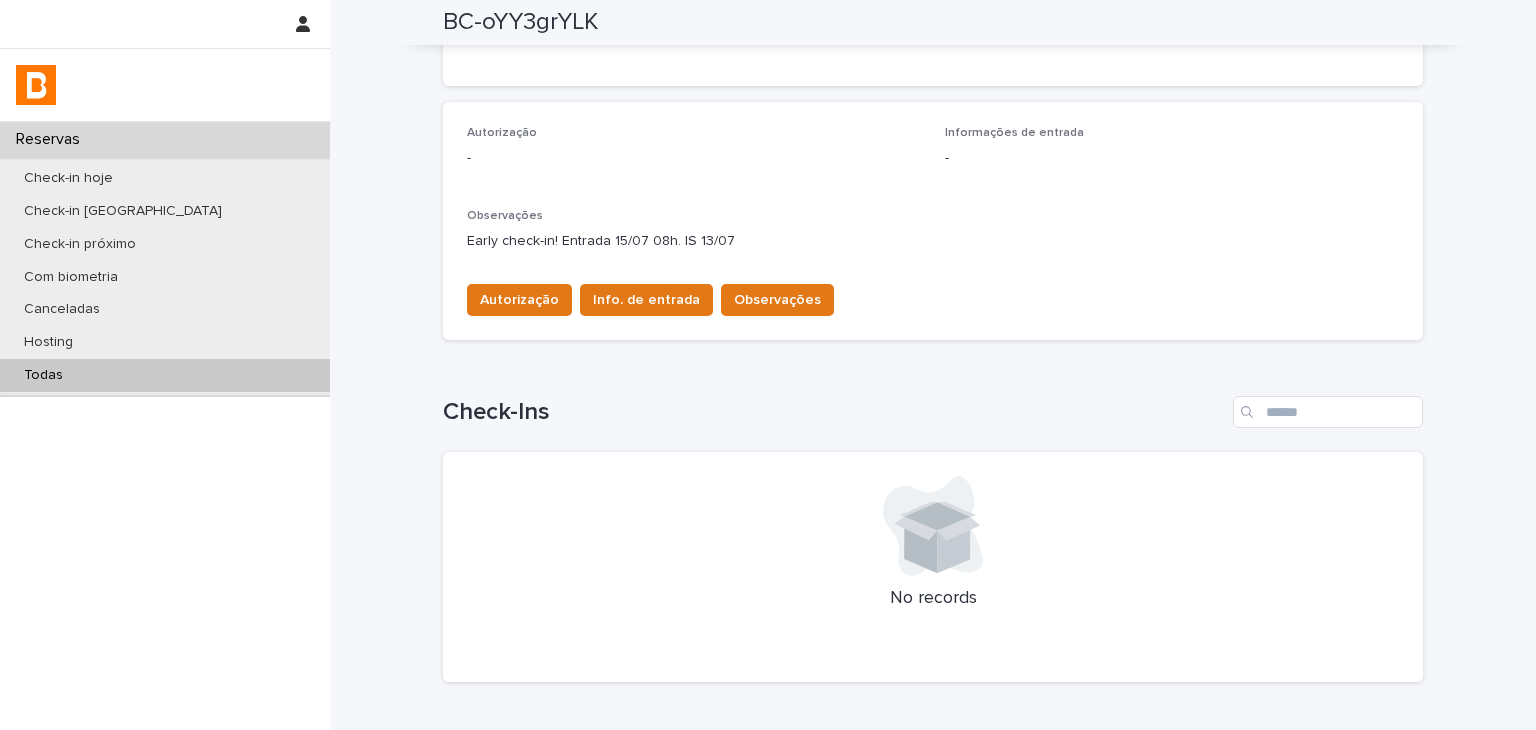 scroll, scrollTop: 0, scrollLeft: 0, axis: both 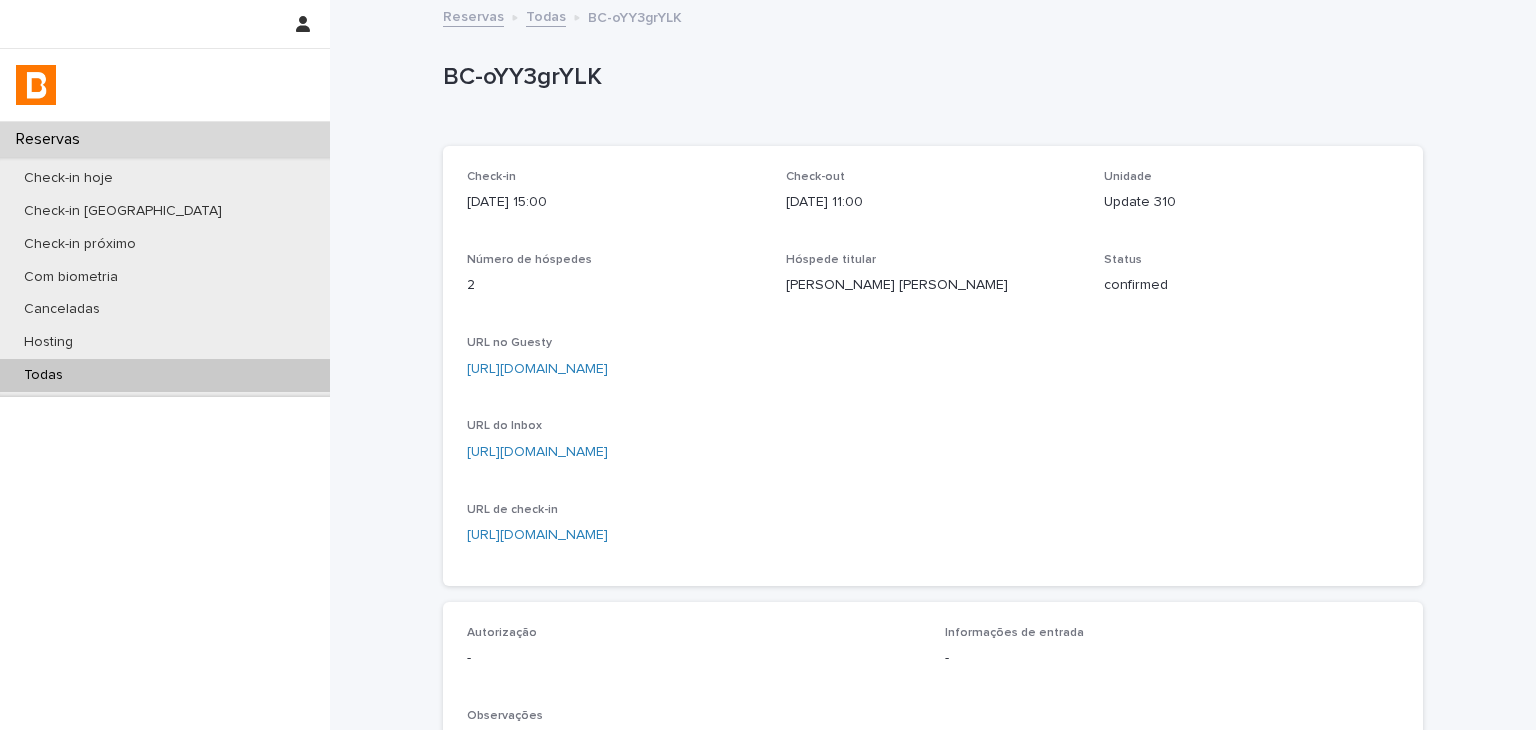 click on "Todas" at bounding box center [165, 375] 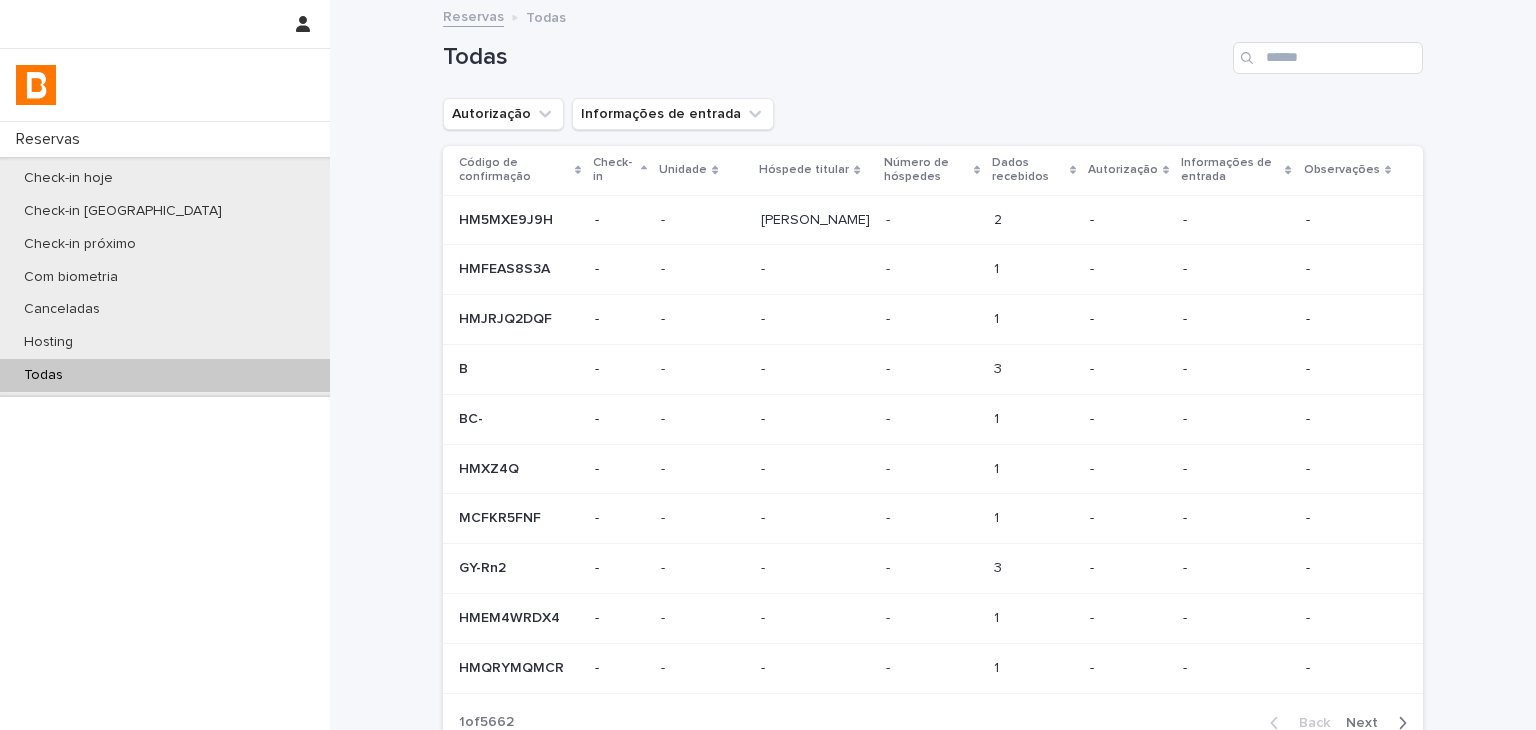 click on "Todas" at bounding box center [165, 375] 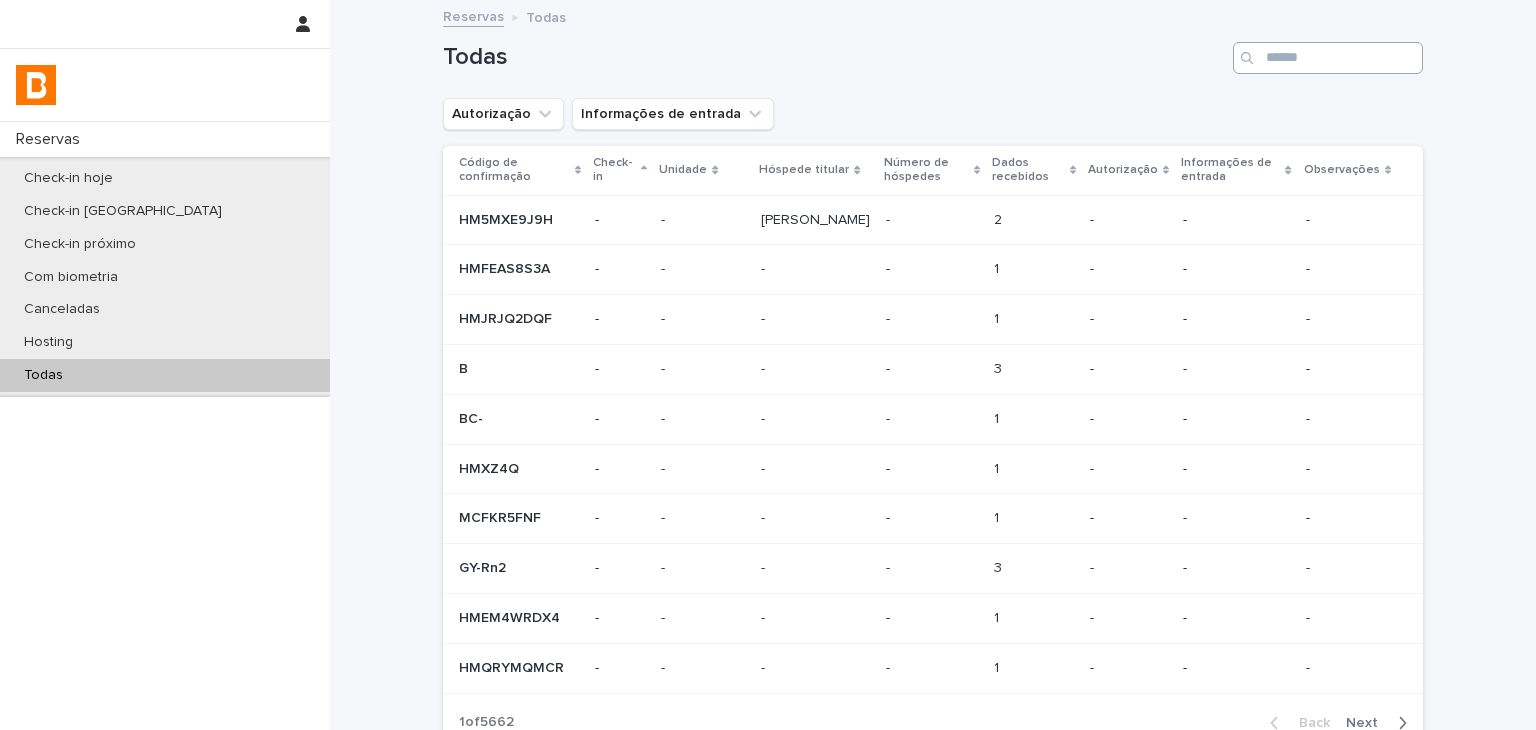 click at bounding box center [1328, 58] 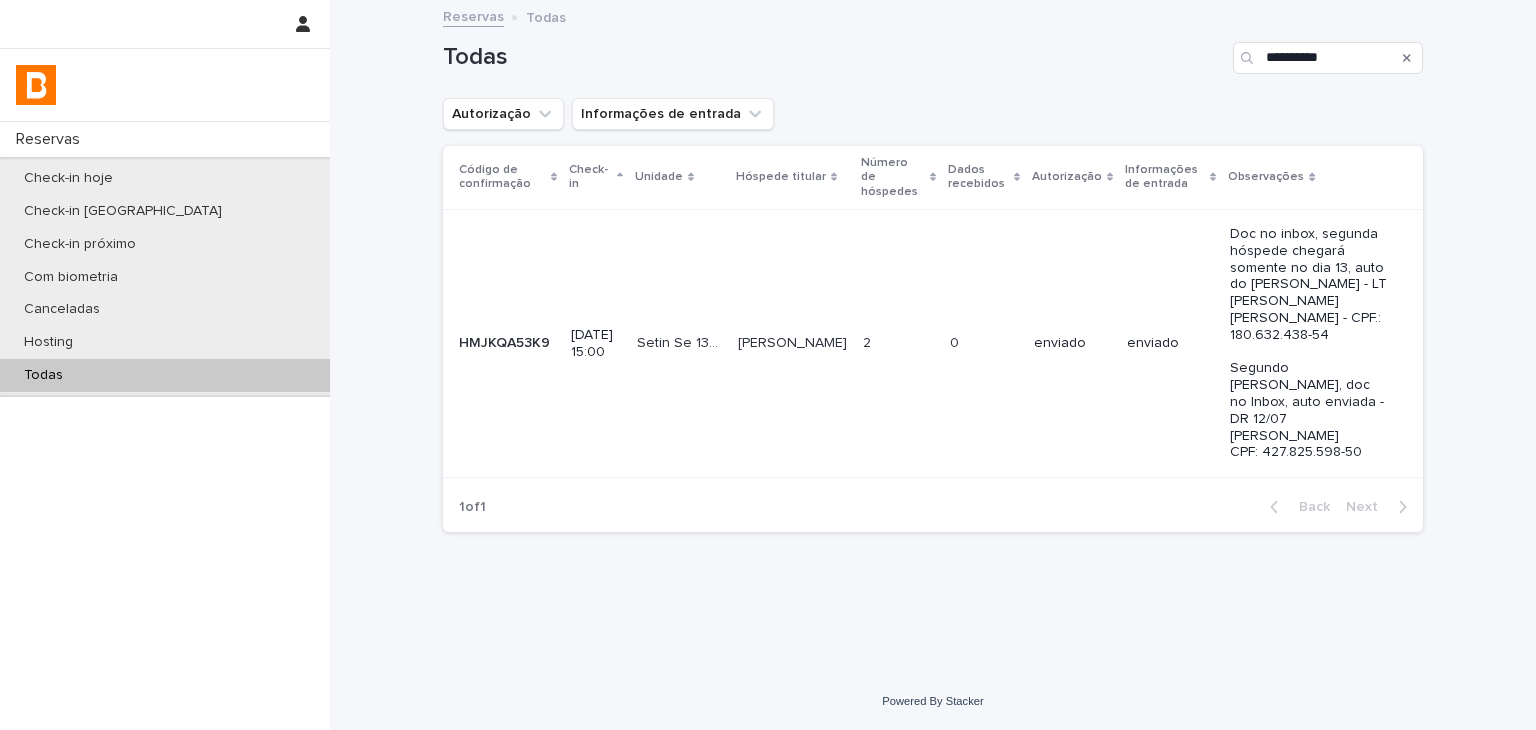 click on "enviado" at bounding box center [1170, 343] 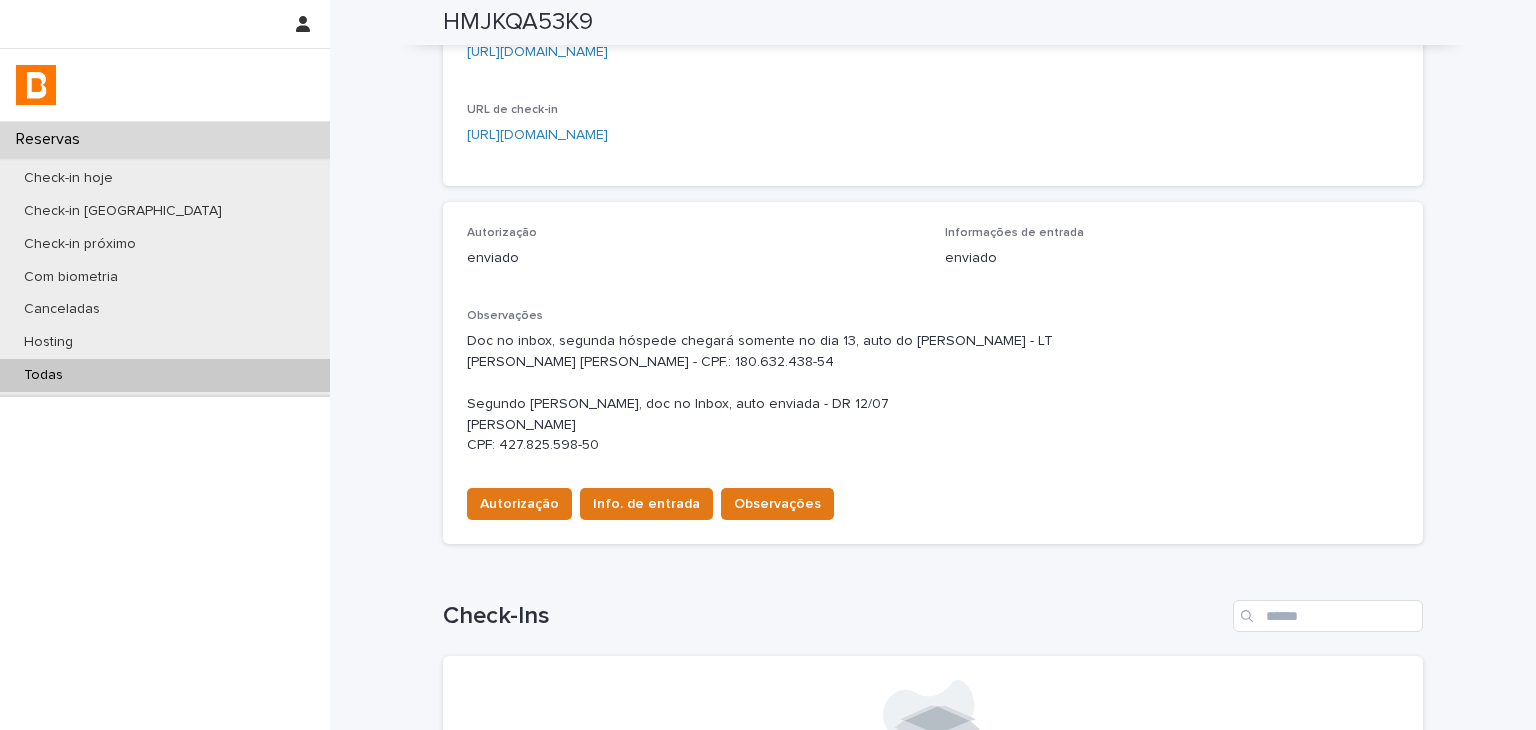 scroll, scrollTop: 0, scrollLeft: 0, axis: both 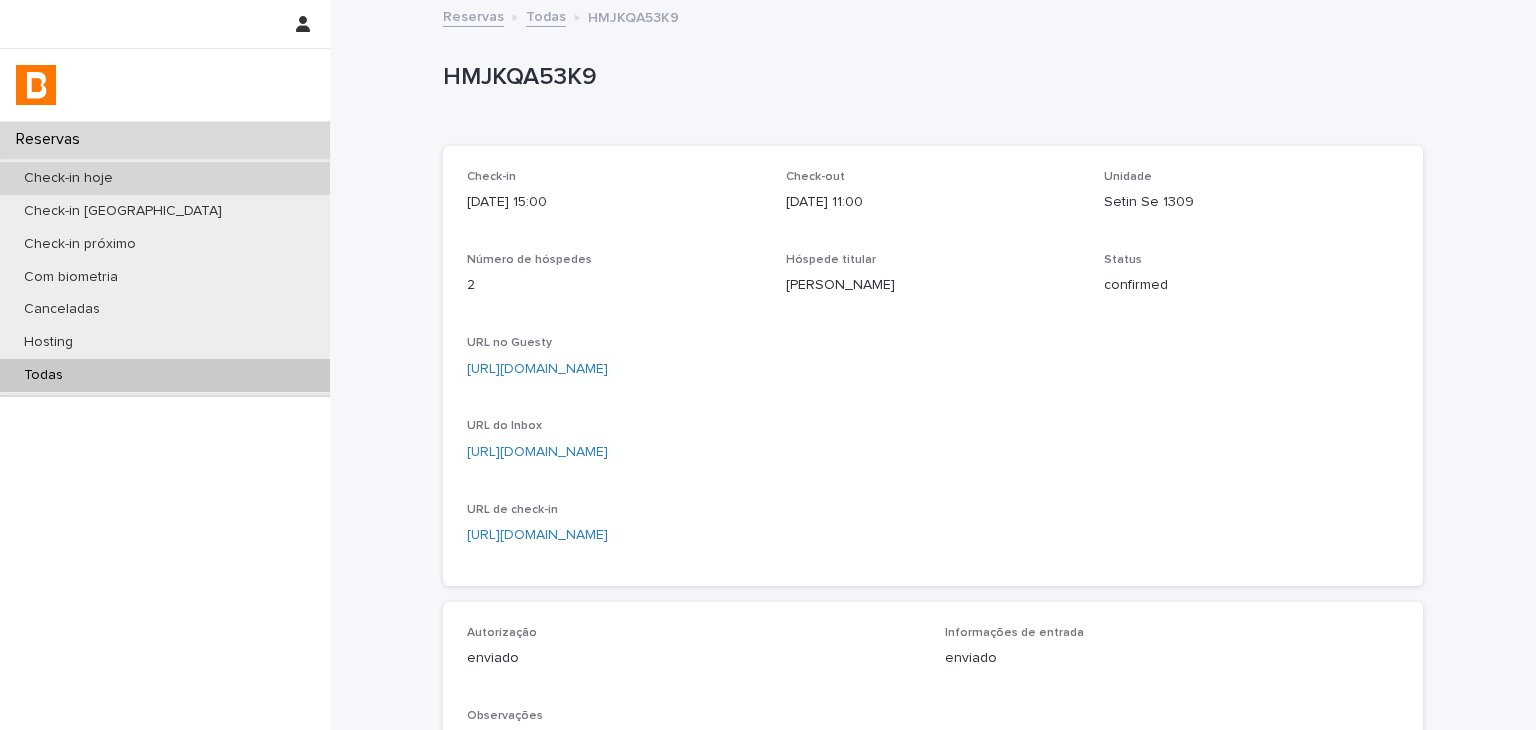 click on "Check-in hoje" at bounding box center [68, 178] 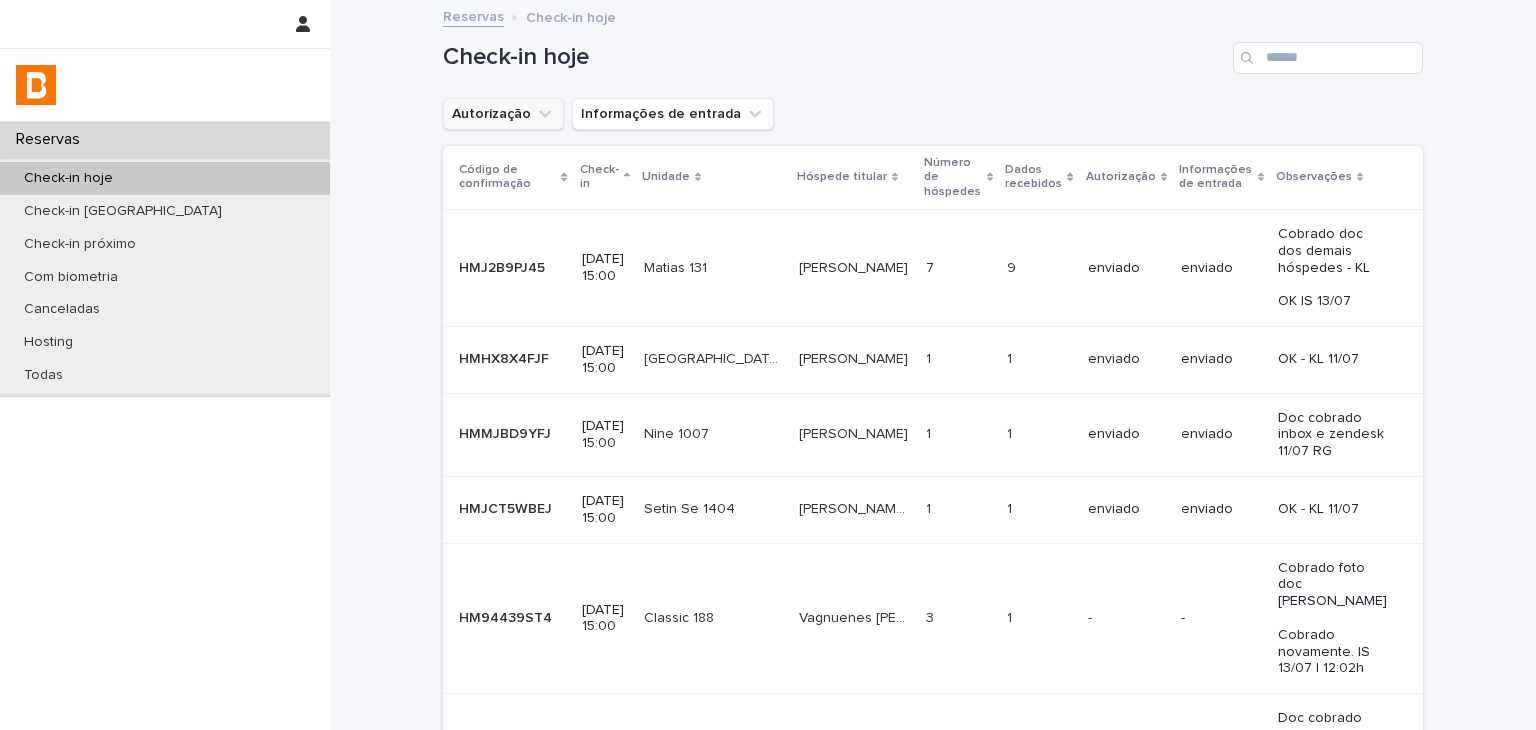 click on "Autorização" at bounding box center [503, 114] 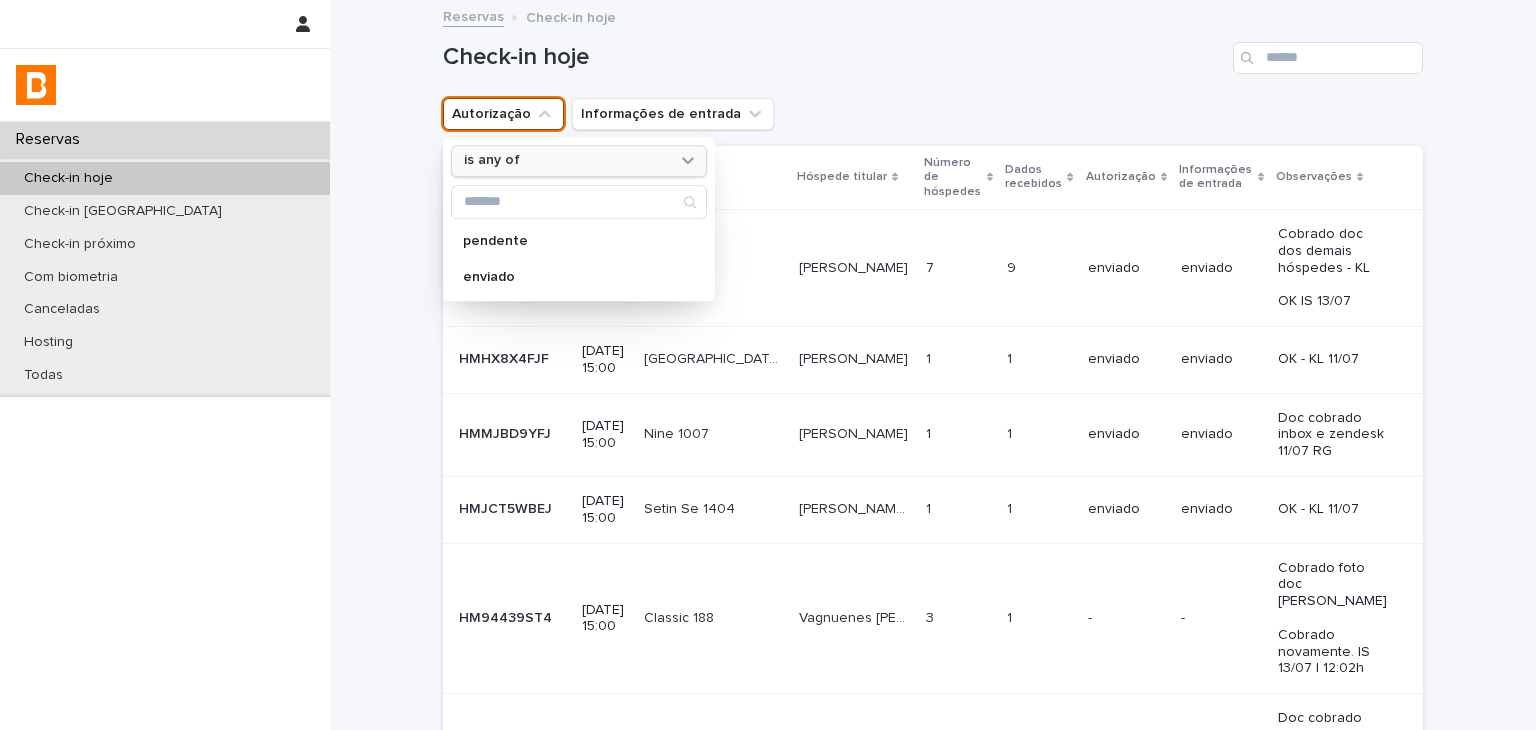 click on "is any of" at bounding box center [492, 161] 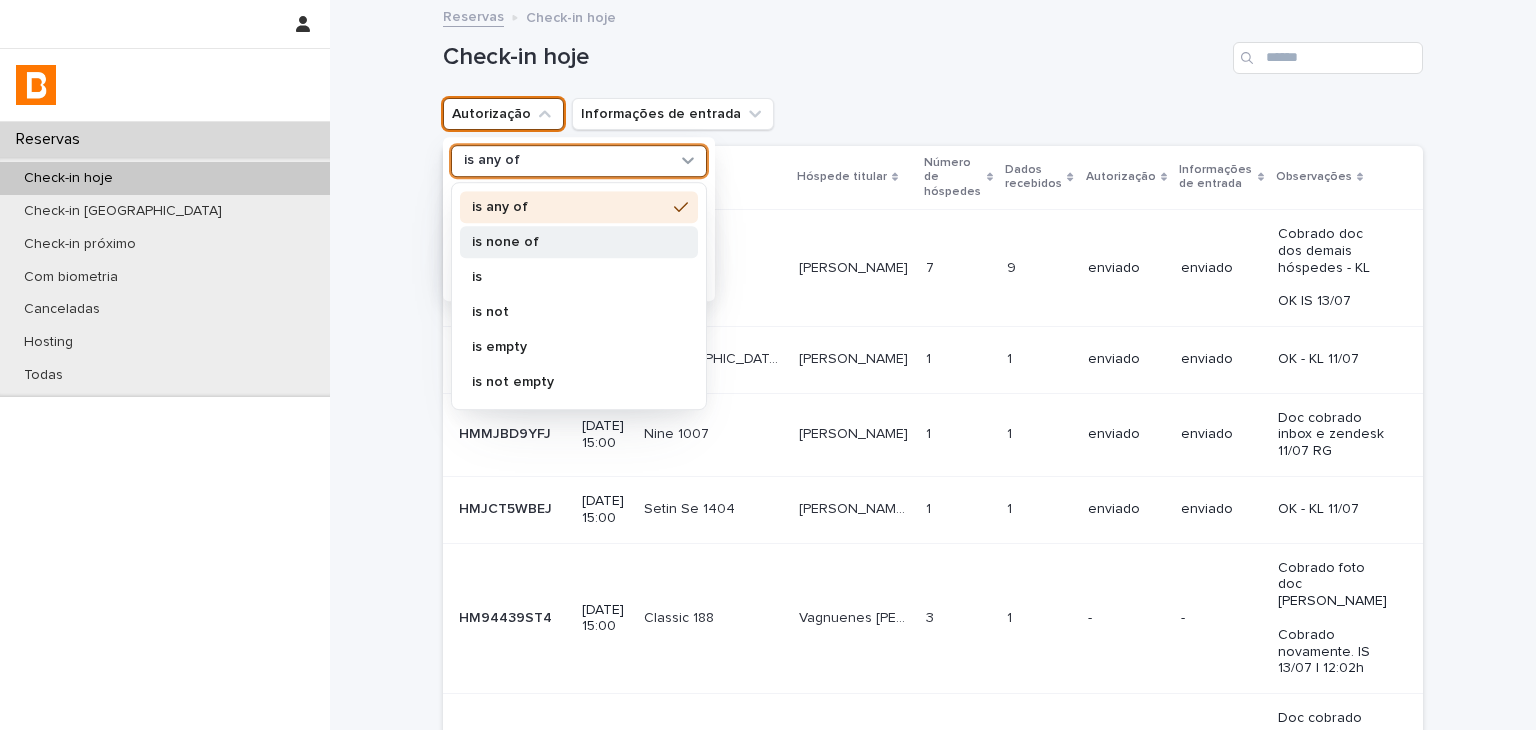 click on "is none of" at bounding box center (569, 242) 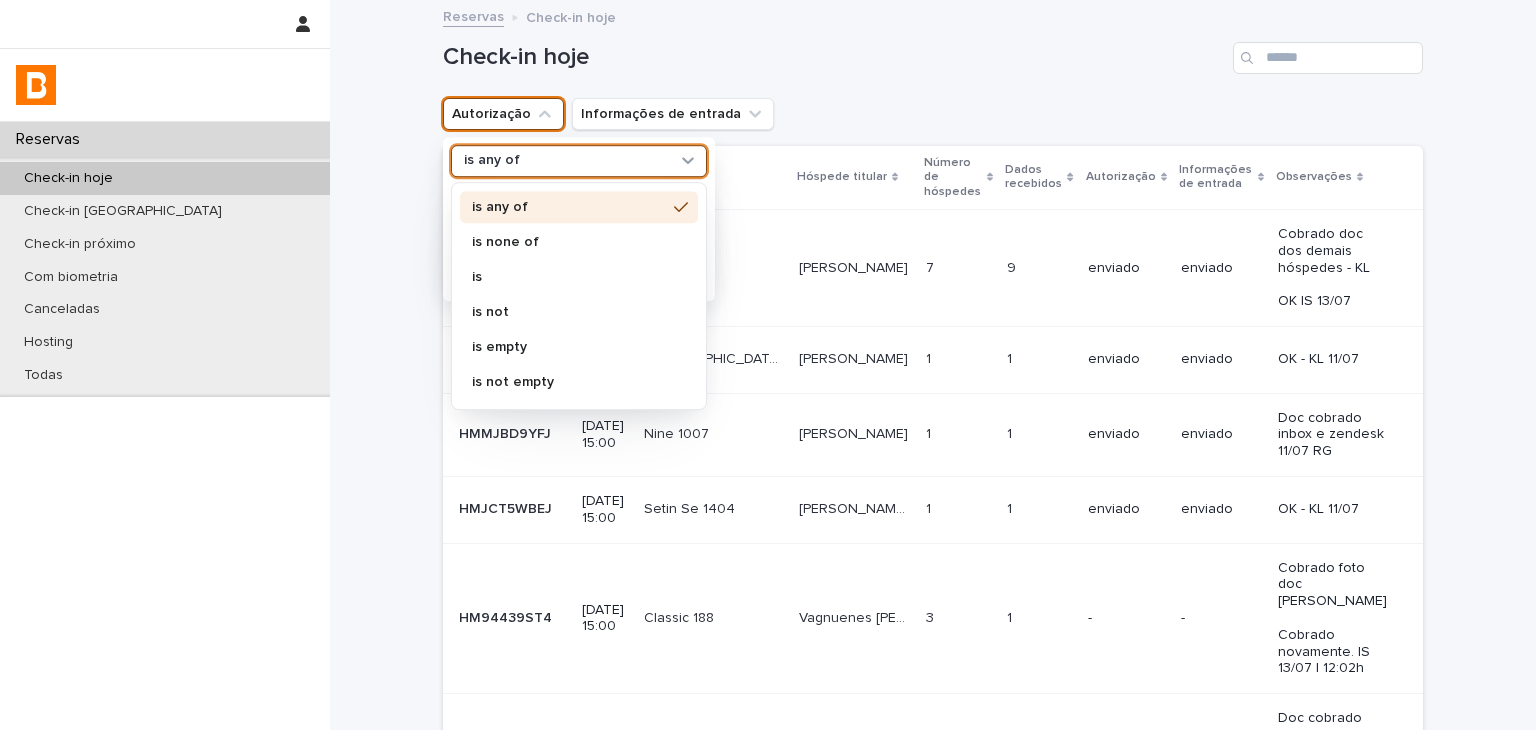 click on "enviado" at bounding box center [569, 277] 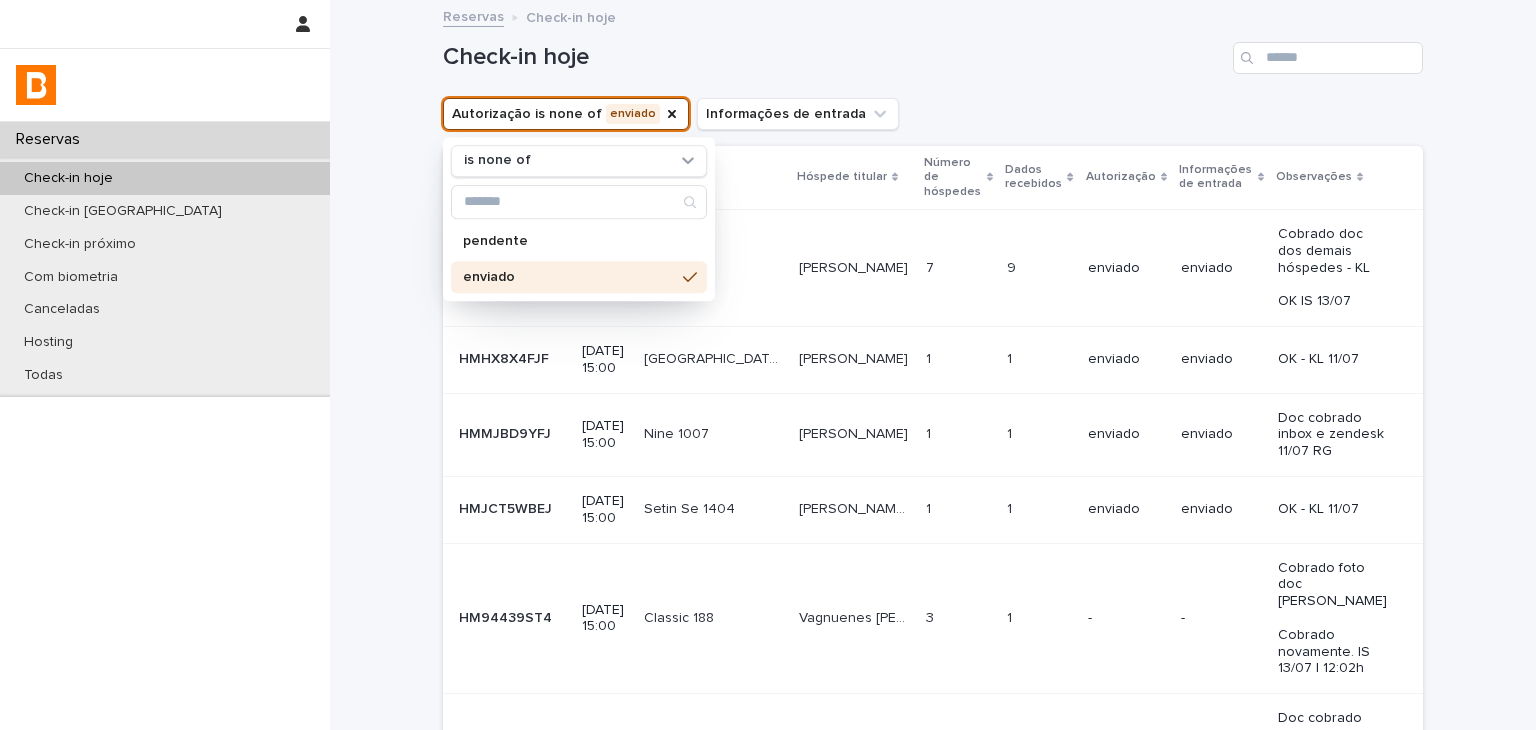 click on "Check-in hoje" at bounding box center (933, 50) 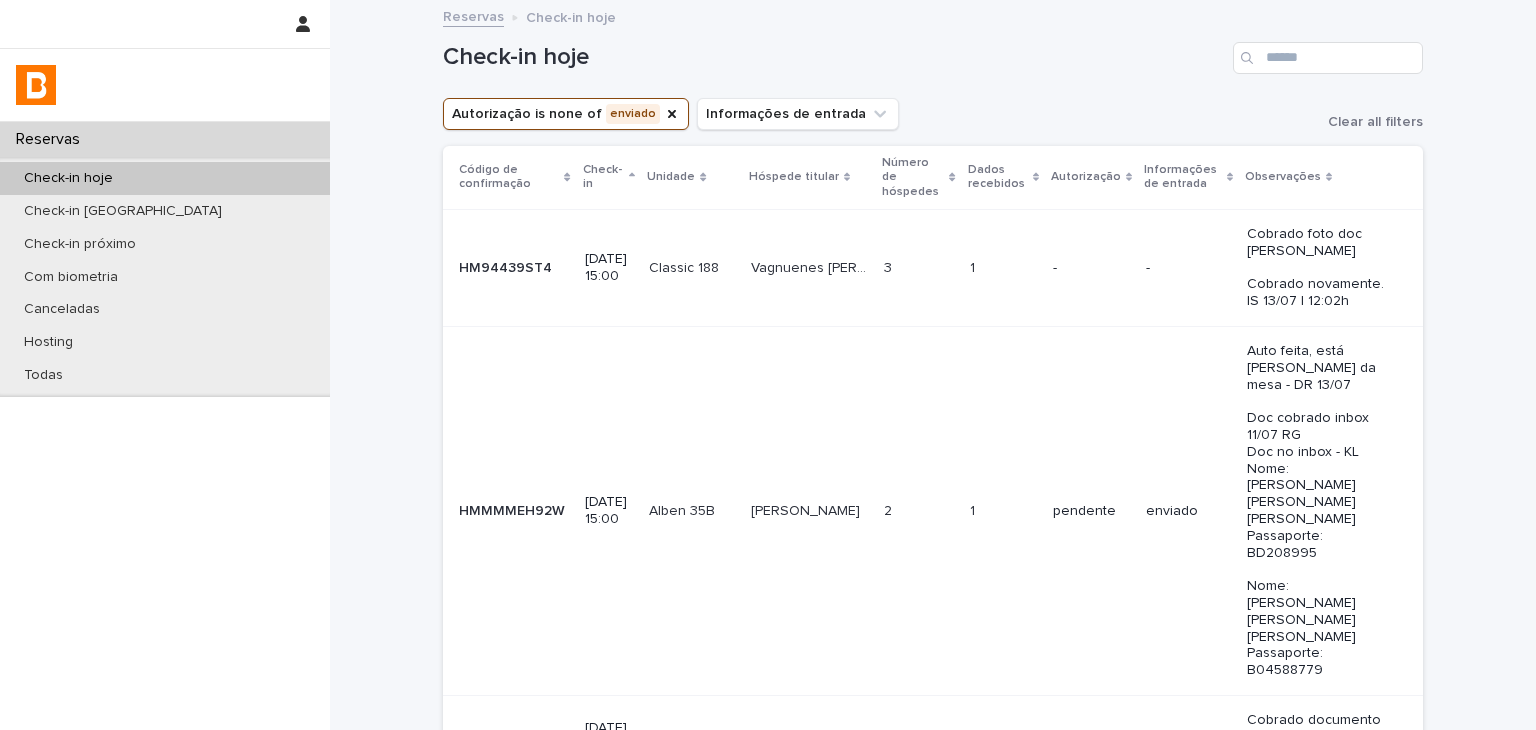 scroll, scrollTop: 300, scrollLeft: 0, axis: vertical 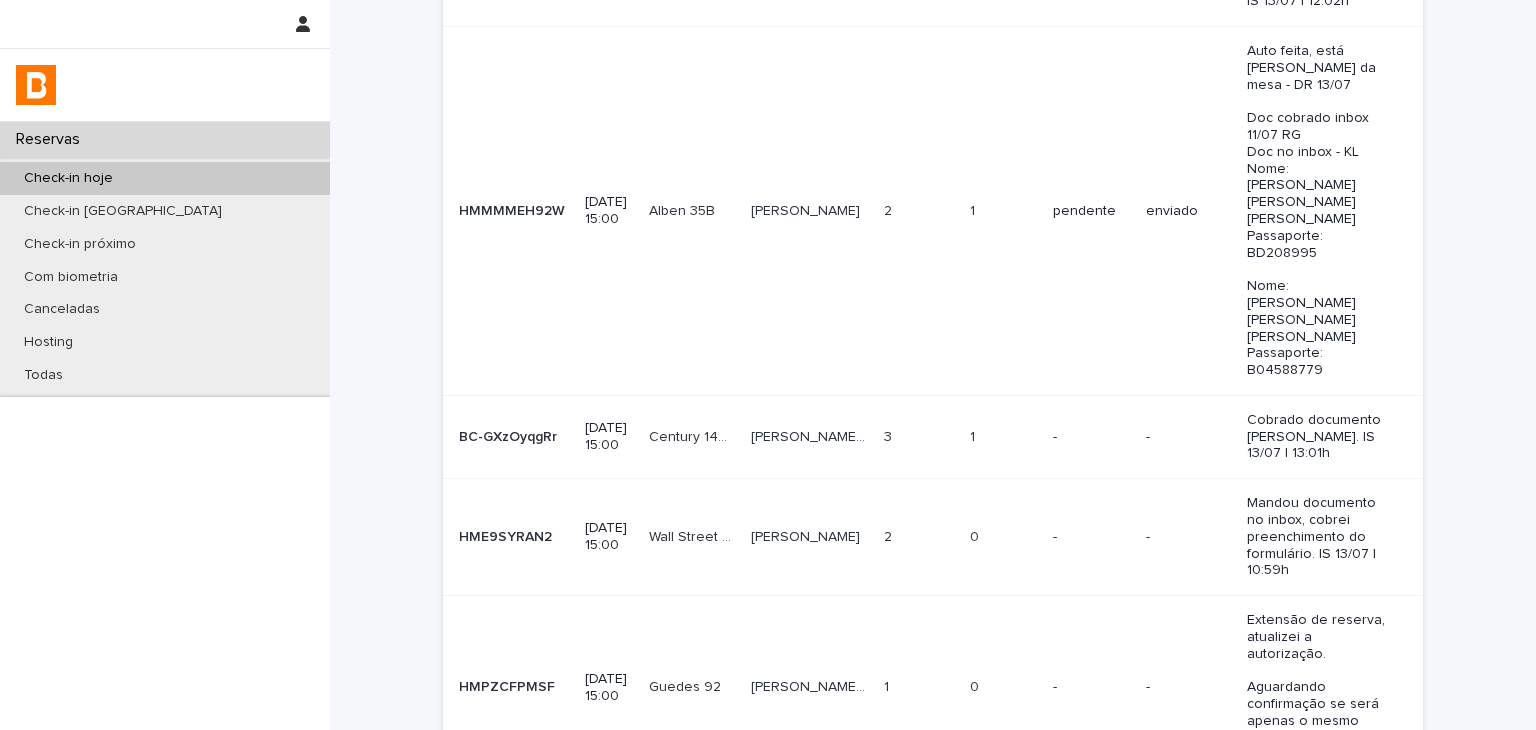 click on "Katherine Arana Katherine Arana" at bounding box center [809, 210] 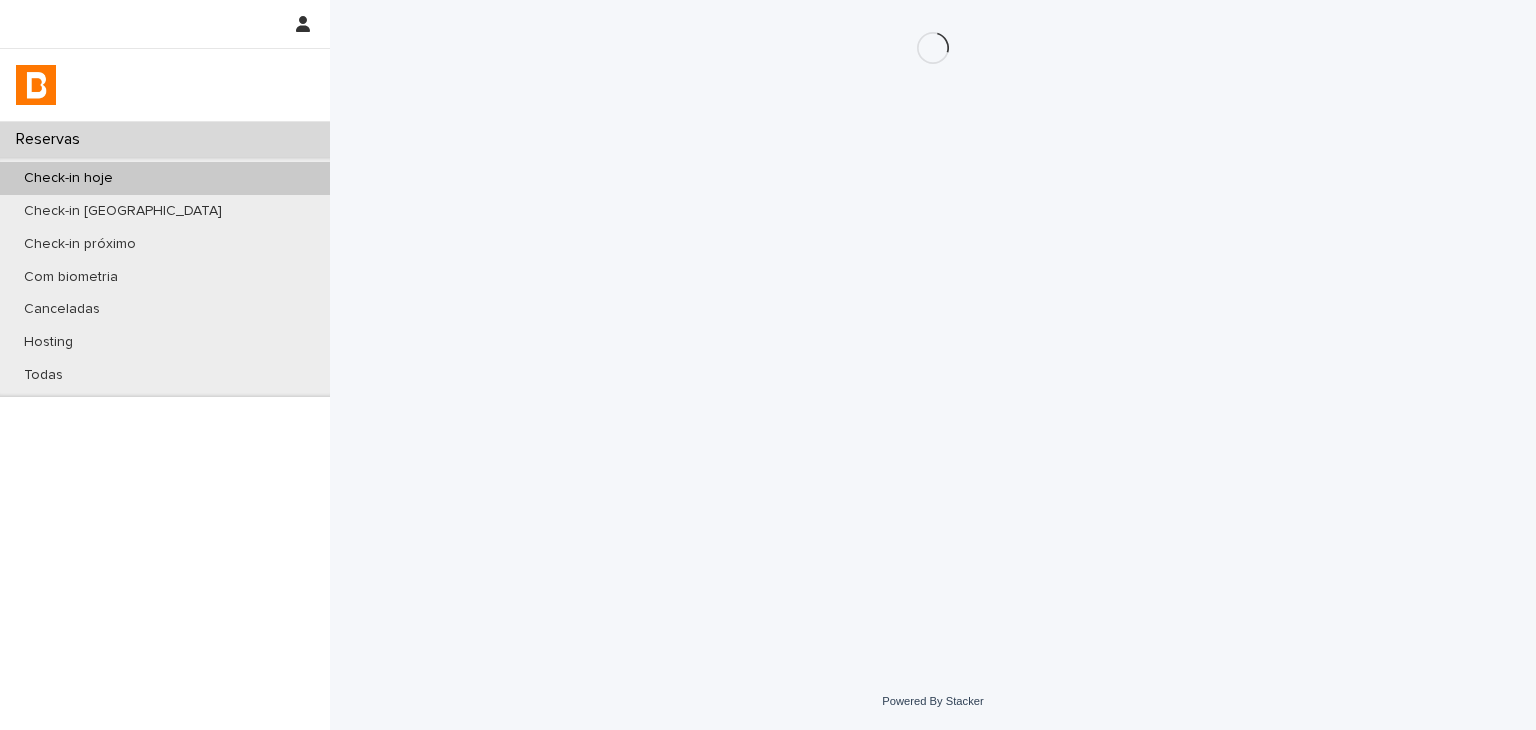 scroll, scrollTop: 0, scrollLeft: 0, axis: both 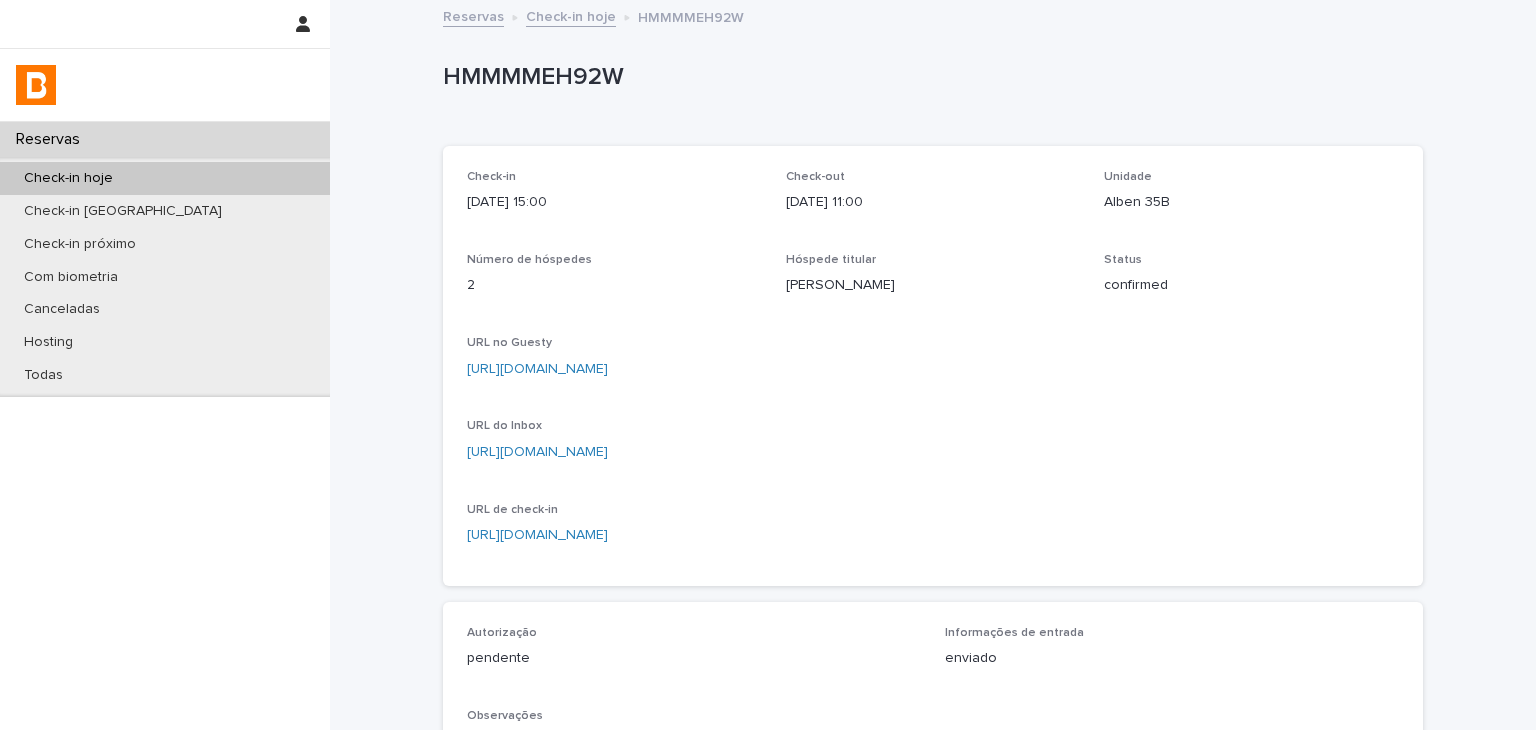 click on "[URL][DOMAIN_NAME]" at bounding box center [933, 367] 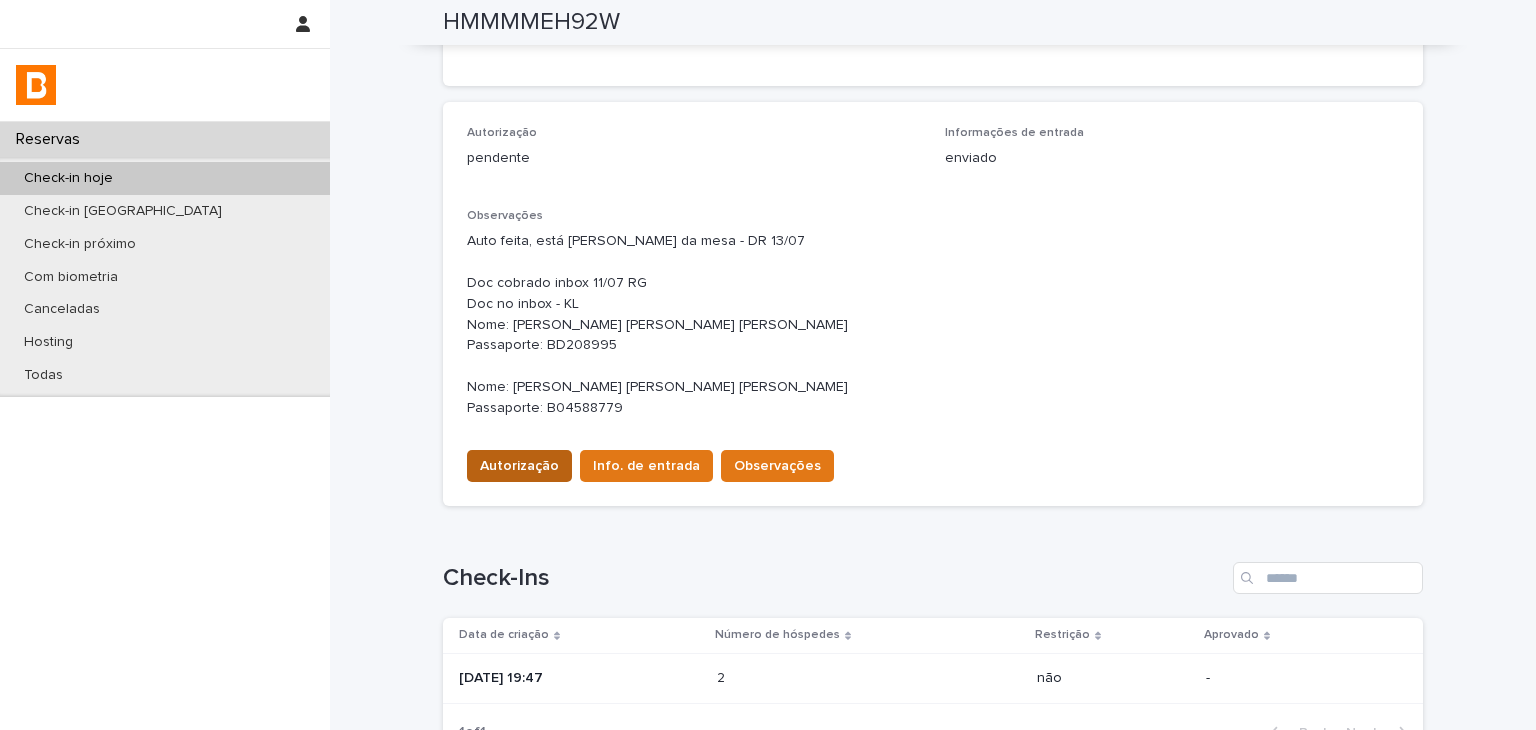 click on "Autorização" at bounding box center [519, 466] 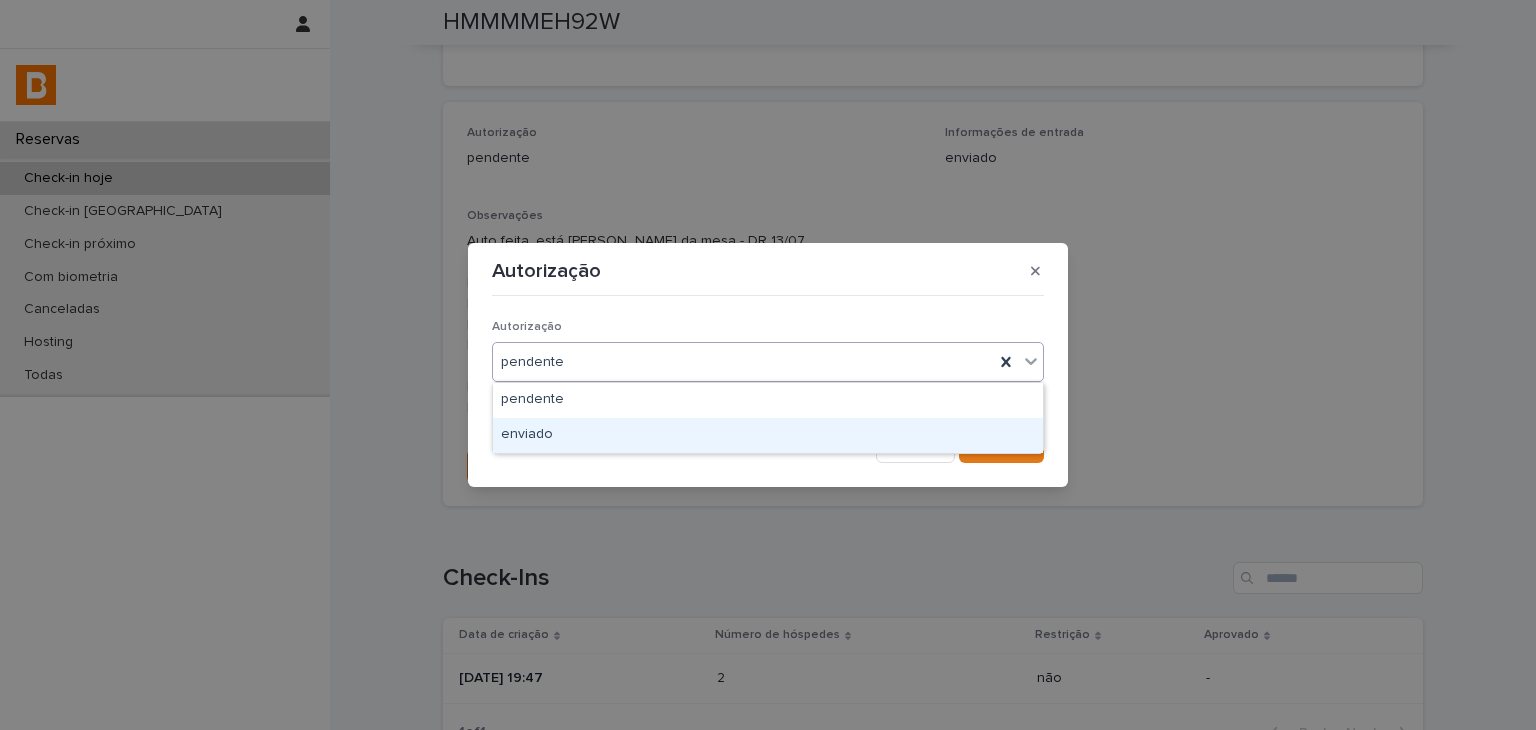 click on "enviado" at bounding box center [768, 435] 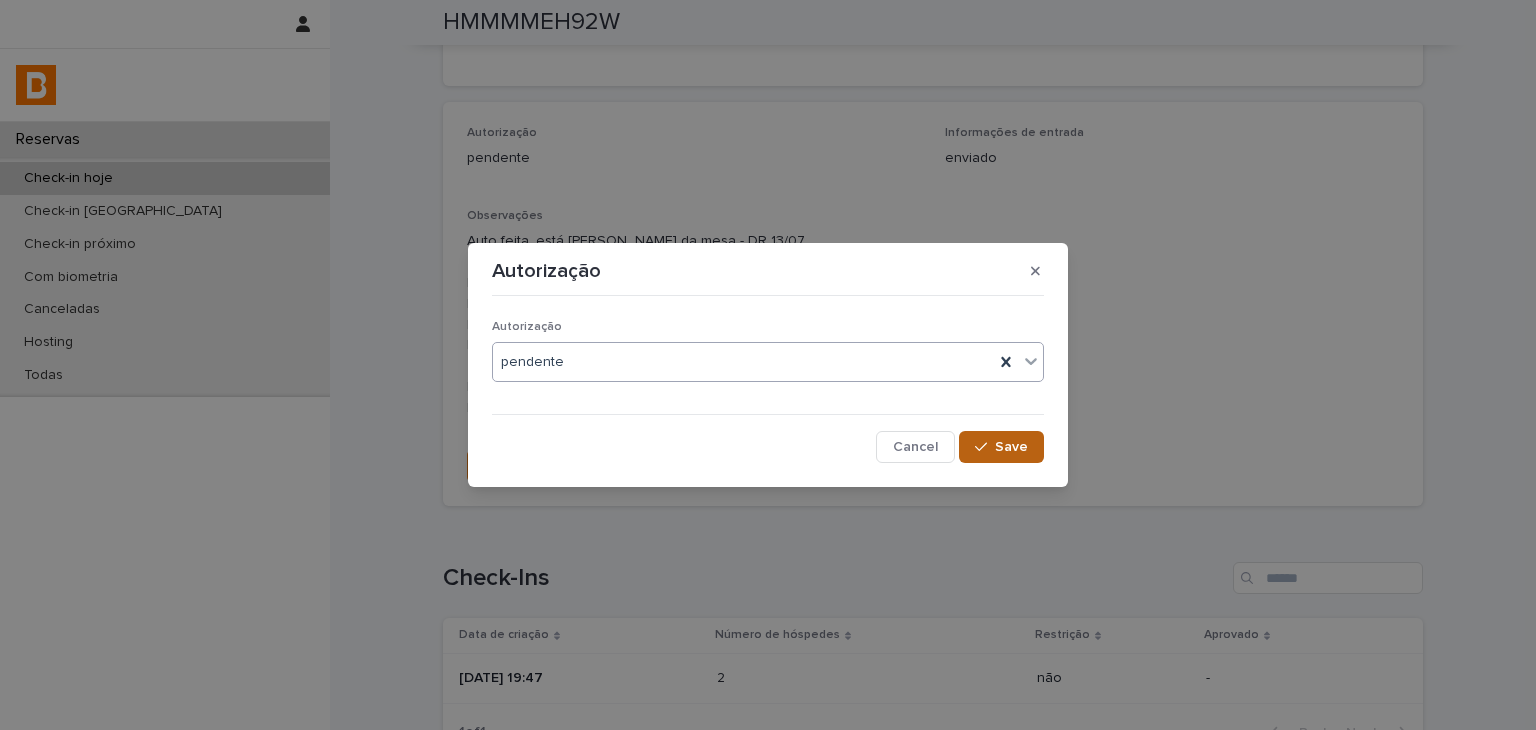 click on "Save" at bounding box center [1011, 447] 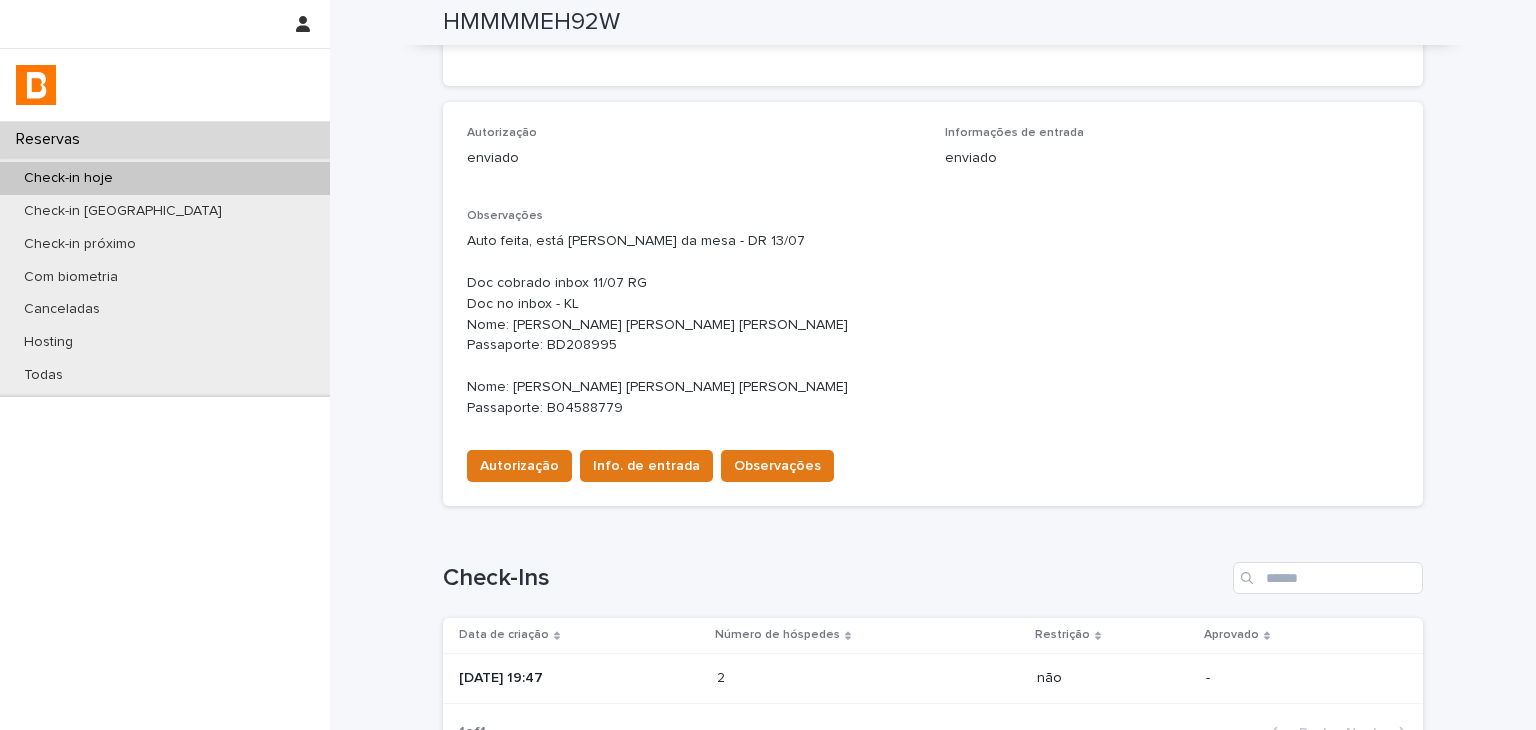 scroll, scrollTop: 700, scrollLeft: 0, axis: vertical 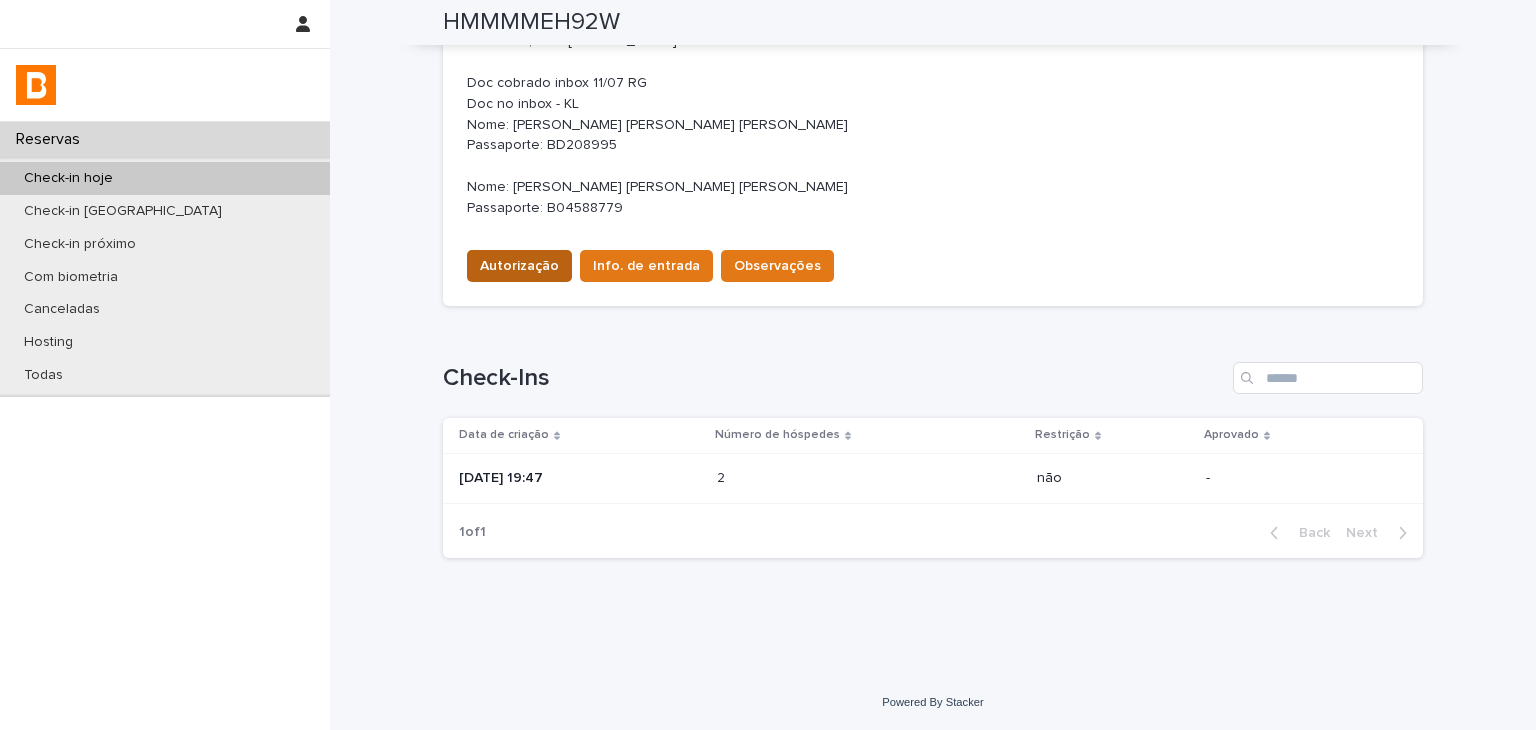 click on "Autorização" at bounding box center (519, 266) 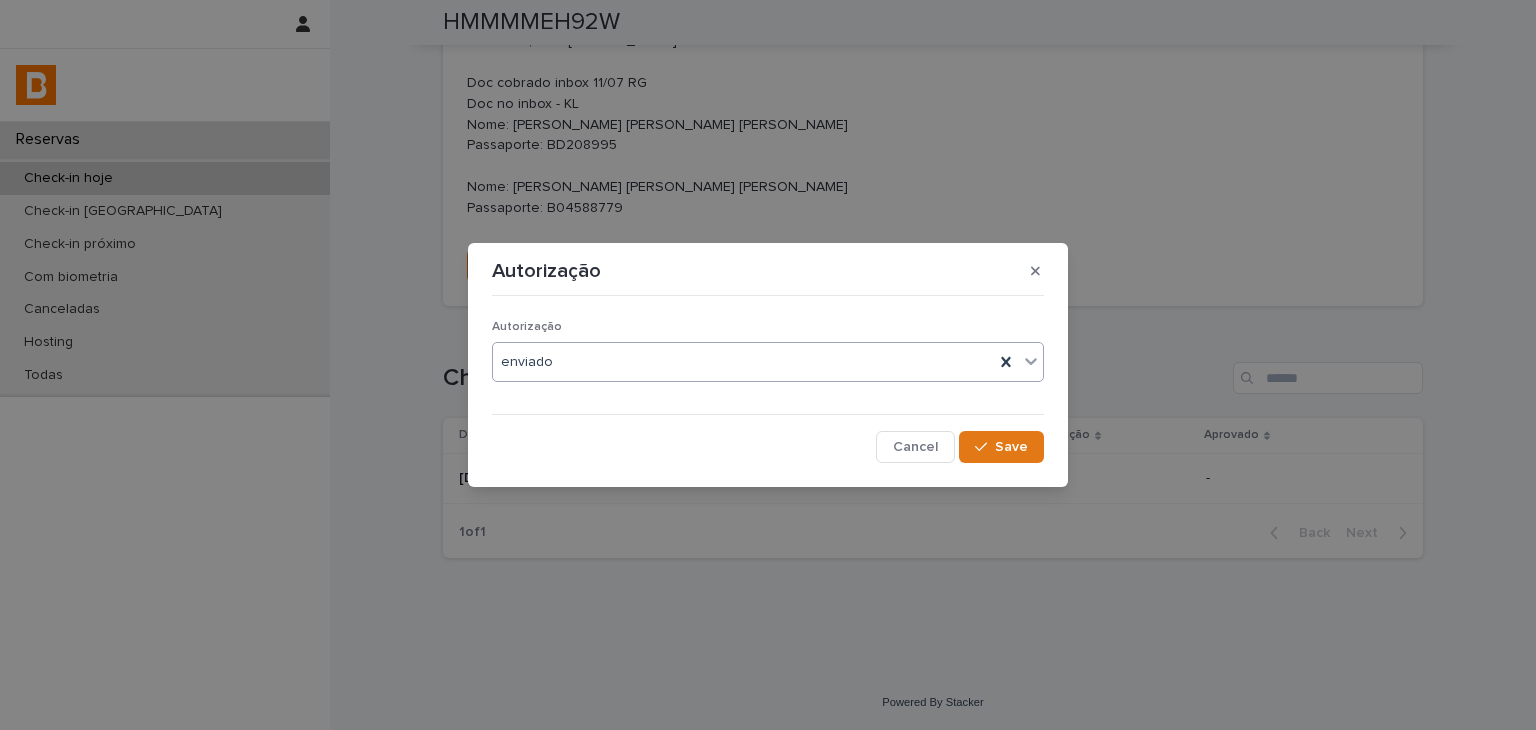 drag, startPoint x: 556, startPoint y: 366, endPoint x: 557, endPoint y: 379, distance: 13.038404 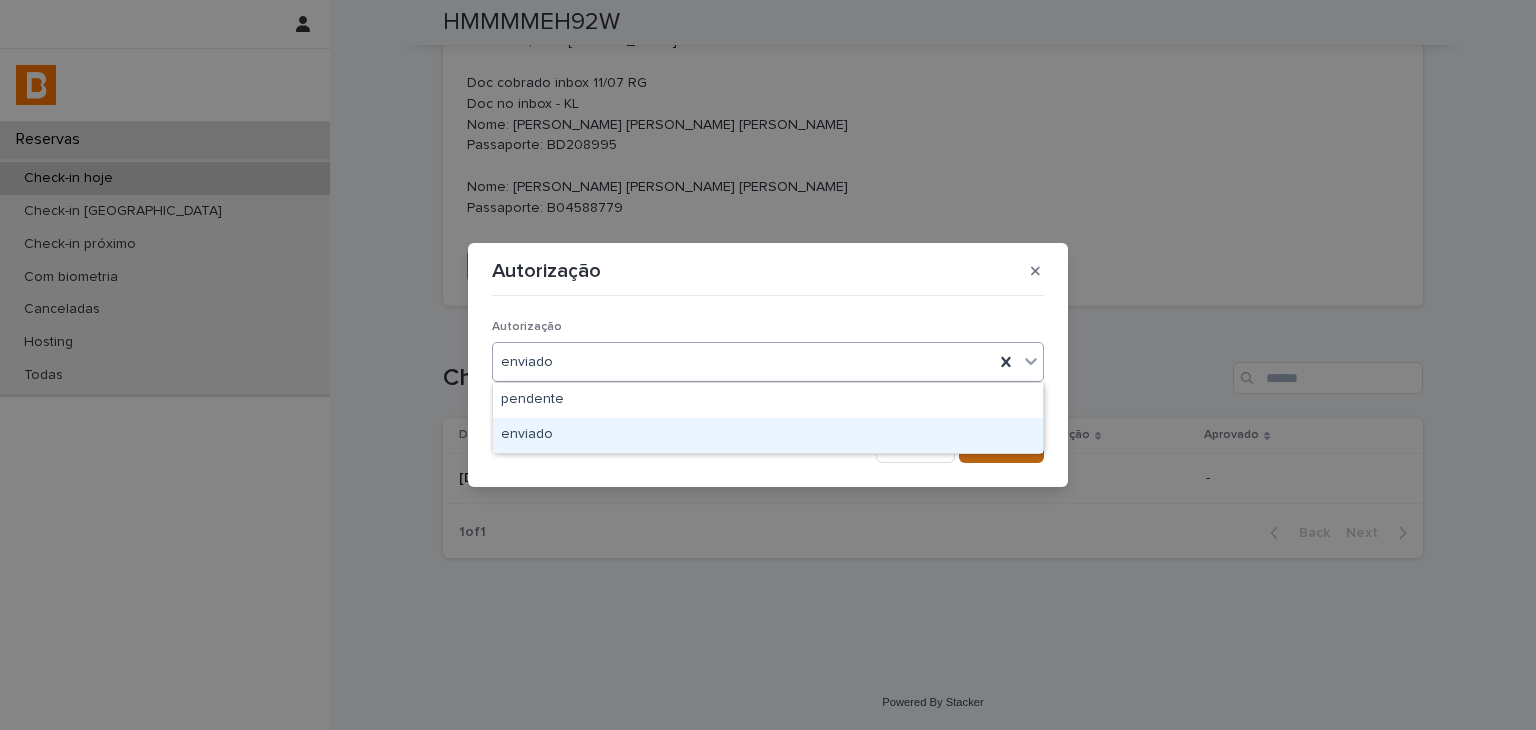 click on "enviado" at bounding box center [768, 435] 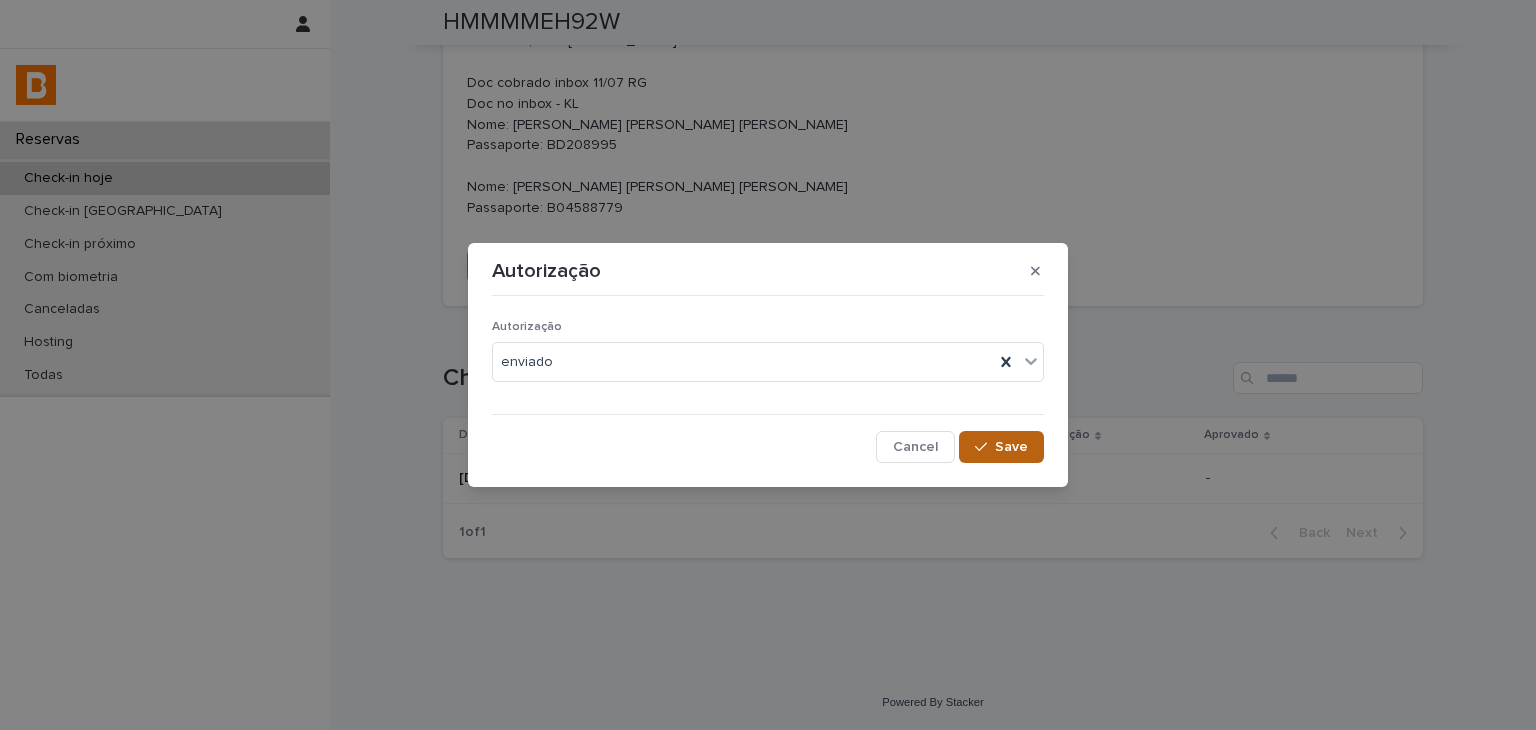 click on "Save" at bounding box center (1011, 447) 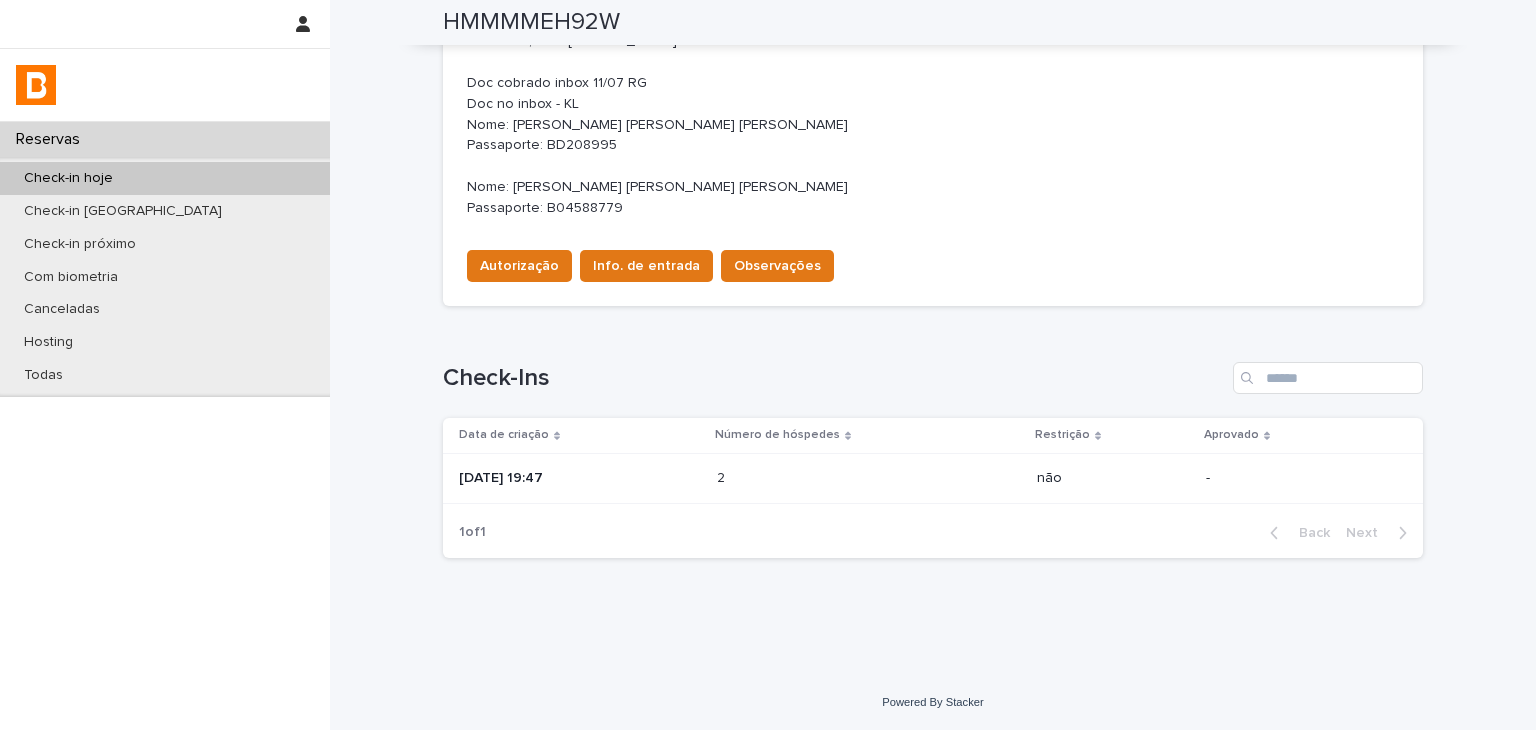 scroll, scrollTop: 400, scrollLeft: 0, axis: vertical 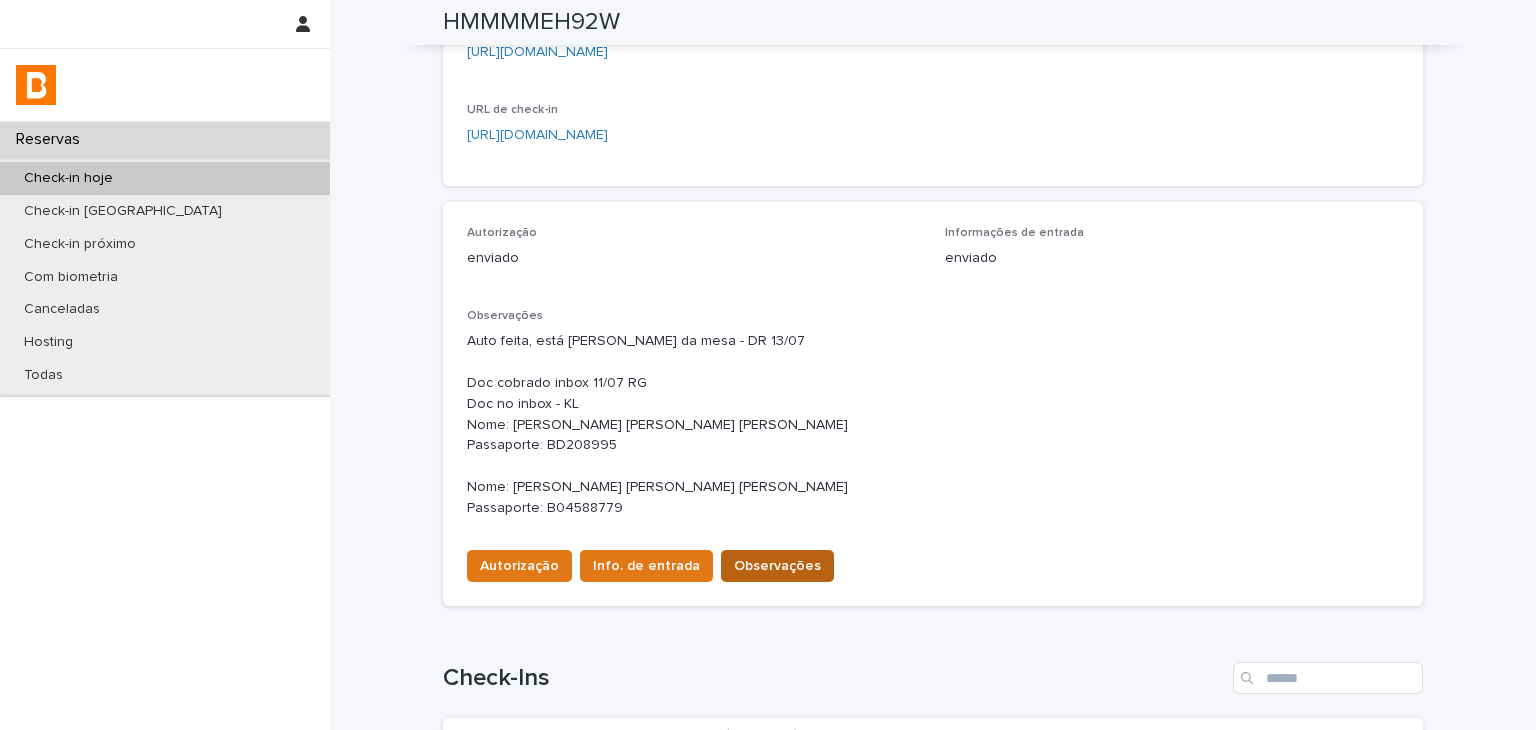 click on "Observações" at bounding box center [777, 566] 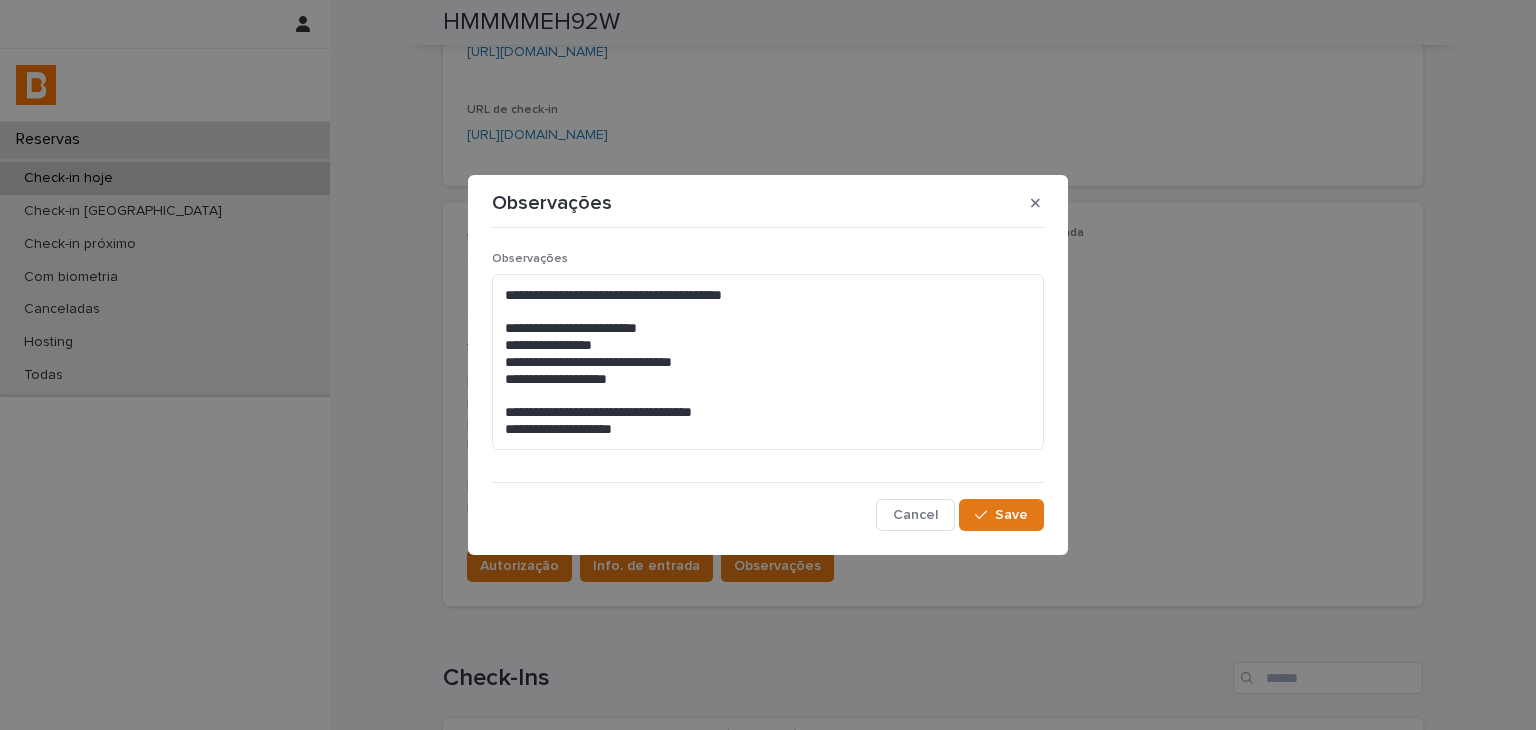click on "**********" at bounding box center (768, 359) 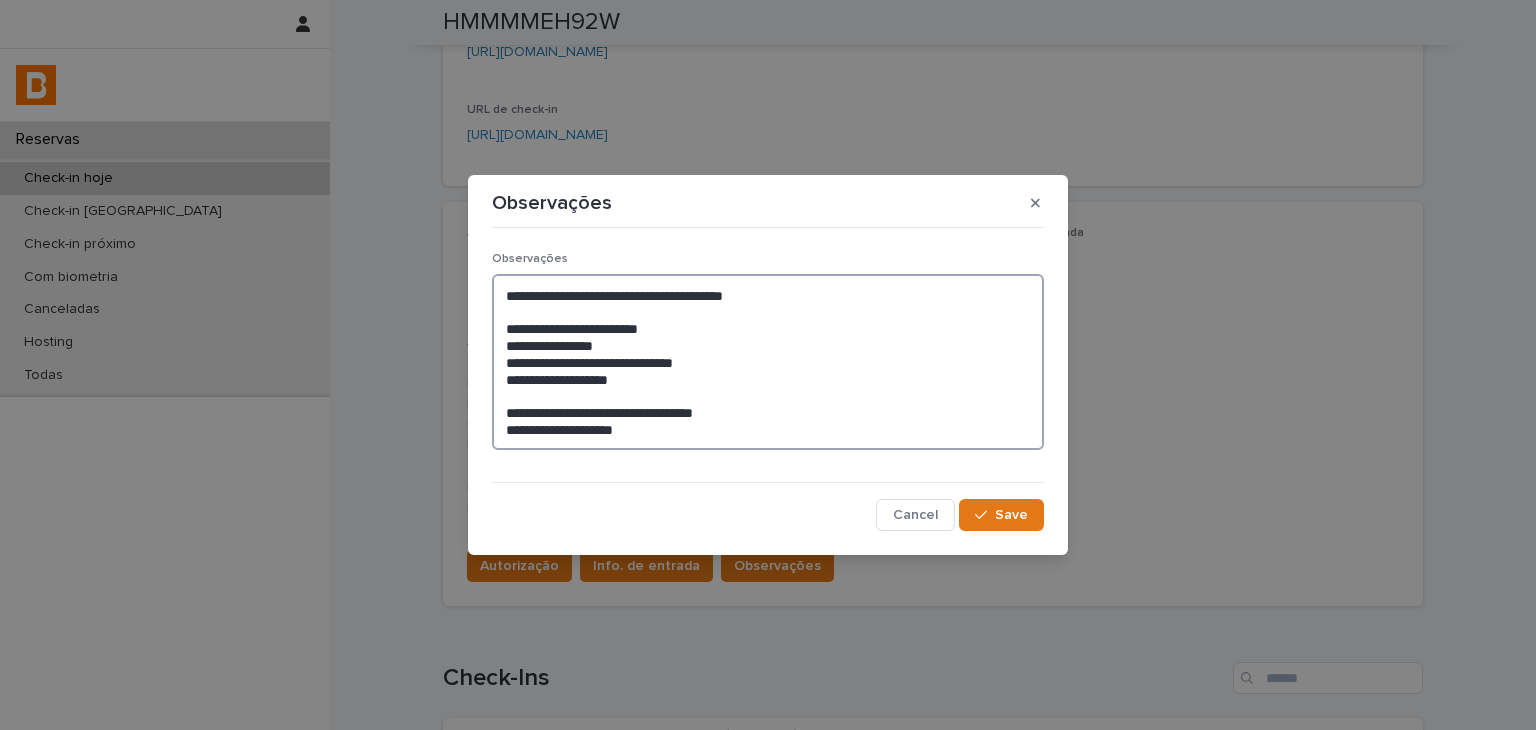 click on "**********" at bounding box center [768, 362] 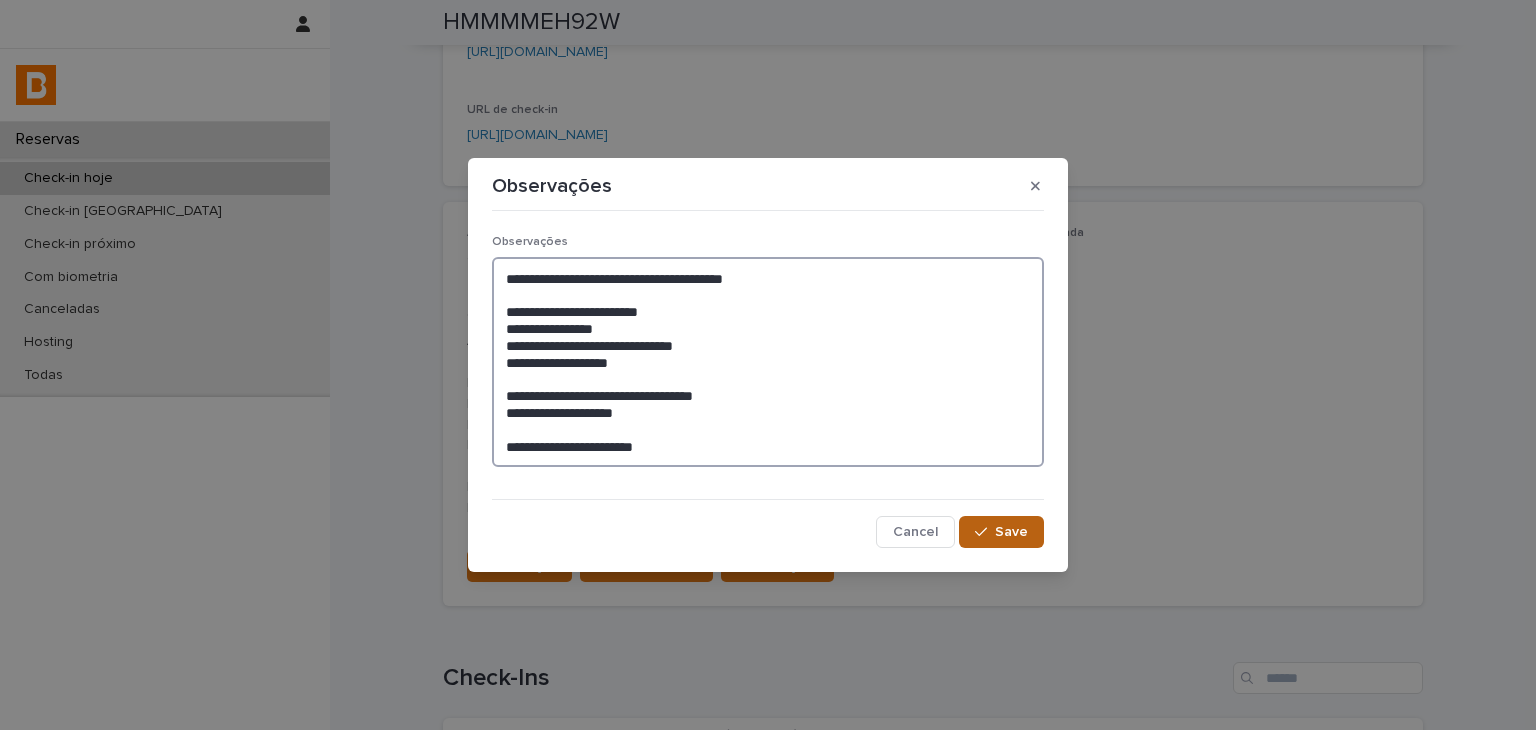type on "**********" 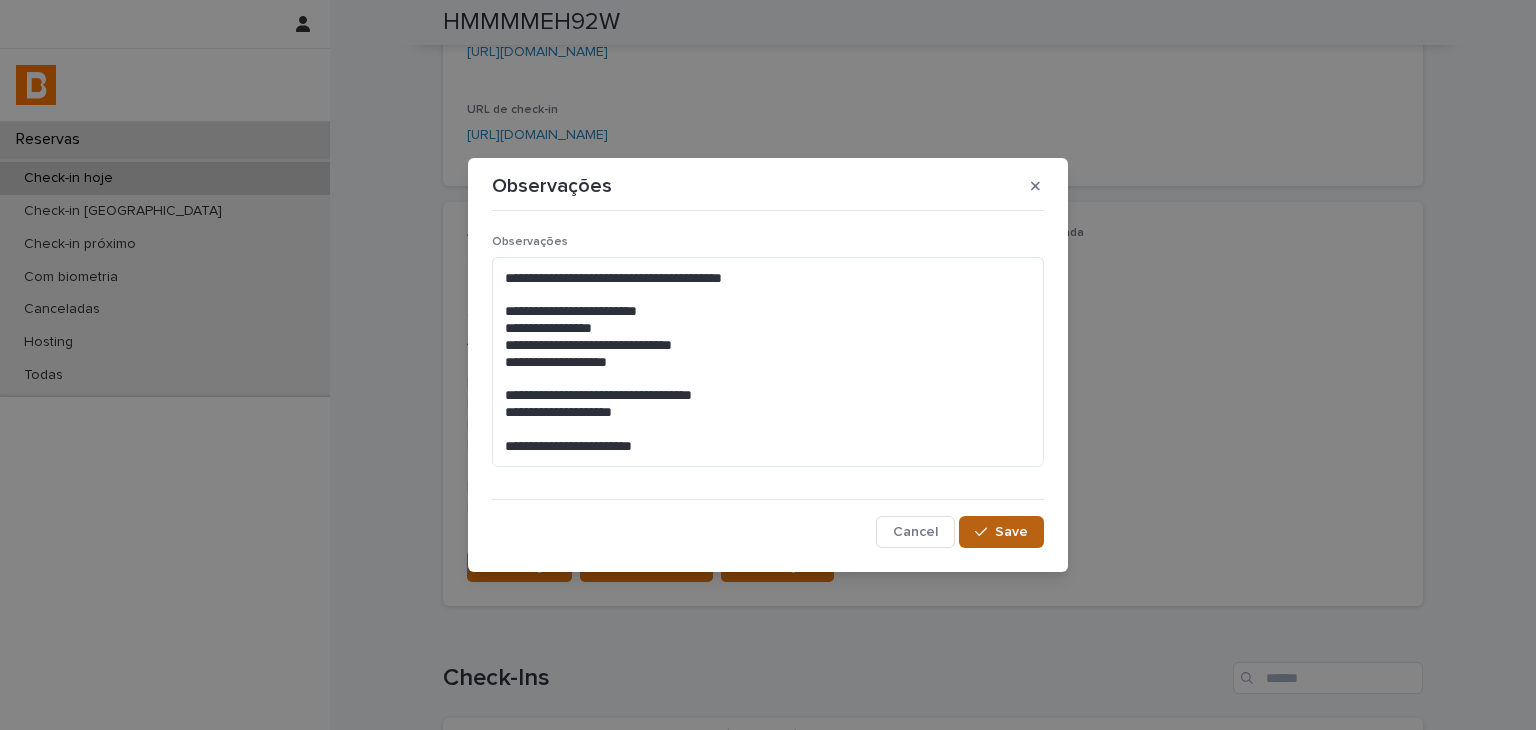 click on "Save" at bounding box center [1011, 532] 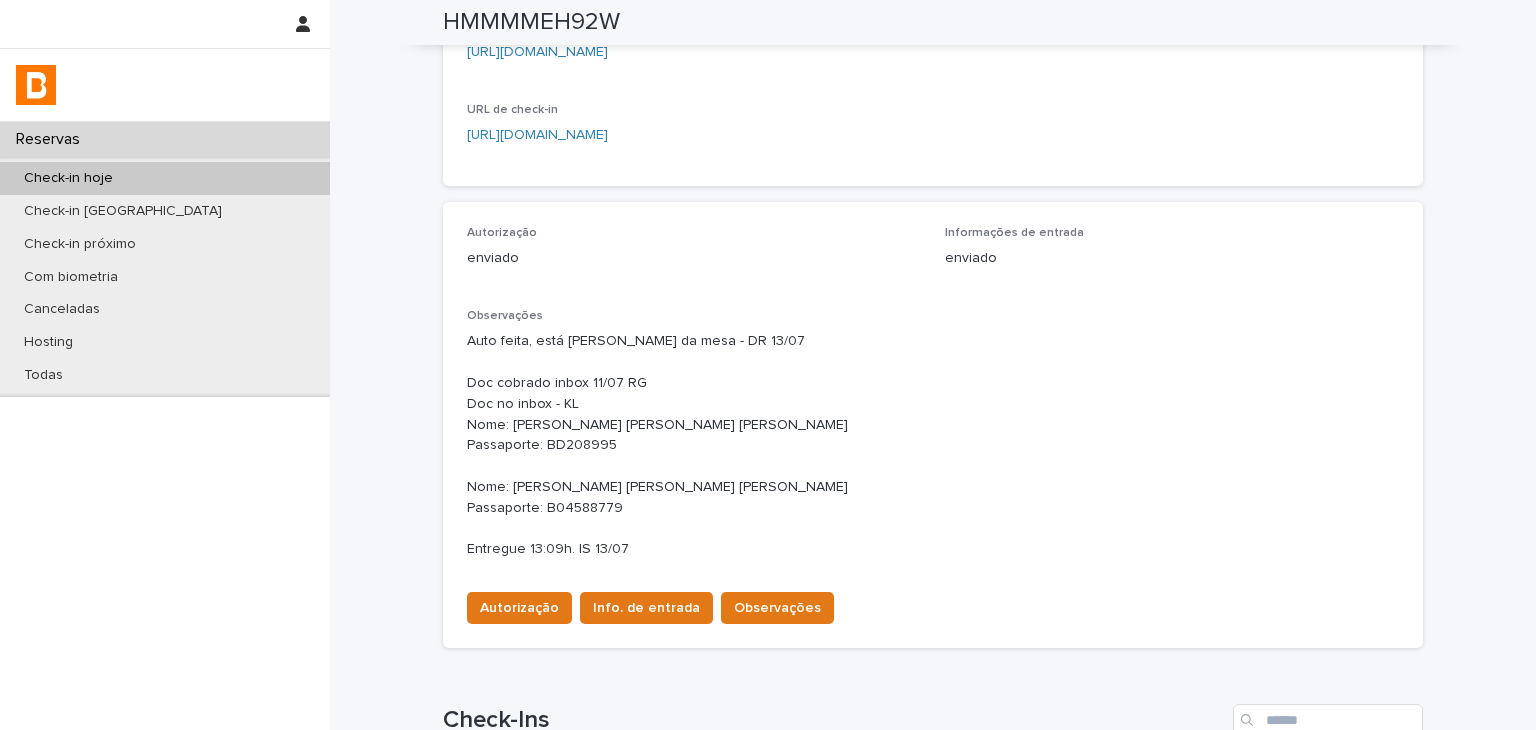 scroll, scrollTop: 421, scrollLeft: 0, axis: vertical 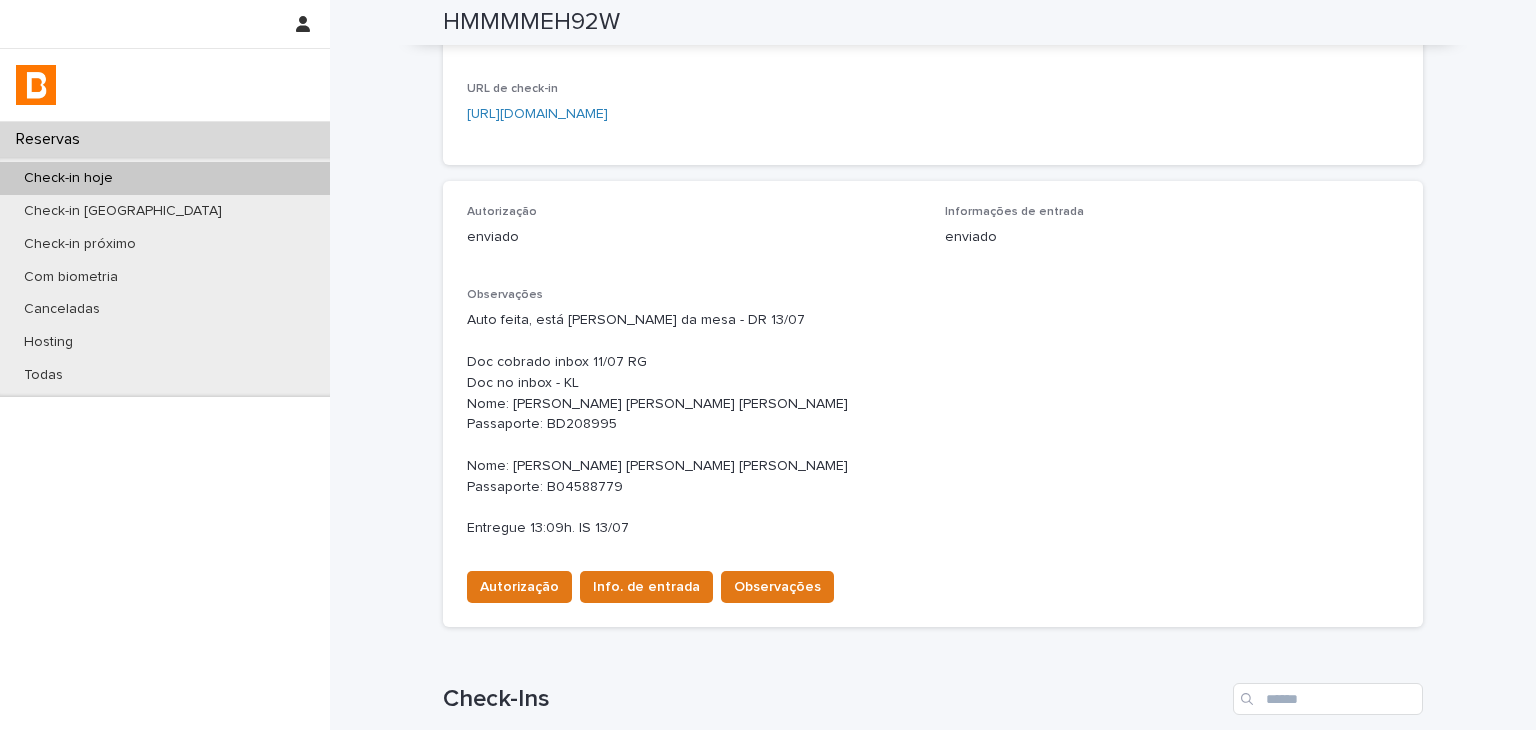 click on "Check-in hoje" at bounding box center [165, 178] 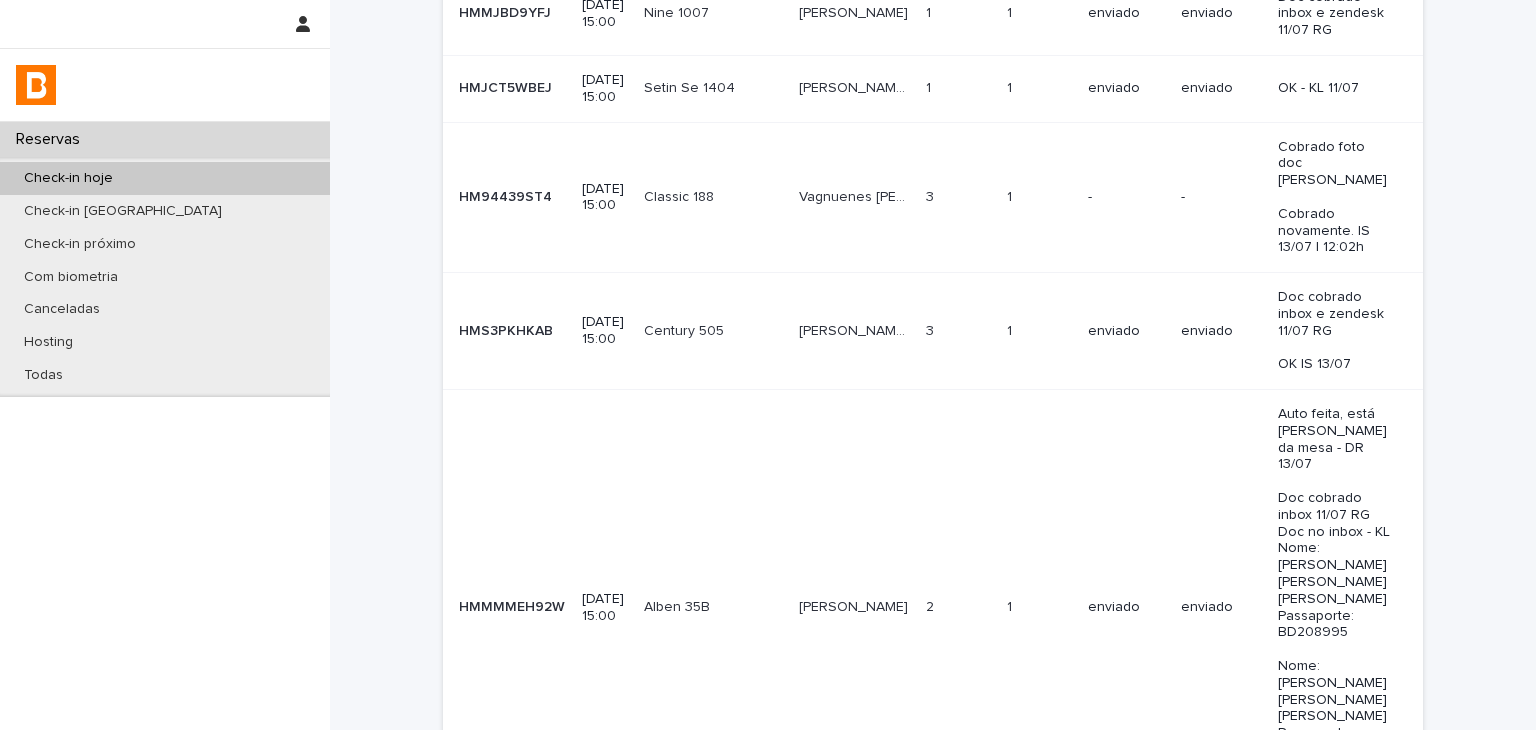 scroll, scrollTop: 0, scrollLeft: 0, axis: both 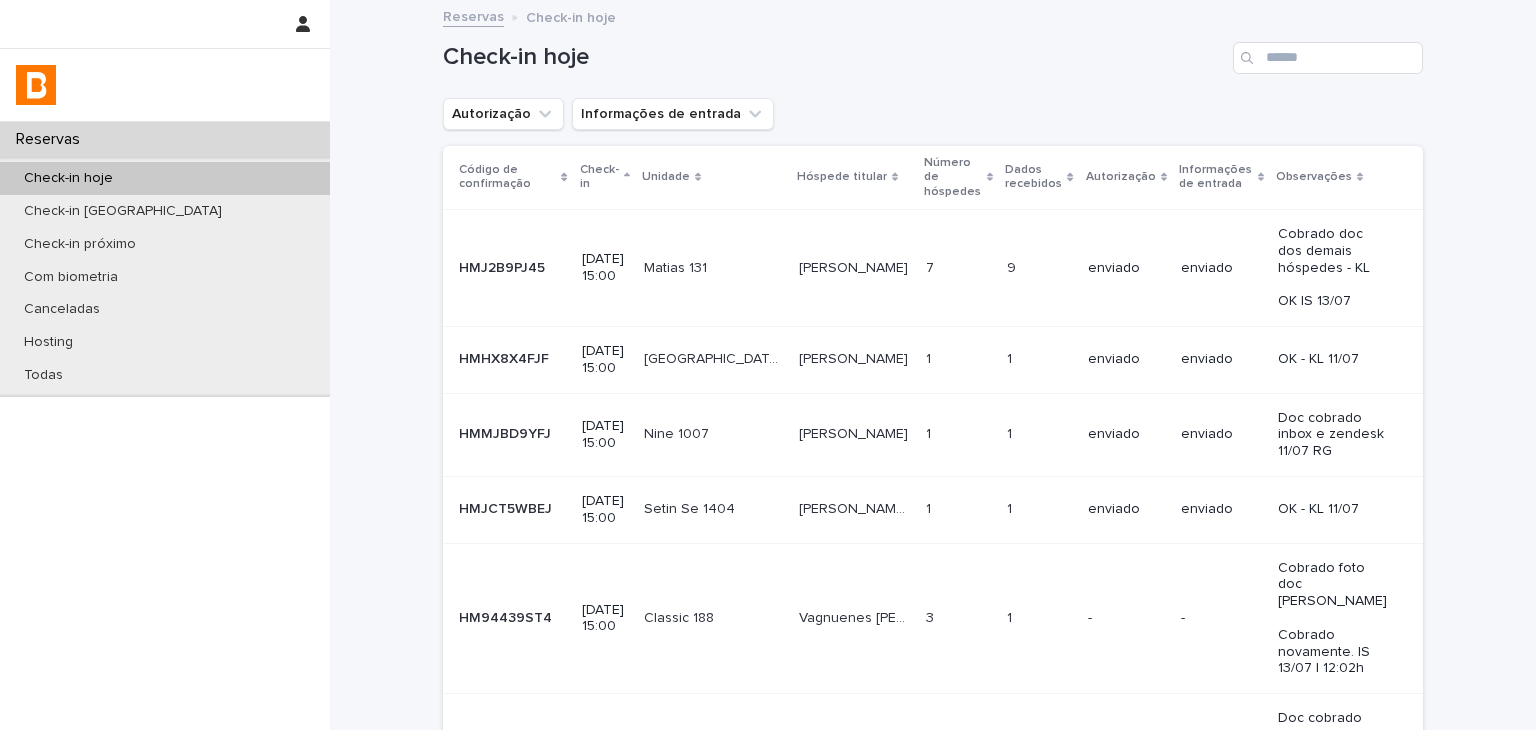 click on "Check-in hoje" at bounding box center (165, 178) 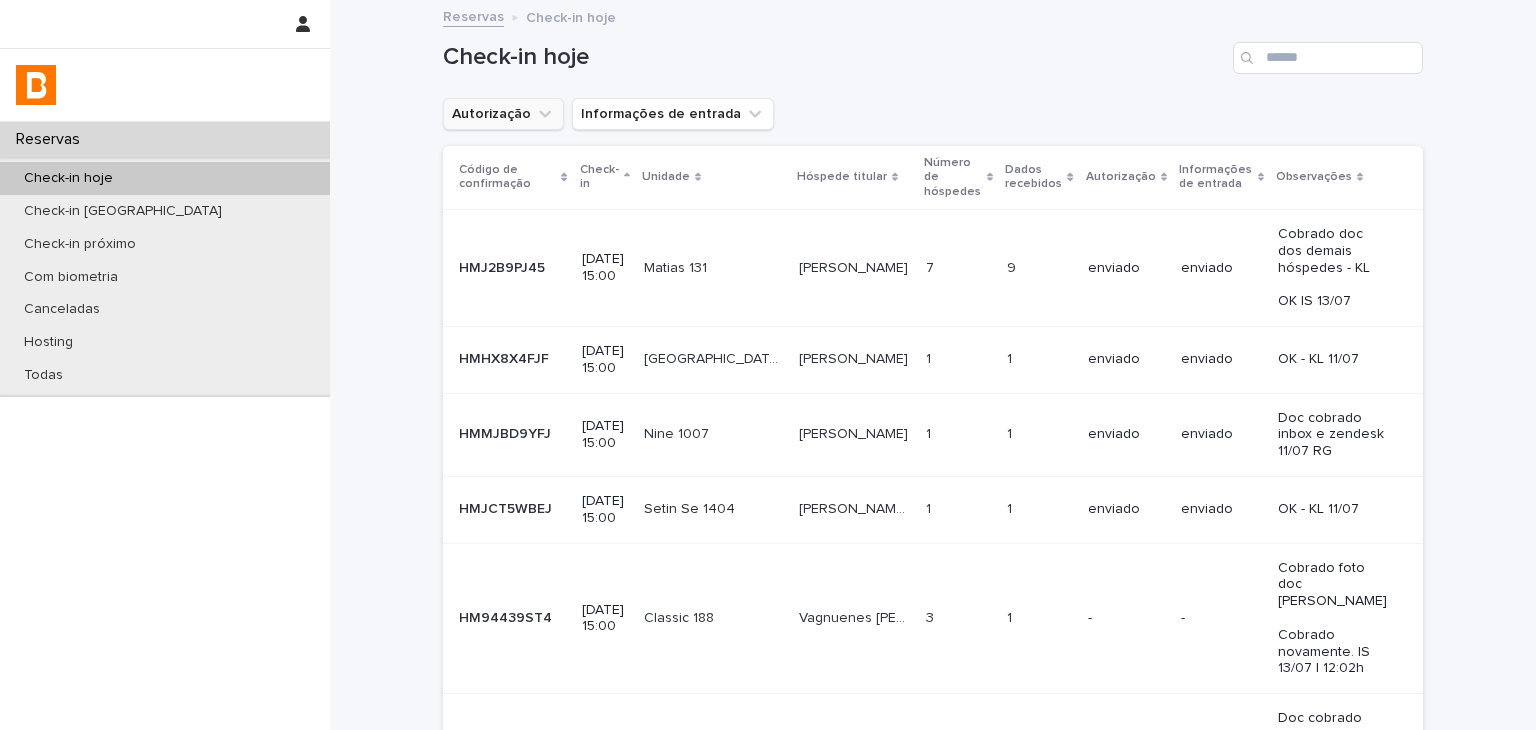click on "Autorização" at bounding box center (503, 114) 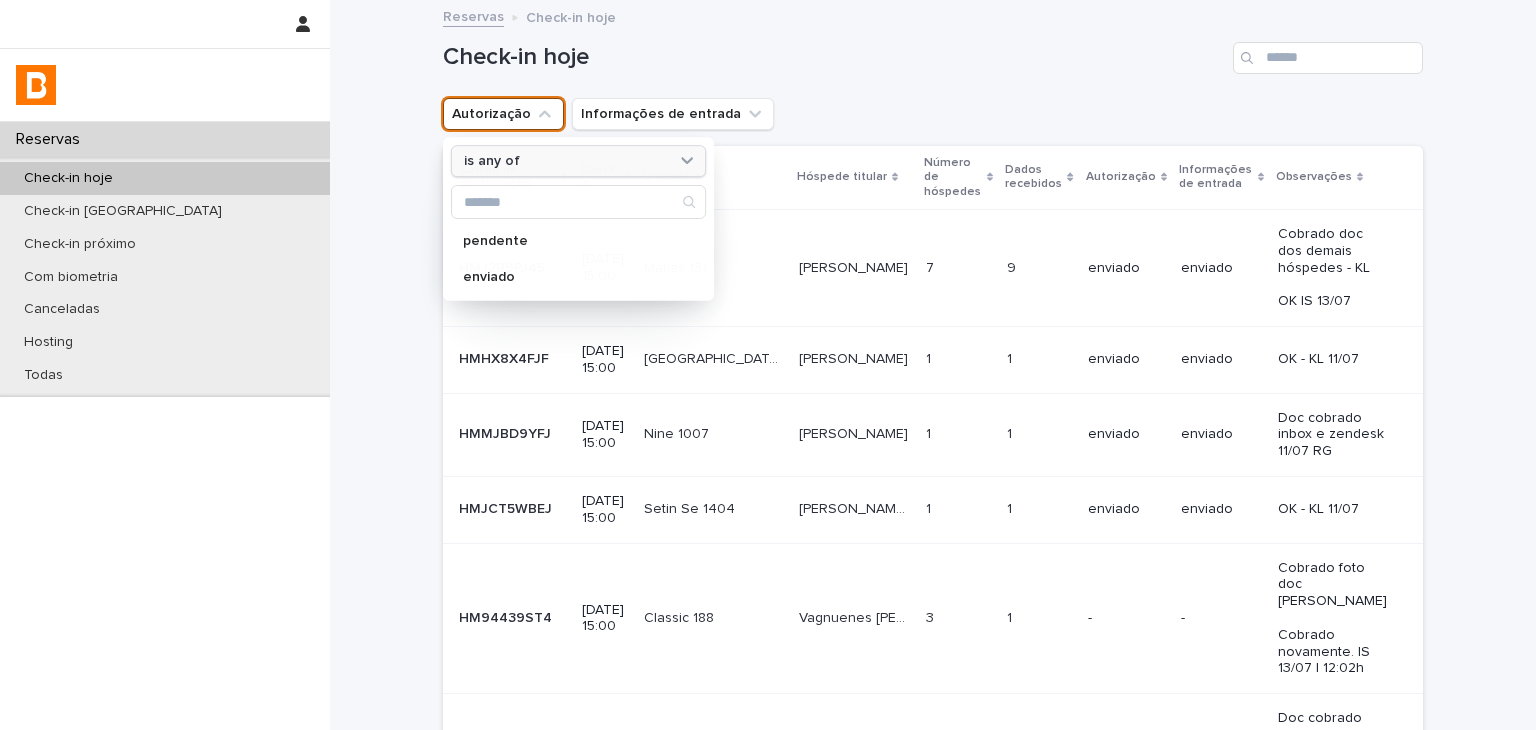click on "is any of" at bounding box center (578, 161) 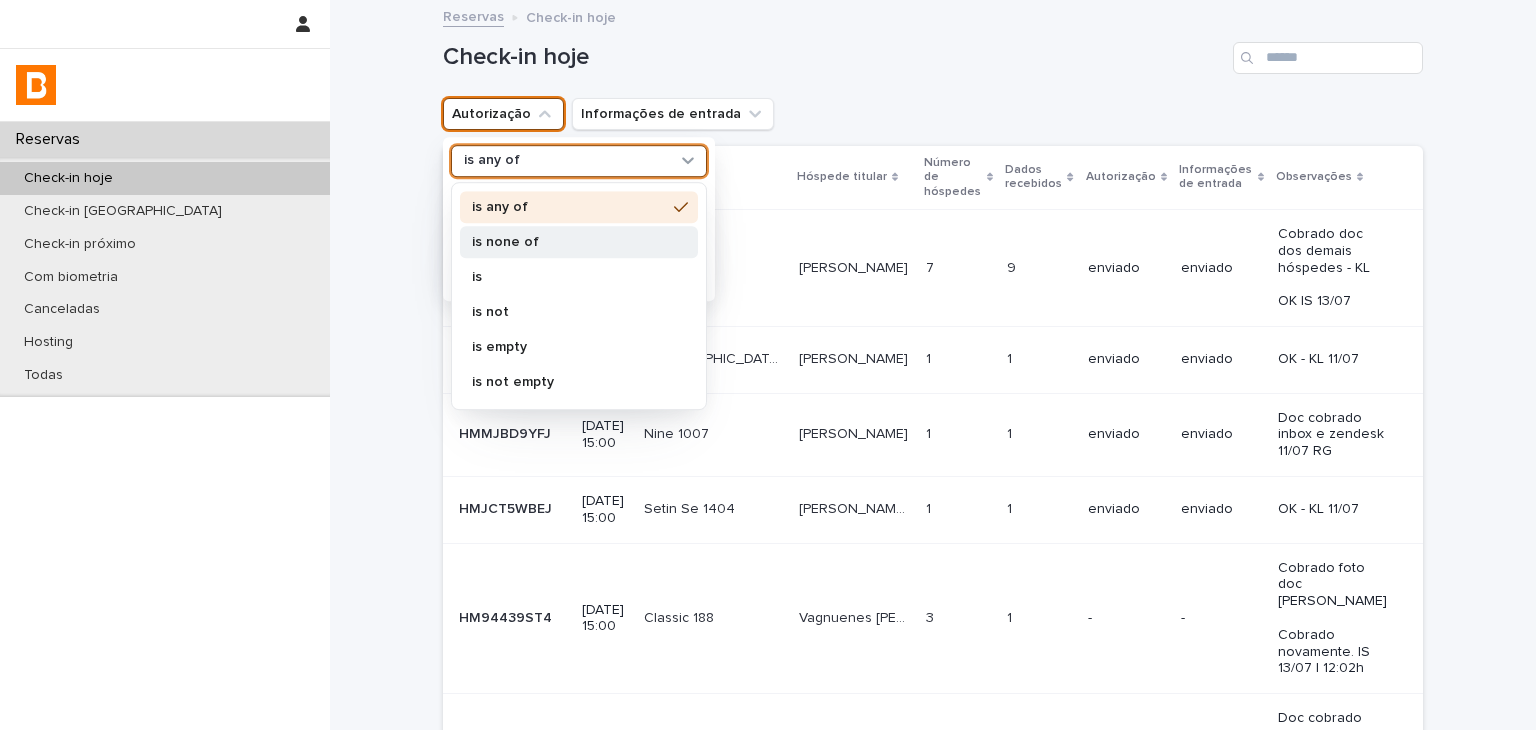 click on "is none of" at bounding box center [569, 242] 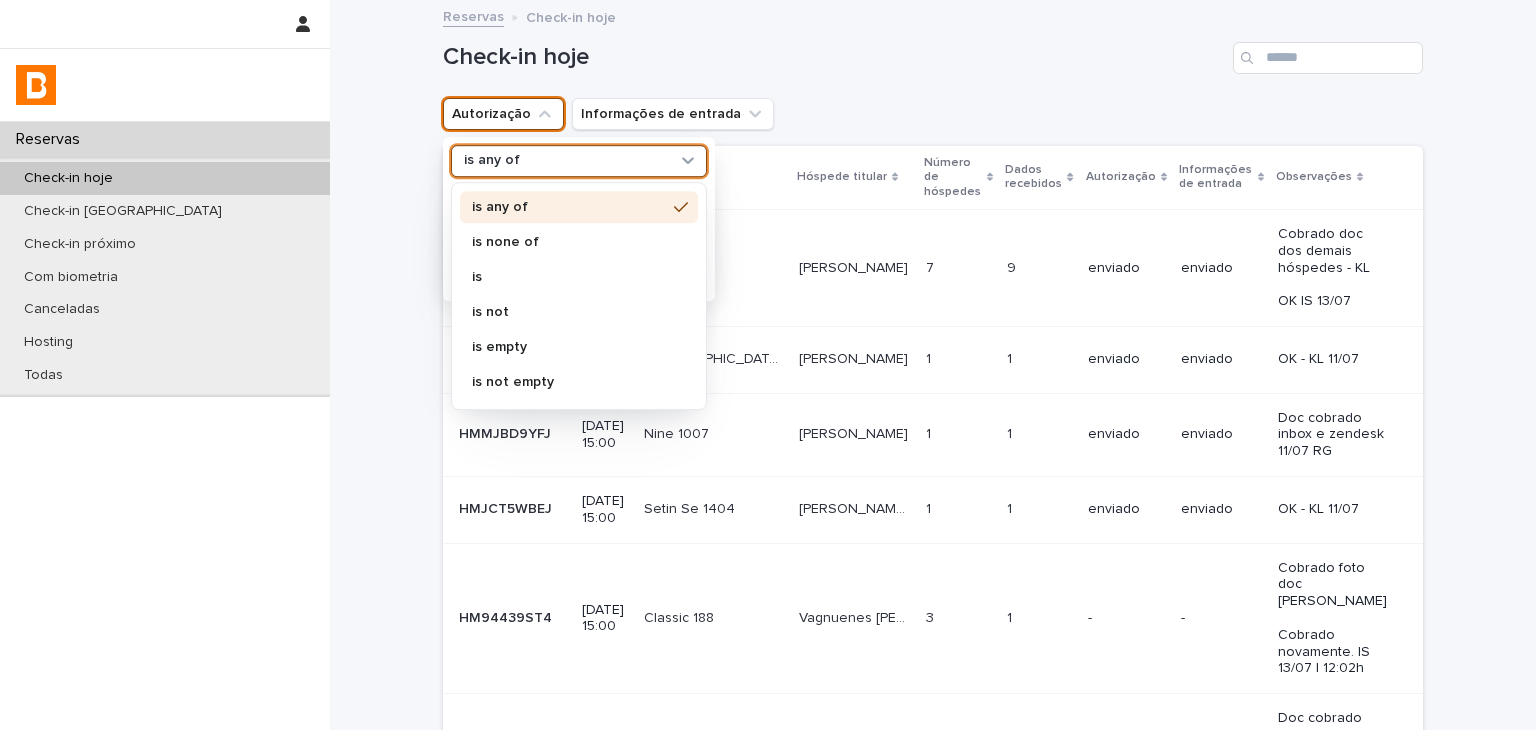 click on "enviado" at bounding box center (579, 277) 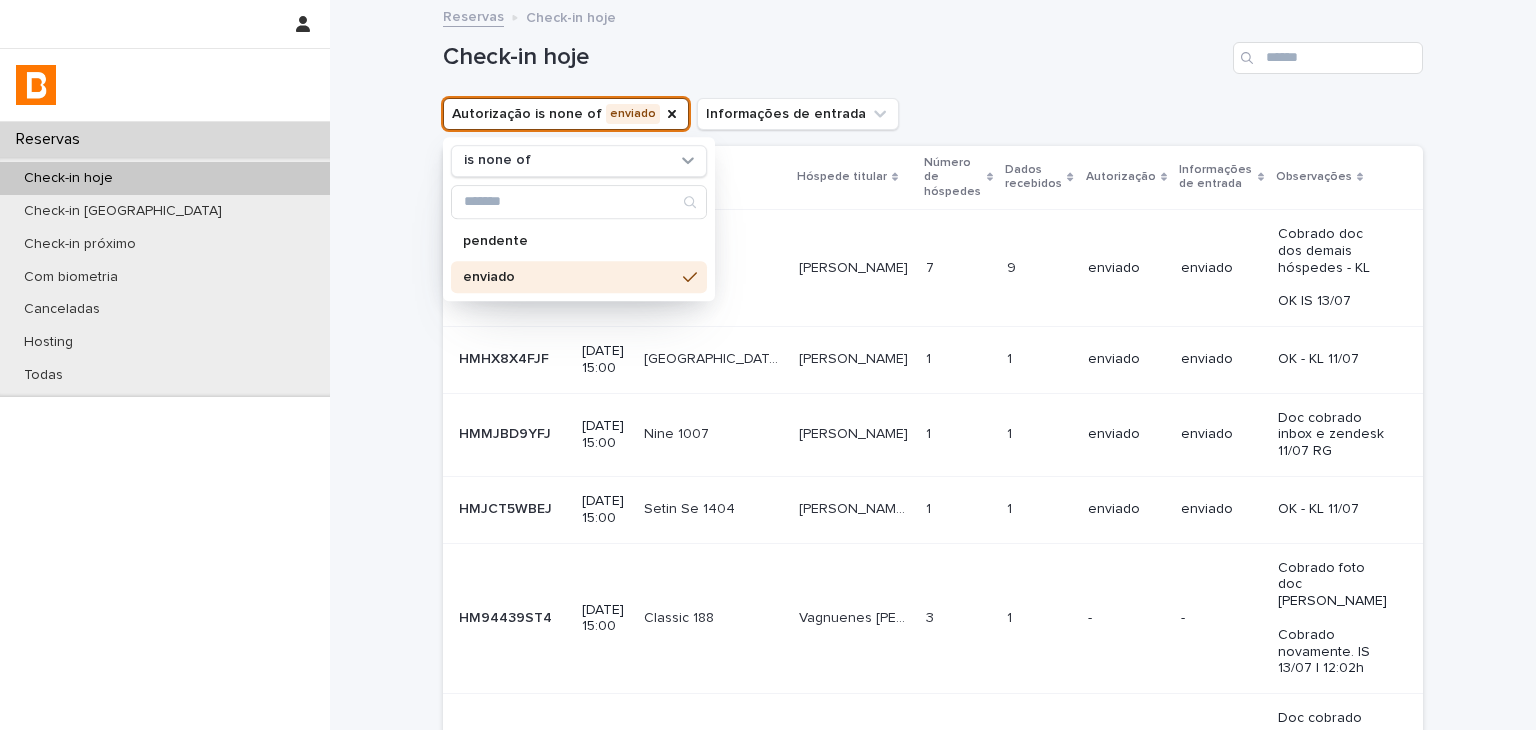 click on "Reservas Check-in hoje" at bounding box center (933, 18) 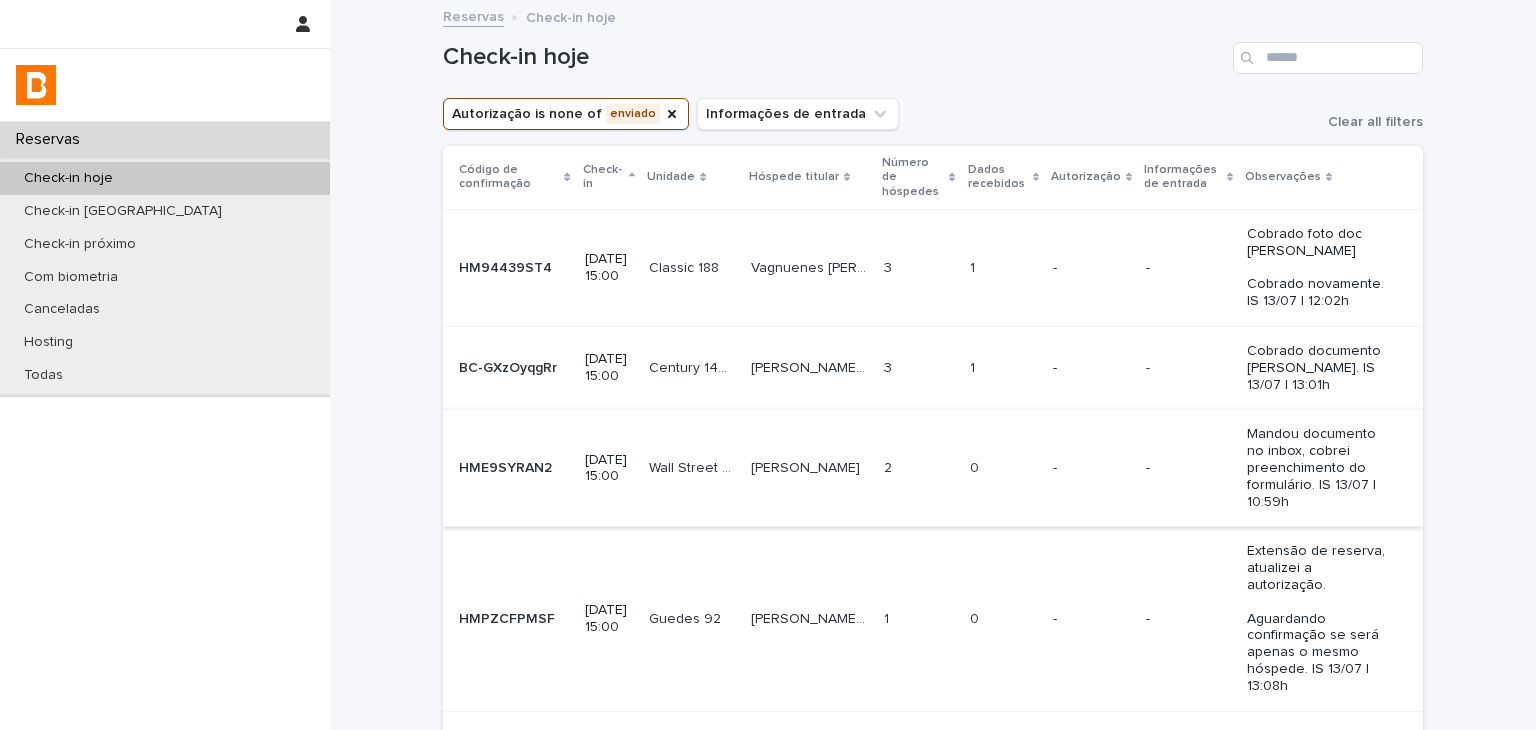 scroll, scrollTop: 200, scrollLeft: 0, axis: vertical 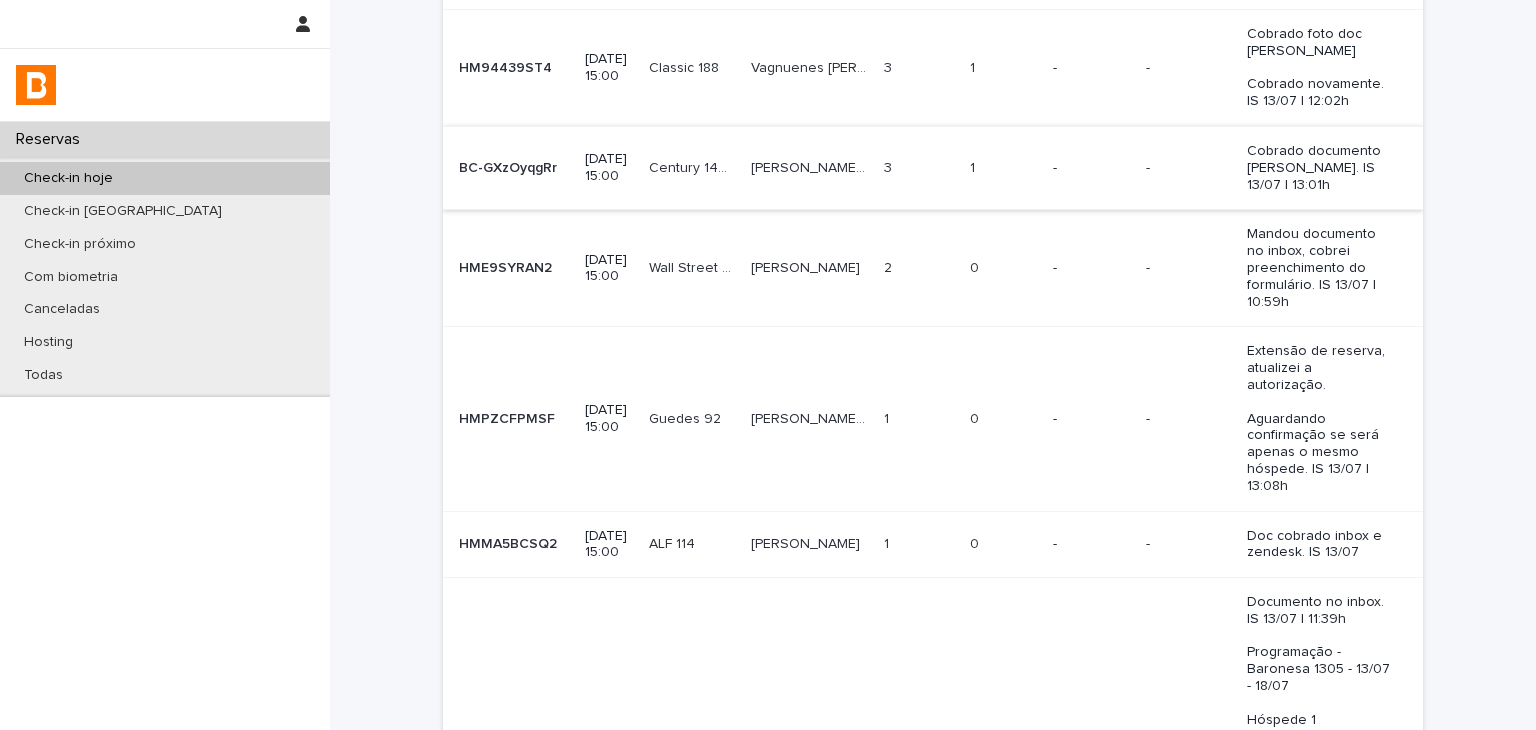drag, startPoint x: 1472, startPoint y: 171, endPoint x: 1198, endPoint y: 141, distance: 275.63745 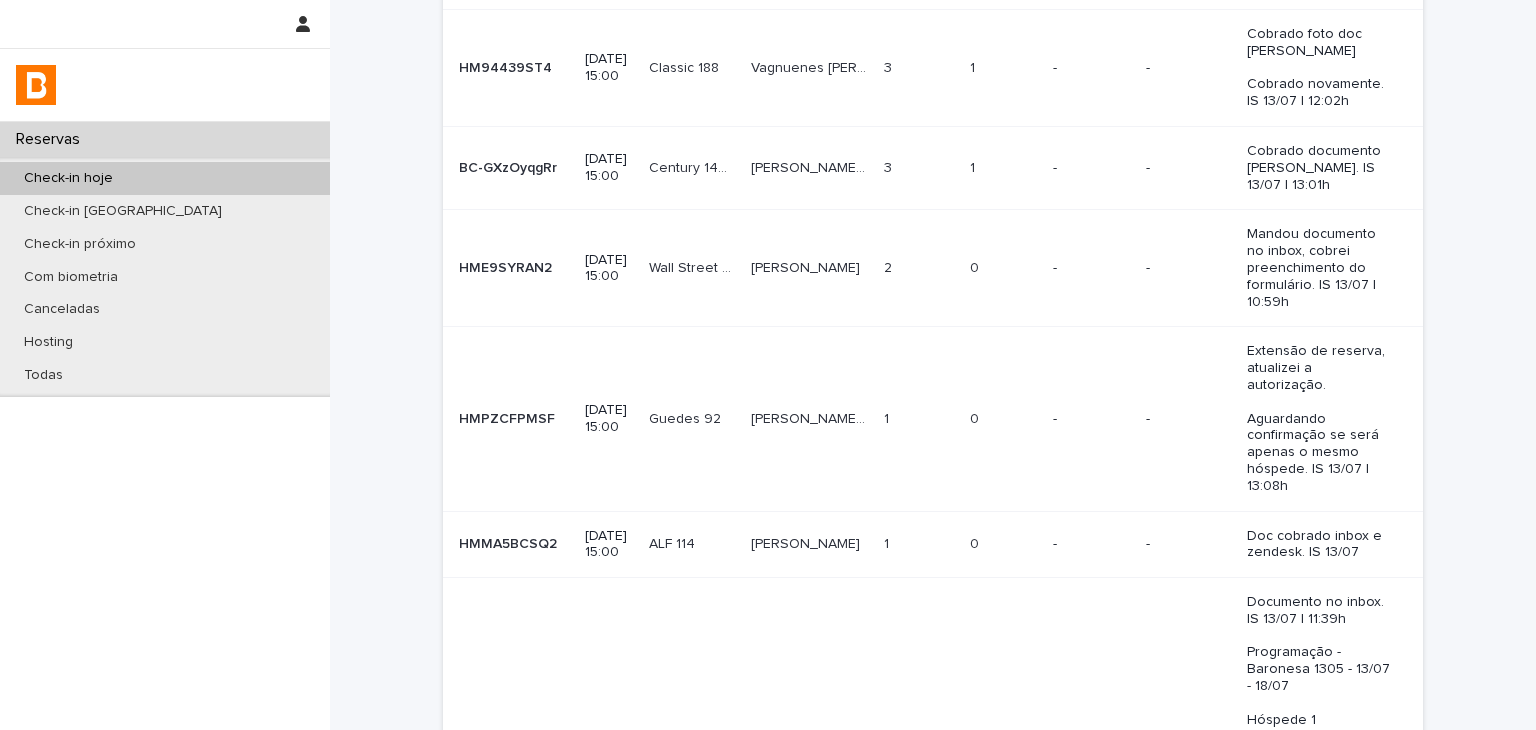 click on "Check-in hoje" at bounding box center [165, 178] 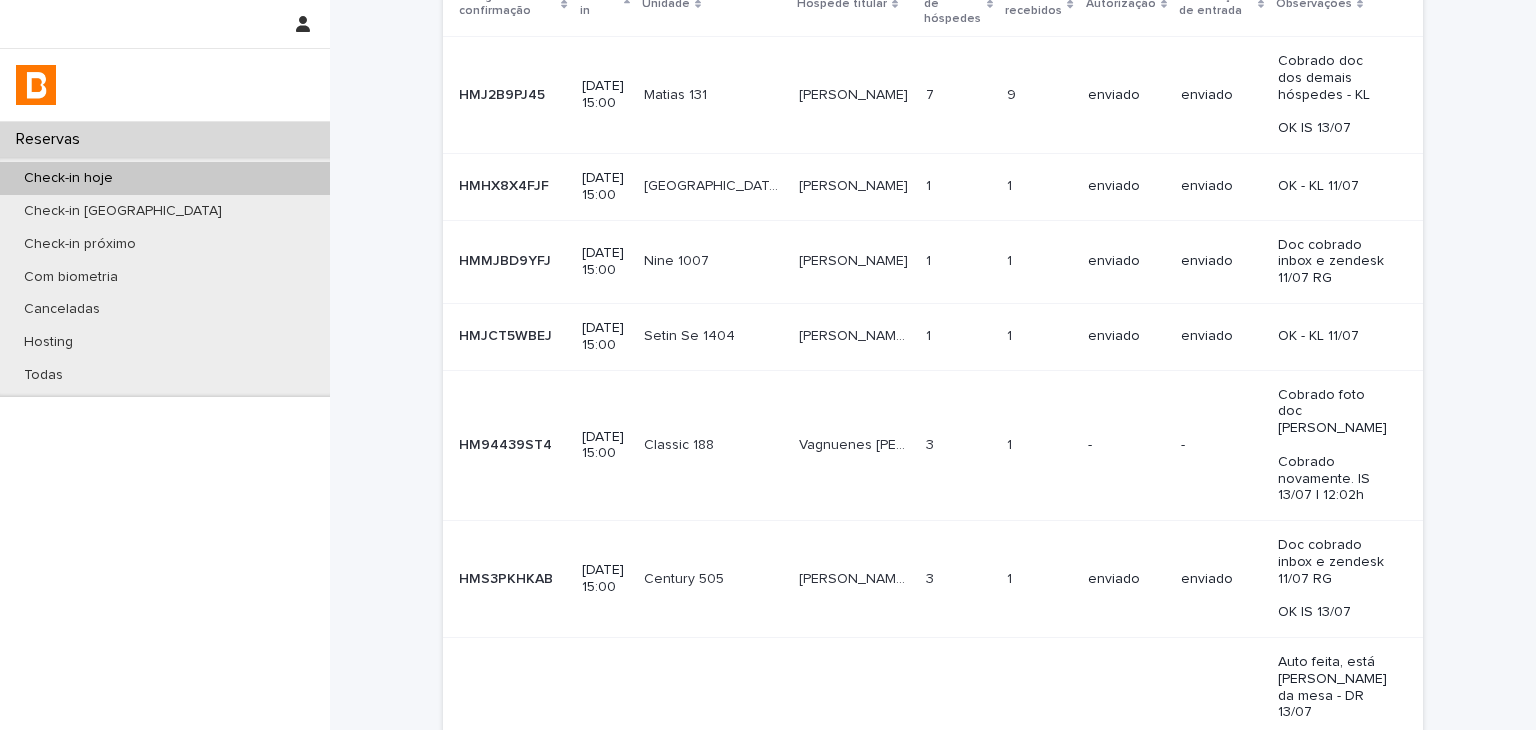 scroll, scrollTop: 0, scrollLeft: 0, axis: both 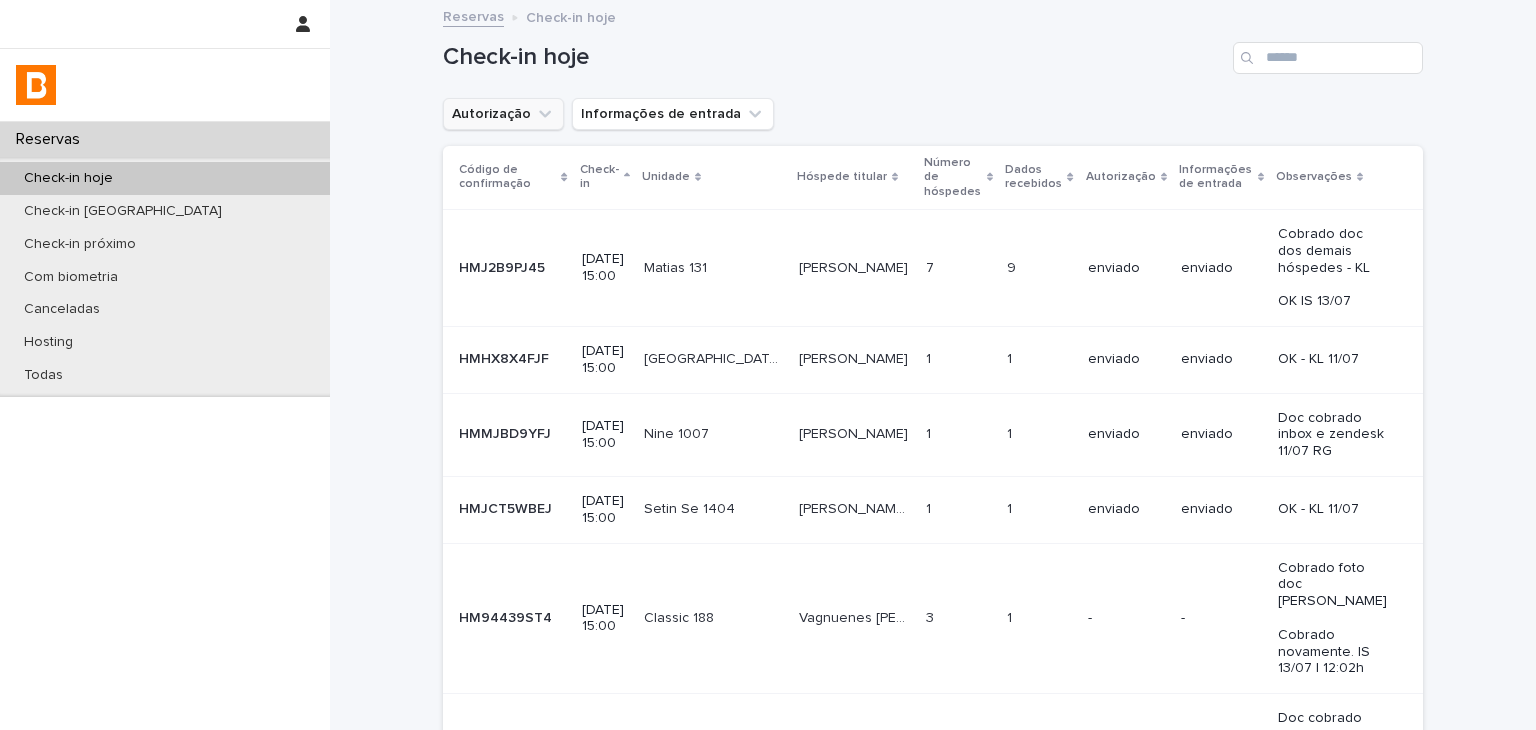 click on "Autorização" at bounding box center (503, 114) 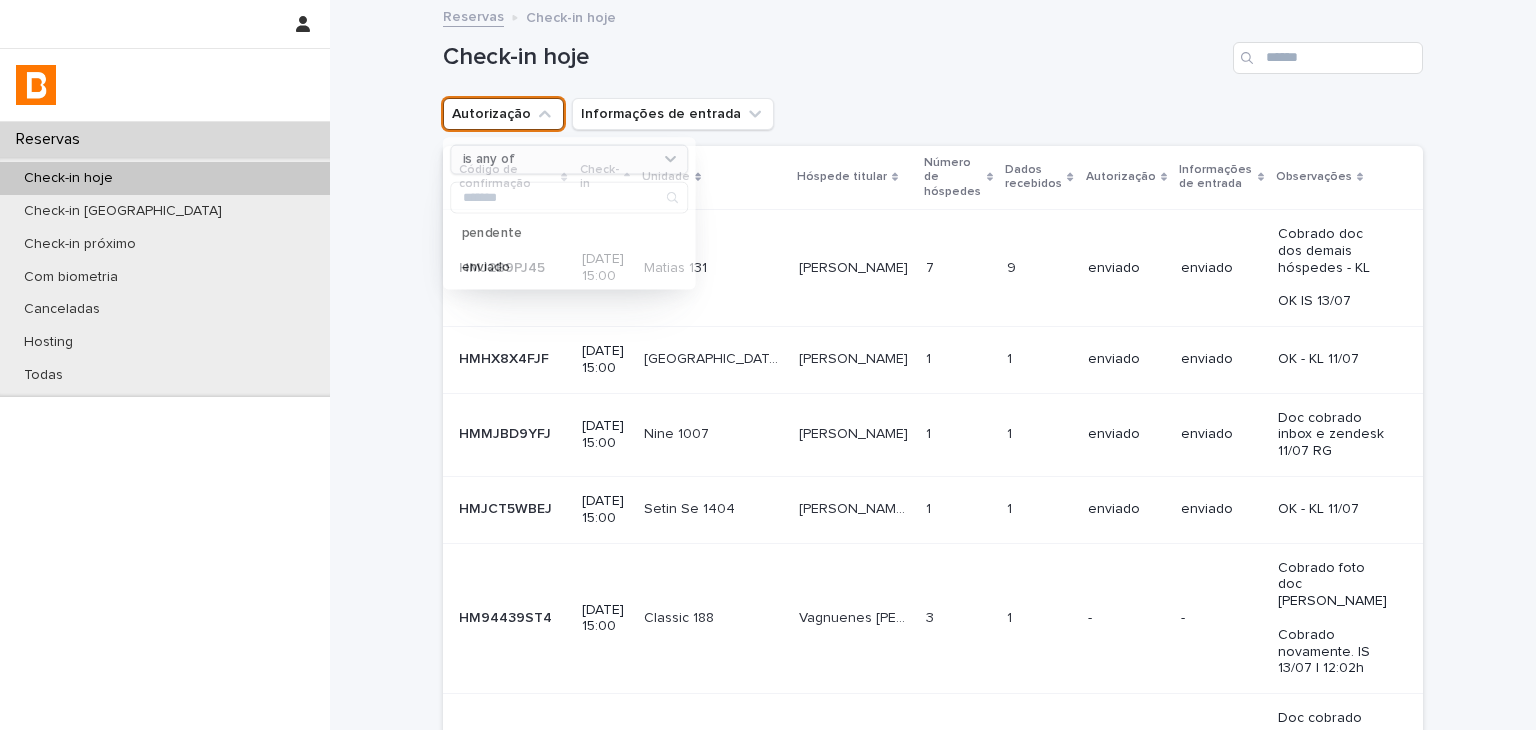 click on "is any of" at bounding box center [557, 159] 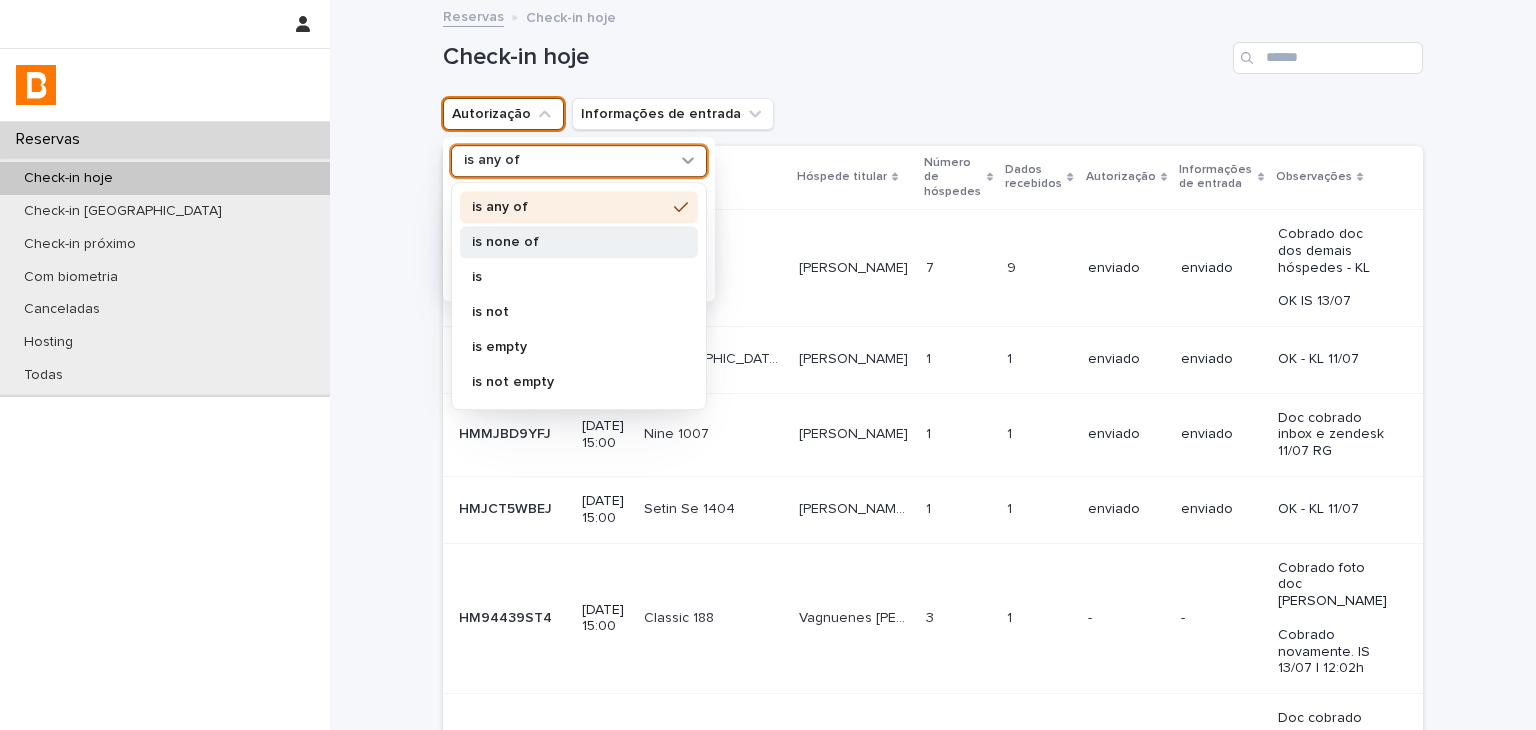 click on "is none of" at bounding box center [579, 242] 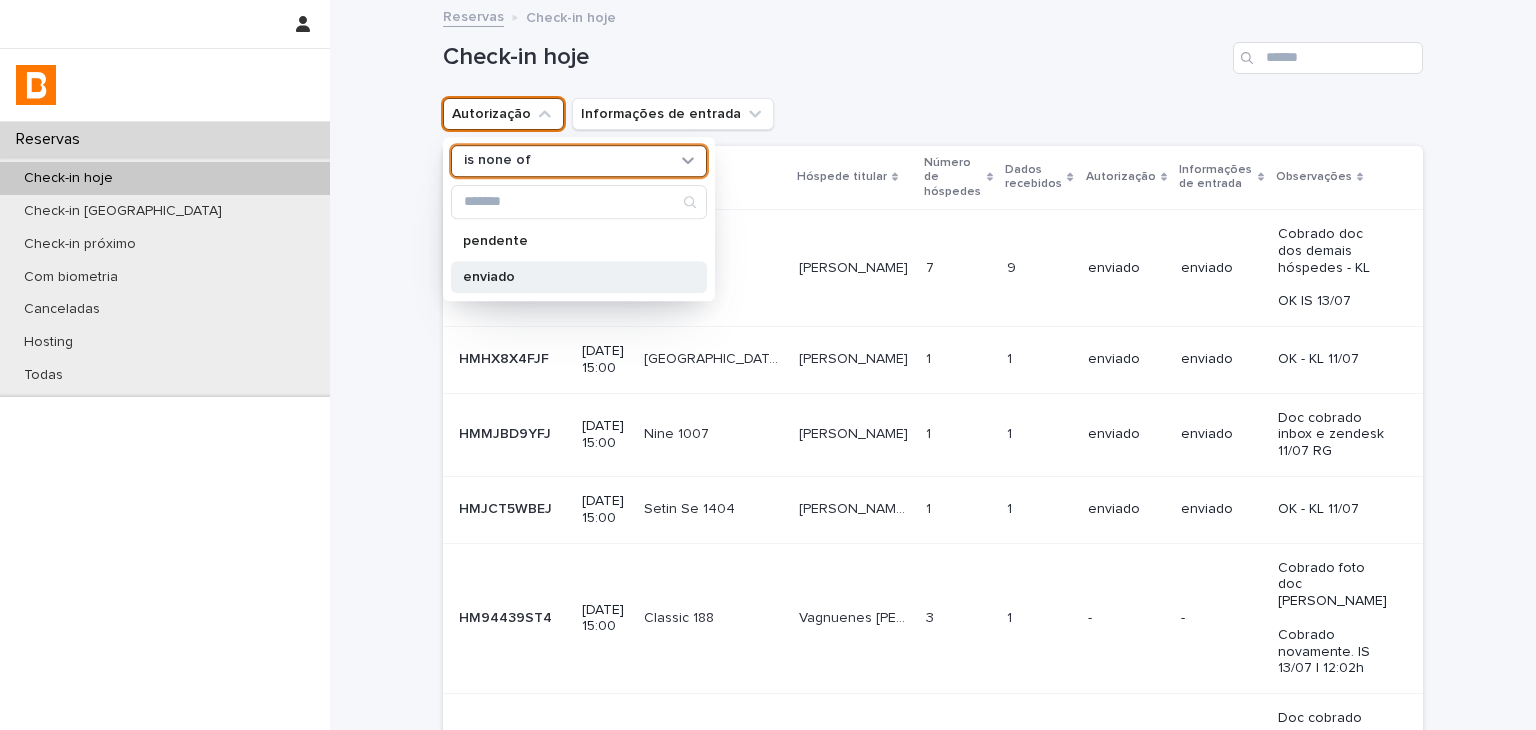 drag, startPoint x: 526, startPoint y: 285, endPoint x: 818, endPoint y: 178, distance: 310.98715 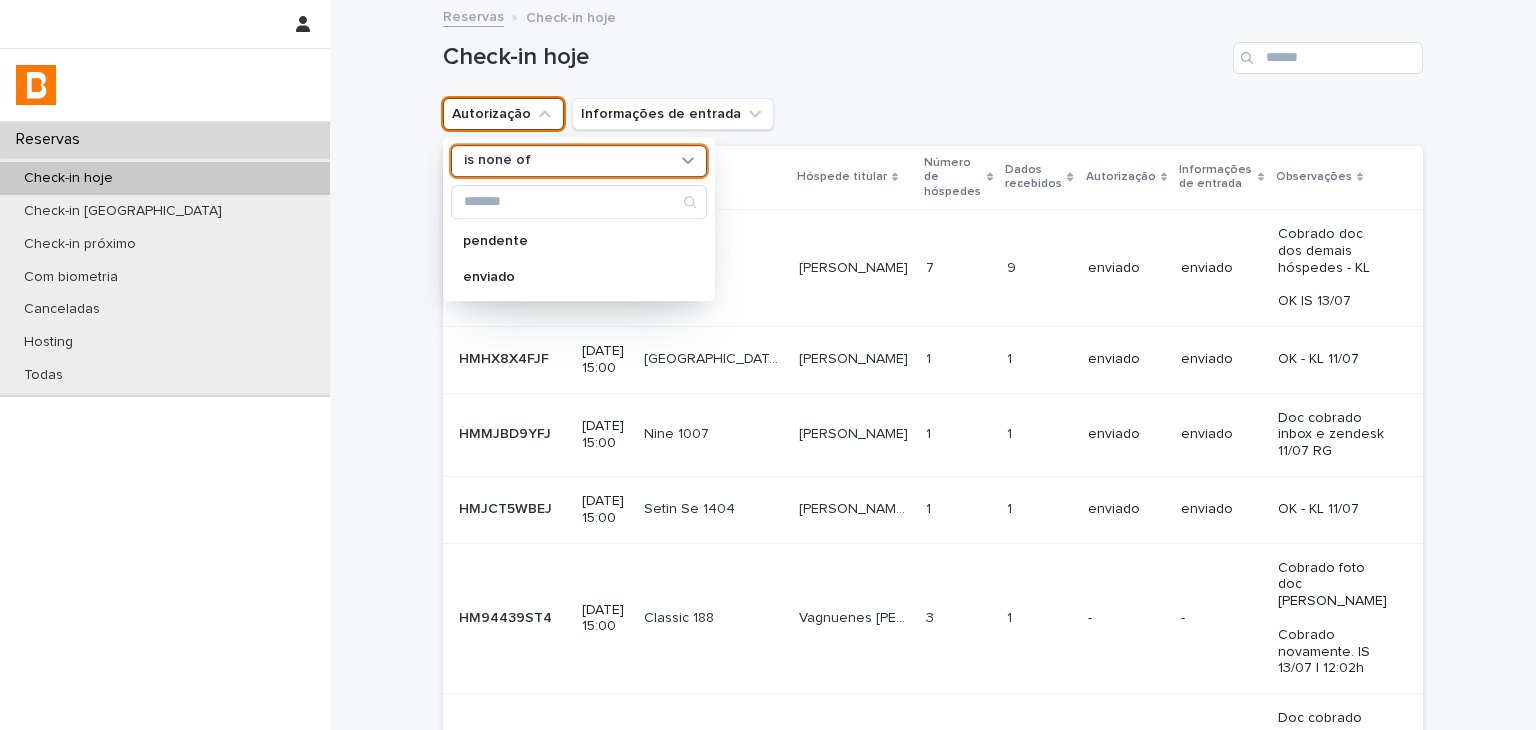 click on "enviado" at bounding box center [579, 277] 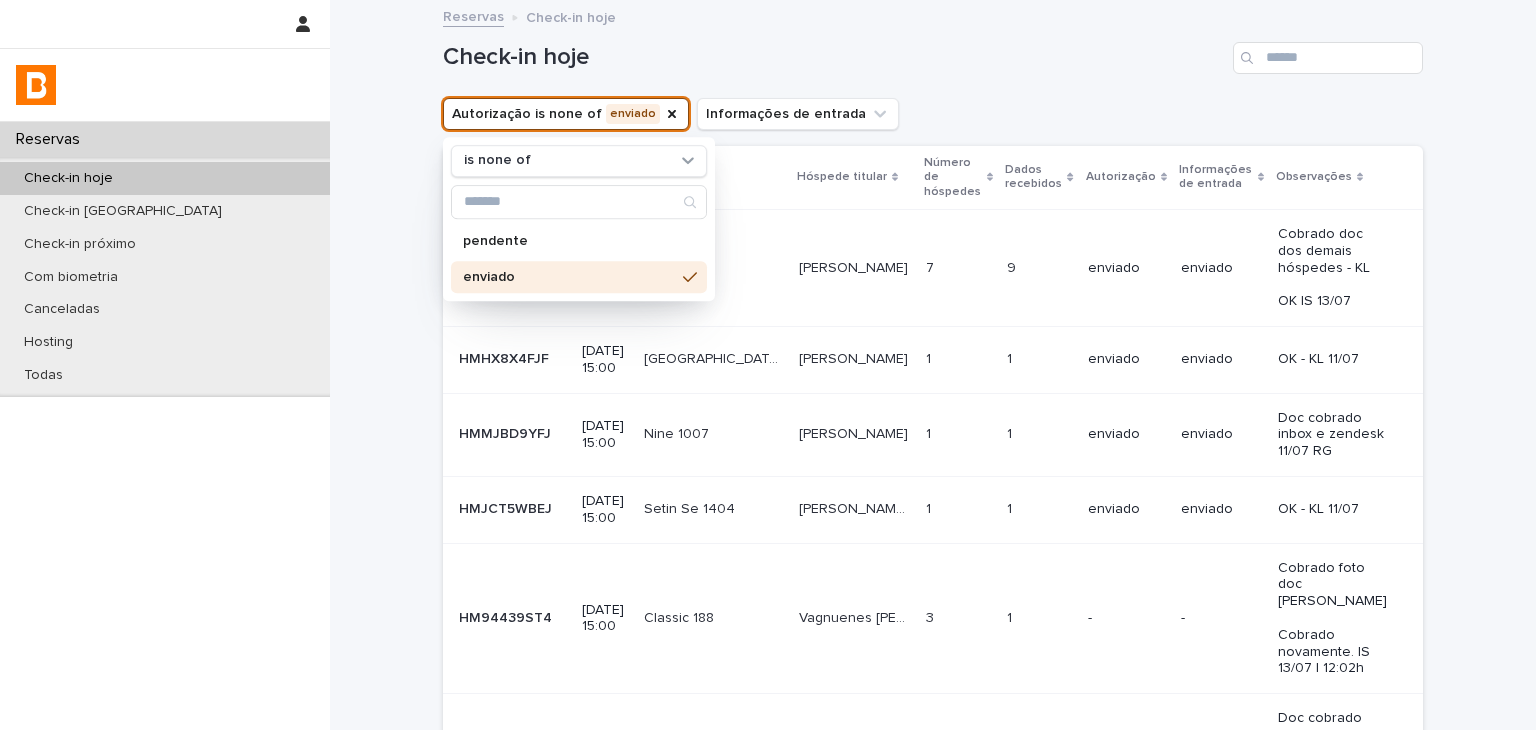 click on "Check-in hoje Autorização is none of enviado is none of pendente enviado Informações de entrada Código de confirmação Check-in Unidade Hóspede titular Número de hóspedes Dados recebidos Autorização Informações de entrada Observações HMJ2B9PJ45 HMJ2B9PJ45   2025-07-13 15:00 Matias 131 Matias 131   Eduardo Borbas Eduardo Borbas   7 7   9 9   enviado enviado Cobrado doc dos demais hóspedes - KL
OK IS 13/07 HMHX8X4FJF HMHX8X4FJF   2025-07-13 15:00 Lima 1508 Lima 1508   Hanrang Wang Hanrang Wang   1 1   1 1   enviado enviado OK - KL 11/07 HMMJBD9YFJ HMMJBD9YFJ   2025-07-13 15:00 Nine 1007 Nine 1007   Rodrigo Silveira Rodrigo Silveira   1 1   1 1   enviado enviado Doc cobrado inbox e zendesk 11/07 RG HMJCT5WBEJ HMJCT5WBEJ   2025-07-13 15:00 Setin Se 1404 Setin Se 1404   Camilly Da Costa Da Silva Camilly Da Costa Da Silva   1 1   1 1   enviado enviado OK - KL 11/07 HM94439ST4 HM94439ST4   2025-07-13 15:00 Classic 188 Classic 188   Vagnuenes Jose De Oliveira   3 3   1 1   -" at bounding box center [933, 827] 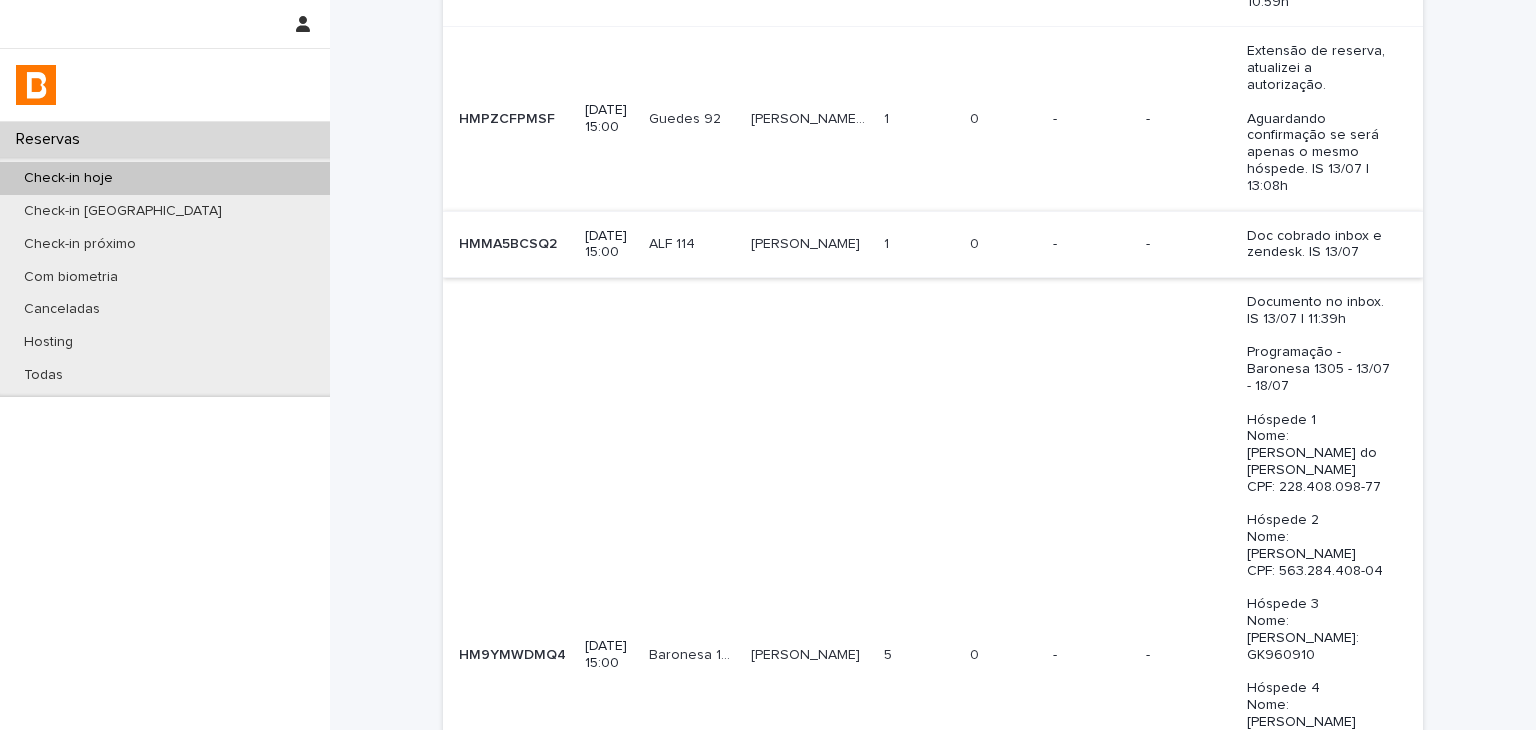 scroll, scrollTop: 980, scrollLeft: 0, axis: vertical 